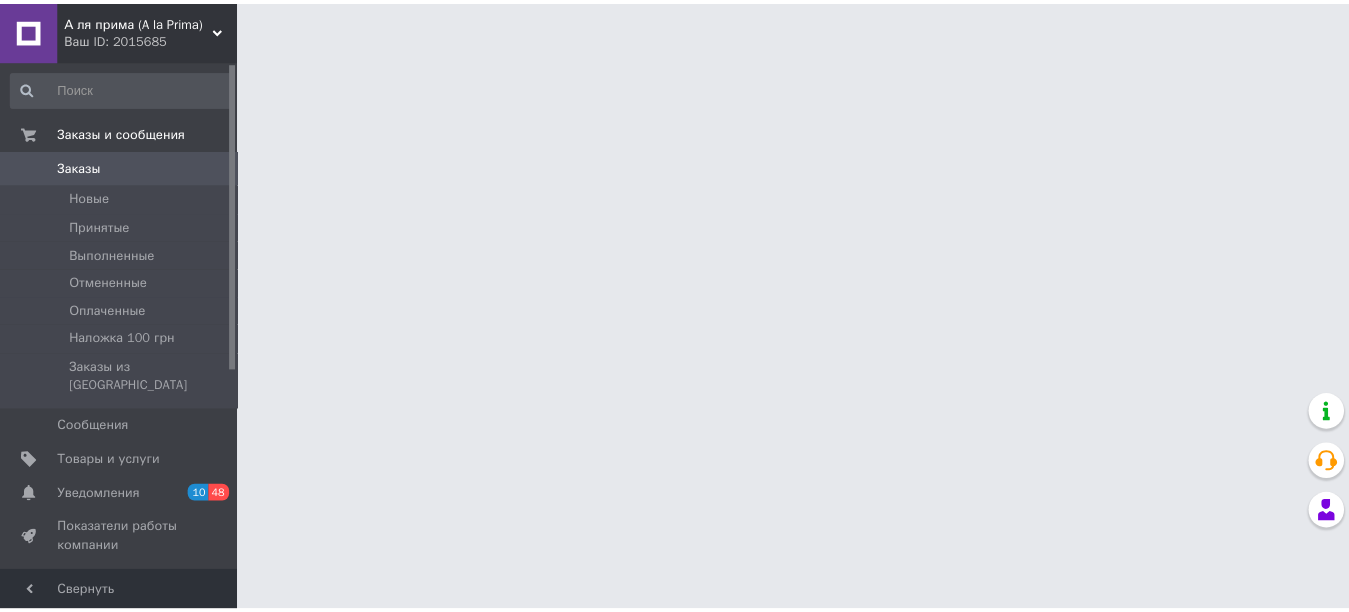 scroll, scrollTop: 0, scrollLeft: 0, axis: both 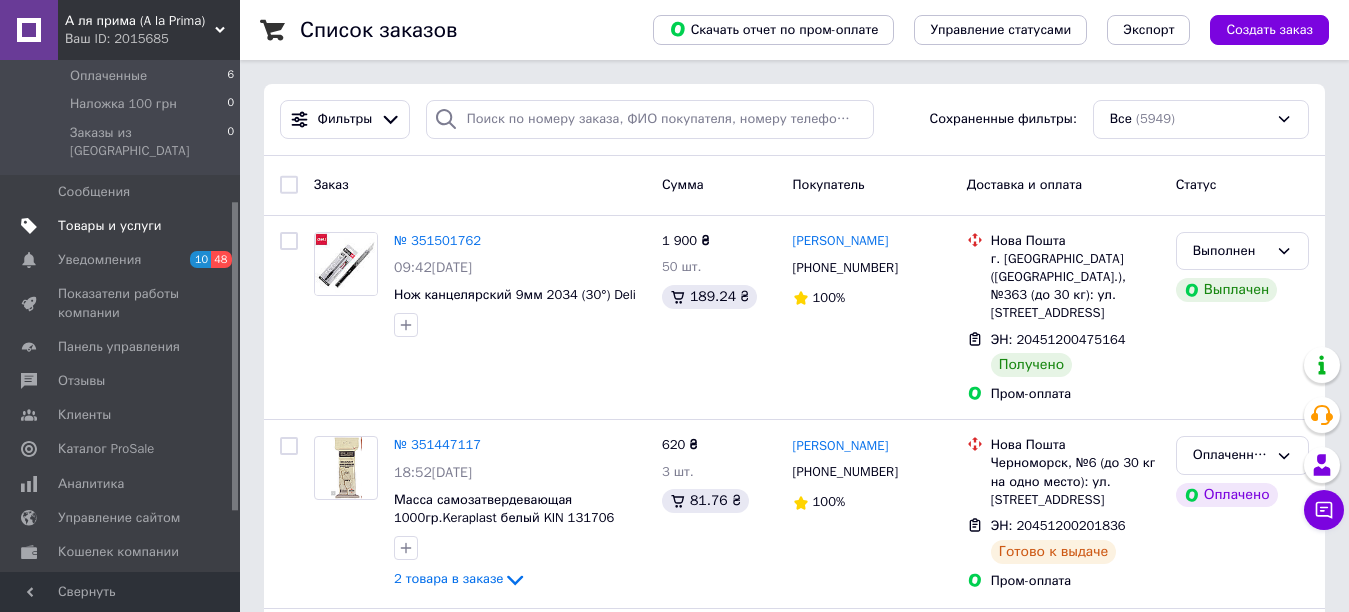 click on "Товары и услуги" at bounding box center (110, 226) 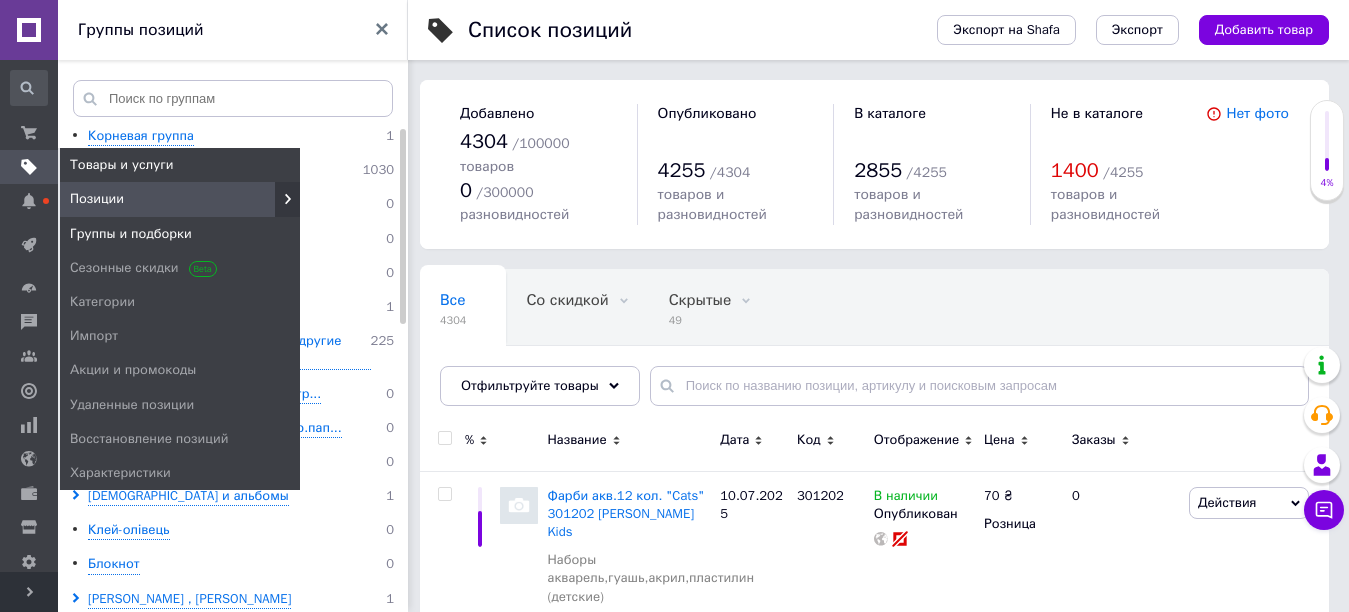 click on "Группы и подборки" at bounding box center [131, 234] 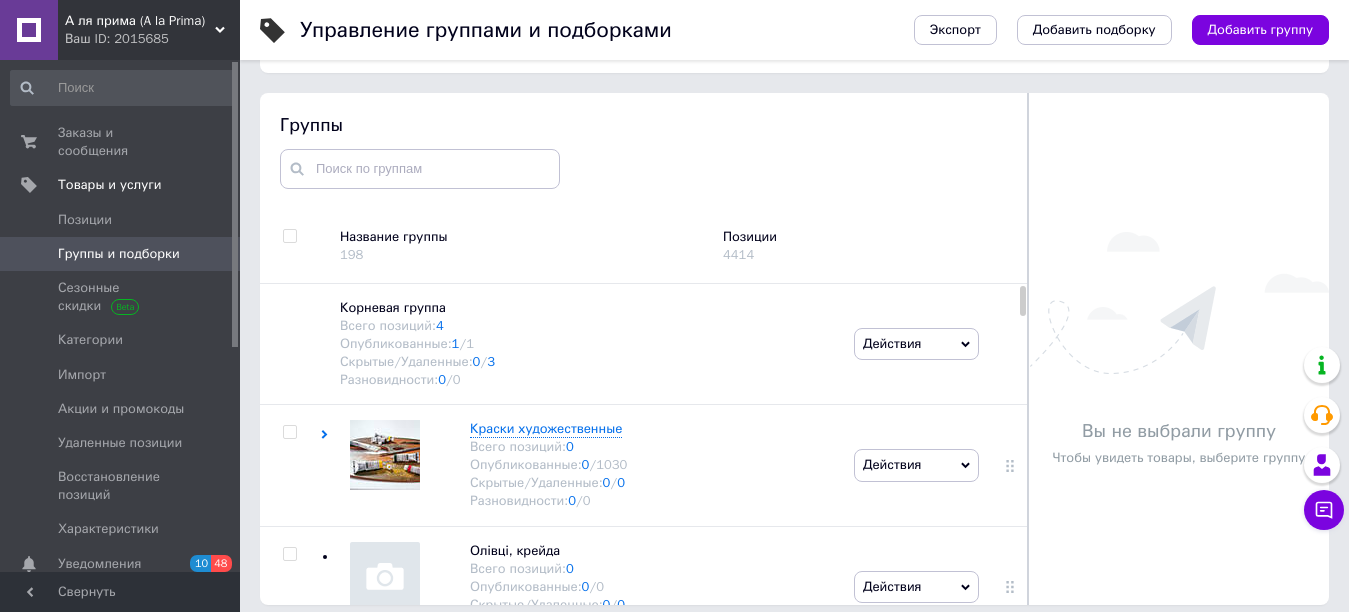 scroll, scrollTop: 113, scrollLeft: 0, axis: vertical 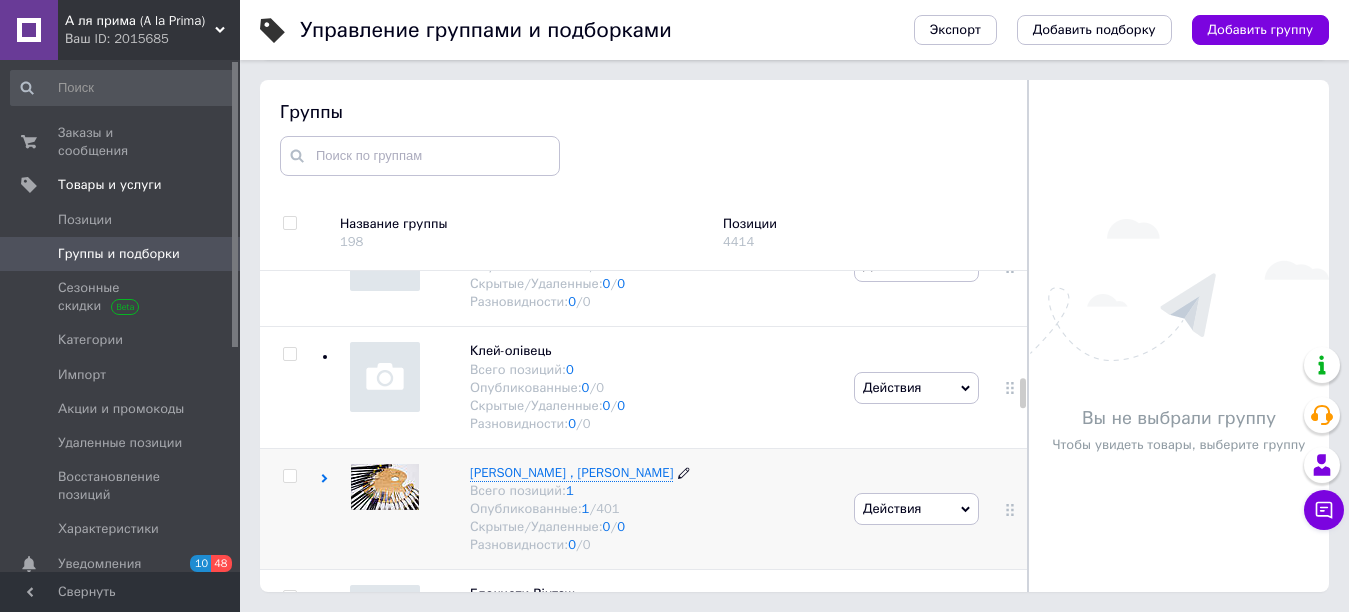 click on "[PERSON_NAME] , [PERSON_NAME]" at bounding box center (571, 472) 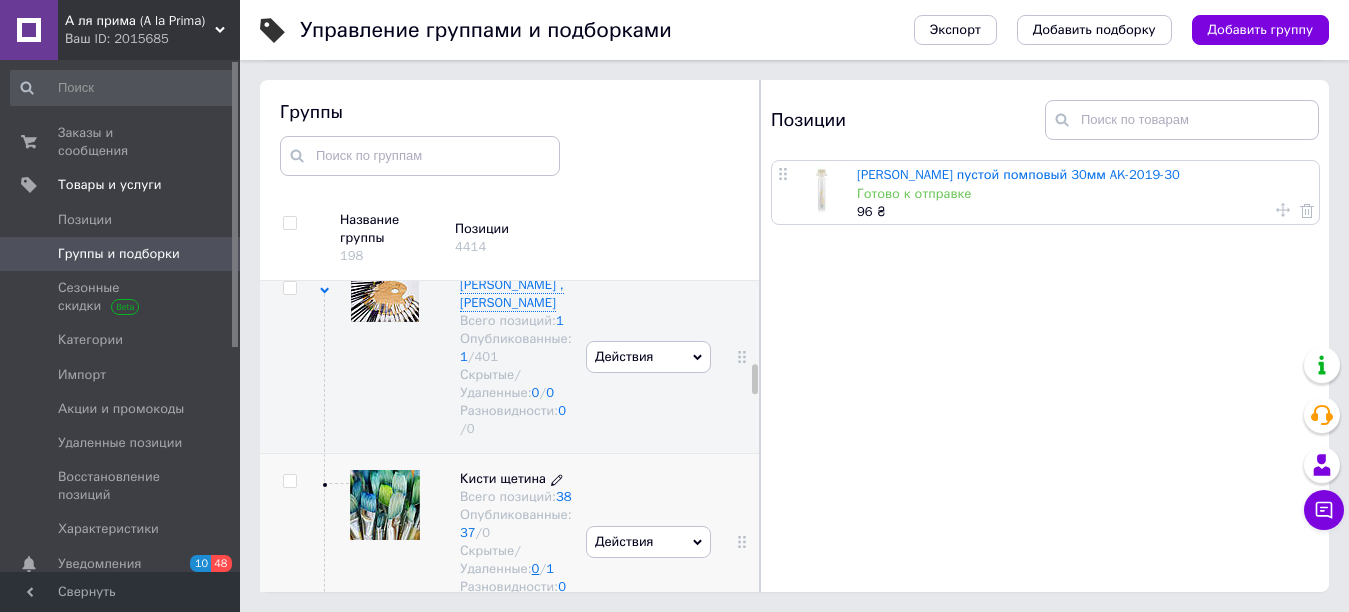 scroll, scrollTop: 2474, scrollLeft: 0, axis: vertical 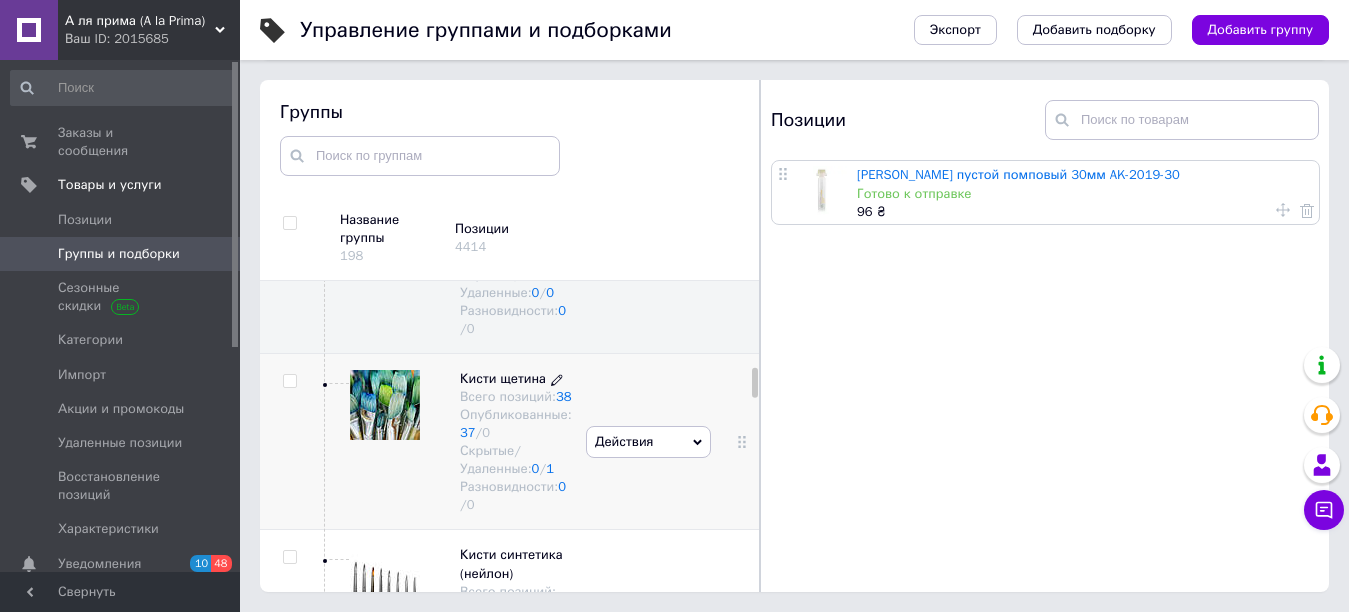click on "Кисти щетина" at bounding box center (503, 378) 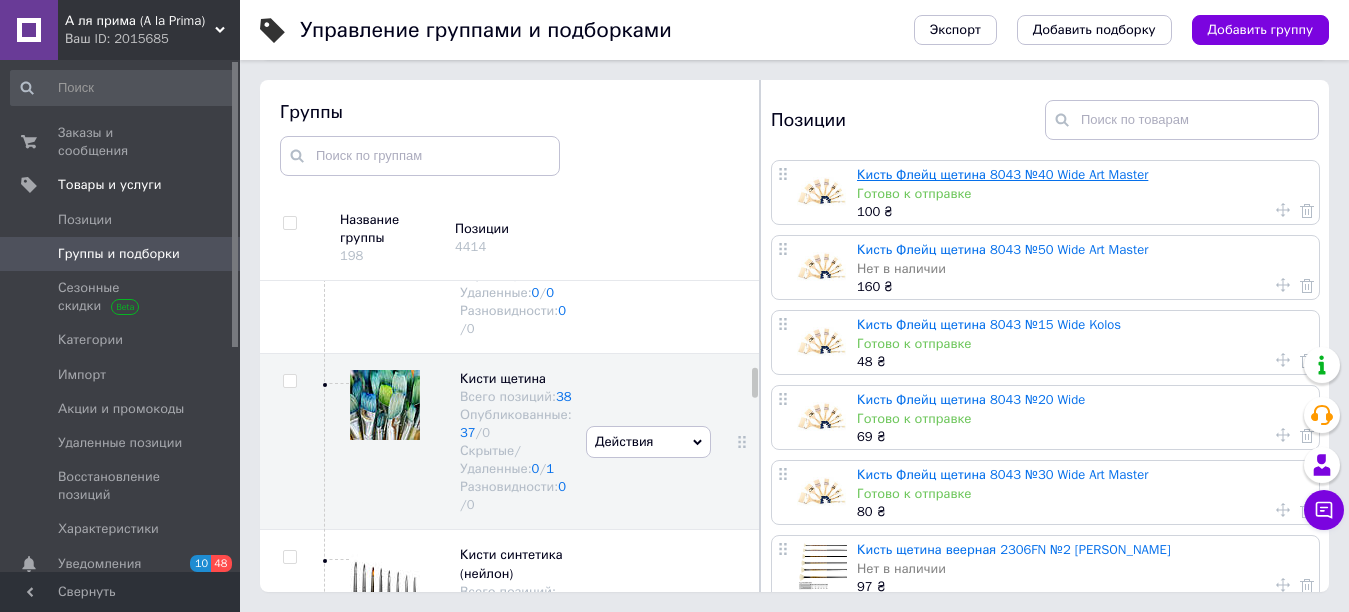 click on "Кисть Флейц щетина 8043  №40  Wide Art Master" at bounding box center [1002, 174] 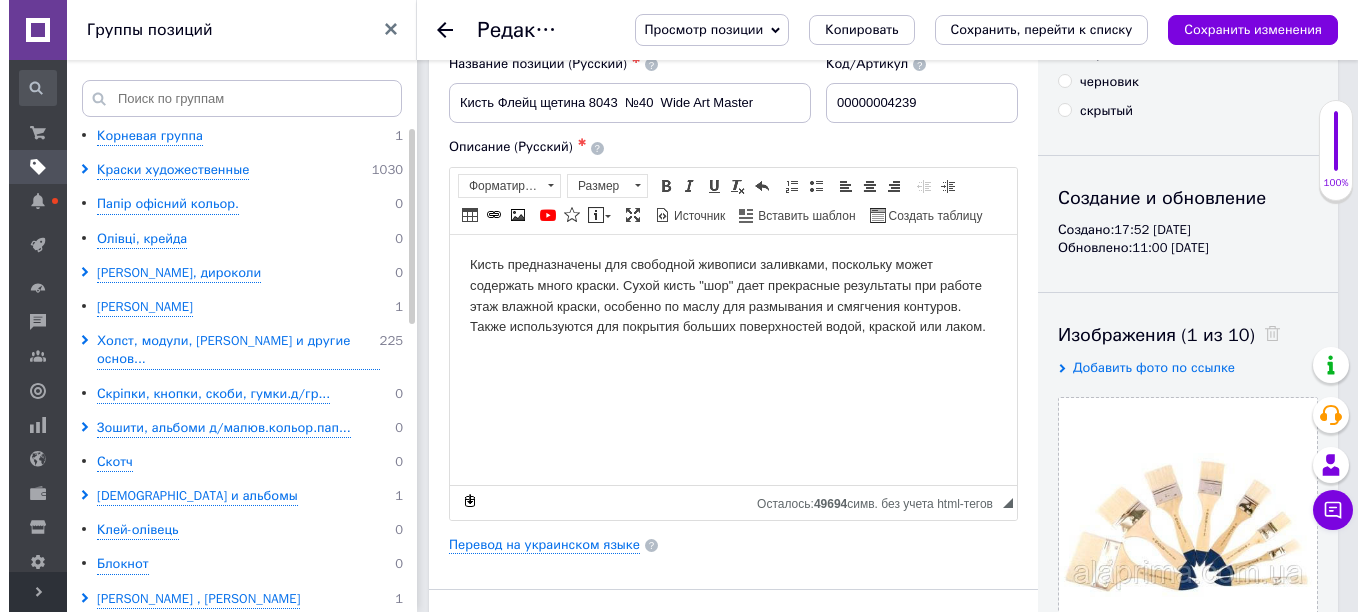 scroll, scrollTop: 300, scrollLeft: 0, axis: vertical 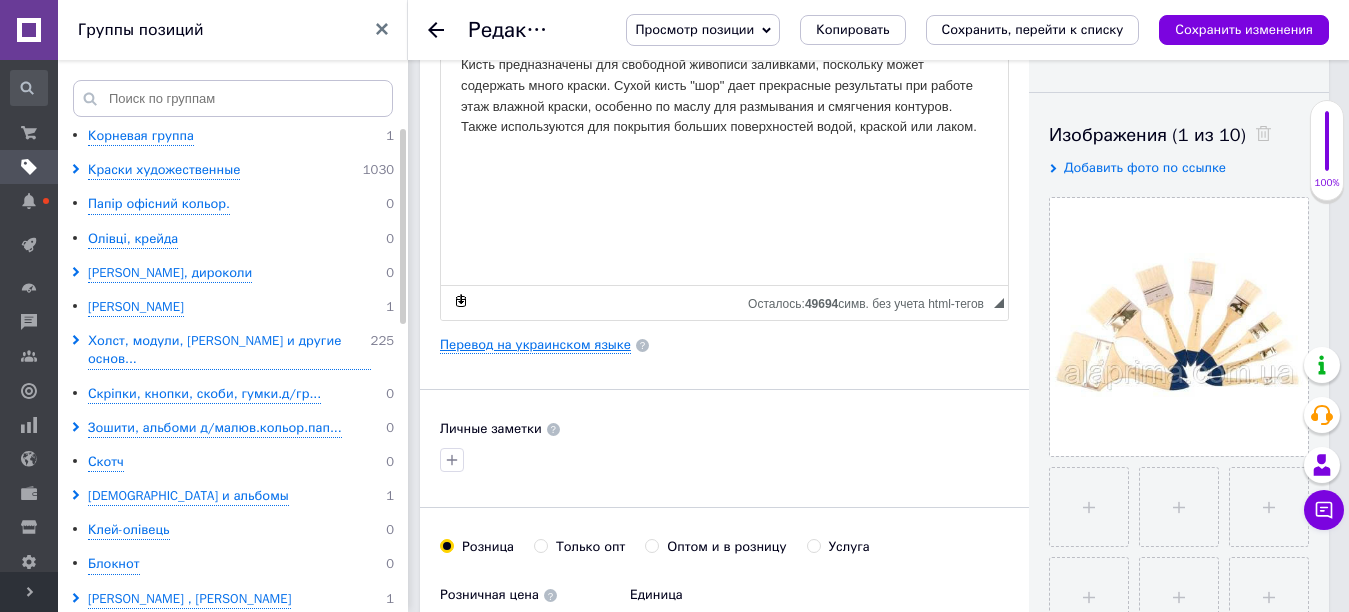 click on "Перевод на украинском языке" at bounding box center [535, 345] 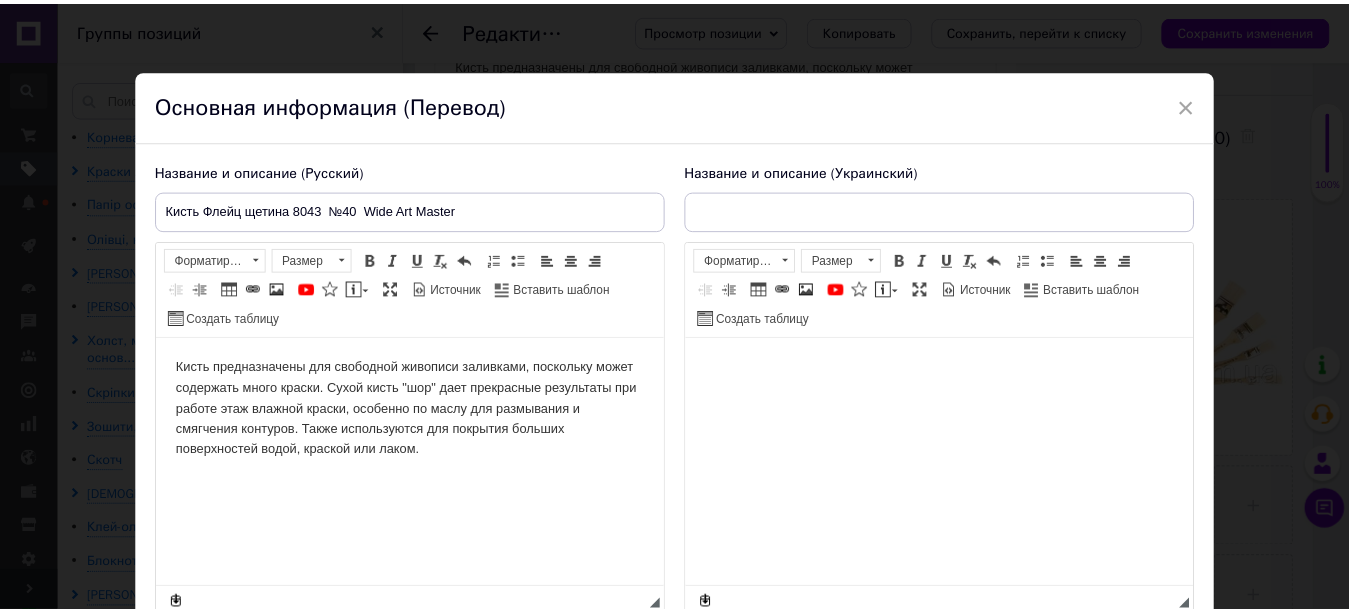 scroll, scrollTop: 0, scrollLeft: 0, axis: both 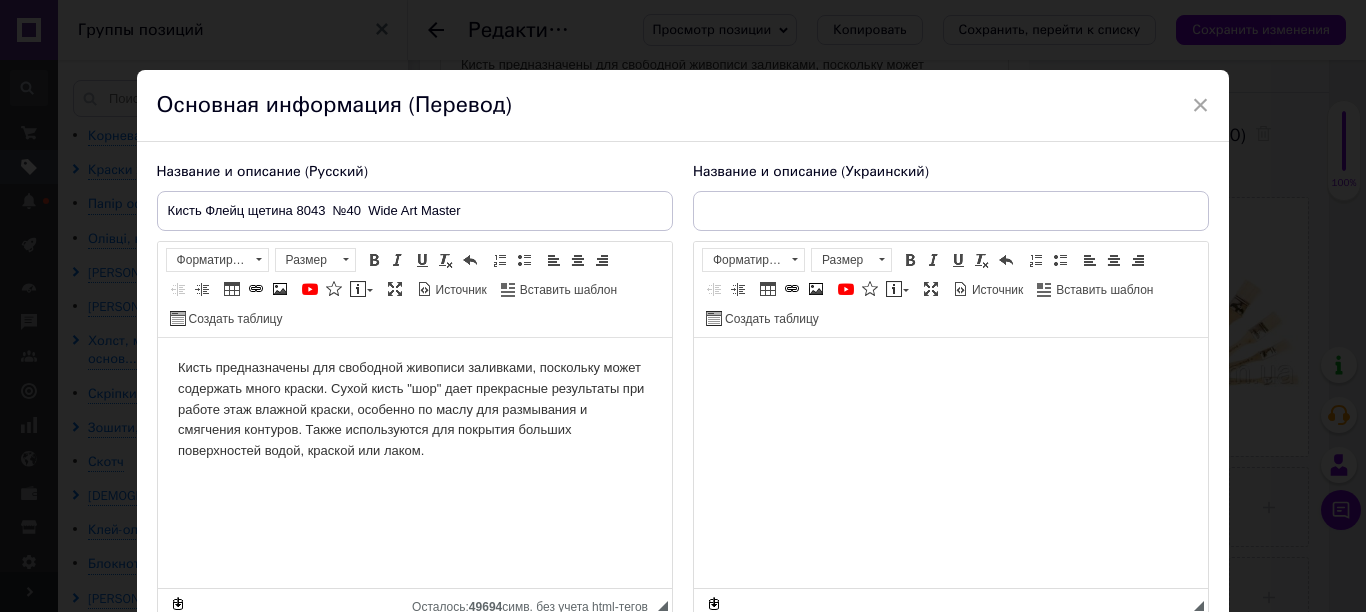 type on "Пензель Флейц щетина 8043 №40 Wide Art Master" 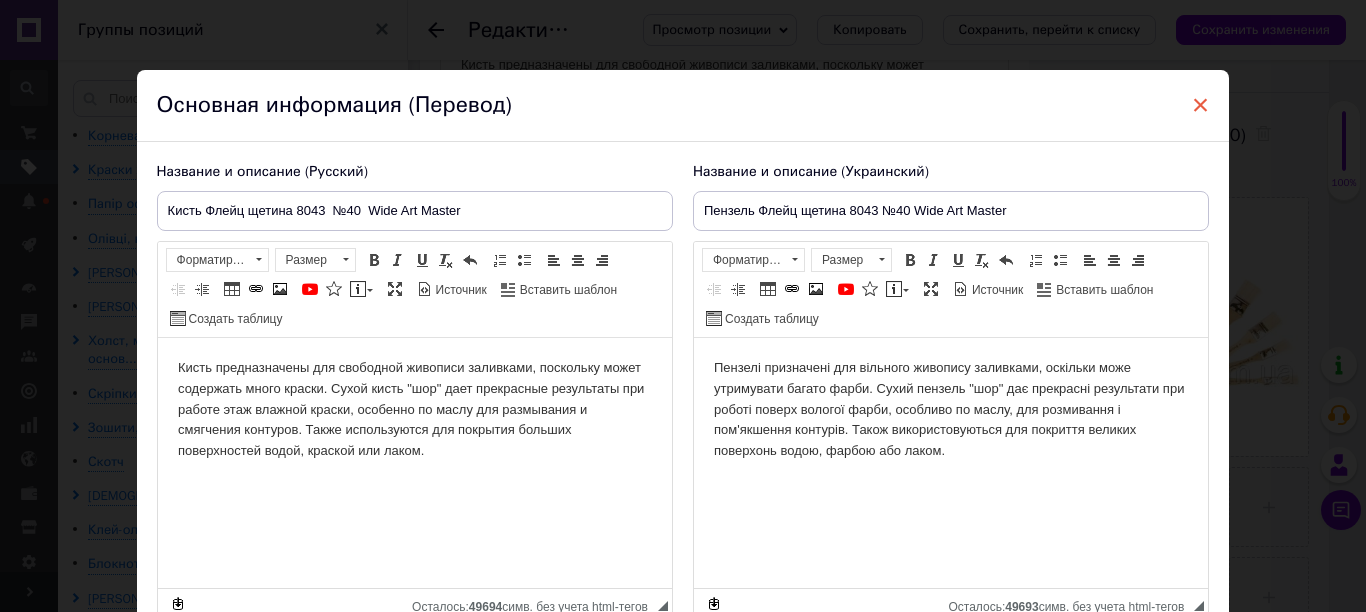 click on "×" at bounding box center [1201, 105] 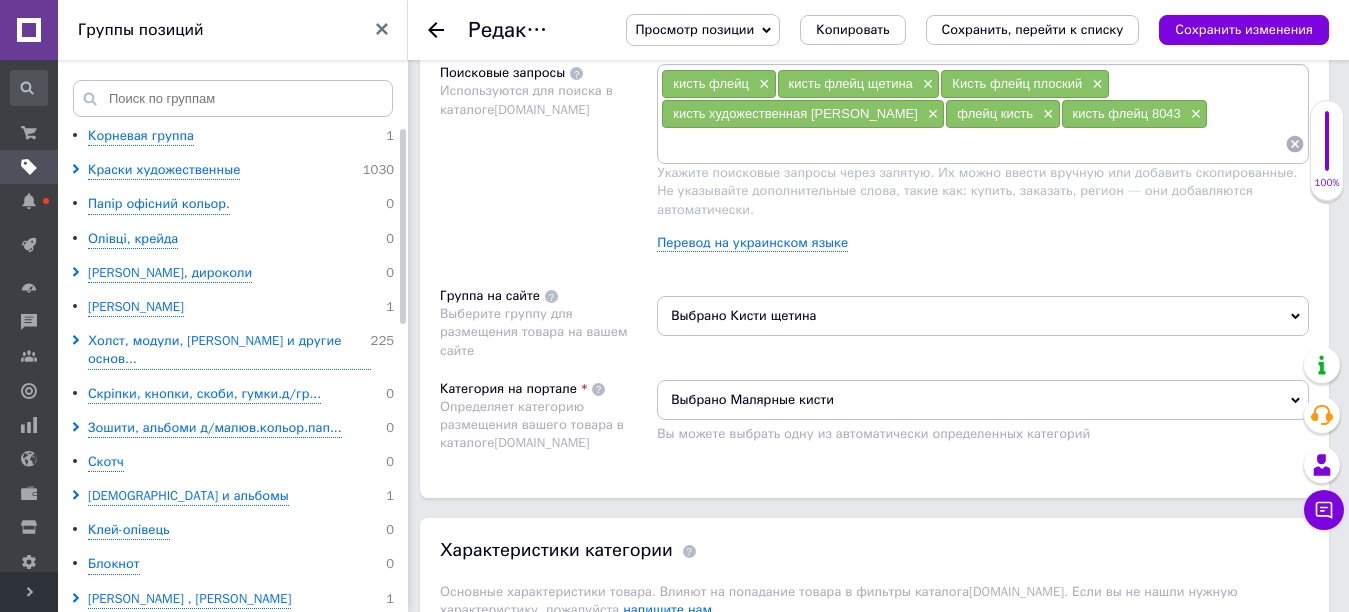 scroll, scrollTop: 1365, scrollLeft: 0, axis: vertical 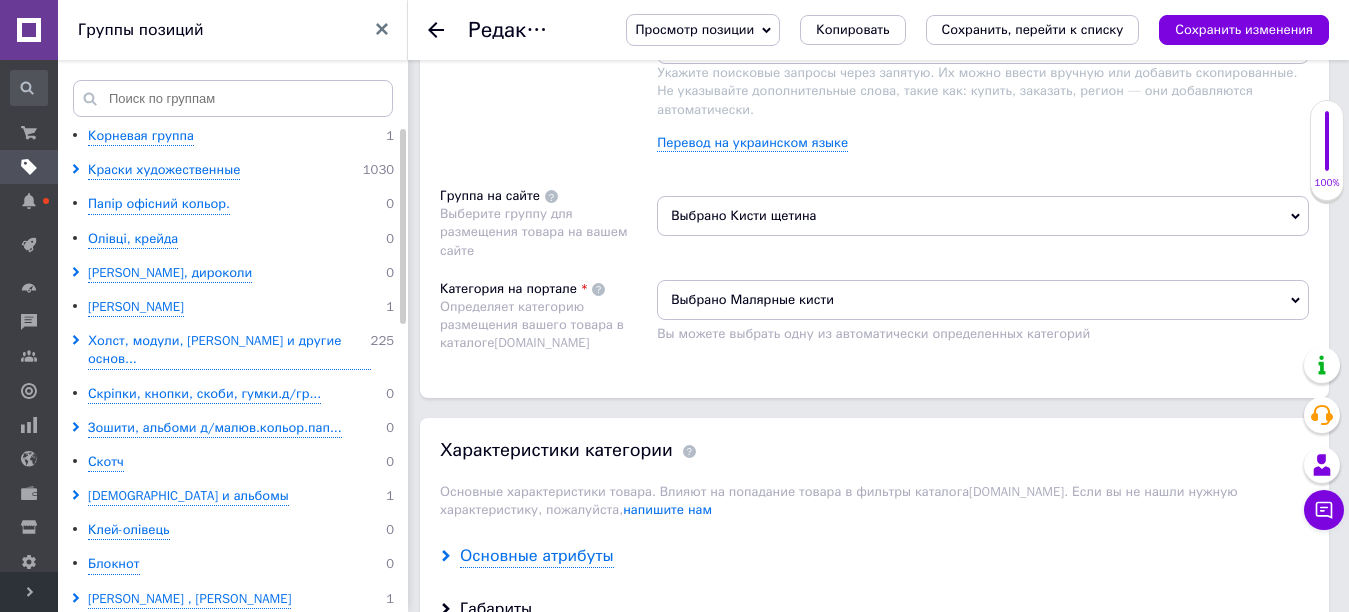 click on "Основные атрибуты" at bounding box center (537, 556) 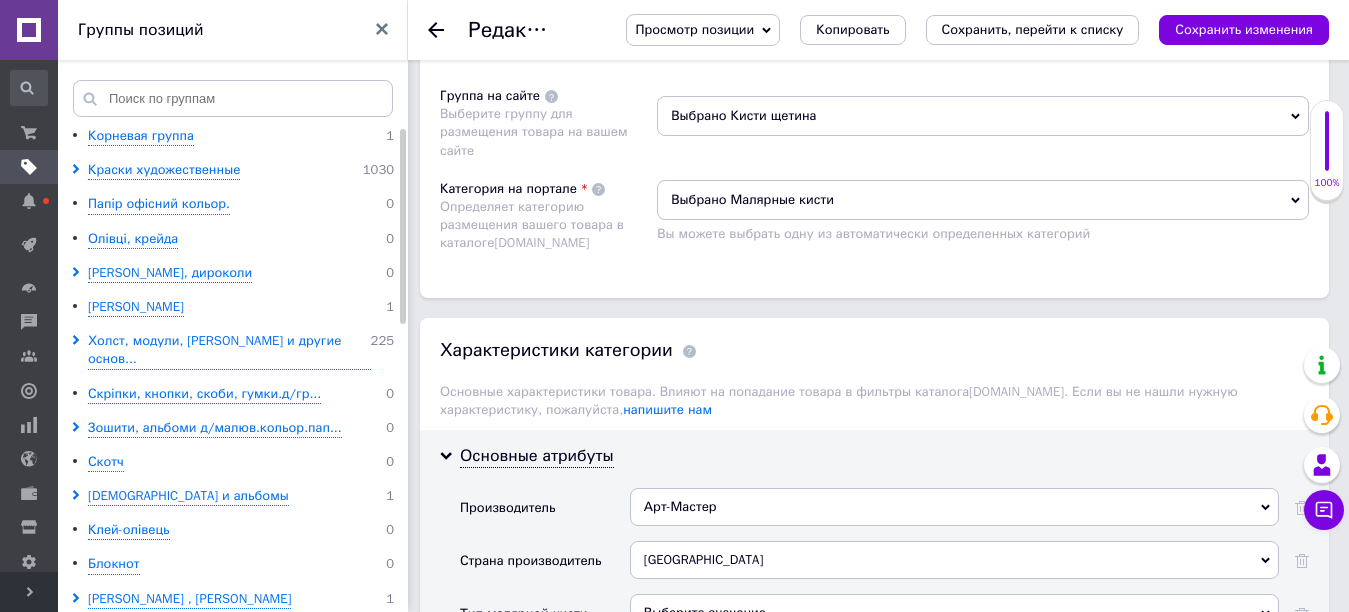 scroll, scrollTop: 1565, scrollLeft: 0, axis: vertical 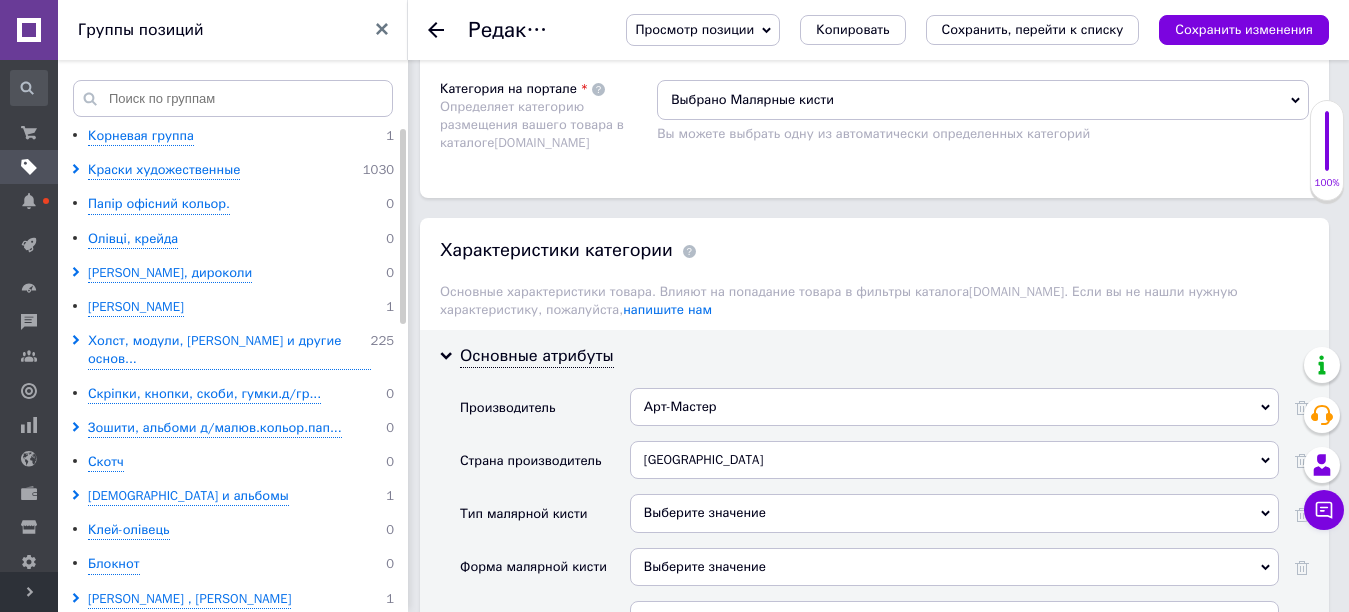 click 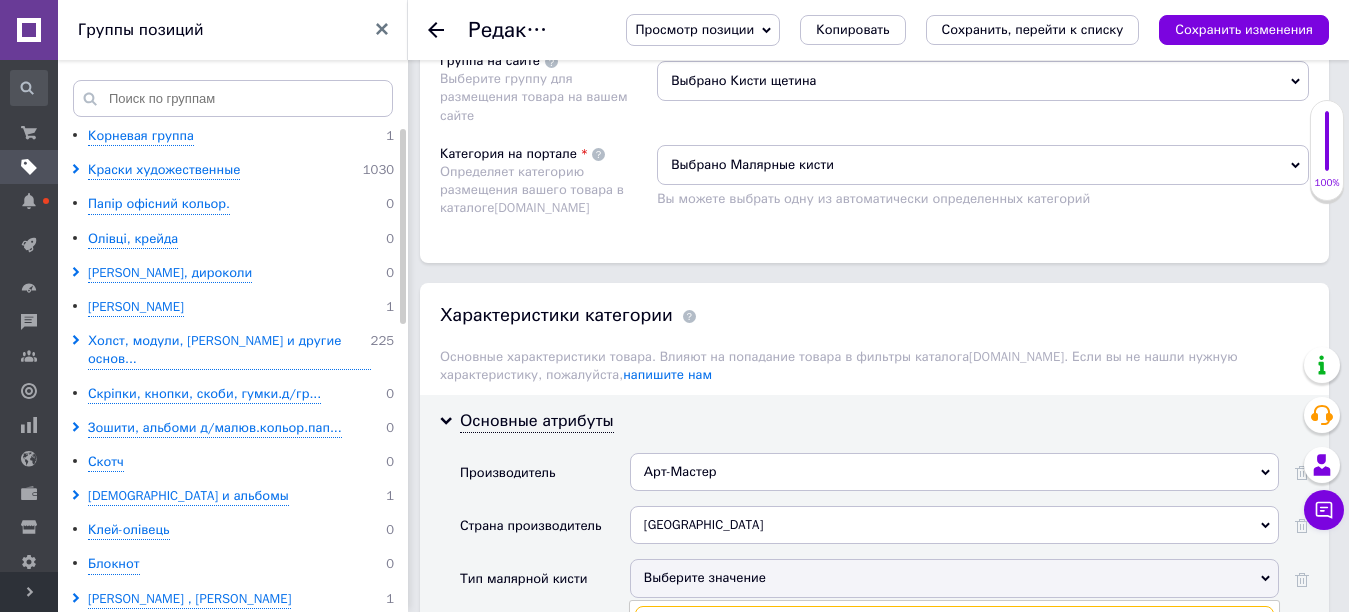 scroll, scrollTop: 1600, scrollLeft: 0, axis: vertical 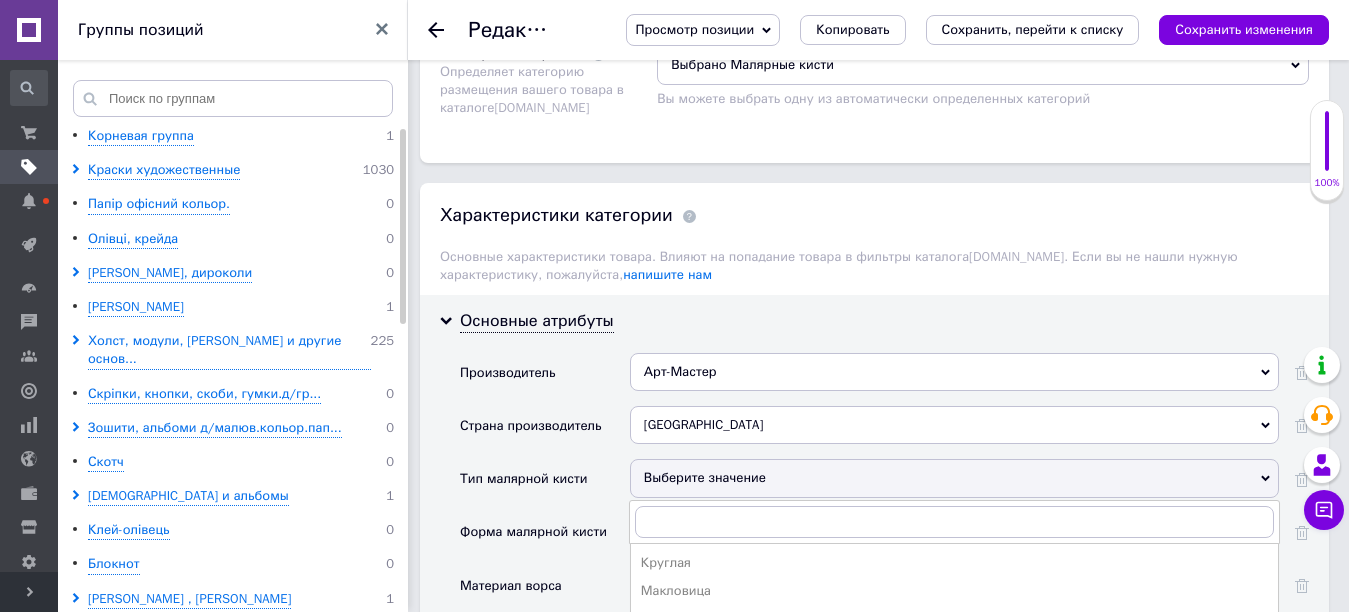 click 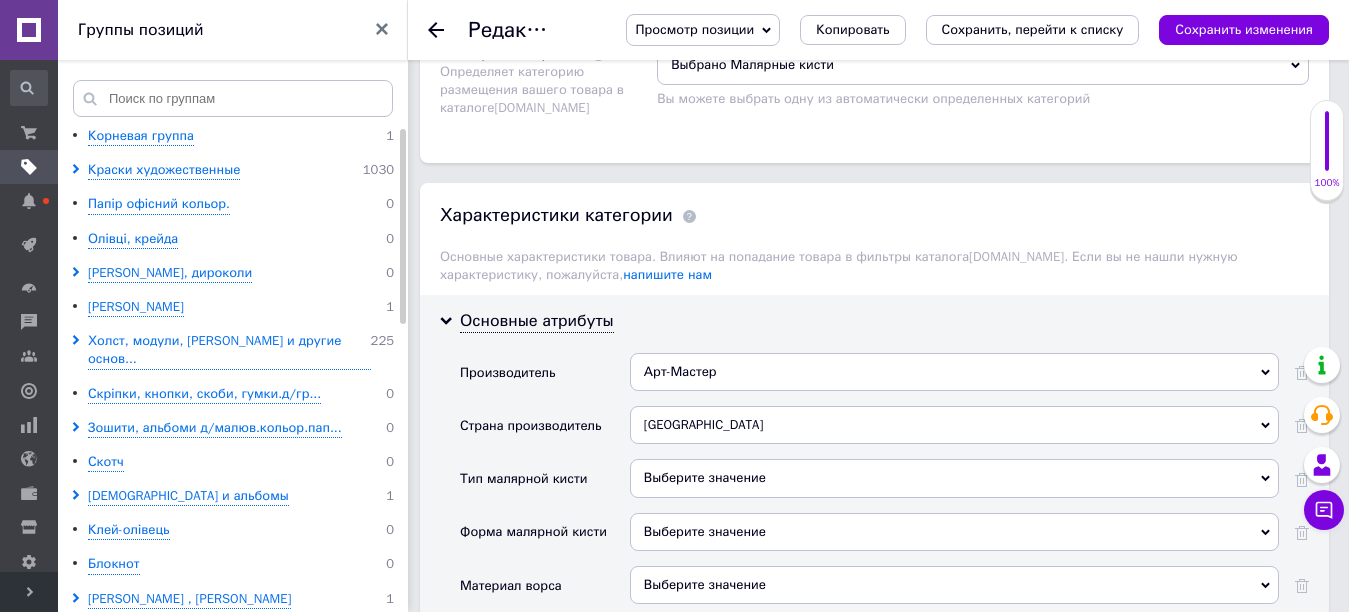 click on "Выберите значение" at bounding box center [954, 478] 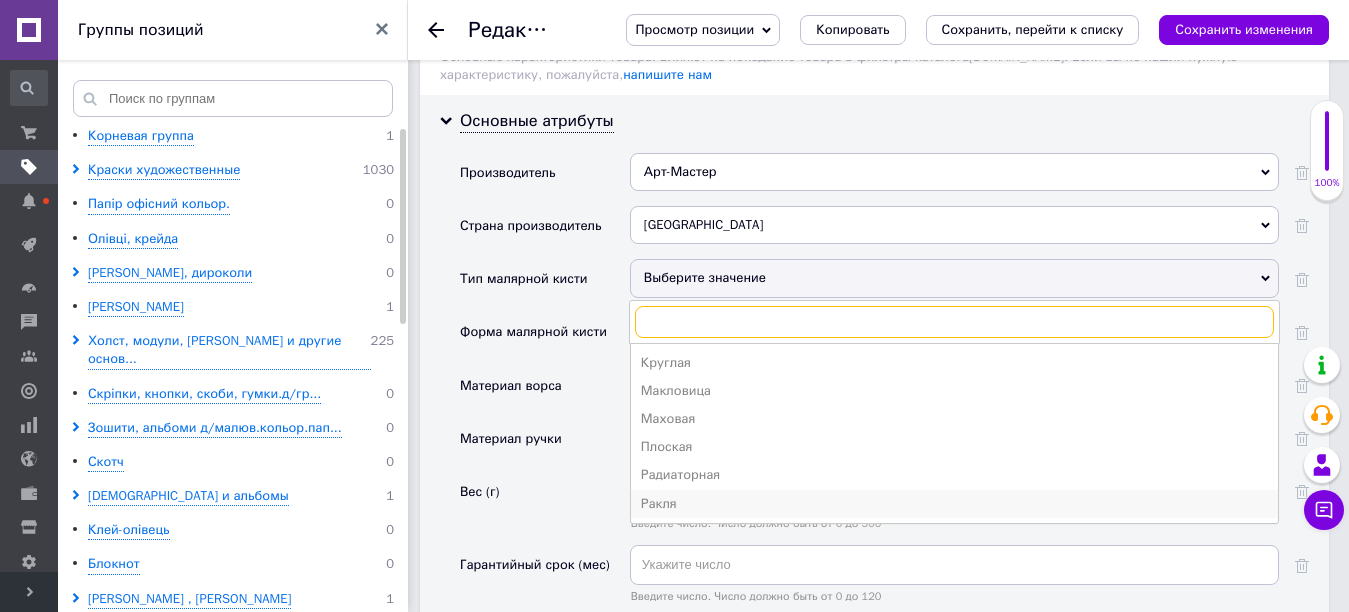 scroll, scrollTop: 1900, scrollLeft: 0, axis: vertical 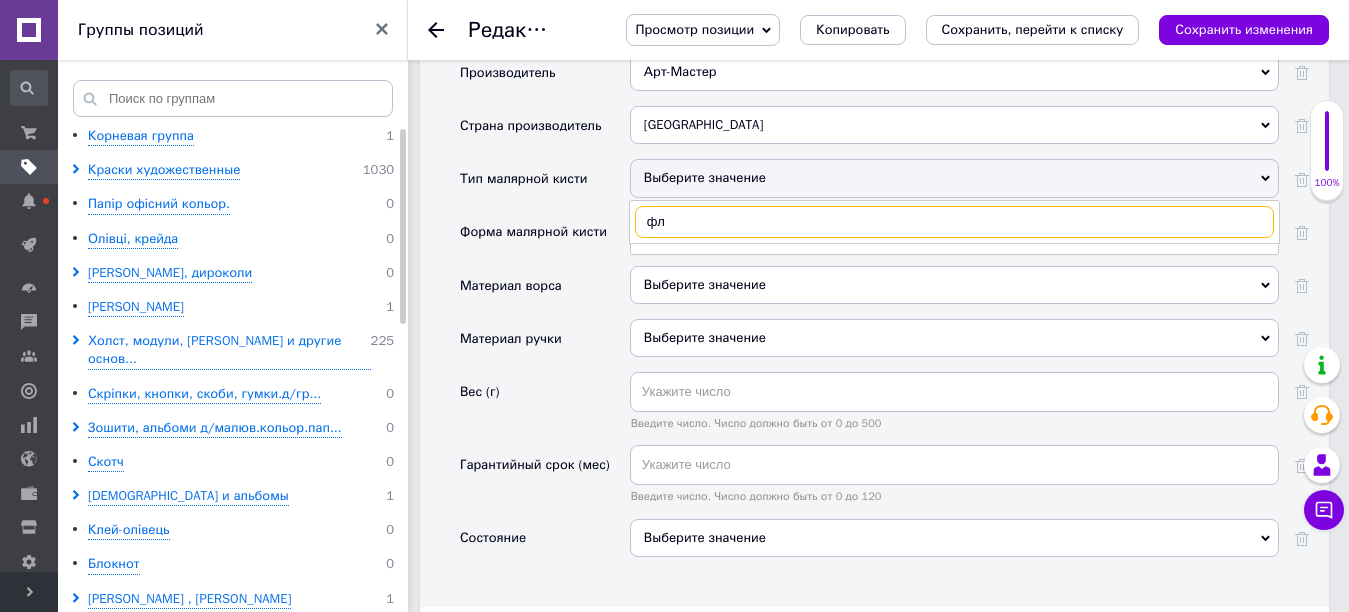 type on "ф" 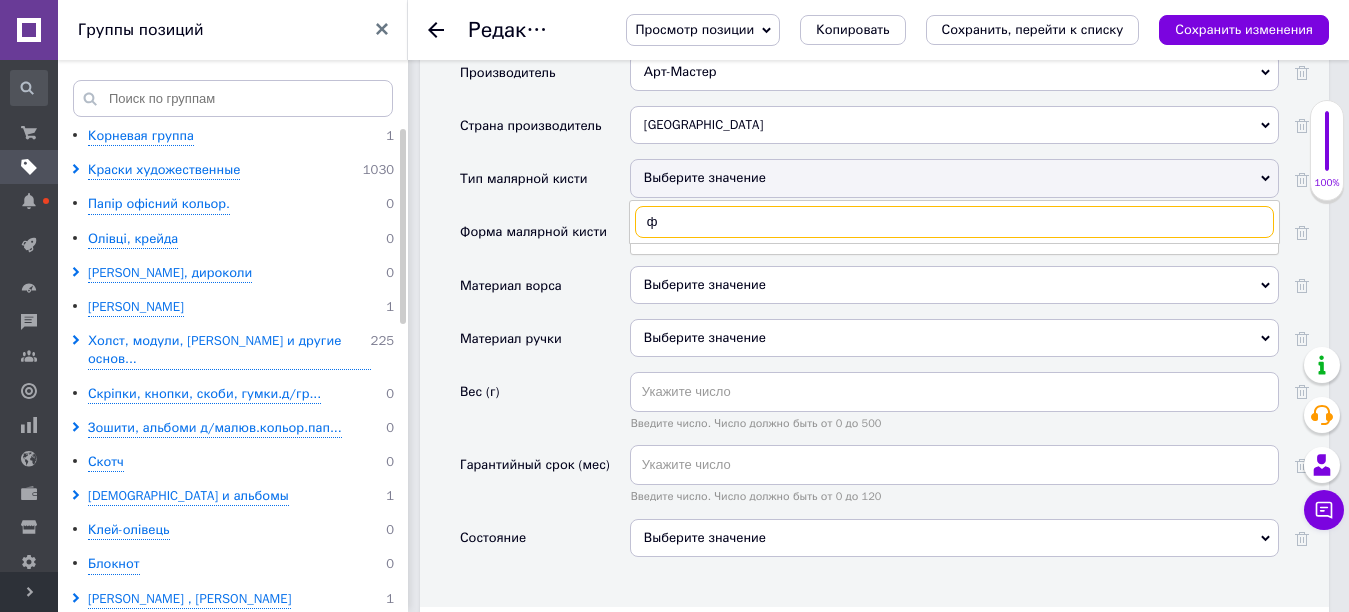 type 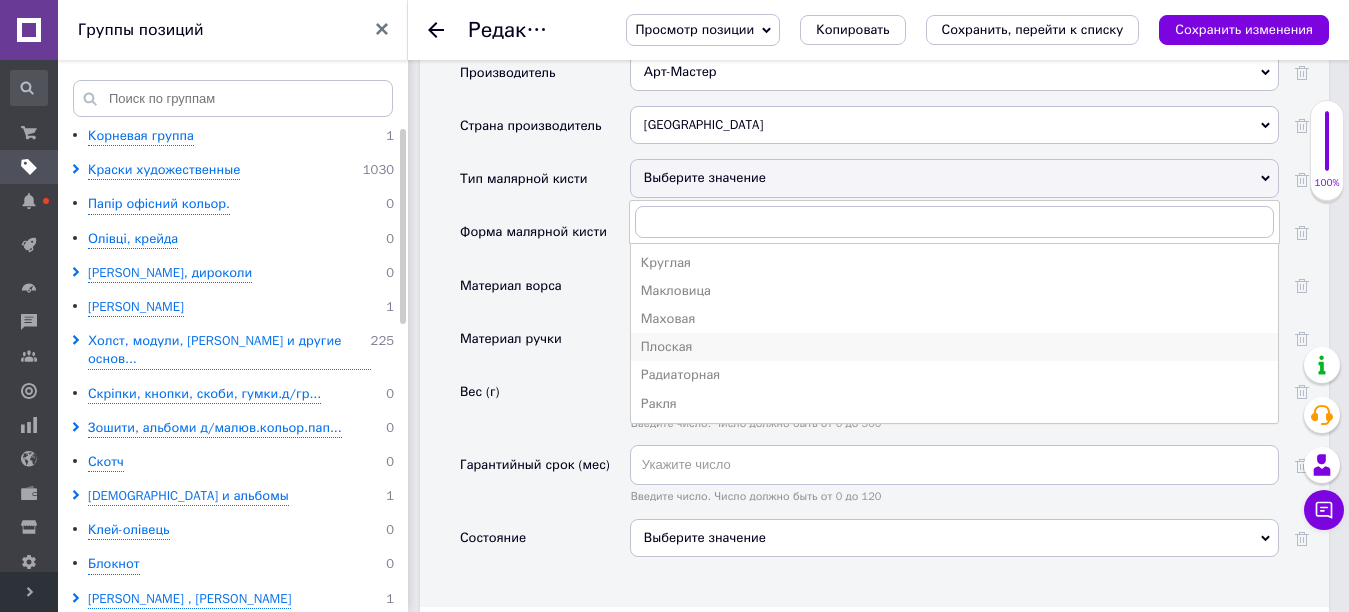 click on "Плоская" at bounding box center (954, 347) 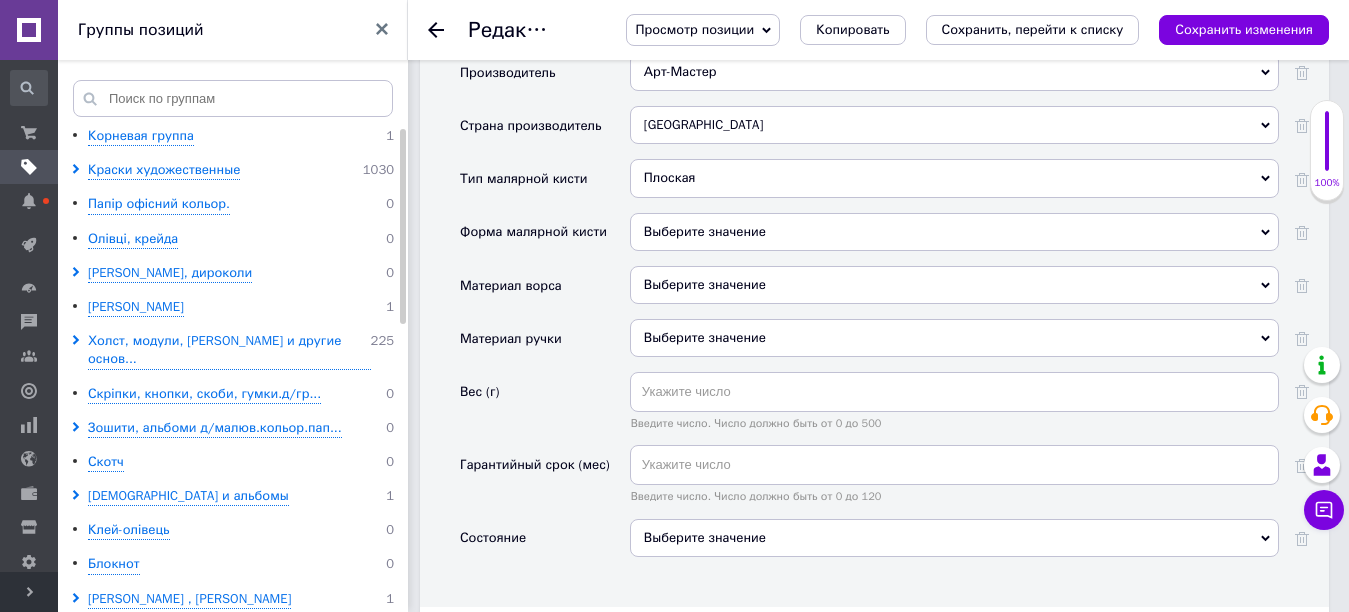 click 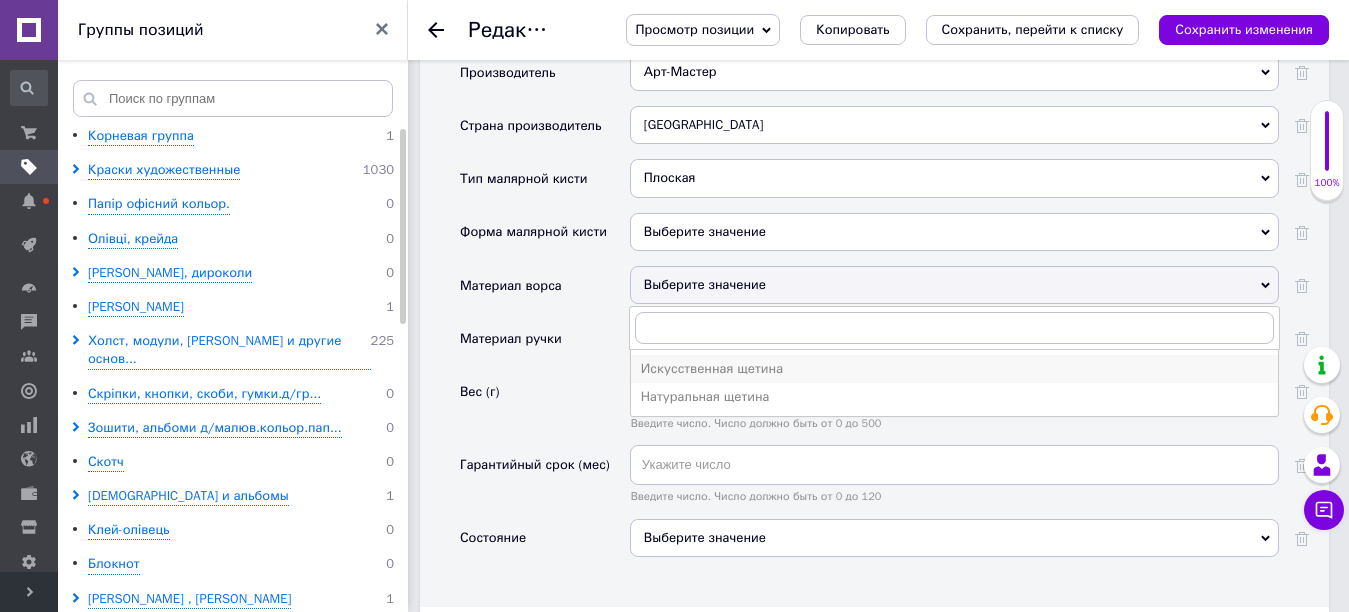 click on "Искусственная щетина" at bounding box center (954, 369) 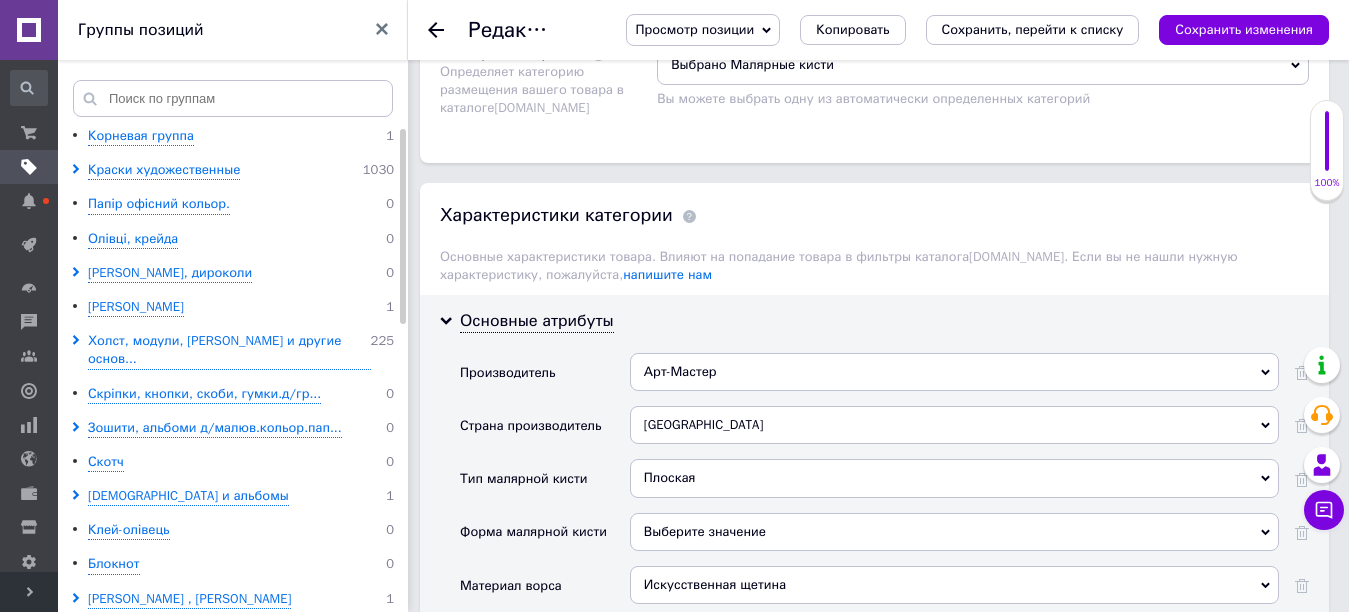 scroll, scrollTop: 1700, scrollLeft: 0, axis: vertical 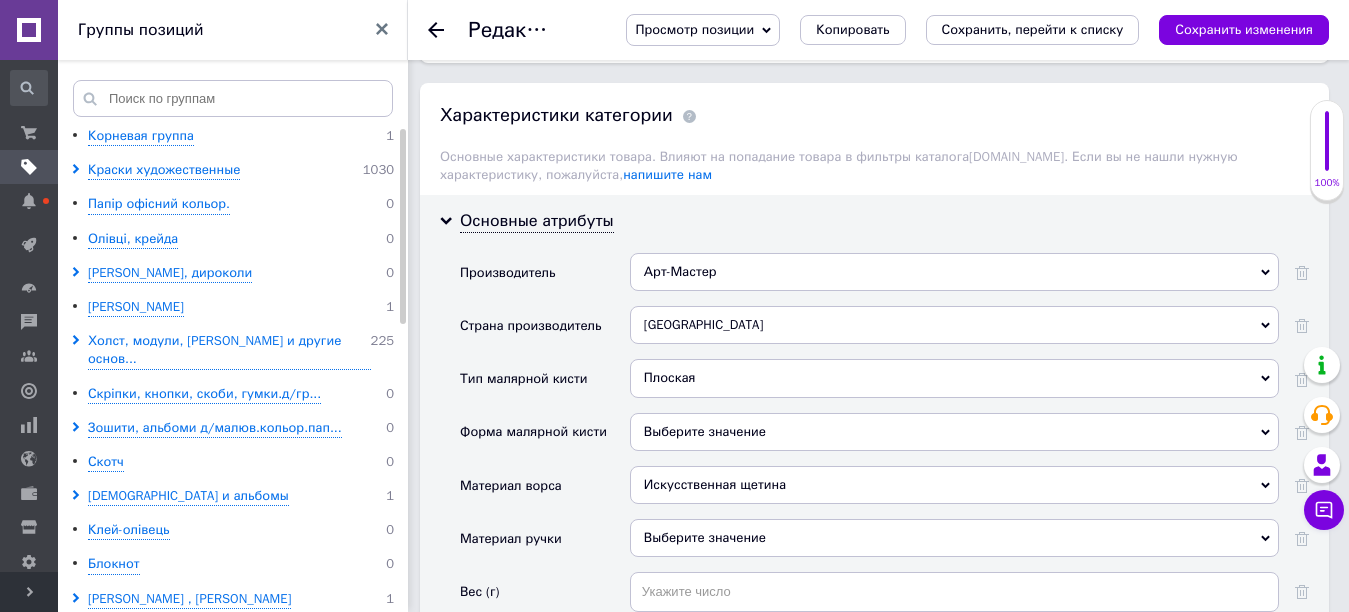 click 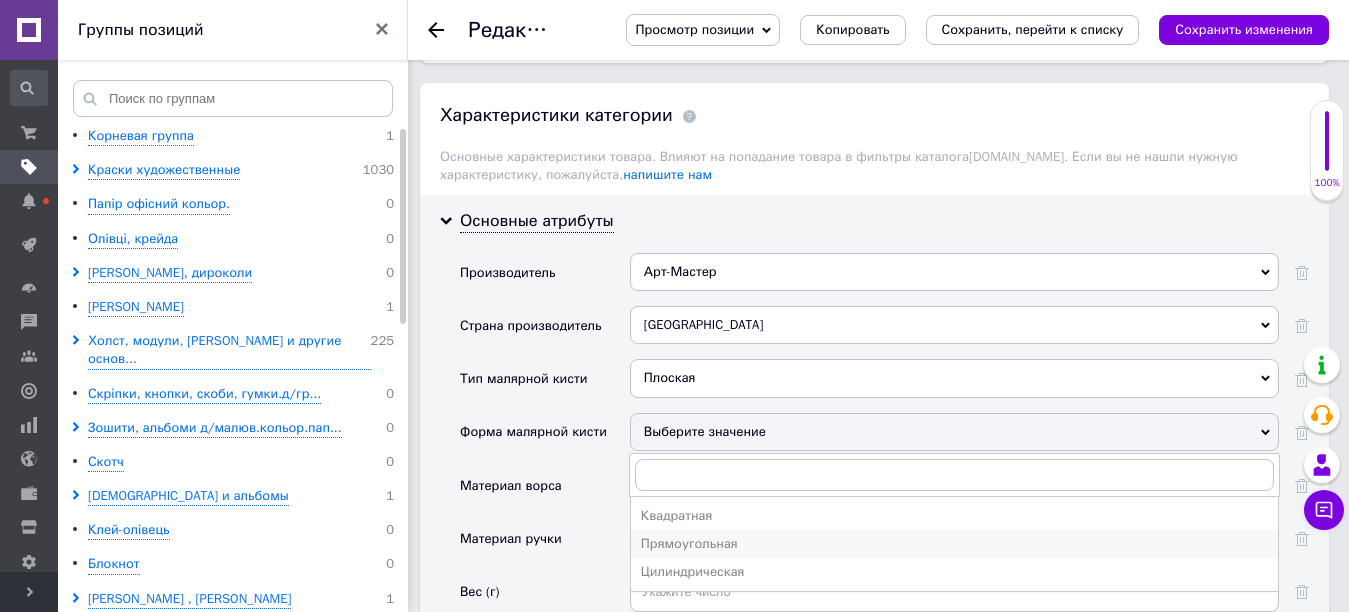 click on "Прямоугольная" at bounding box center [954, 544] 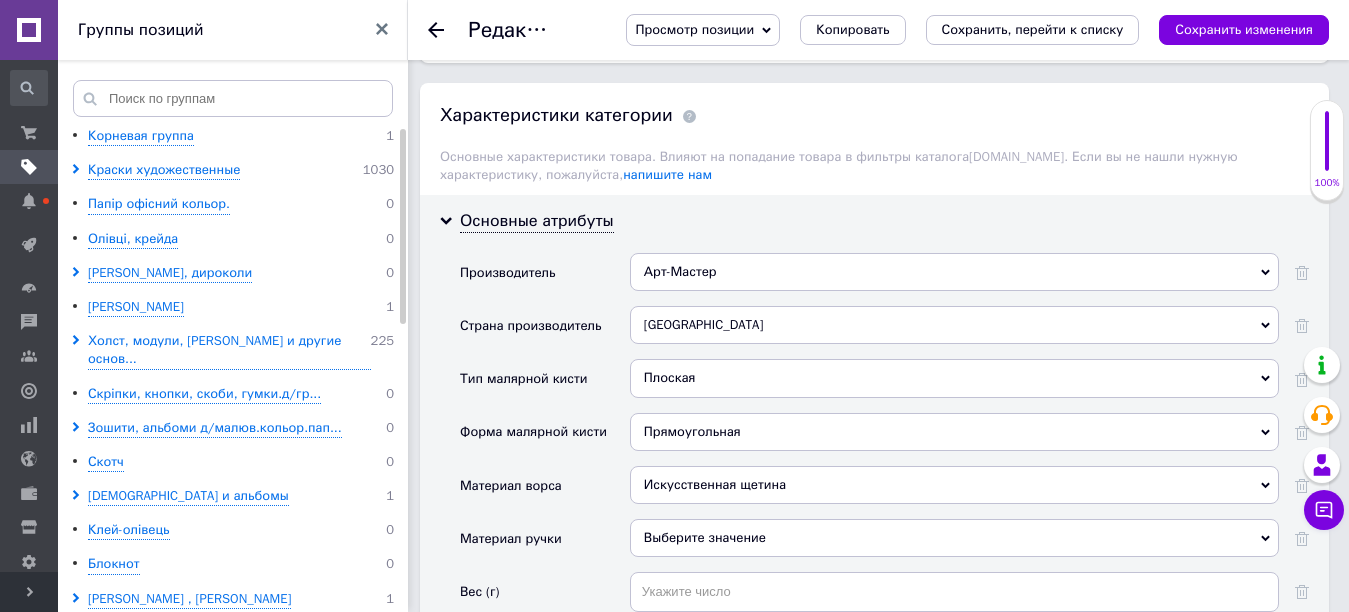 click on "Выберите значение" at bounding box center [954, 538] 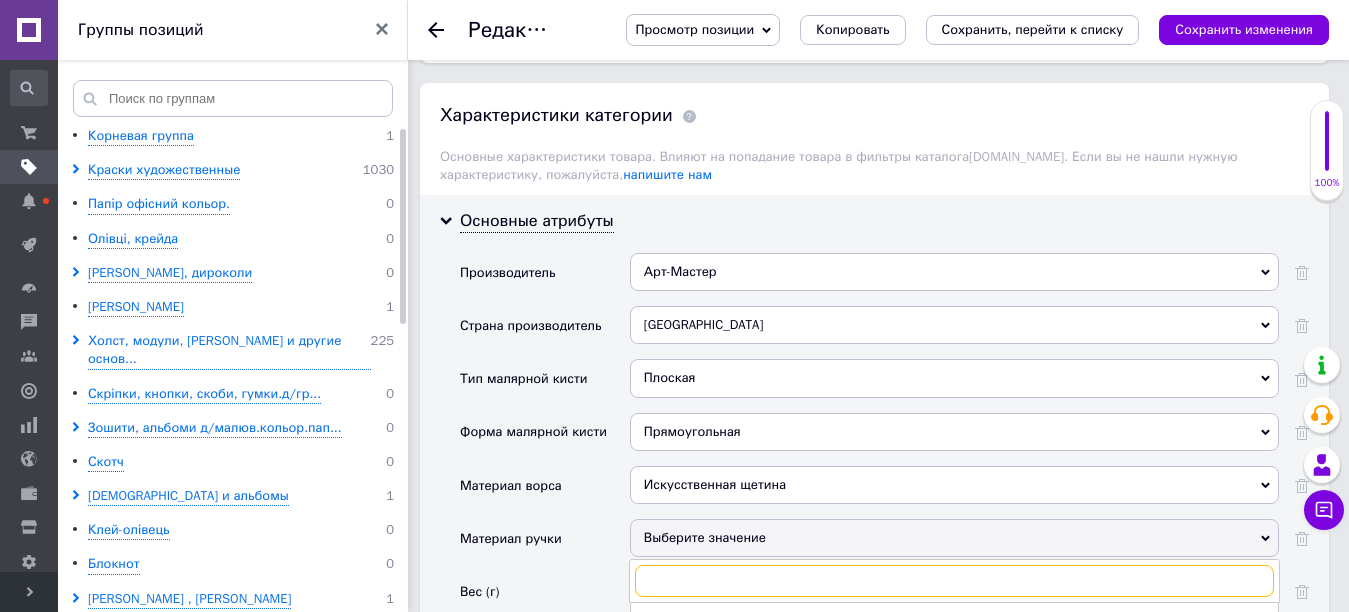 click at bounding box center [954, 581] 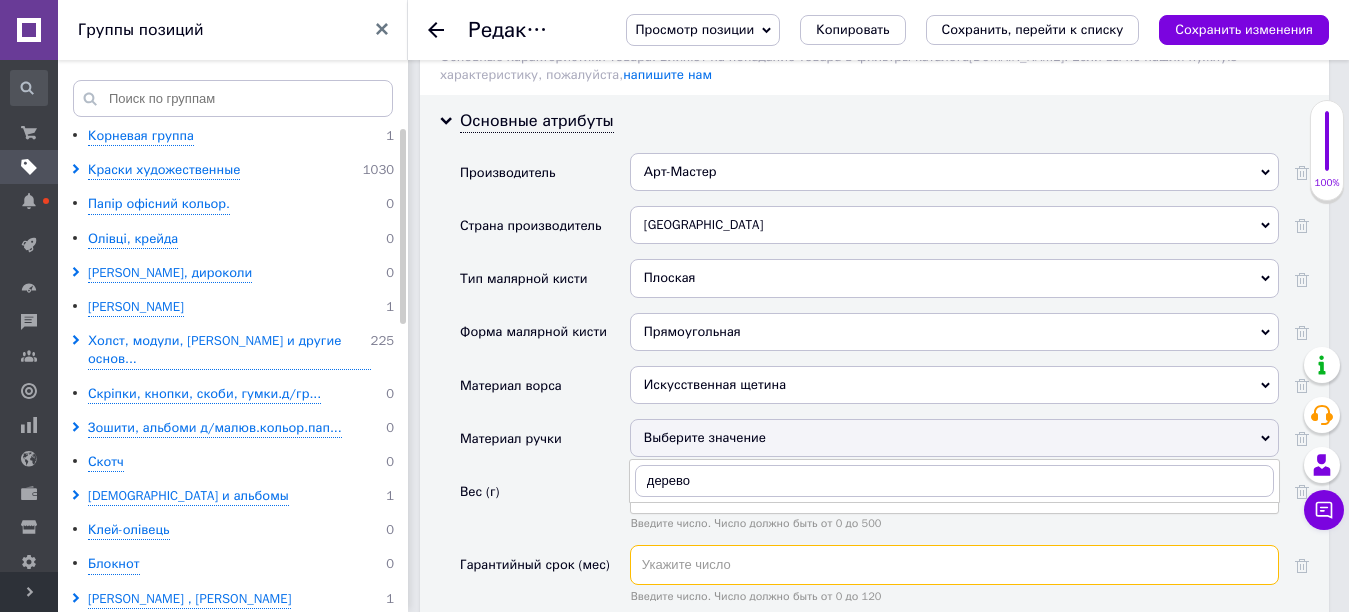 click at bounding box center (954, 565) 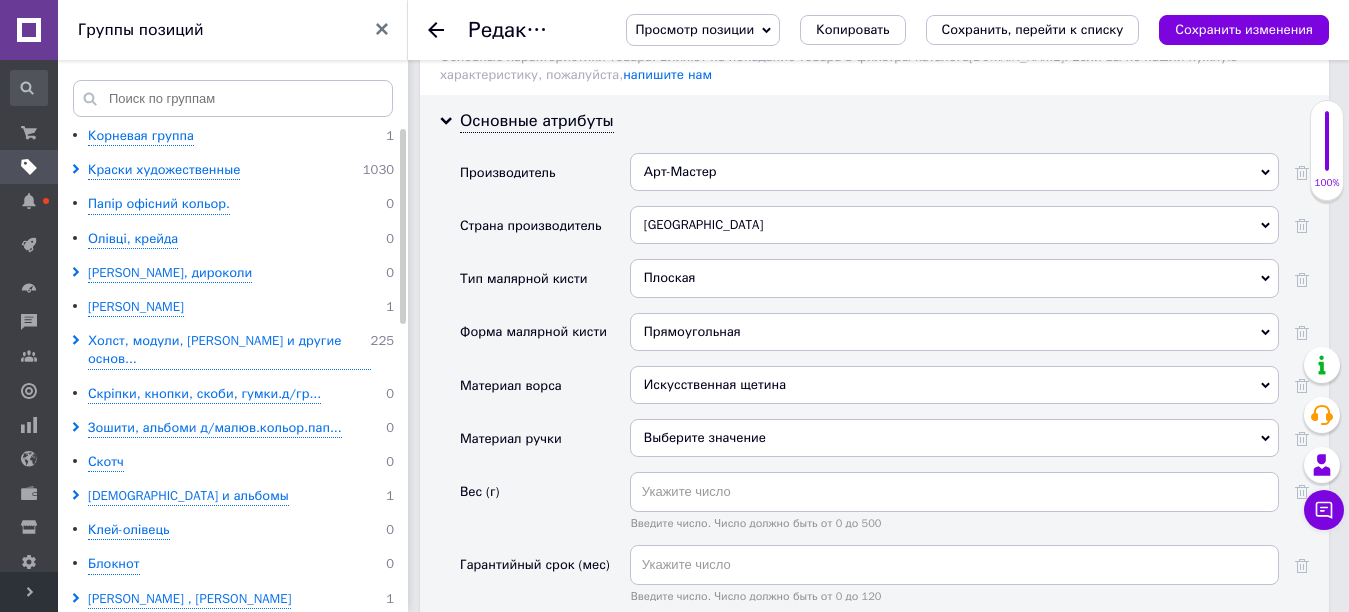 click 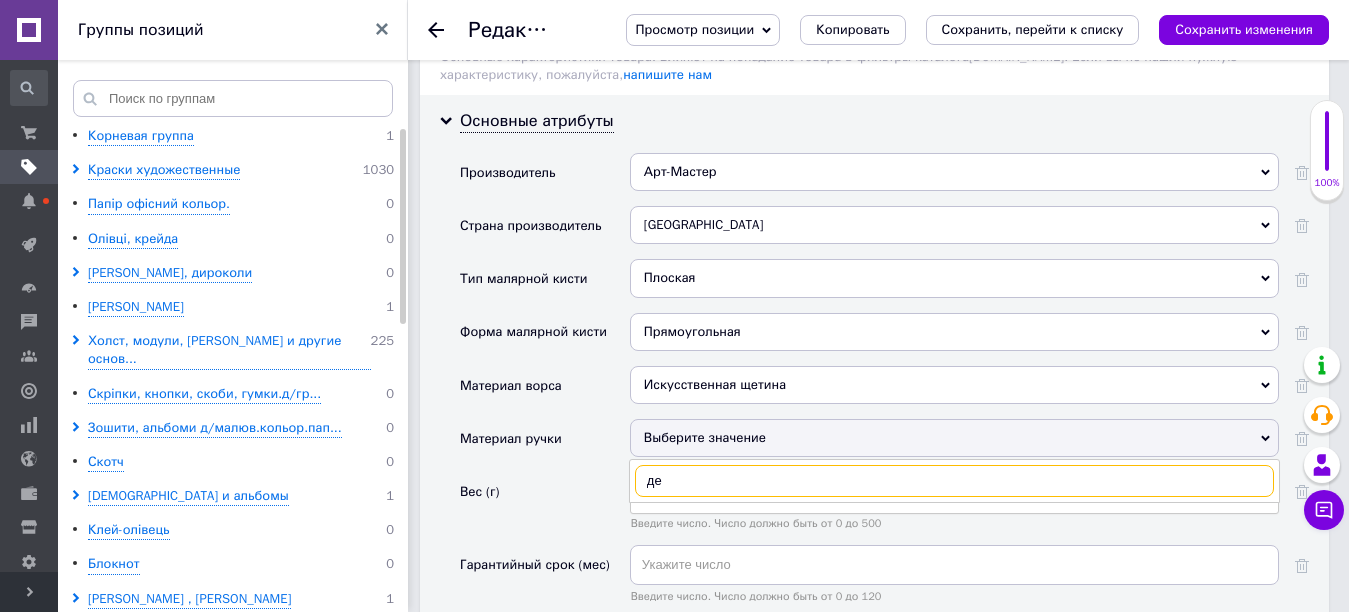 type on "д" 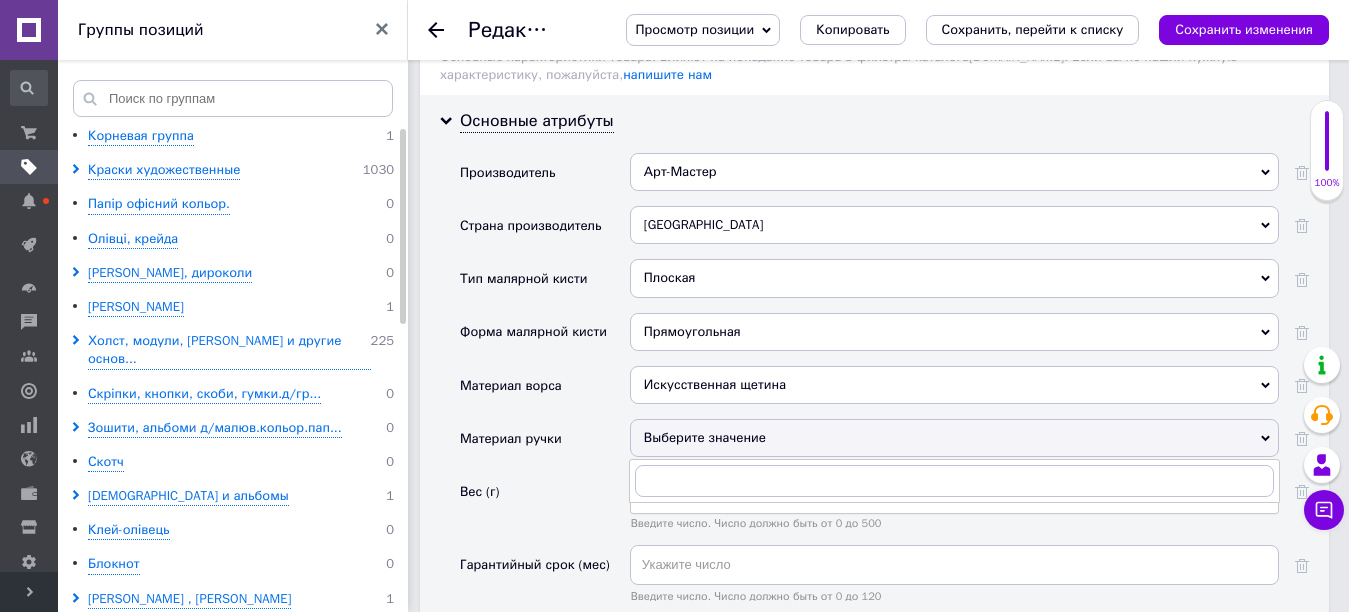 click 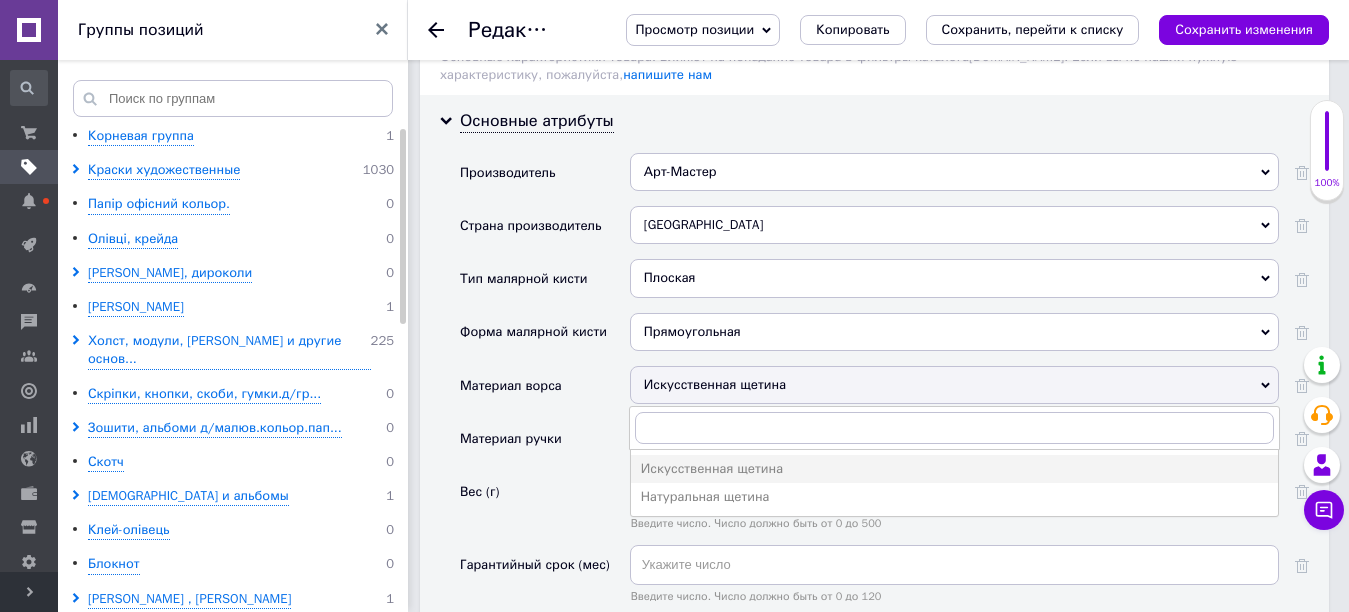 click on "Искусственная щетина" at bounding box center [954, 385] 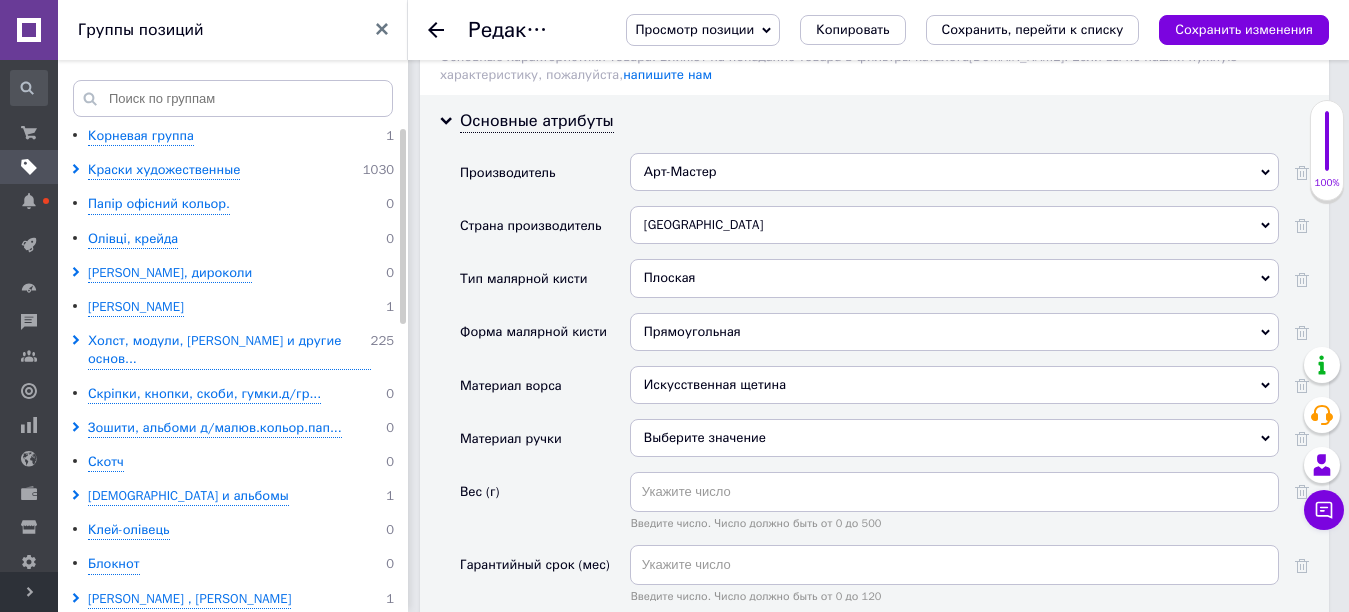 click 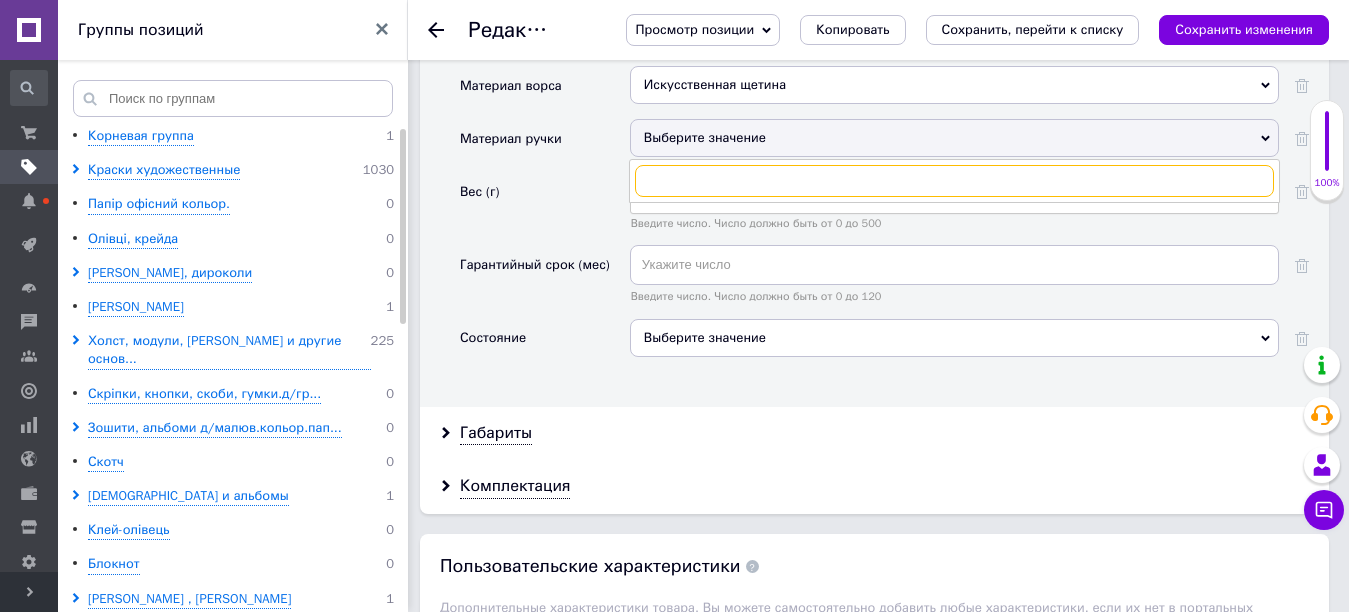 scroll, scrollTop: 1800, scrollLeft: 0, axis: vertical 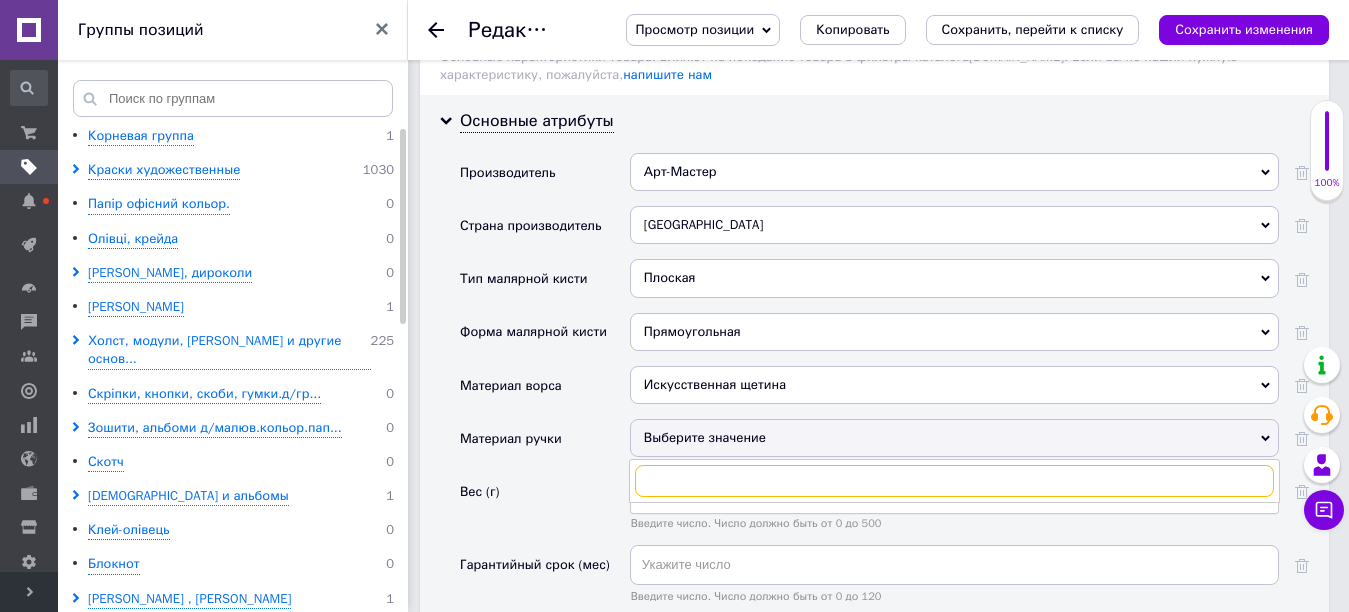 click at bounding box center (954, 481) 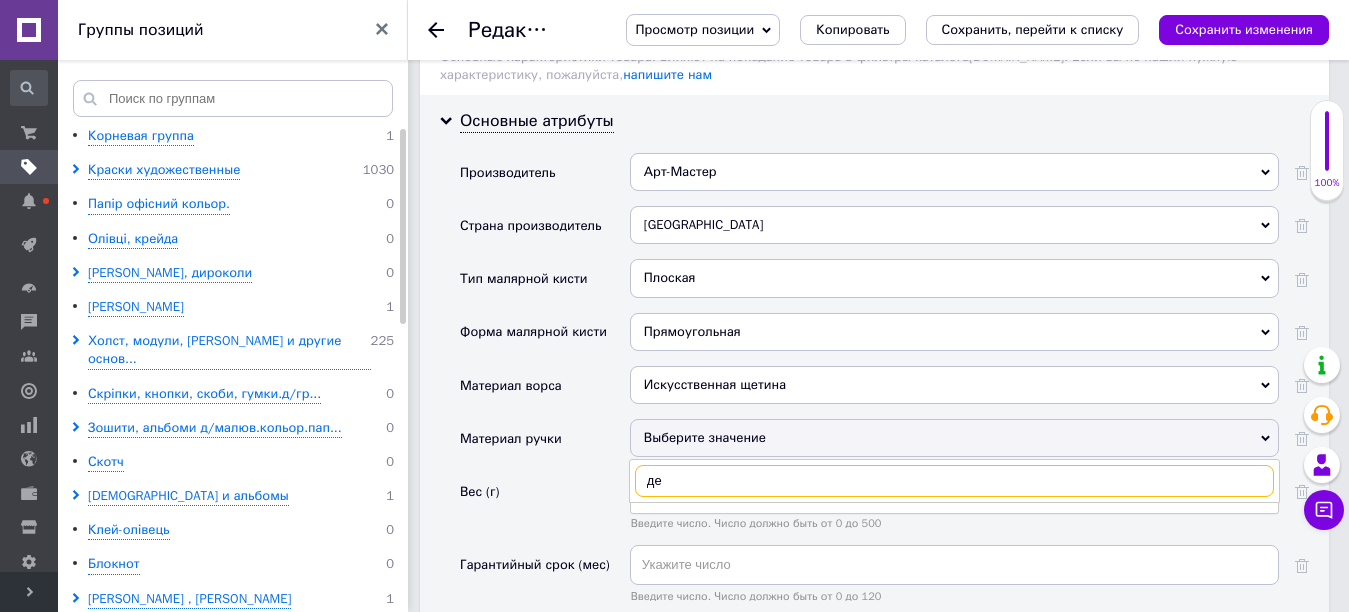 type on "д" 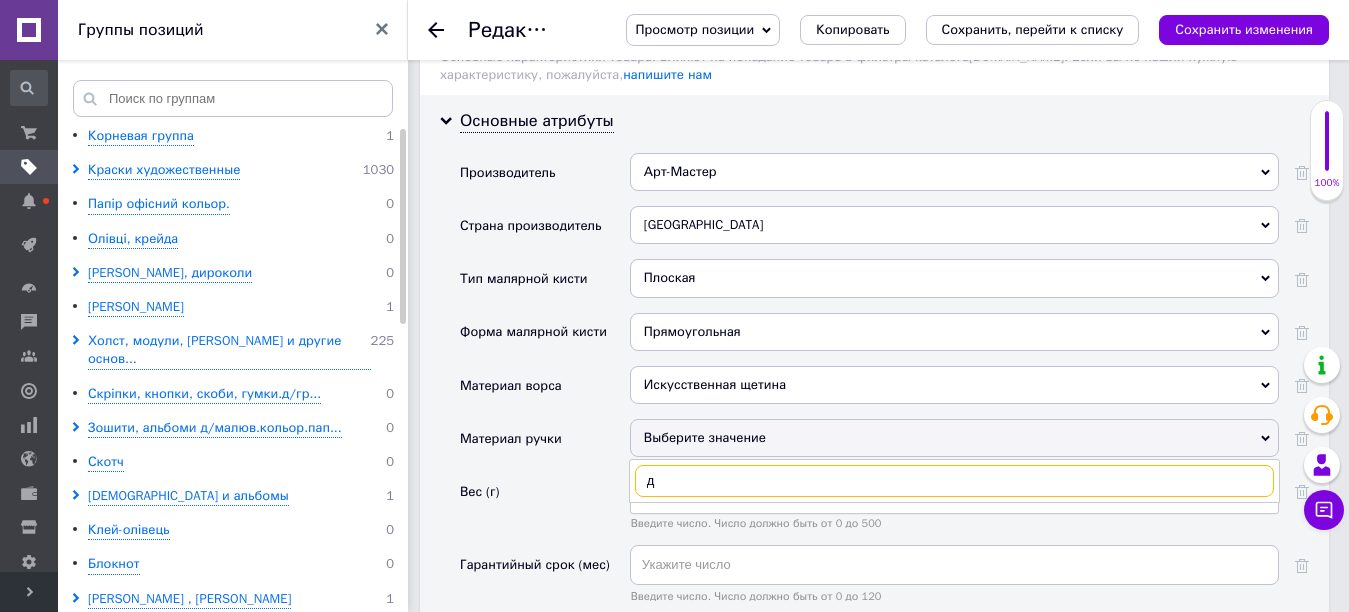 type 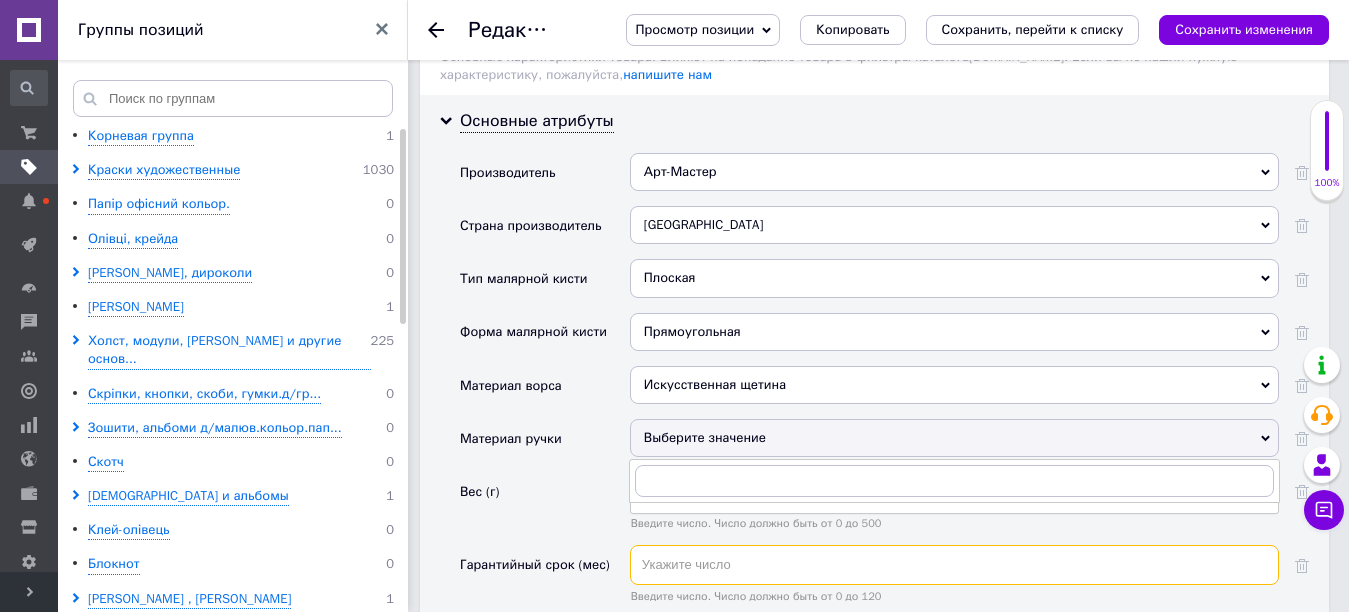 click at bounding box center [954, 565] 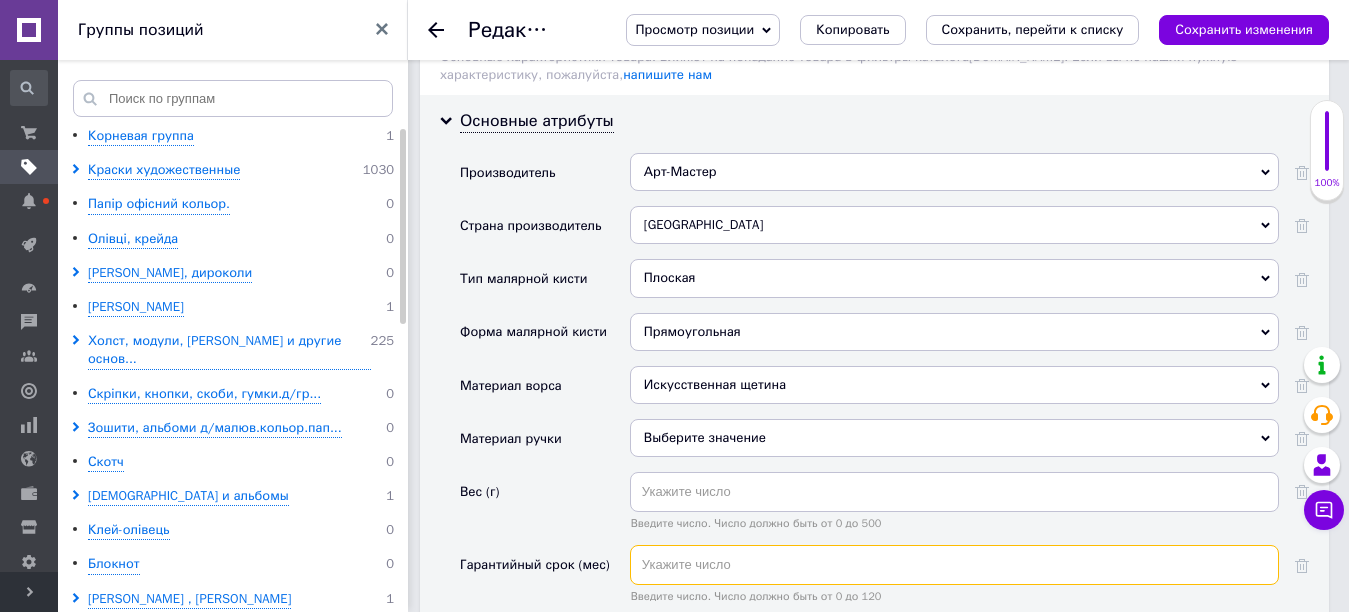 scroll, scrollTop: 1900, scrollLeft: 0, axis: vertical 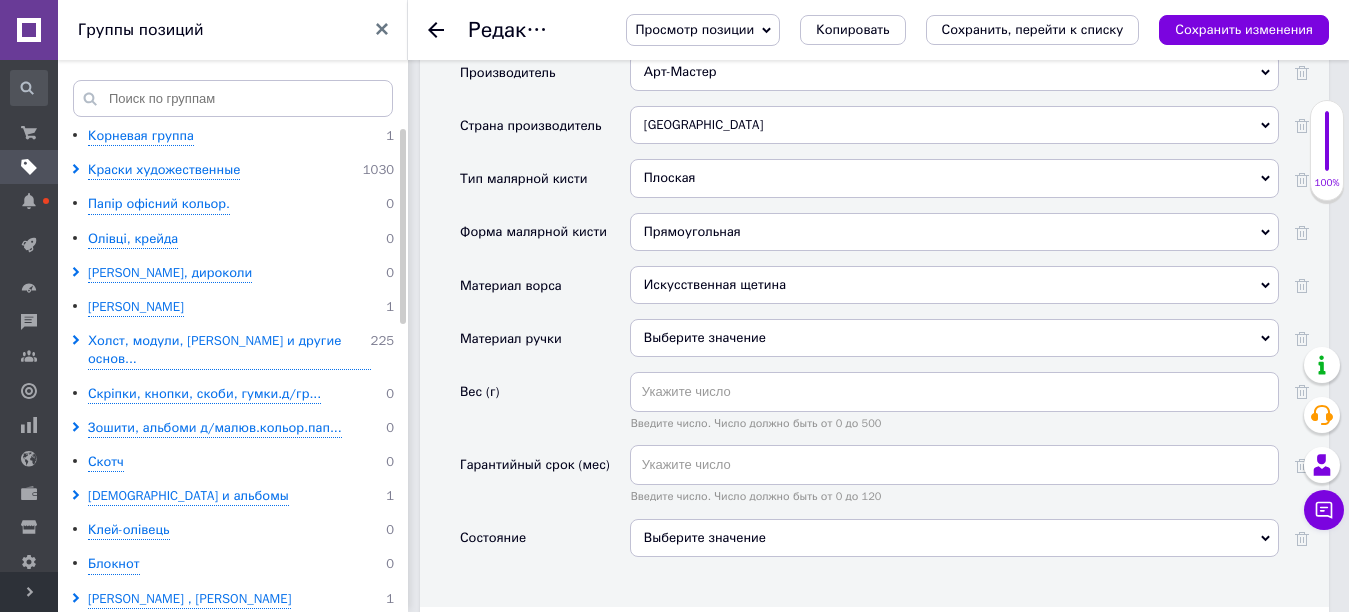 click on "Выберите значение" at bounding box center [954, 538] 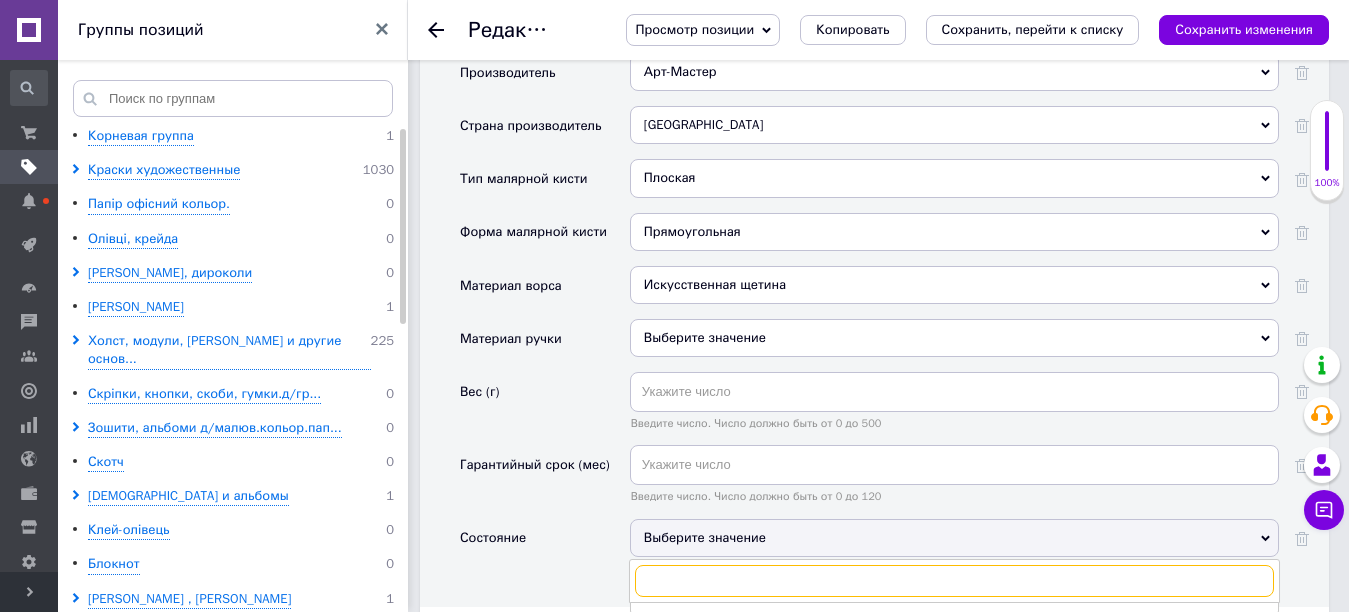 click at bounding box center [954, 581] 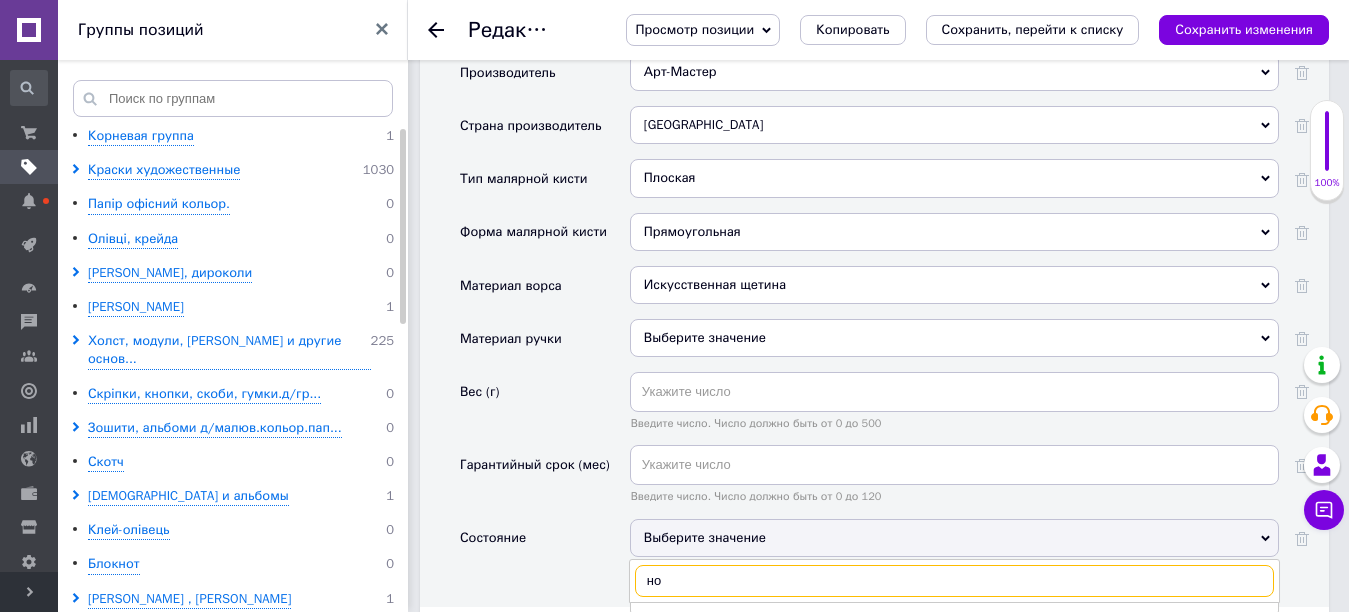 type on "н" 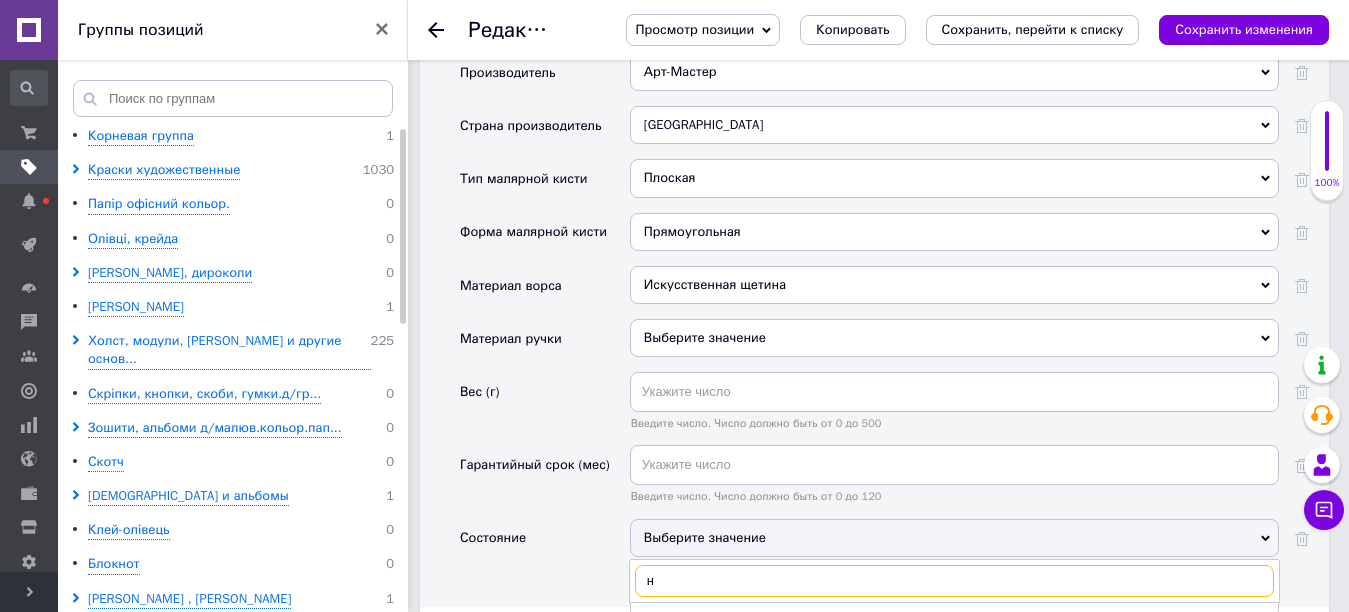 type 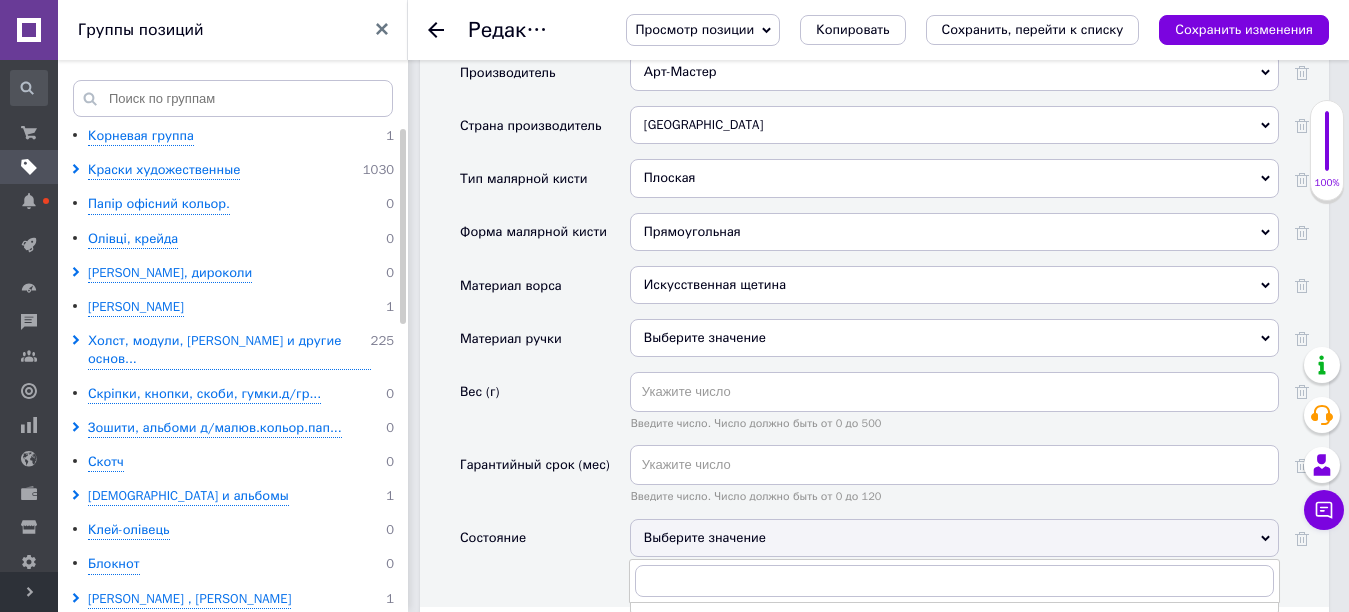 click 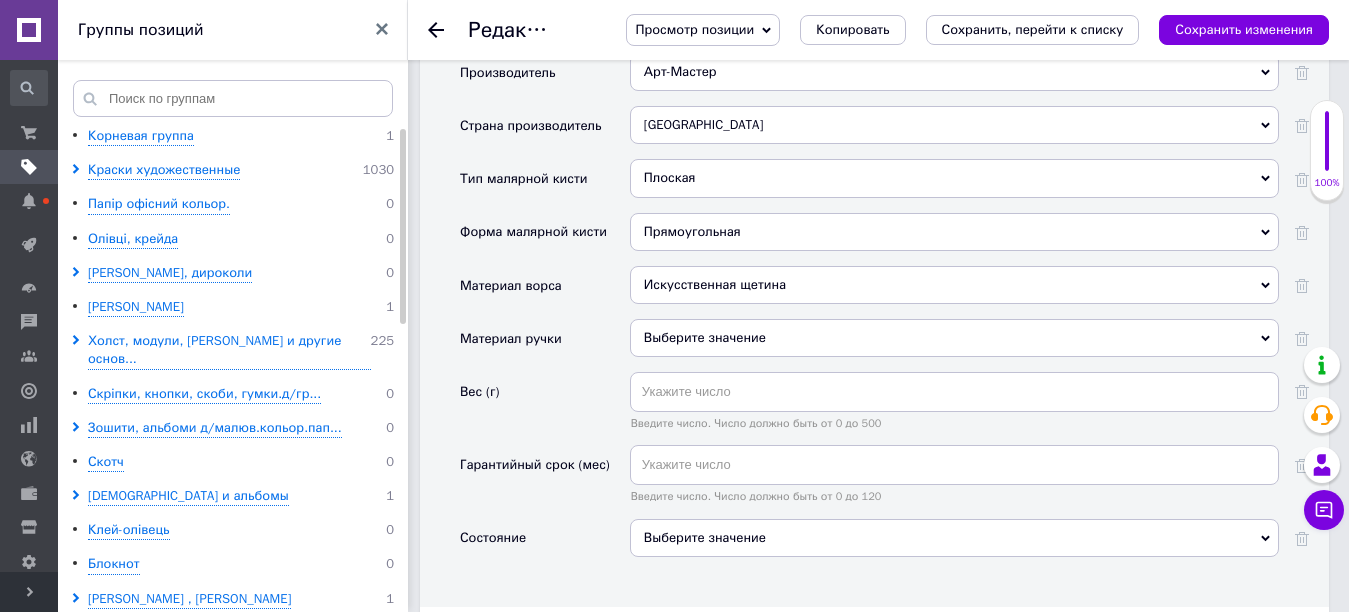 click 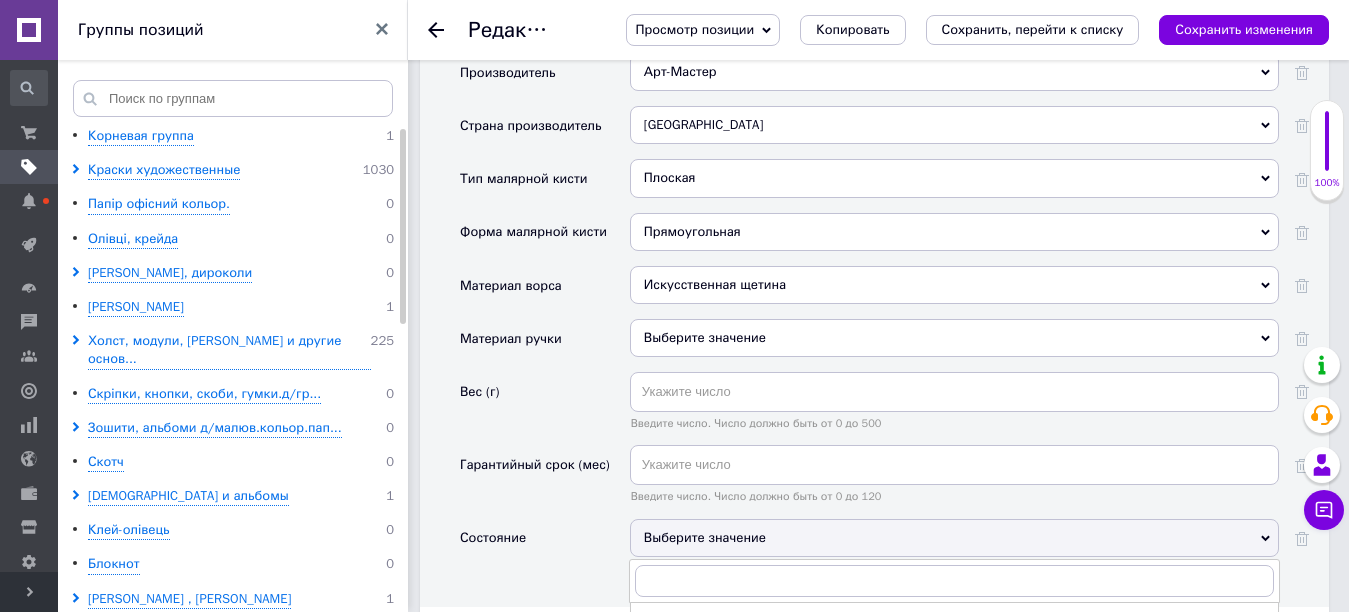 click on "Выберите значение" at bounding box center [954, 338] 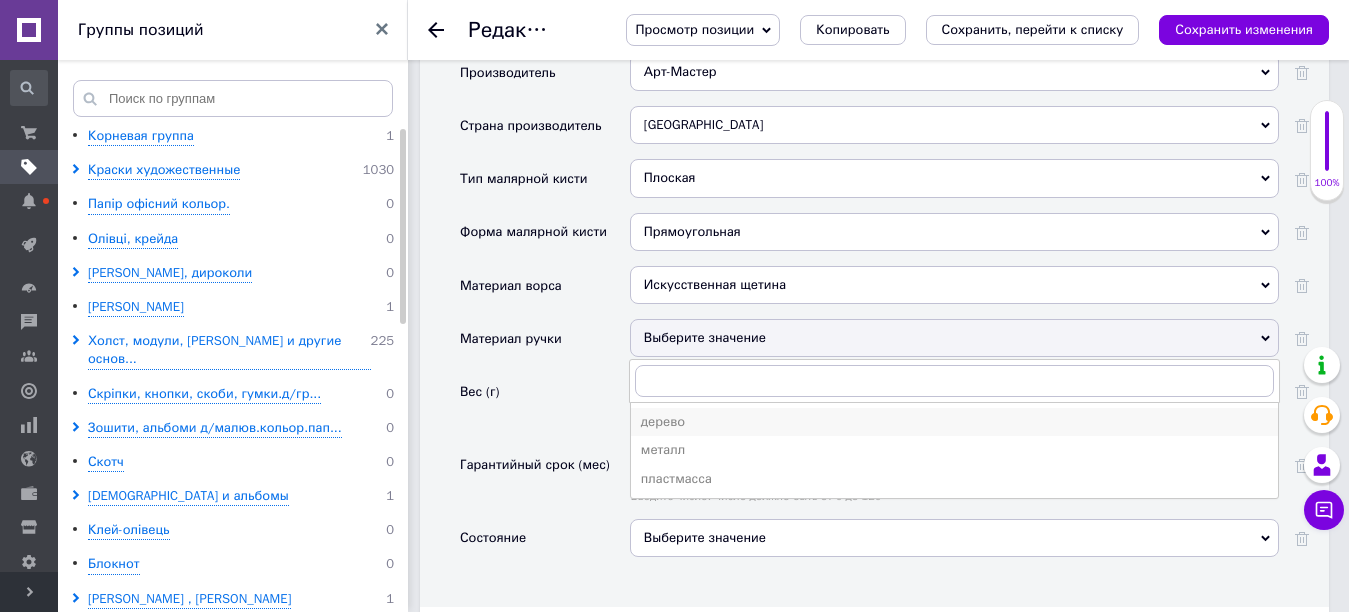 click on "дерево" at bounding box center (954, 422) 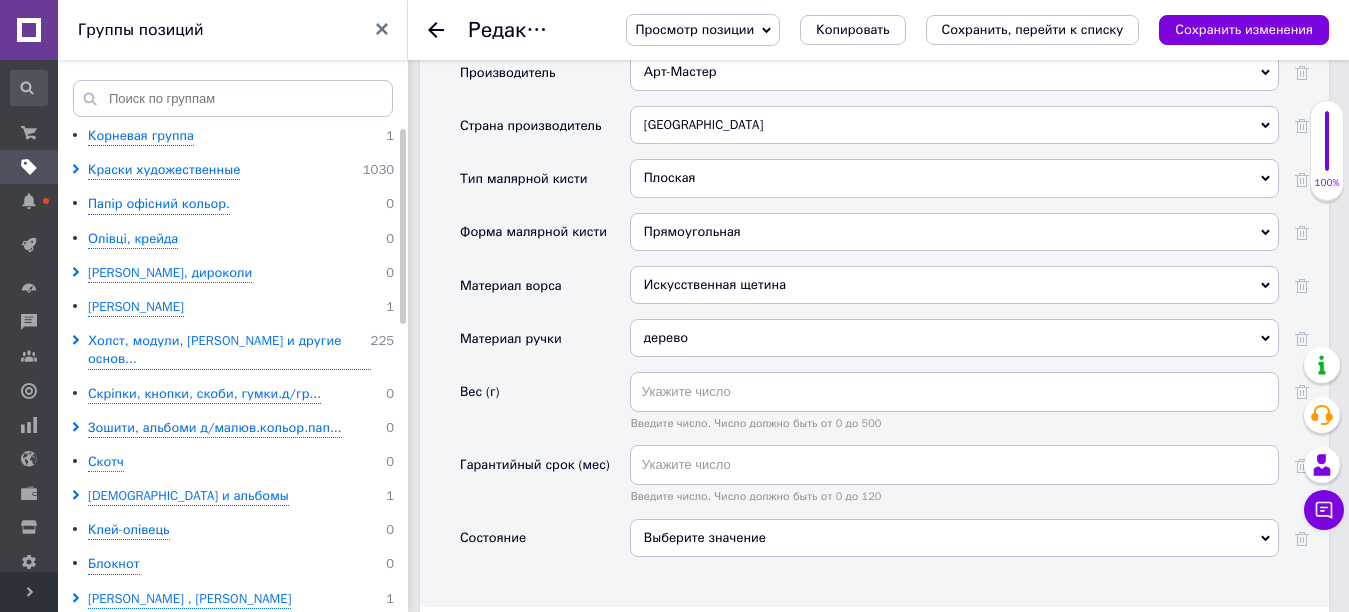 click 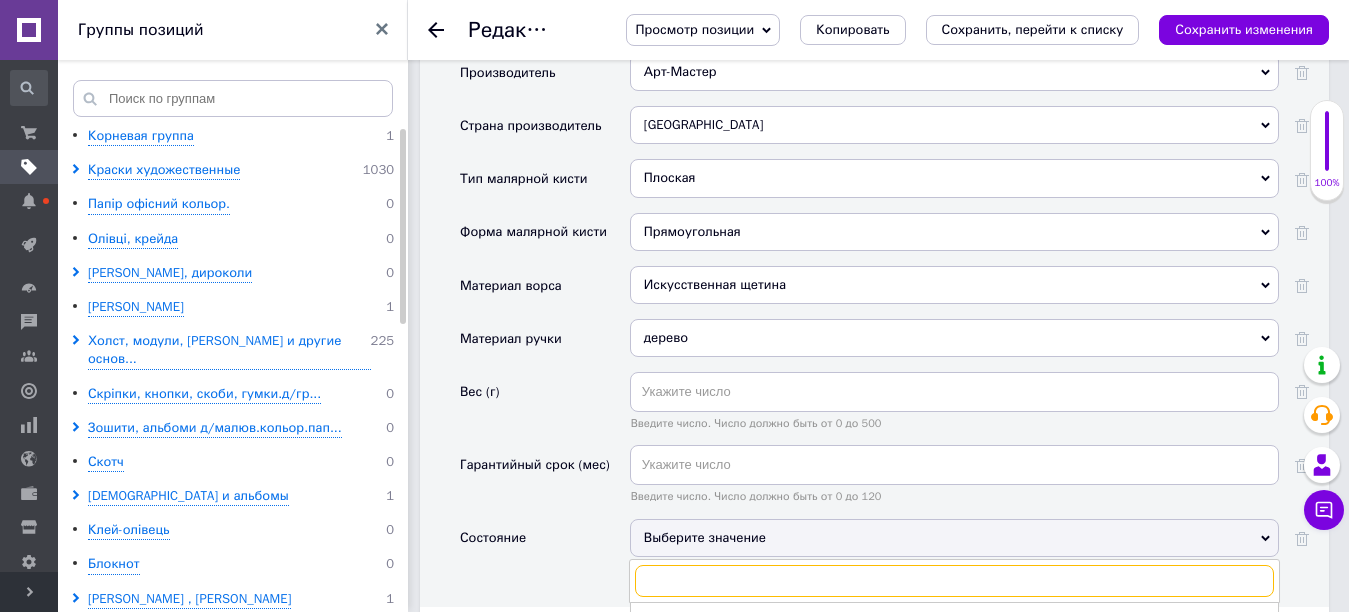 scroll, scrollTop: 2000, scrollLeft: 0, axis: vertical 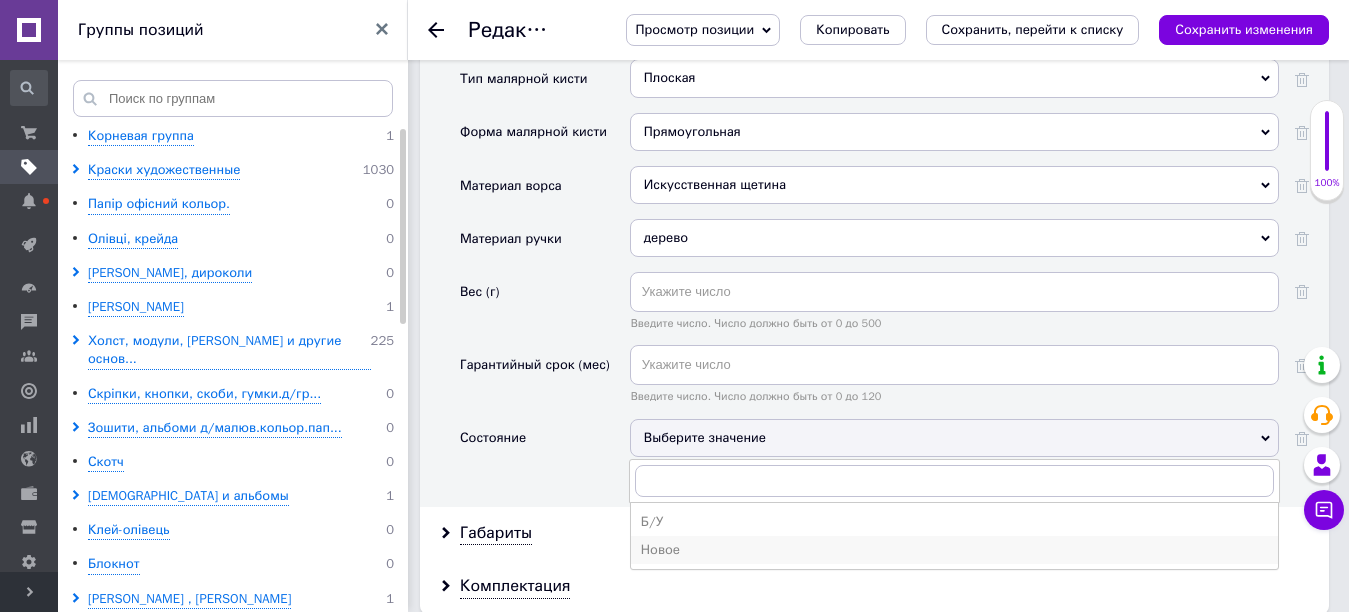 click on "Новое" at bounding box center (954, 550) 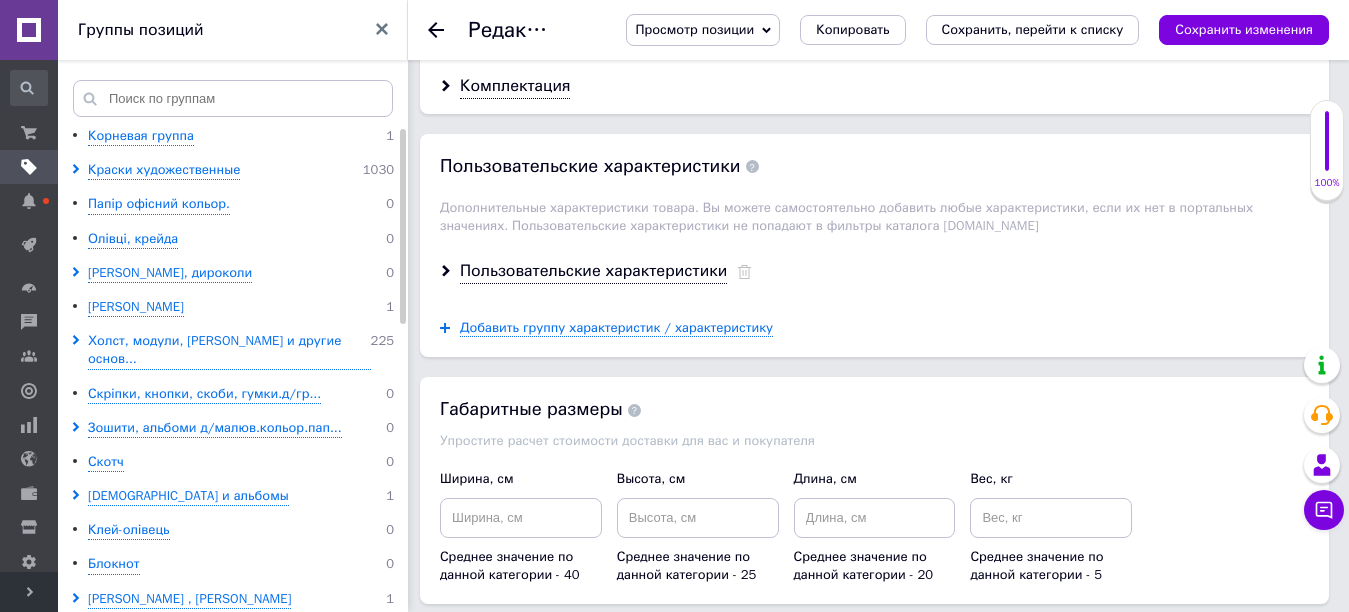 scroll, scrollTop: 2600, scrollLeft: 0, axis: vertical 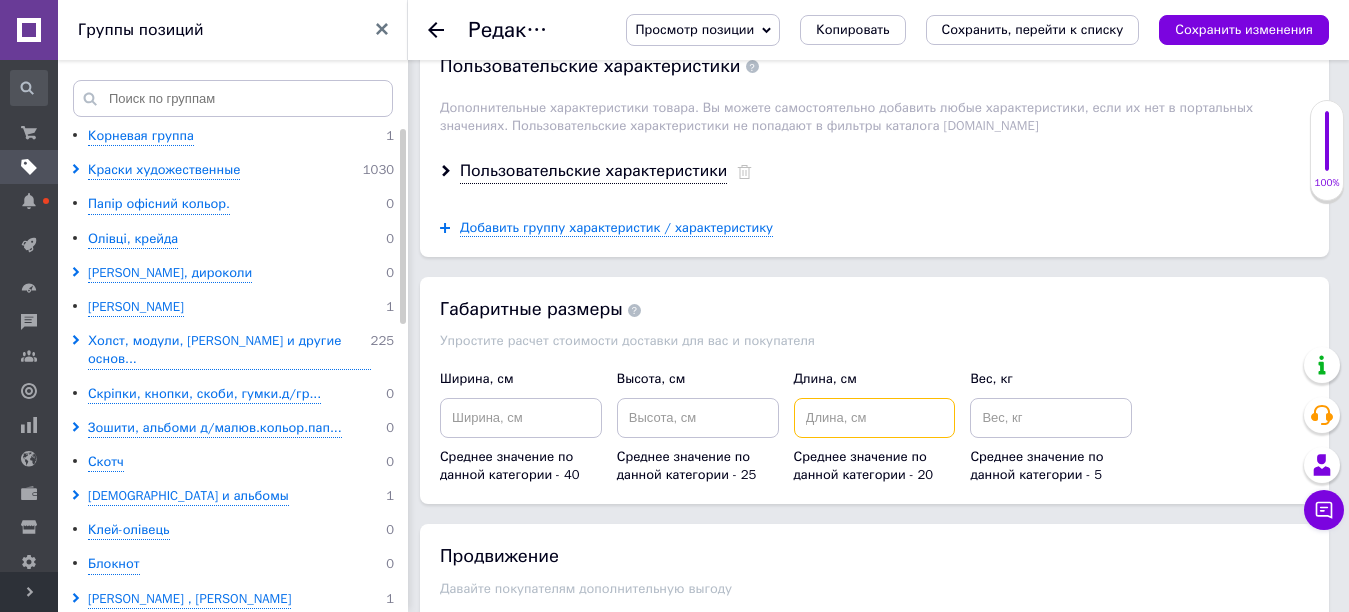 click at bounding box center (875, 418) 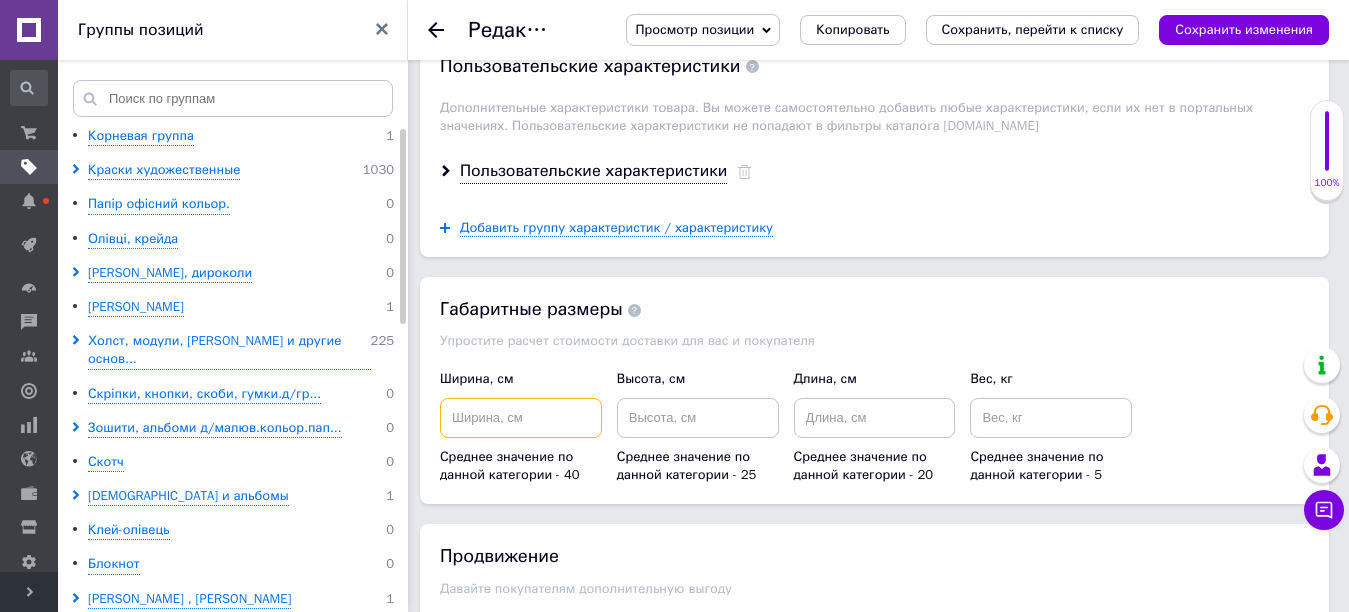 click at bounding box center (521, 418) 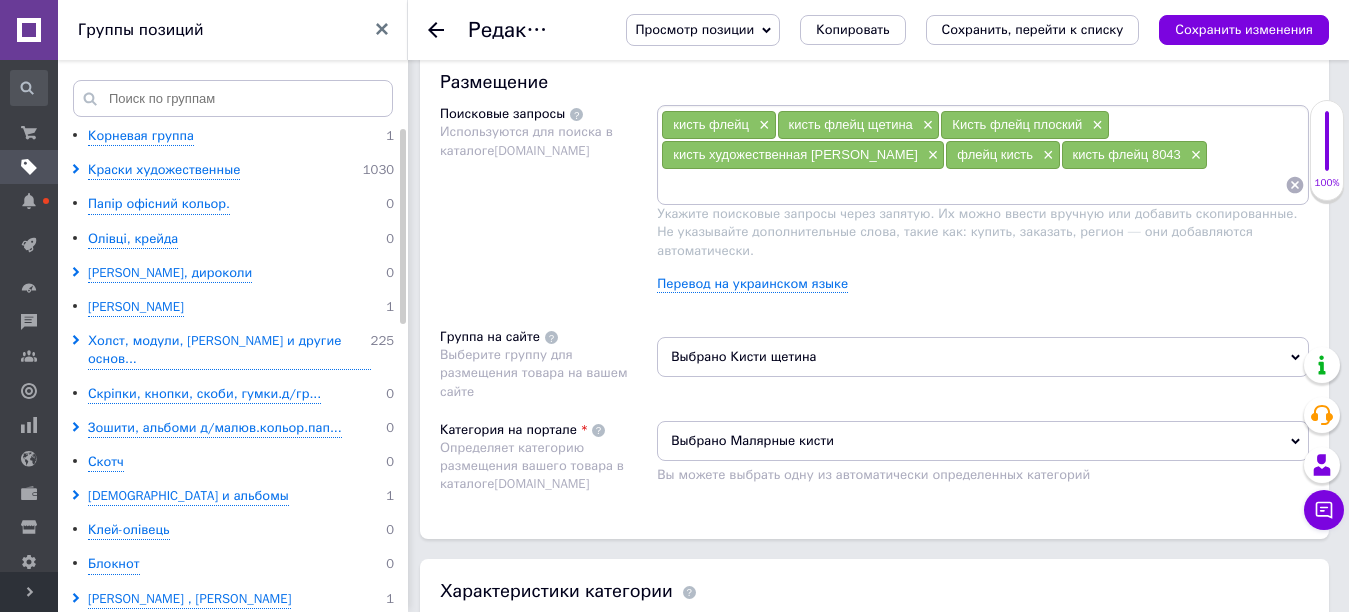 scroll, scrollTop: 1024, scrollLeft: 0, axis: vertical 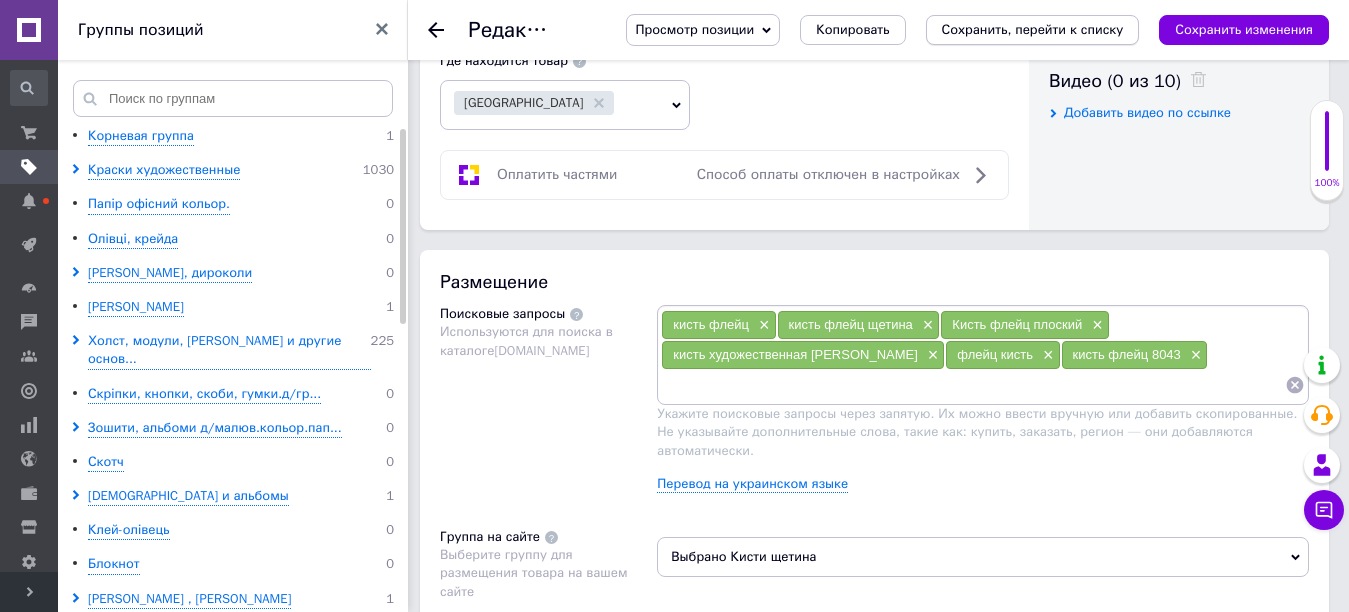 click on "Сохранить, перейти к списку" at bounding box center (1033, 29) 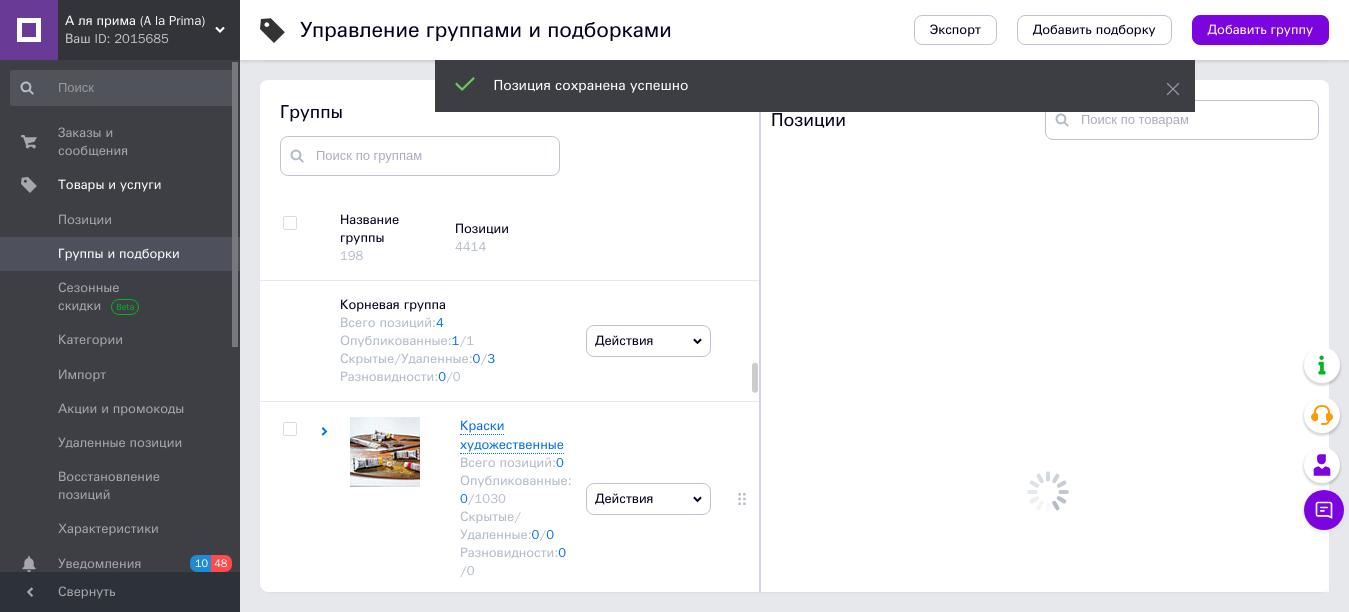 scroll, scrollTop: 113, scrollLeft: 0, axis: vertical 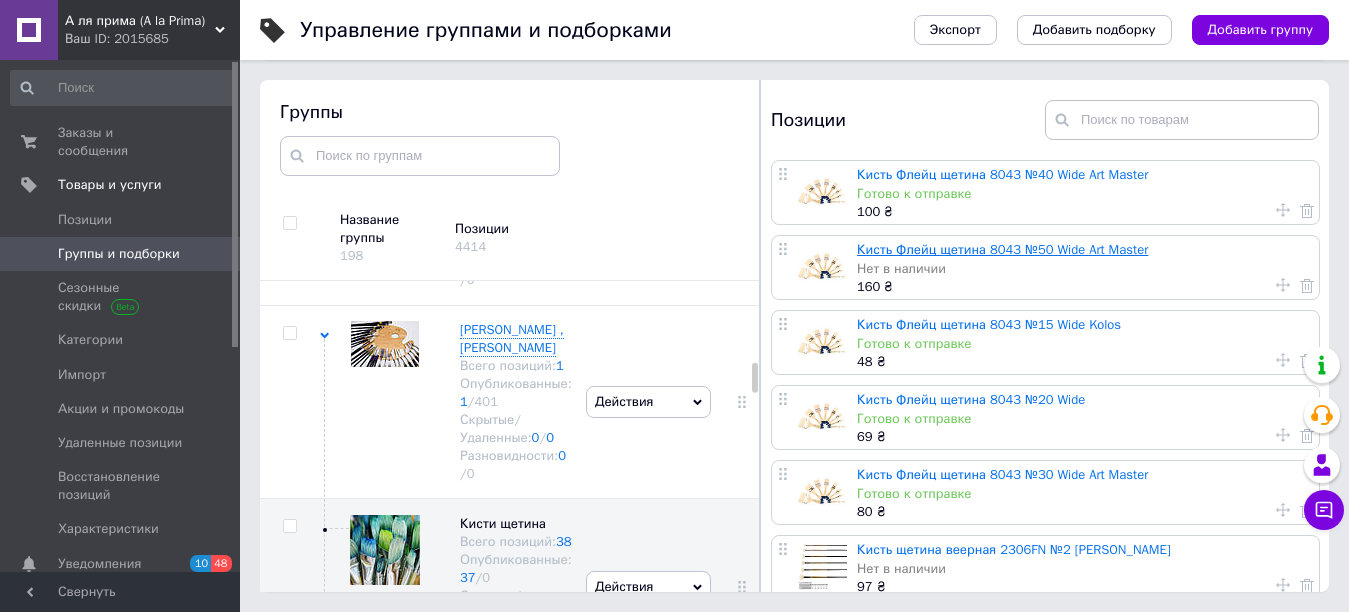 click on "Кисть Флейц щетина 8043  №50  Wide Art Master" at bounding box center [1002, 249] 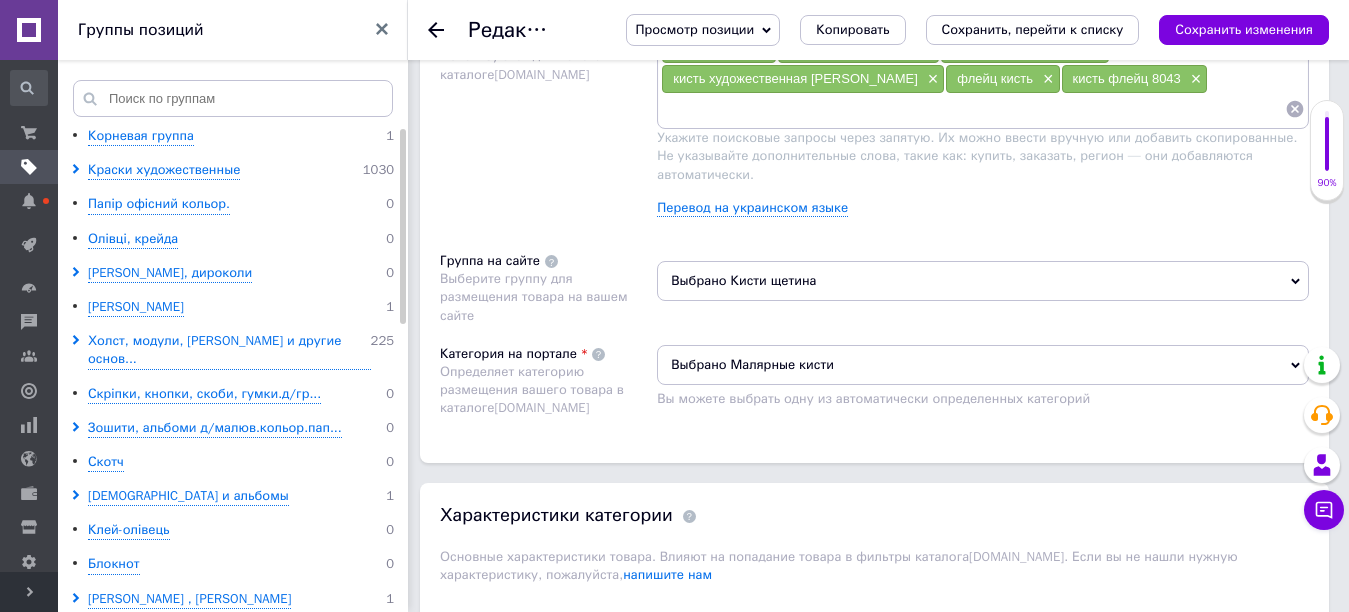 scroll, scrollTop: 1400, scrollLeft: 0, axis: vertical 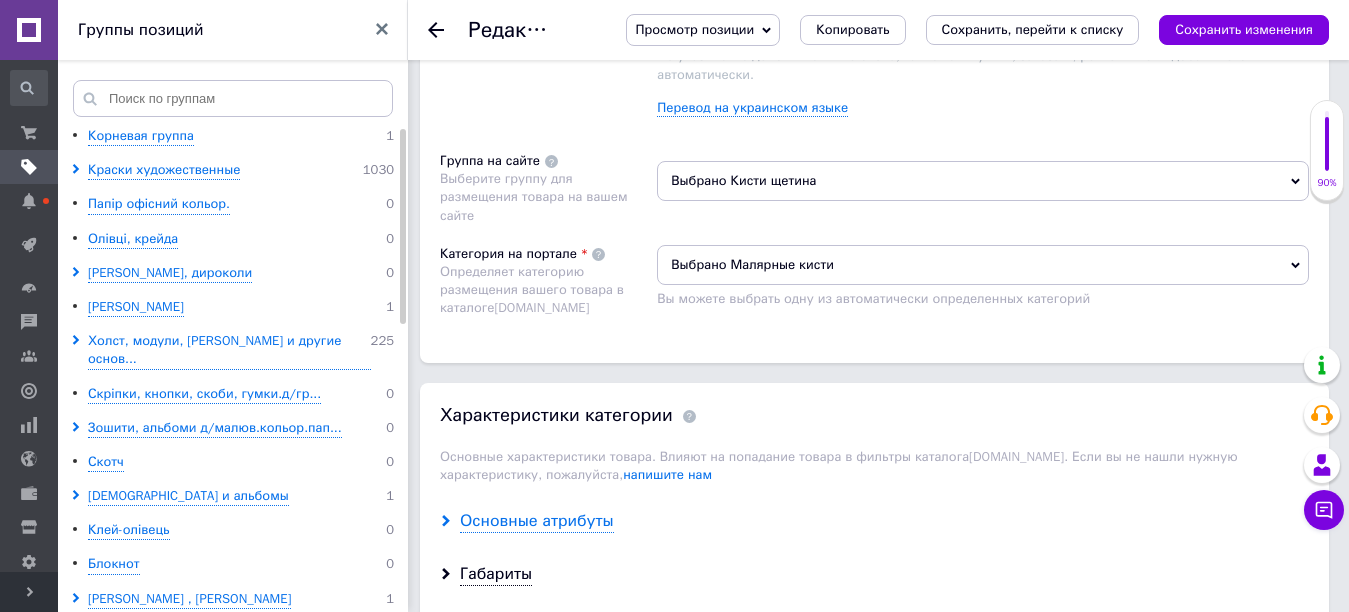 click on "Основные атрибуты" at bounding box center (537, 521) 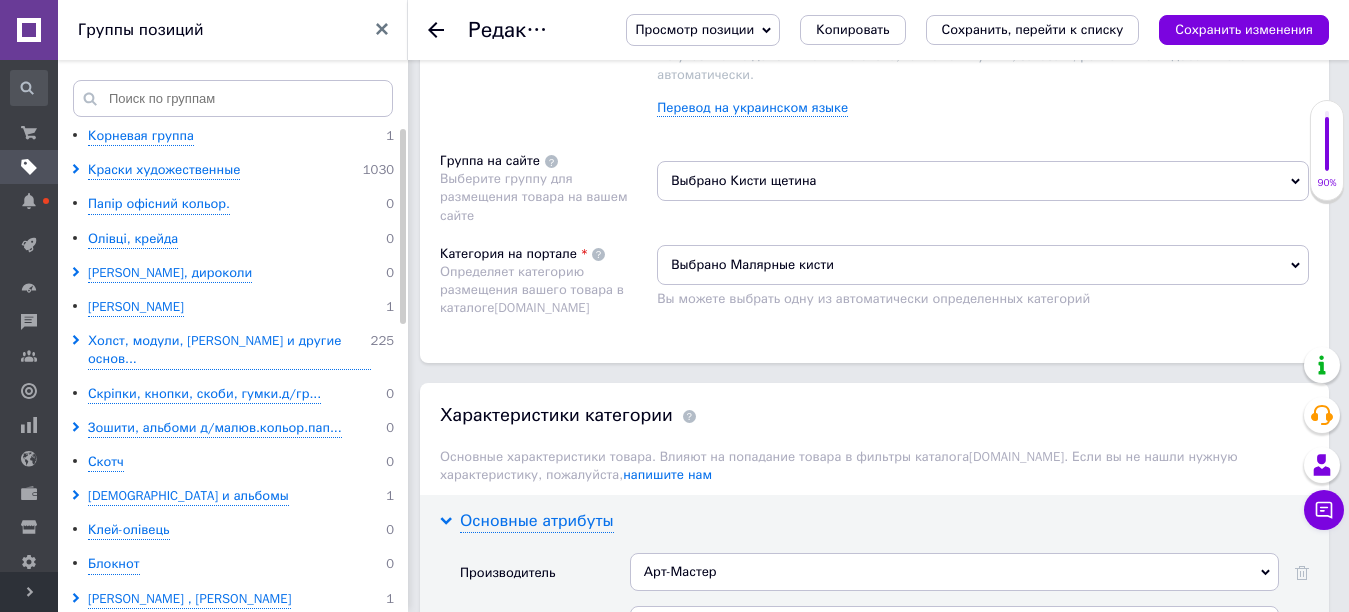 scroll, scrollTop: 1500, scrollLeft: 0, axis: vertical 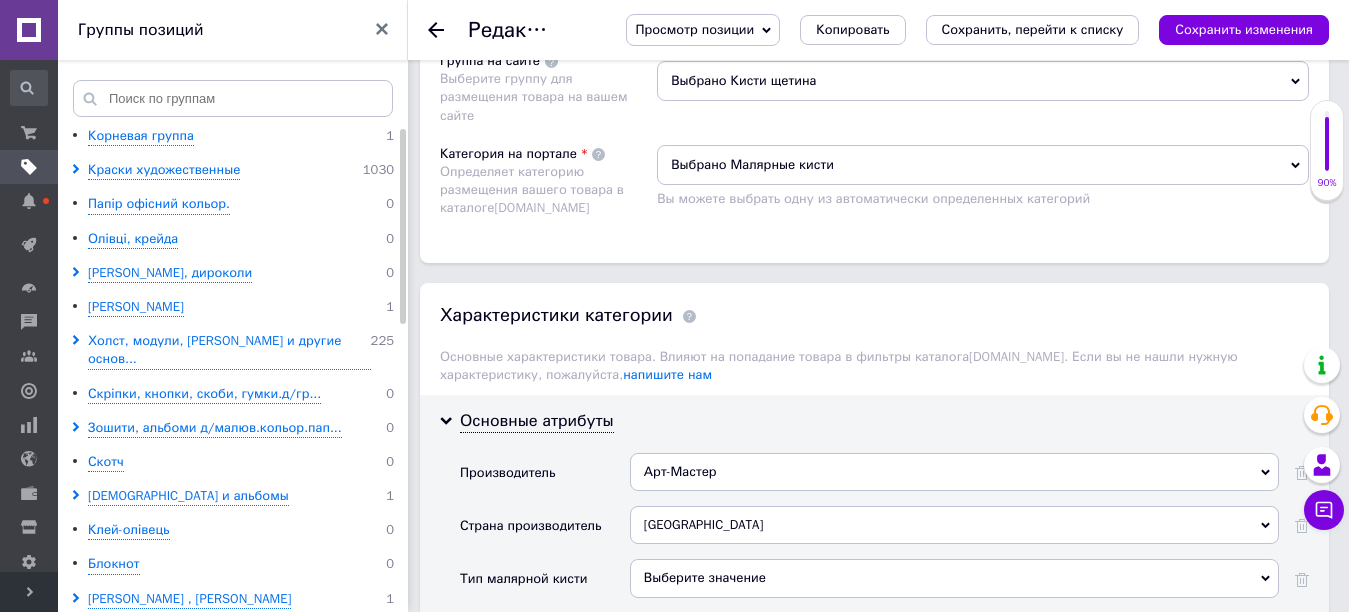click on "Выберите значение" at bounding box center (954, 578) 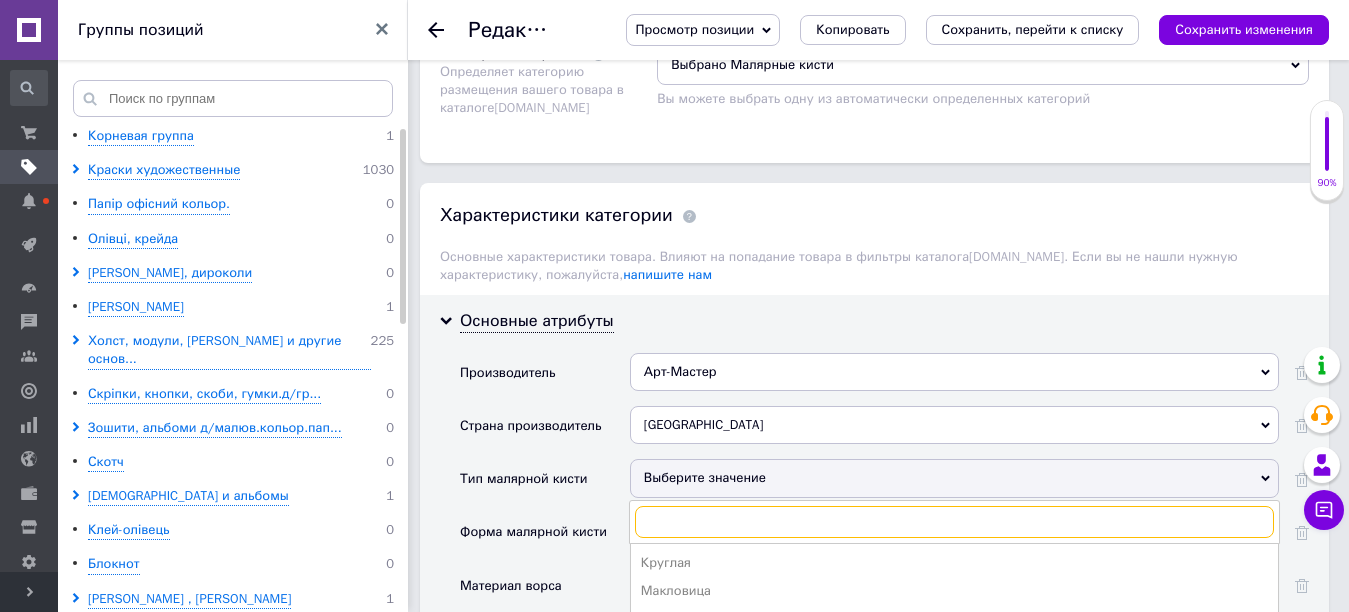 scroll, scrollTop: 1700, scrollLeft: 0, axis: vertical 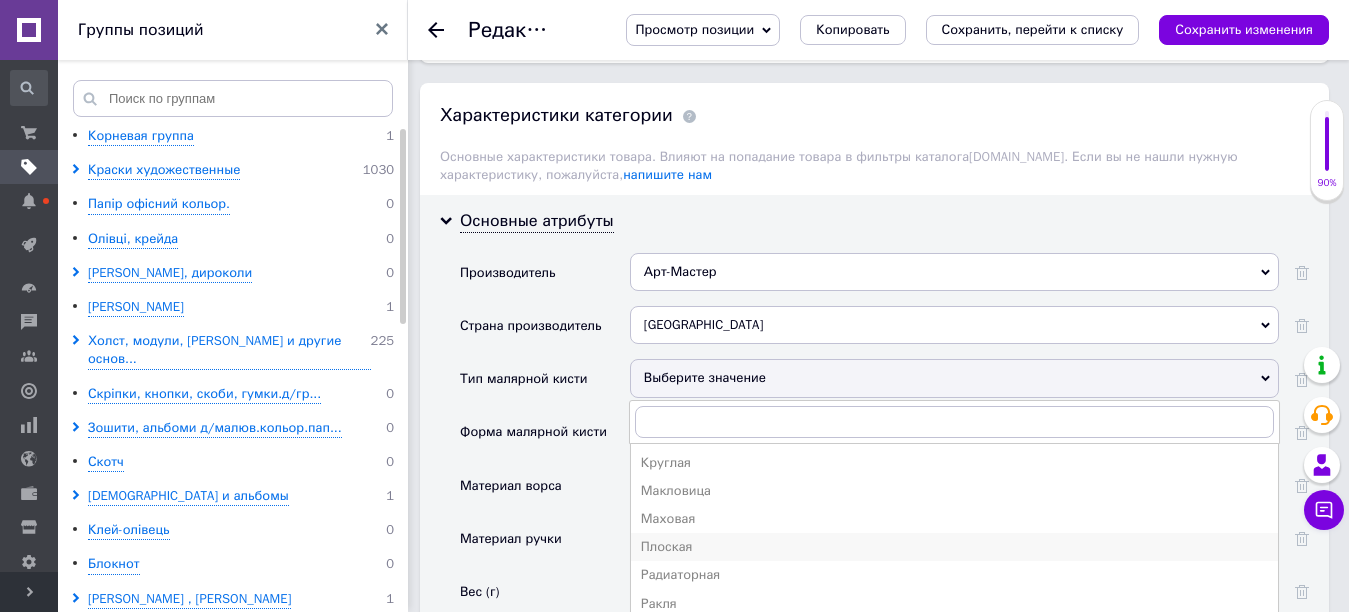 click on "Плоская" at bounding box center (954, 547) 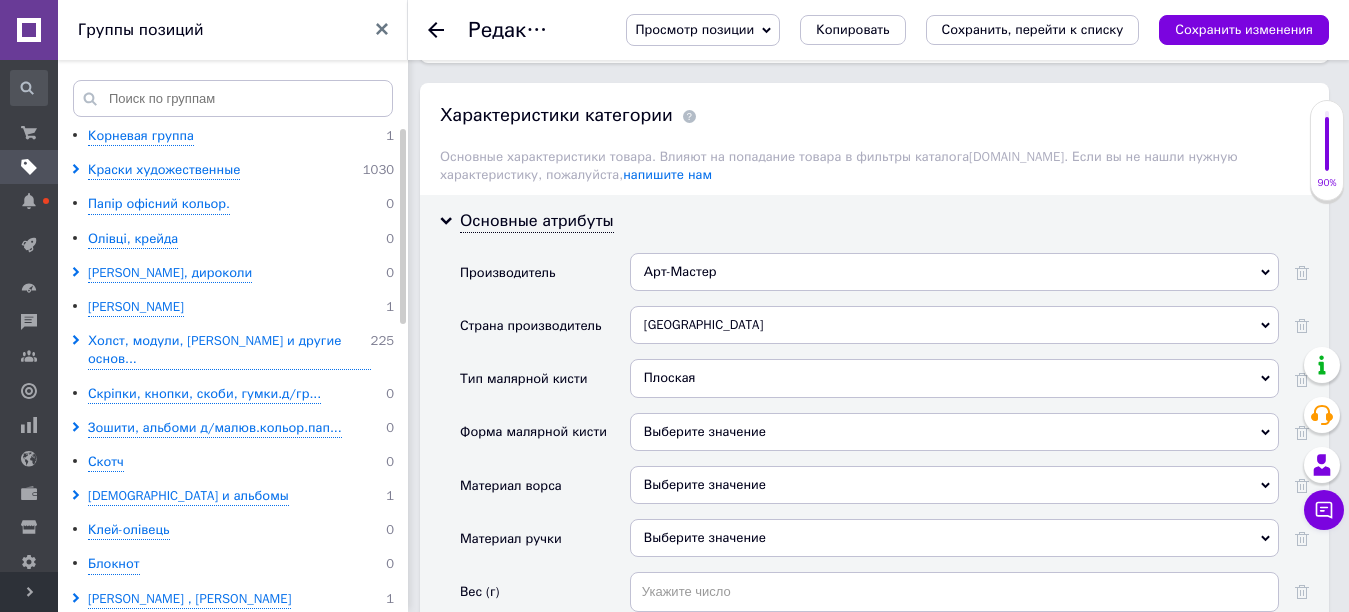 click 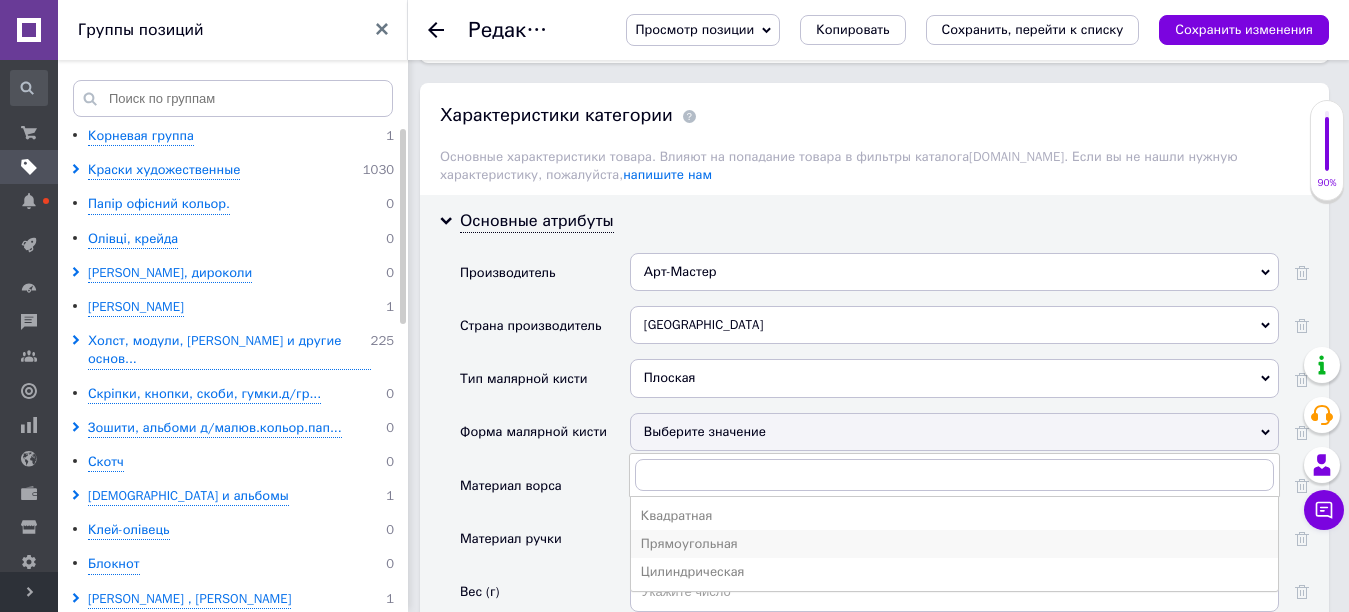 click on "Прямоугольная" at bounding box center [954, 544] 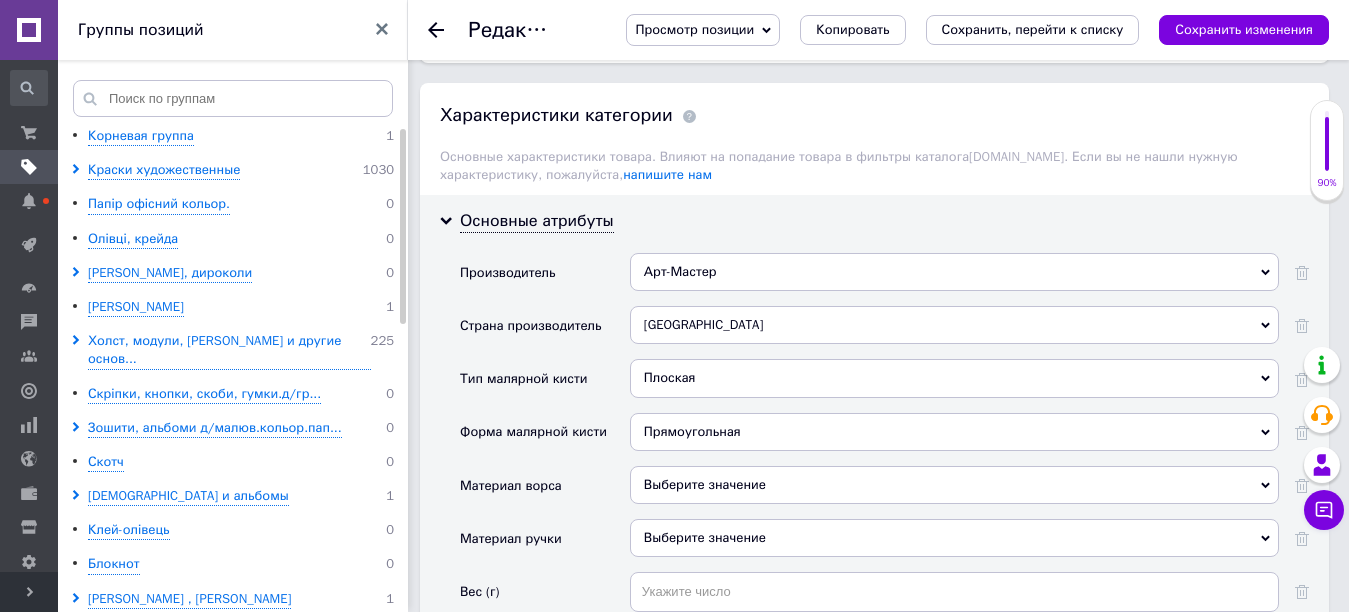 click 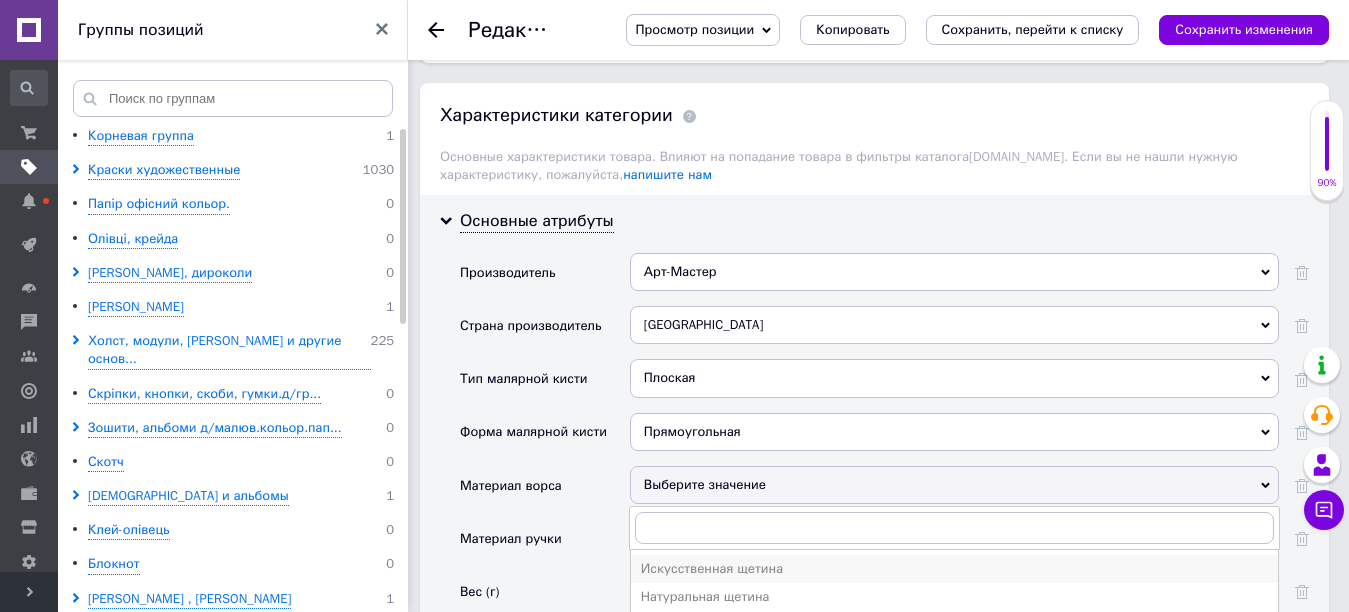 click on "Искусственная щетина" at bounding box center [954, 569] 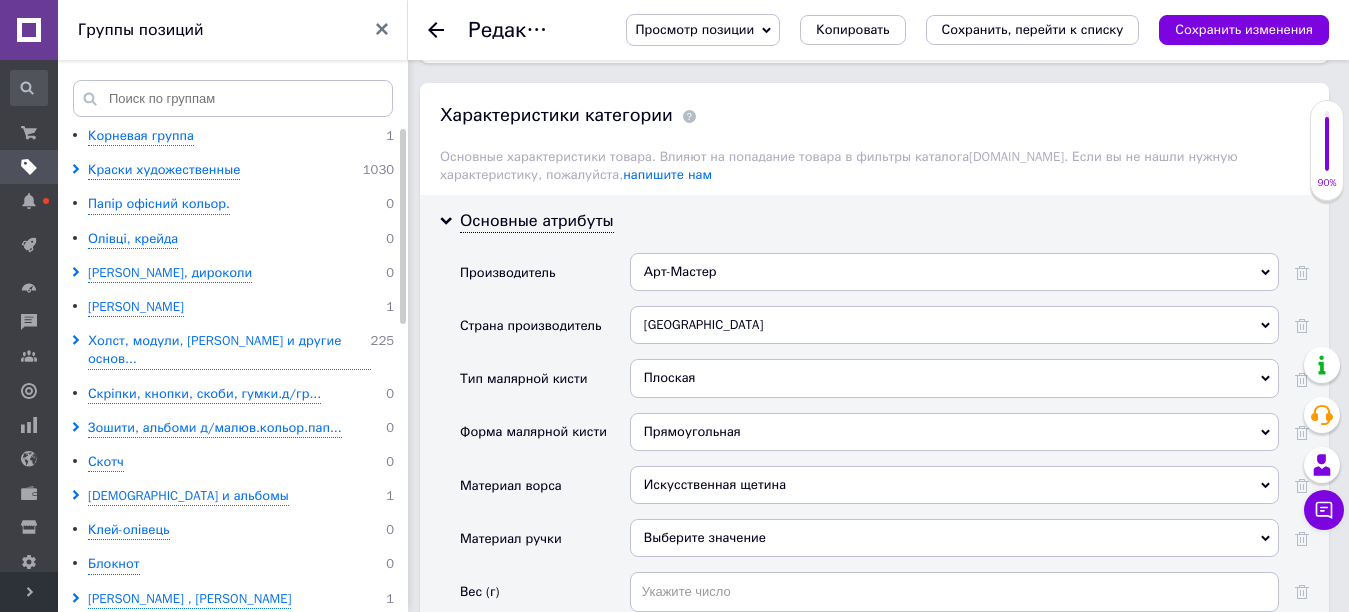 click on "Выберите значение" at bounding box center [954, 538] 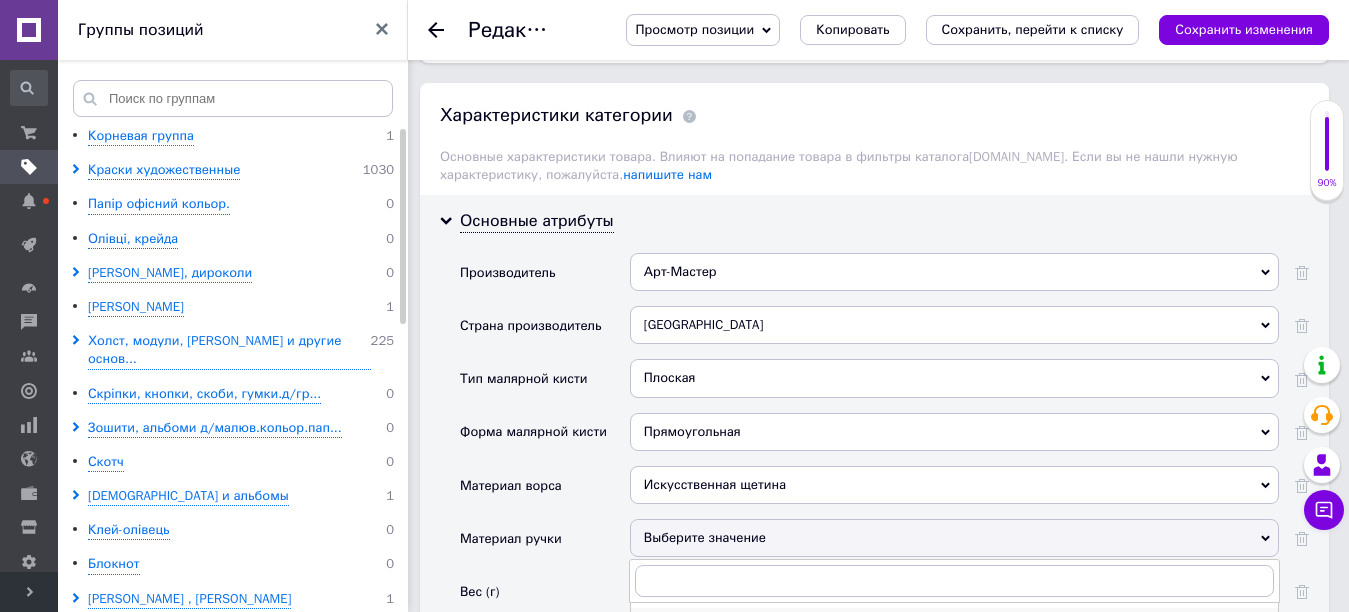 click on "дерево" at bounding box center [954, 622] 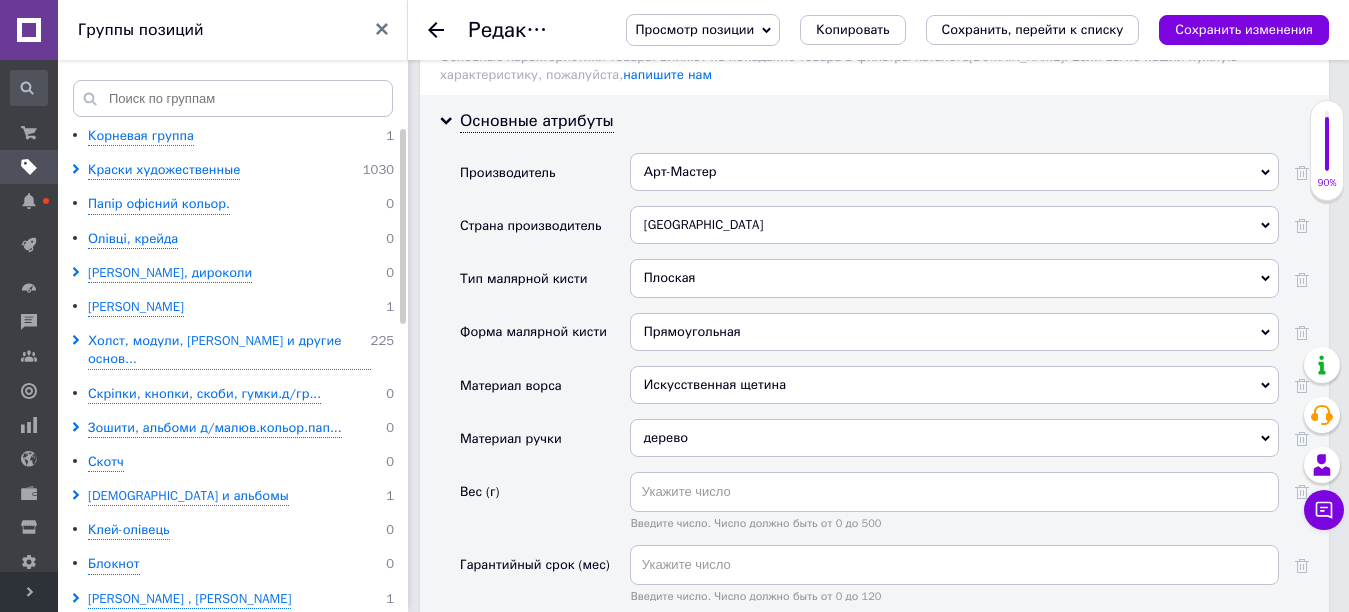 scroll, scrollTop: 1900, scrollLeft: 0, axis: vertical 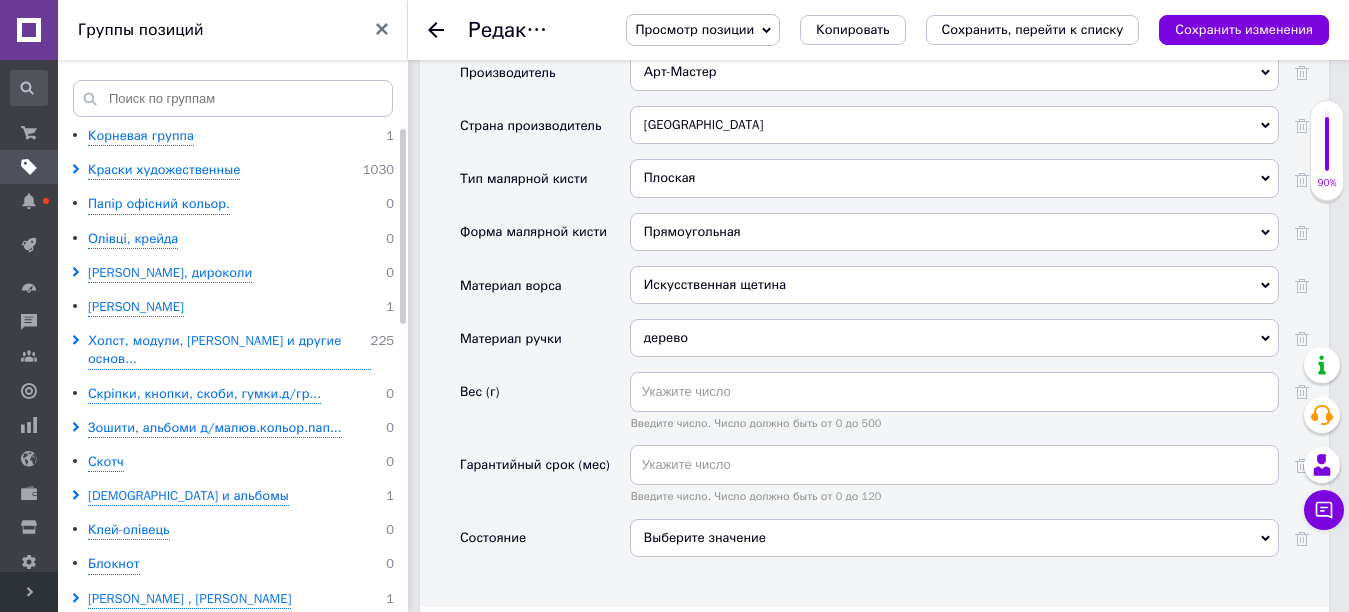 click 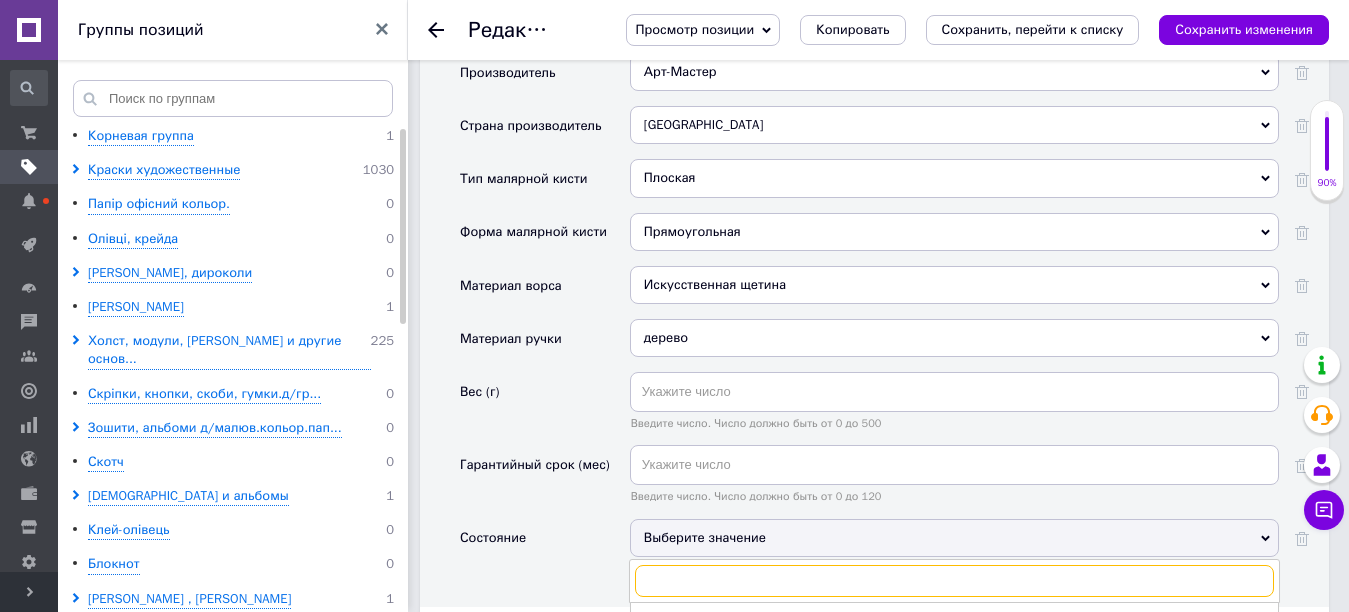 scroll, scrollTop: 2000, scrollLeft: 0, axis: vertical 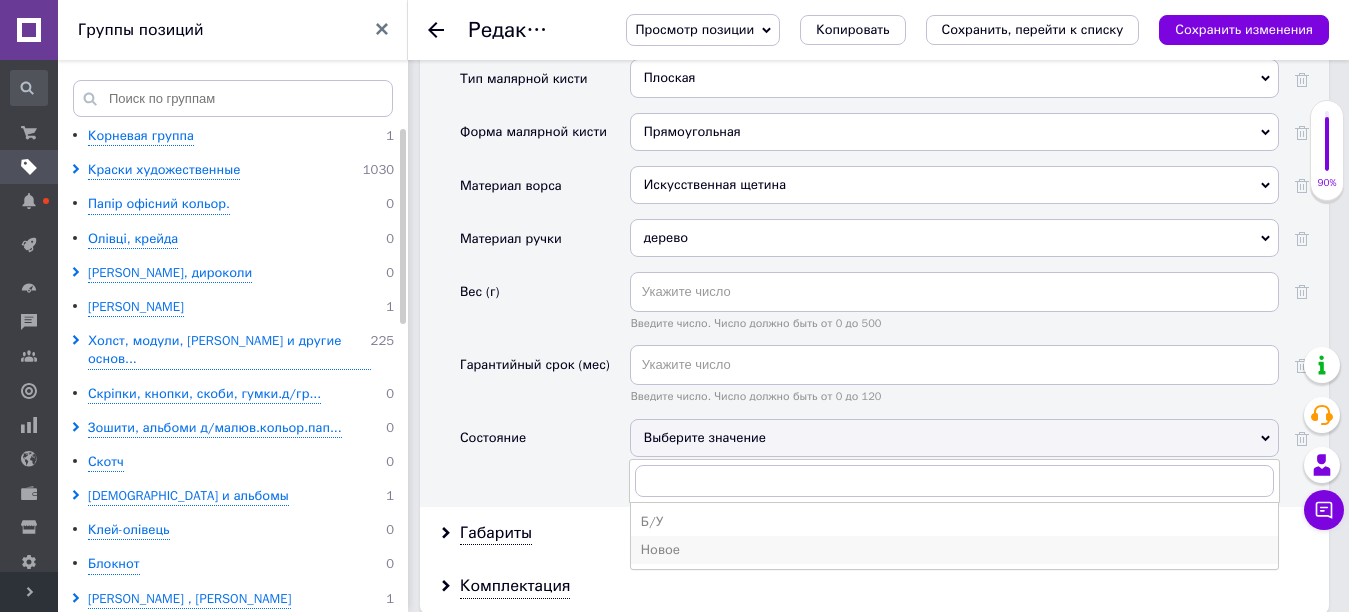 click on "Новое" at bounding box center (954, 550) 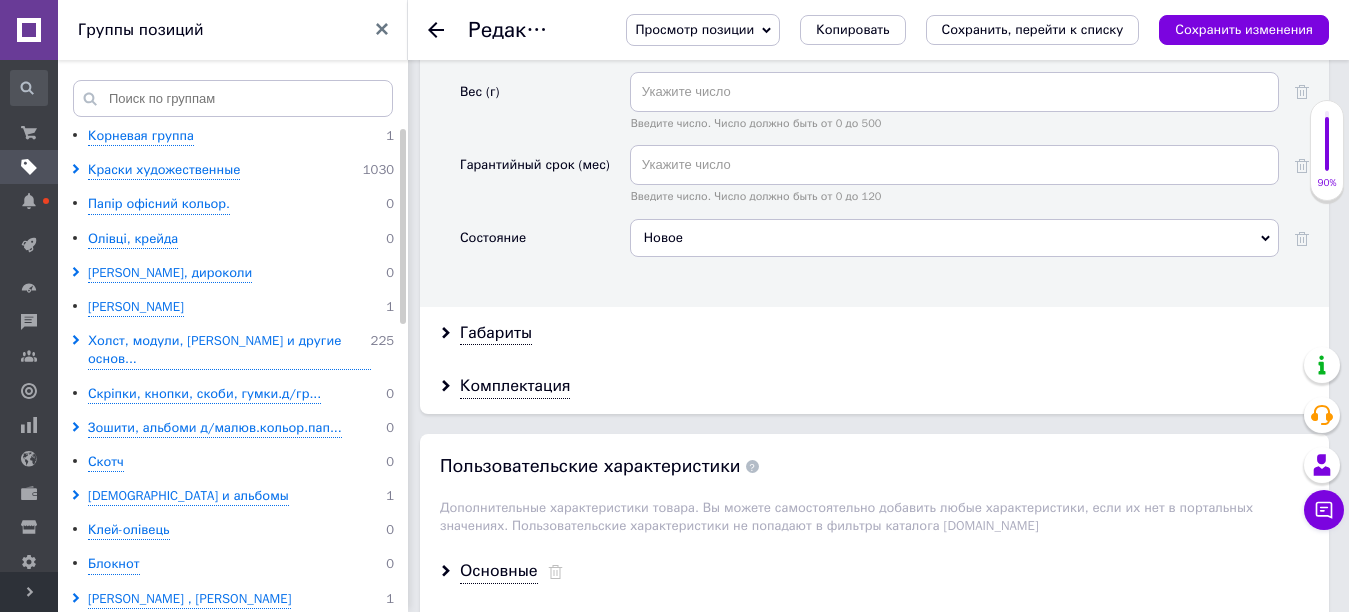 scroll, scrollTop: 2300, scrollLeft: 0, axis: vertical 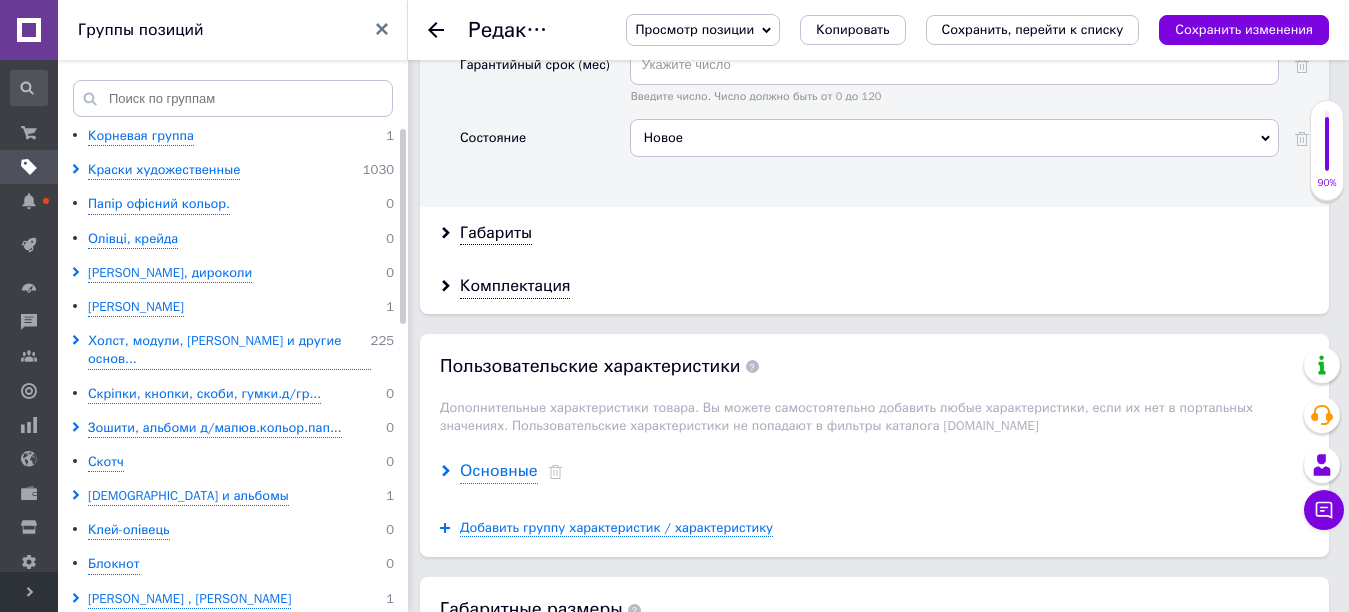 click on "Основные" at bounding box center (499, 471) 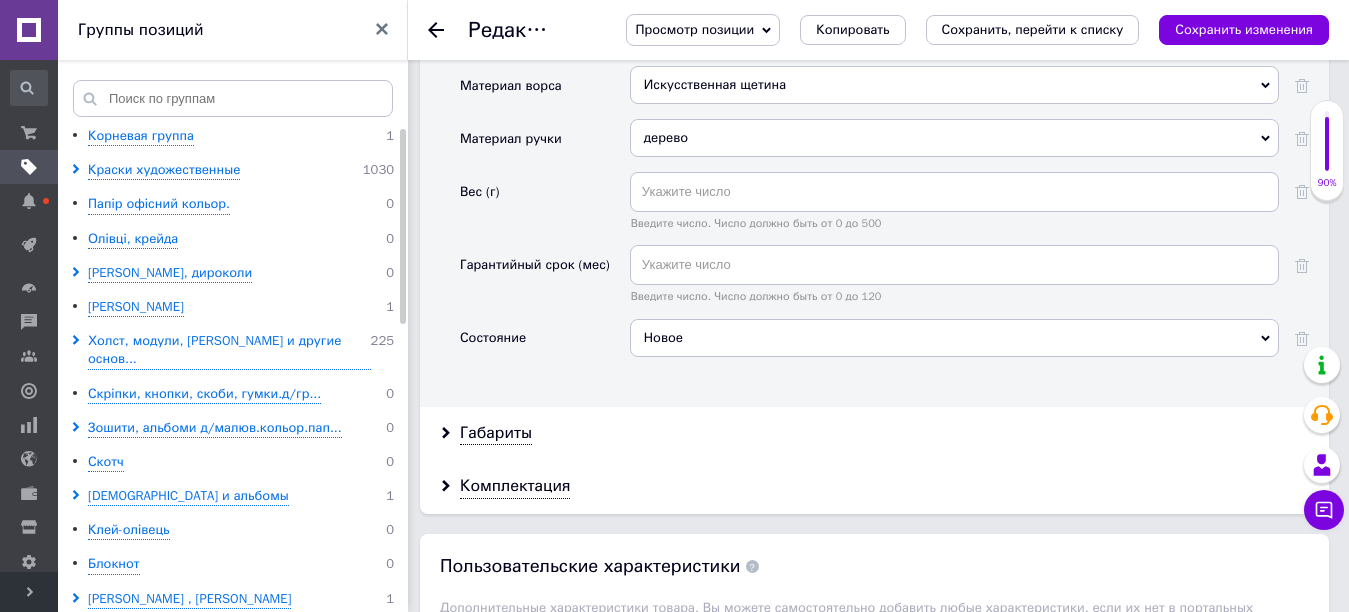scroll, scrollTop: 1900, scrollLeft: 0, axis: vertical 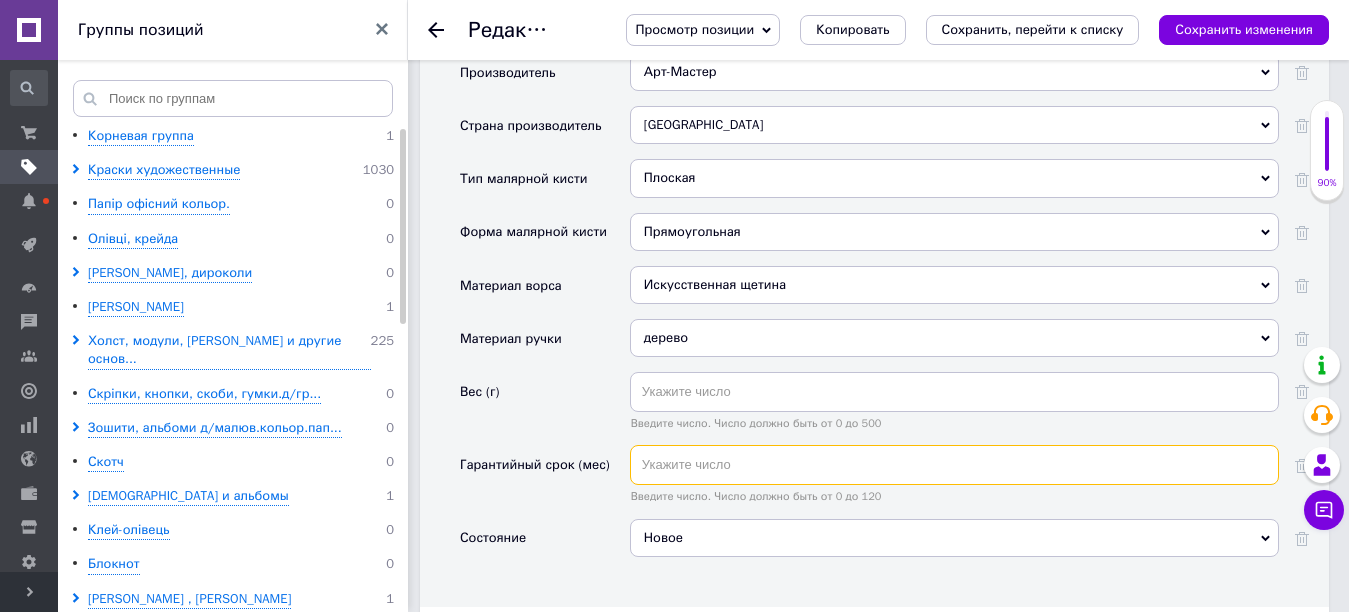 click at bounding box center (954, 465) 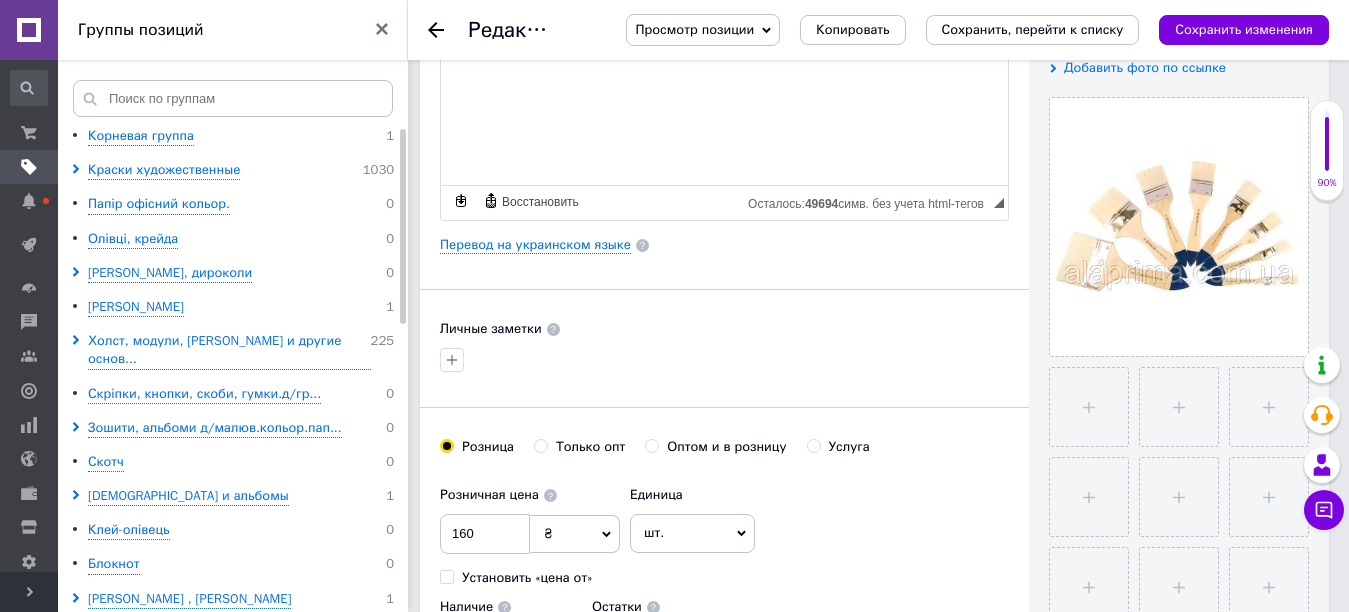scroll, scrollTop: 0, scrollLeft: 0, axis: both 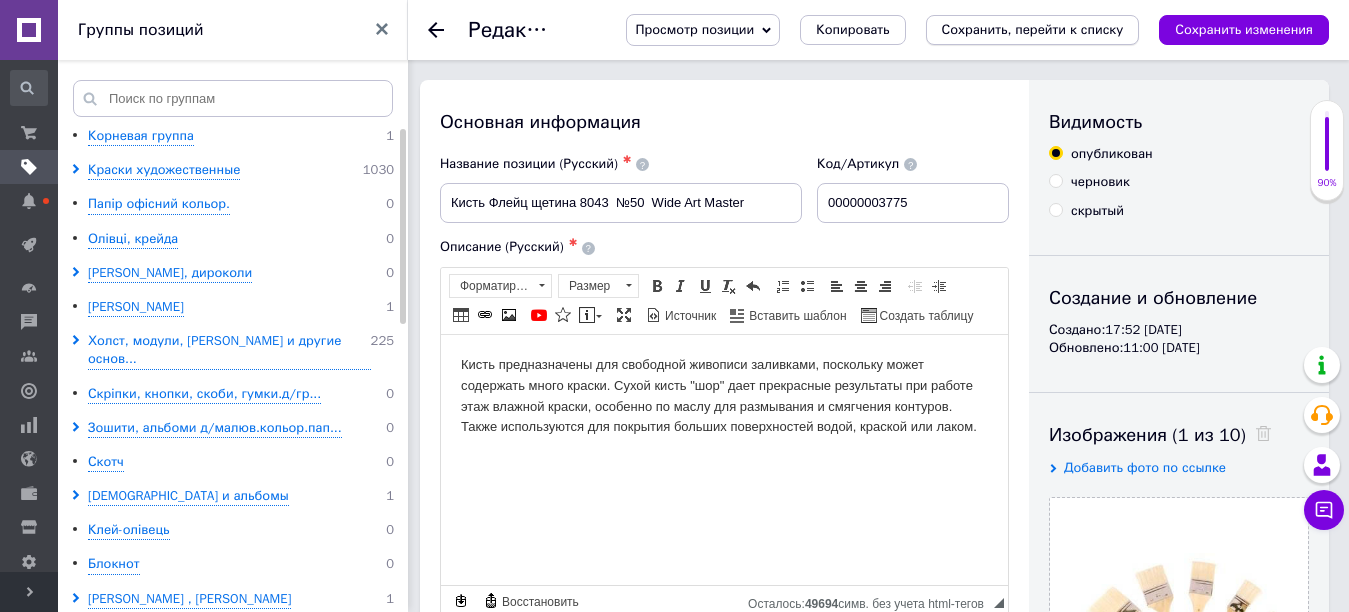 click on "Сохранить, перейти к списку" at bounding box center [1033, 29] 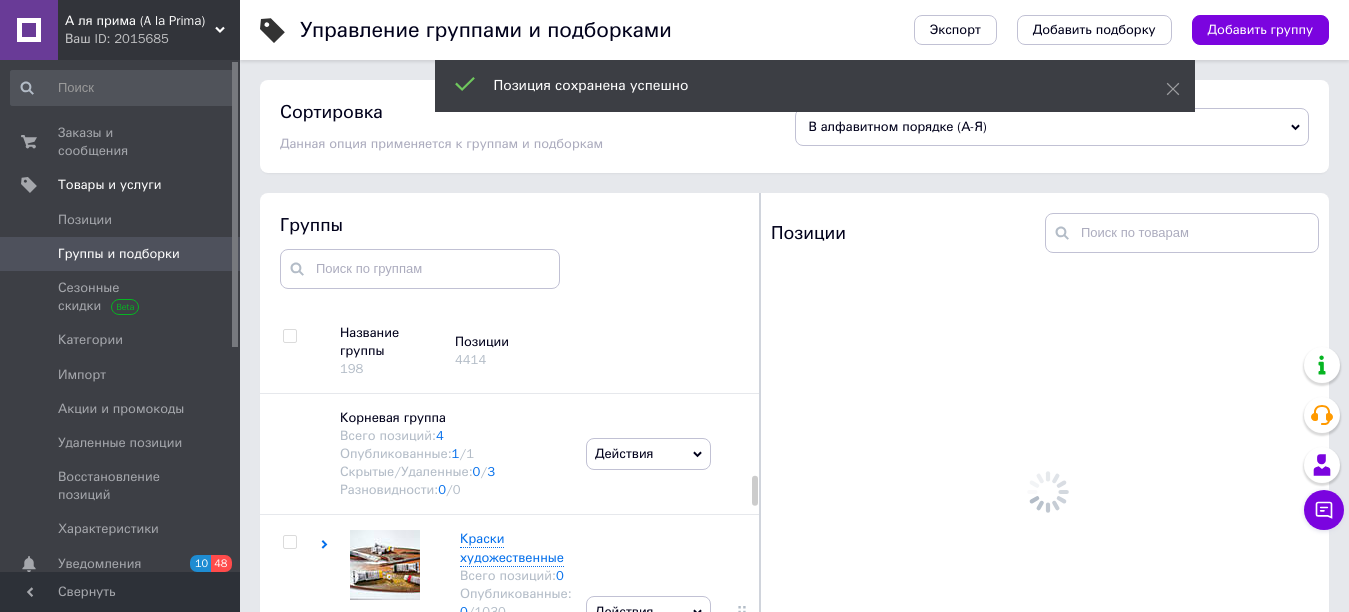 scroll, scrollTop: 113, scrollLeft: 0, axis: vertical 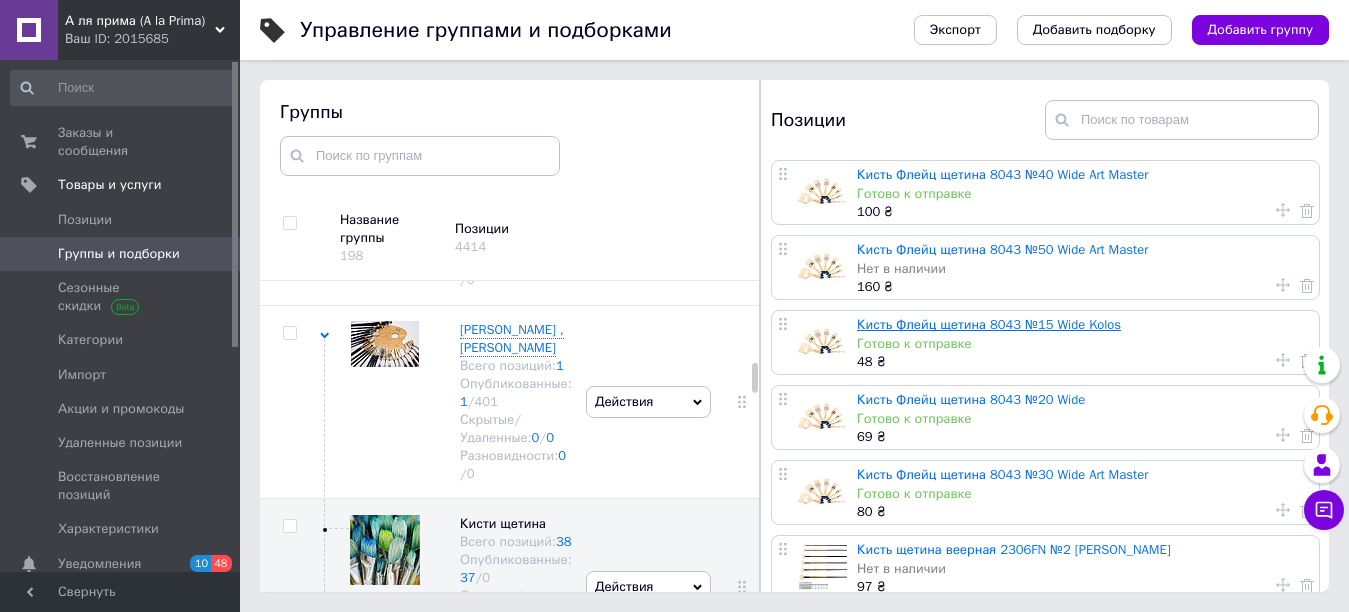 click on "Кисть Флейц щетина 8043 №15 Wide Kolos" at bounding box center [989, 324] 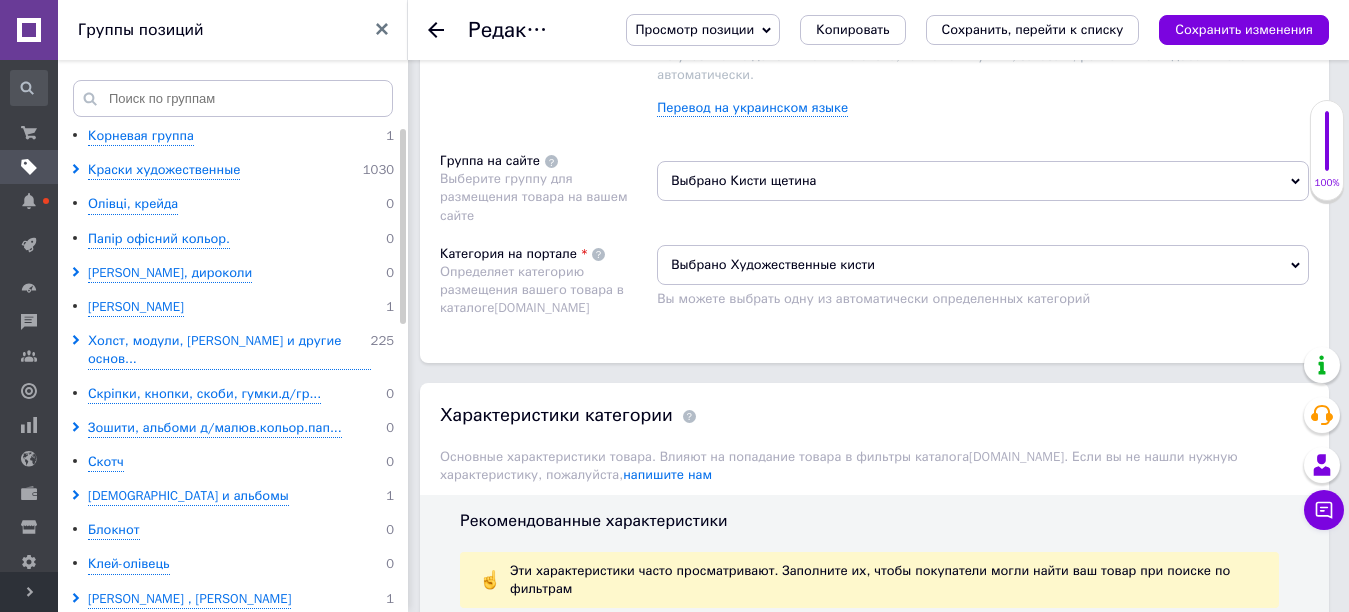 scroll, scrollTop: 1600, scrollLeft: 0, axis: vertical 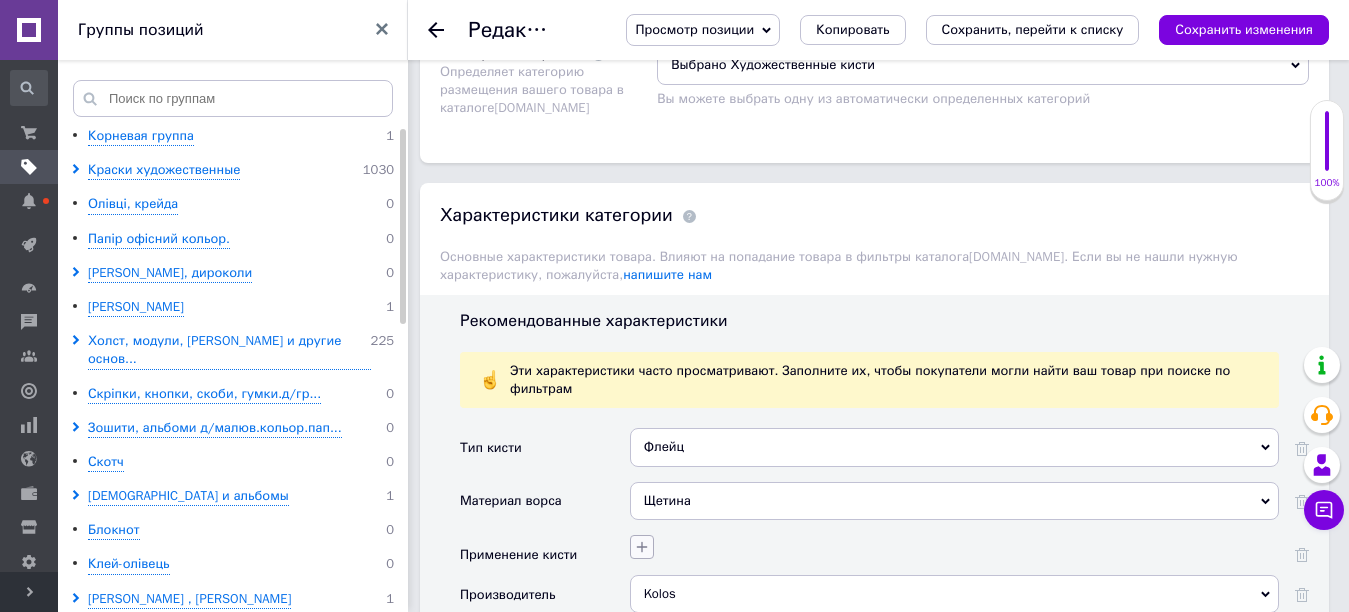 click 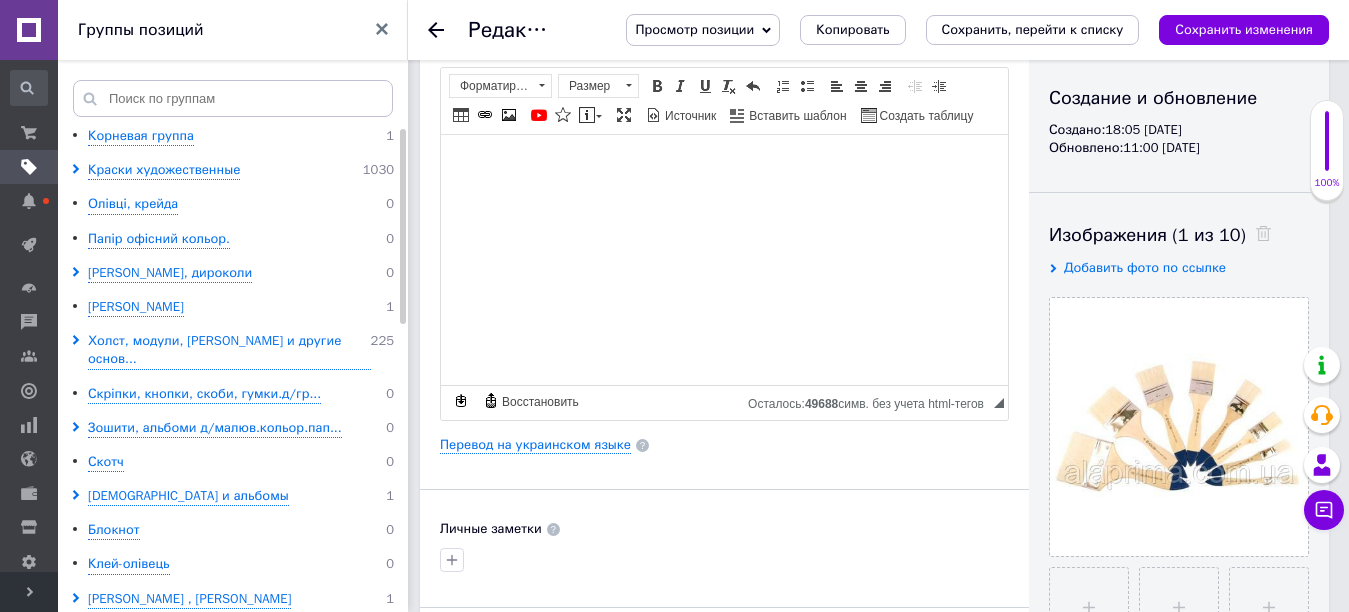 scroll, scrollTop: 0, scrollLeft: 0, axis: both 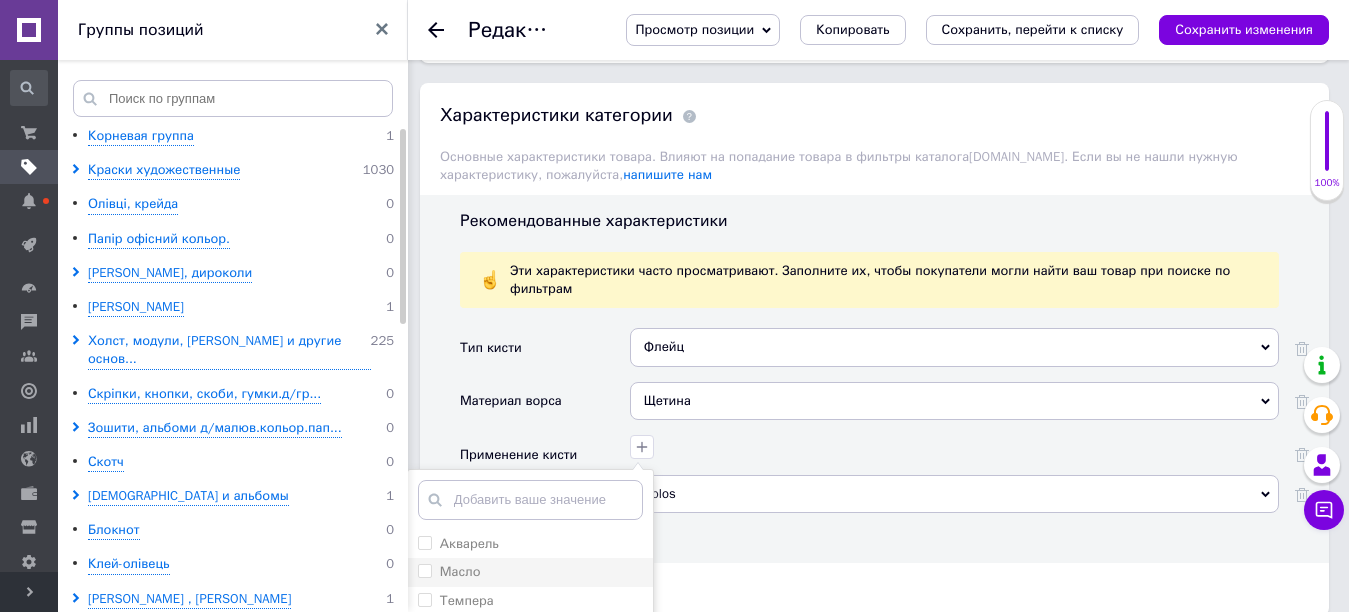 click on "Масло" at bounding box center [424, 570] 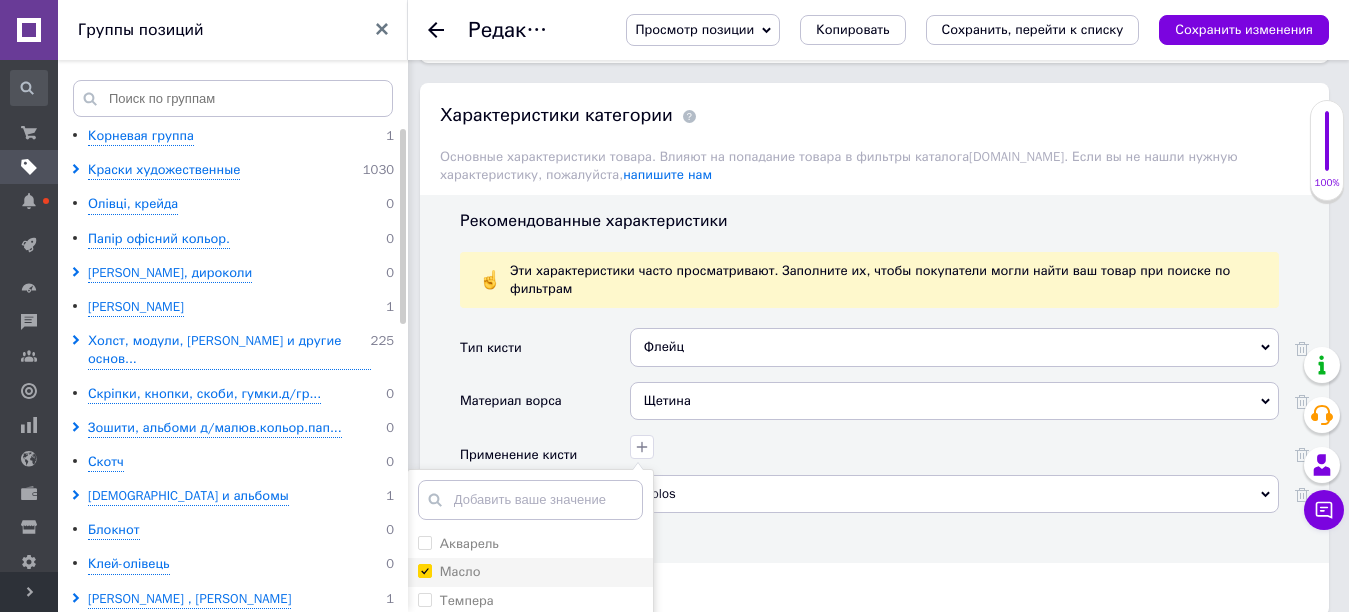 checkbox on "true" 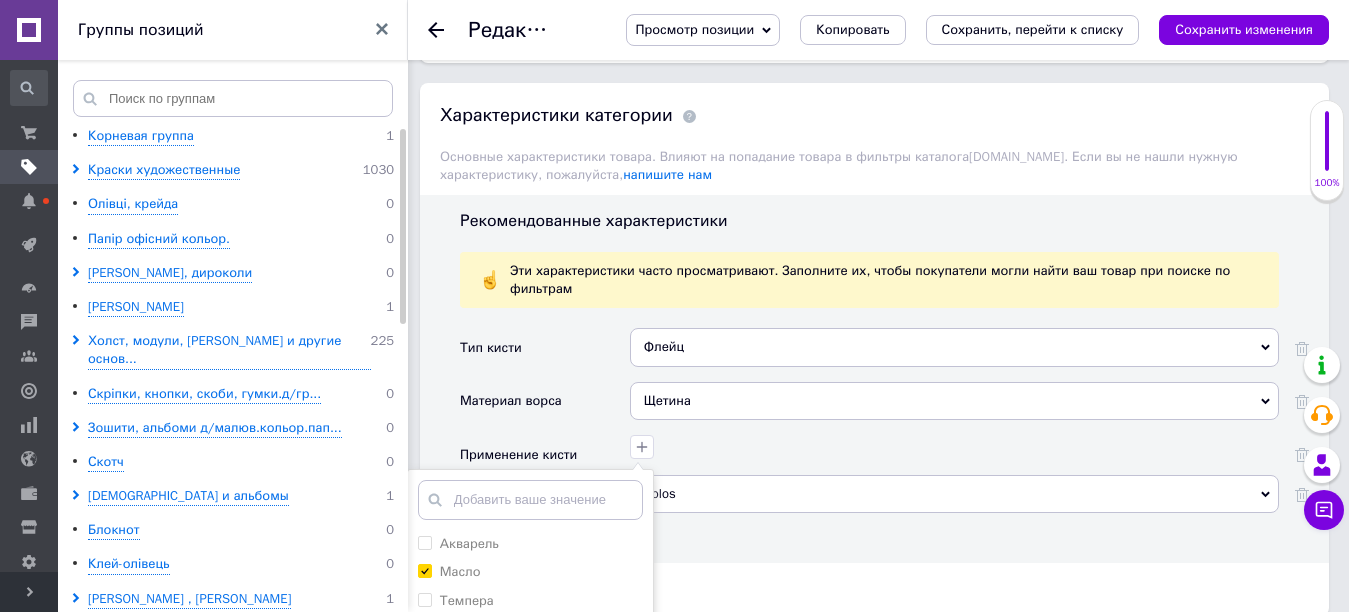 click on "Акрил" at bounding box center [424, 655] 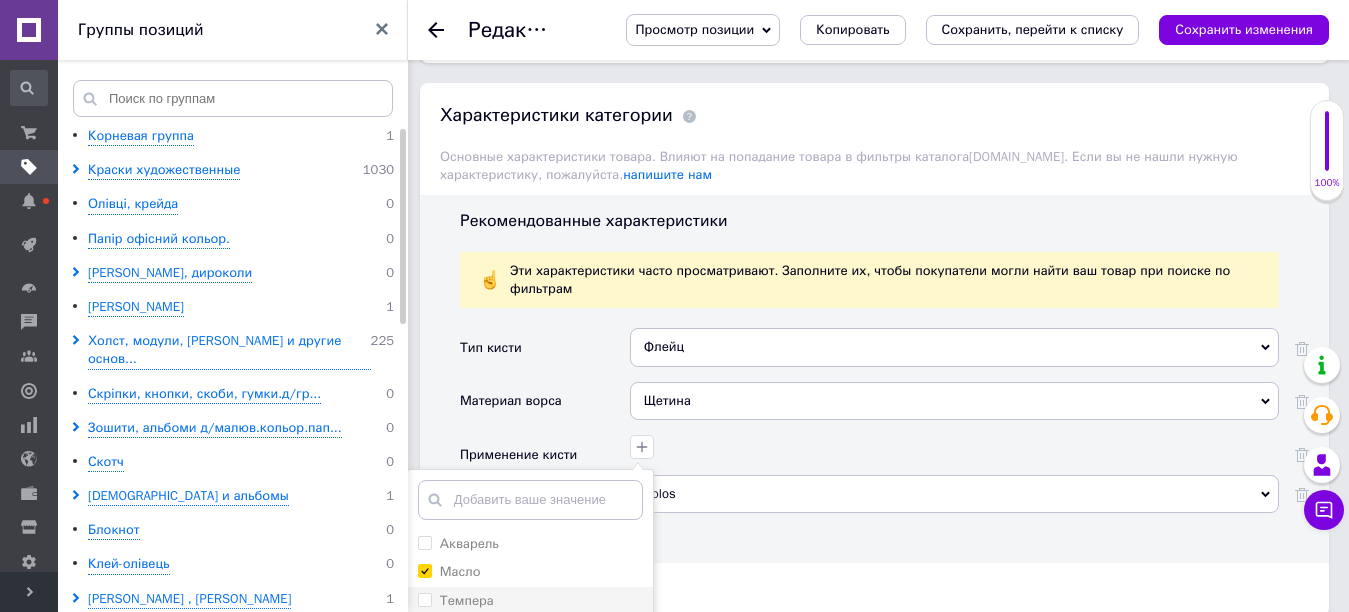 scroll, scrollTop: 1900, scrollLeft: 0, axis: vertical 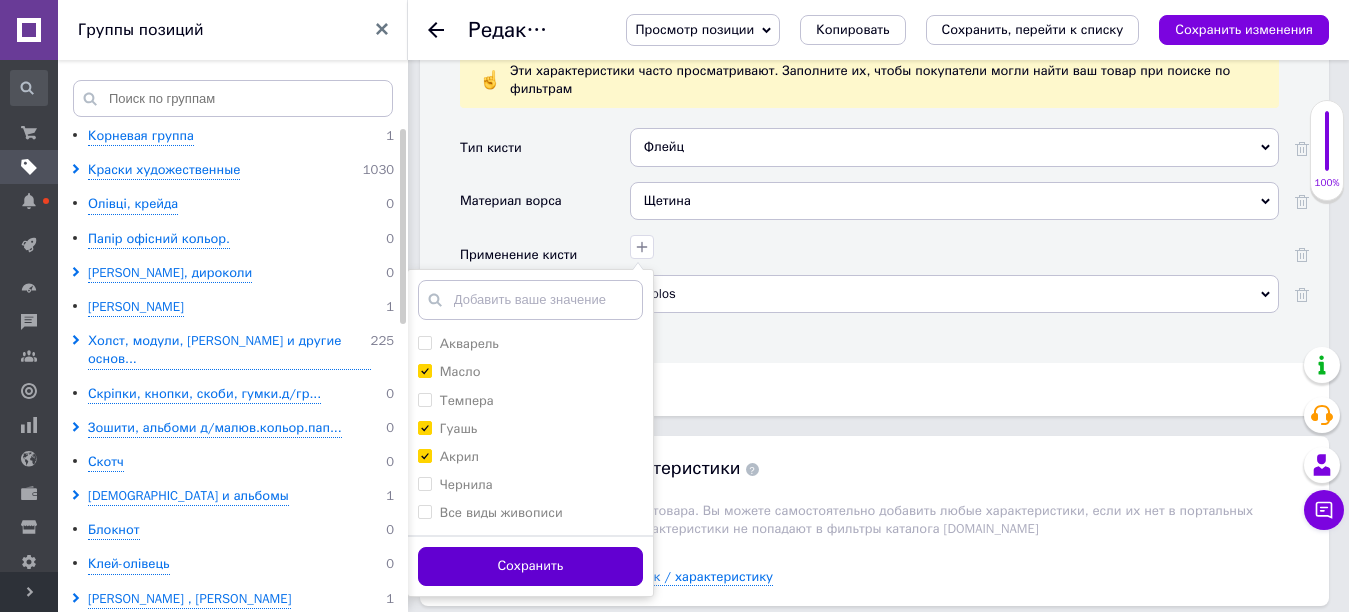 click on "Сохранить" at bounding box center (530, 566) 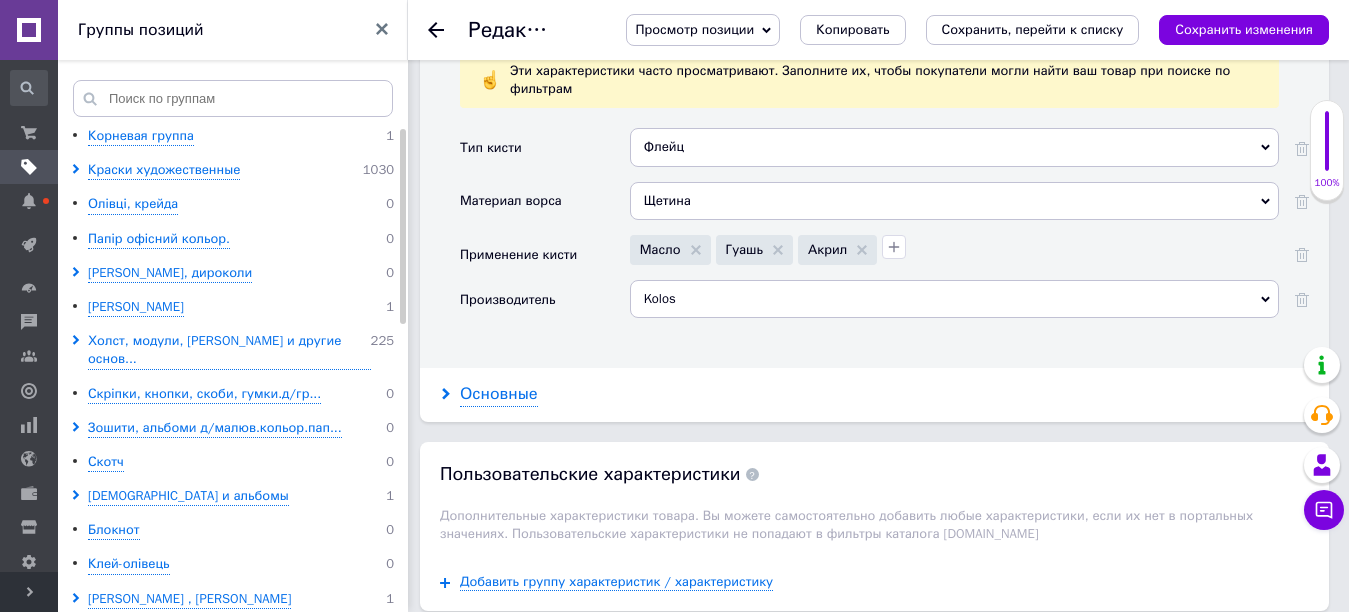 click on "Основные" at bounding box center (499, 394) 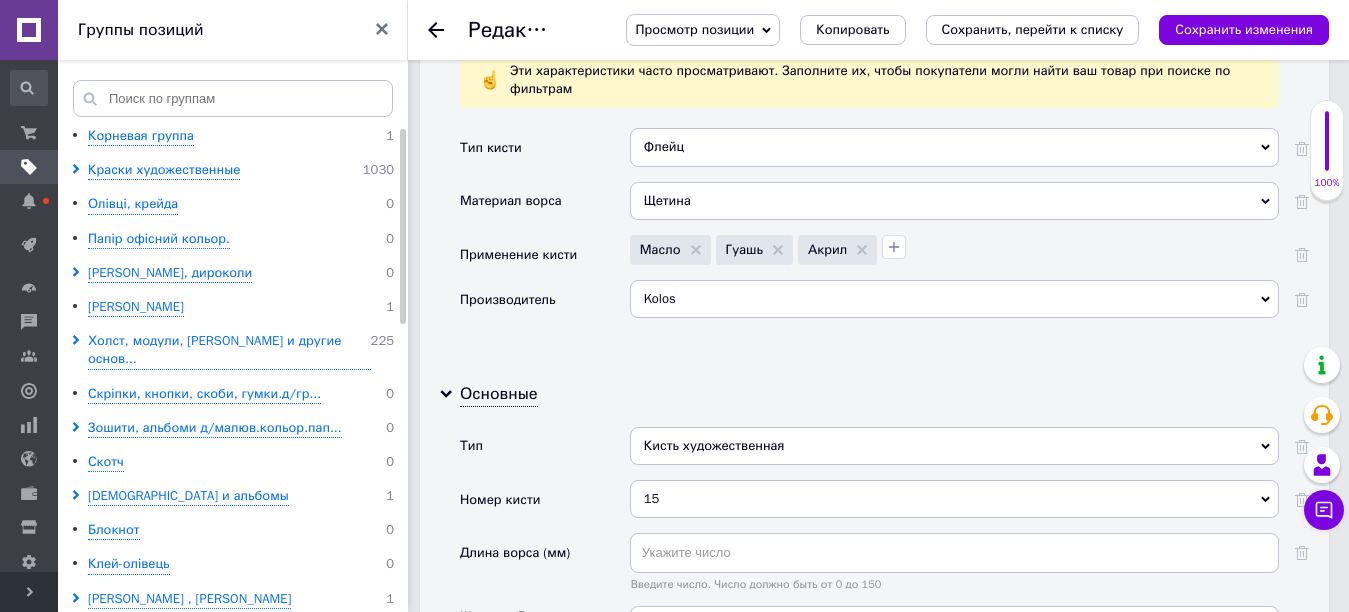 scroll, scrollTop: 2000, scrollLeft: 0, axis: vertical 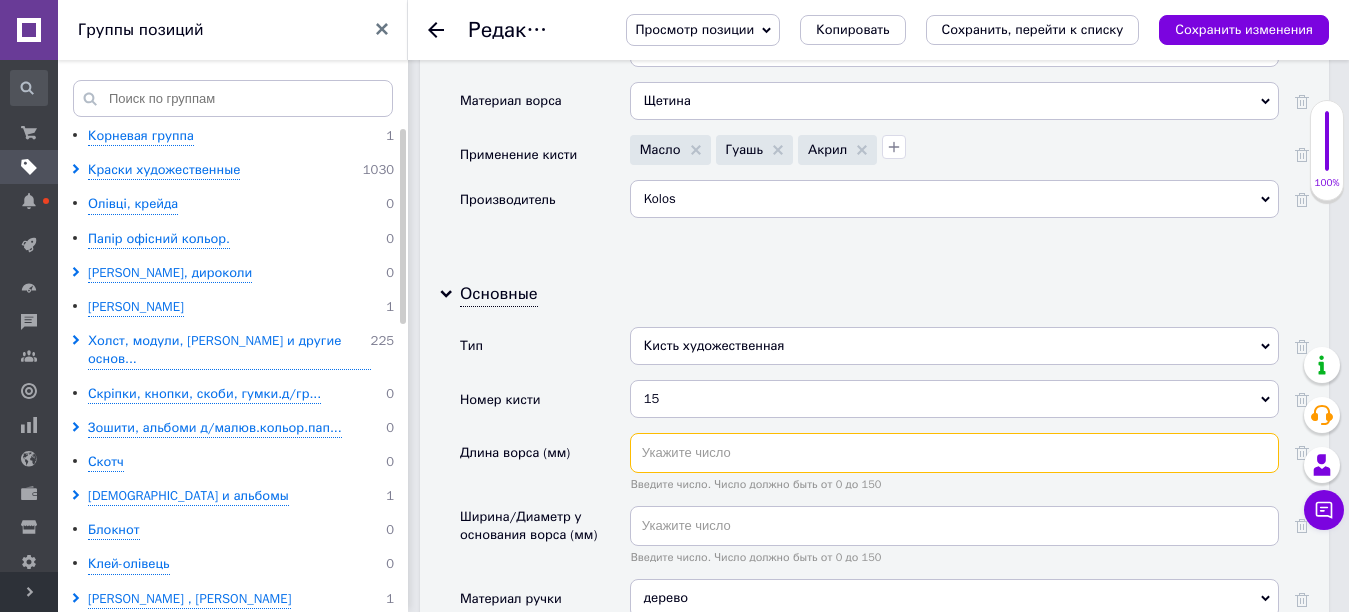 click at bounding box center (954, 453) 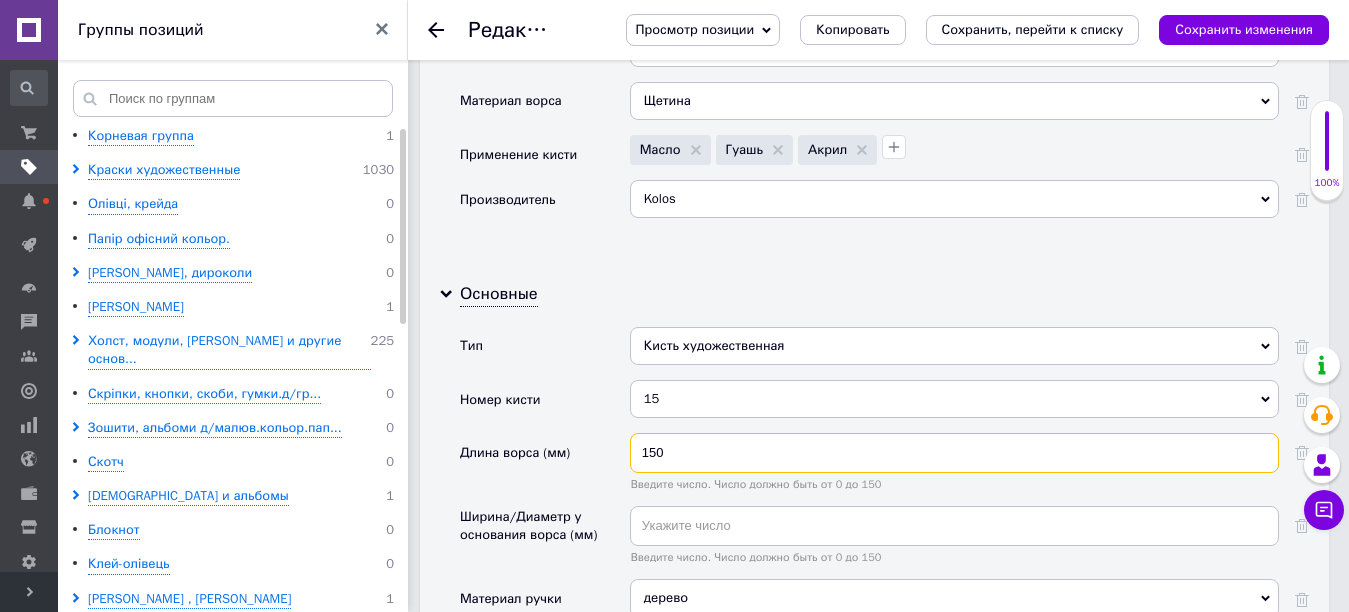 scroll, scrollTop: 2100, scrollLeft: 0, axis: vertical 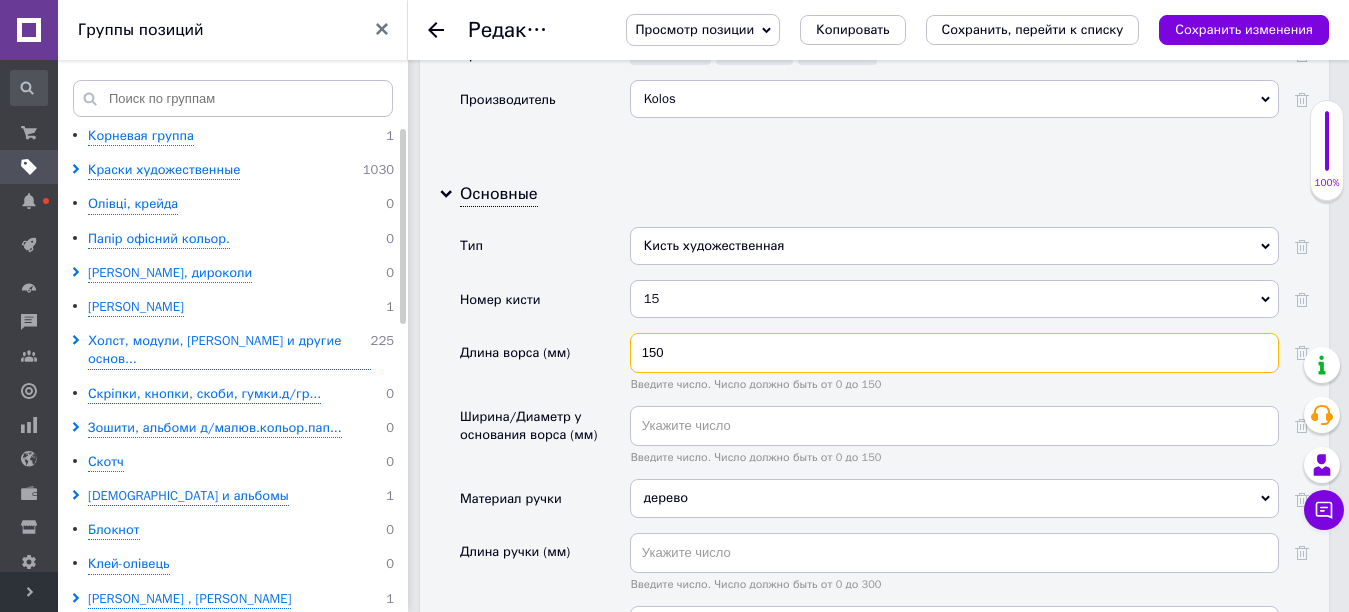 type on "150" 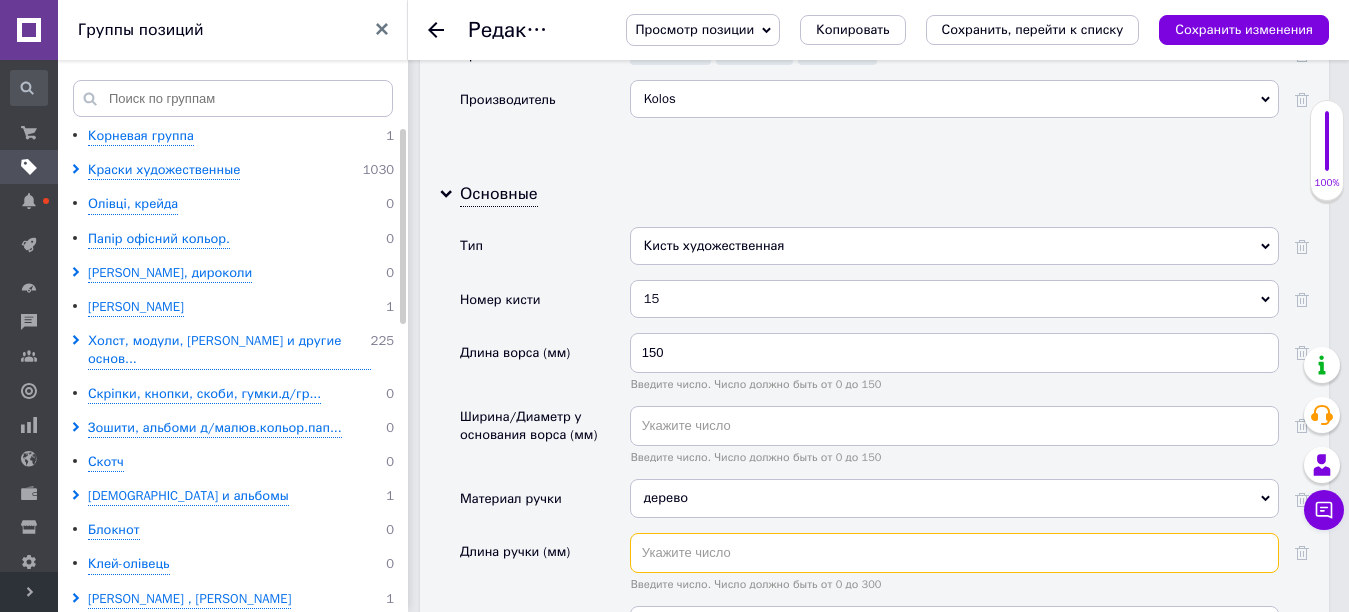 click at bounding box center (954, 553) 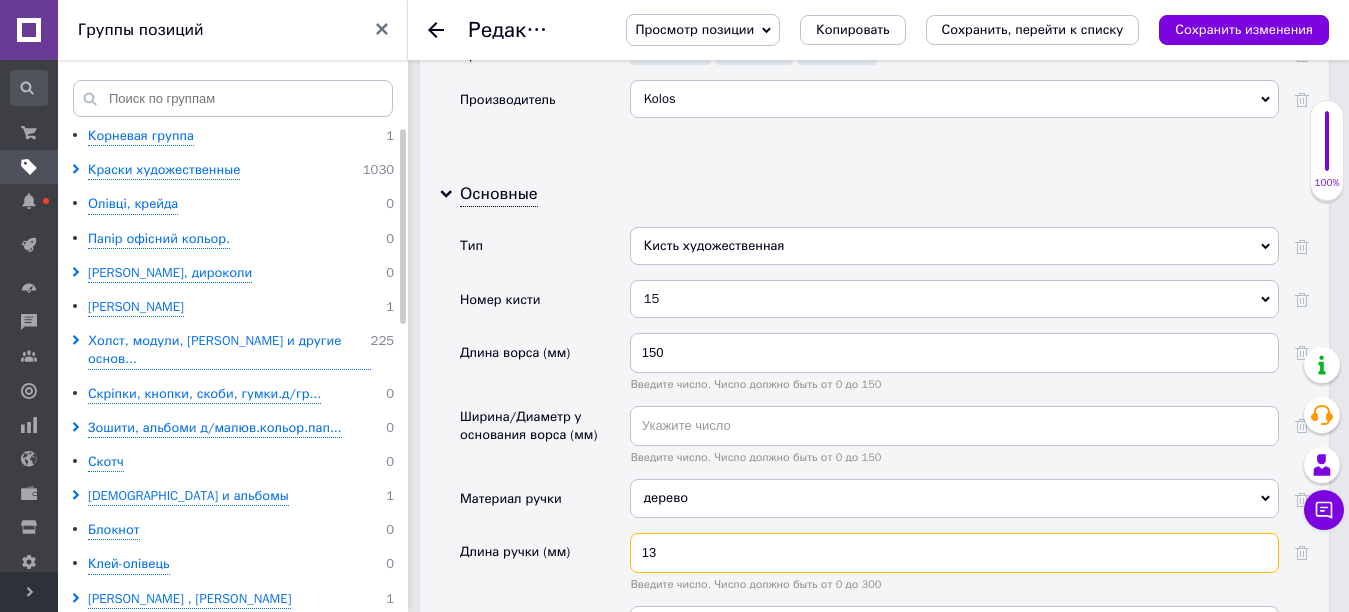 type on "1" 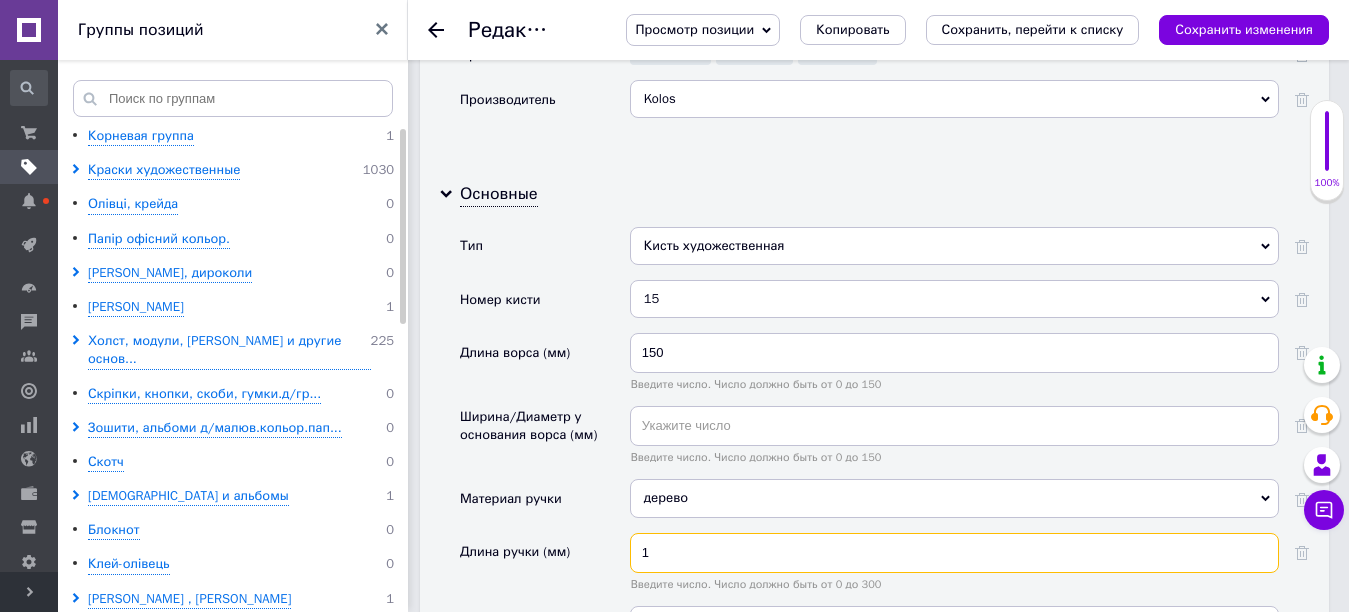type 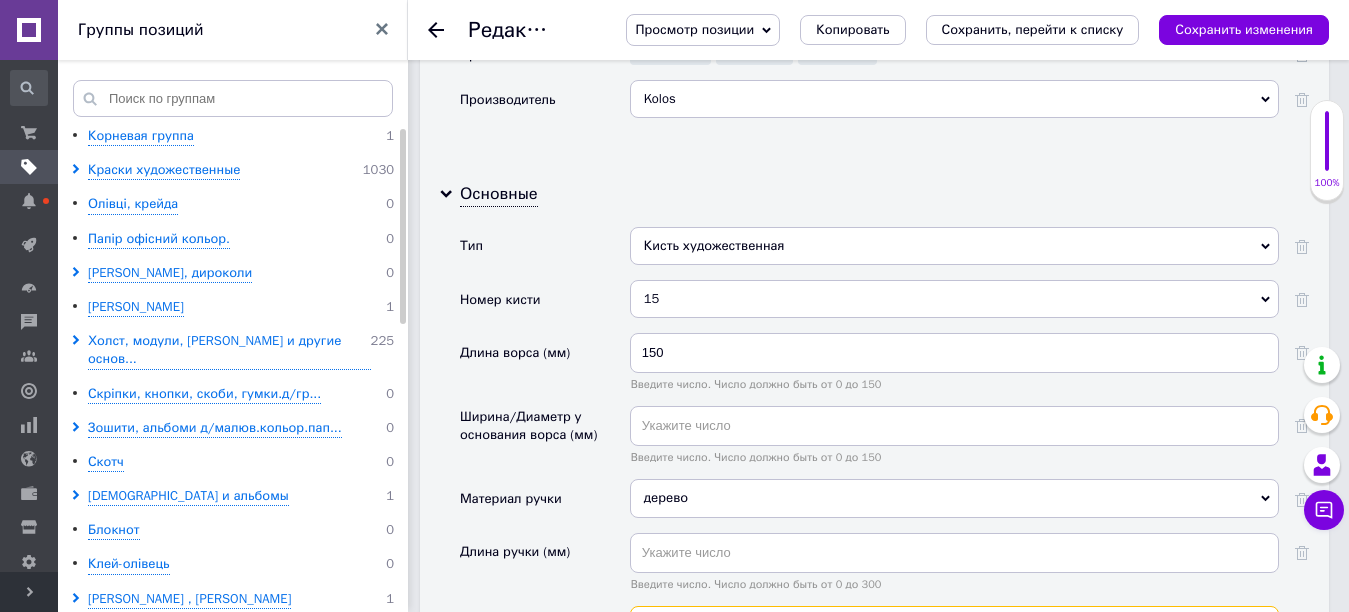 click at bounding box center (954, 626) 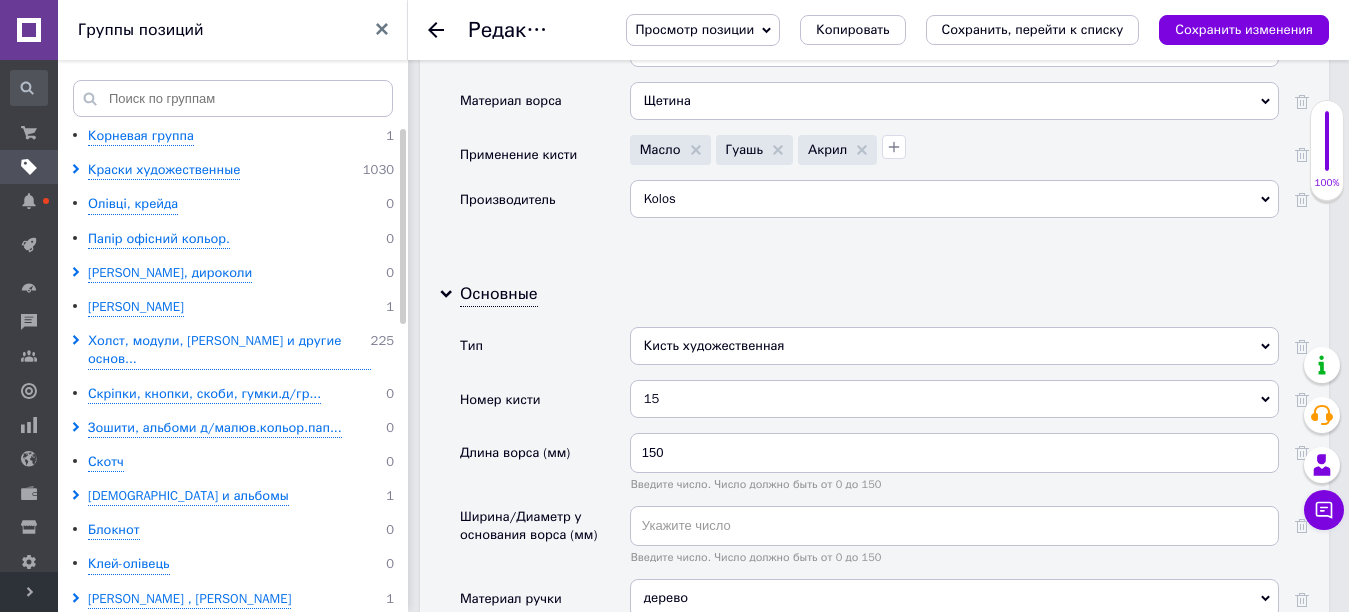 scroll, scrollTop: 2100, scrollLeft: 0, axis: vertical 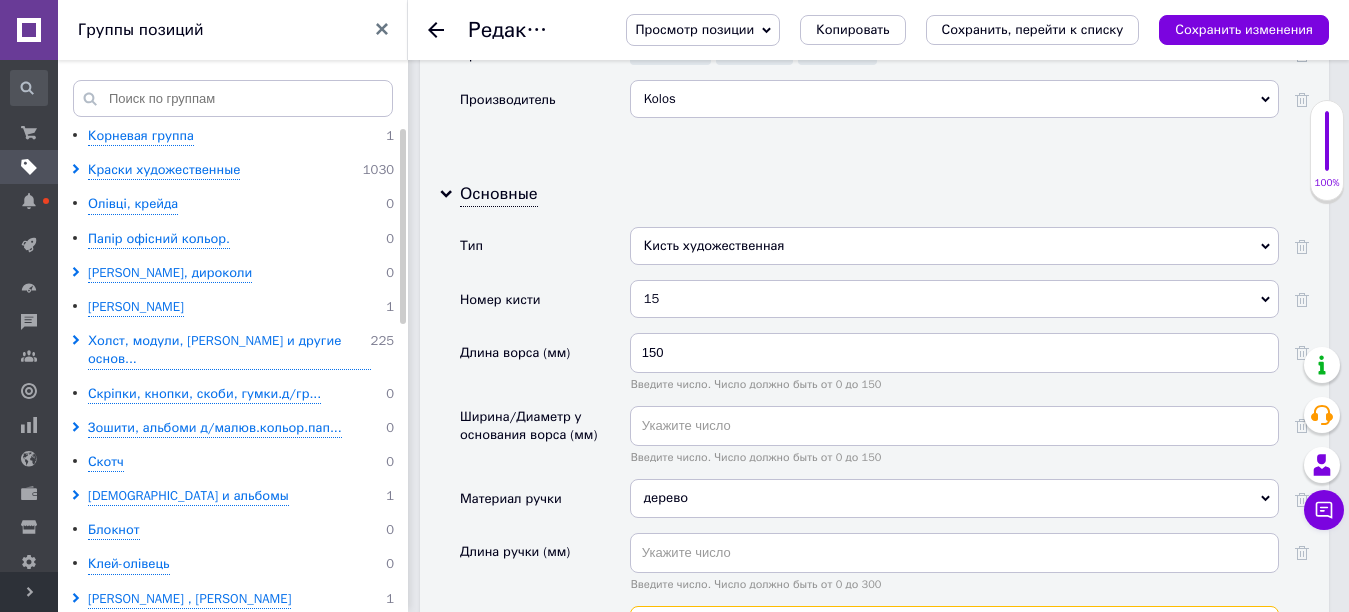 type on "130" 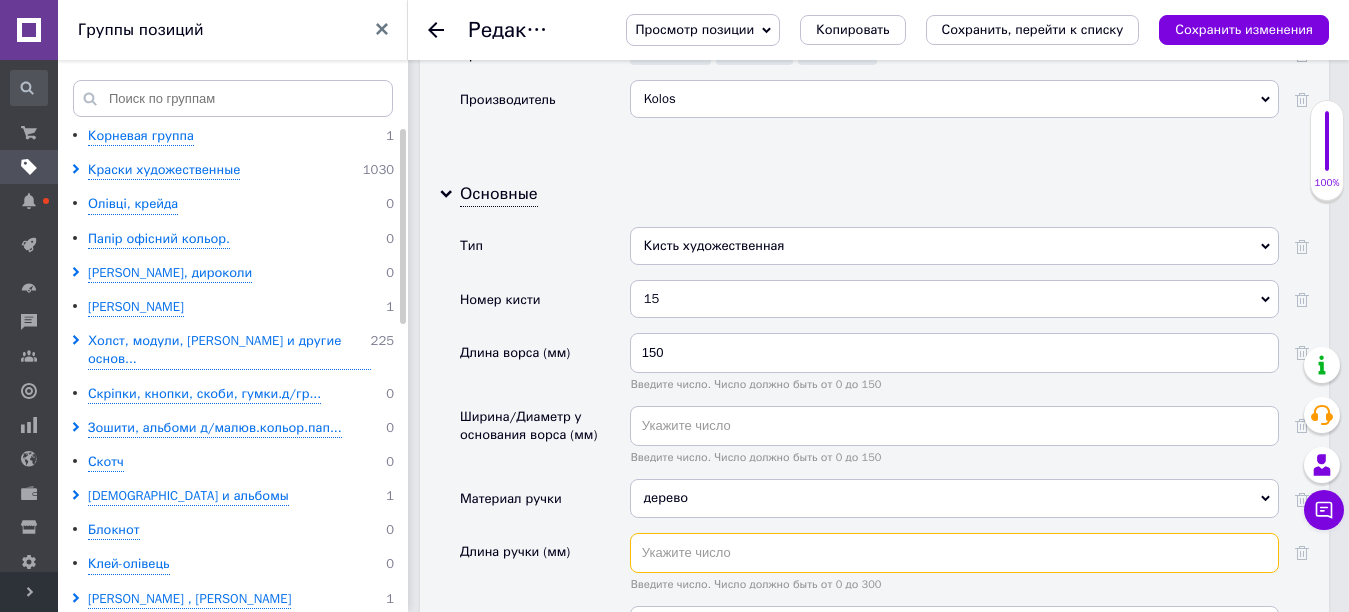 click at bounding box center [954, 553] 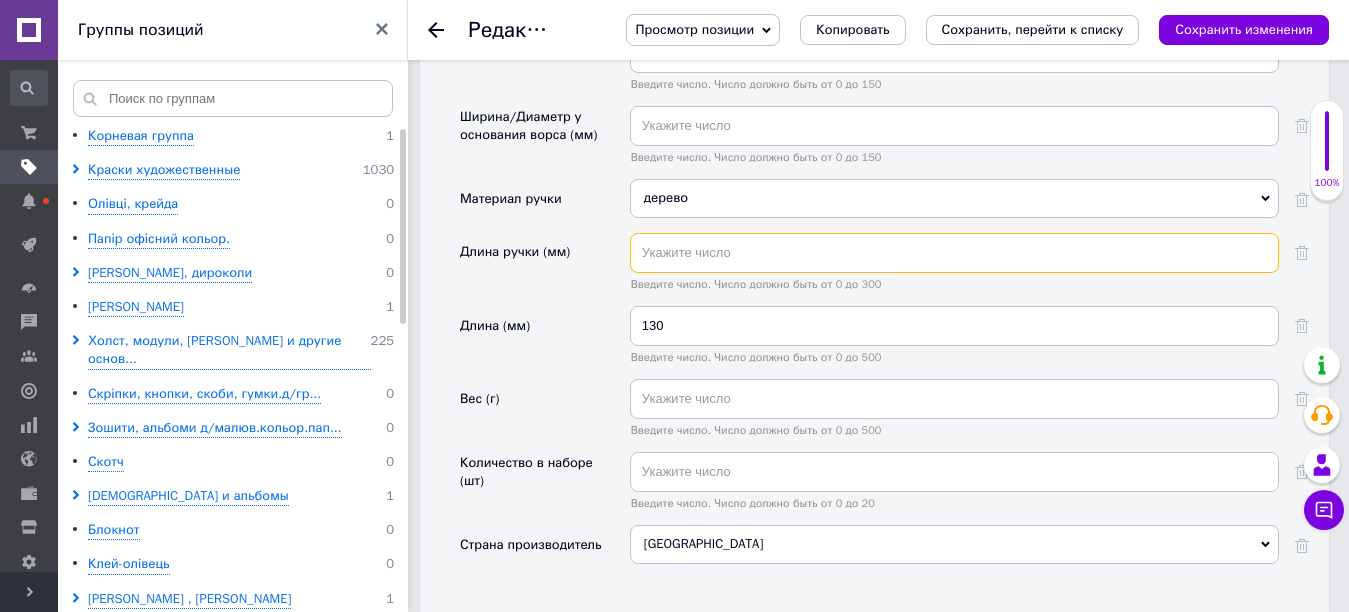 scroll, scrollTop: 2000, scrollLeft: 0, axis: vertical 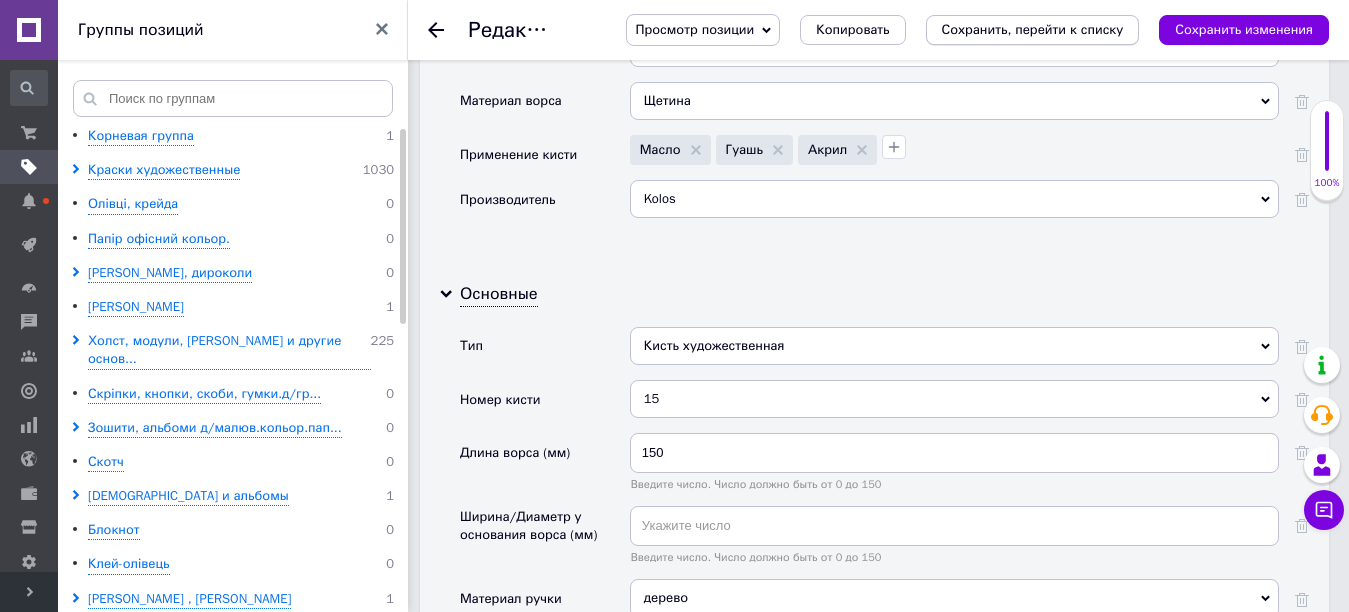 click on "Сохранить, перейти к списку" at bounding box center [1033, 29] 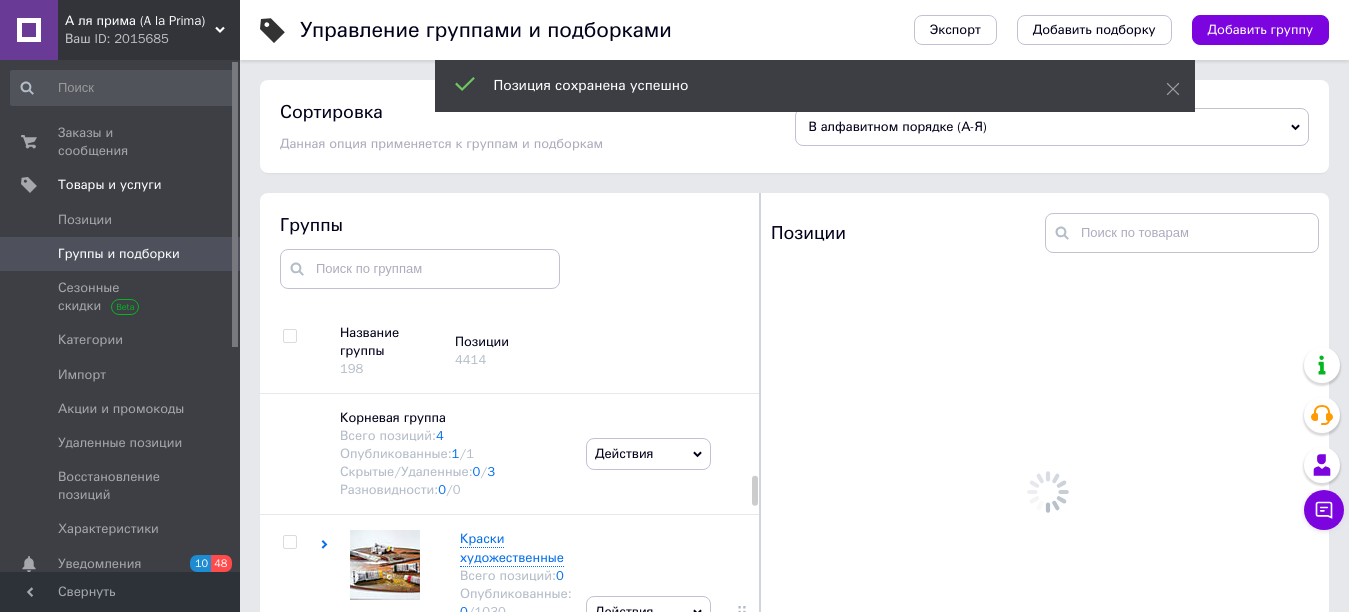 scroll, scrollTop: 113, scrollLeft: 0, axis: vertical 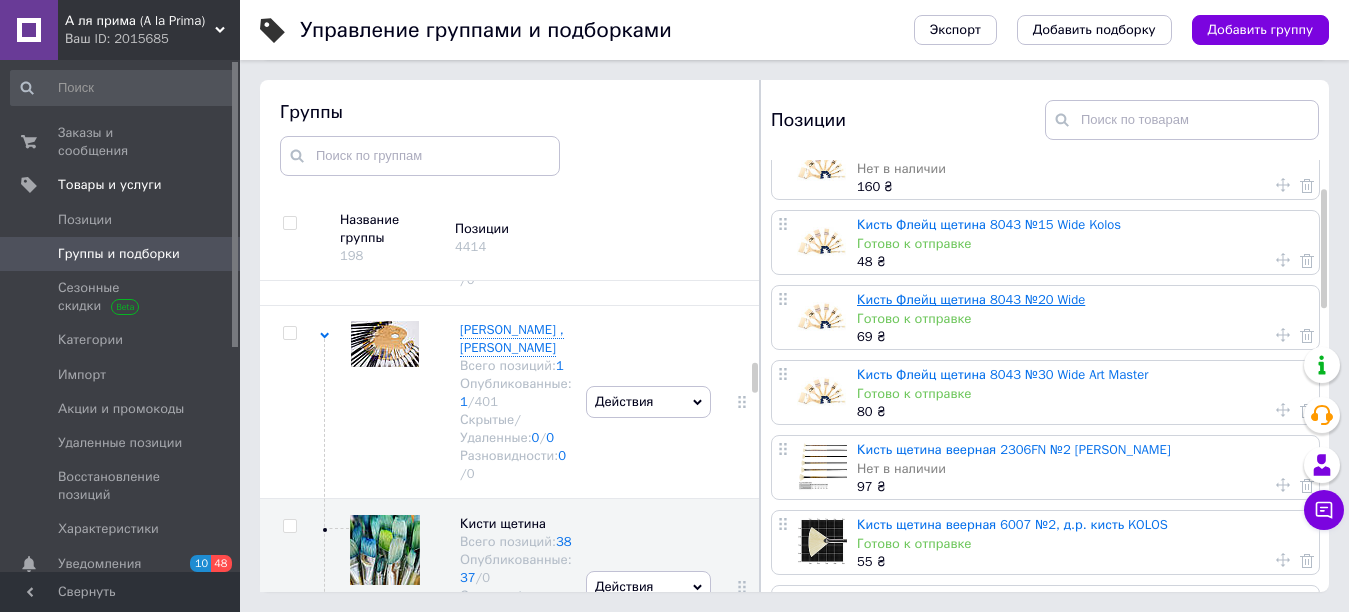 click on "Кисть Флейц щетина 8043 №20 Wide" at bounding box center (971, 299) 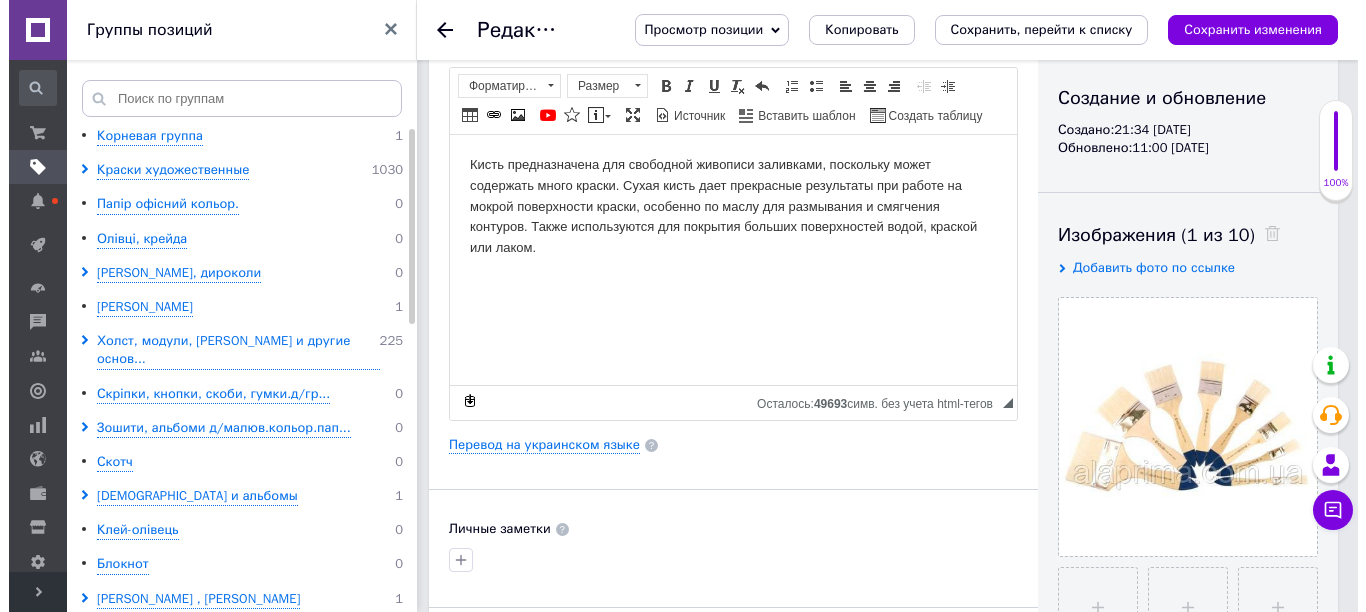 scroll, scrollTop: 500, scrollLeft: 0, axis: vertical 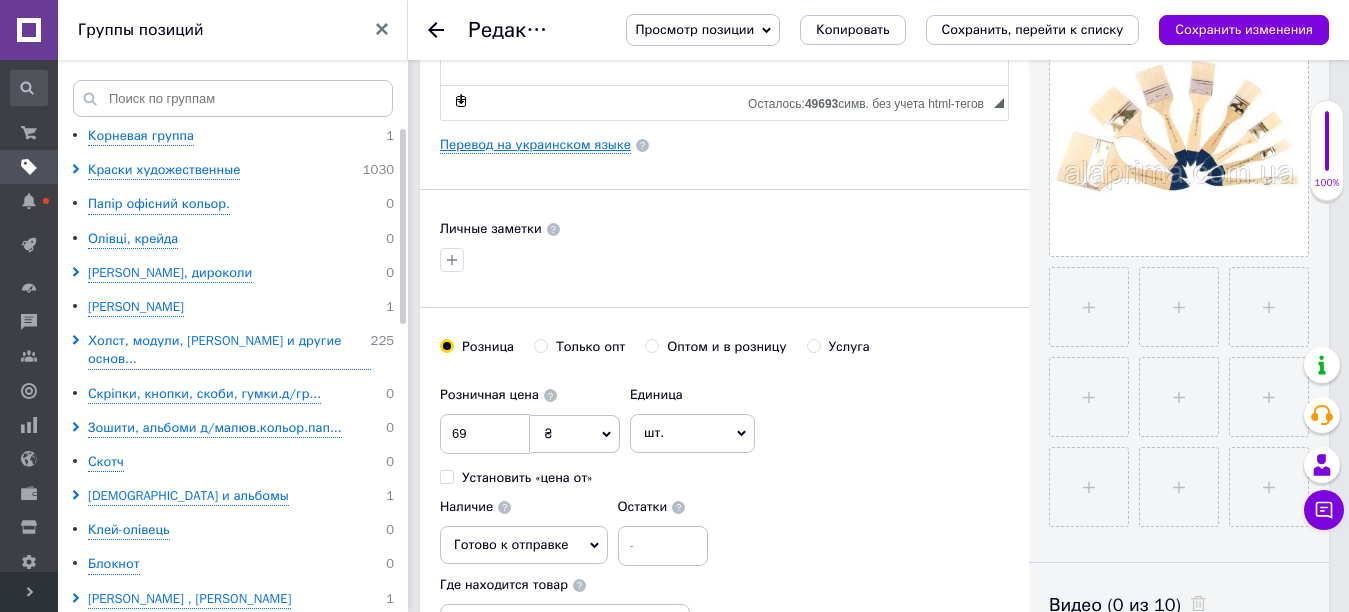 click on "Перевод на украинском языке" at bounding box center [535, 145] 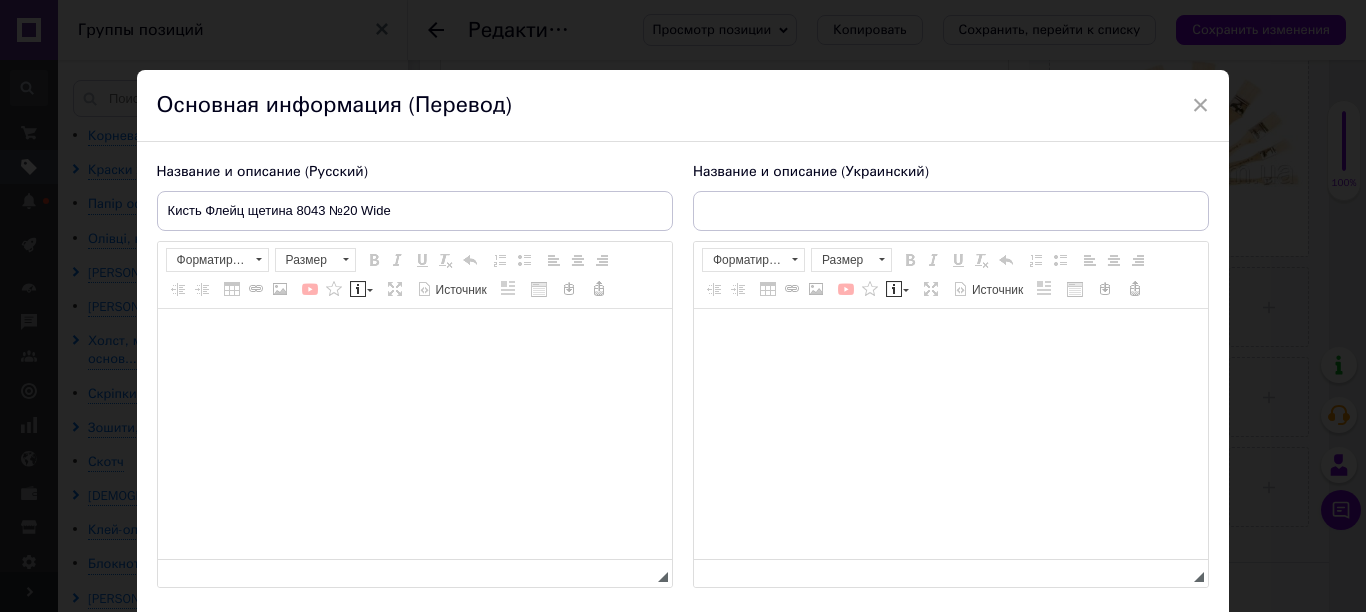 type on "Пензель Флейц щетина 8043 №20 " Wide" 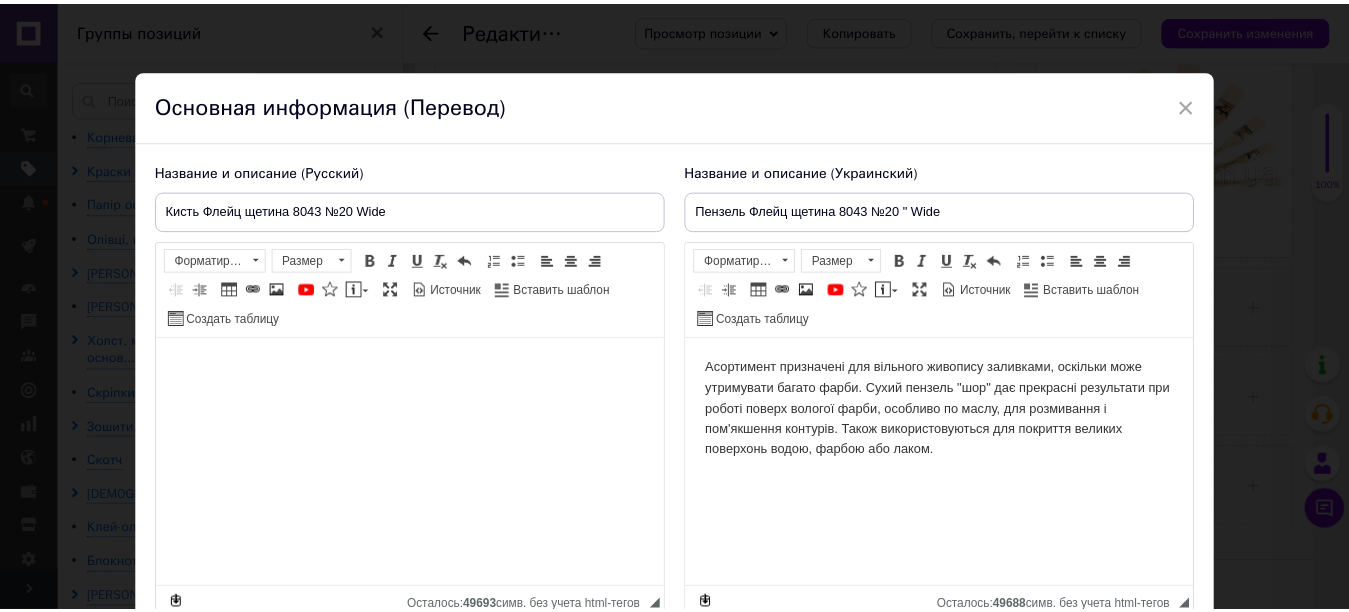scroll, scrollTop: 0, scrollLeft: 0, axis: both 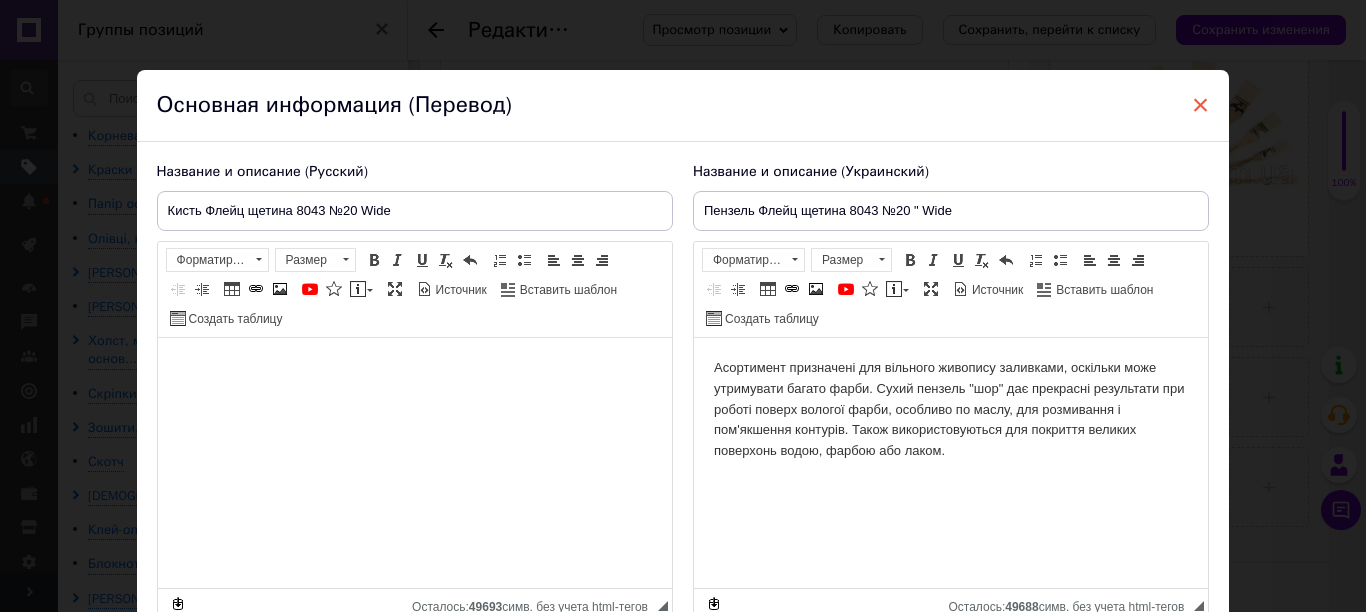 click on "×" at bounding box center [1201, 105] 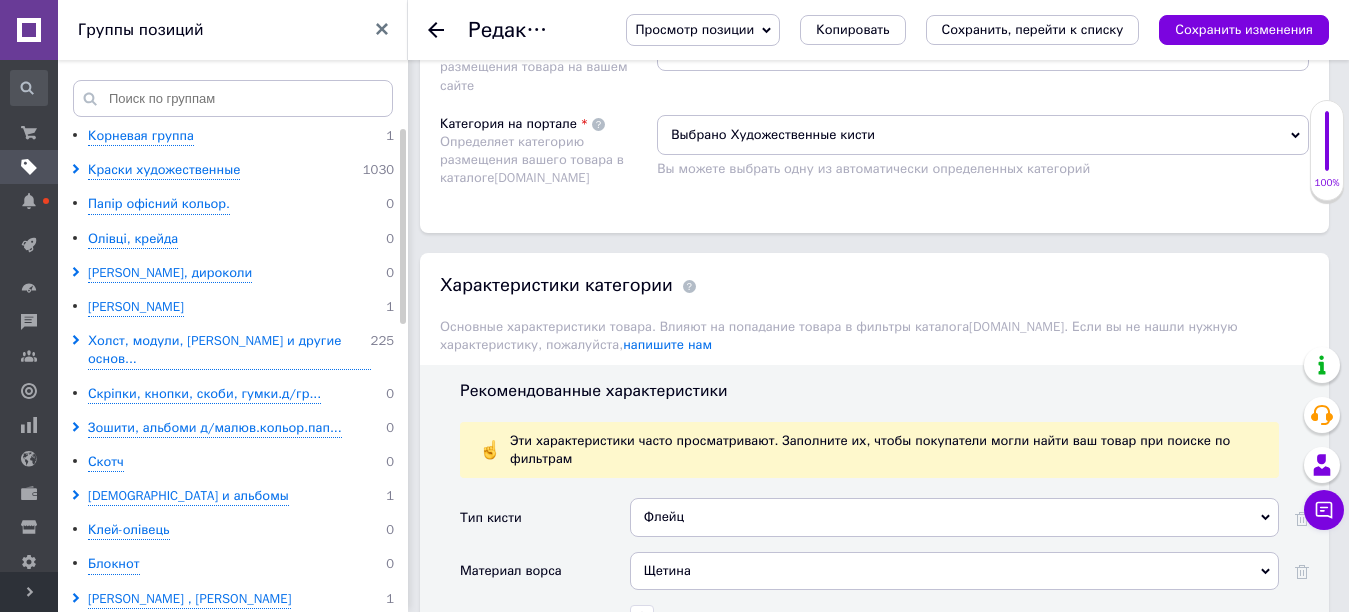 scroll, scrollTop: 1600, scrollLeft: 0, axis: vertical 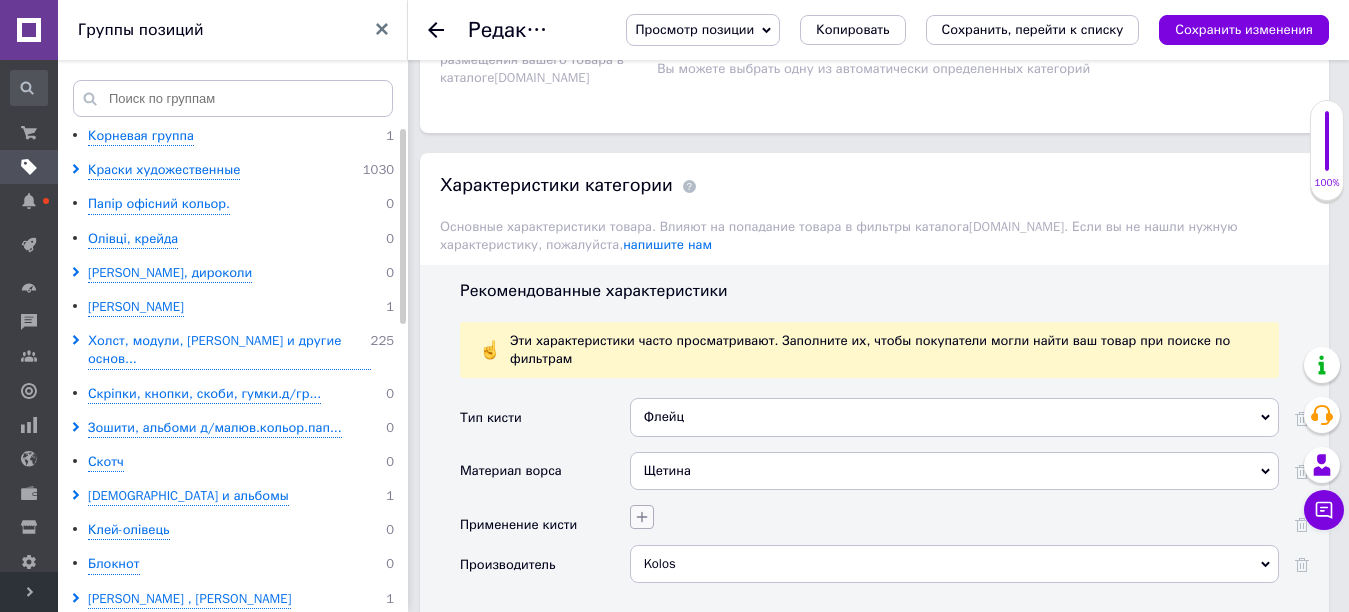 click 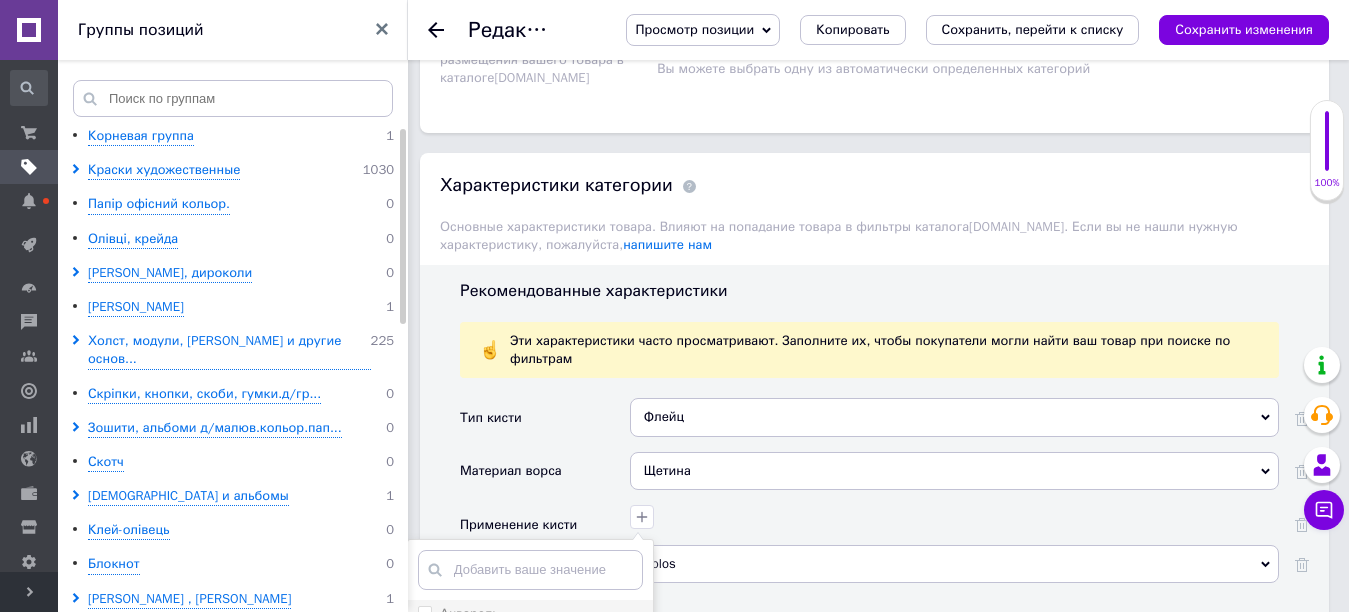 click on "Акварель" at bounding box center (424, 612) 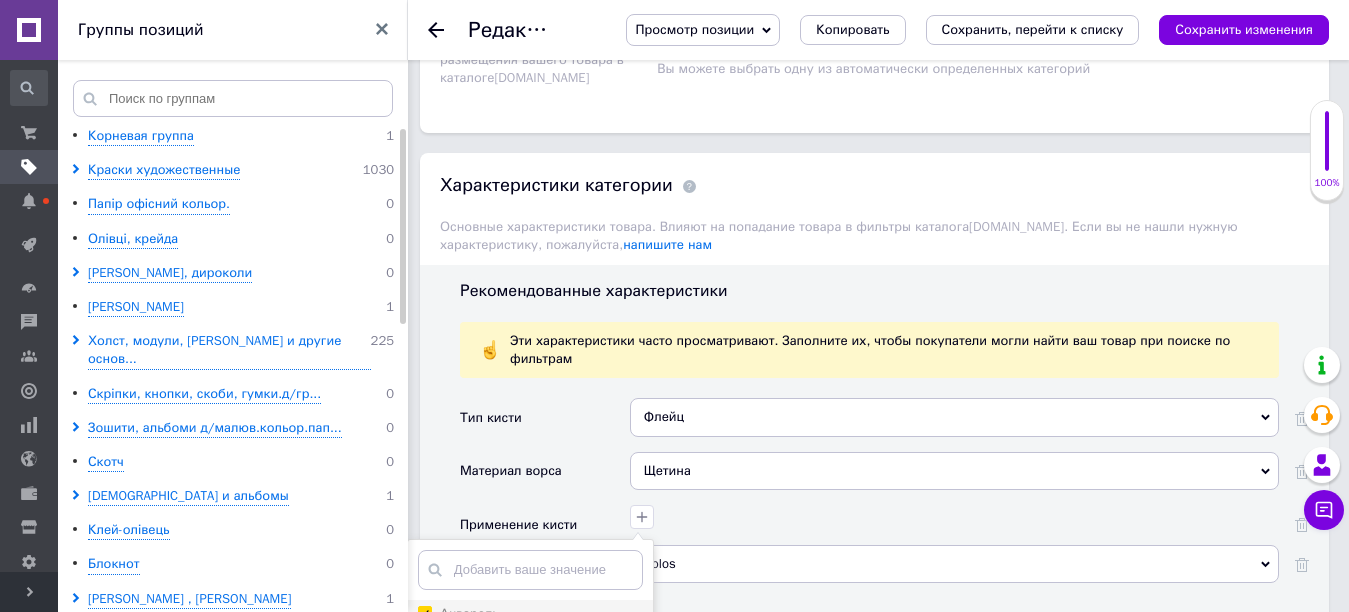 scroll, scrollTop: 1700, scrollLeft: 0, axis: vertical 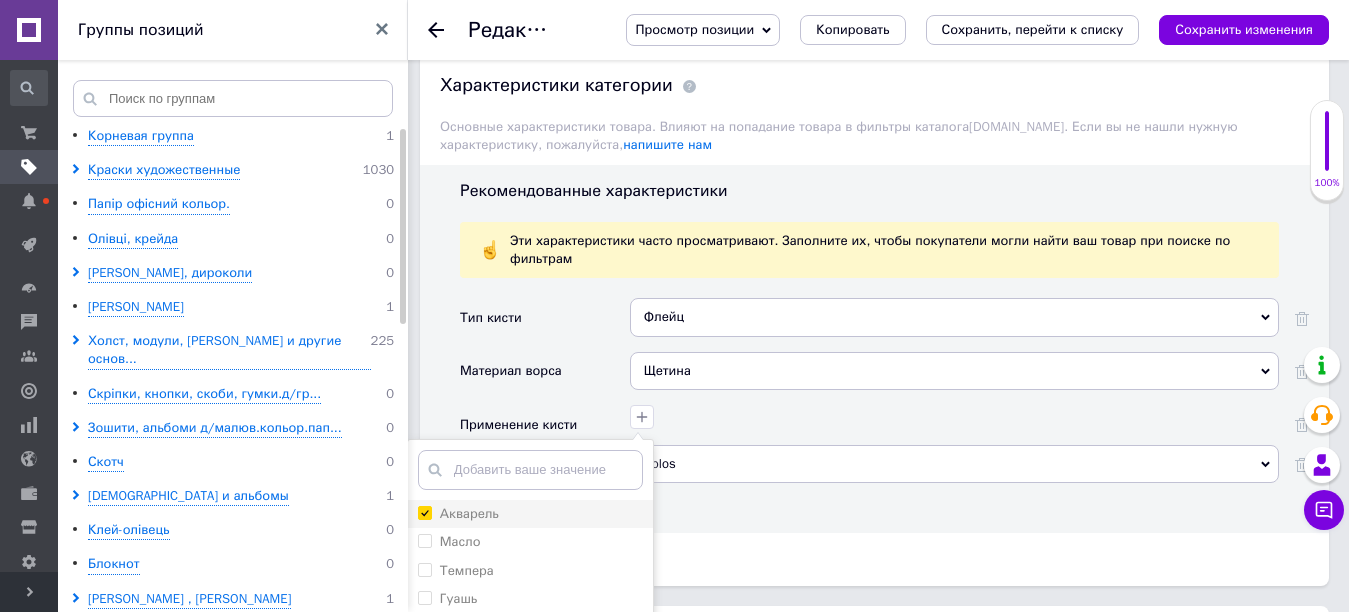click on "Акварель" at bounding box center (424, 512) 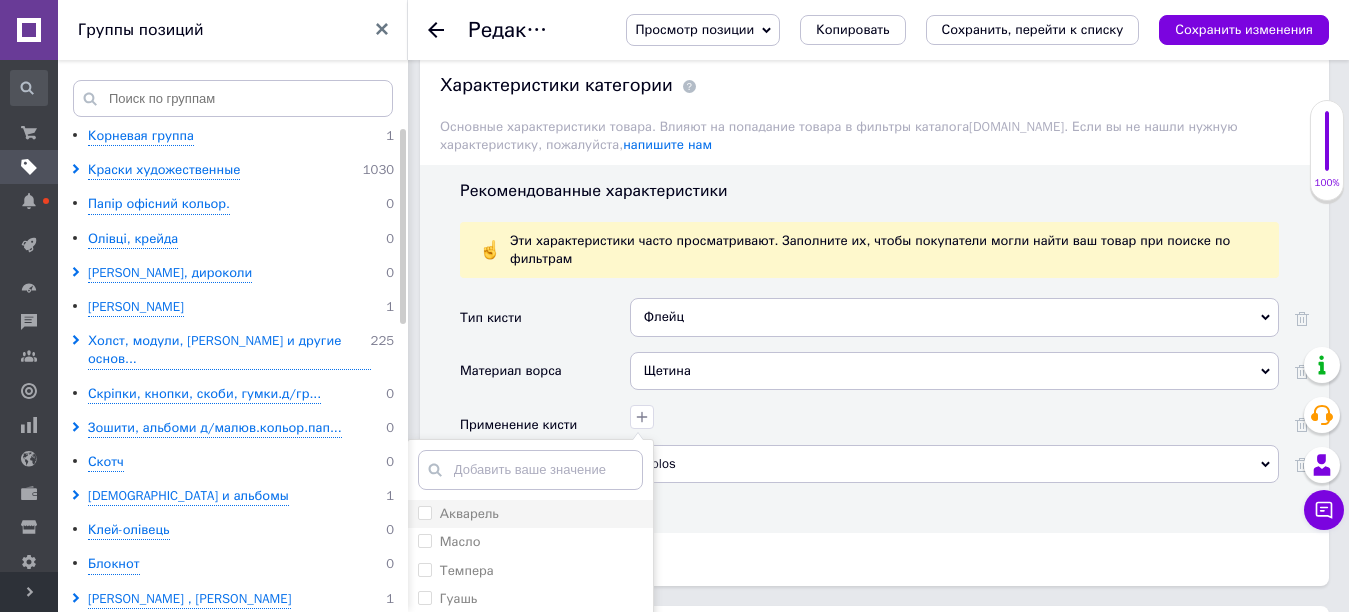 checkbox on "false" 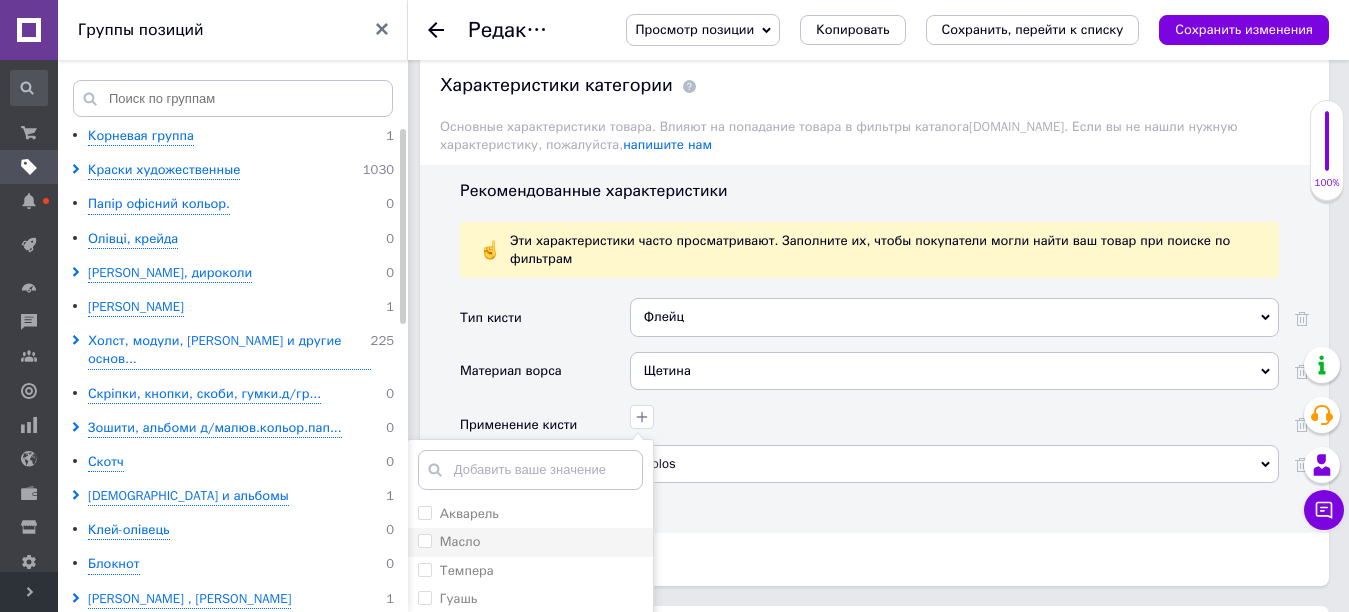click on "Масло" at bounding box center [424, 540] 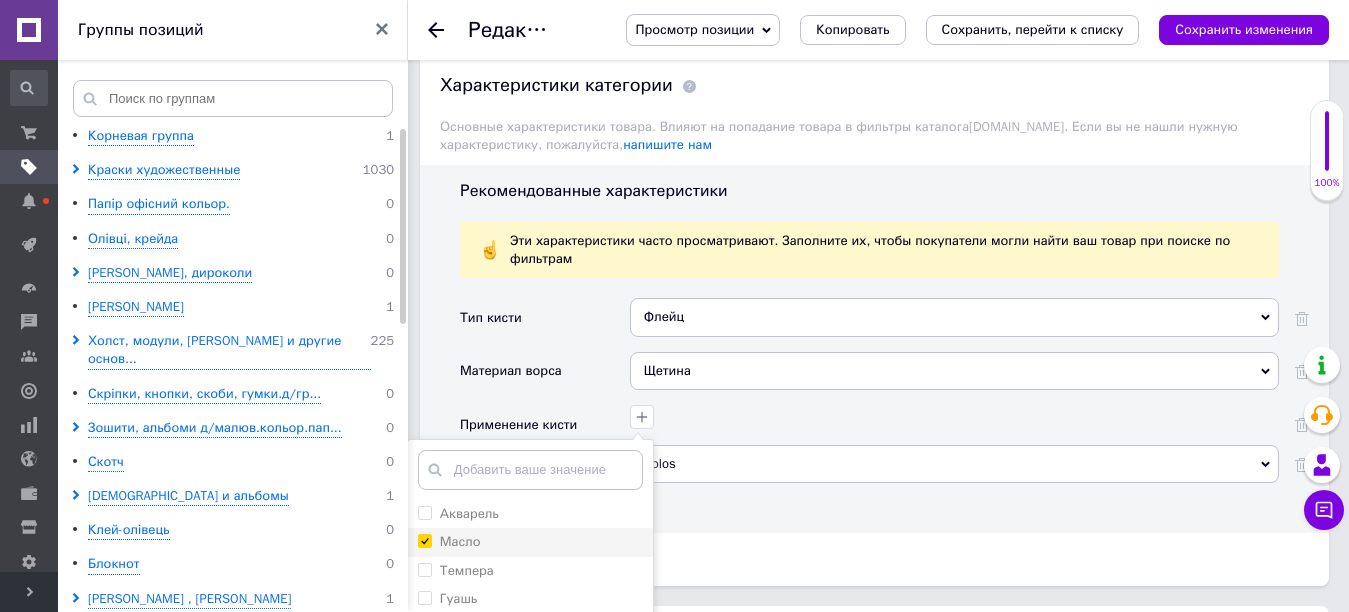 checkbox on "true" 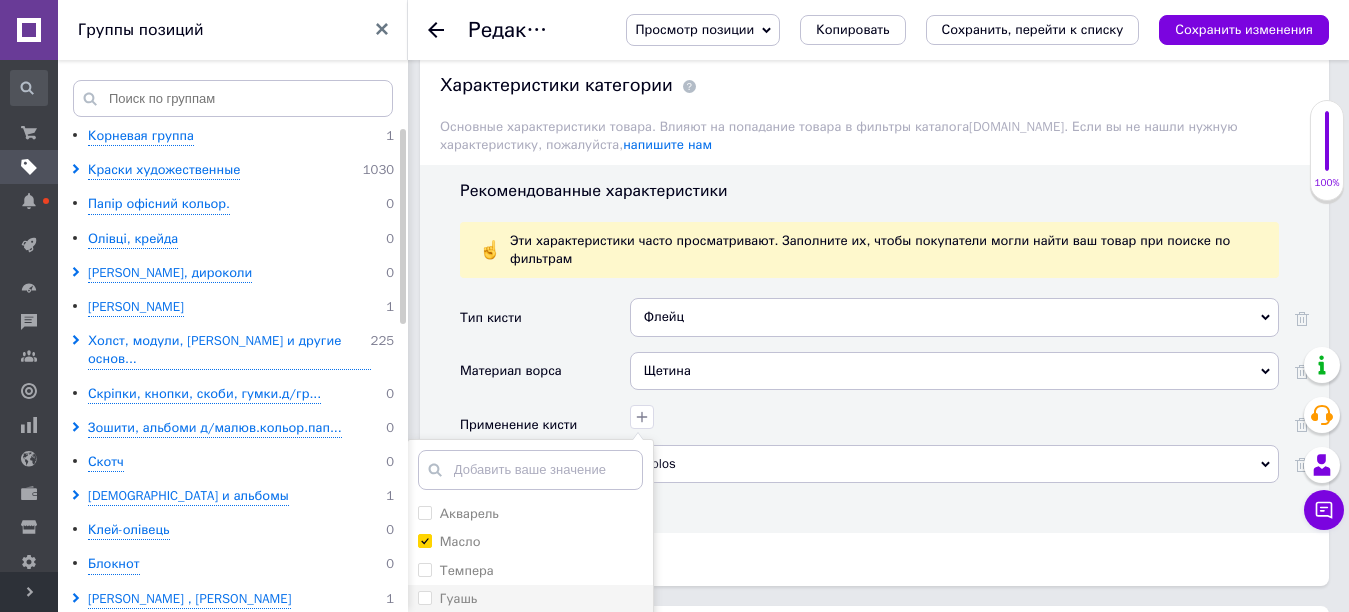 click on "Гуашь" at bounding box center (424, 597) 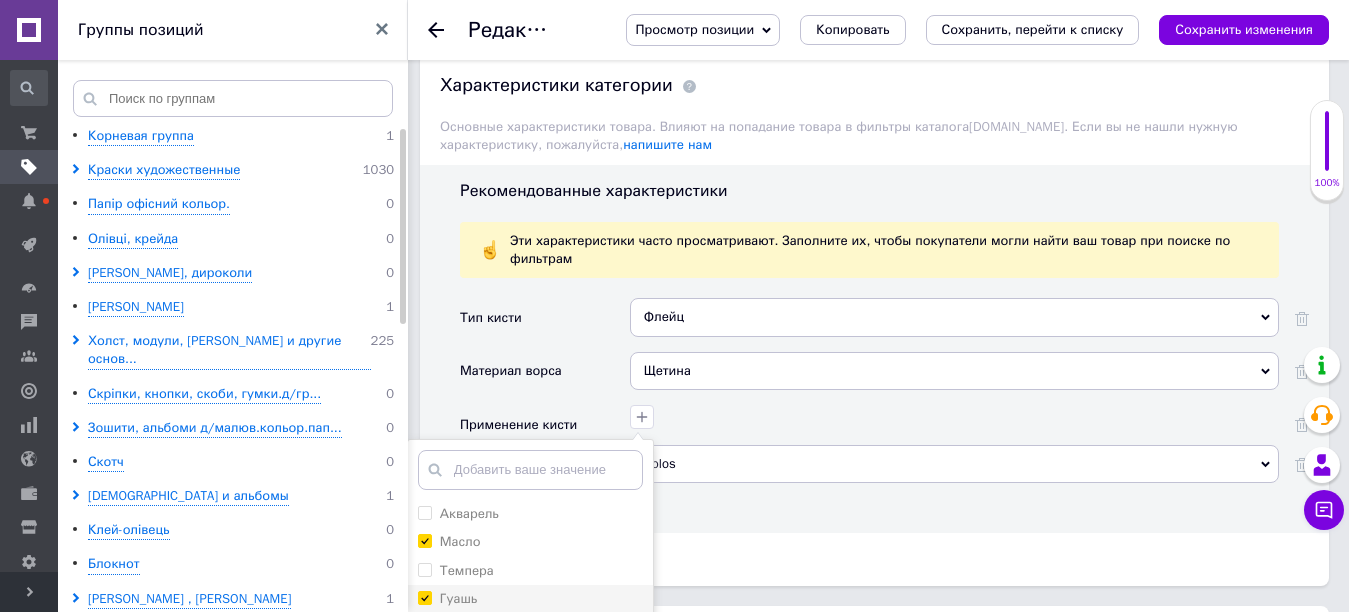 checkbox on "true" 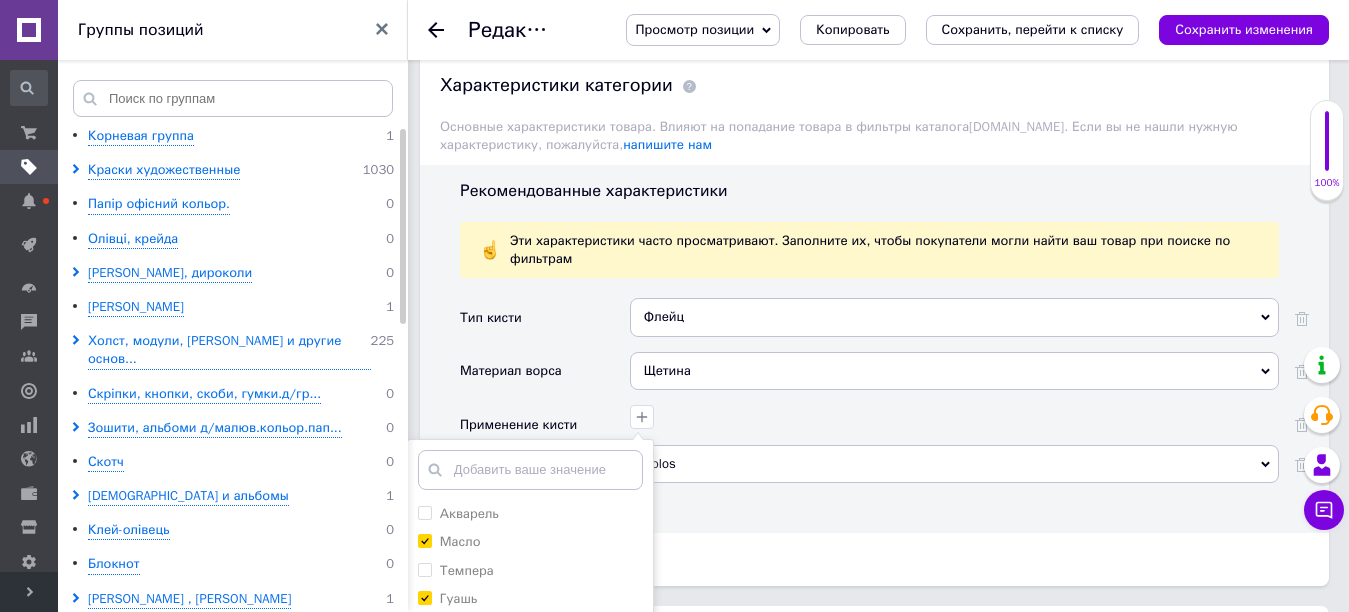 click on "Акрил" at bounding box center [424, 625] 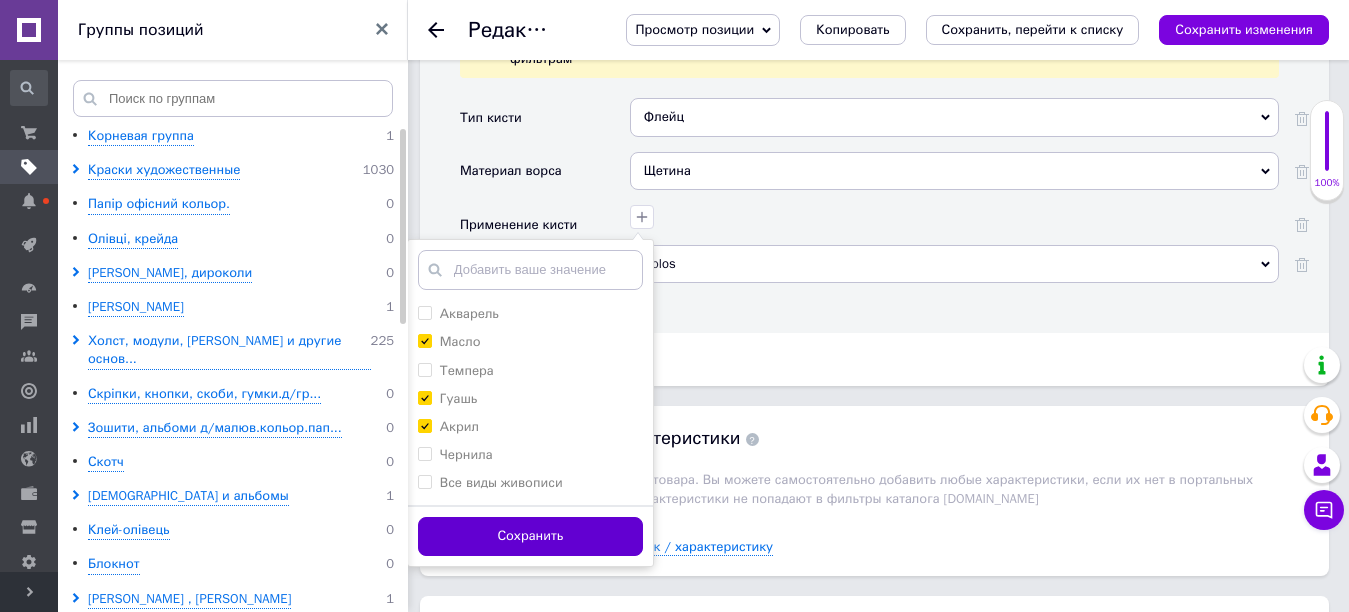 click on "Сохранить" at bounding box center (530, 536) 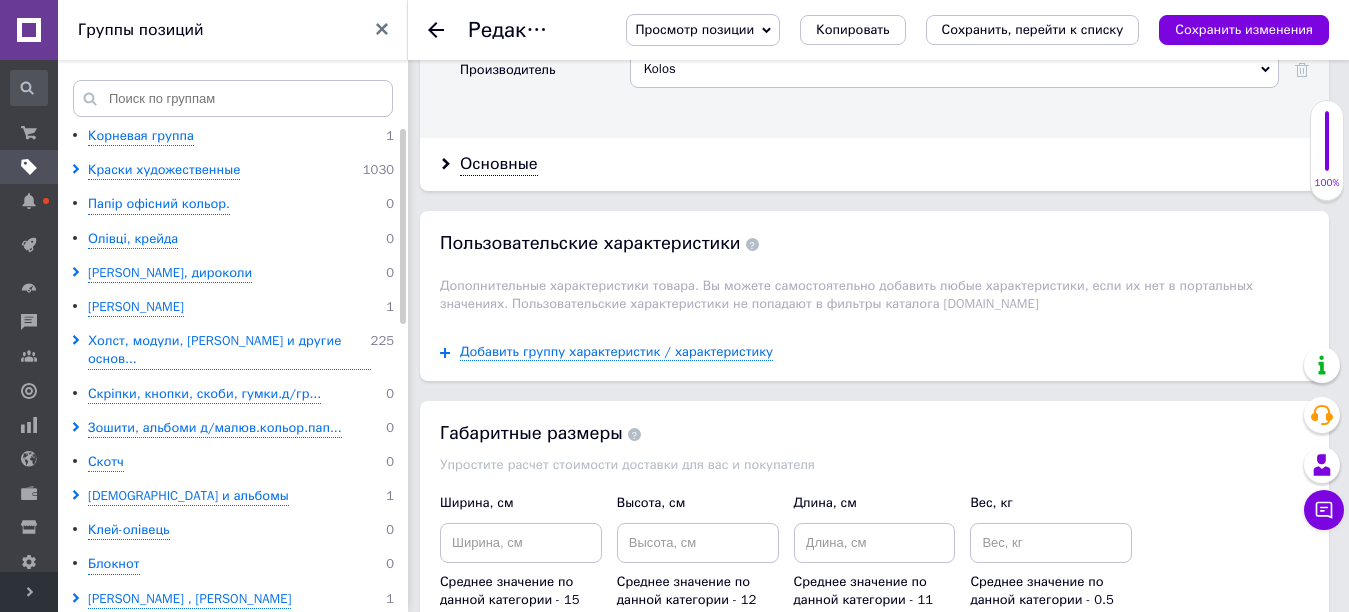 scroll, scrollTop: 1900, scrollLeft: 0, axis: vertical 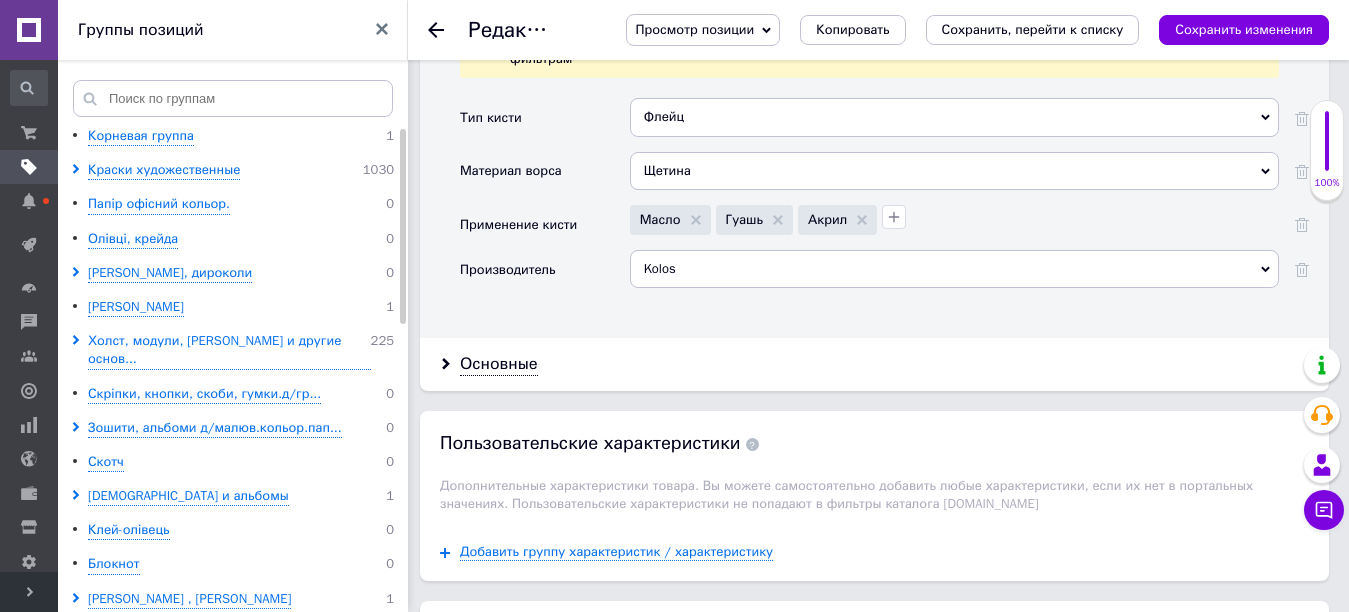 click on "Основные" at bounding box center (499, 364) 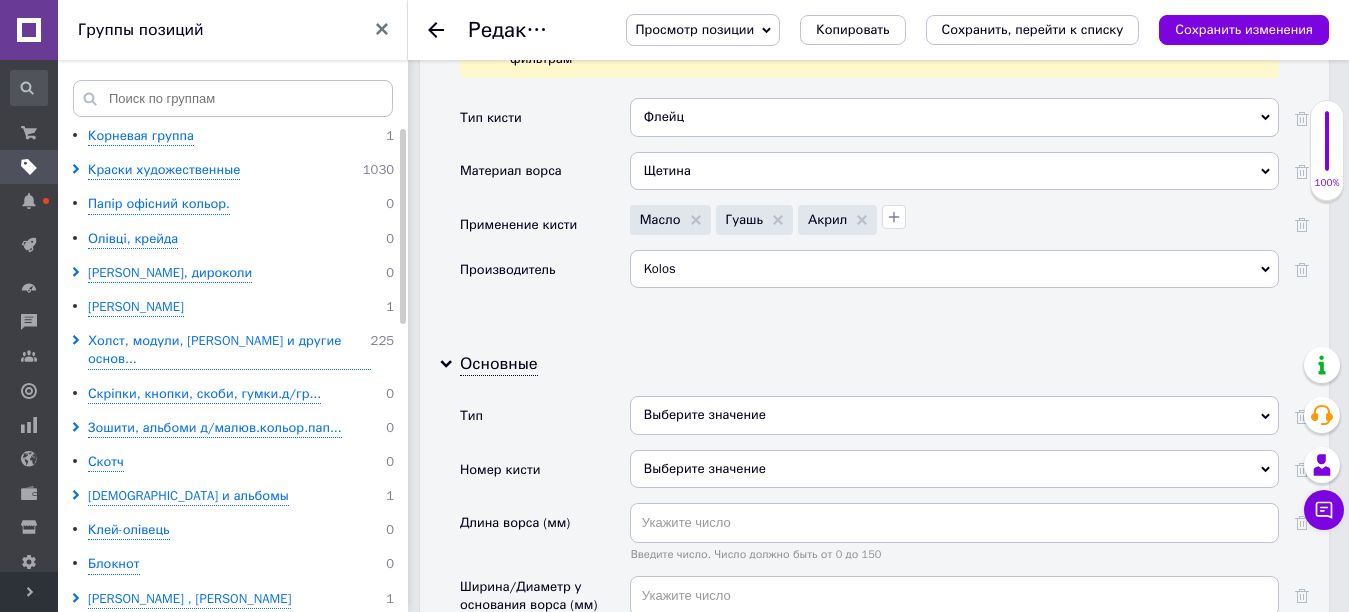 click 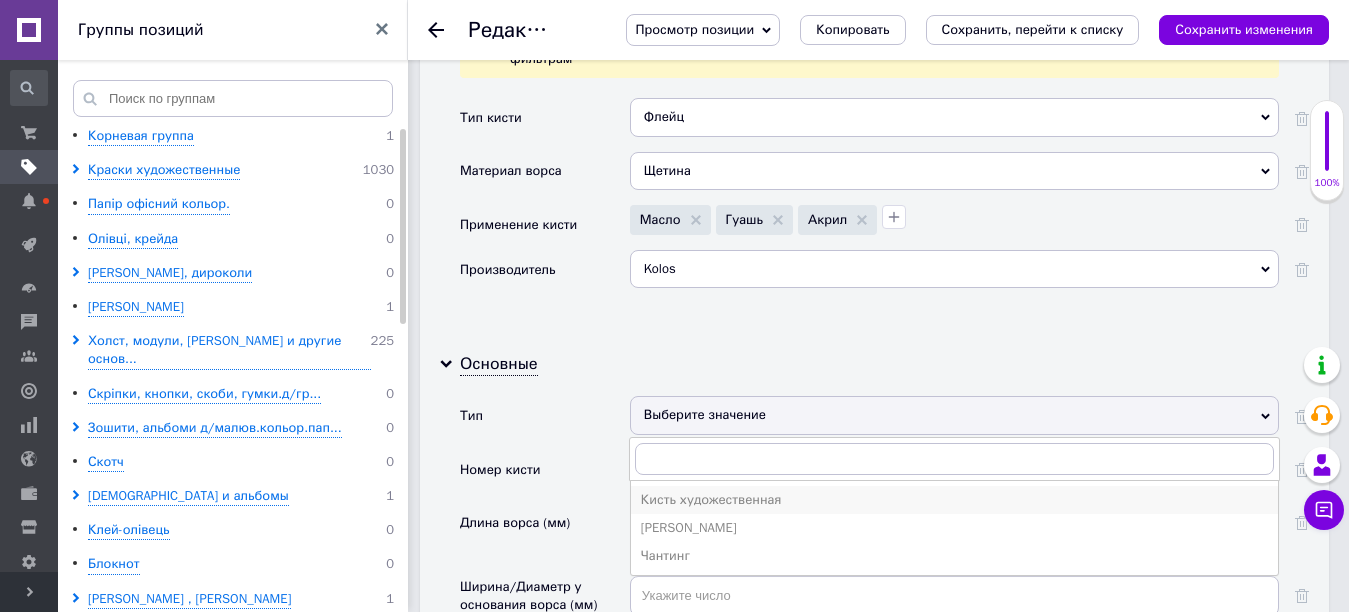 click on "Кисть художественная" at bounding box center [954, 500] 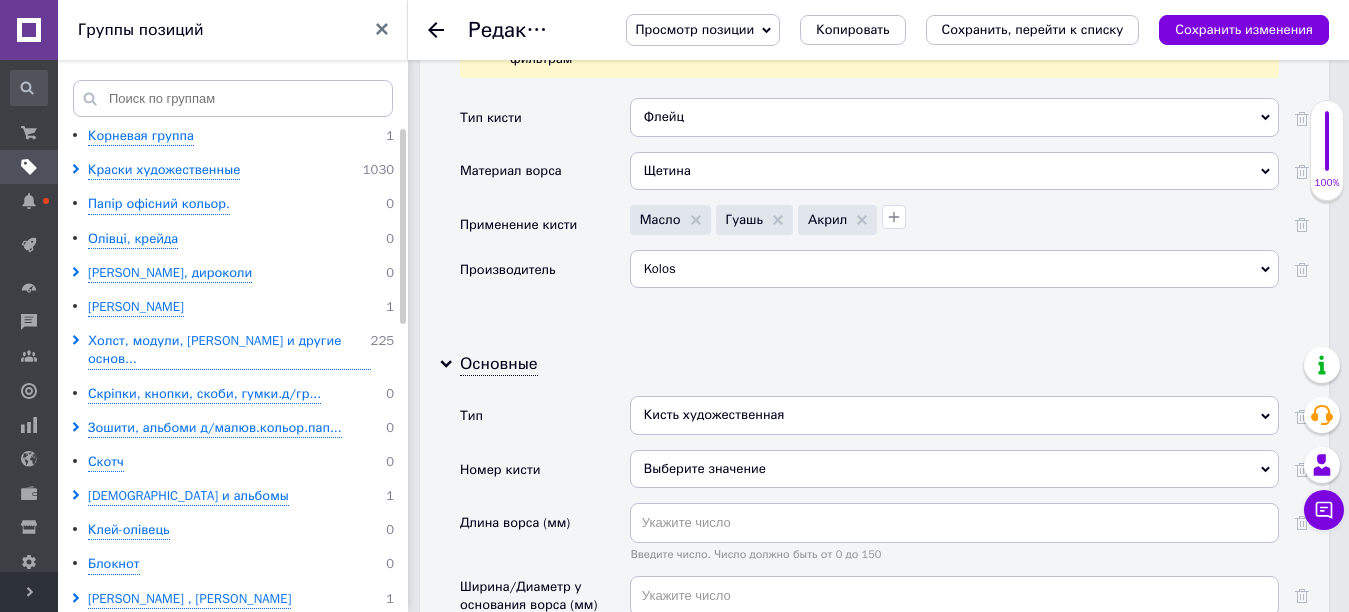 click 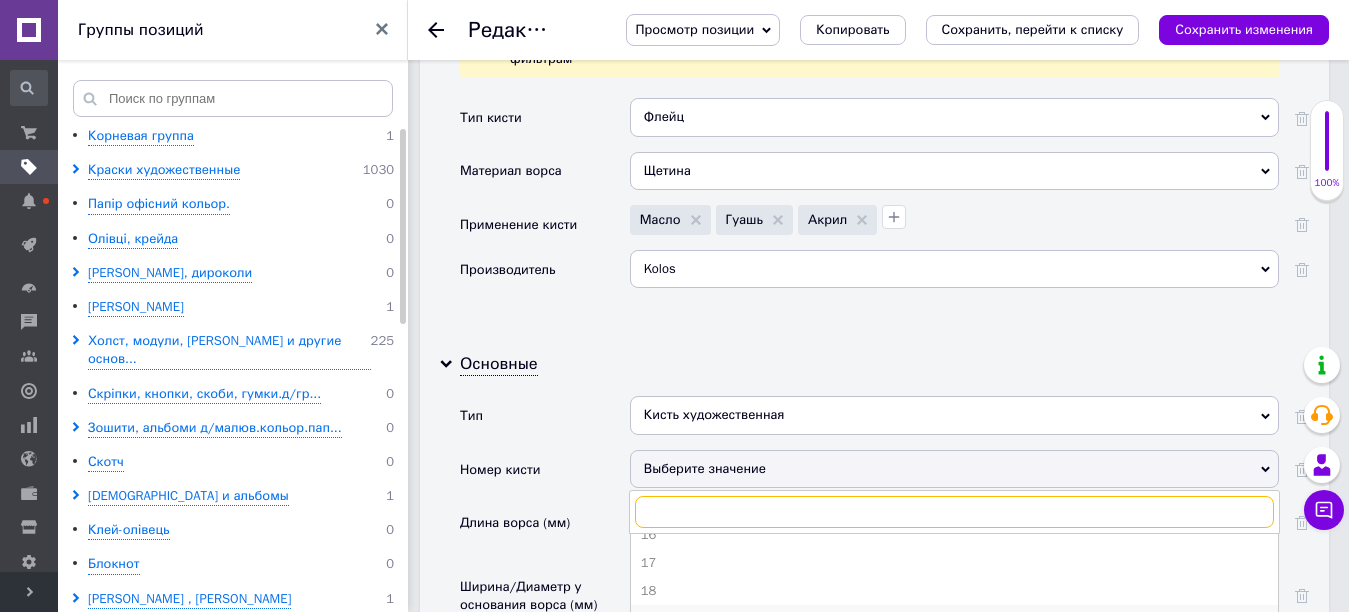 scroll, scrollTop: 360, scrollLeft: 0, axis: vertical 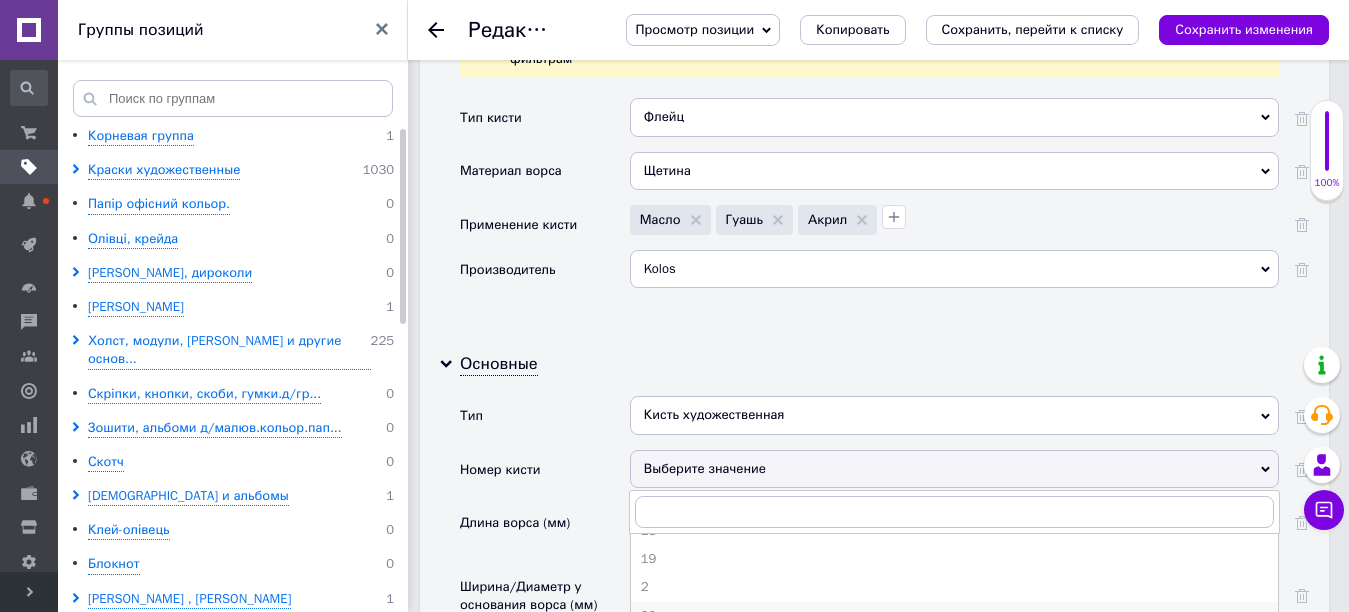 click on "20" at bounding box center (954, 616) 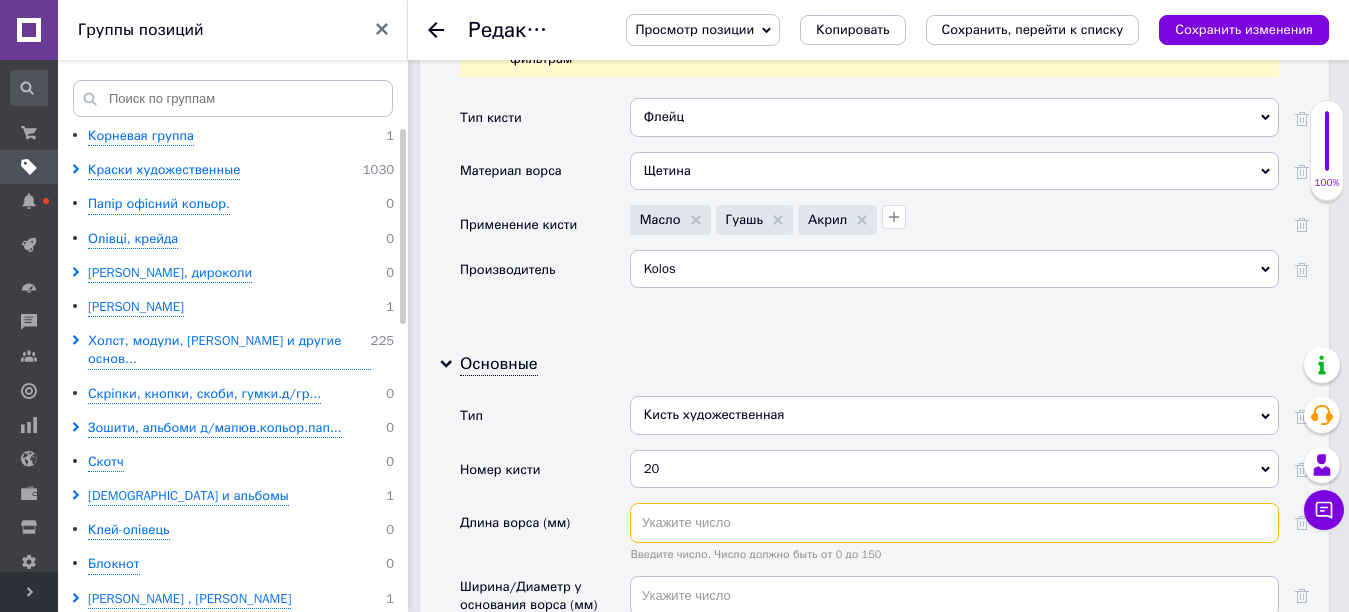 click at bounding box center (954, 523) 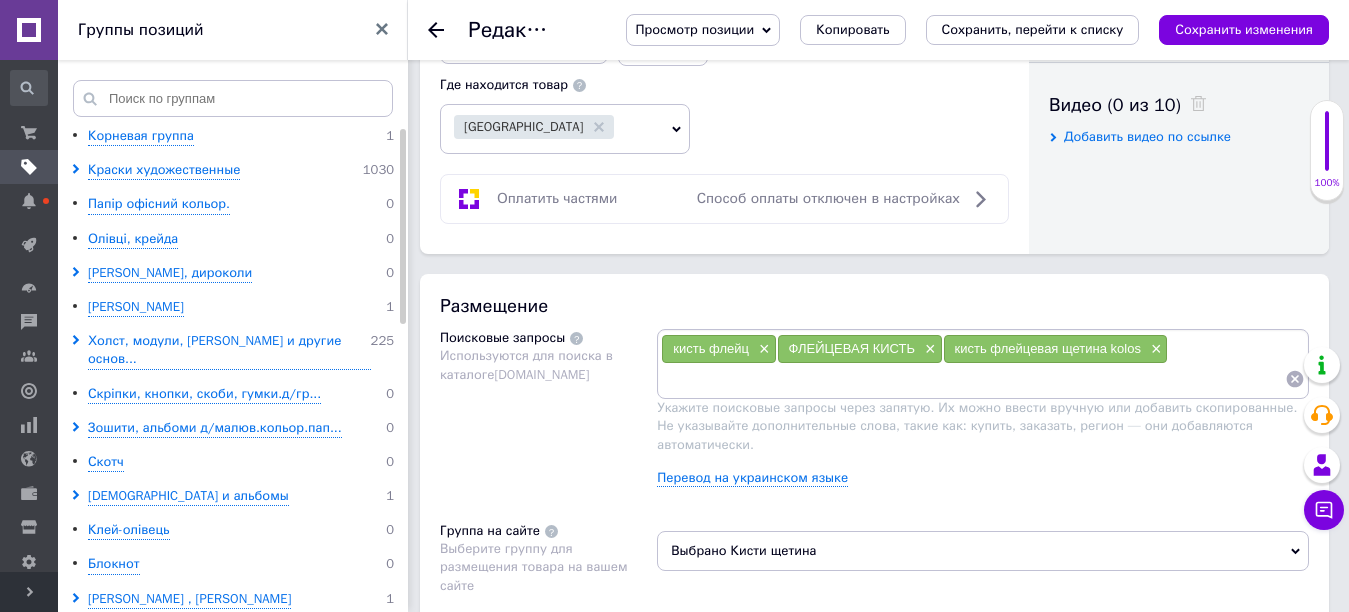 scroll, scrollTop: 700, scrollLeft: 0, axis: vertical 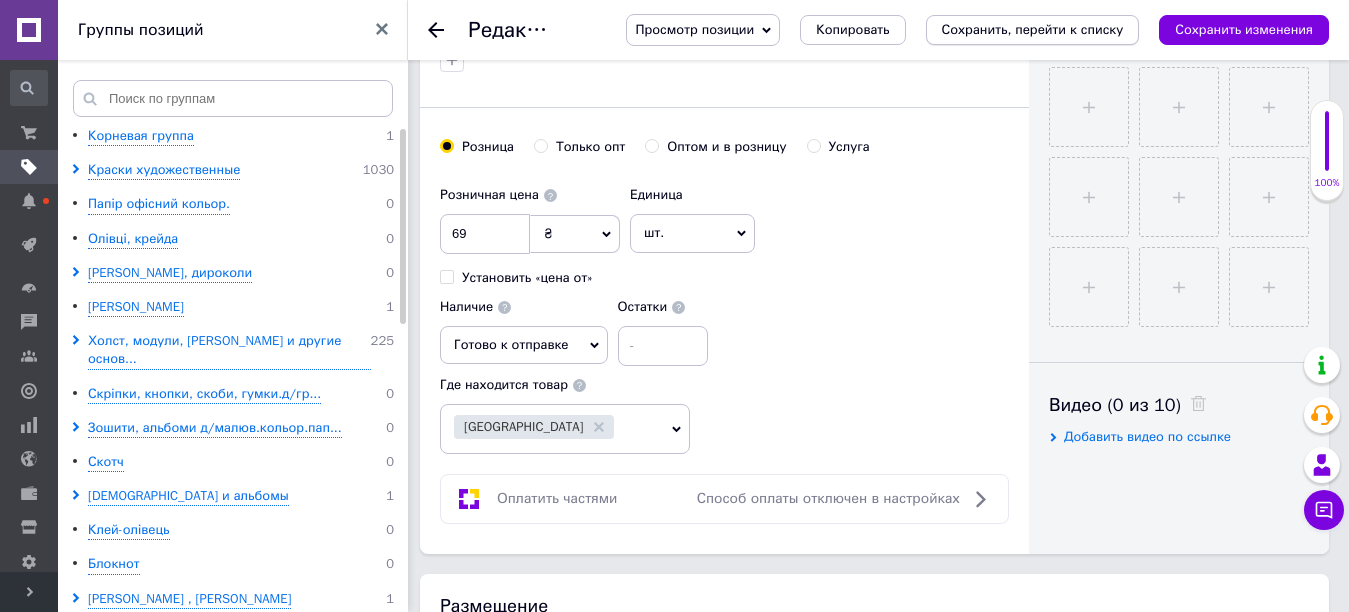 click on "Сохранить, перейти к списку" at bounding box center [1033, 29] 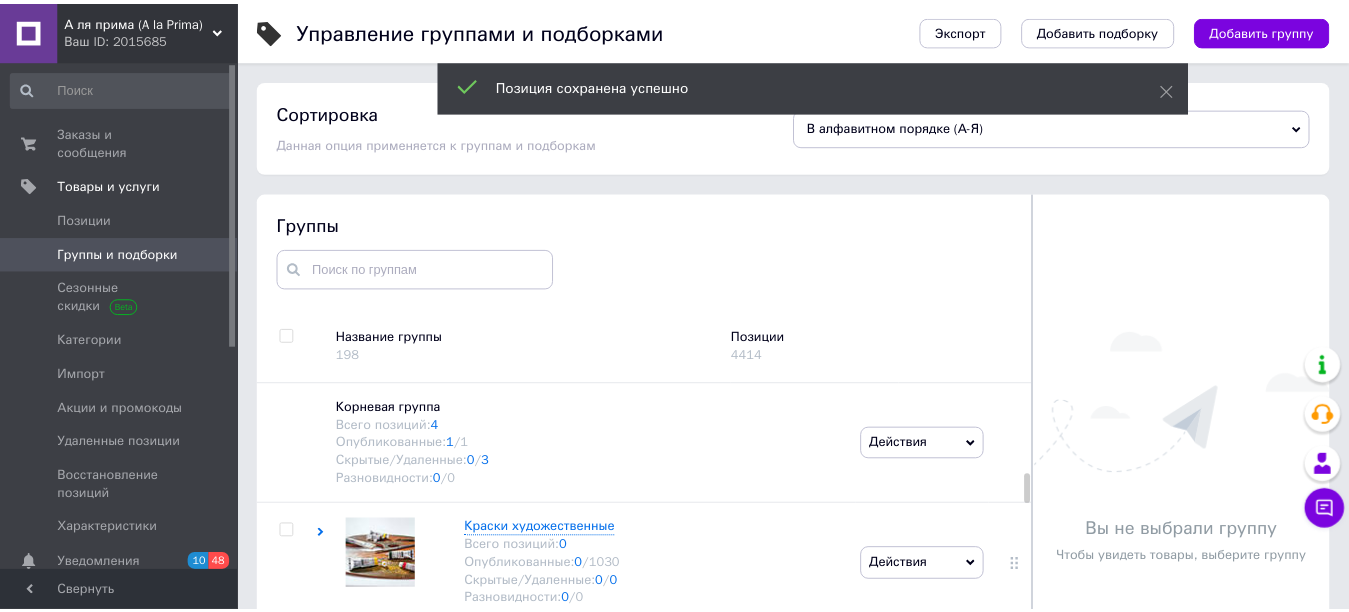 scroll, scrollTop: 113, scrollLeft: 0, axis: vertical 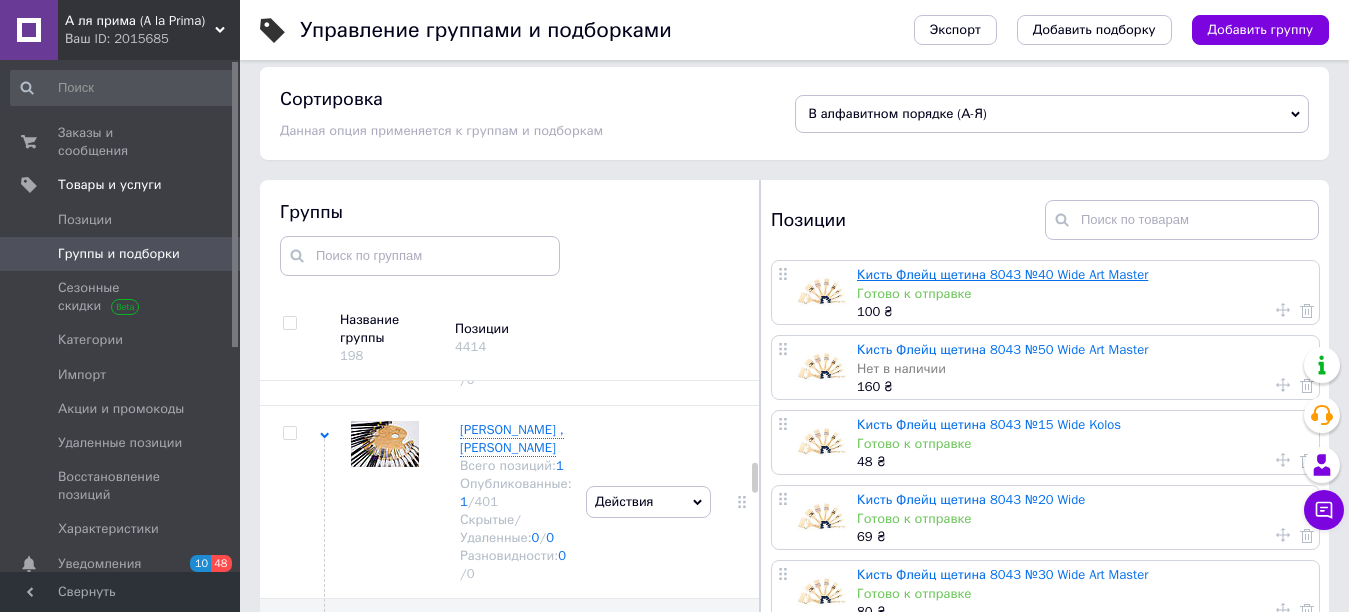 click on "Кисть Флейц щетина 8043  №40  Wide Art Master" at bounding box center (1002, 274) 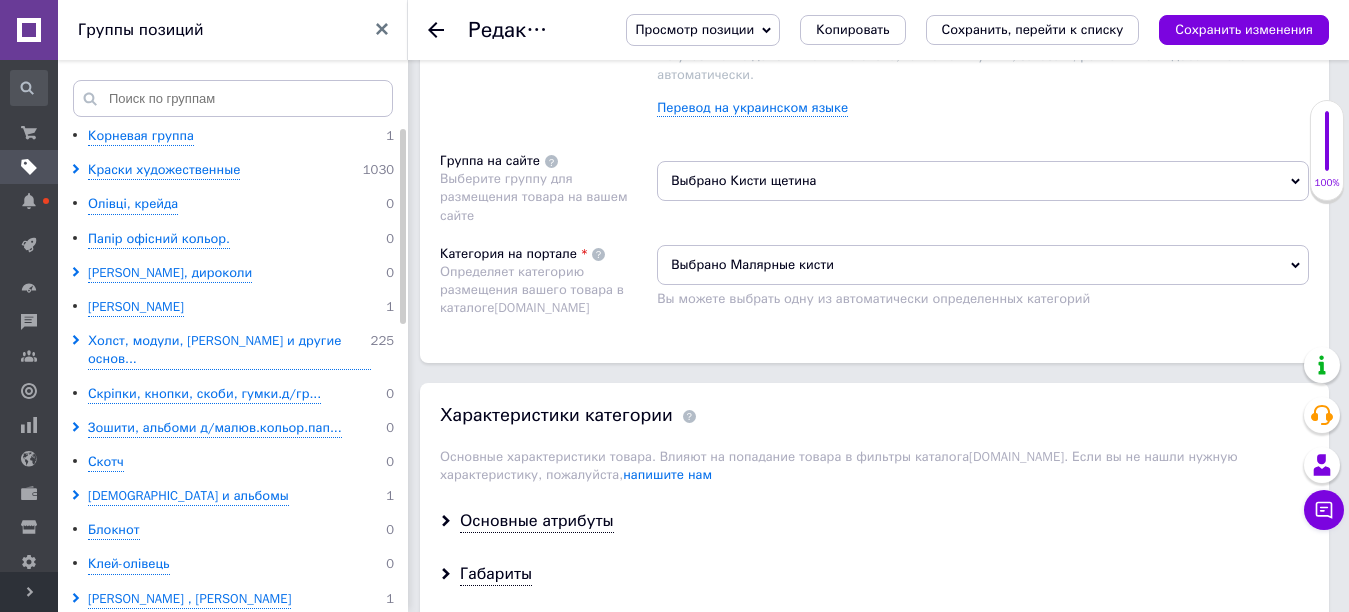 scroll, scrollTop: 1600, scrollLeft: 0, axis: vertical 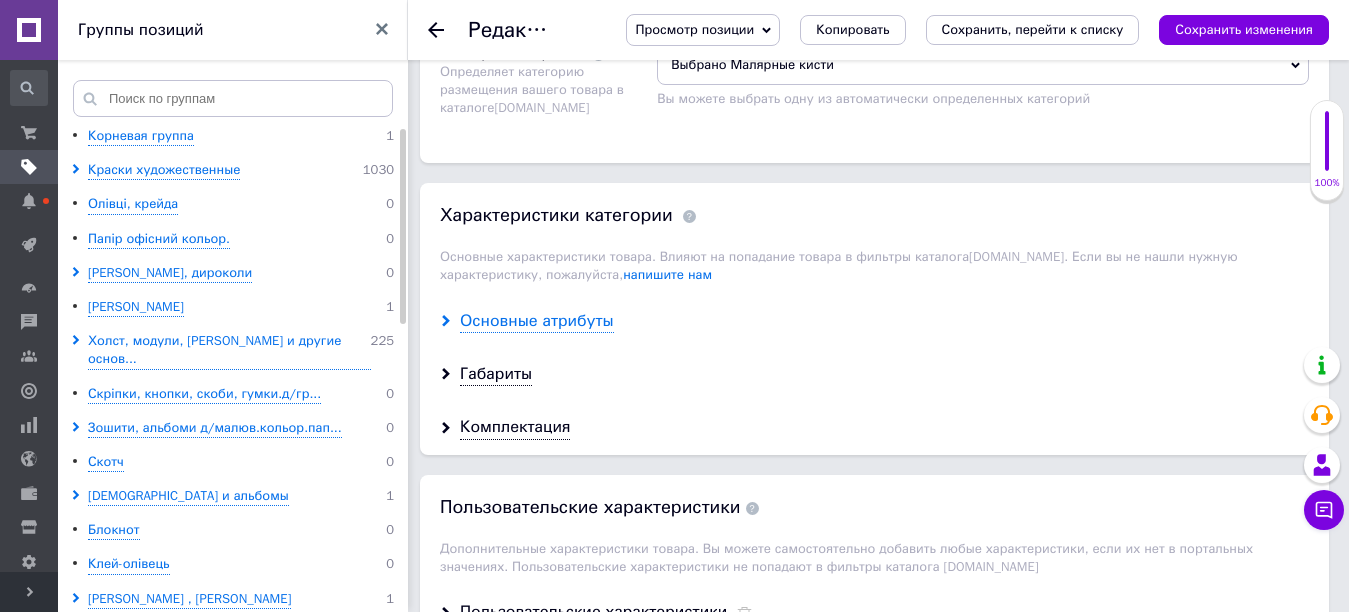 click on "Основные атрибуты" at bounding box center [537, 321] 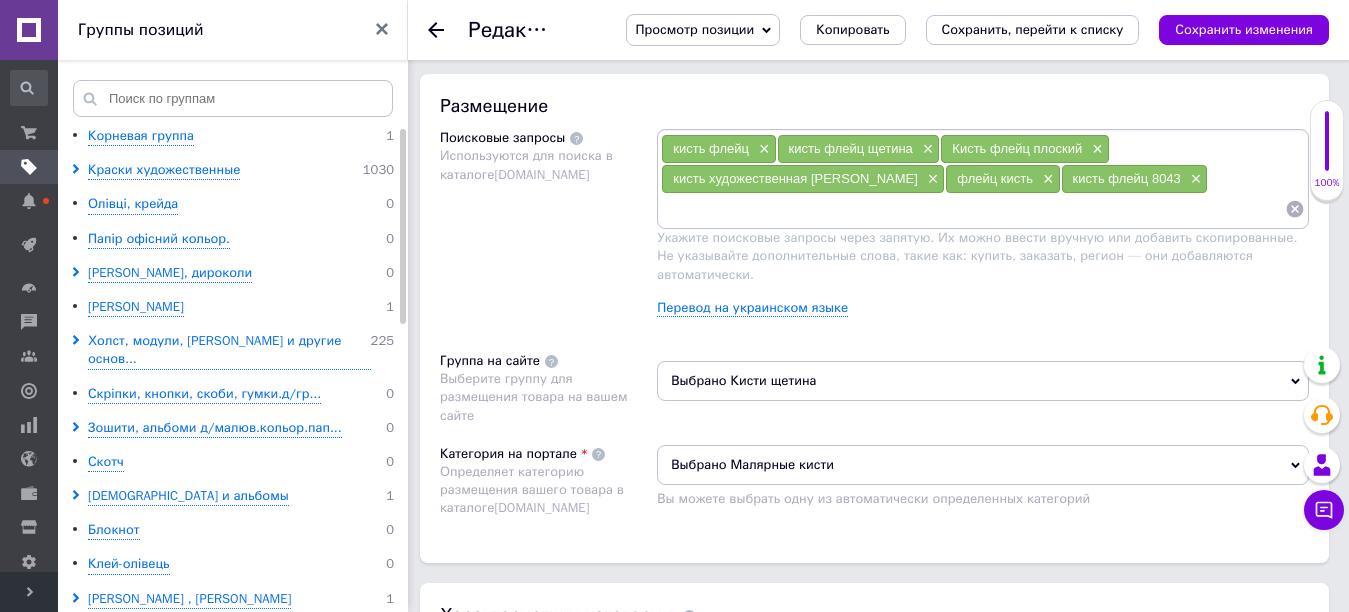scroll, scrollTop: 1300, scrollLeft: 0, axis: vertical 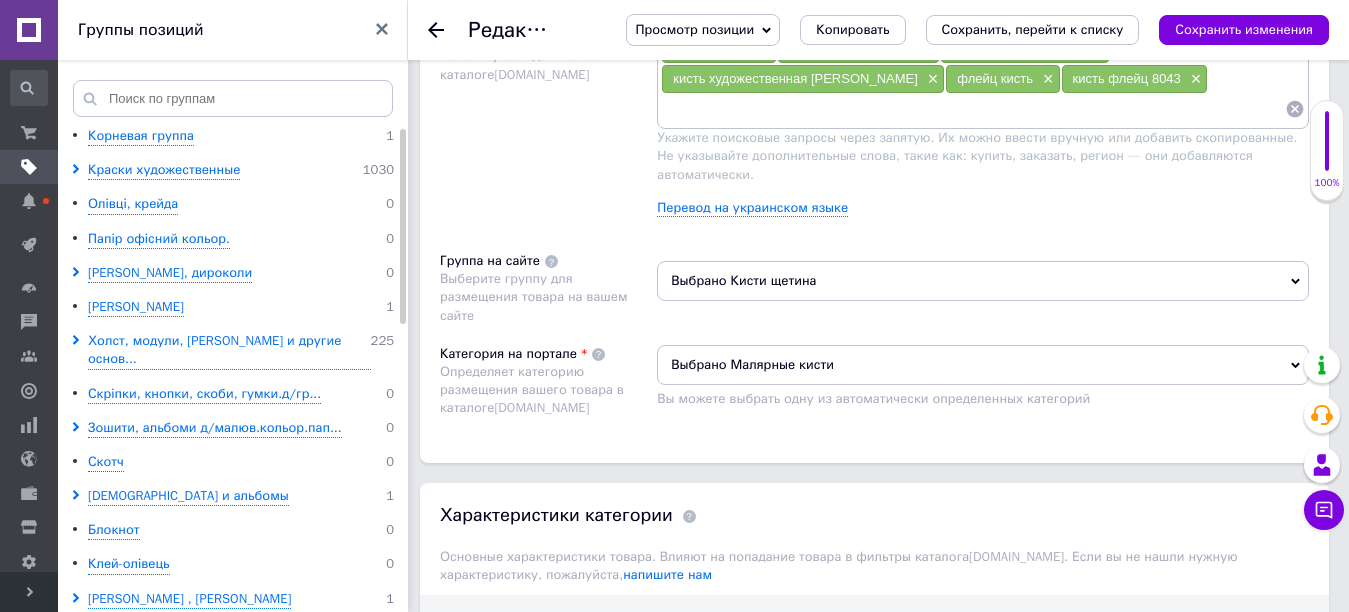 click on "Основные атрибуты" at bounding box center [537, 621] 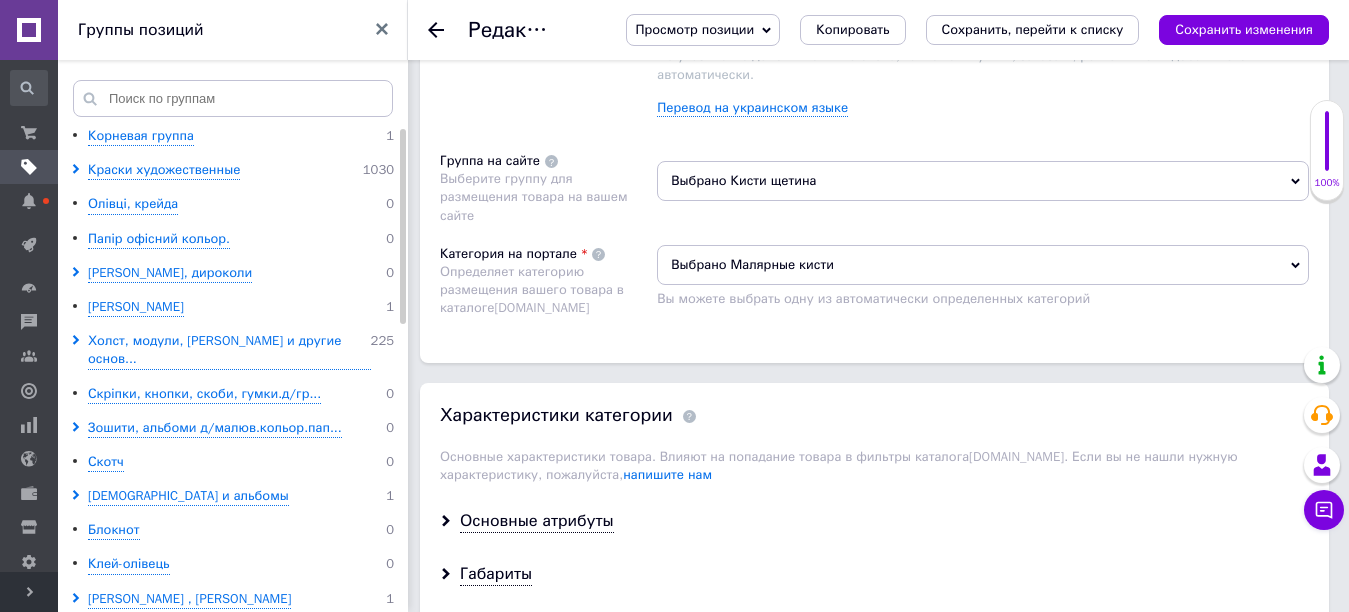 scroll, scrollTop: 1500, scrollLeft: 0, axis: vertical 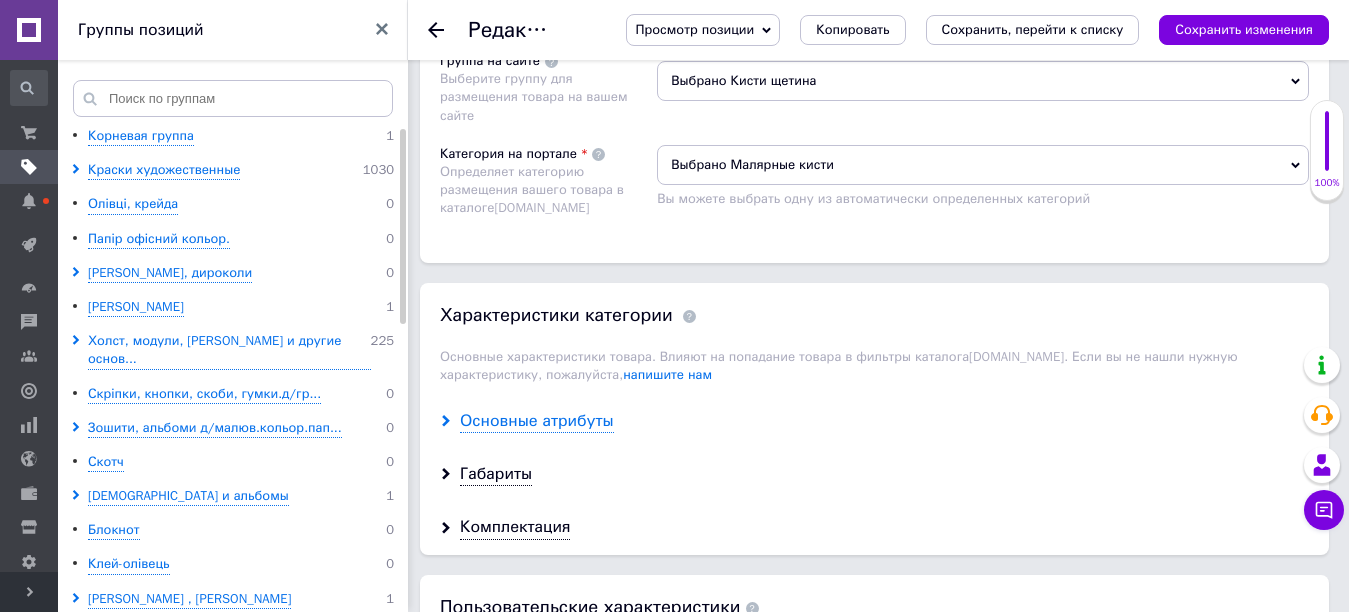 click on "Основные атрибуты" at bounding box center (537, 421) 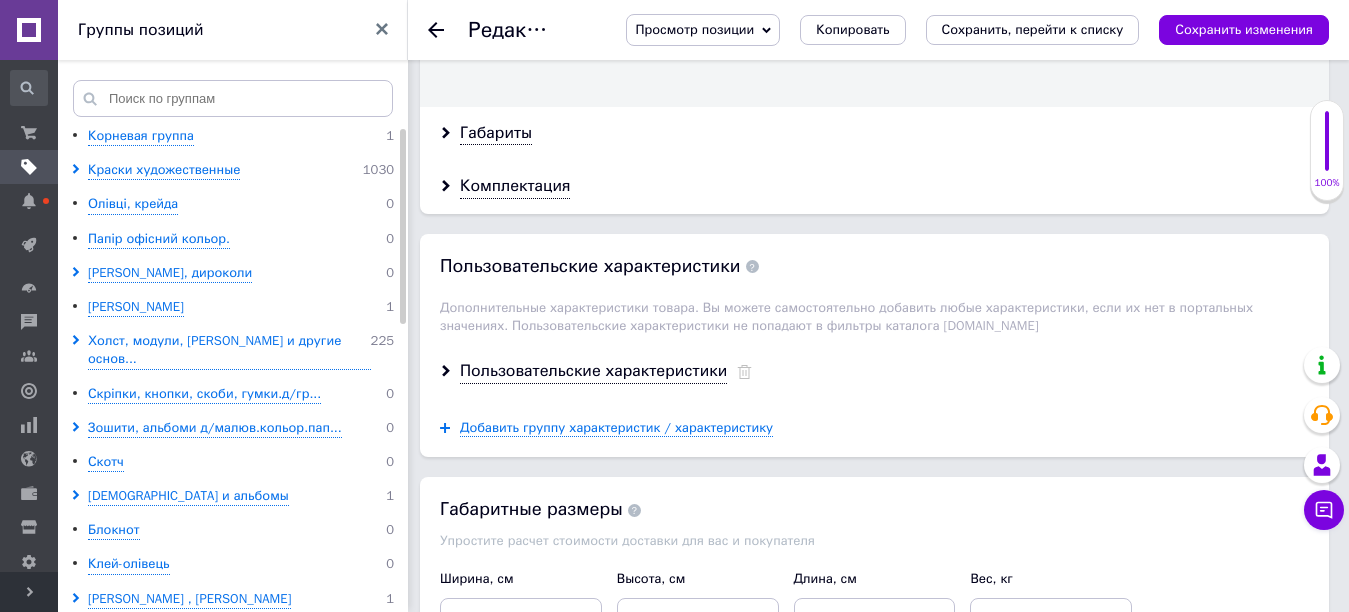 scroll, scrollTop: 2300, scrollLeft: 0, axis: vertical 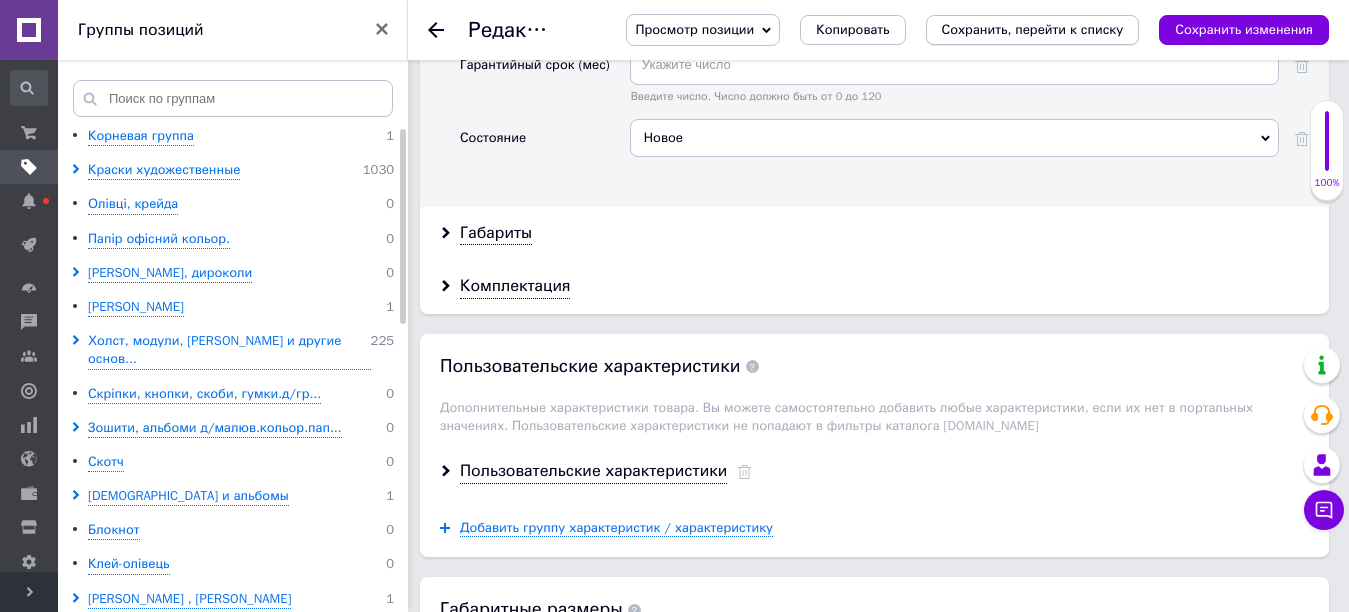 click on "Сохранить, перейти к списку" at bounding box center (1033, 29) 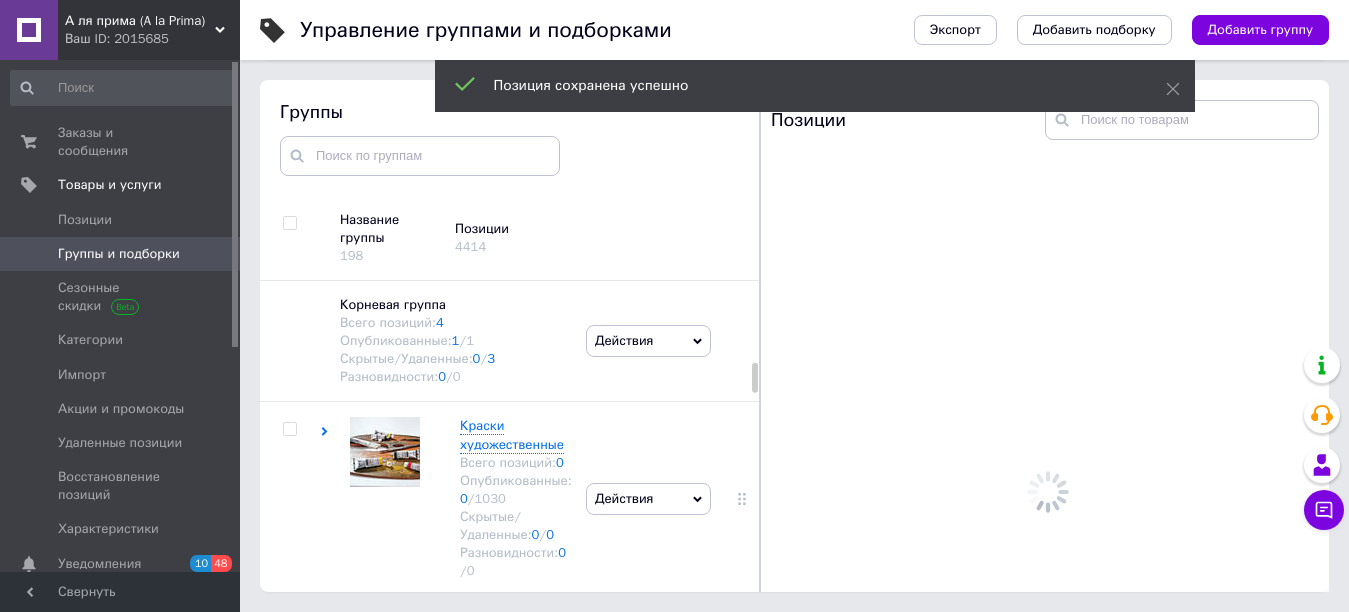 scroll, scrollTop: 113, scrollLeft: 0, axis: vertical 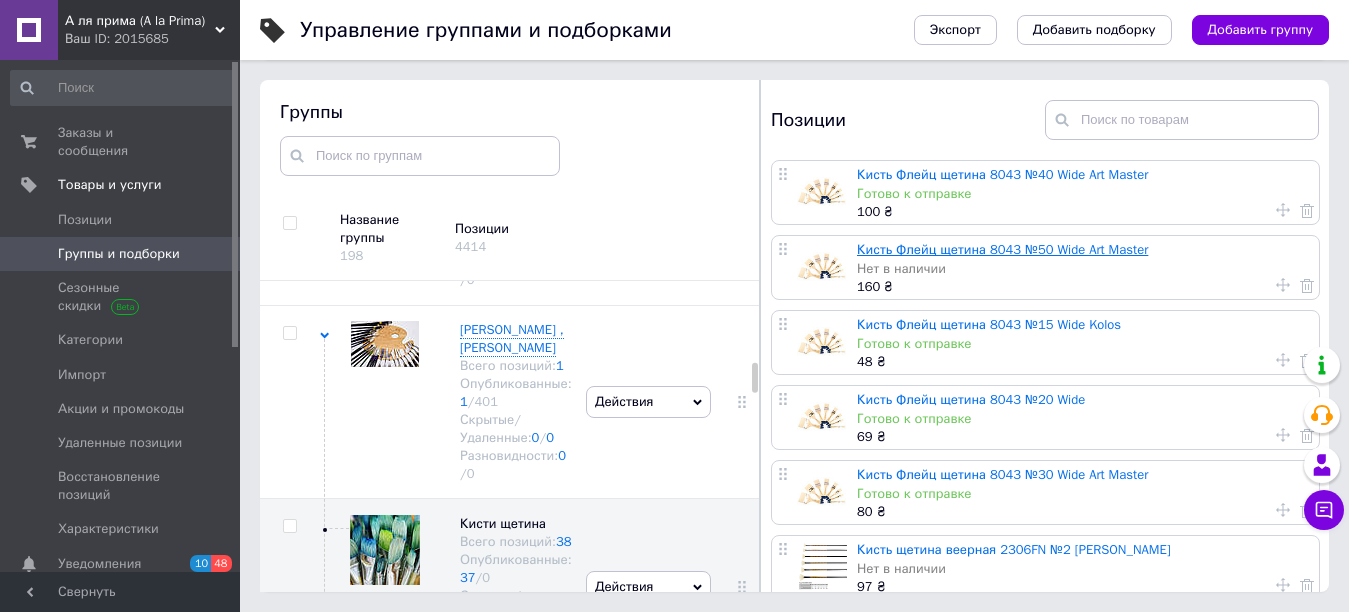 click on "Кисть Флейц щетина 8043  №50  Wide Art Master" at bounding box center [1002, 249] 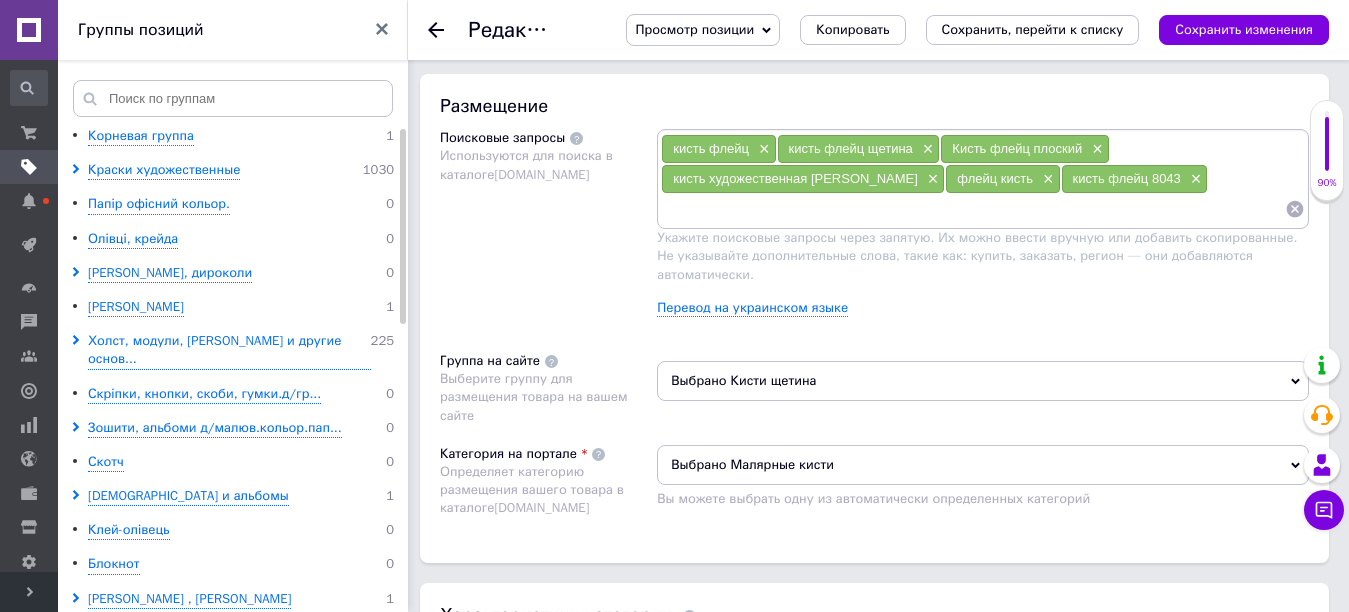 scroll, scrollTop: 1400, scrollLeft: 0, axis: vertical 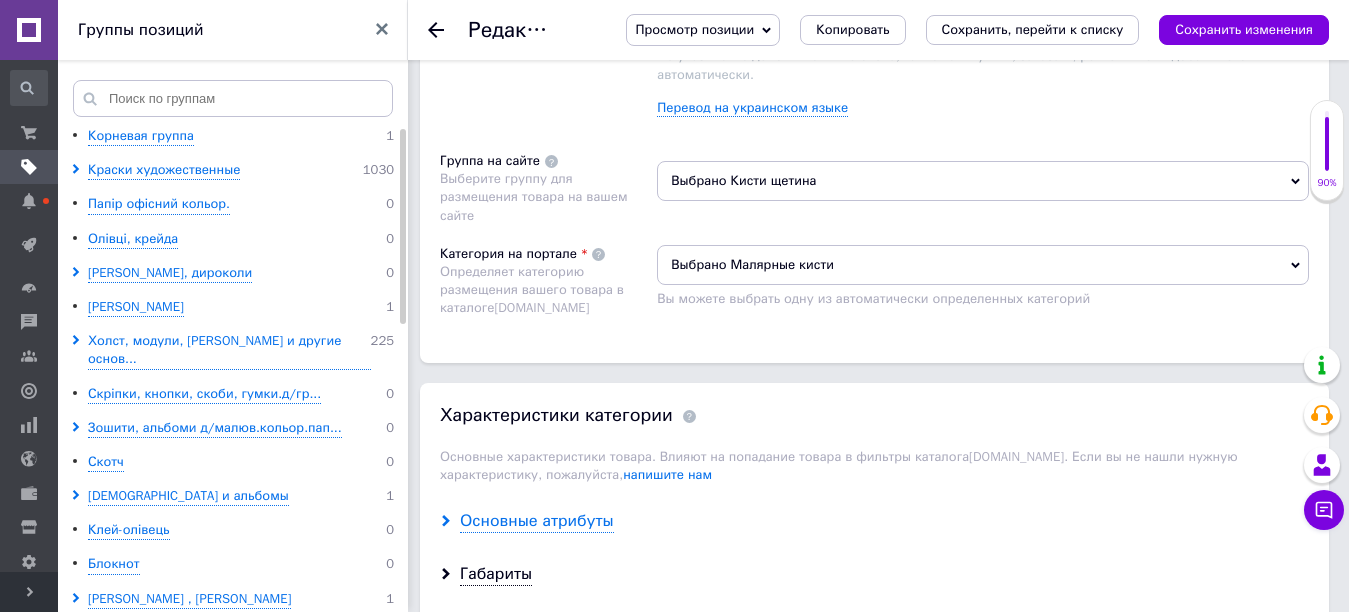 click on "Основные атрибуты" at bounding box center [537, 521] 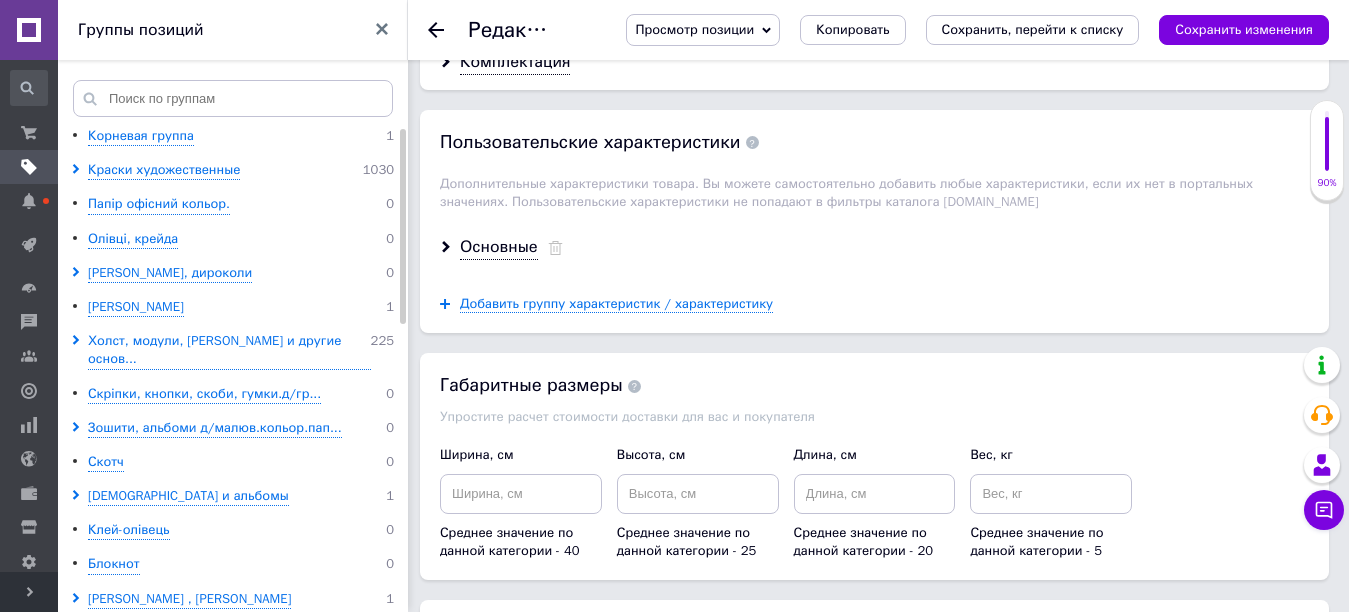 scroll, scrollTop: 2324, scrollLeft: 0, axis: vertical 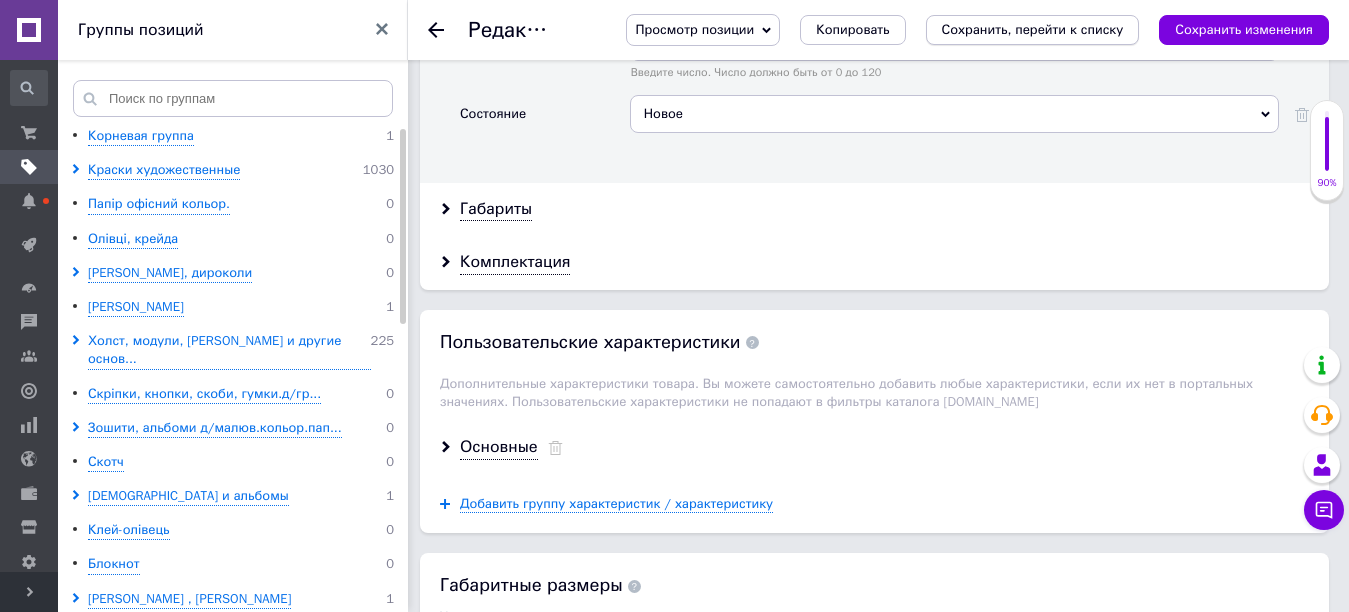 click on "Сохранить, перейти к списку" at bounding box center (1033, 29) 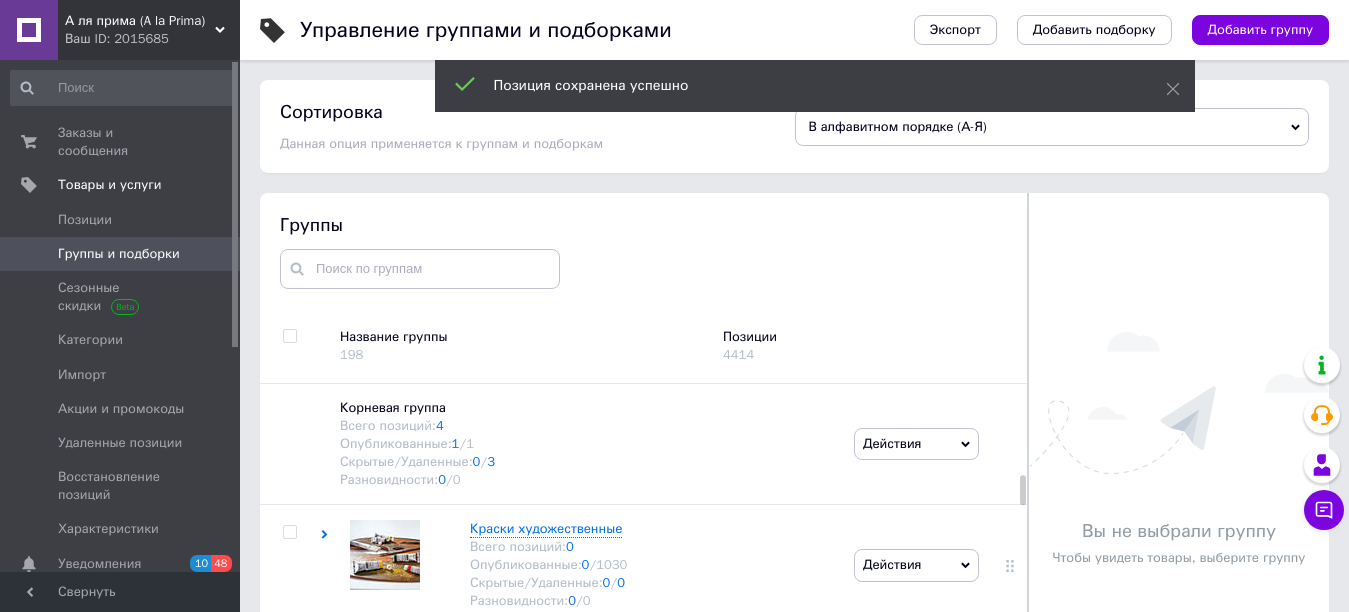 scroll, scrollTop: 113, scrollLeft: 0, axis: vertical 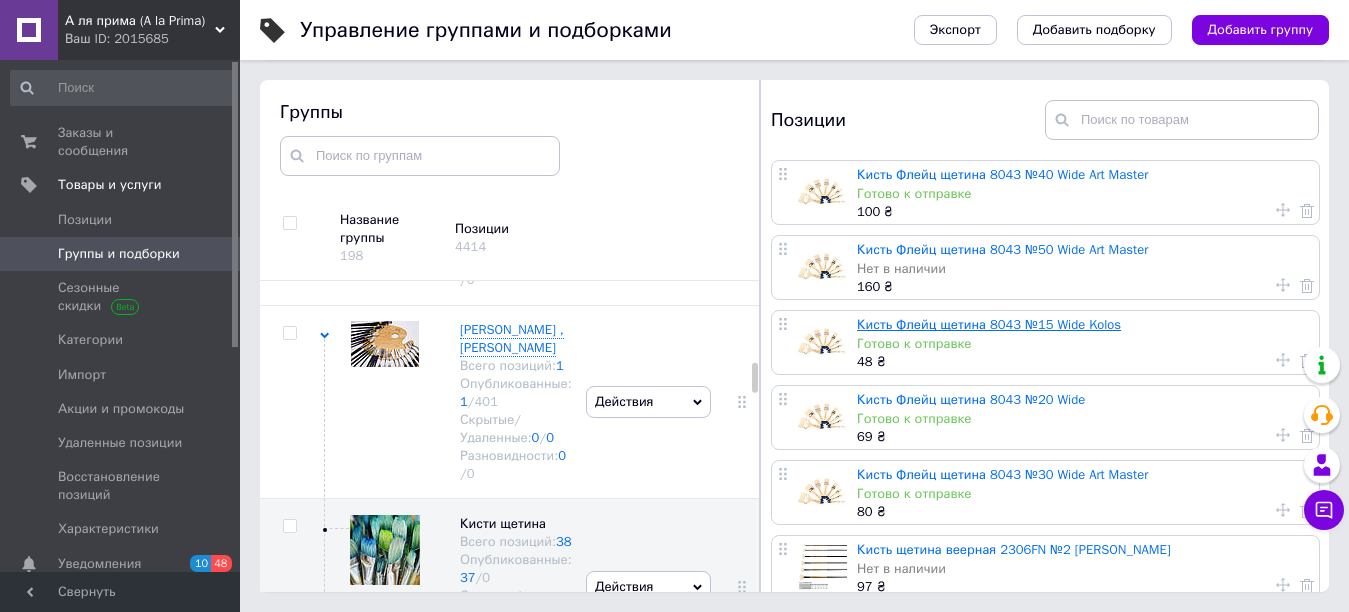 click on "Кисть Флейц щетина 8043 №15 Wide Kolos" at bounding box center [989, 324] 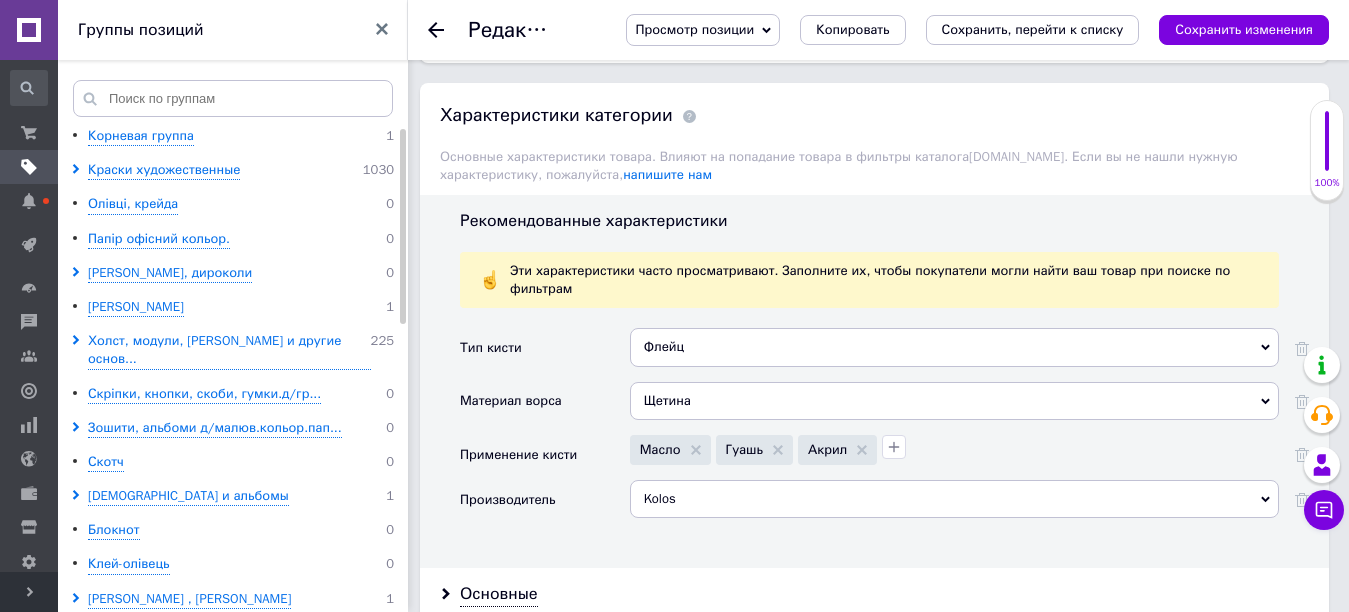 scroll, scrollTop: 1900, scrollLeft: 0, axis: vertical 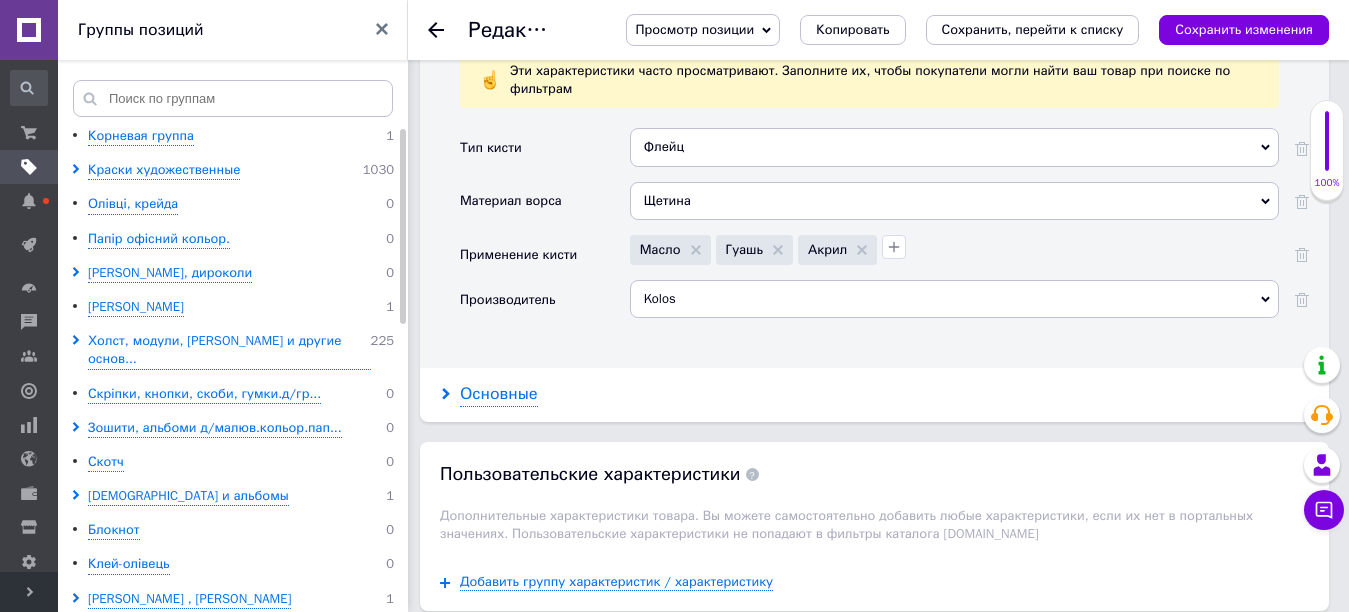 click on "Основные" at bounding box center [499, 394] 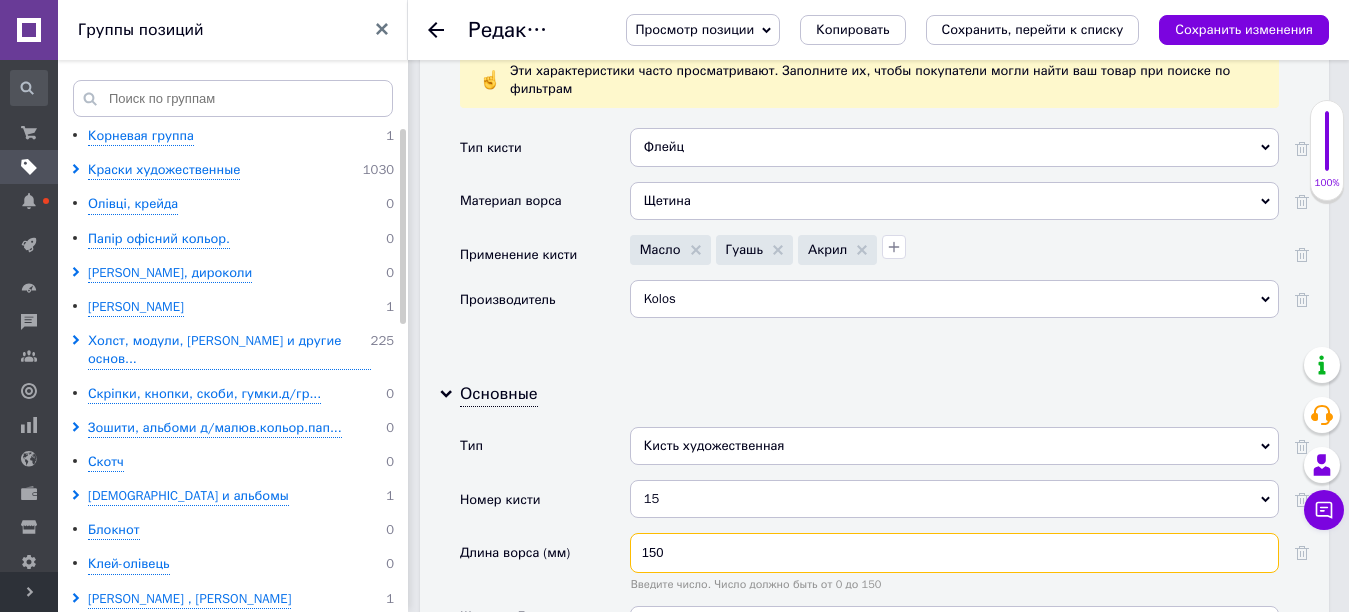 click on "150" at bounding box center (954, 553) 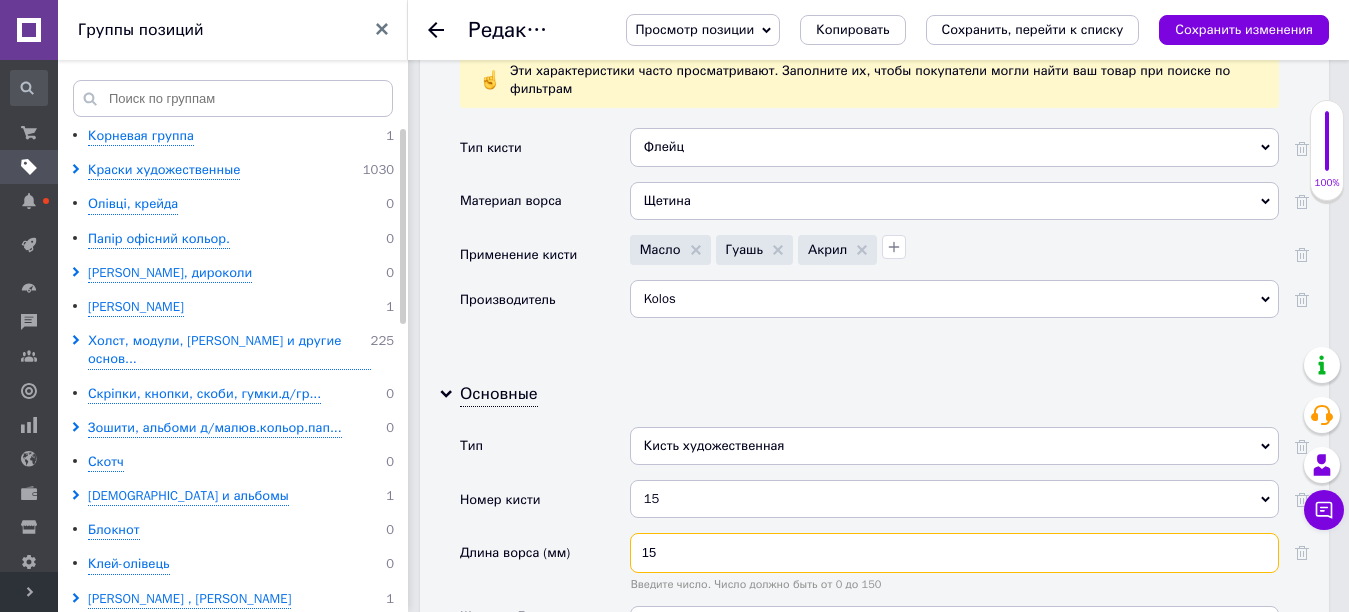 type on "1" 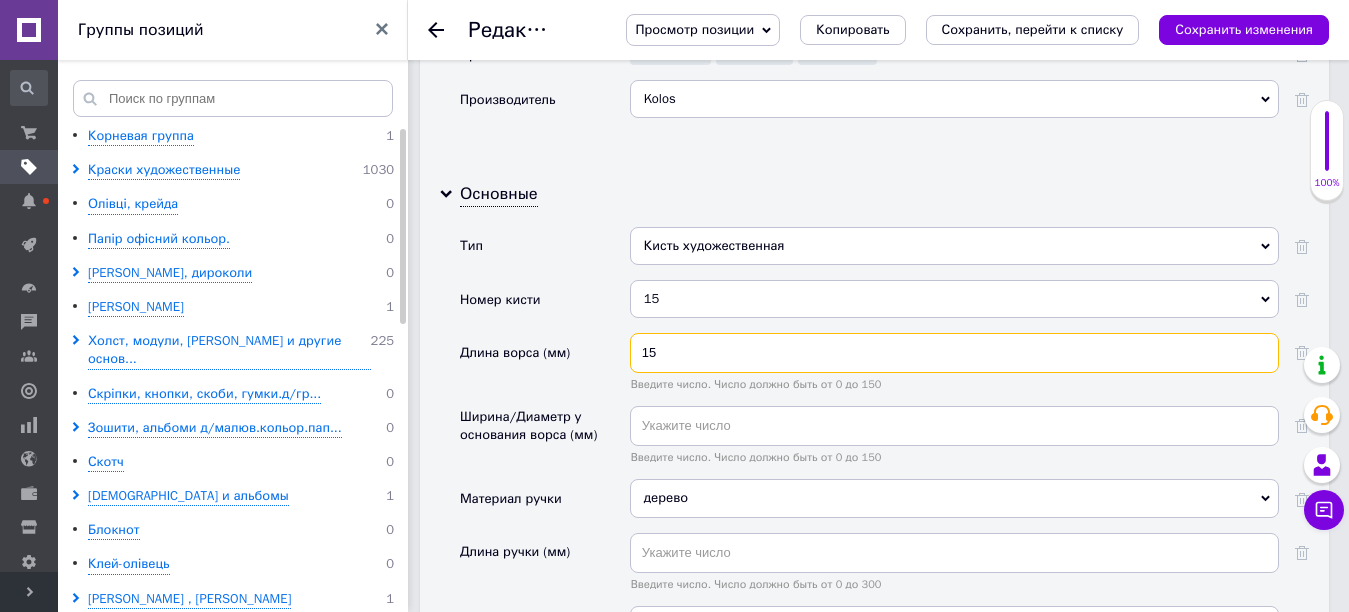 scroll, scrollTop: 2200, scrollLeft: 0, axis: vertical 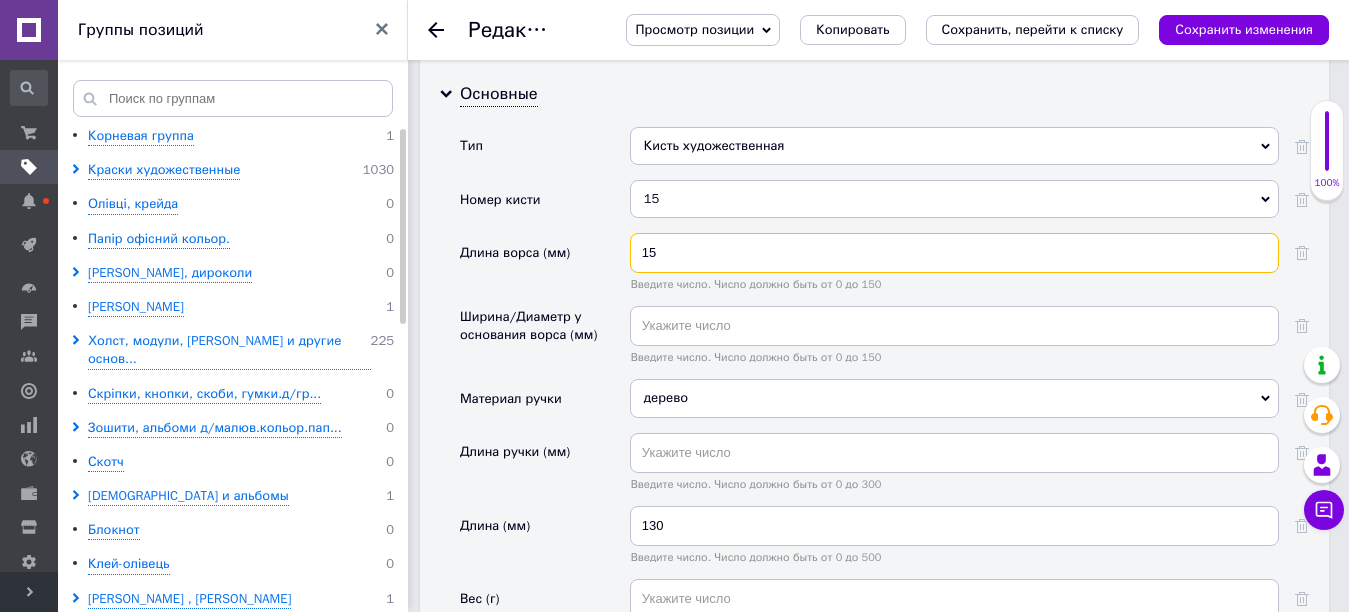 type on "15" 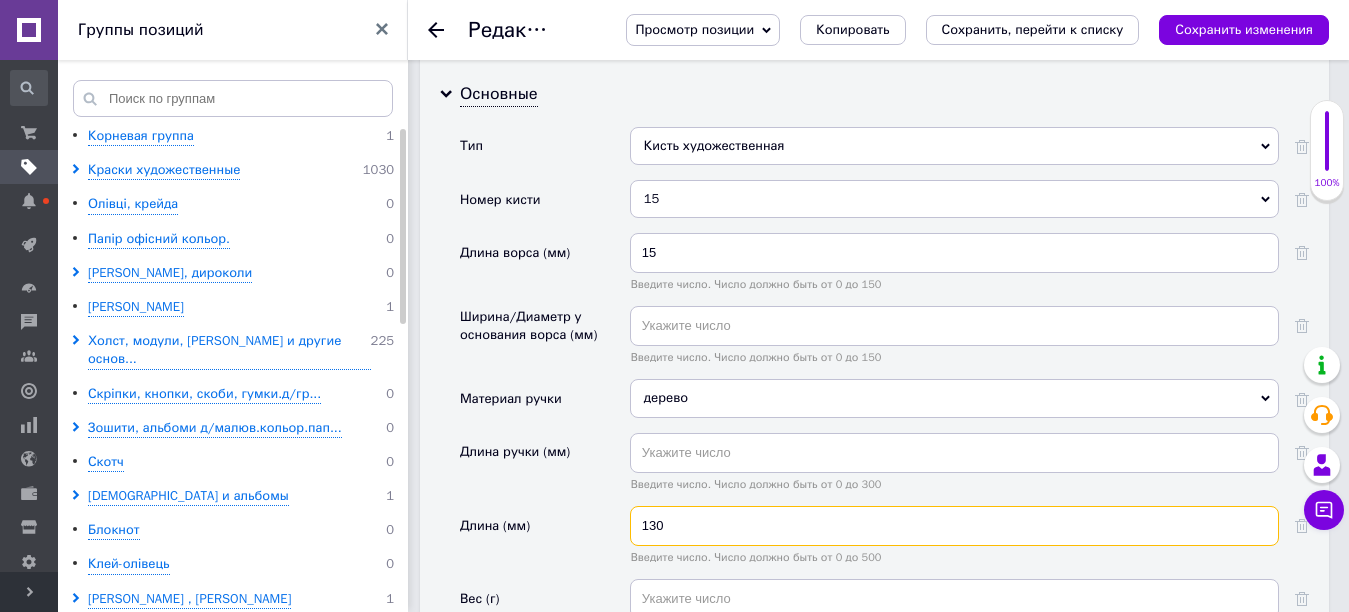 click on "130" at bounding box center (954, 526) 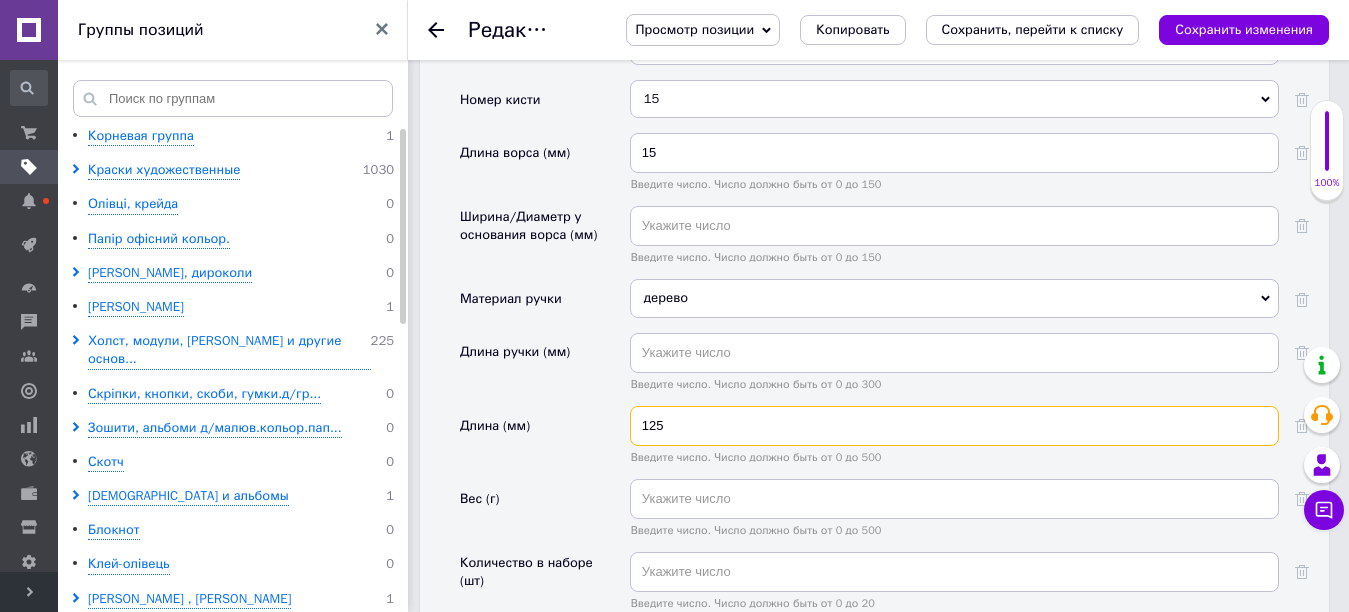 scroll, scrollTop: 2400, scrollLeft: 0, axis: vertical 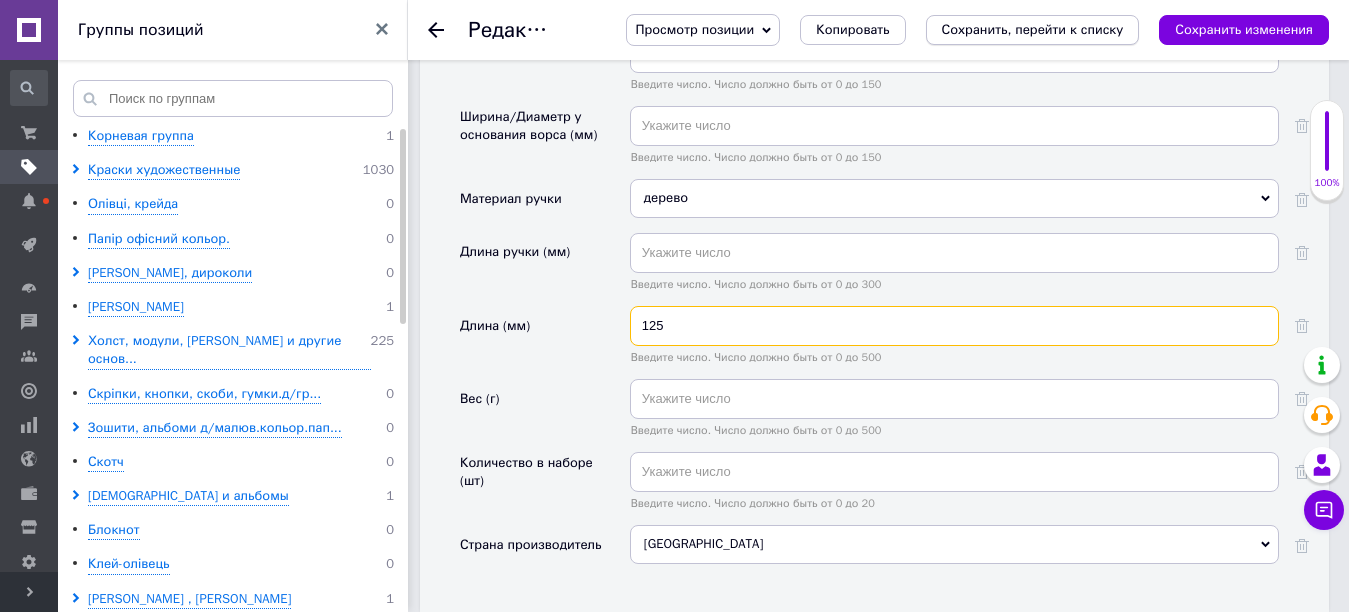 type on "125" 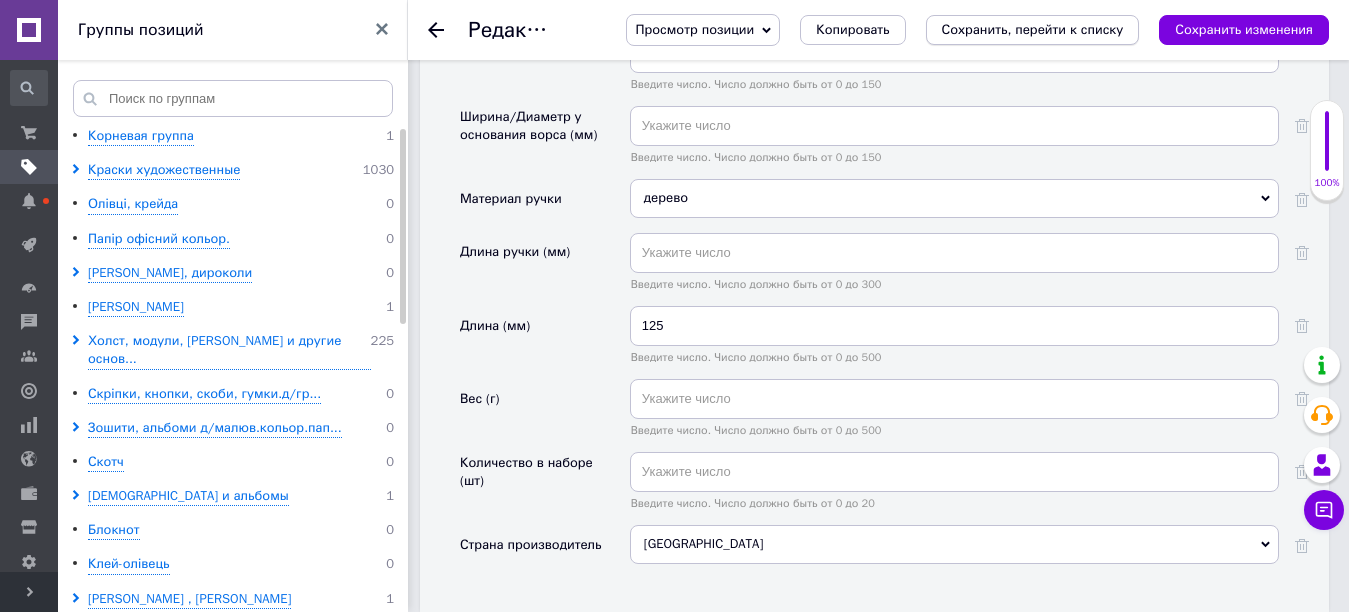 click on "Сохранить, перейти к списку" at bounding box center (1033, 29) 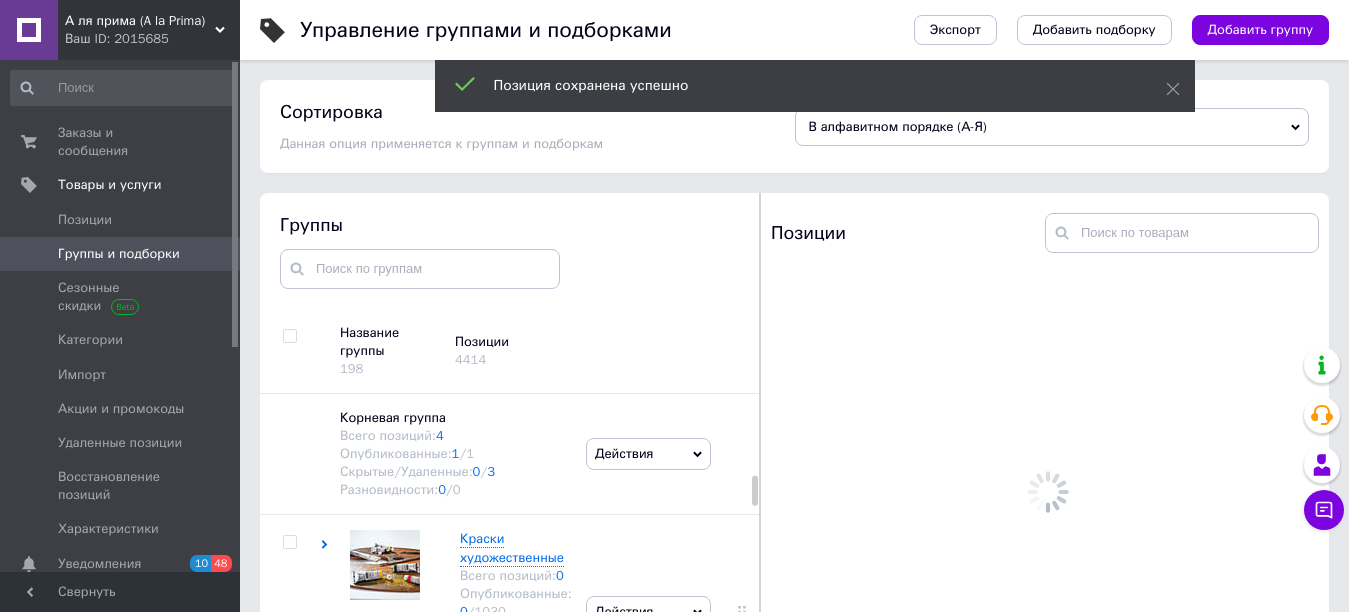 scroll, scrollTop: 113, scrollLeft: 0, axis: vertical 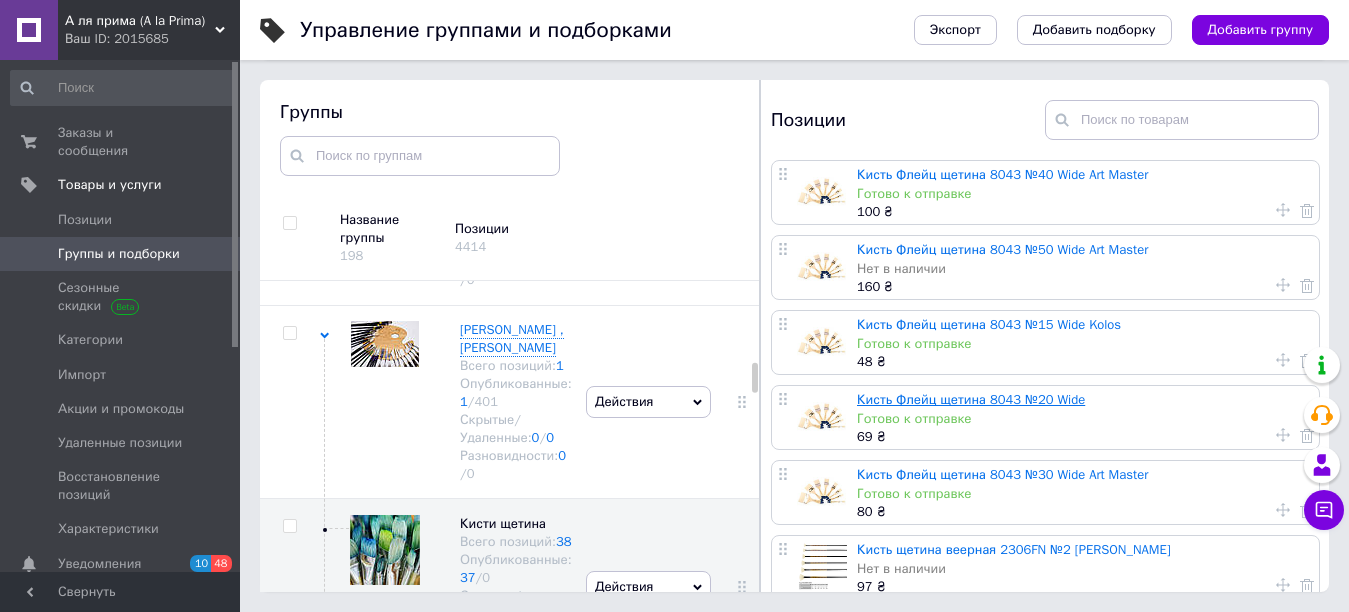 click on "Кисть Флейц щетина 8043 №20 Wide" at bounding box center [971, 399] 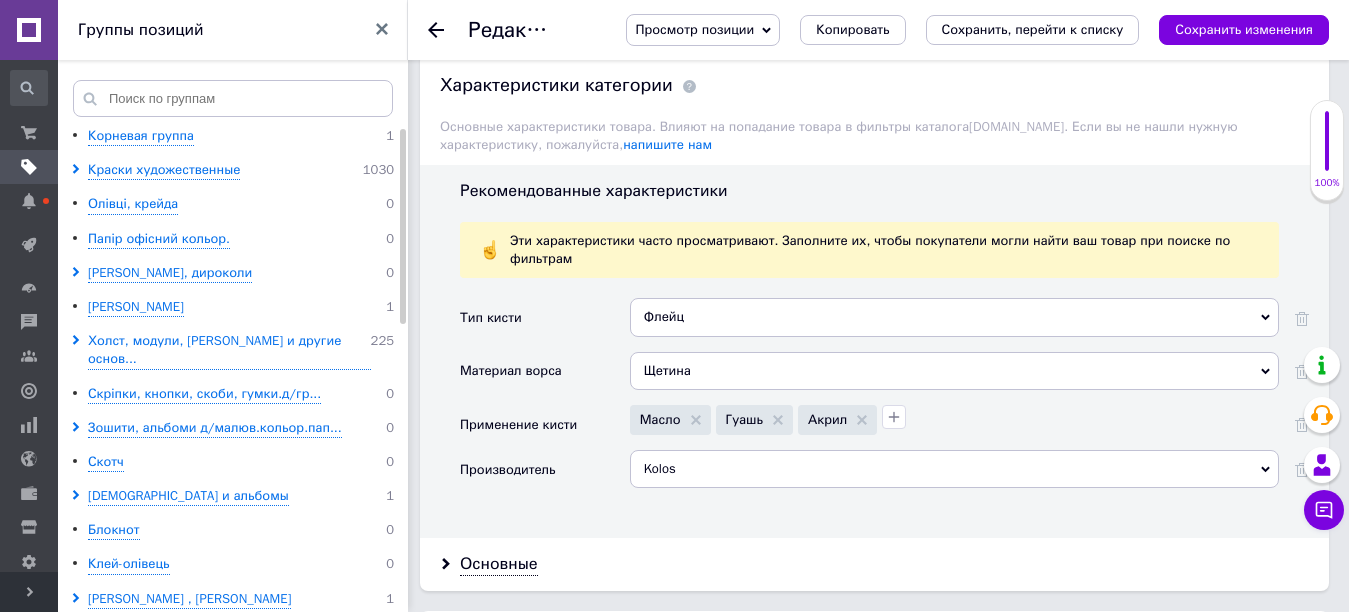scroll, scrollTop: 1800, scrollLeft: 0, axis: vertical 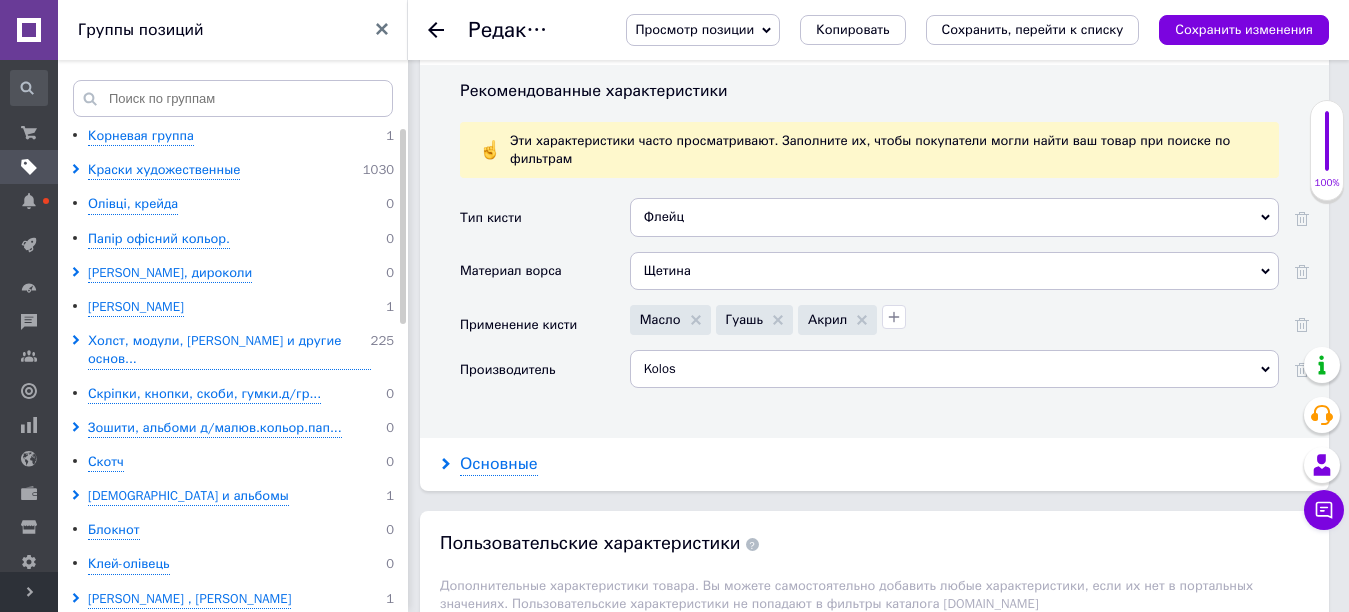click on "Основные" at bounding box center (499, 464) 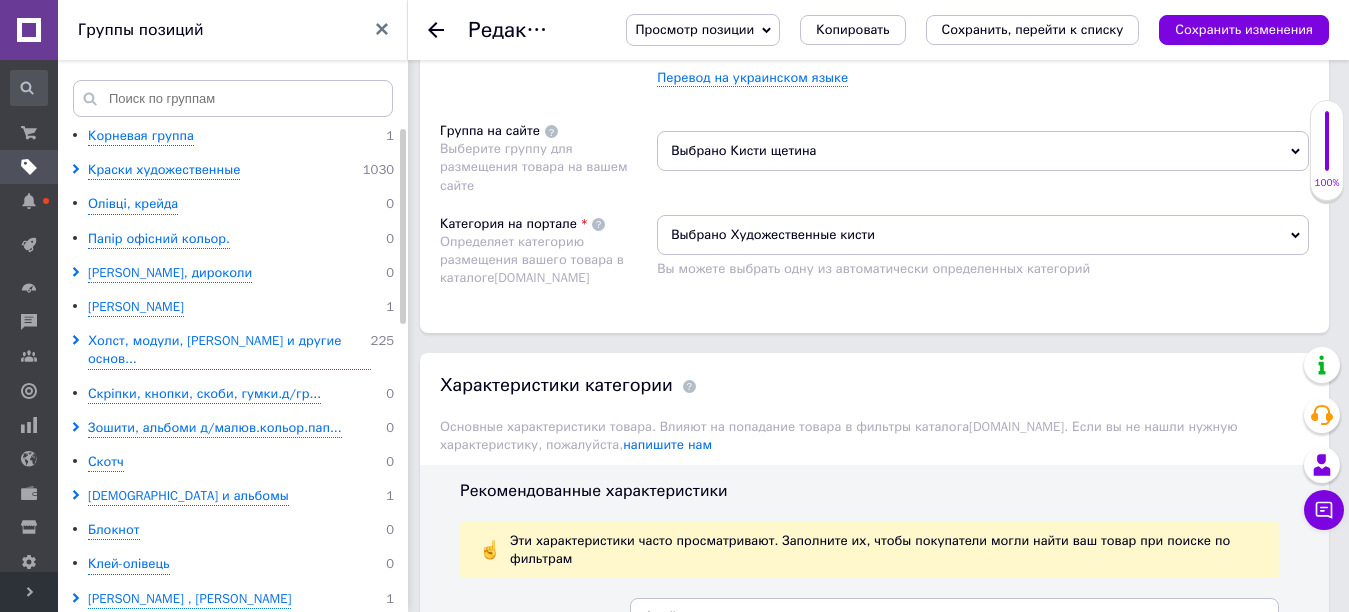 scroll, scrollTop: 1900, scrollLeft: 0, axis: vertical 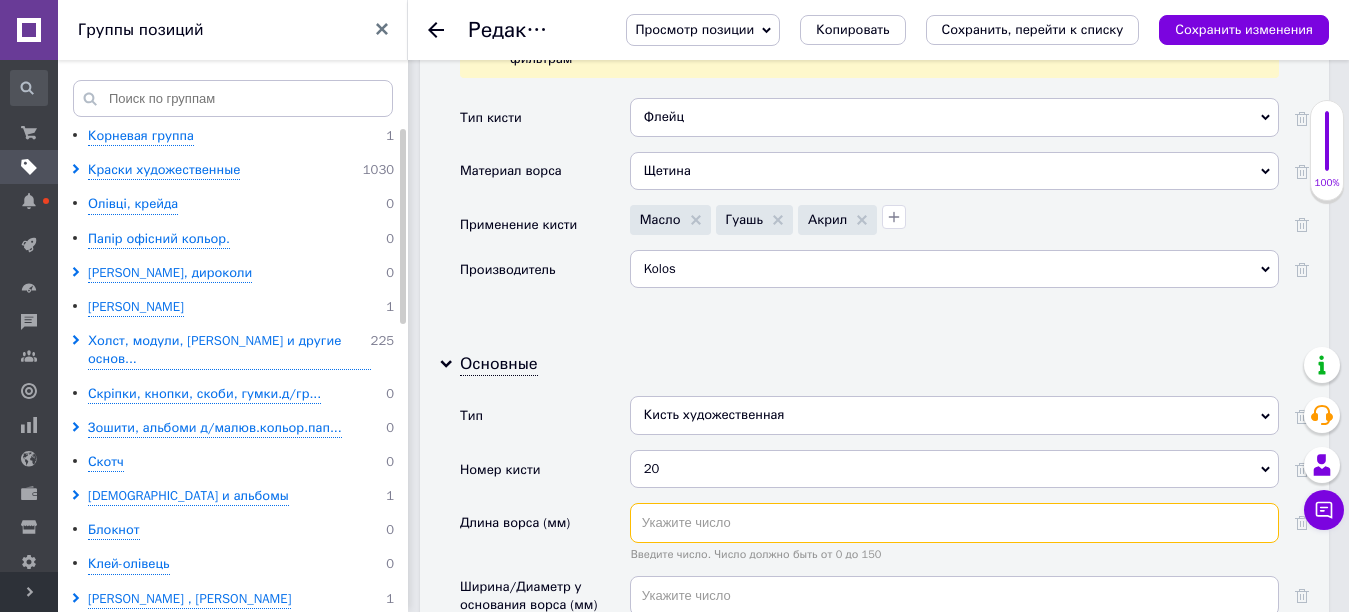 click at bounding box center (954, 523) 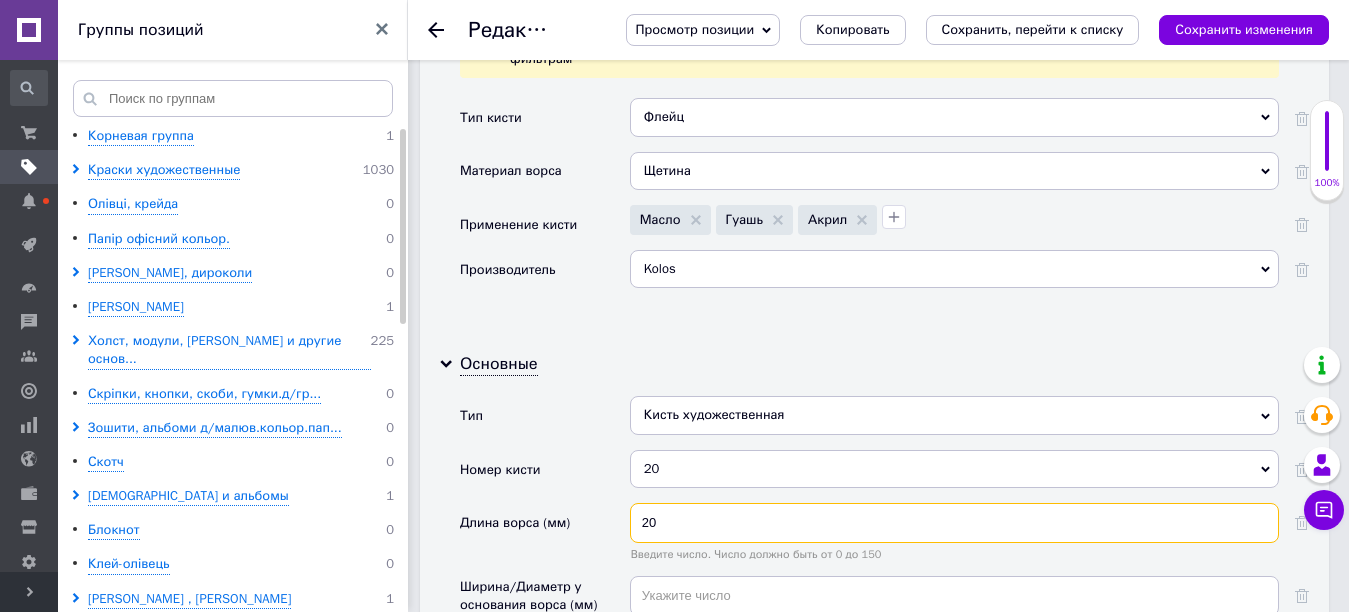scroll, scrollTop: 2000, scrollLeft: 0, axis: vertical 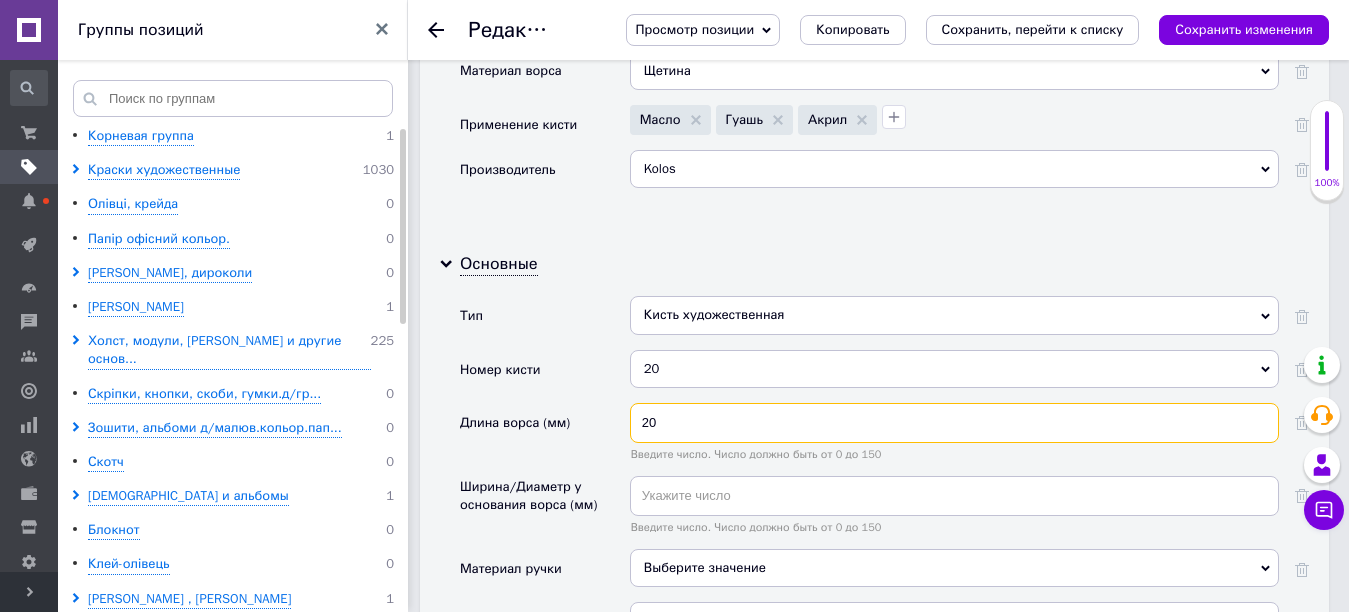 type on "20" 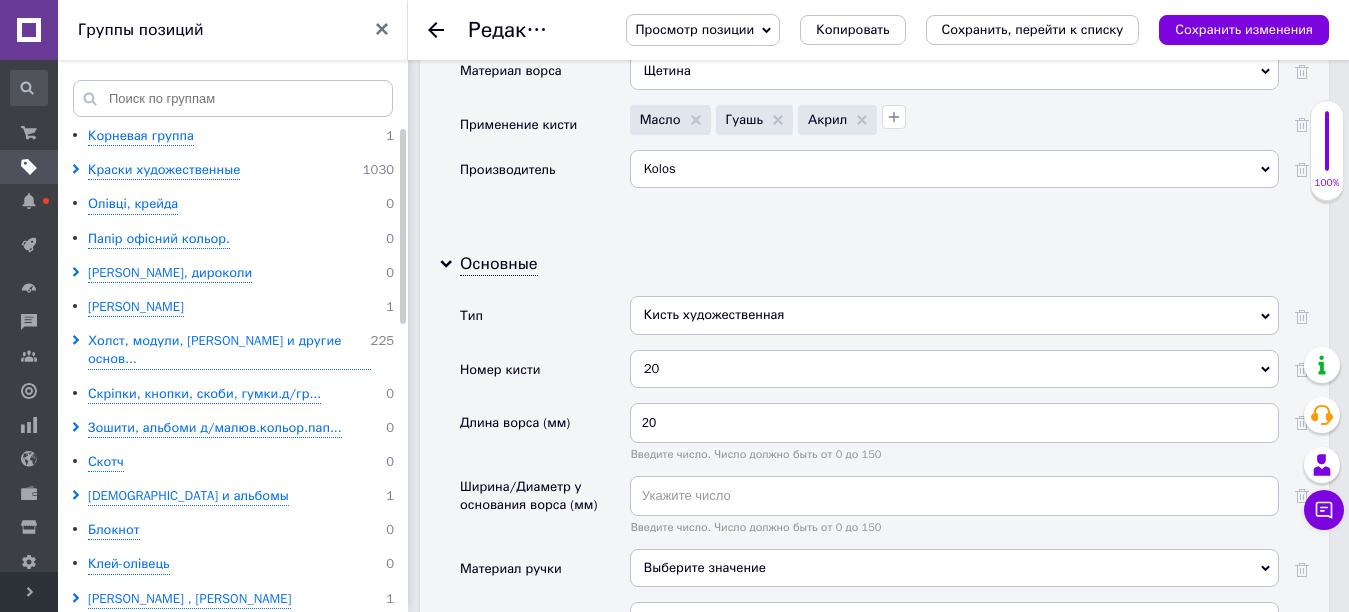 click 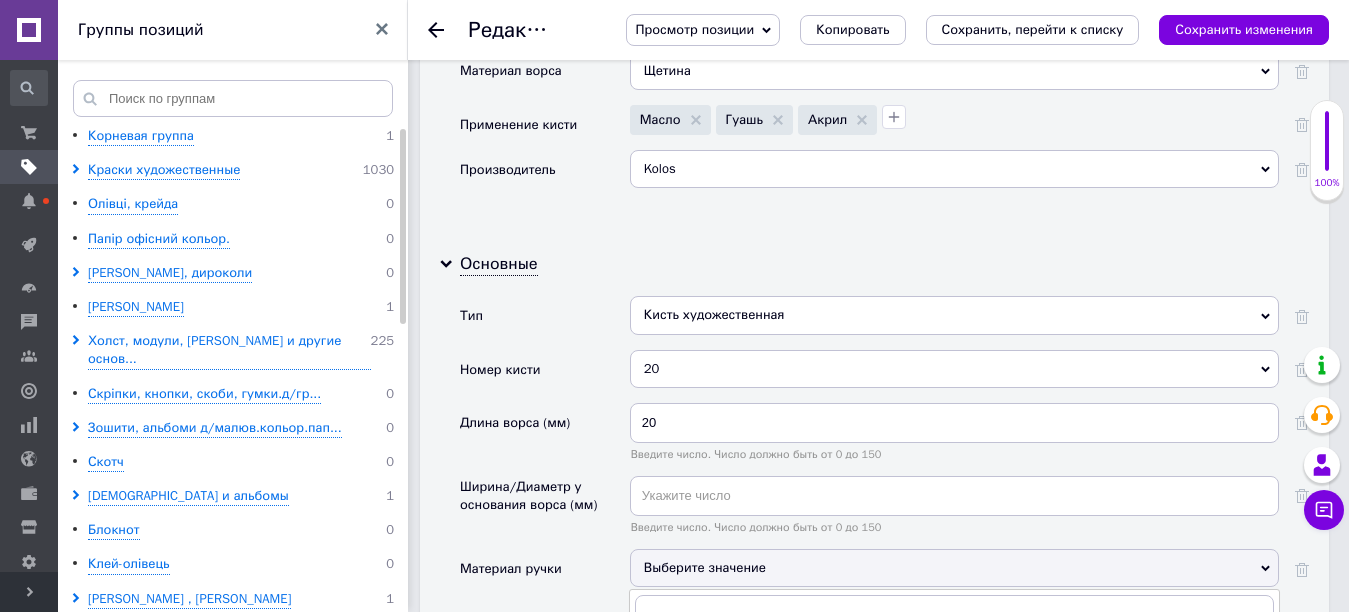 click on "дерево" at bounding box center [954, 652] 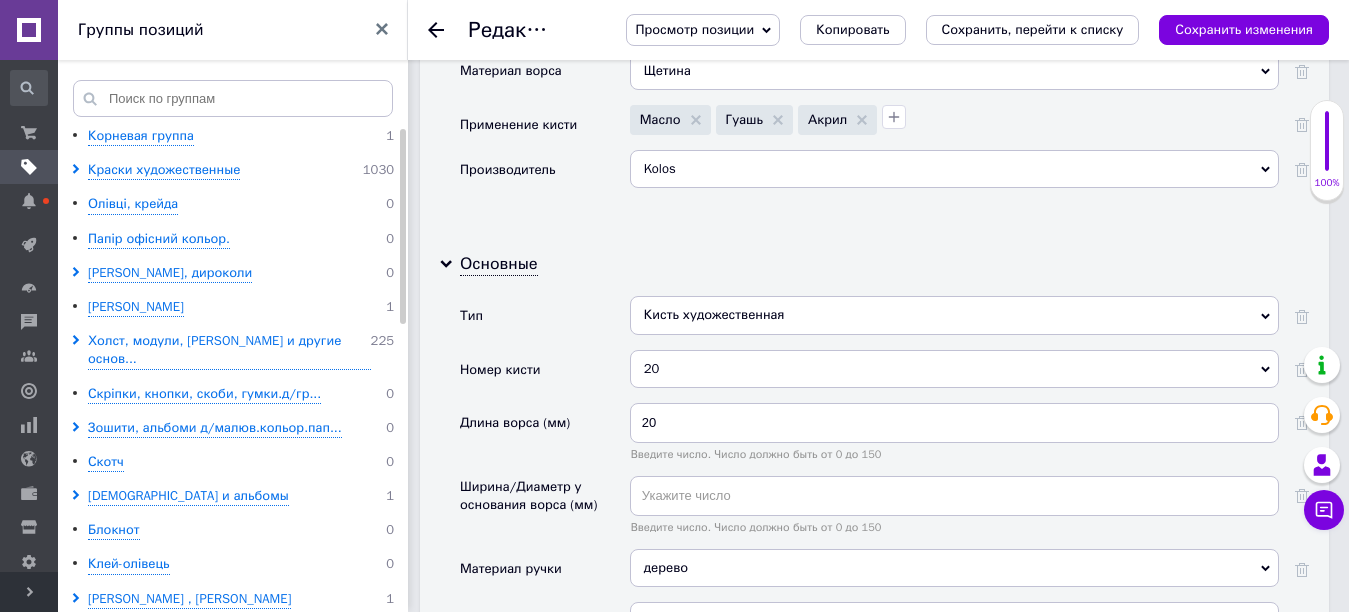 scroll, scrollTop: 2200, scrollLeft: 0, axis: vertical 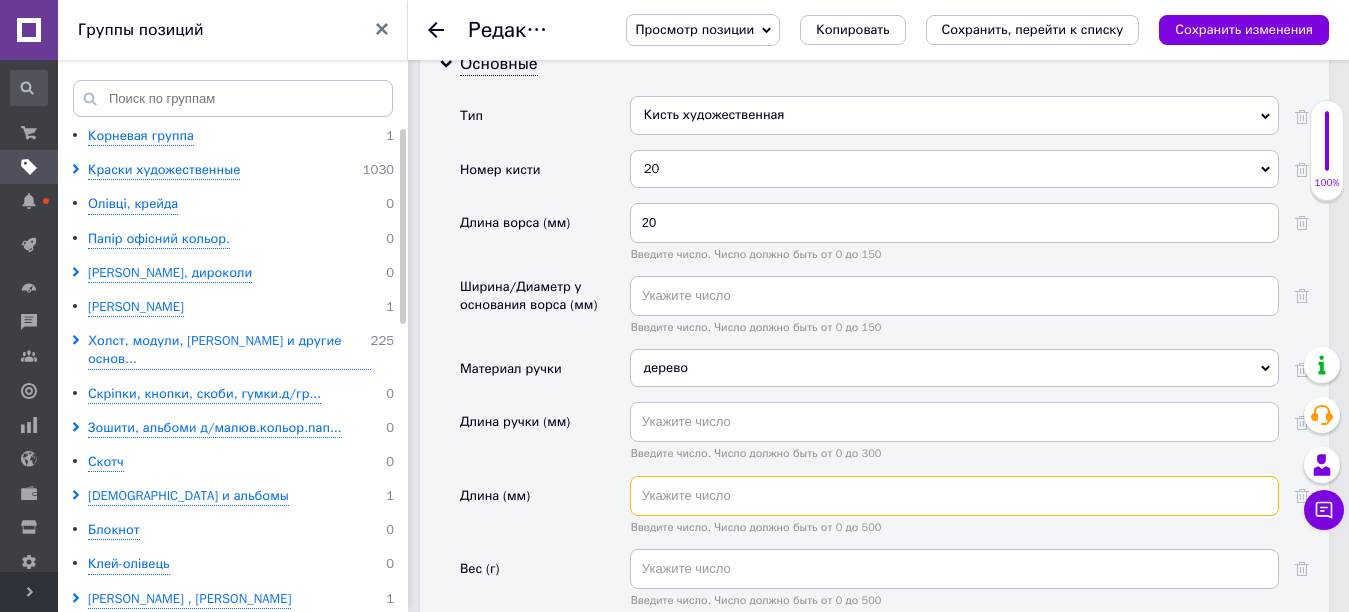 click at bounding box center (954, 496) 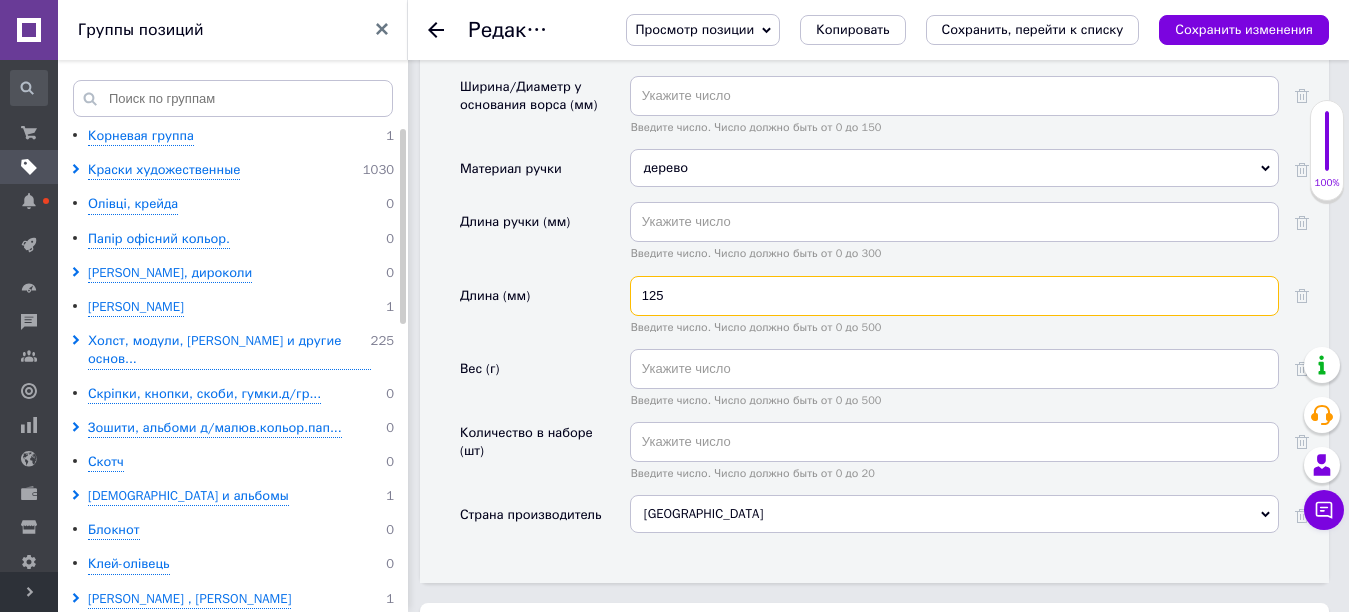 scroll, scrollTop: 1900, scrollLeft: 0, axis: vertical 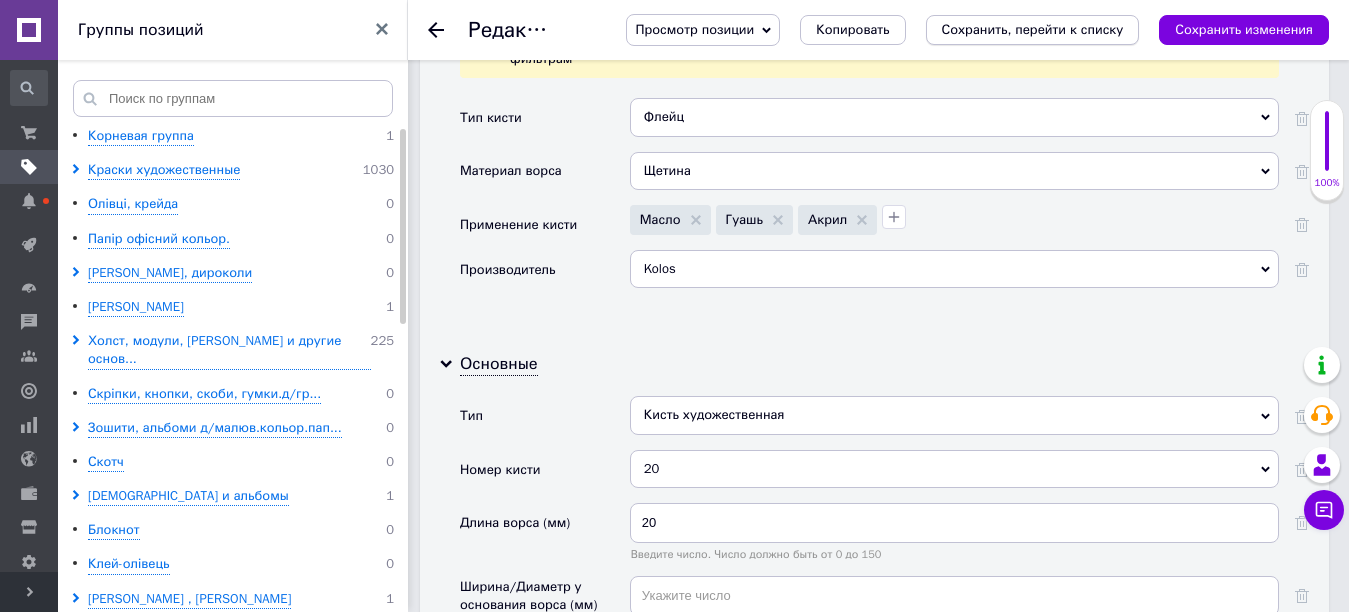 type on "125" 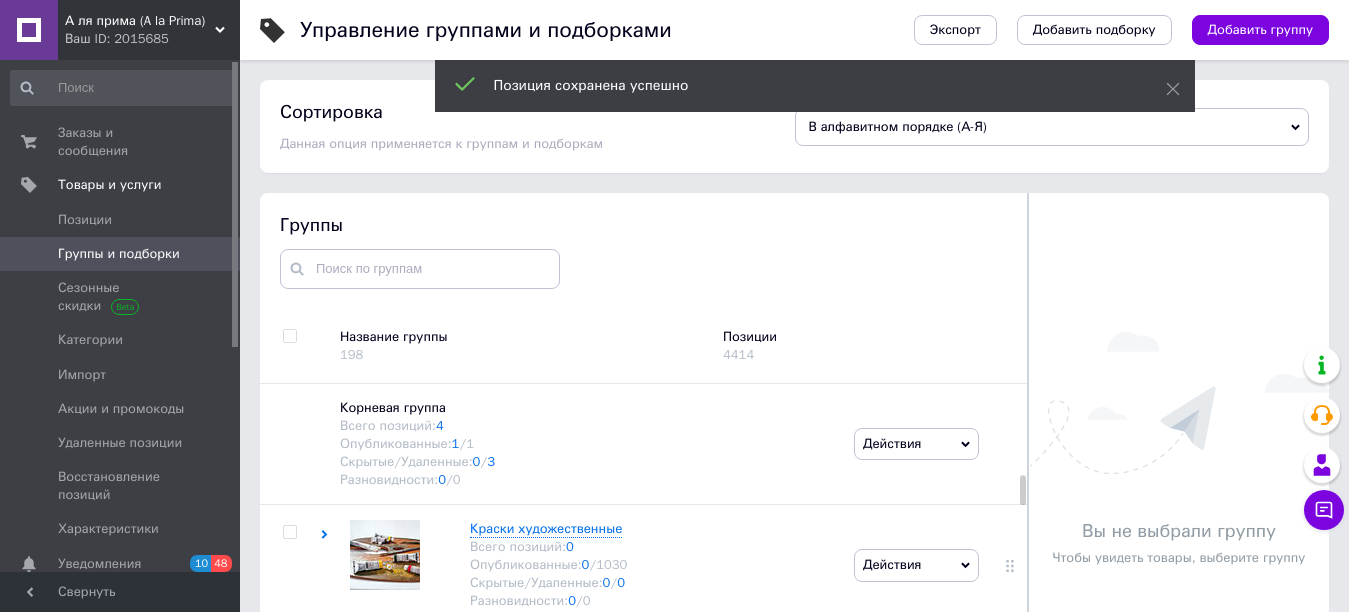 scroll, scrollTop: 113, scrollLeft: 0, axis: vertical 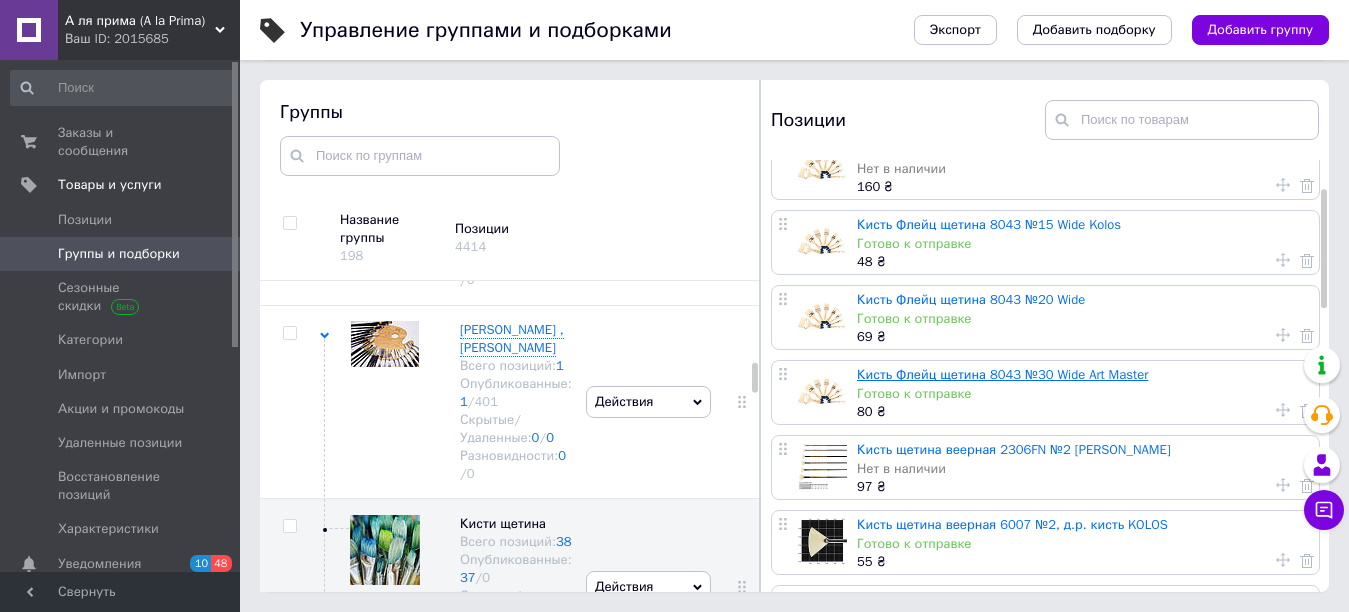 click on "Кисть Флейц щетина 8043 №30  Wide Art Master" at bounding box center (1002, 374) 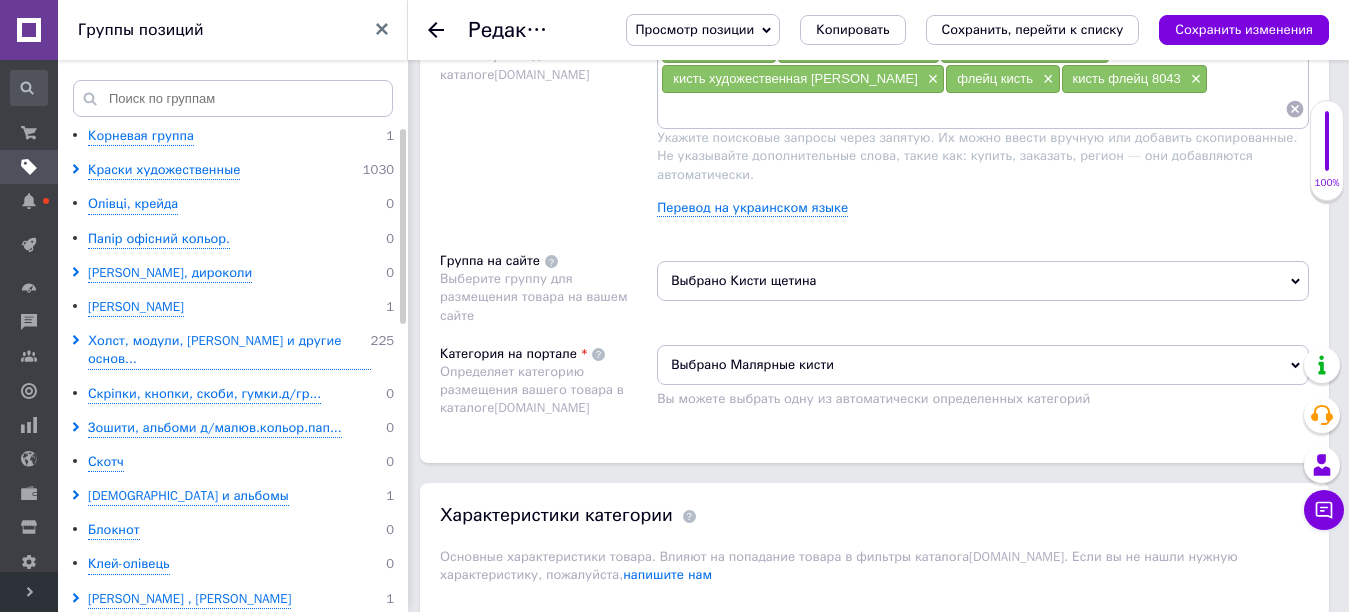 scroll, scrollTop: 1500, scrollLeft: 0, axis: vertical 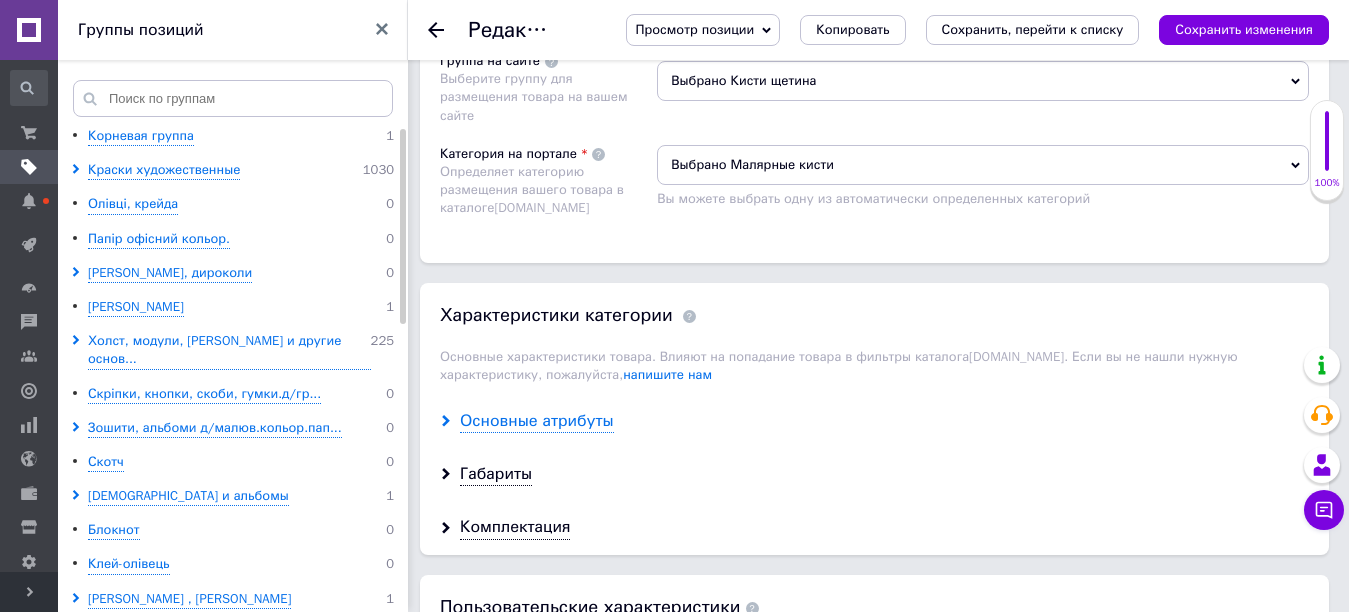 click on "Основные атрибуты" at bounding box center (537, 421) 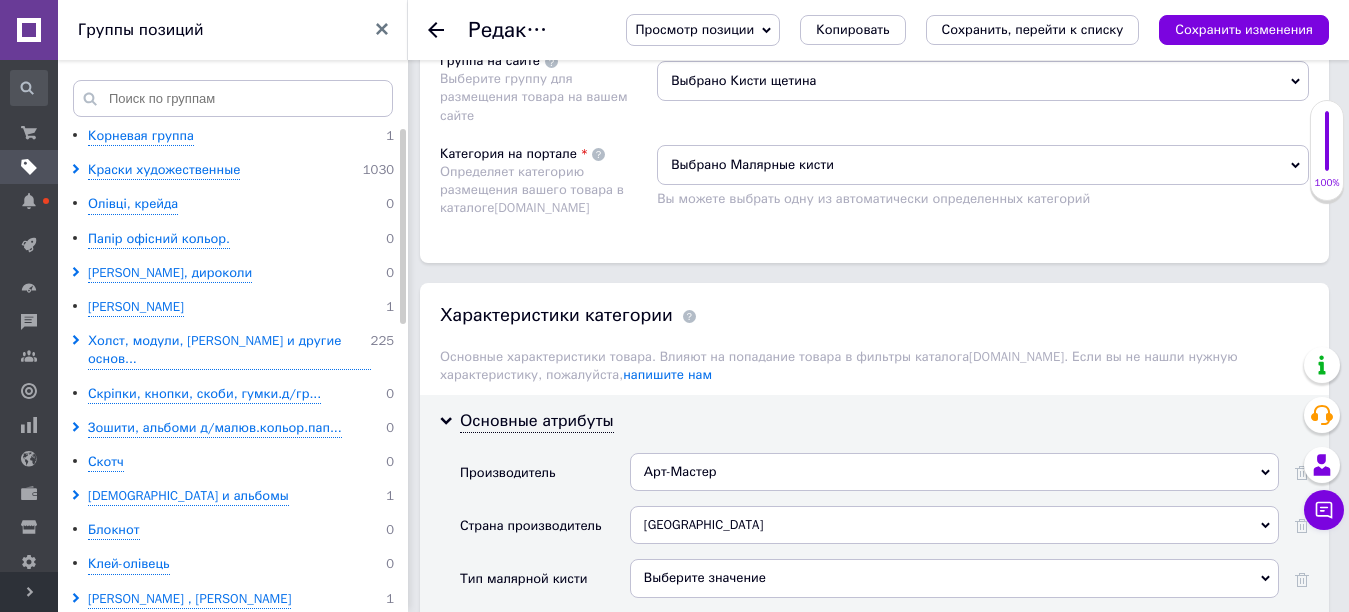 scroll, scrollTop: 1600, scrollLeft: 0, axis: vertical 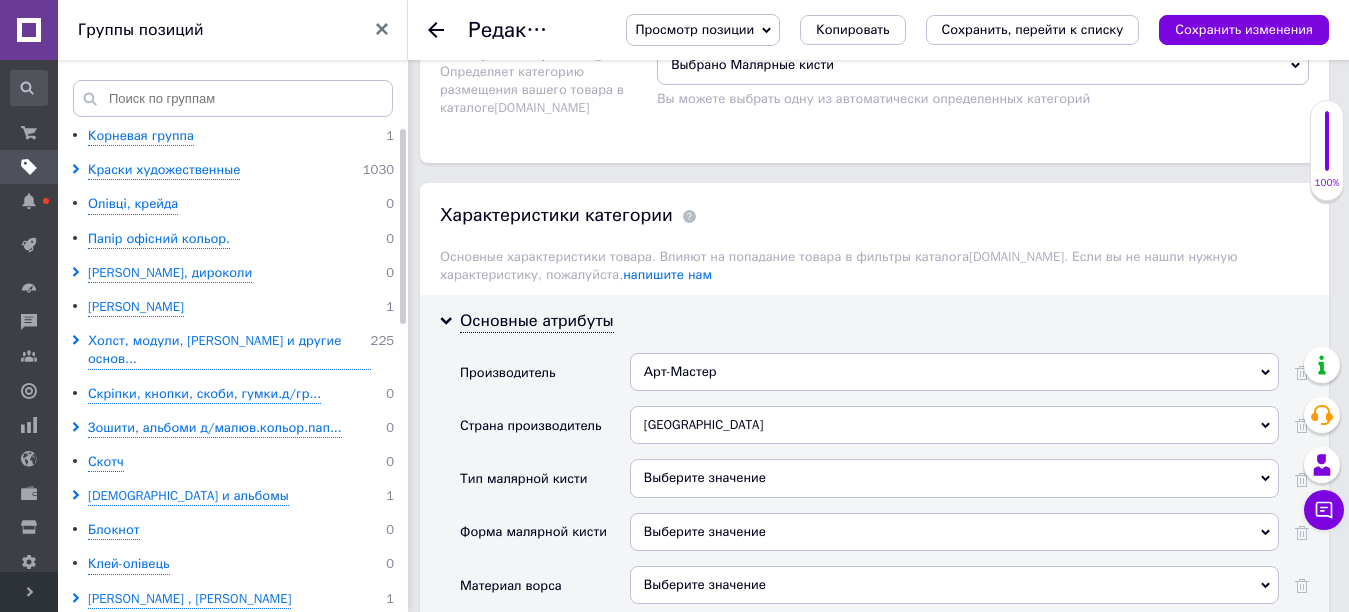 click 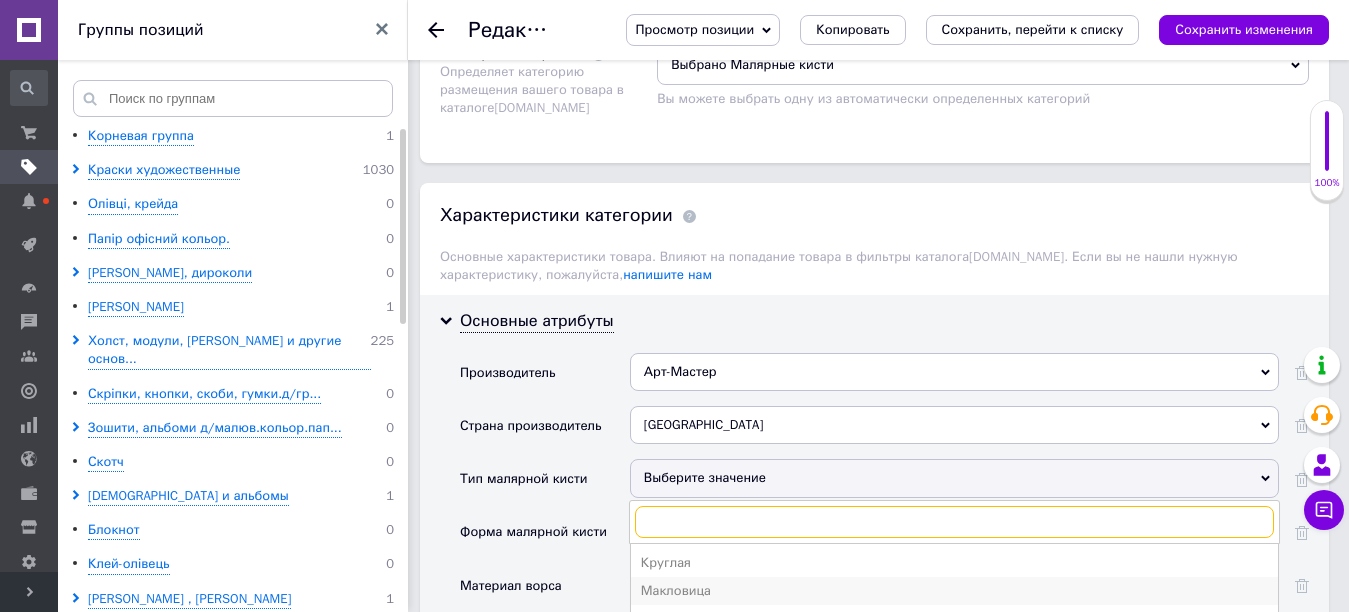 scroll, scrollTop: 1700, scrollLeft: 0, axis: vertical 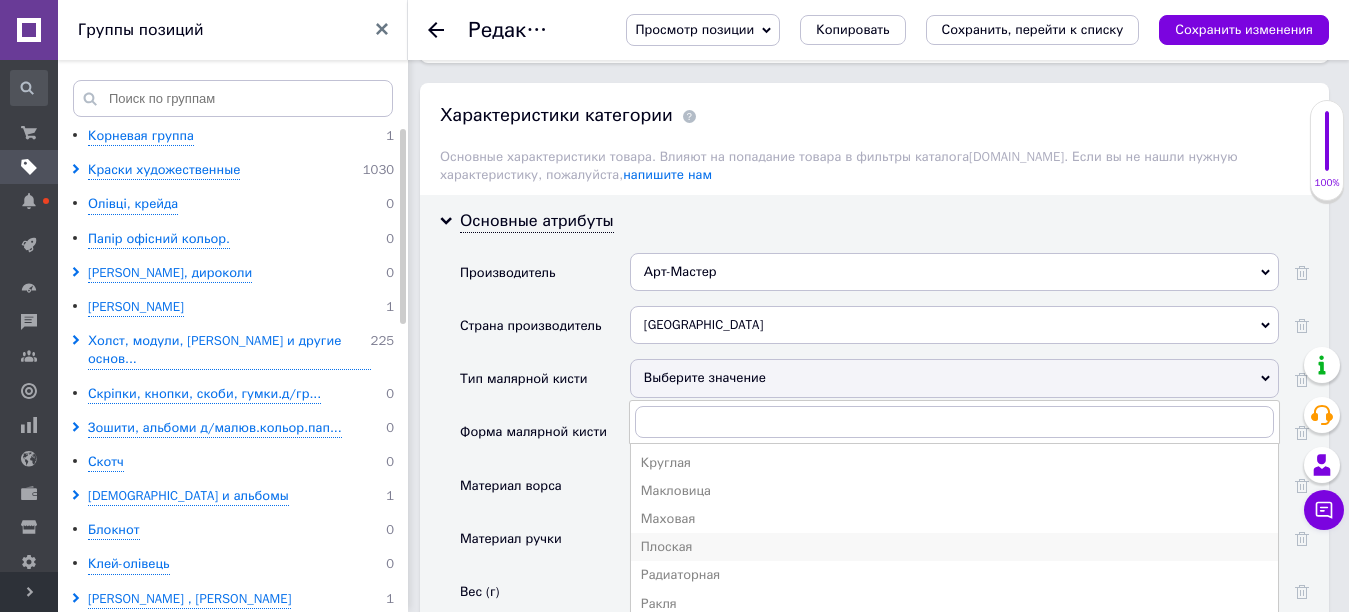 click on "Плоская" at bounding box center (954, 547) 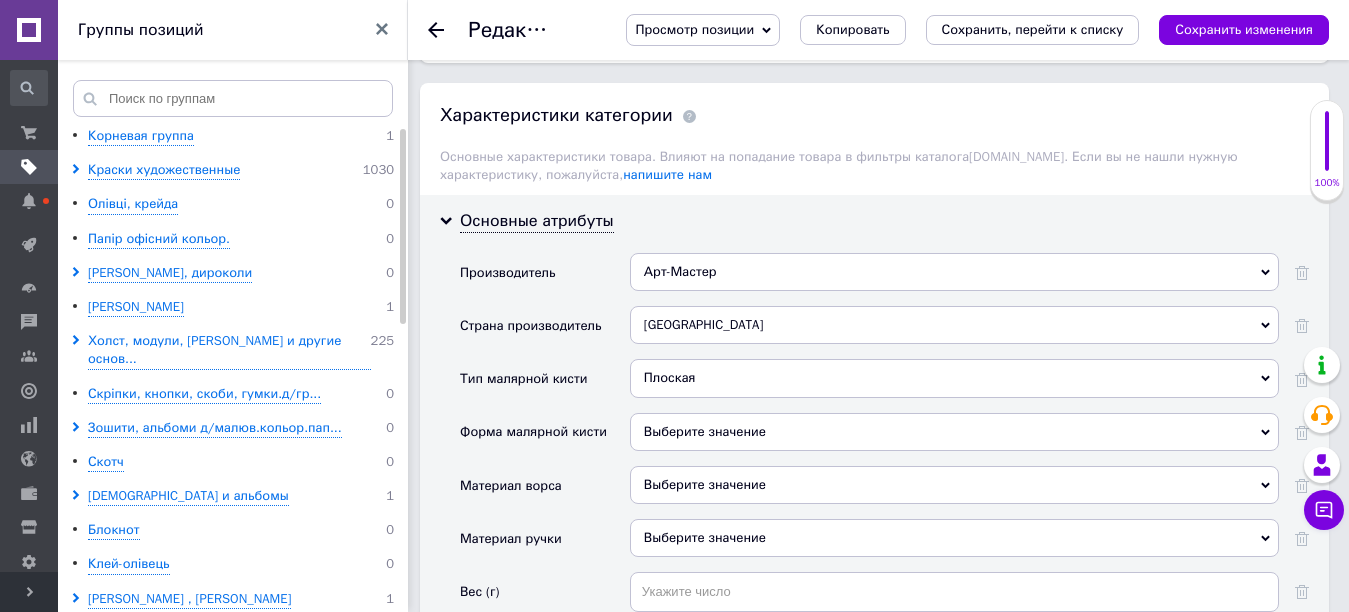 click on "Выберите значение" at bounding box center (954, 432) 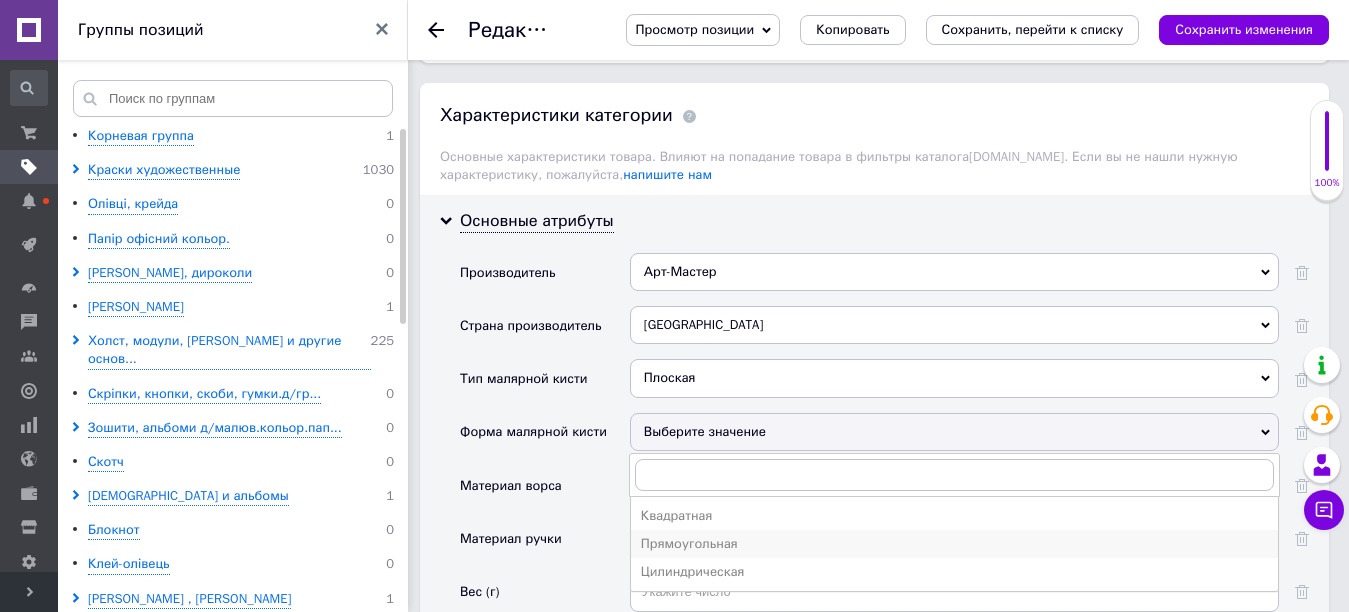 click on "Прямоугольная" at bounding box center (954, 544) 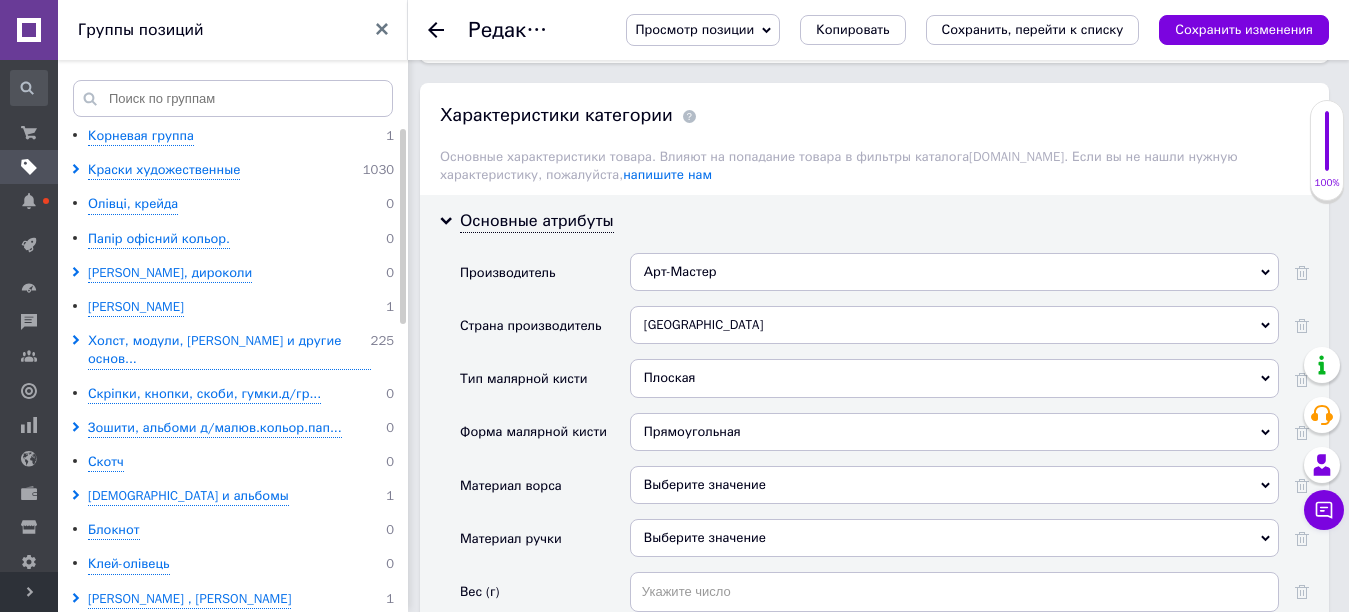 click 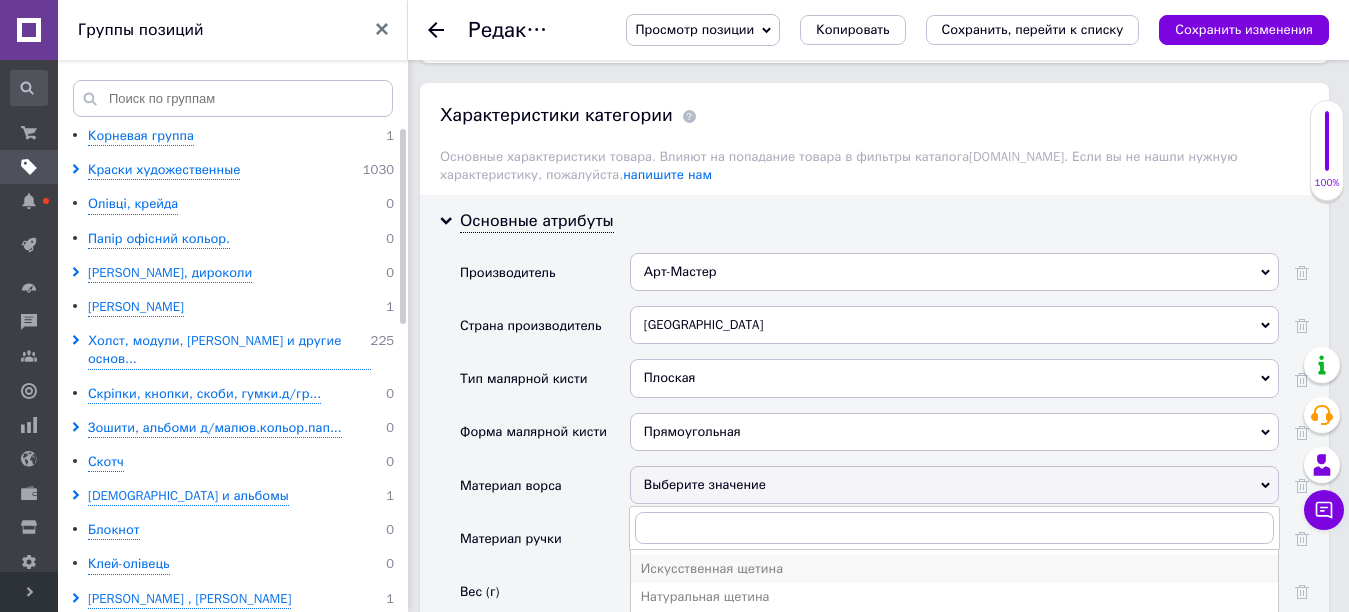 click on "Искусственная щетина" at bounding box center [954, 569] 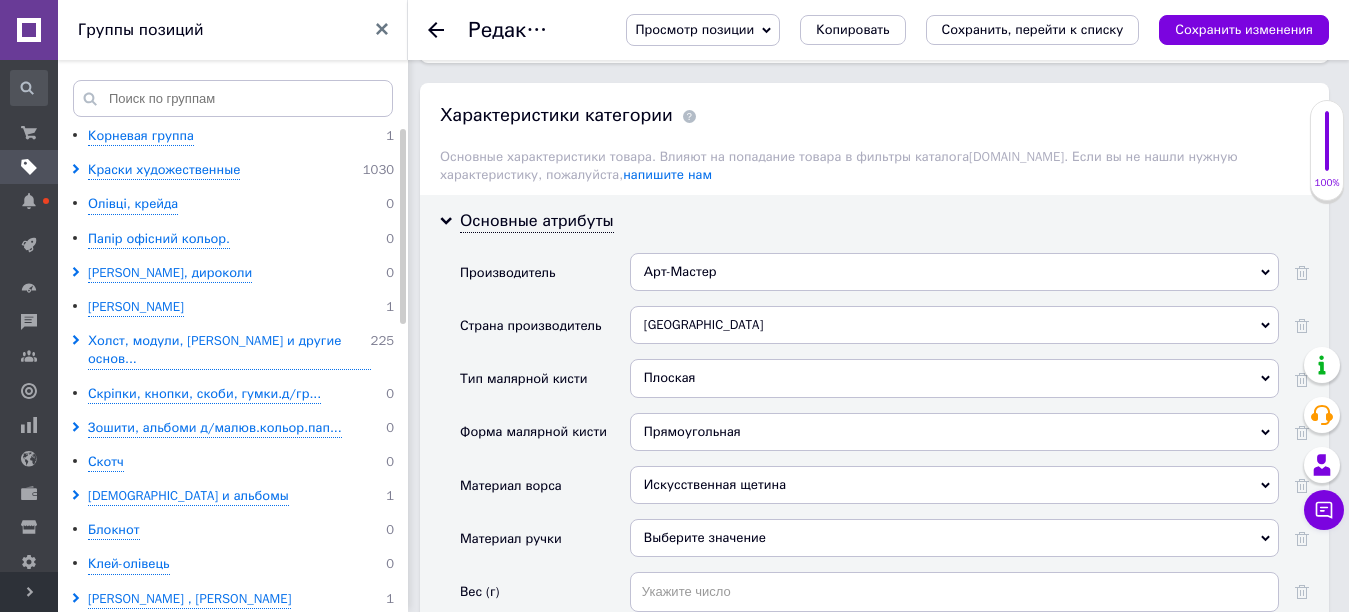 click on "Выберите значение" at bounding box center [954, 538] 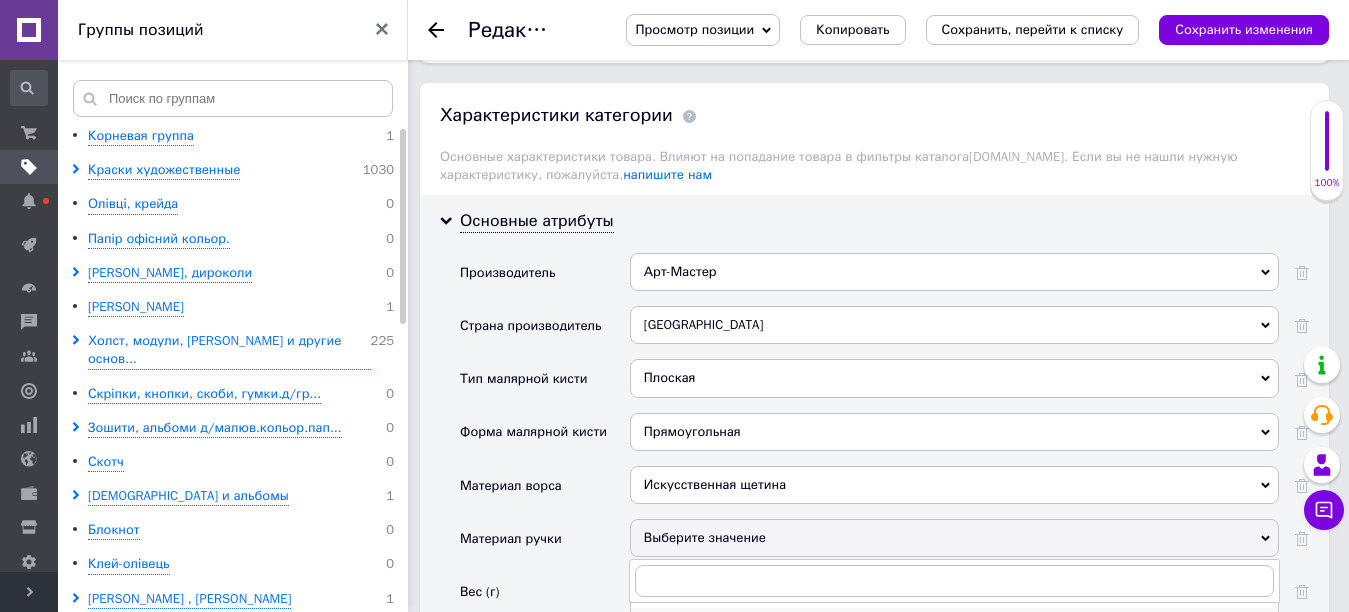 click on "дерево" at bounding box center (954, 622) 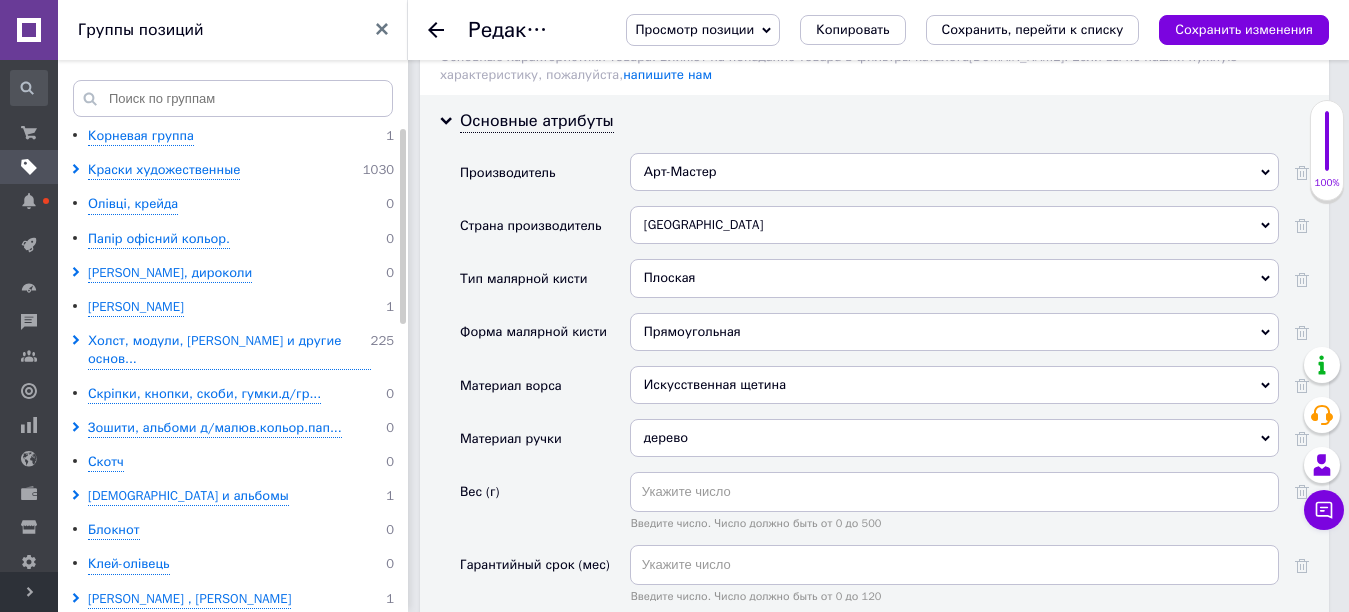 scroll, scrollTop: 1900, scrollLeft: 0, axis: vertical 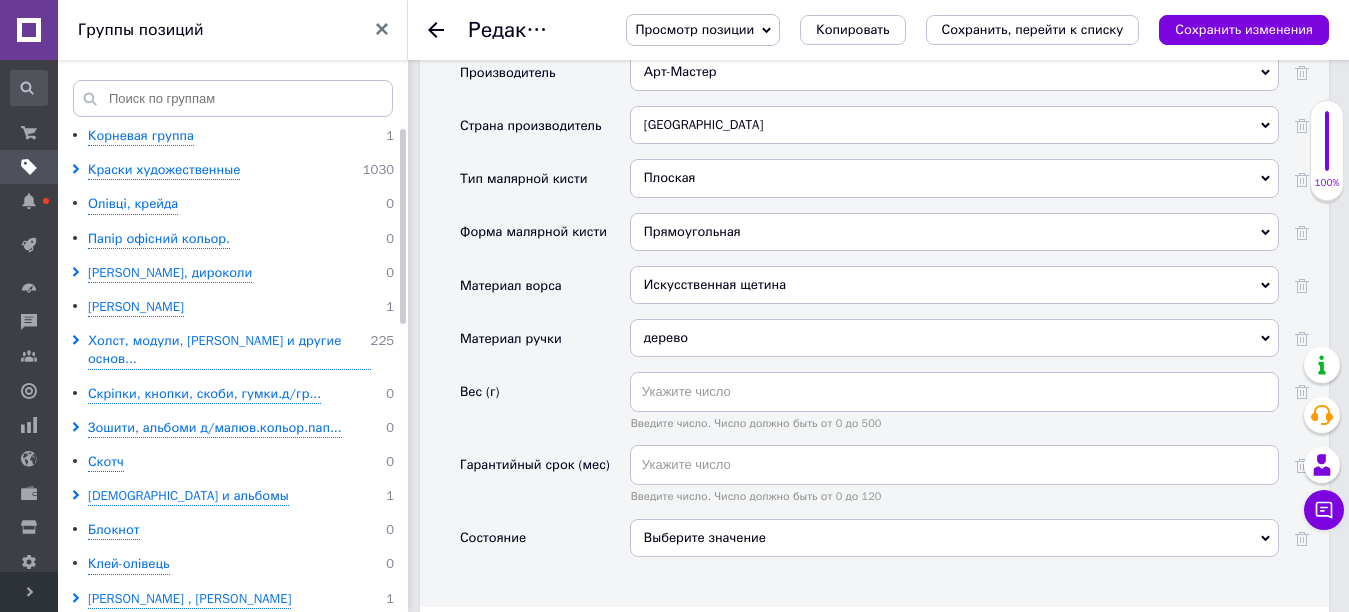 click 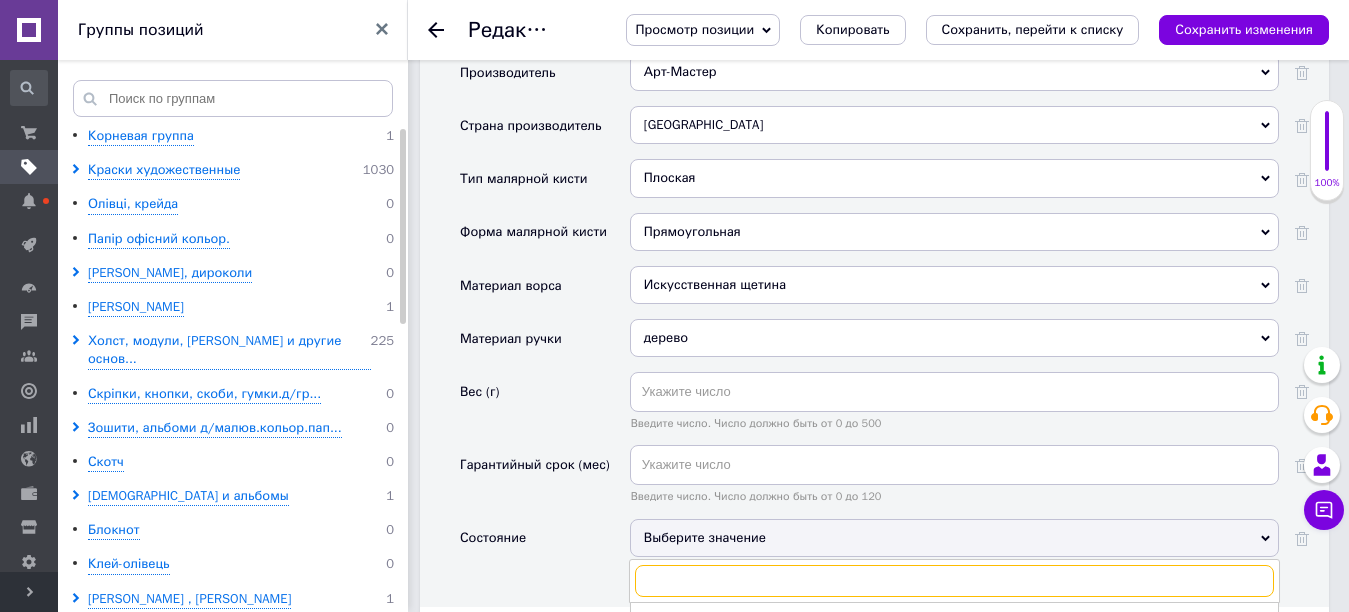 scroll, scrollTop: 2000, scrollLeft: 0, axis: vertical 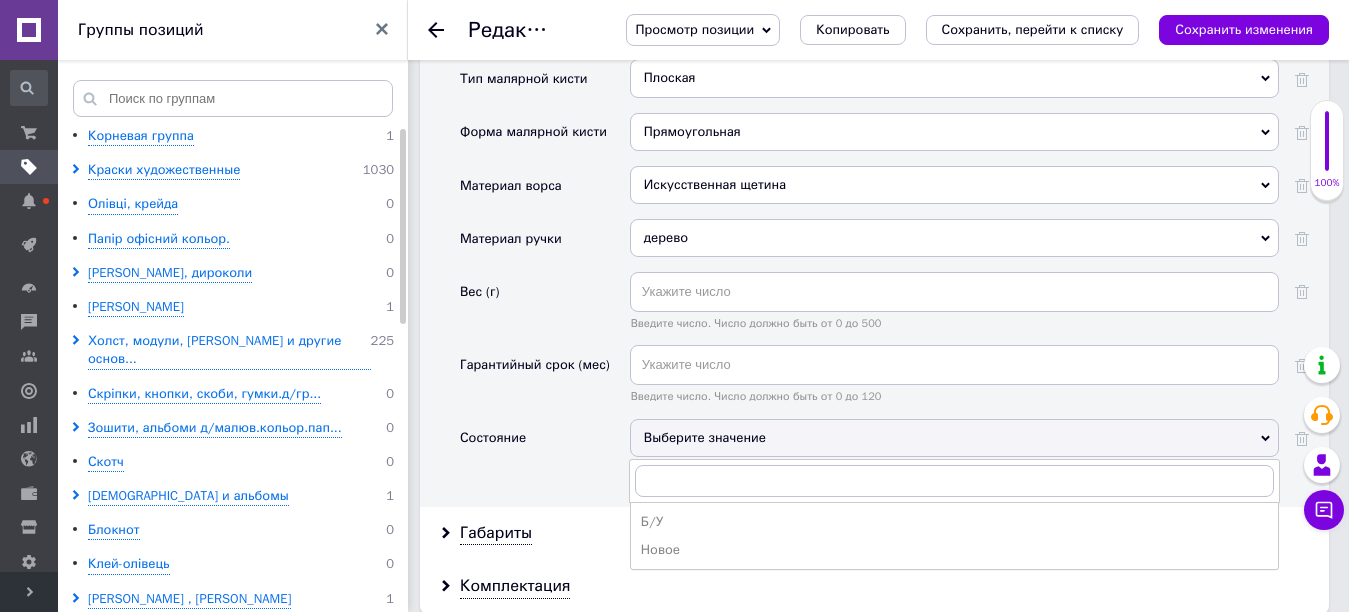click on "Новое" at bounding box center [954, 550] 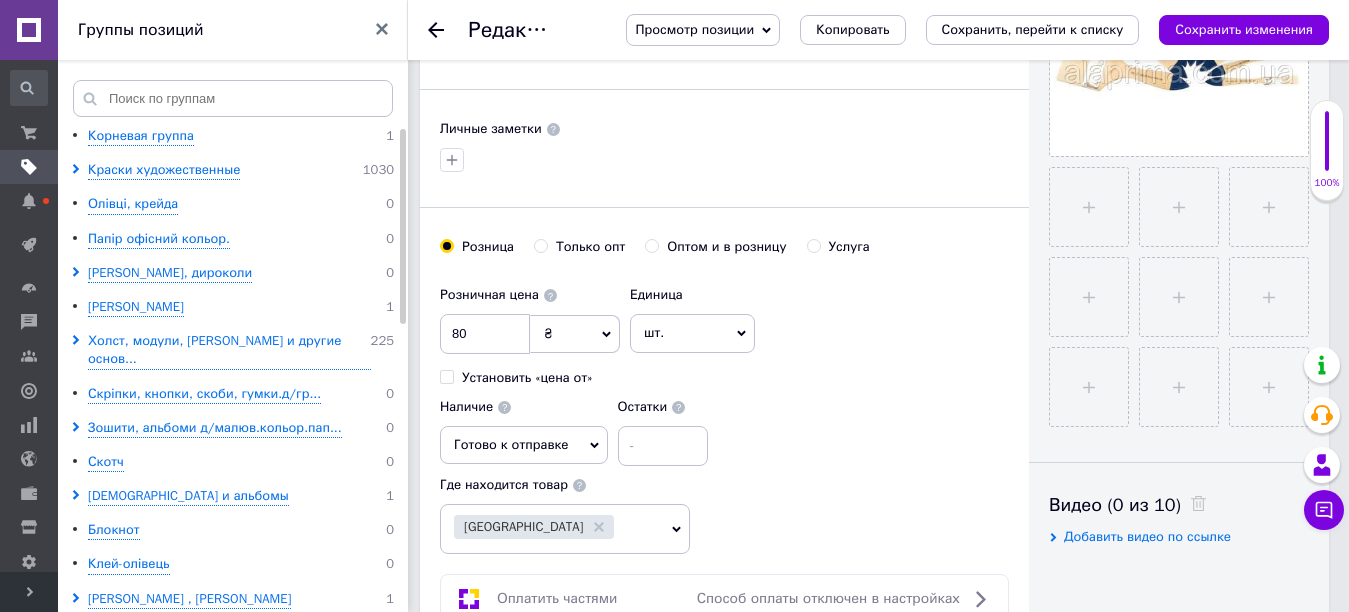 scroll, scrollTop: 400, scrollLeft: 0, axis: vertical 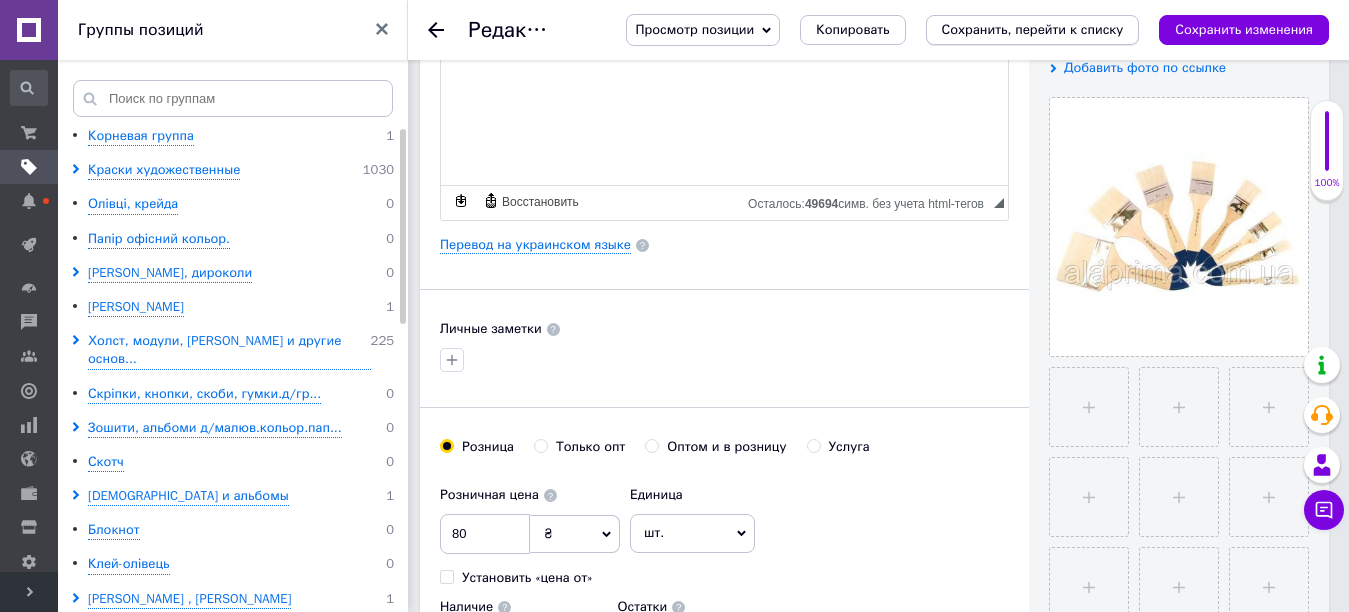 click on "Сохранить, перейти к списку" at bounding box center [1033, 29] 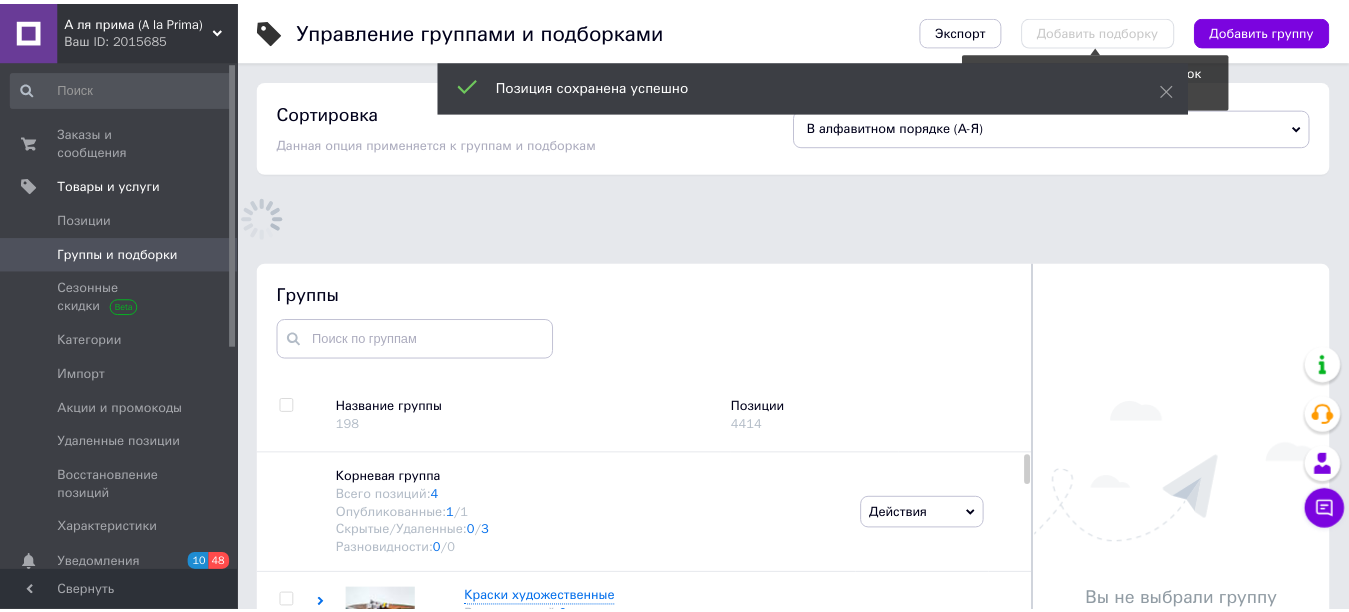 scroll, scrollTop: 113, scrollLeft: 0, axis: vertical 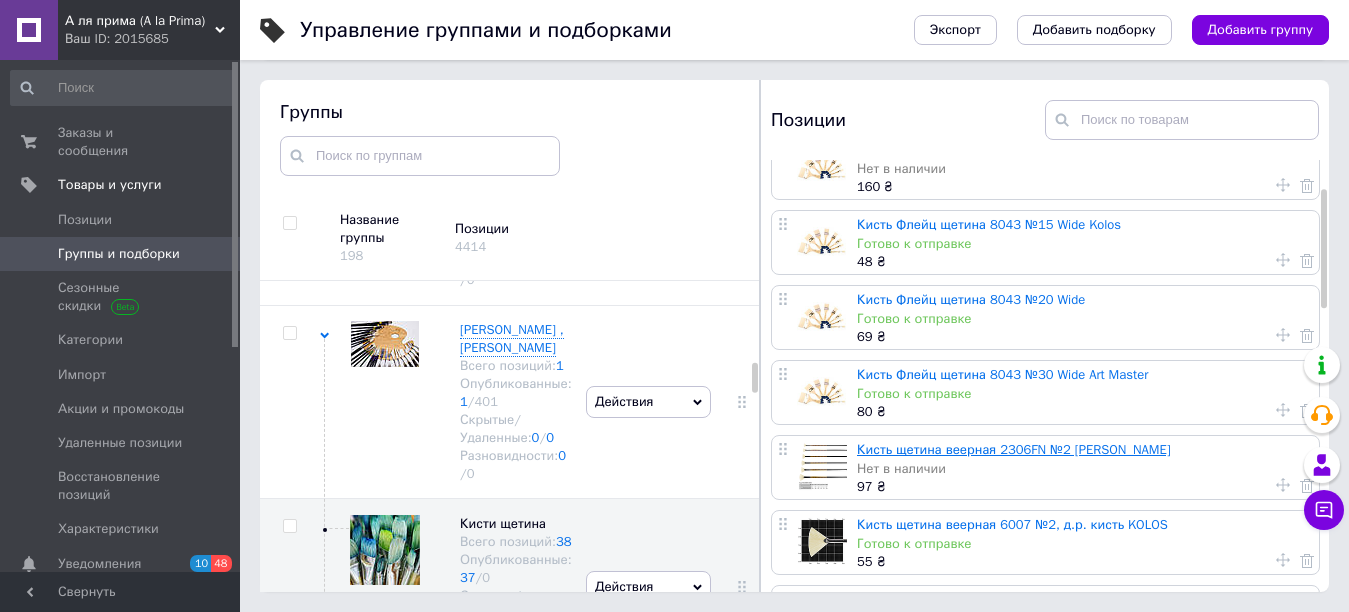 click on "Кисть щетина веерная 2306FN №2 [PERSON_NAME]" at bounding box center [1014, 449] 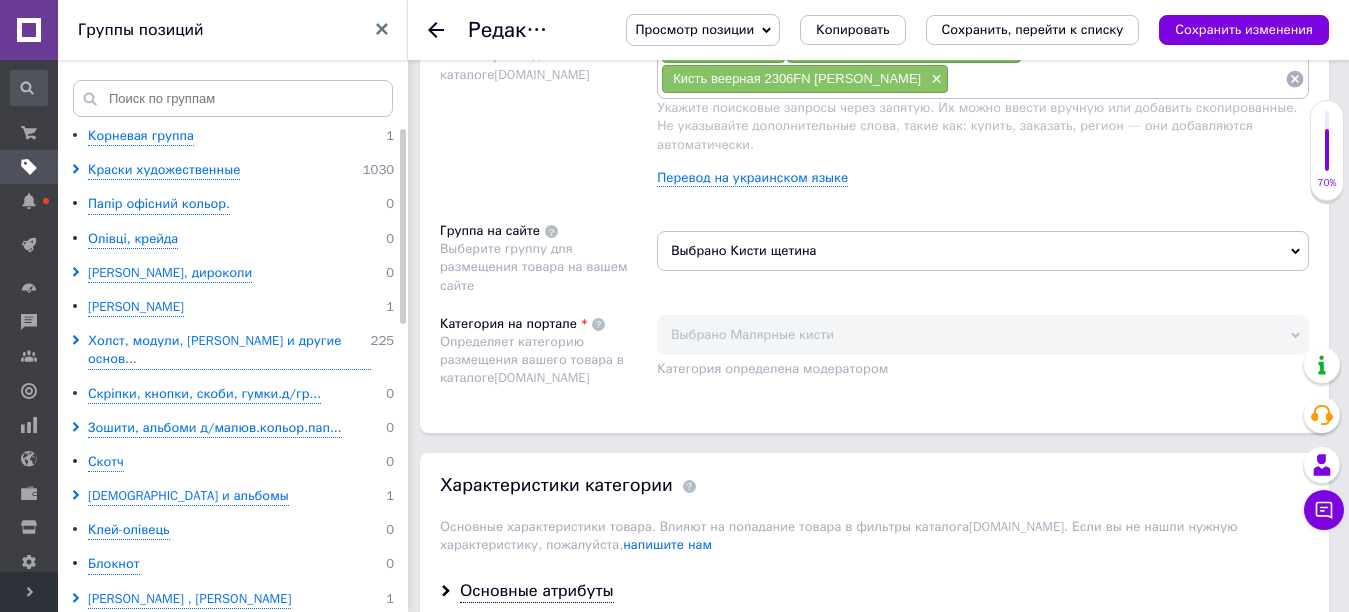 scroll, scrollTop: 1400, scrollLeft: 0, axis: vertical 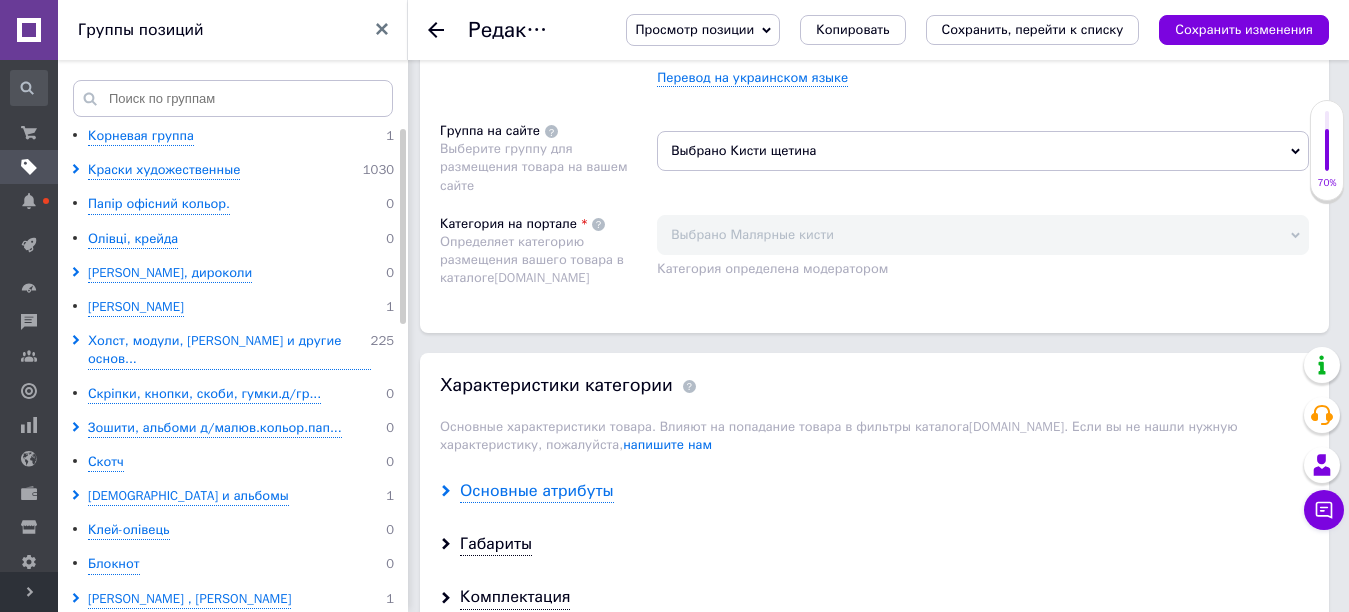 click on "Основные атрибуты" at bounding box center [537, 491] 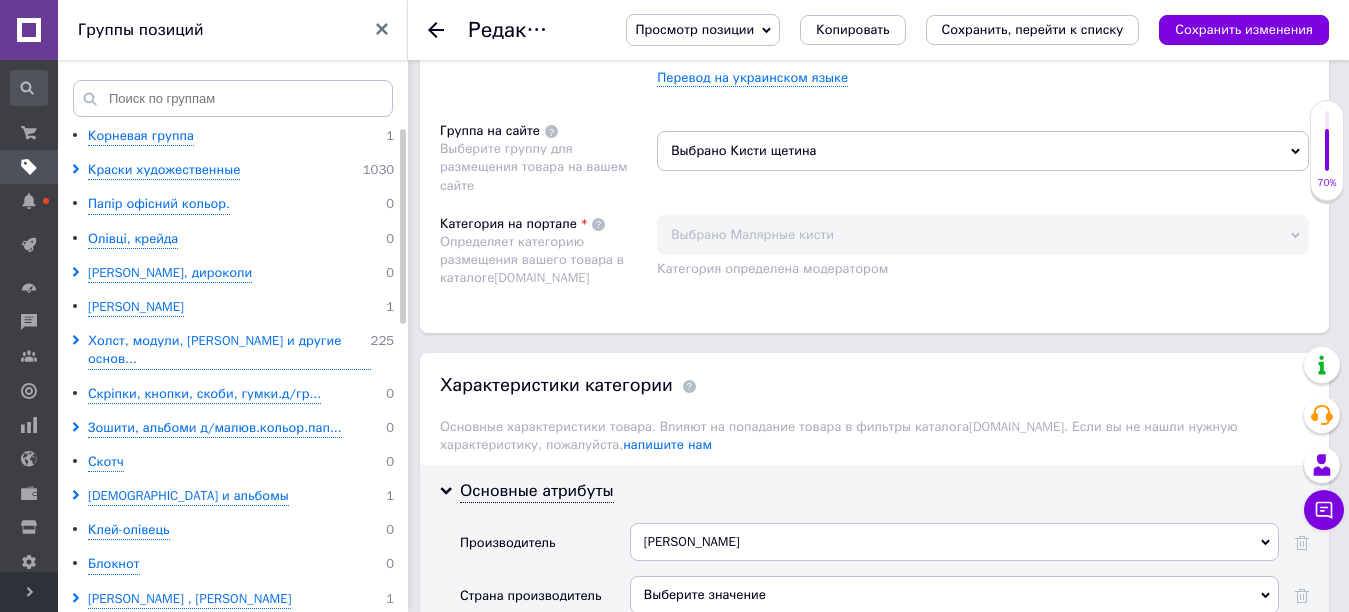 scroll, scrollTop: 1500, scrollLeft: 0, axis: vertical 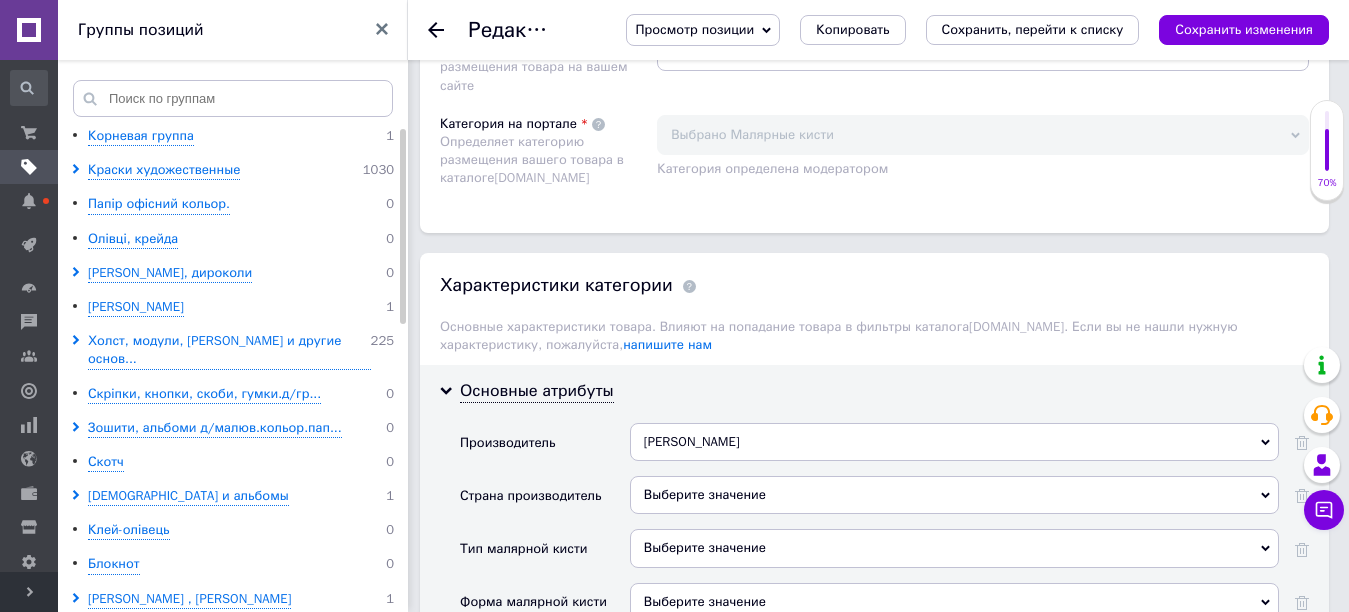 click 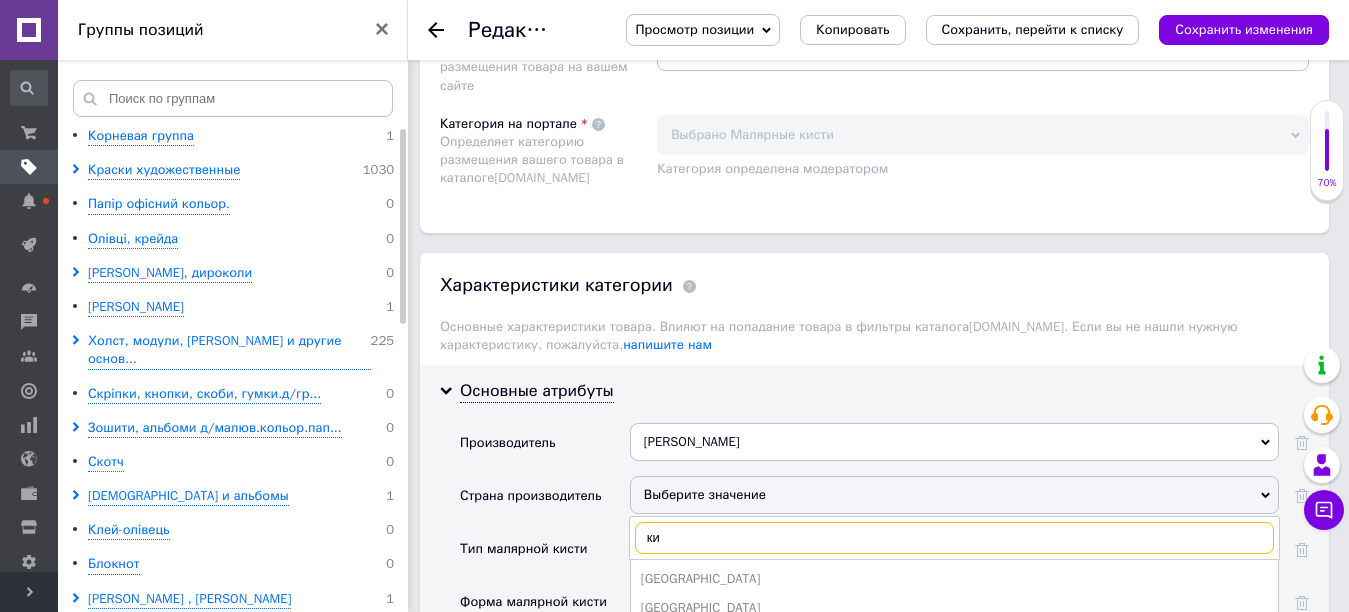 type on "кит" 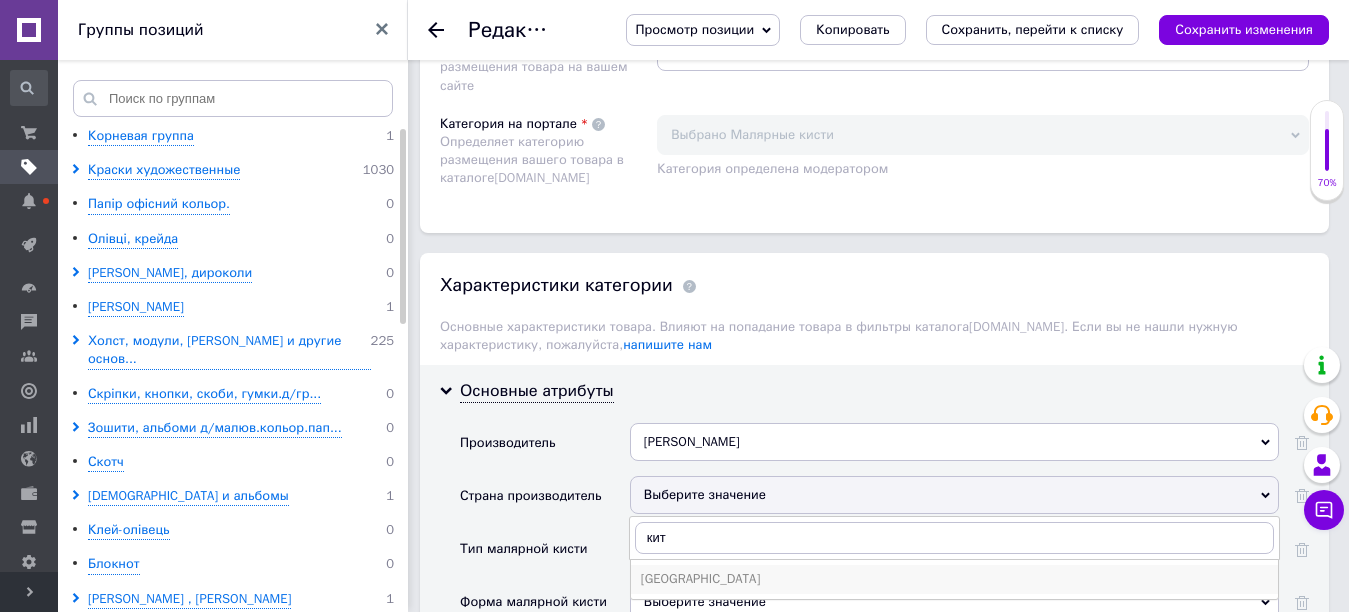 click on "[GEOGRAPHIC_DATA]" at bounding box center [954, 579] 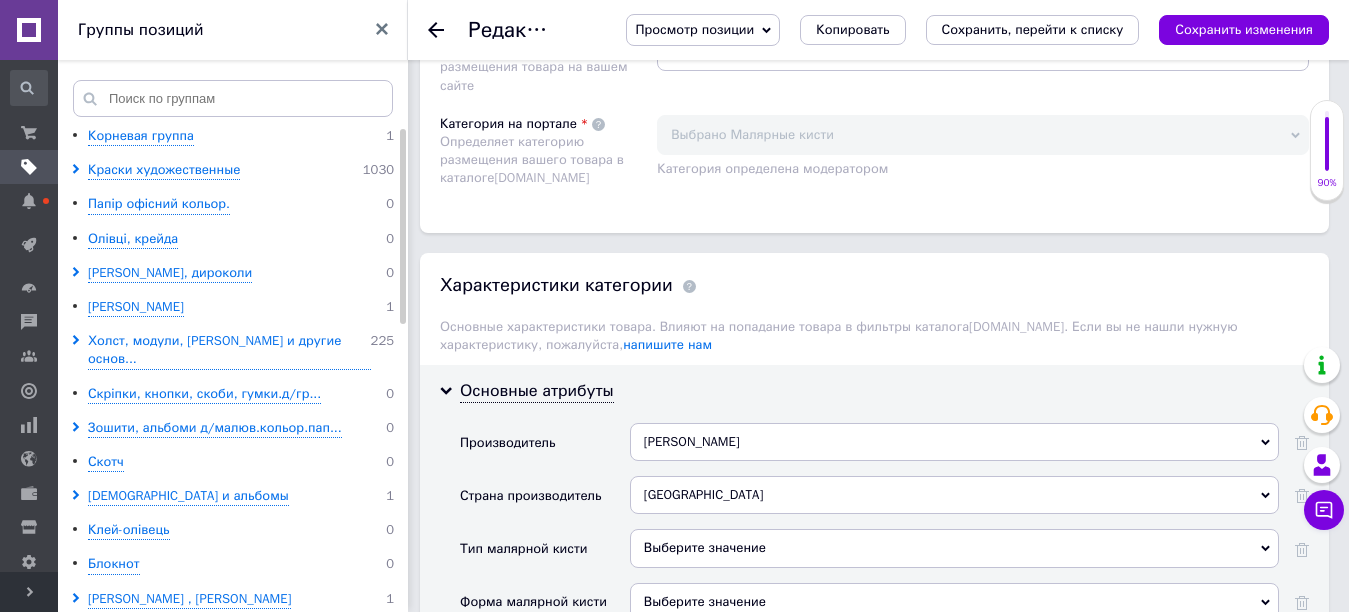 click 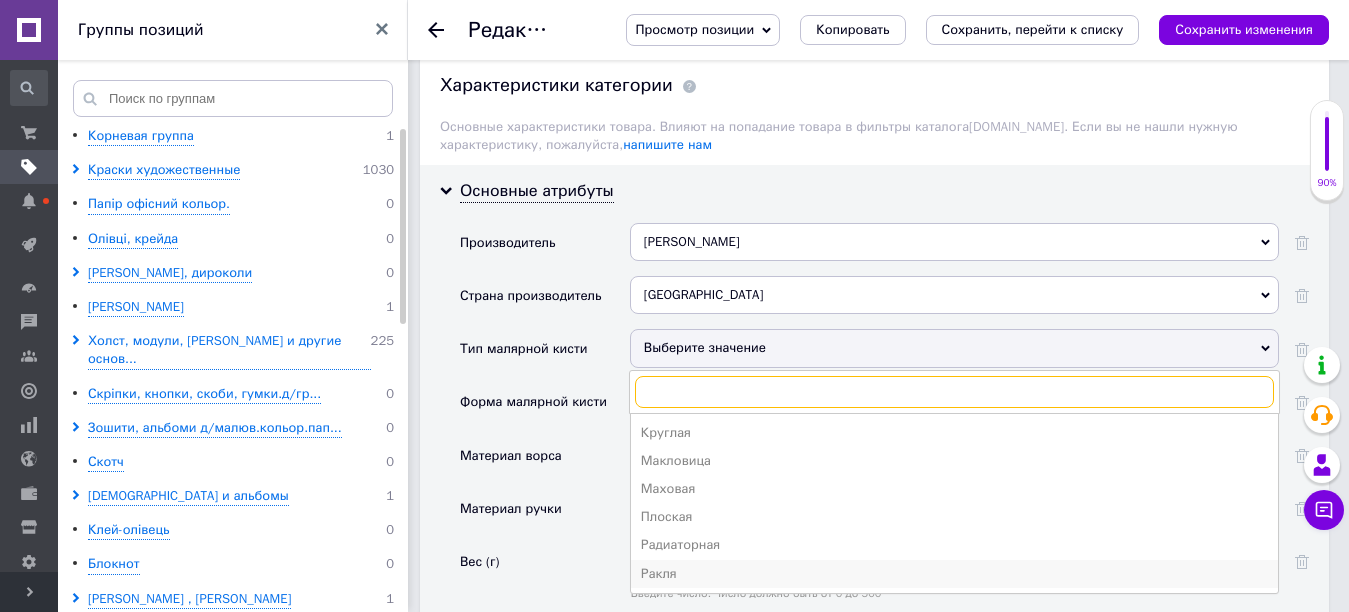 scroll, scrollTop: 1800, scrollLeft: 0, axis: vertical 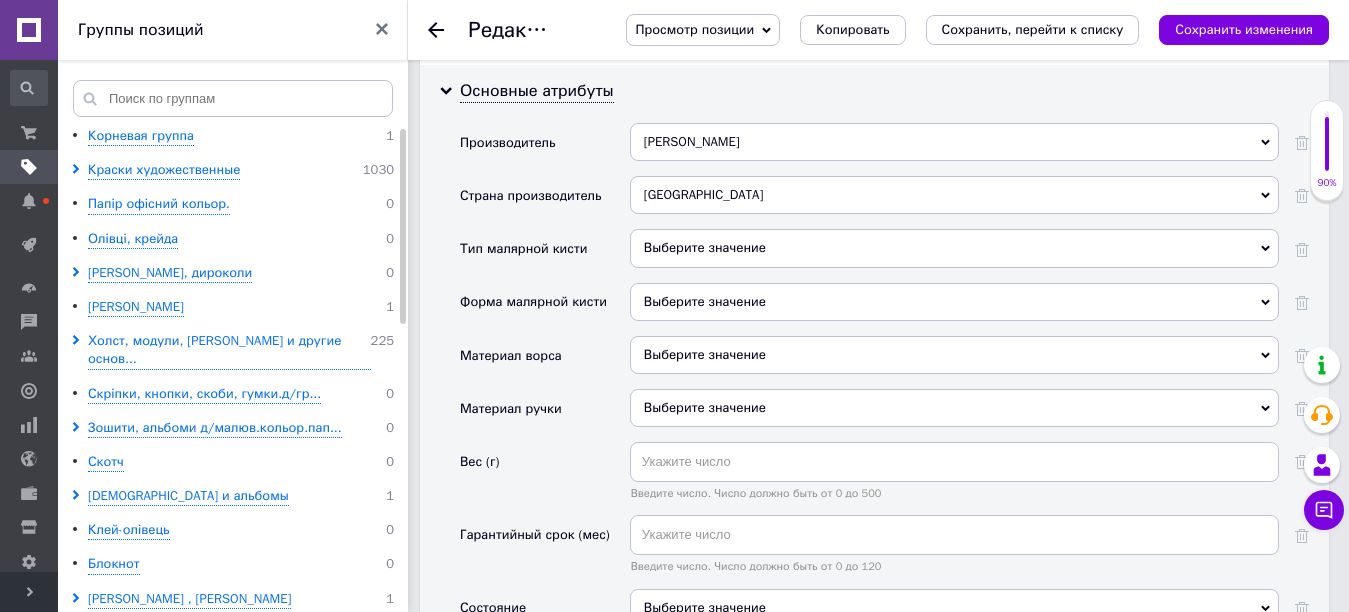 click on "Материал ворса" at bounding box center [545, 362] 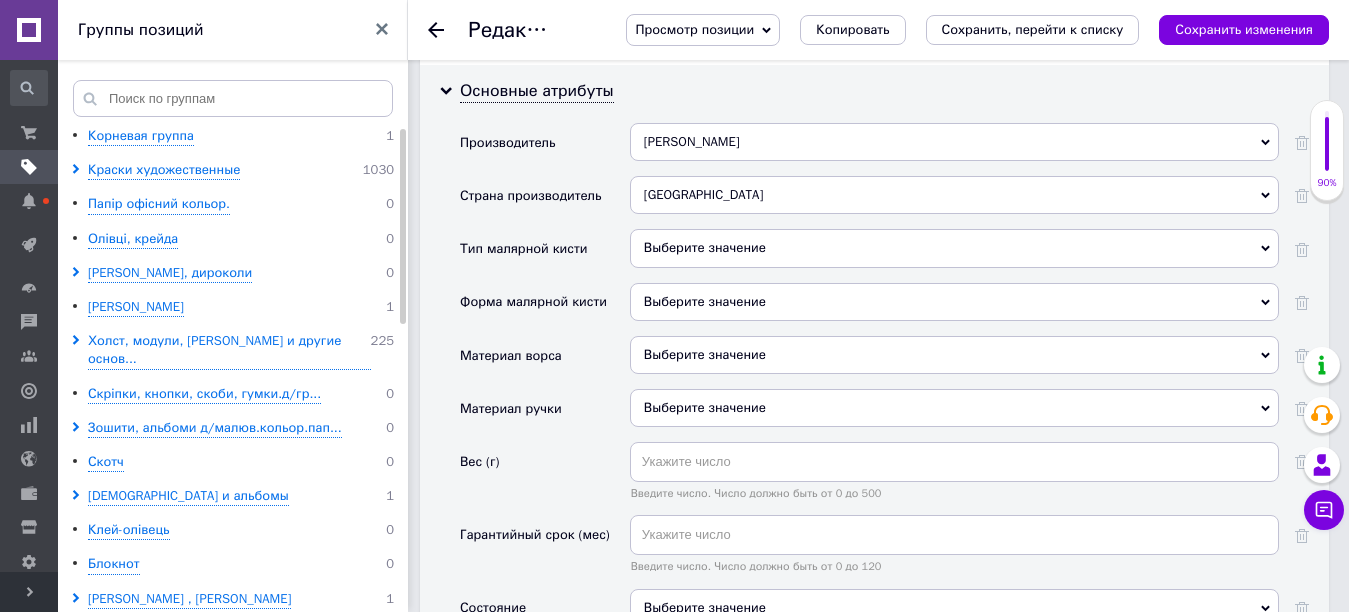 click 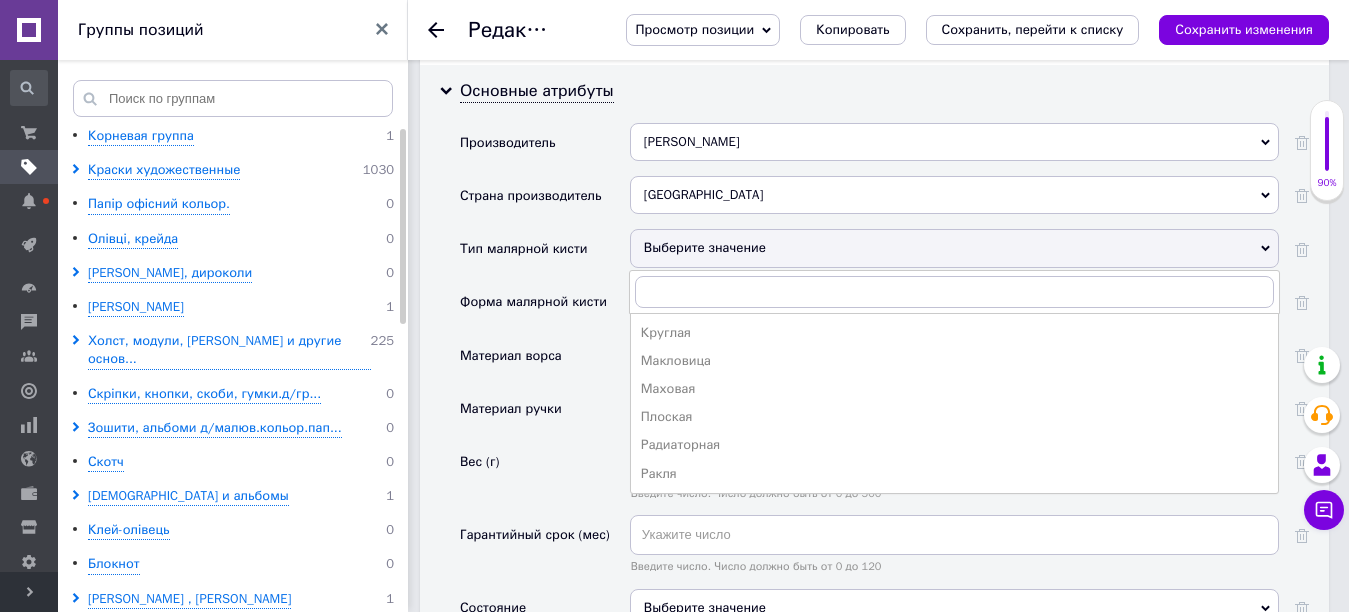 click on "Вес (г)" at bounding box center (545, 478) 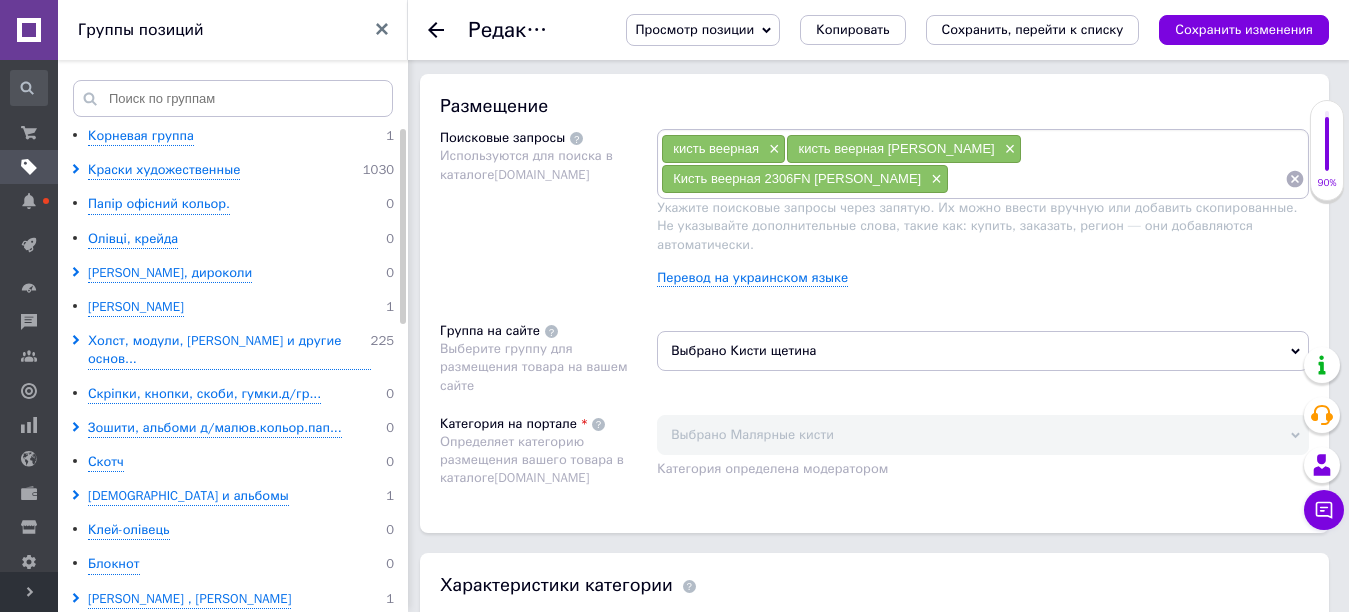 scroll, scrollTop: 1600, scrollLeft: 0, axis: vertical 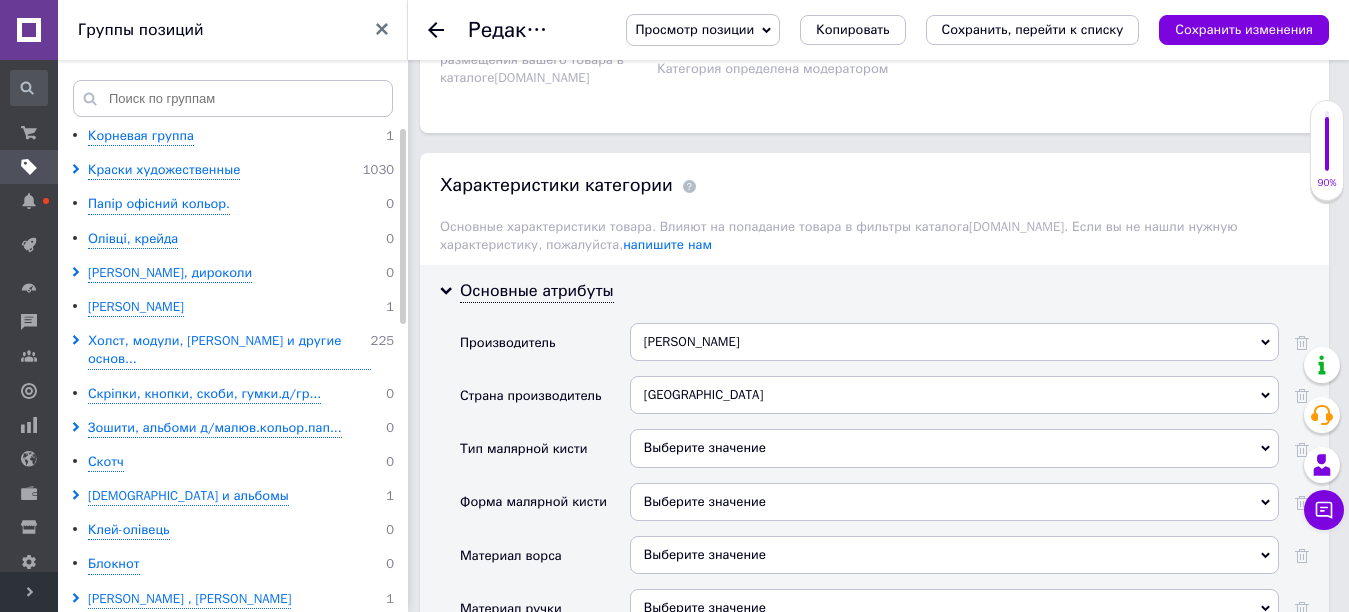 click 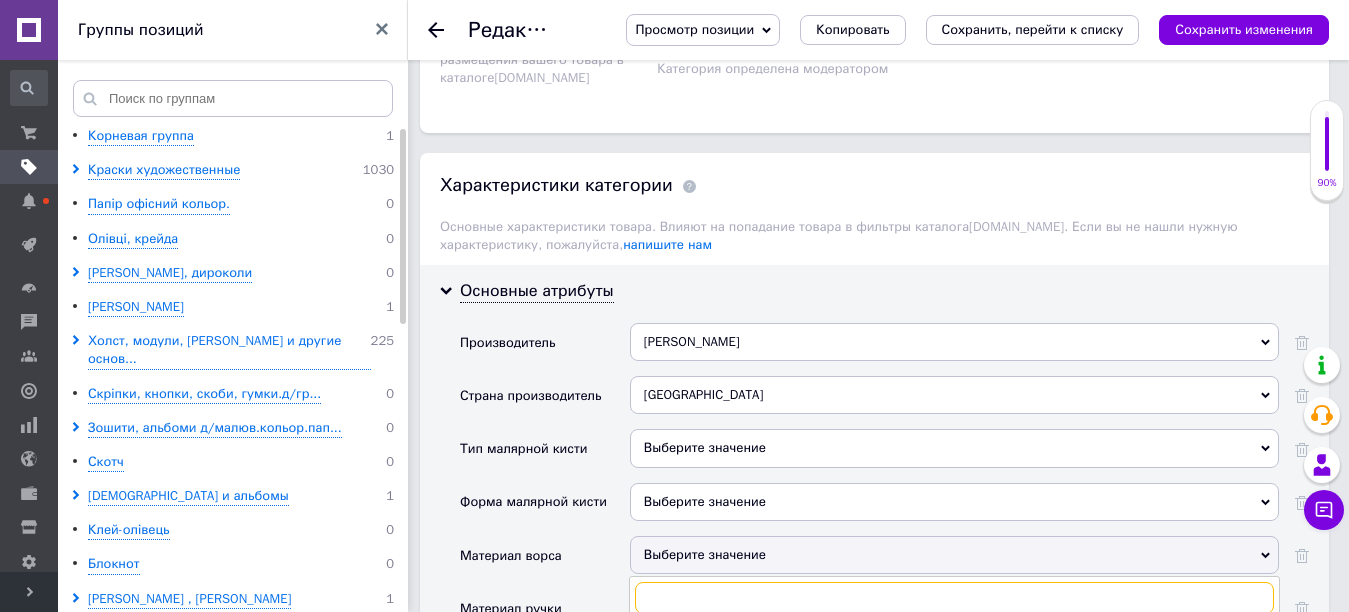scroll, scrollTop: 1700, scrollLeft: 0, axis: vertical 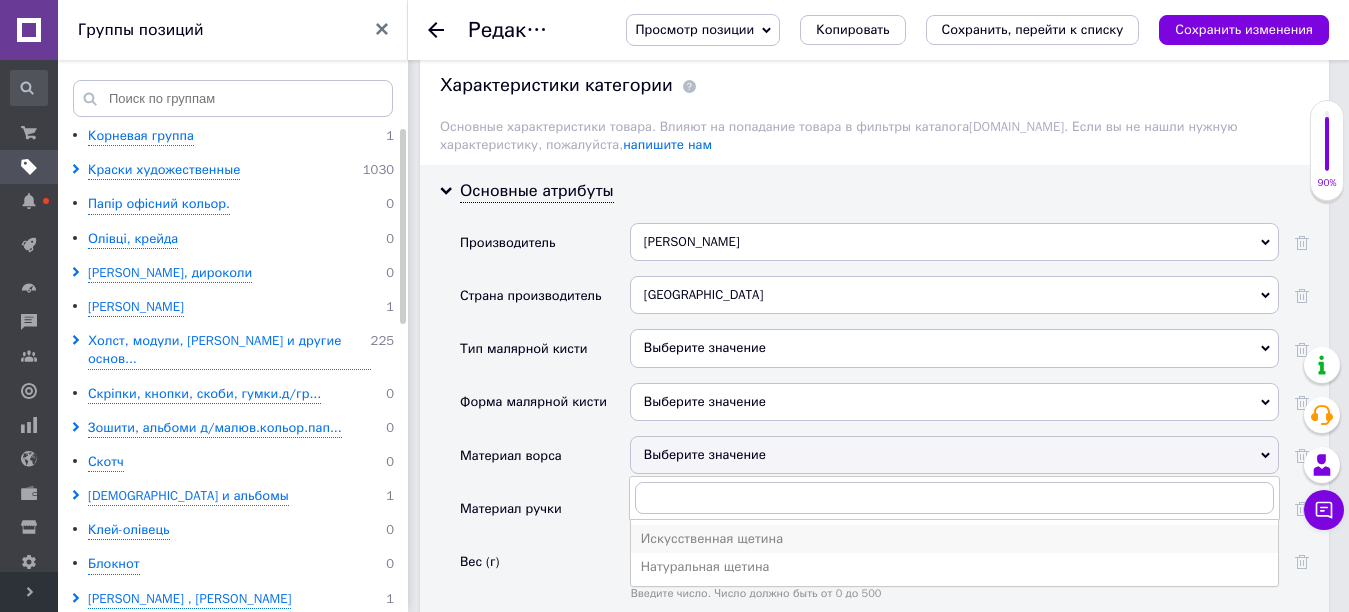 click on "Искусственная щетина" at bounding box center (954, 539) 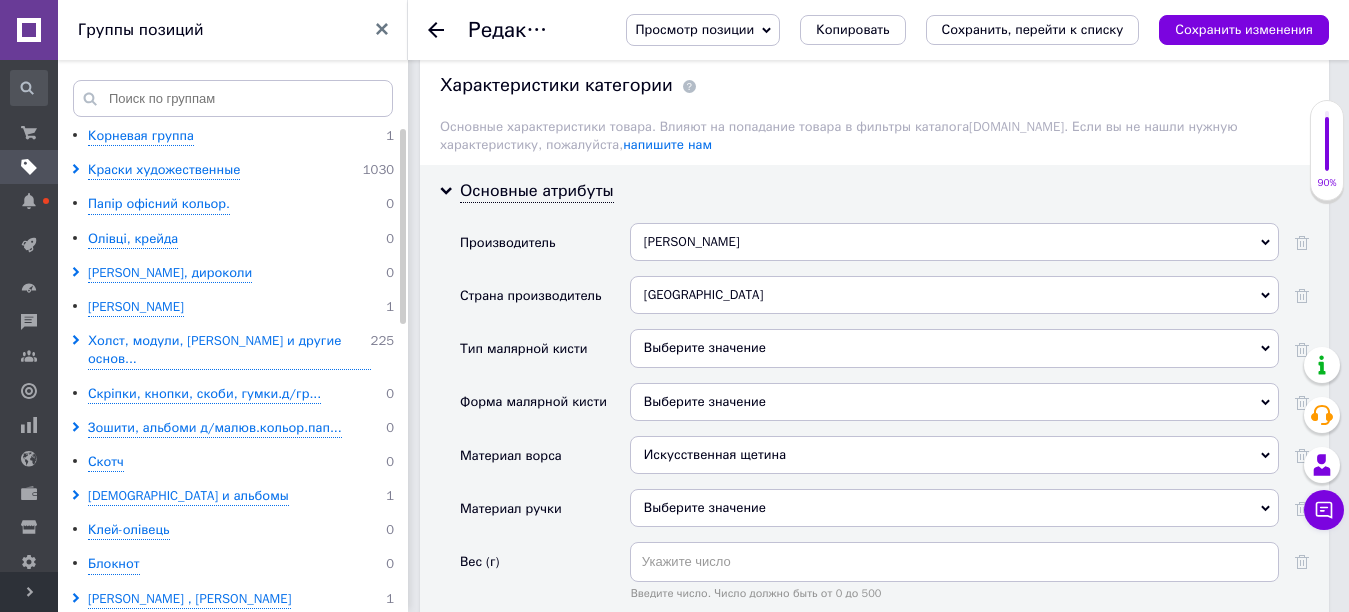 click 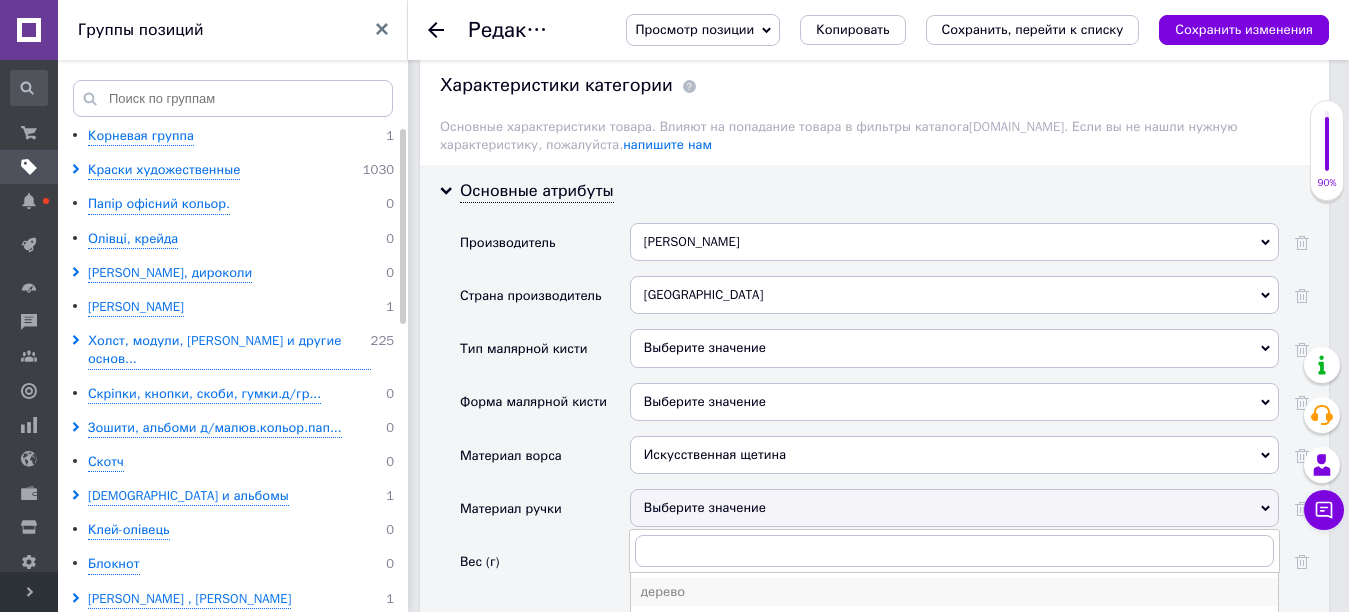 click on "дерево" at bounding box center (954, 592) 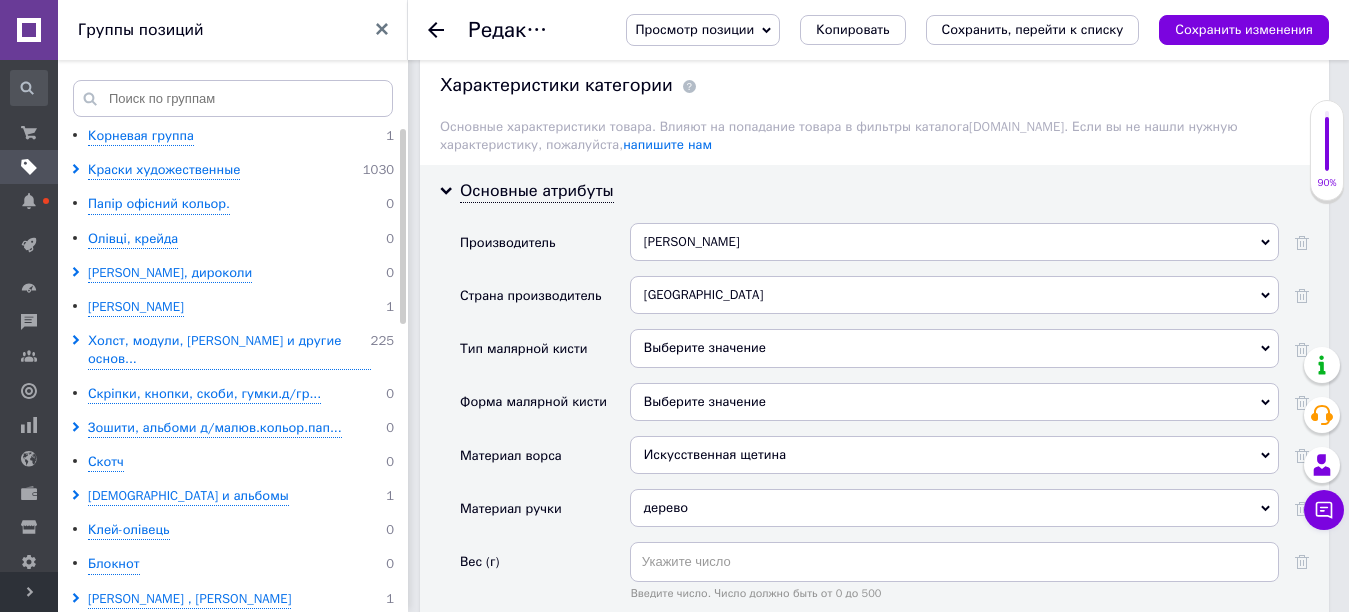 click 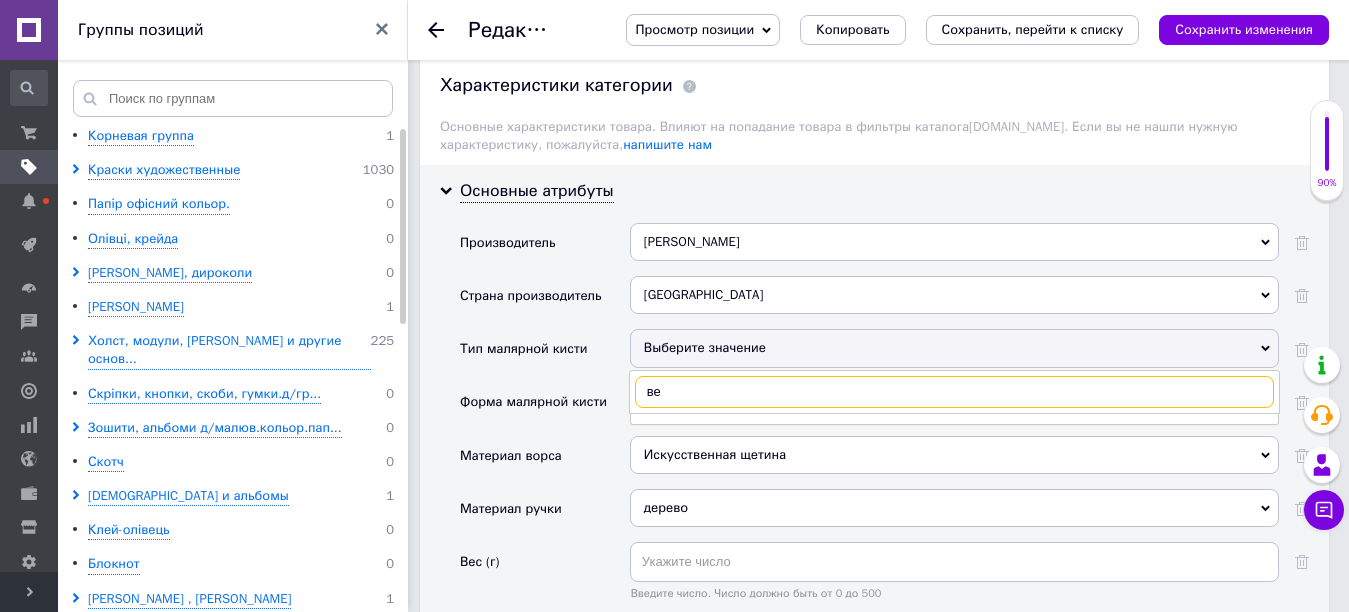type on "в" 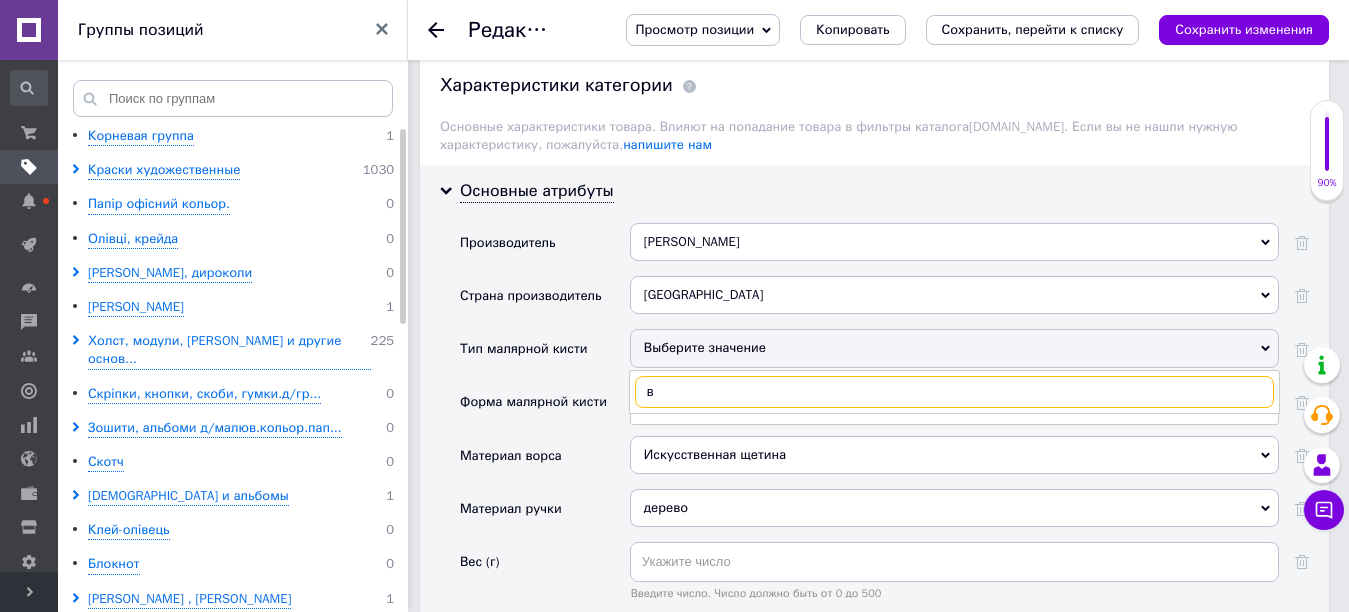 type 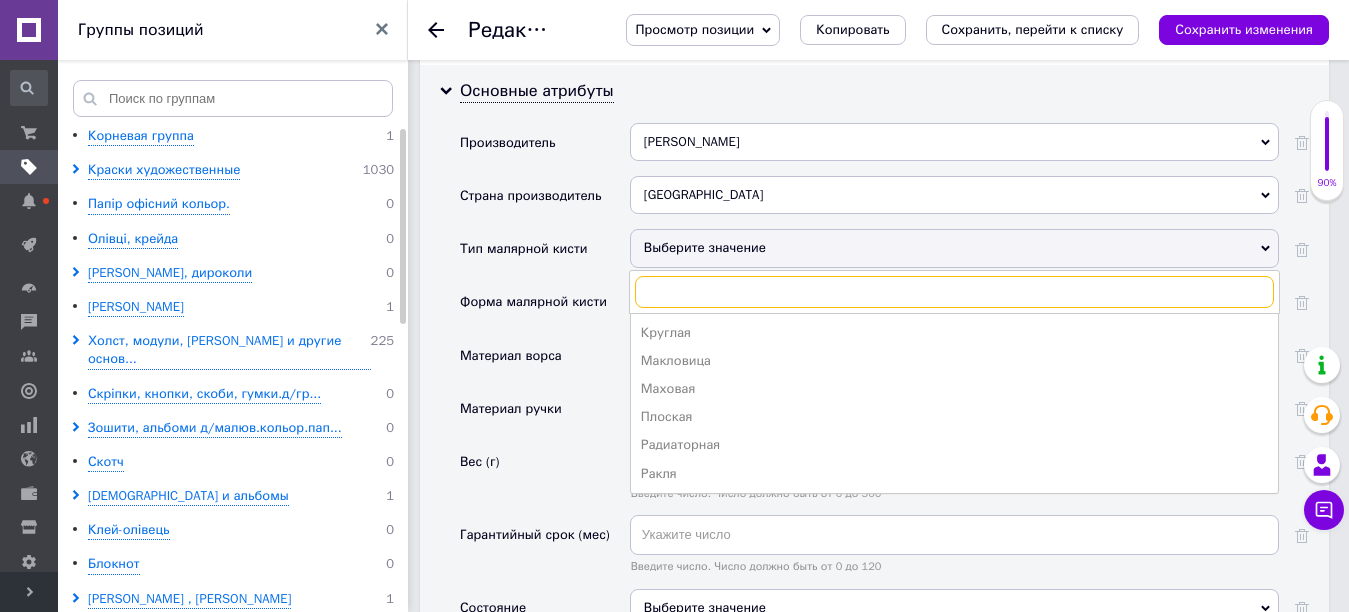 scroll, scrollTop: 1900, scrollLeft: 0, axis: vertical 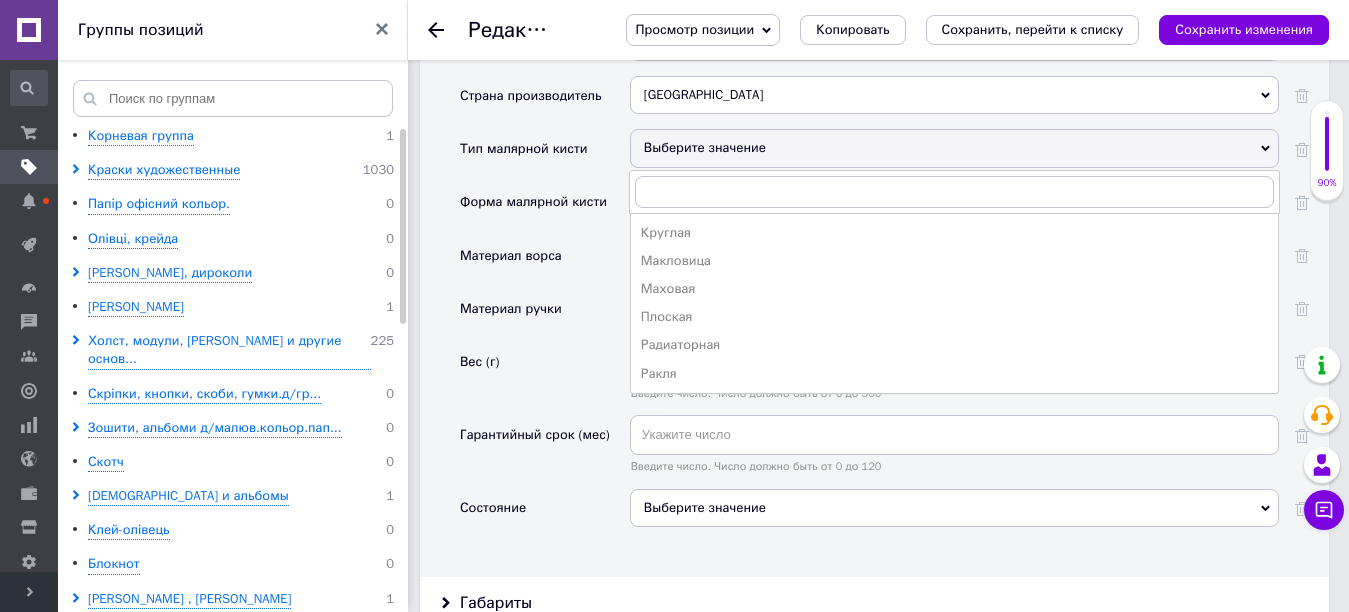 click on "Выберите значение" at bounding box center (954, 508) 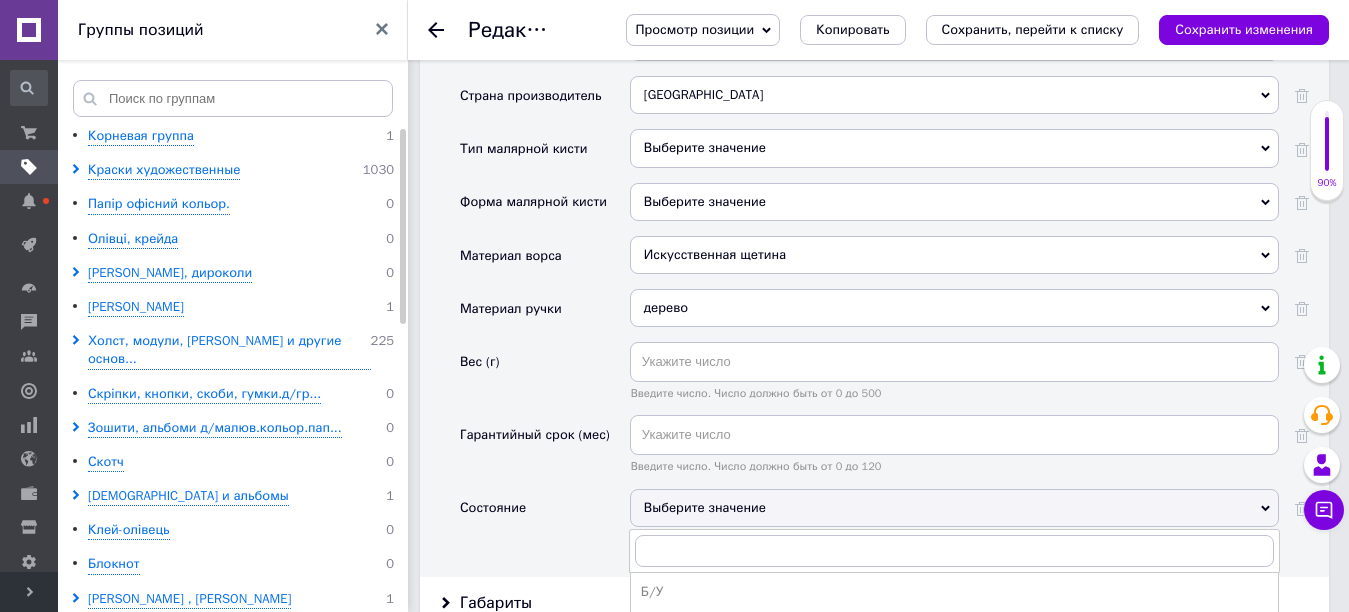click 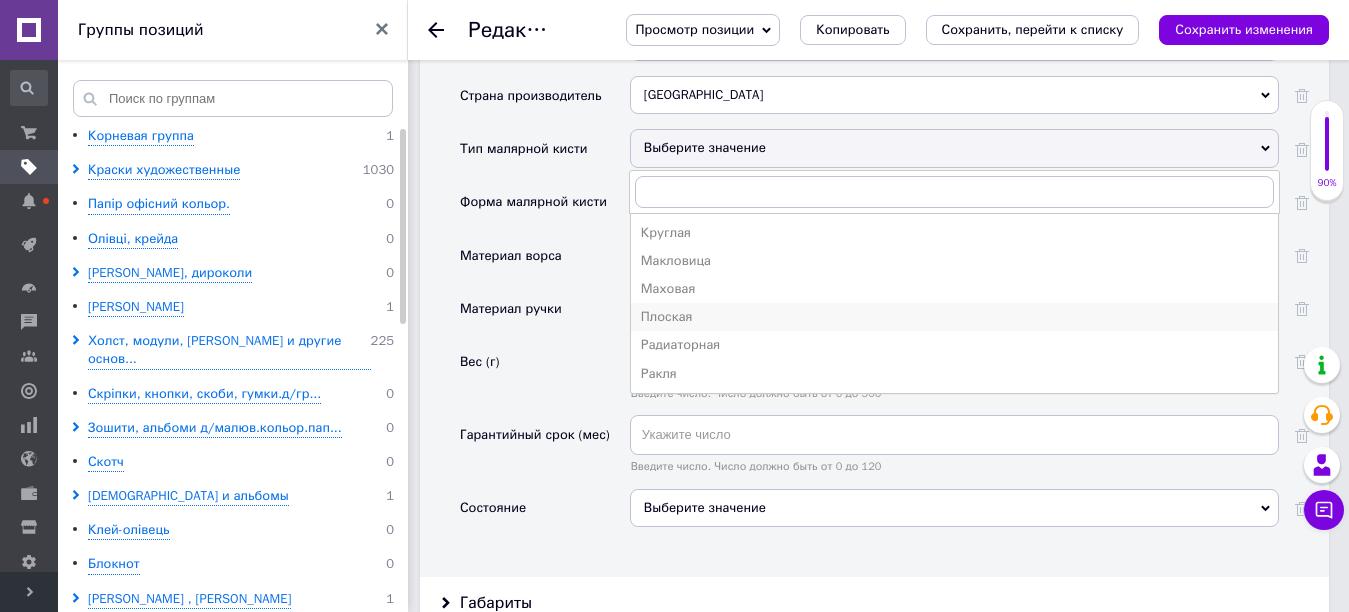click on "Плоская" at bounding box center (954, 317) 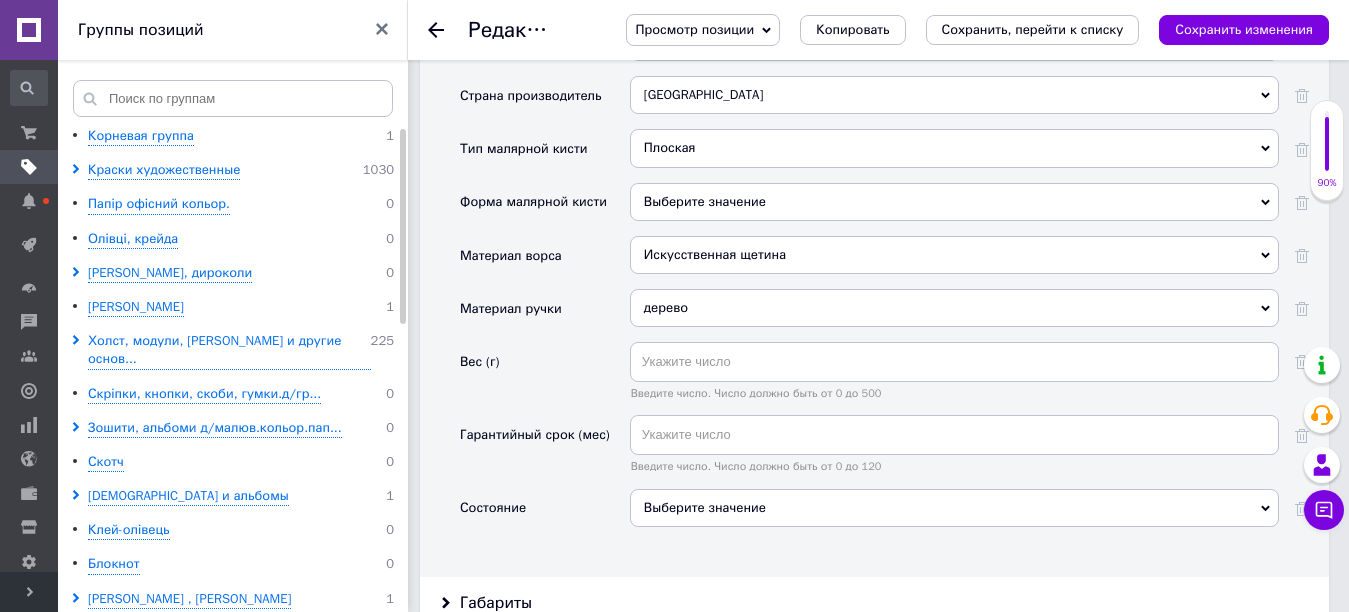 click 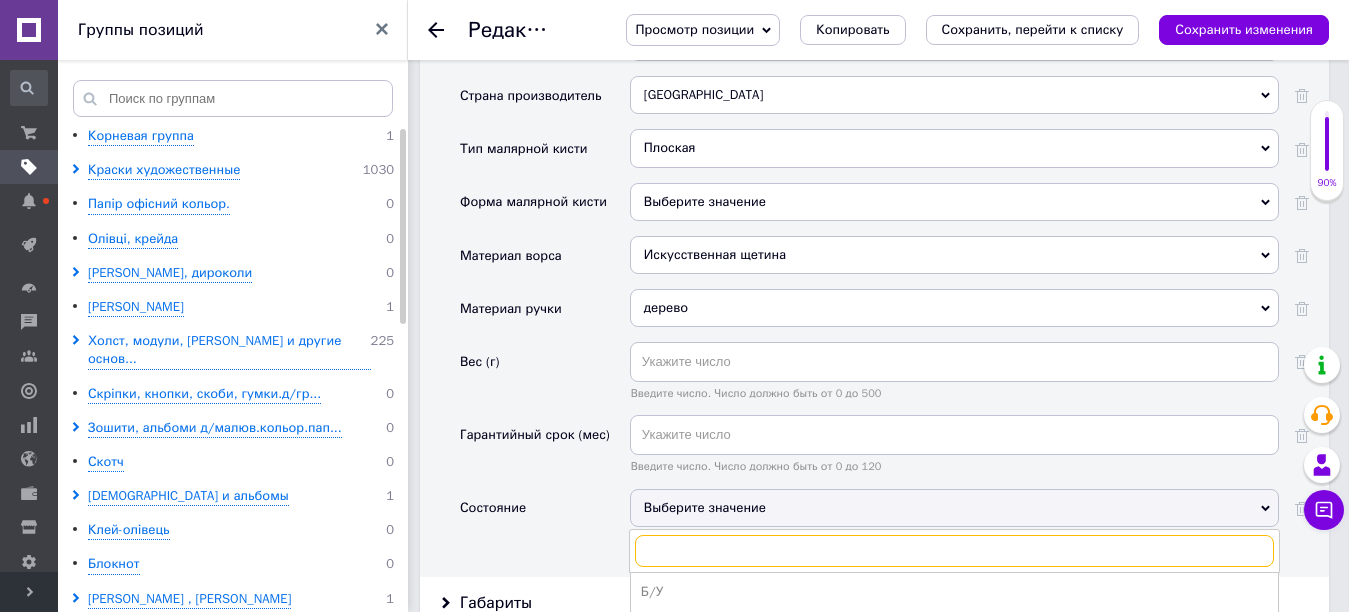 scroll, scrollTop: 2000, scrollLeft: 0, axis: vertical 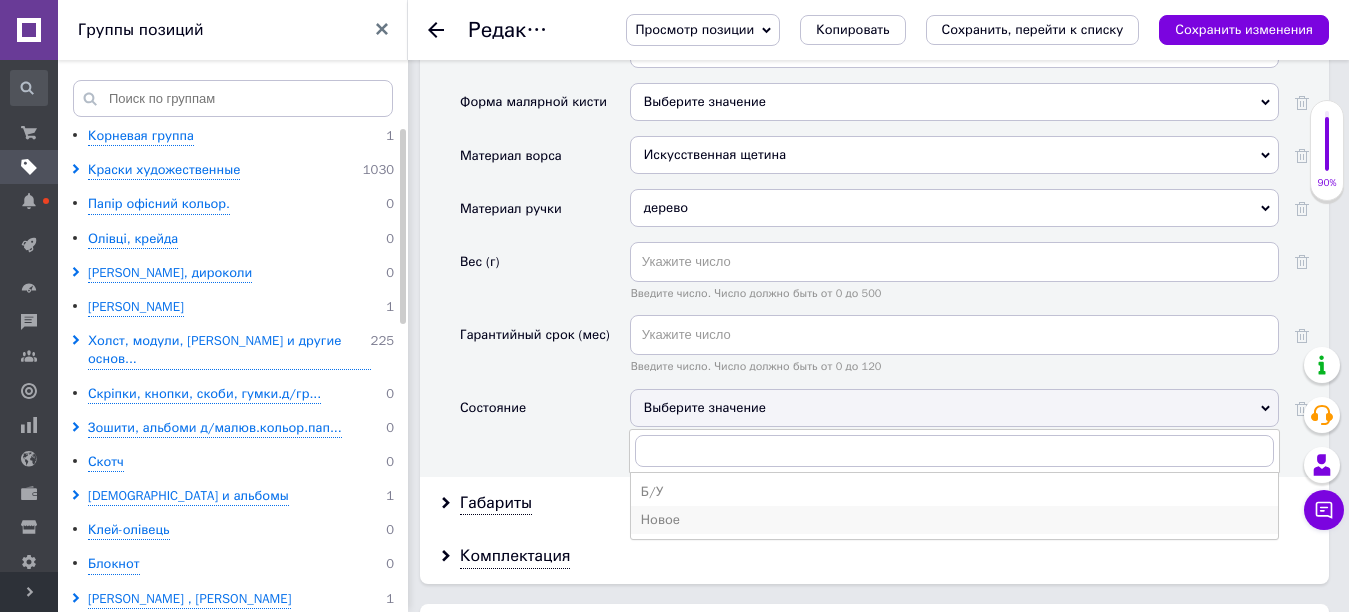 click on "Новое" at bounding box center [954, 520] 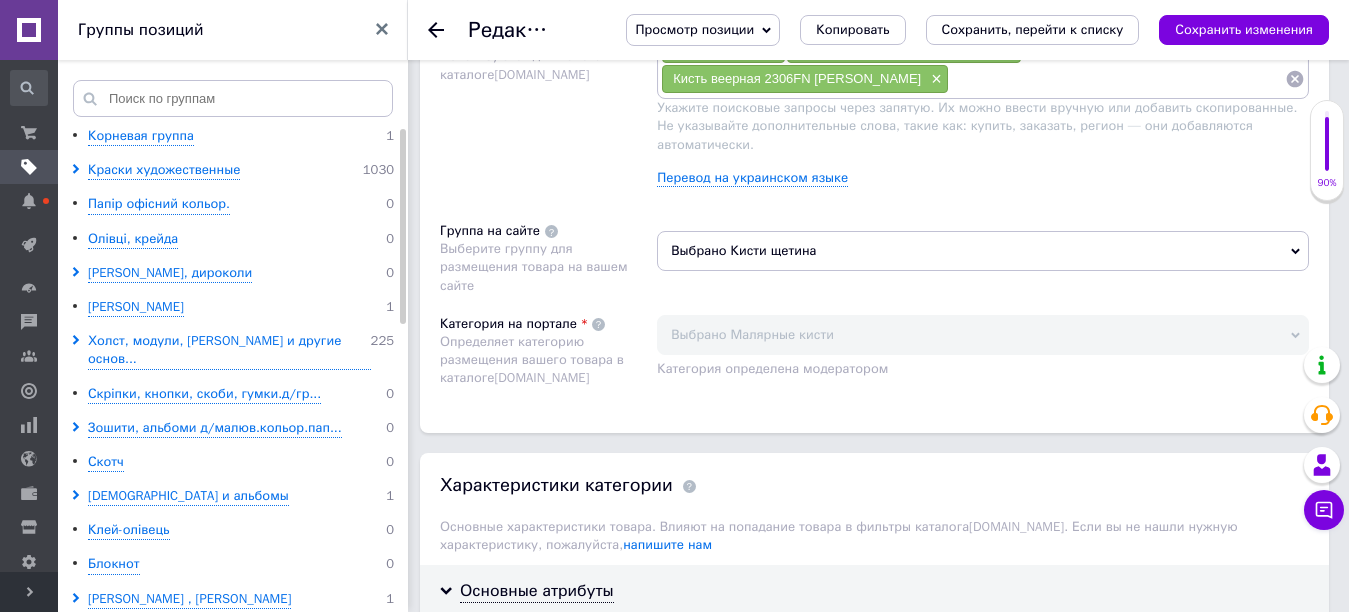scroll, scrollTop: 1600, scrollLeft: 0, axis: vertical 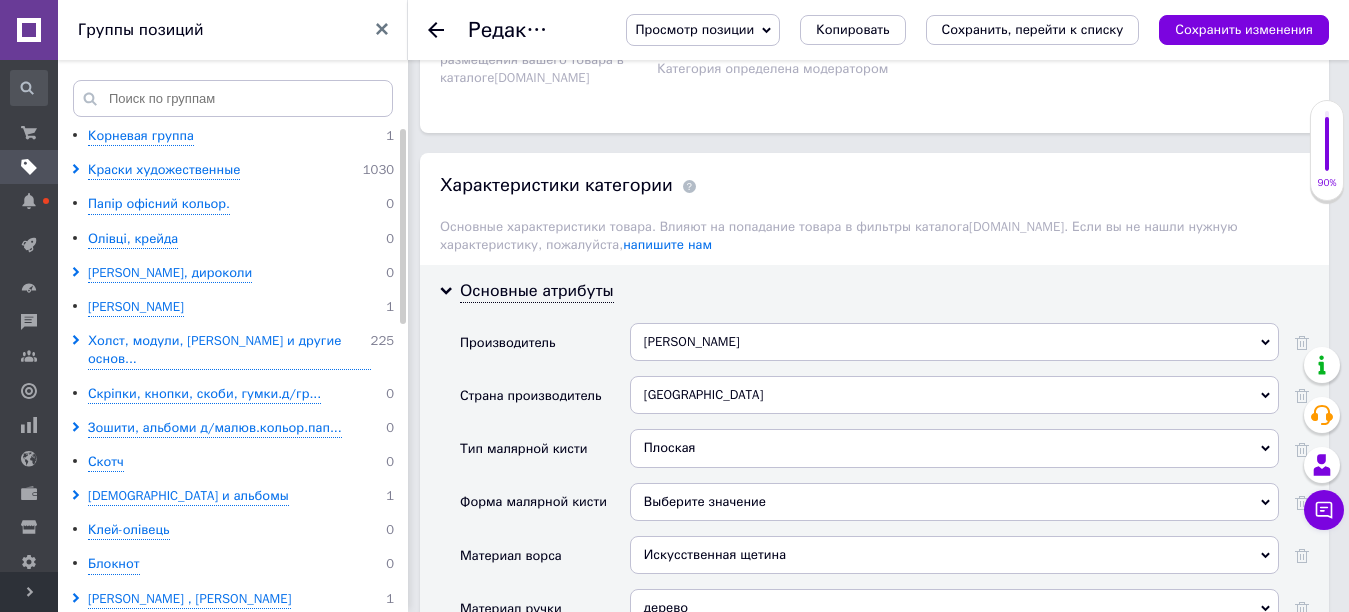 click 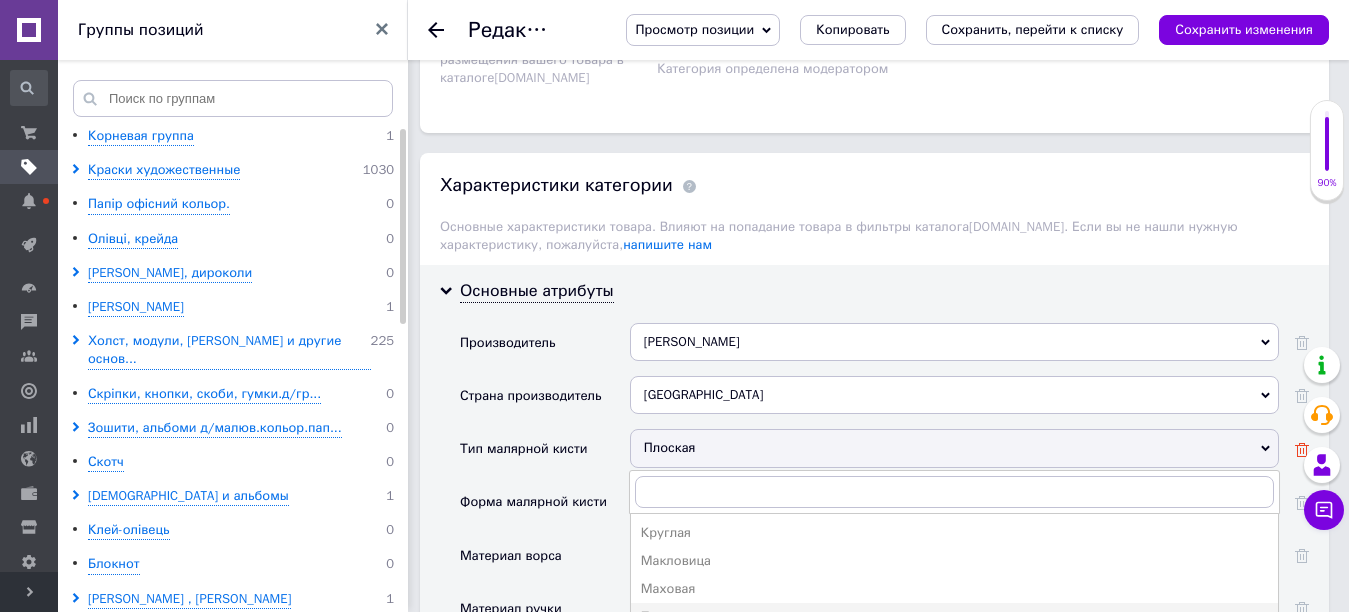 click 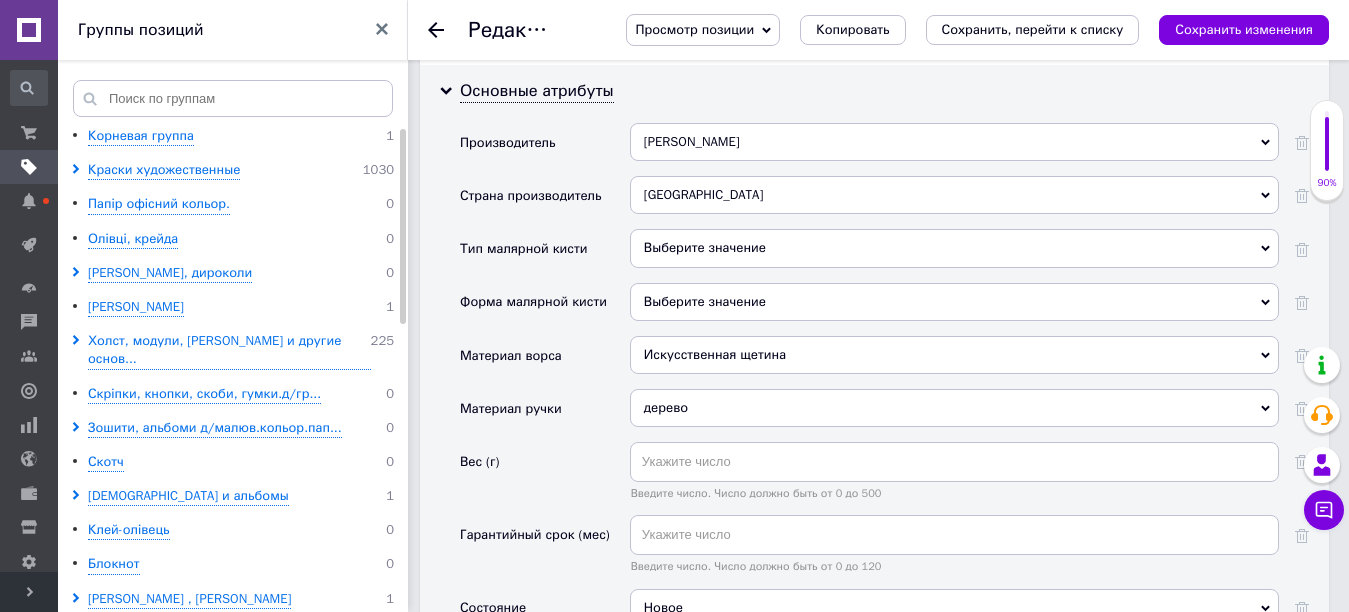 scroll, scrollTop: 1900, scrollLeft: 0, axis: vertical 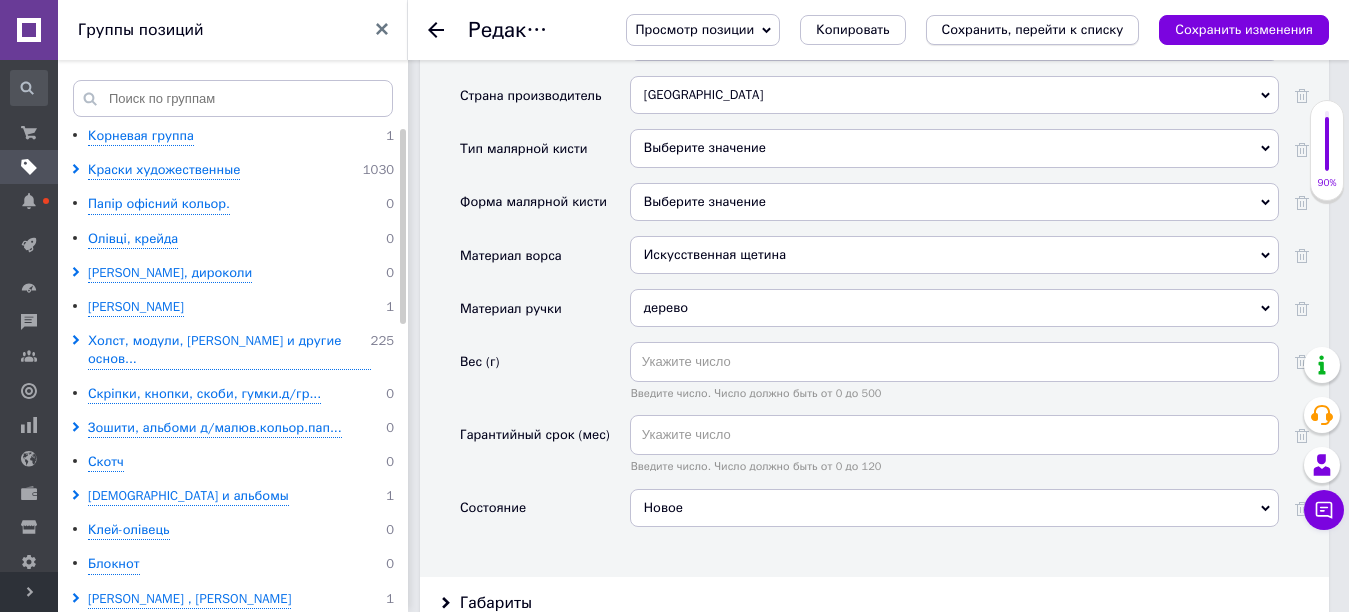 click on "Сохранить, перейти к списку" at bounding box center [1033, 29] 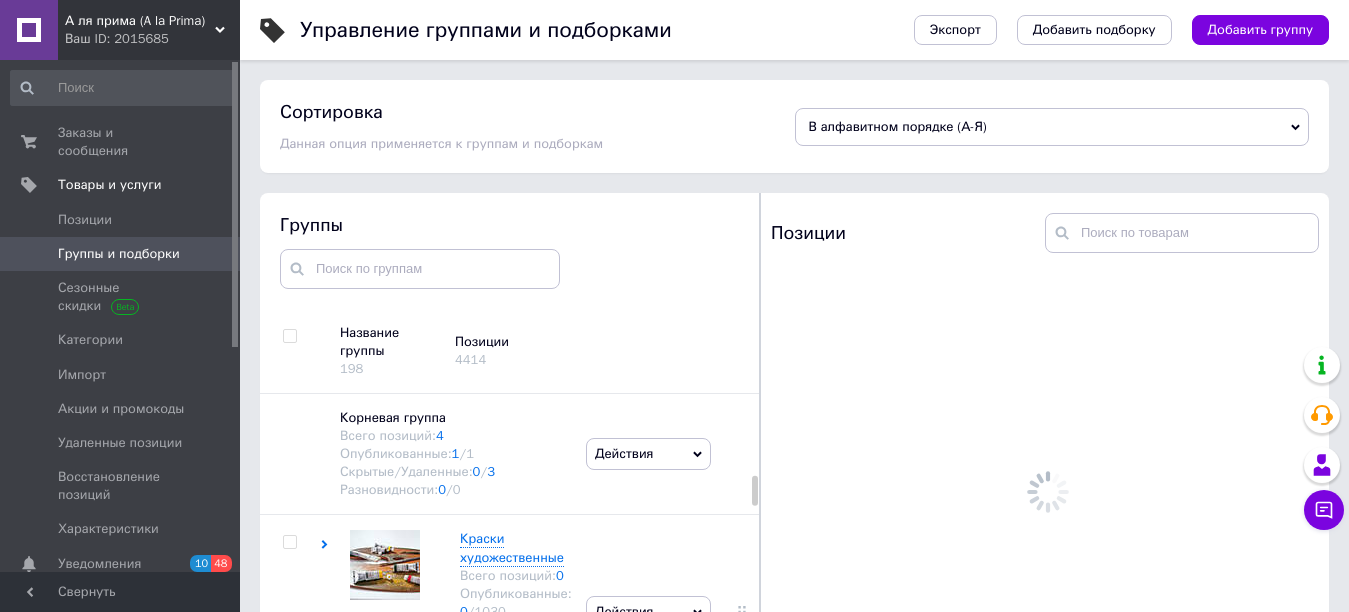scroll, scrollTop: 113, scrollLeft: 0, axis: vertical 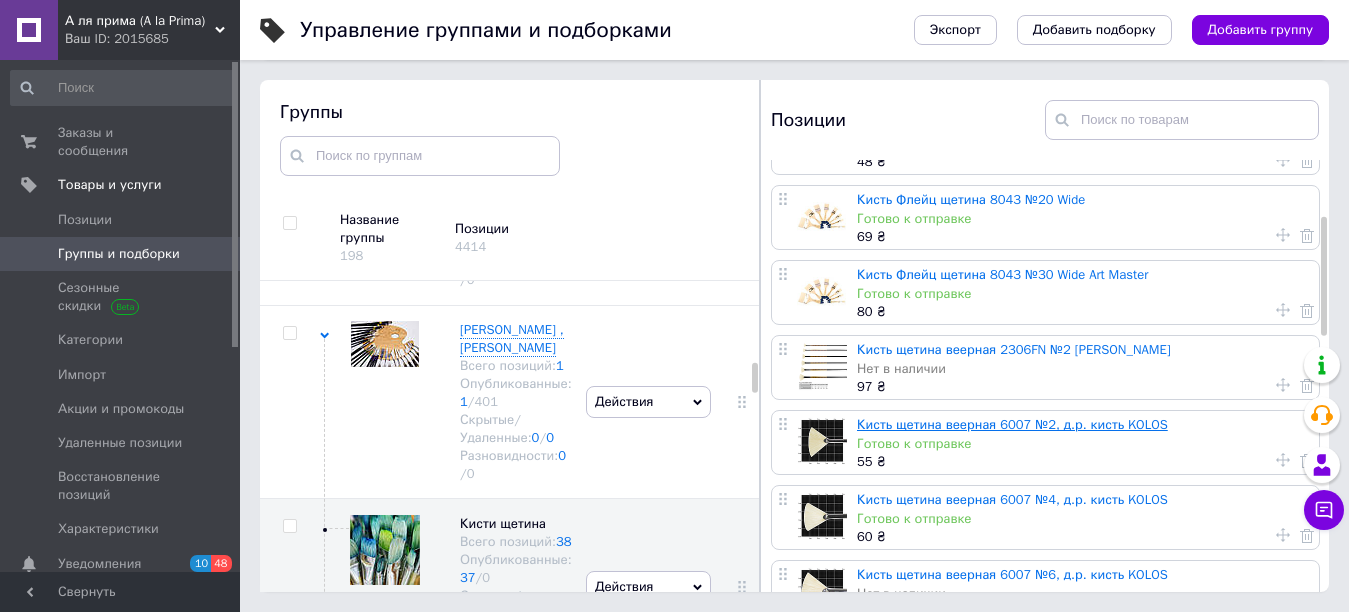 click on "Кисть щетина веерная 6007 №2, д.р. кисть KOLOS" at bounding box center (1012, 424) 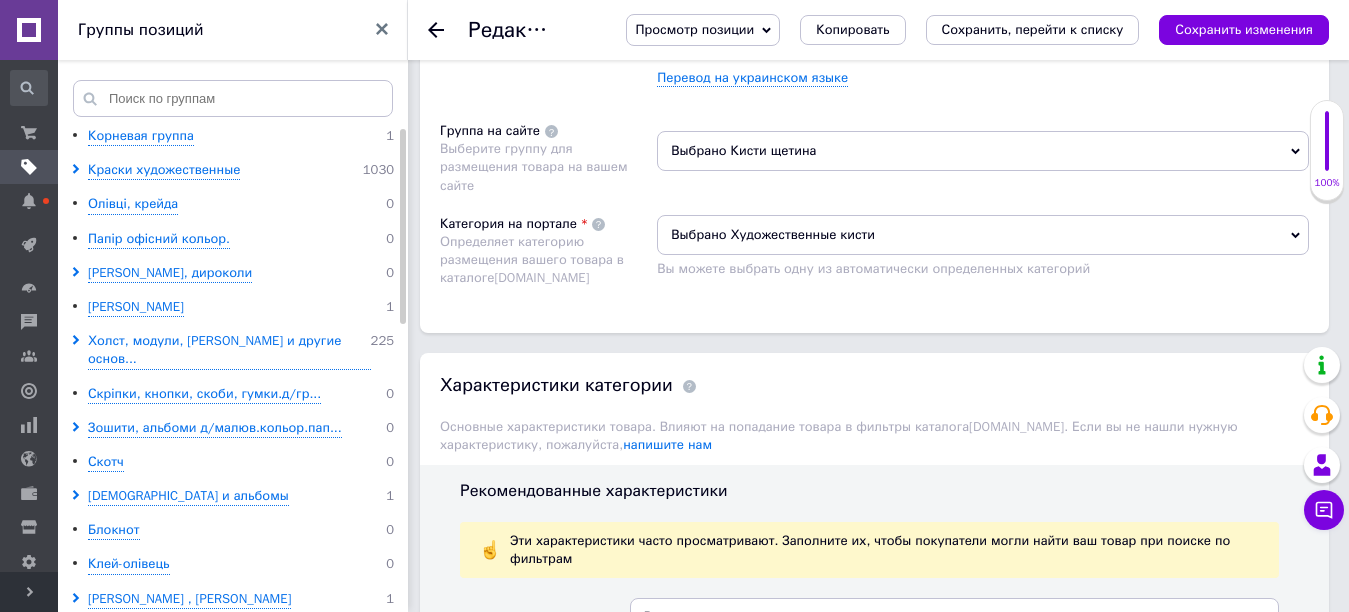 scroll, scrollTop: 1500, scrollLeft: 0, axis: vertical 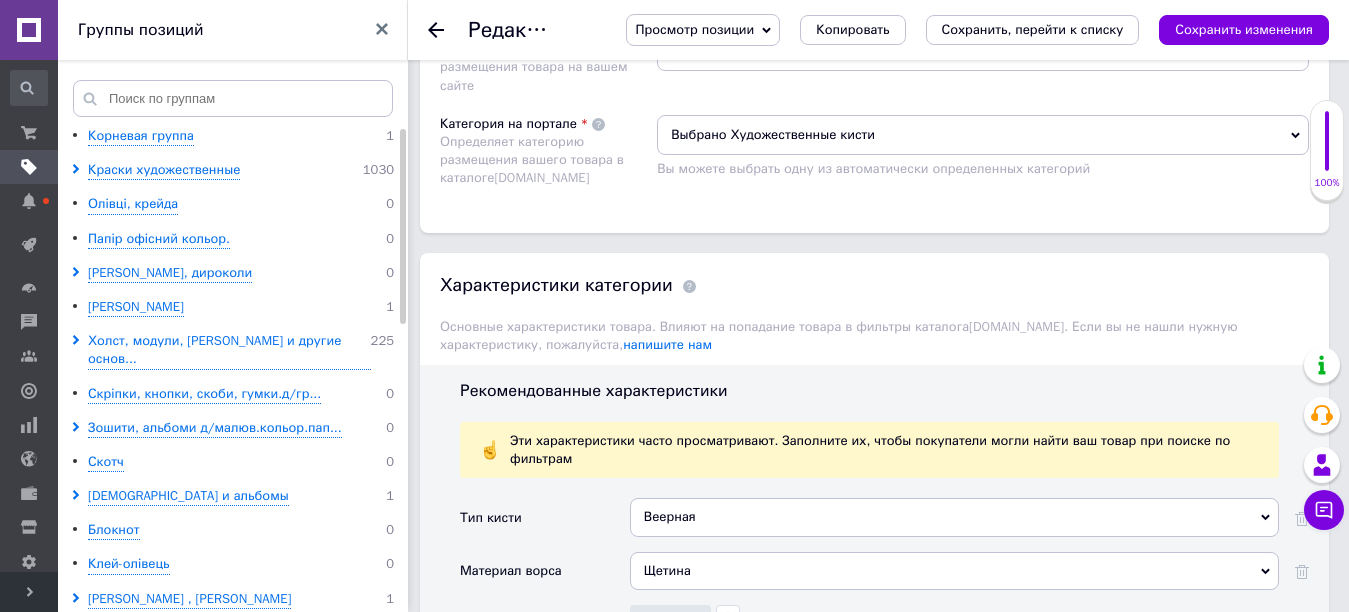 click on "Веерная" at bounding box center (954, 517) 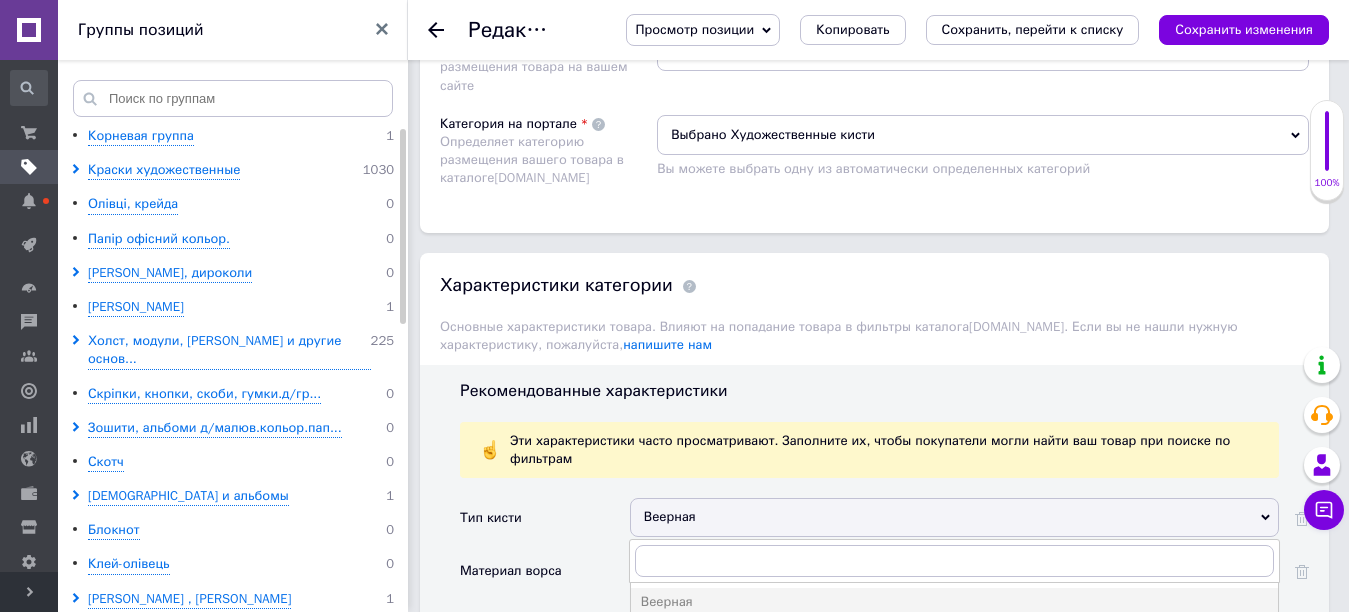 click on "Рекомендованные характеристики Эти характеристики часто просматривают. Заполните их, чтобы
покупатели могли найти ваш товар при поиске по фильтрам Тип кисти Веерная Веерная Кисть-губка Контурная "Кошачий язык" Круглая Линейная Набор Овальная Плоская Ретушная Трафаретная Угловая Флейц Шейпер Шрифтовая Материал ворса Щетина Щетина Применение кисти Масло Производитель Kolos Kolos" at bounding box center [874, 552] 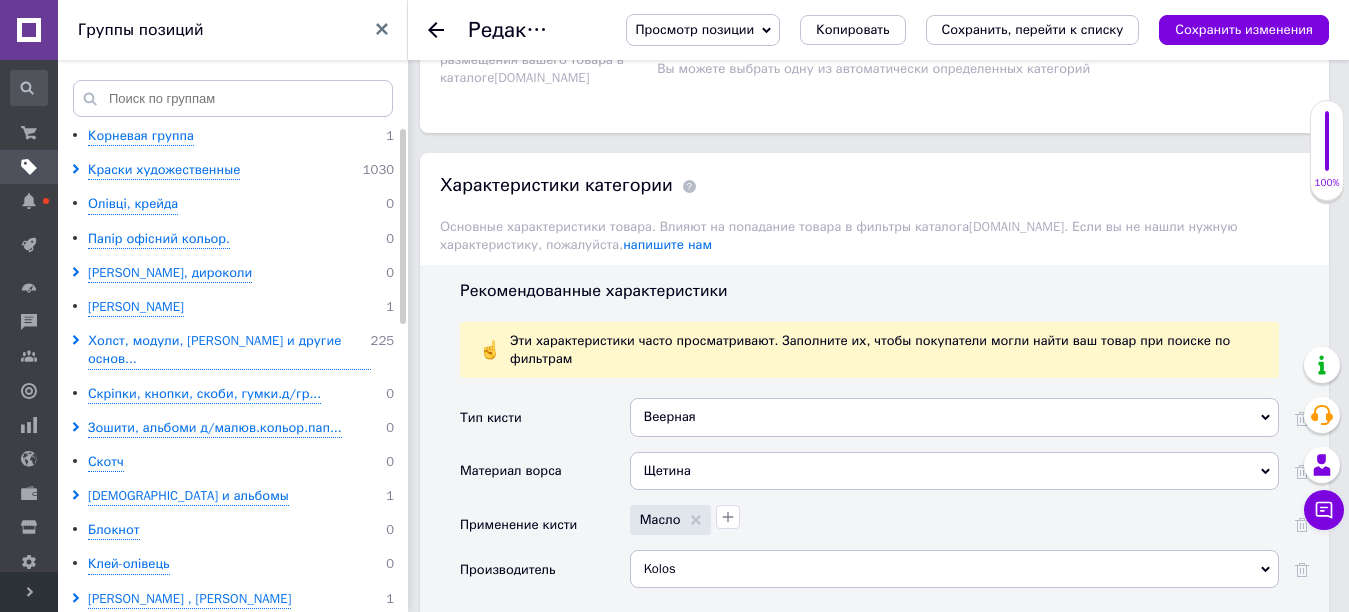 scroll, scrollTop: 1700, scrollLeft: 0, axis: vertical 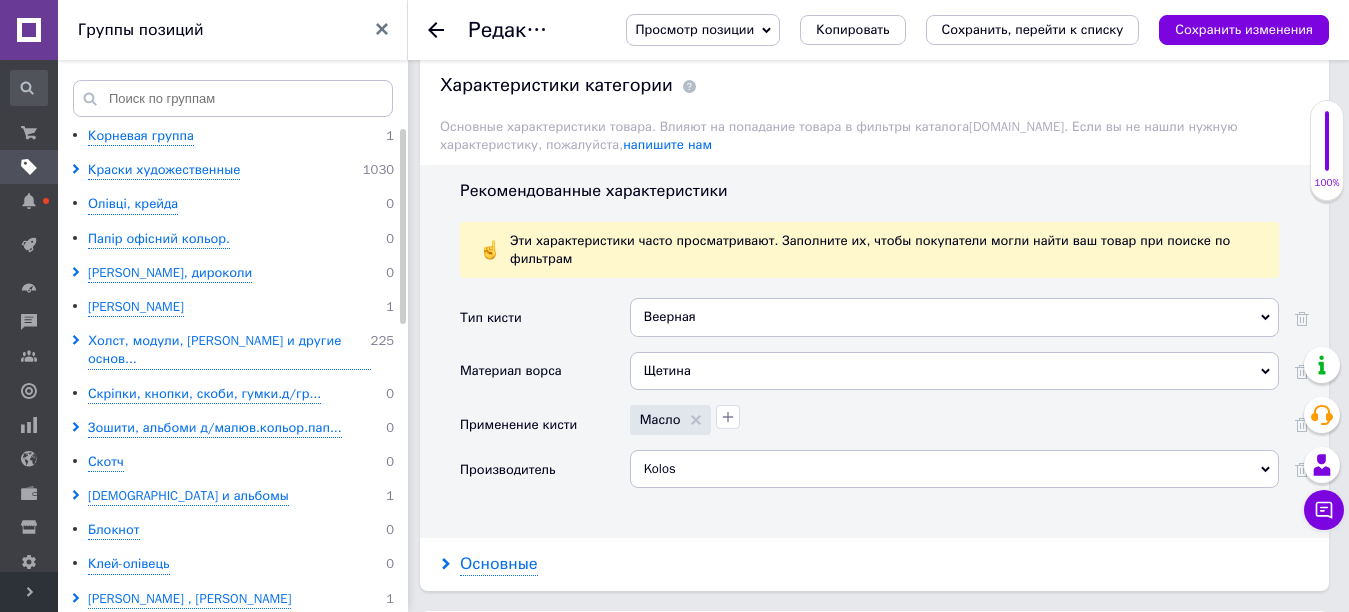 click on "Основные" at bounding box center [499, 564] 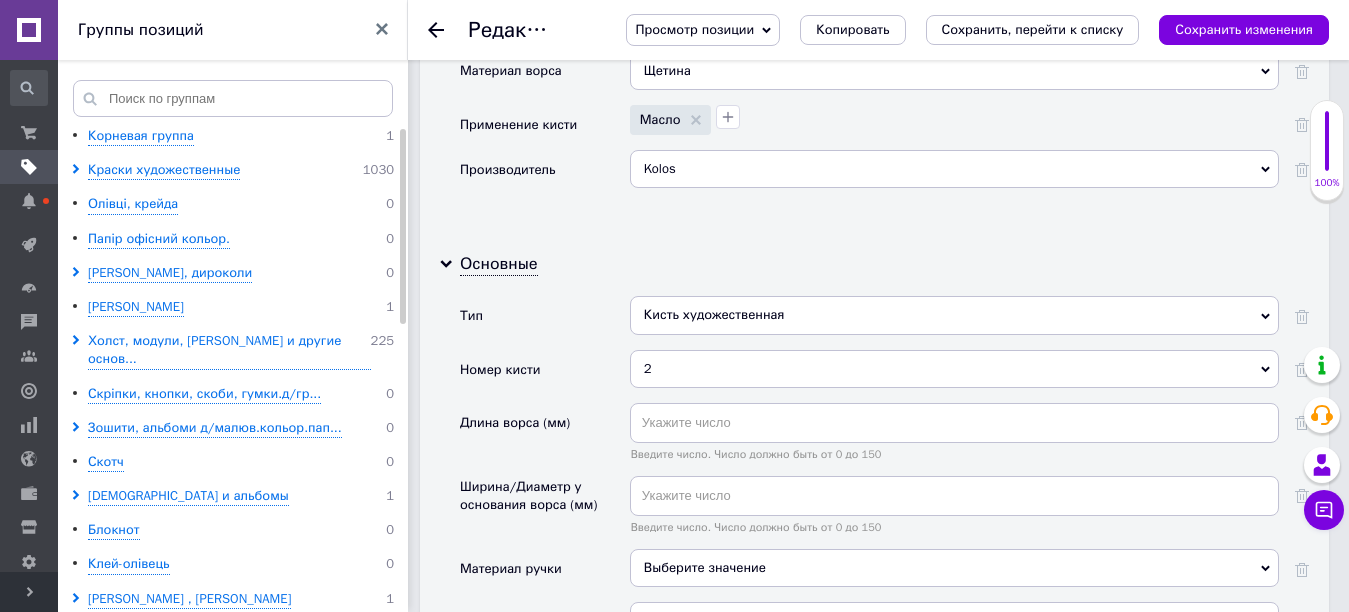 scroll, scrollTop: 2100, scrollLeft: 0, axis: vertical 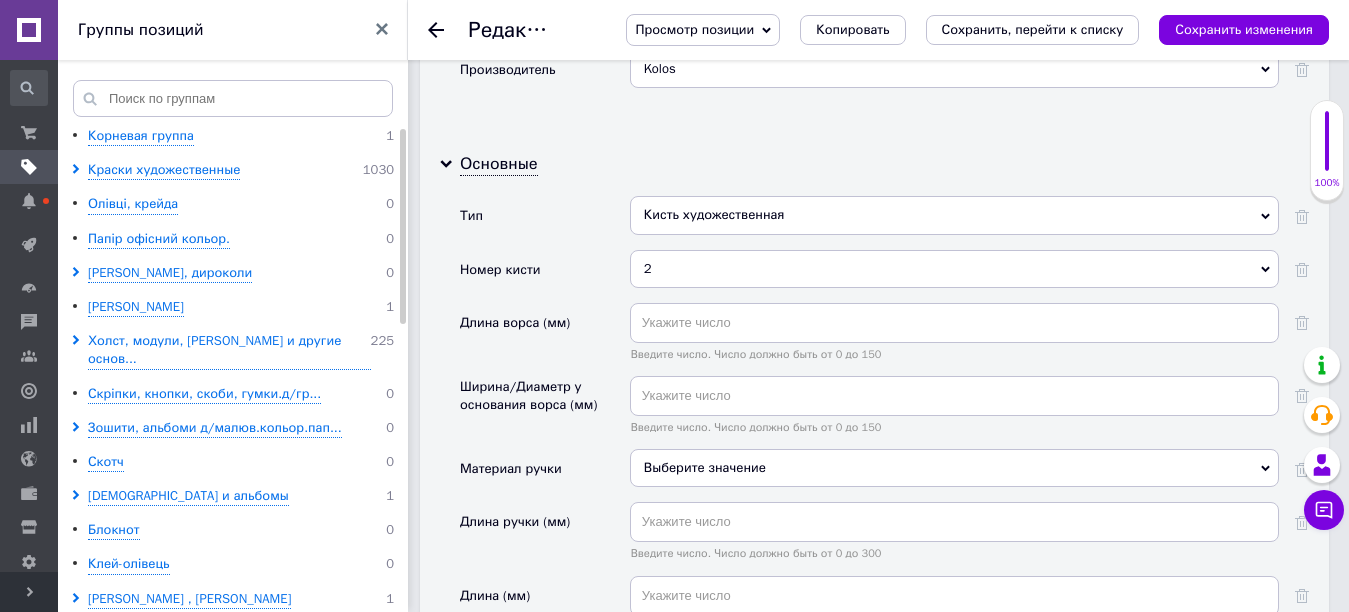 click on "Выберите значение" at bounding box center [954, 468] 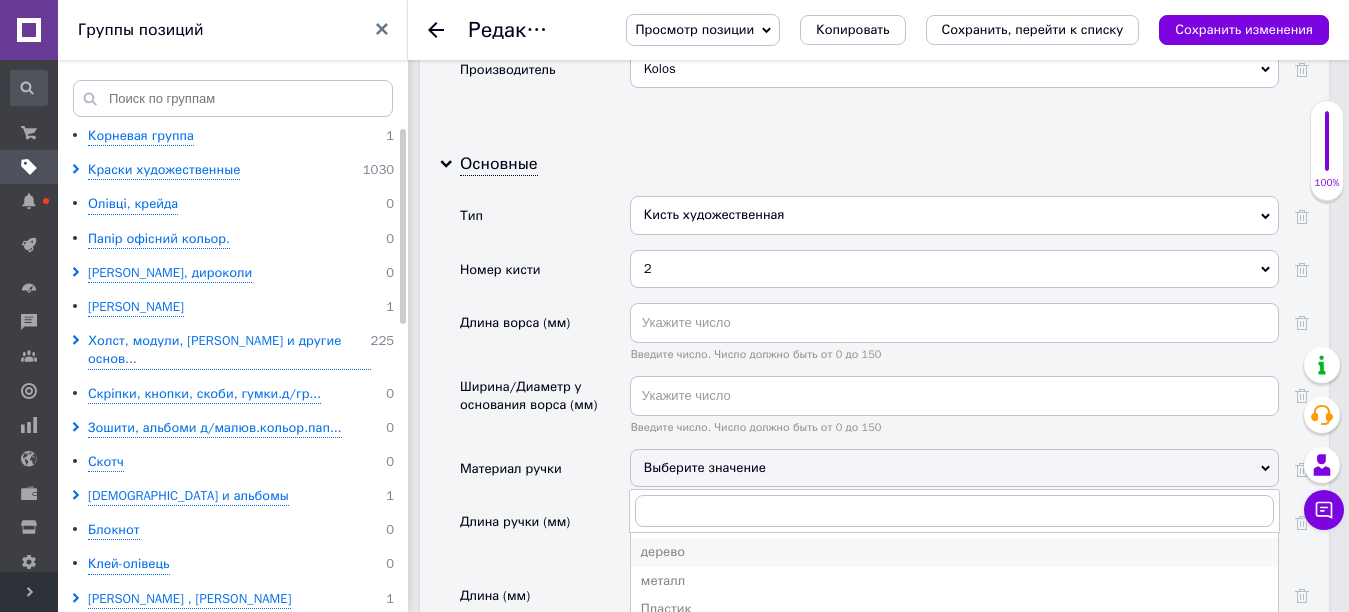 click on "дерево" at bounding box center (954, 552) 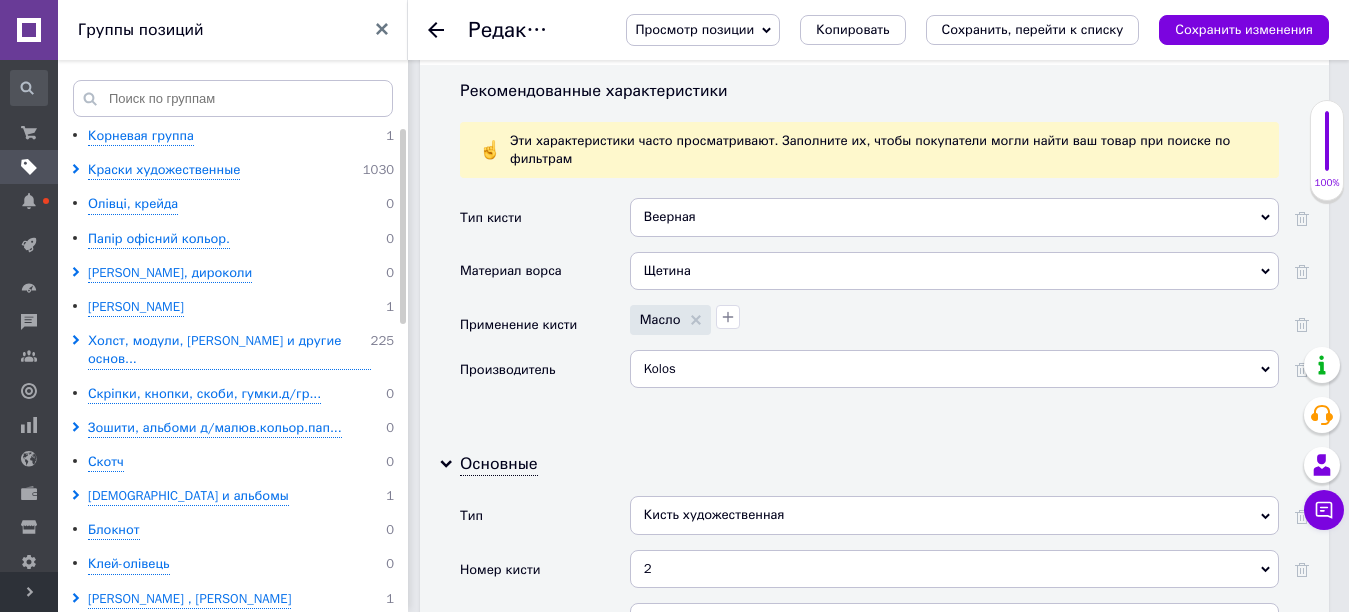 scroll, scrollTop: 1700, scrollLeft: 0, axis: vertical 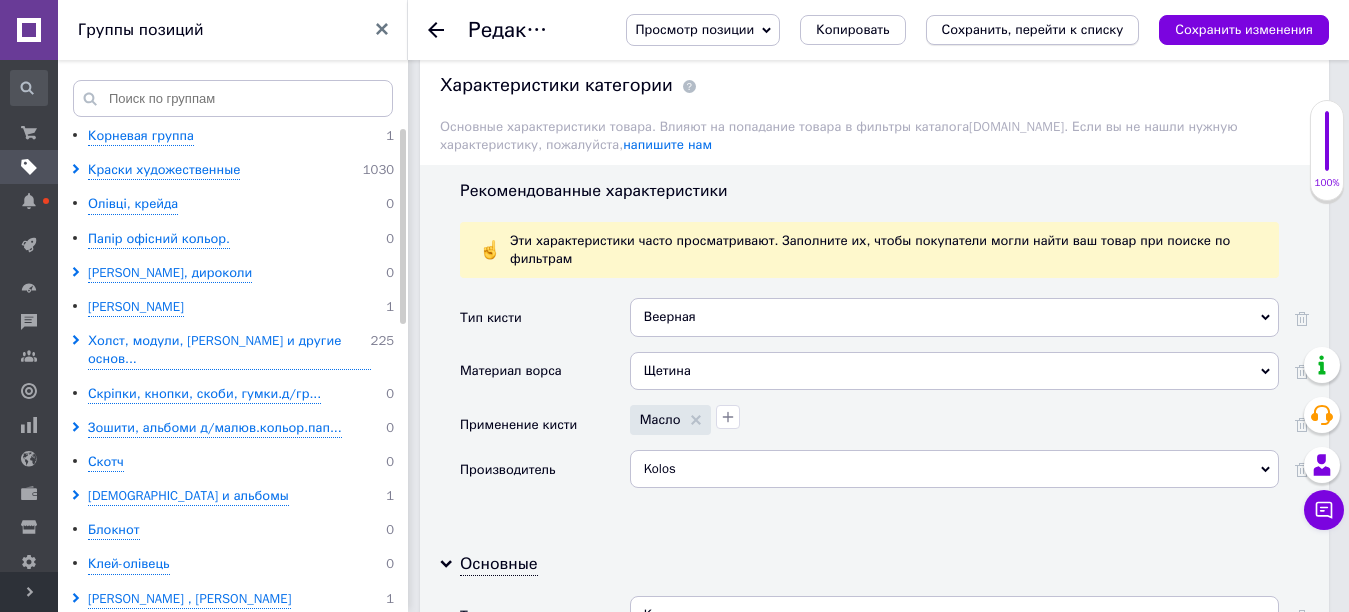 click on "Сохранить, перейти к списку" at bounding box center (1033, 29) 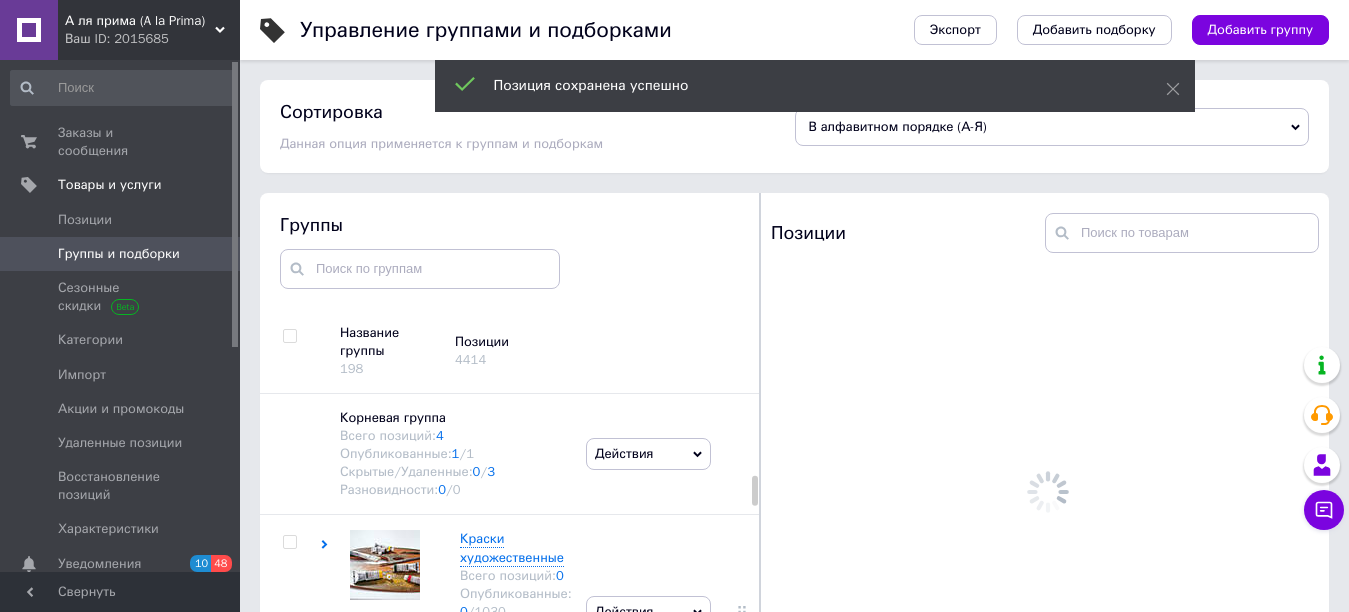 scroll, scrollTop: 113, scrollLeft: 0, axis: vertical 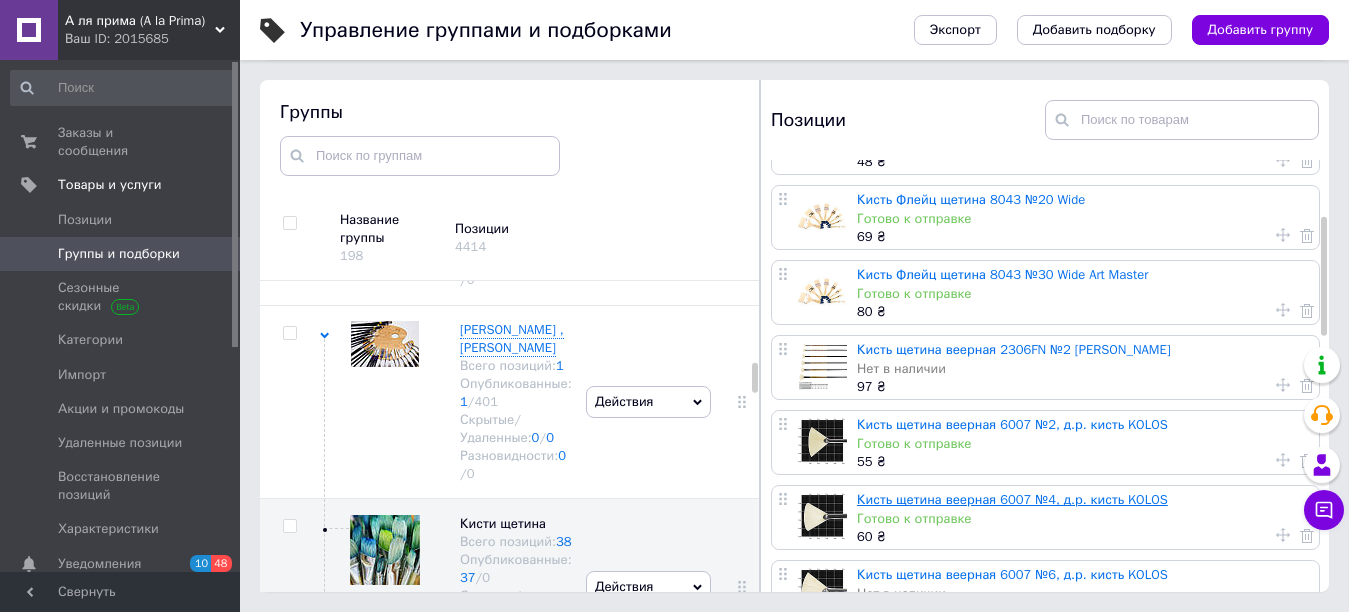 click on "Кисть щетина веерная 6007 №4, д.р. кисть KOLOS" at bounding box center [1012, 499] 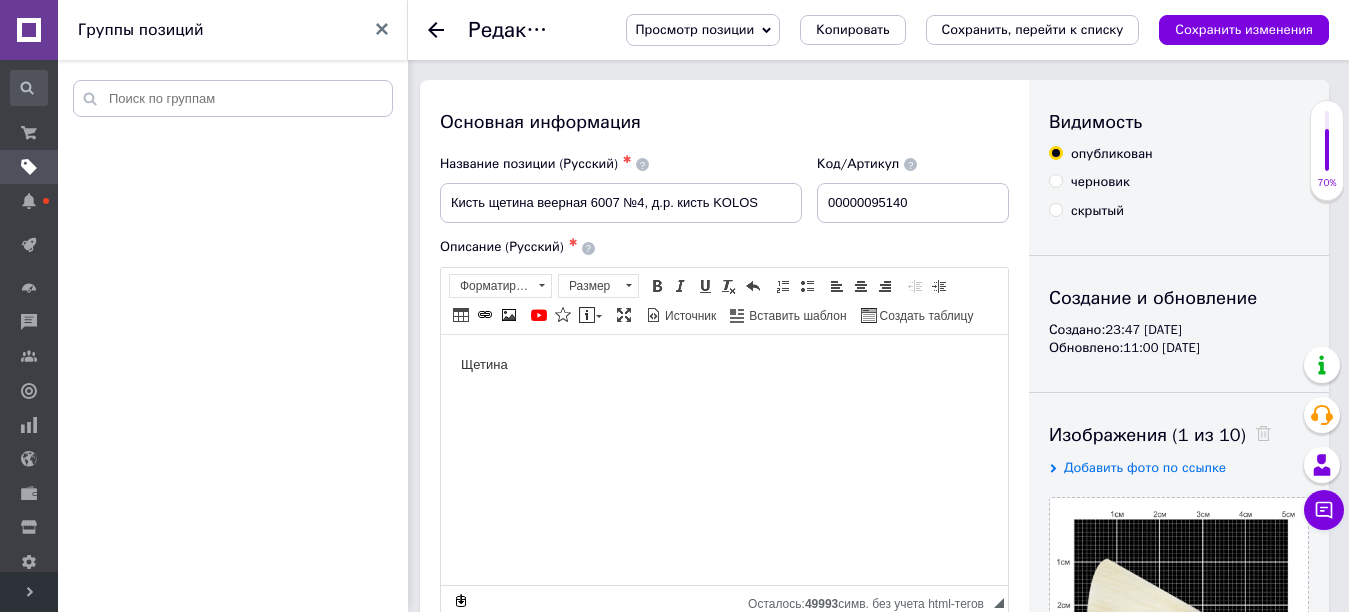 scroll, scrollTop: 0, scrollLeft: 0, axis: both 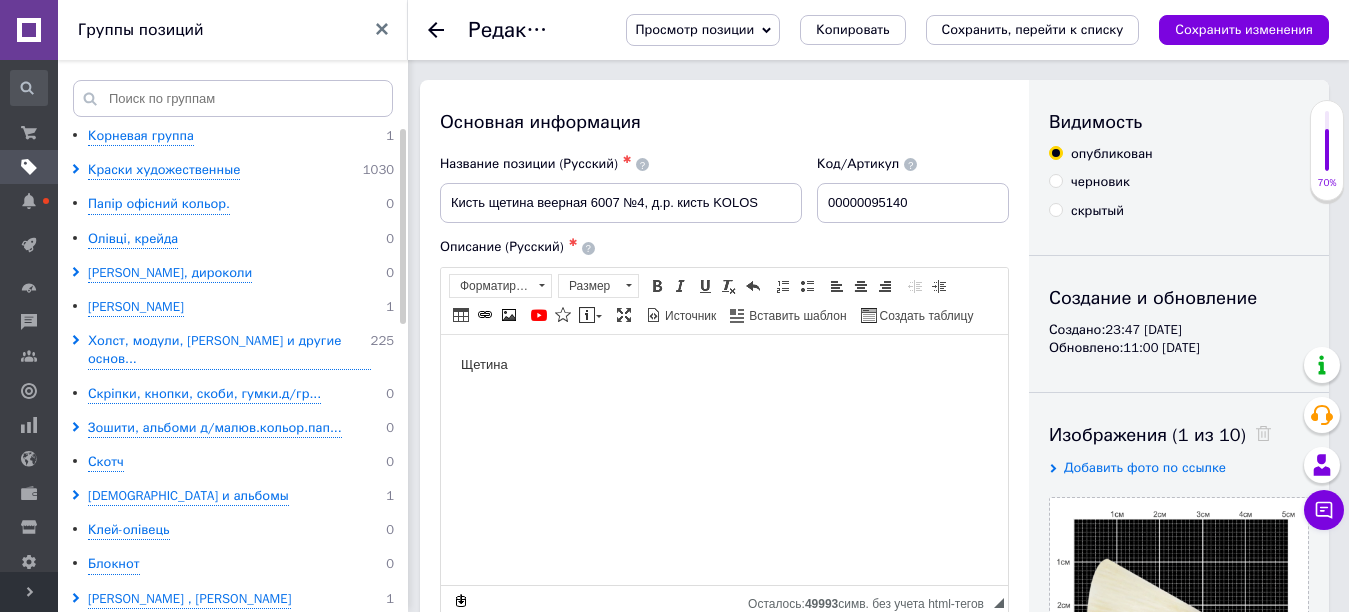 click on "Щетина" at bounding box center (724, 364) 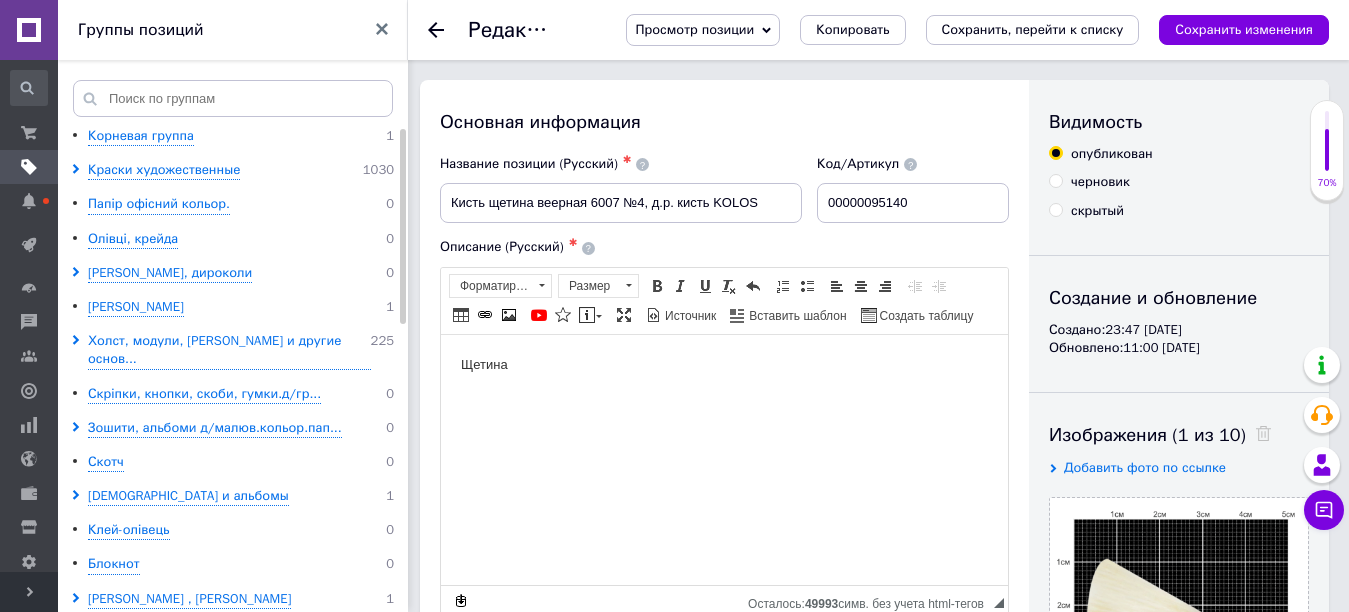 type 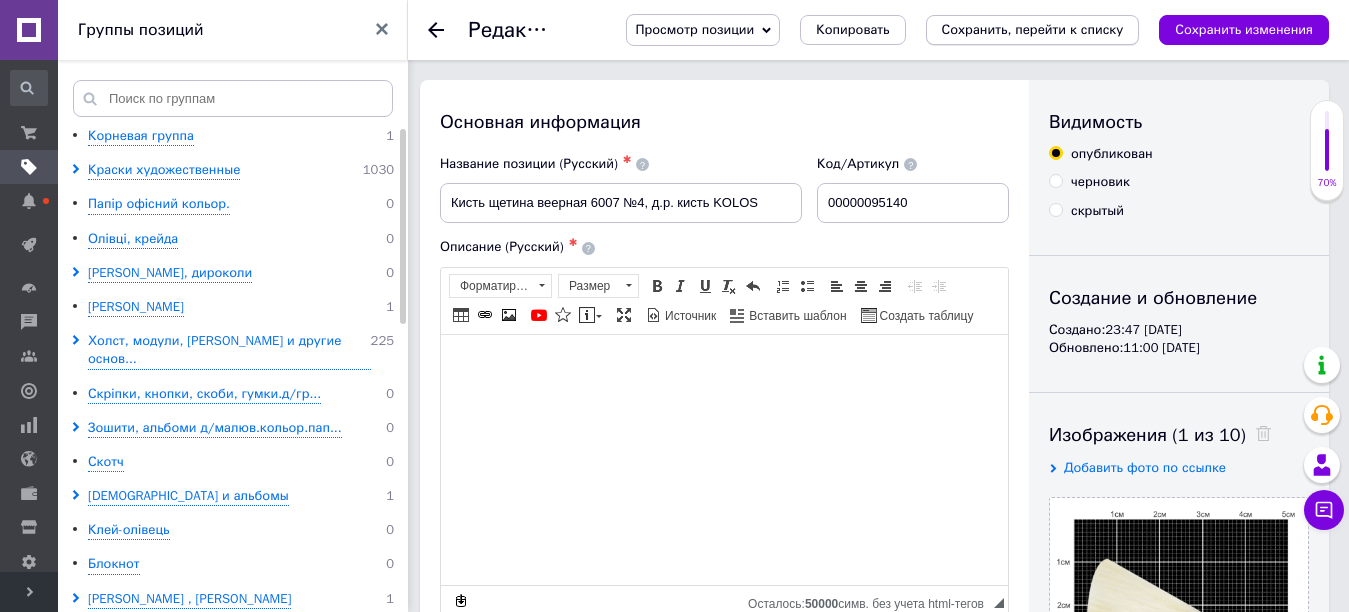 click on "Сохранить, перейти к списку" at bounding box center [1033, 29] 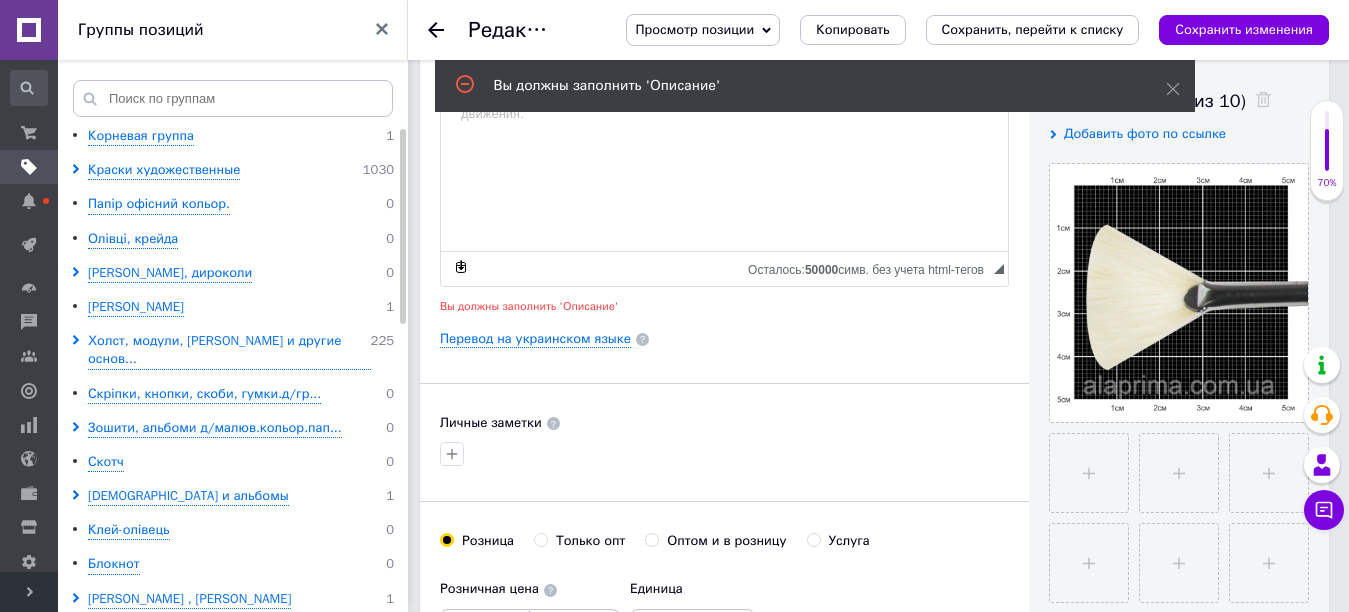 scroll, scrollTop: 534, scrollLeft: 0, axis: vertical 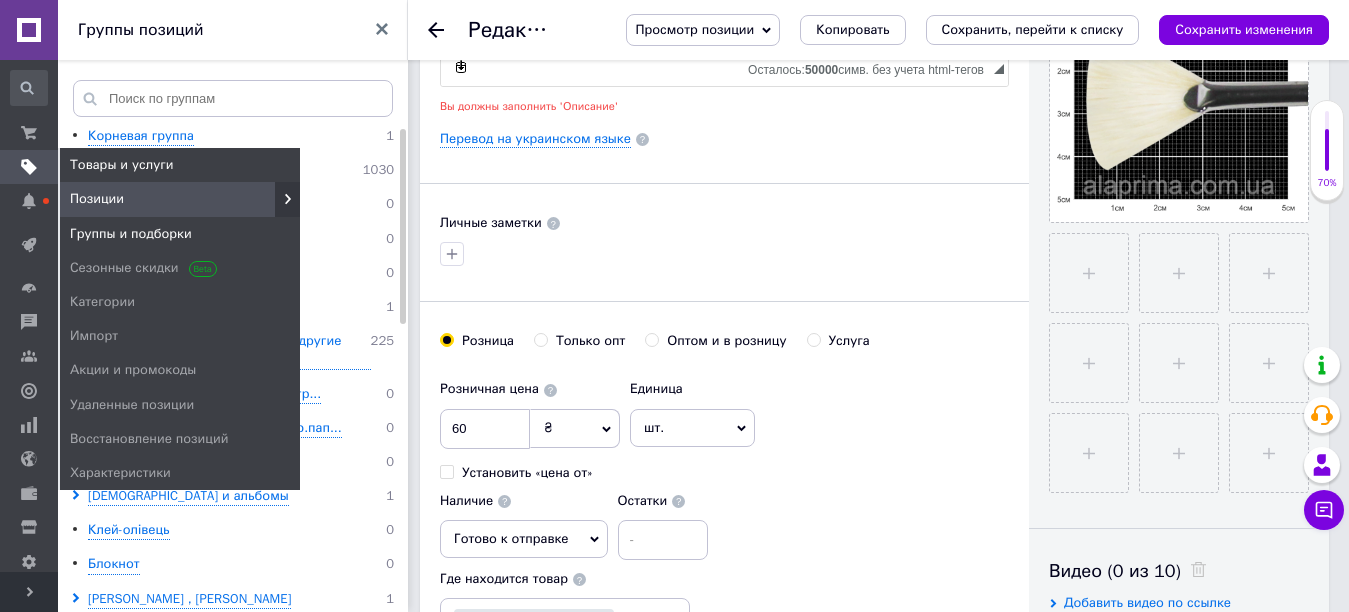 click on "Группы и подборки" at bounding box center [131, 234] 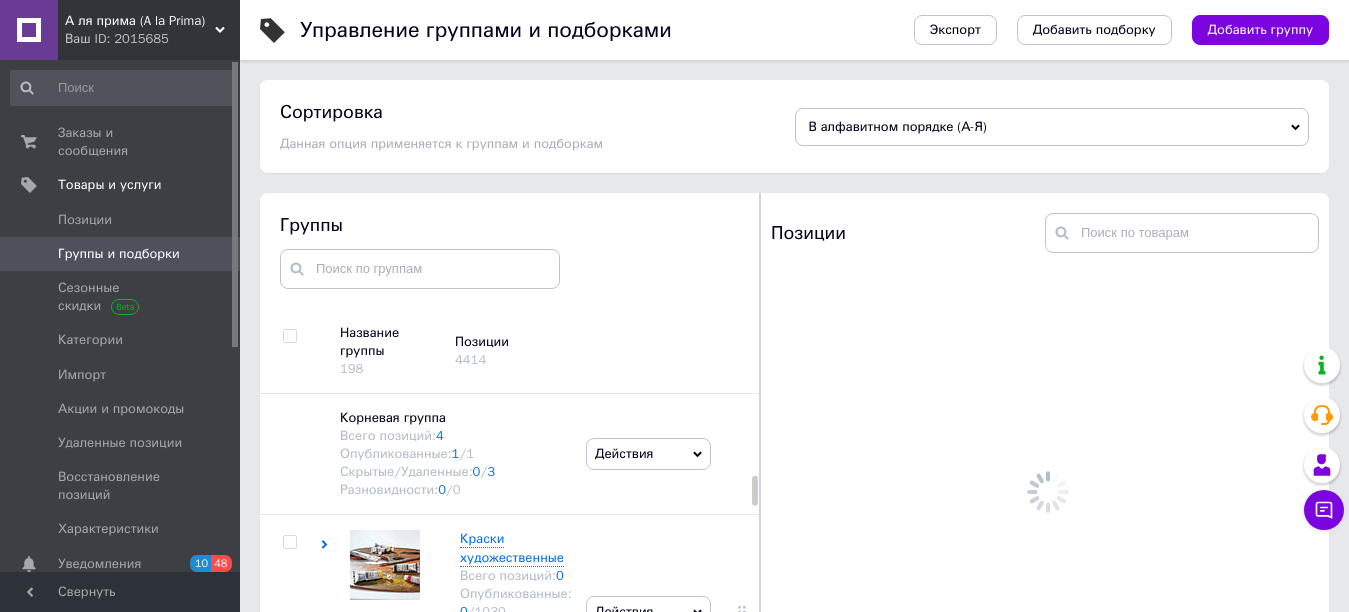 scroll, scrollTop: 113, scrollLeft: 0, axis: vertical 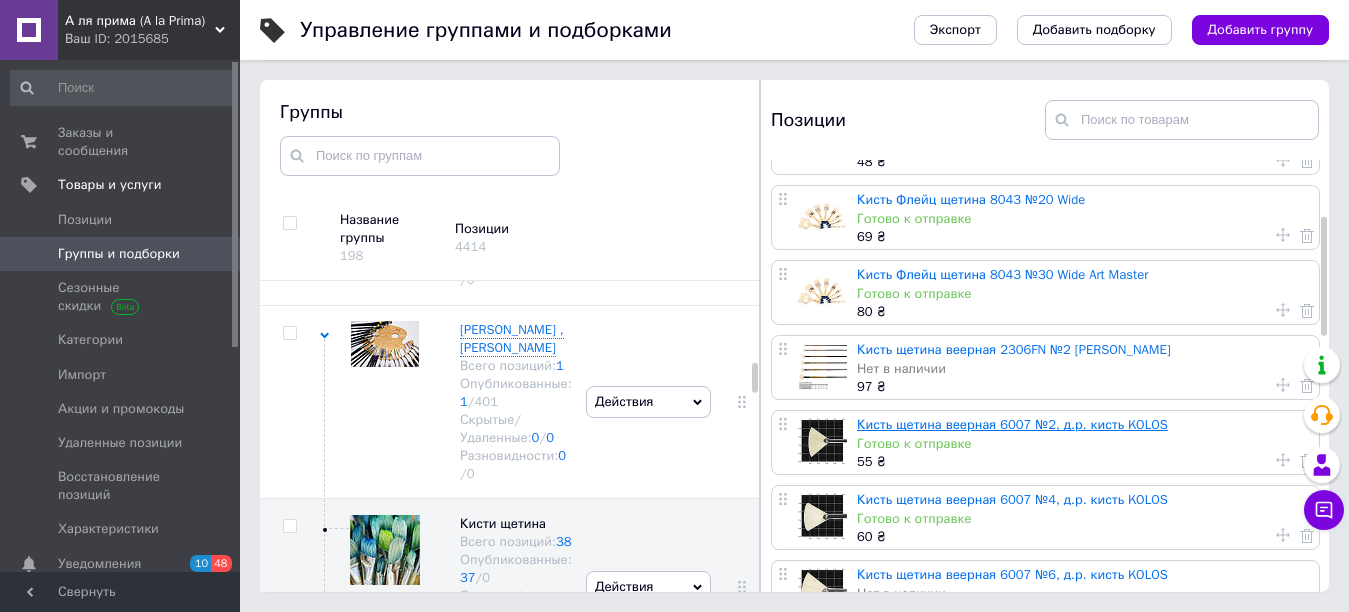 click on "Кисть щетина веерная 6007 №2, д.р. кисть KOLOS" at bounding box center [1012, 424] 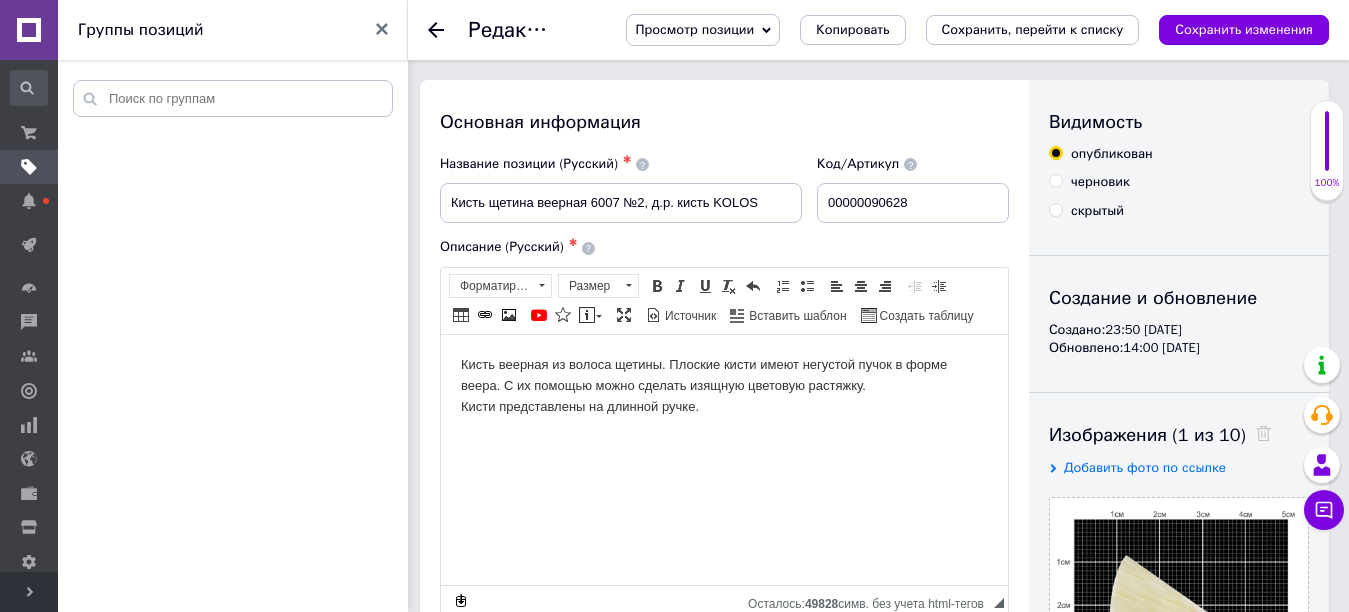 scroll, scrollTop: 0, scrollLeft: 0, axis: both 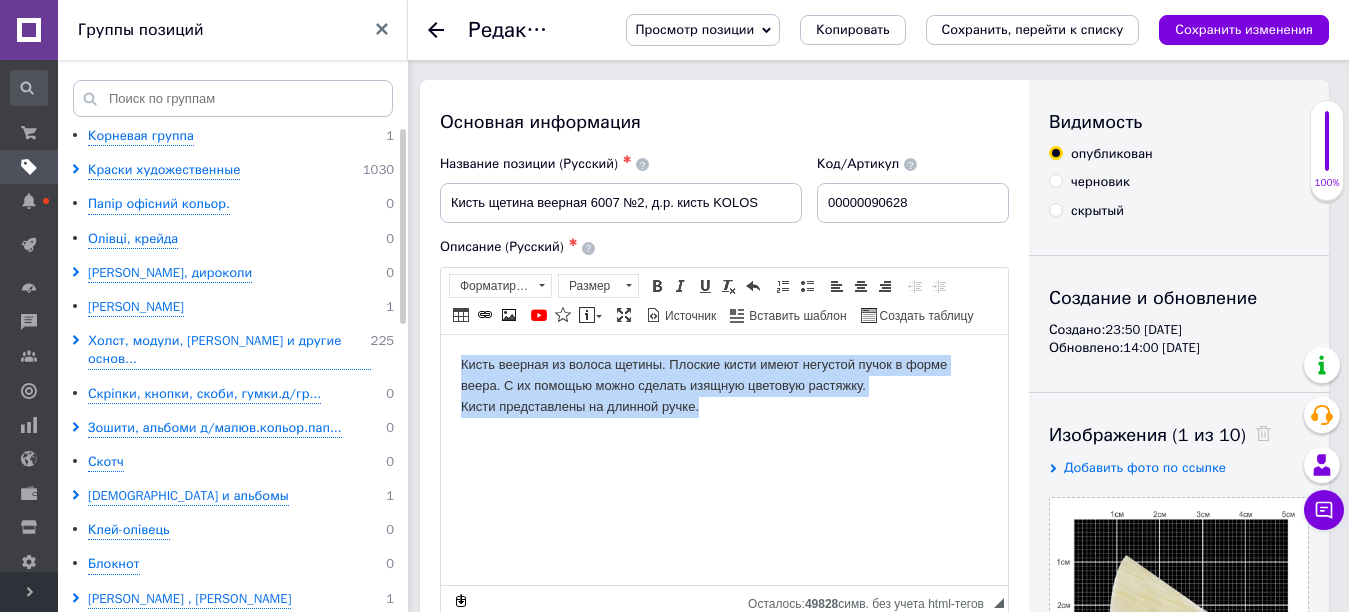 drag, startPoint x: 459, startPoint y: 361, endPoint x: 850, endPoint y: 434, distance: 397.7562 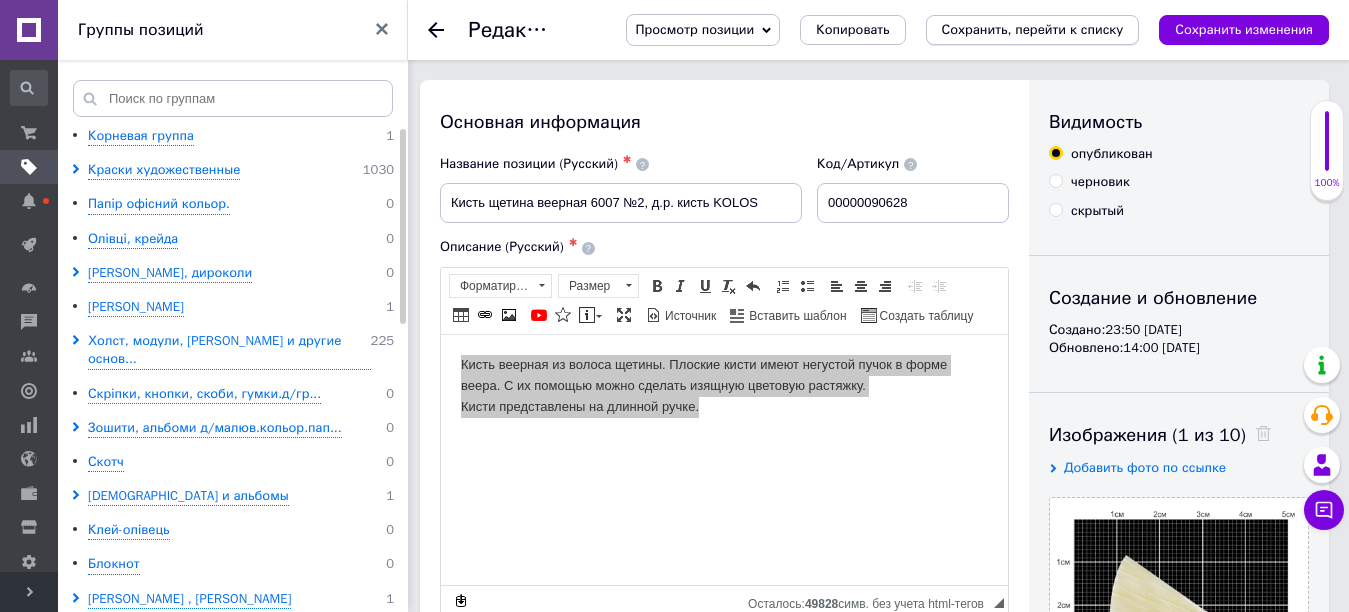 click on "Сохранить, перейти к списку" at bounding box center [1033, 30] 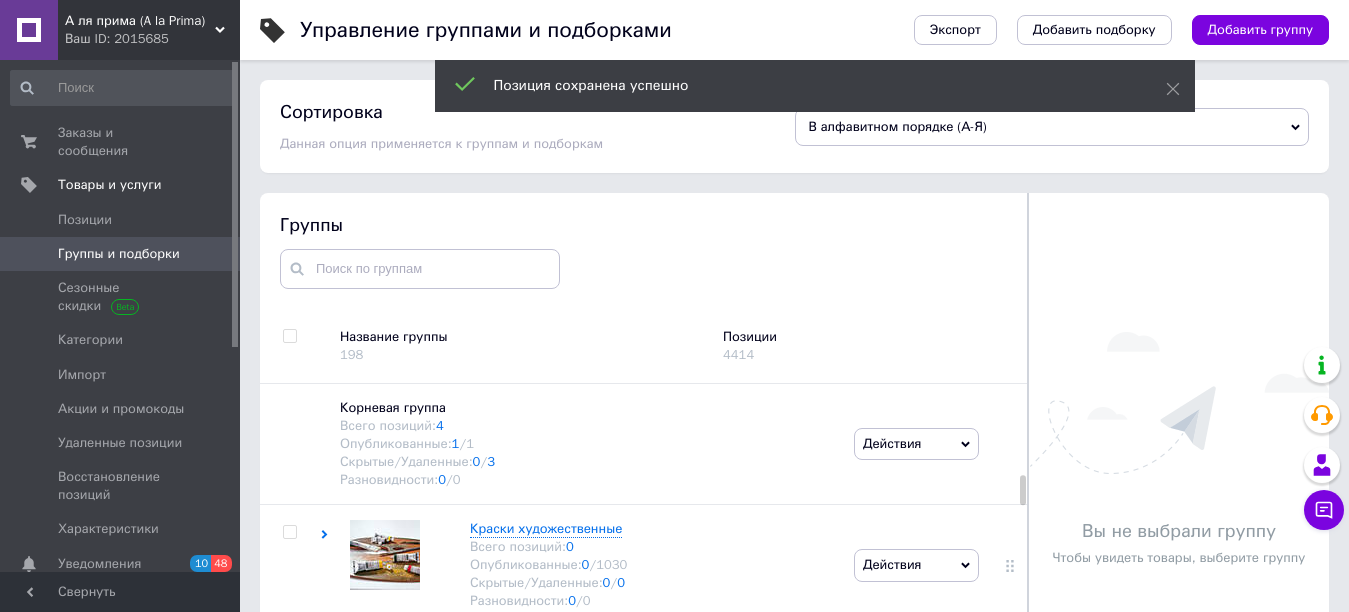 scroll, scrollTop: 113, scrollLeft: 0, axis: vertical 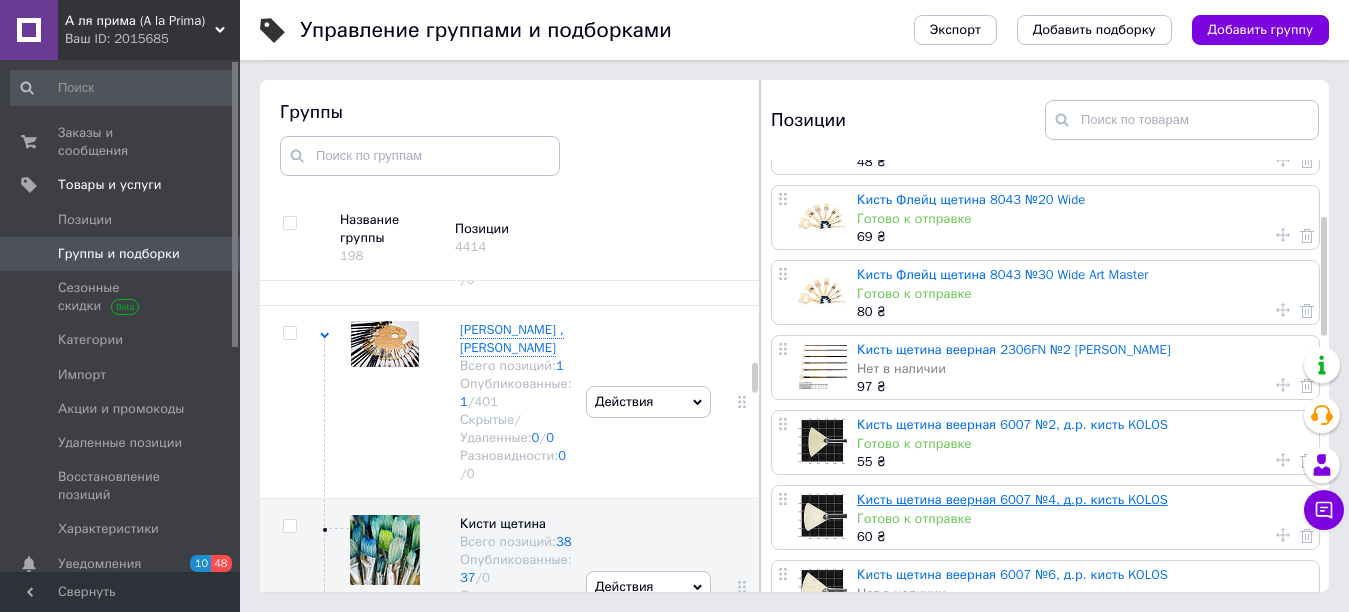 click on "Кисть щетина веерная 6007 №4, д.р. кисть KOLOS" at bounding box center (1012, 499) 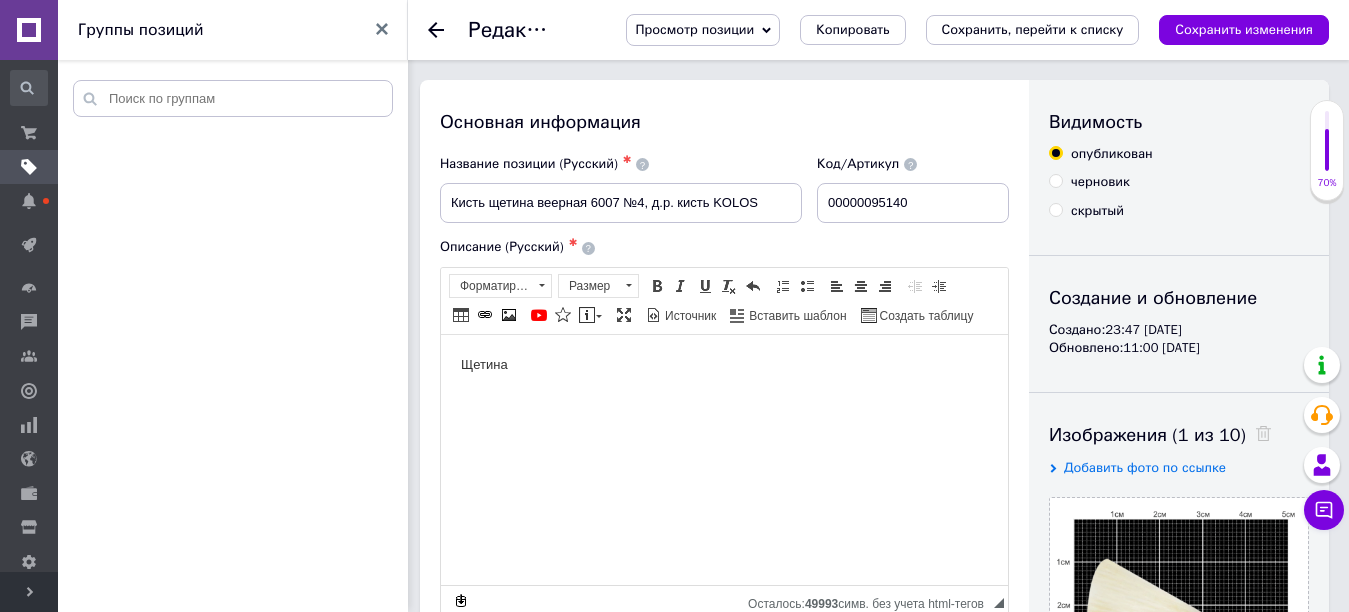 scroll, scrollTop: 0, scrollLeft: 0, axis: both 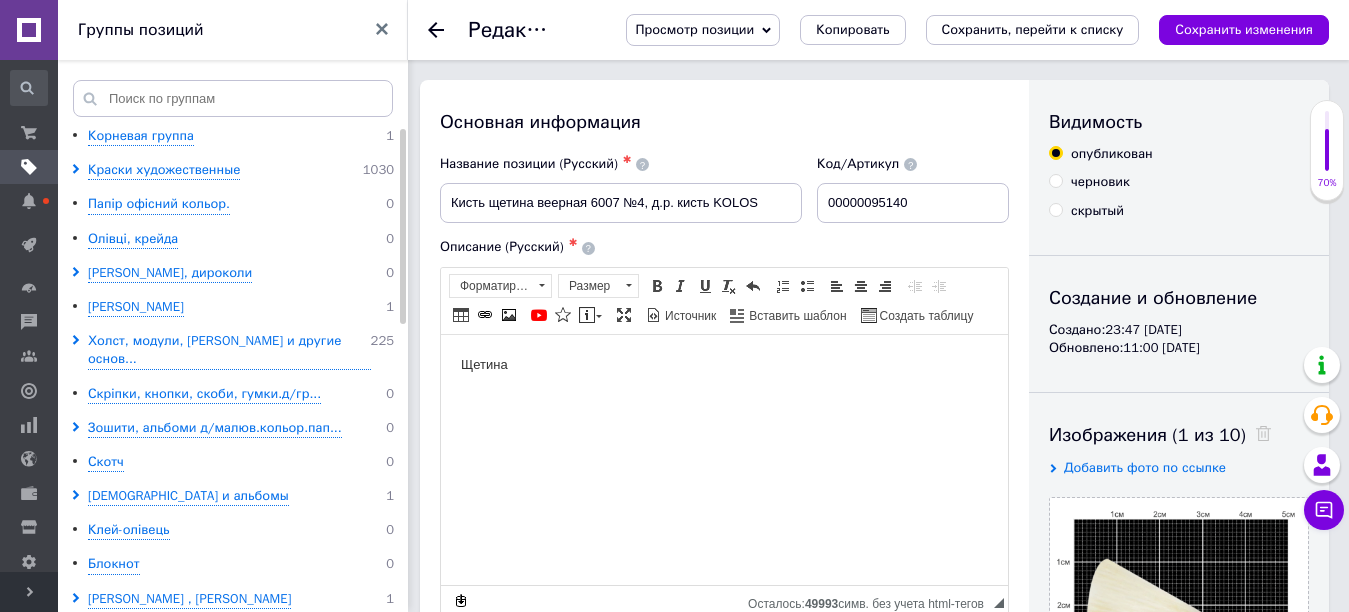 click on "Щетина" at bounding box center (724, 364) 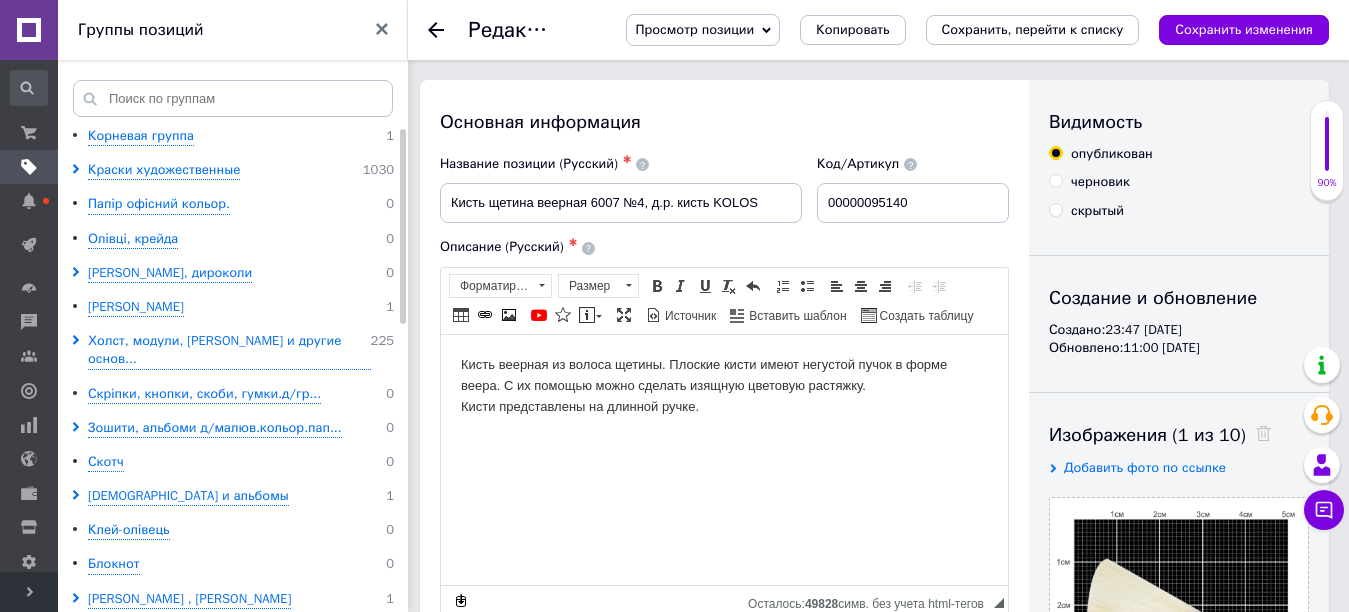 click on "Кисть веерная из волоса щетины. Плоские кисти имеют негустой пучок в форме веера. С их помощью можно сделать изящную цветовую растяжку. Кисти представлены на длинной ручке." at bounding box center (724, 385) 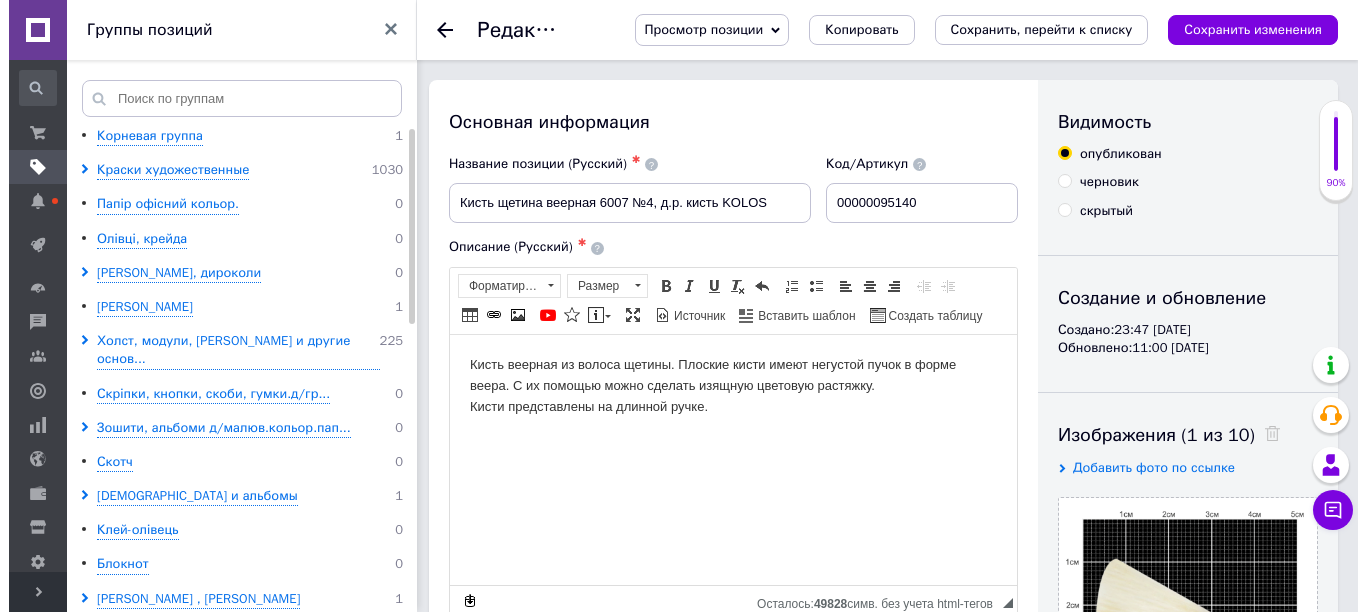 scroll, scrollTop: 100, scrollLeft: 0, axis: vertical 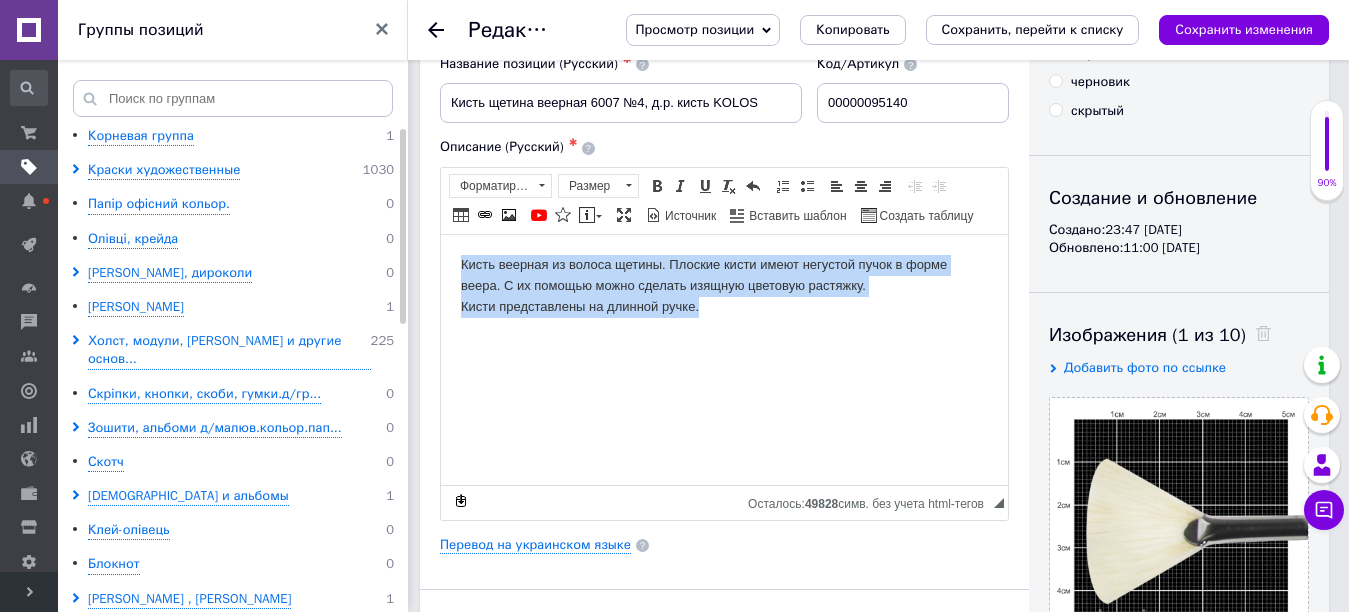 drag, startPoint x: 493, startPoint y: 265, endPoint x: 856, endPoint y: 313, distance: 366.1598 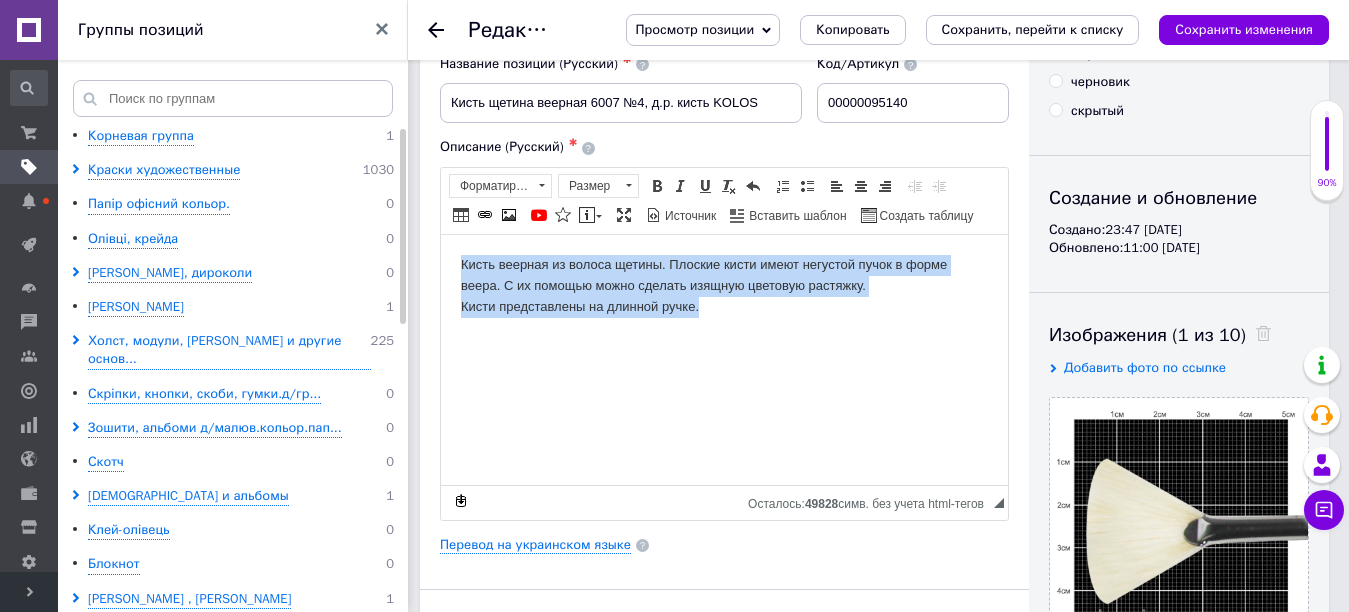 copy on "Кисть веерная из волоса щетины. Плоские кисти имеют негустой пучок в форме веера. С их помощью можно сделать изящную цветовую растяжку. Кисти представлены на длинной ручке." 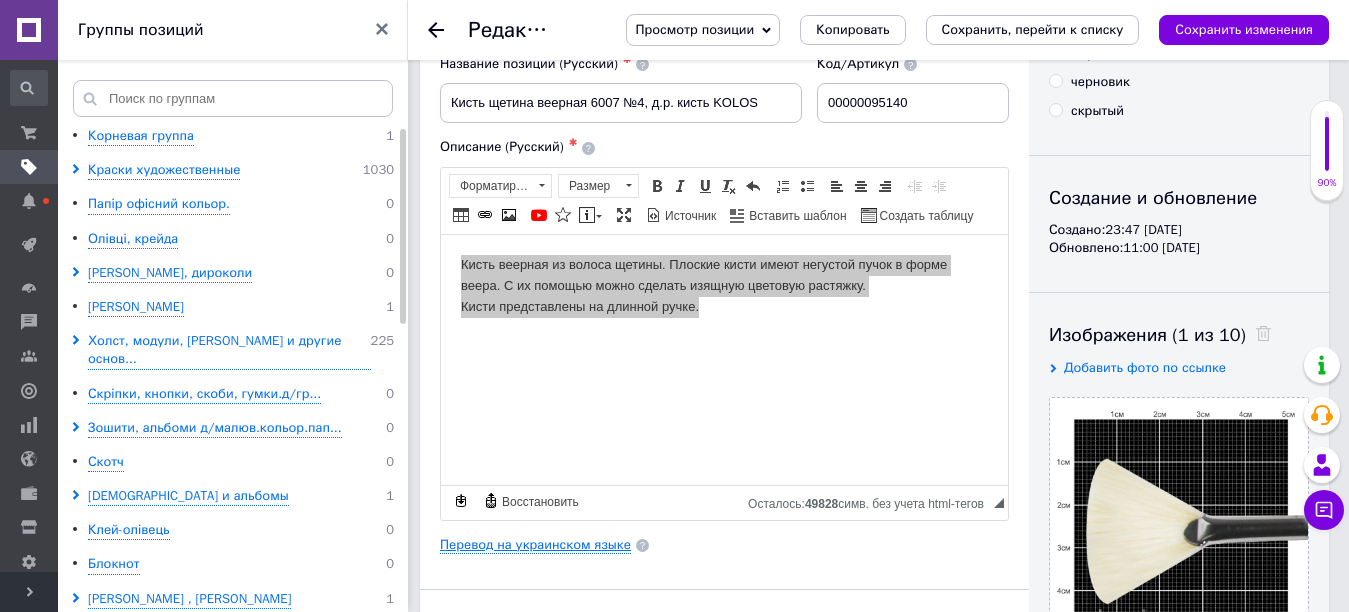 click on "Перевод на украинском языке" at bounding box center [535, 545] 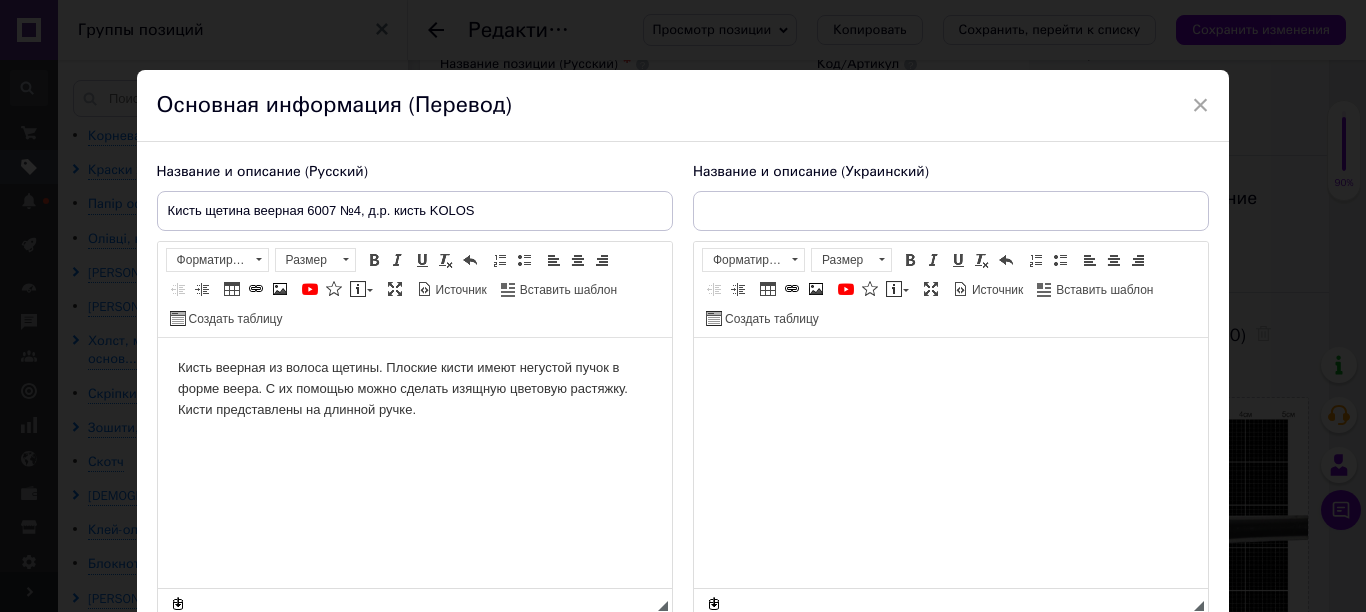 scroll, scrollTop: 0, scrollLeft: 0, axis: both 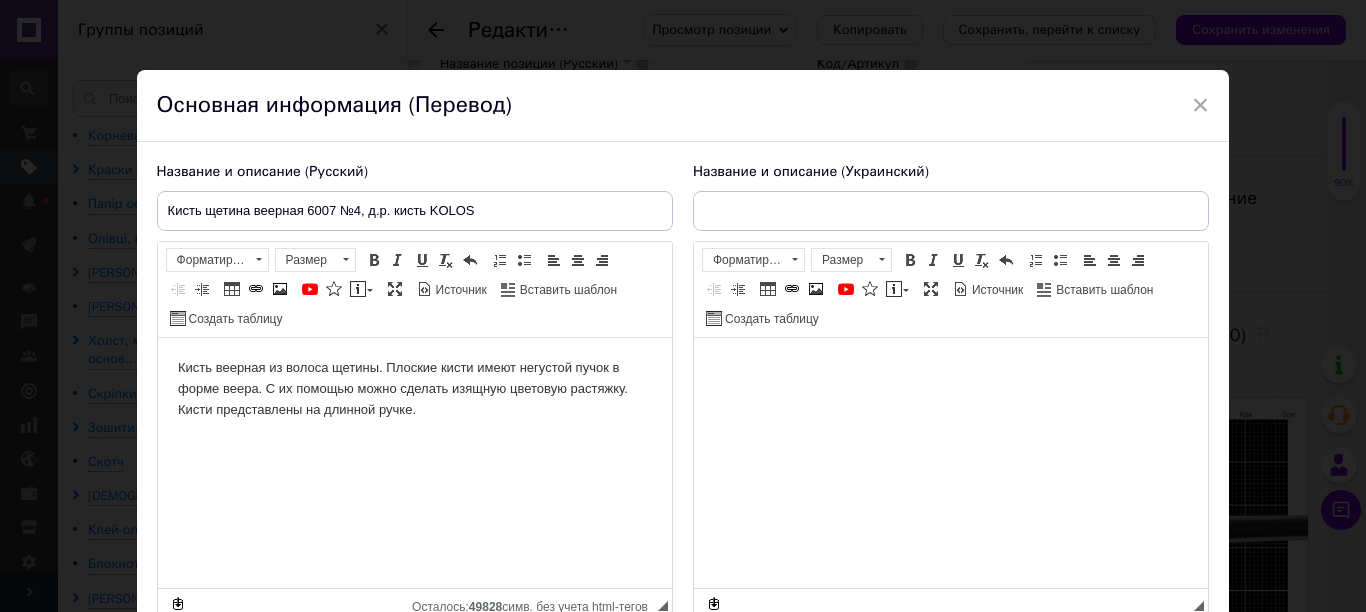 type on "Пензель щетина віялова 6007, No4, д.р. пензель KOLOS" 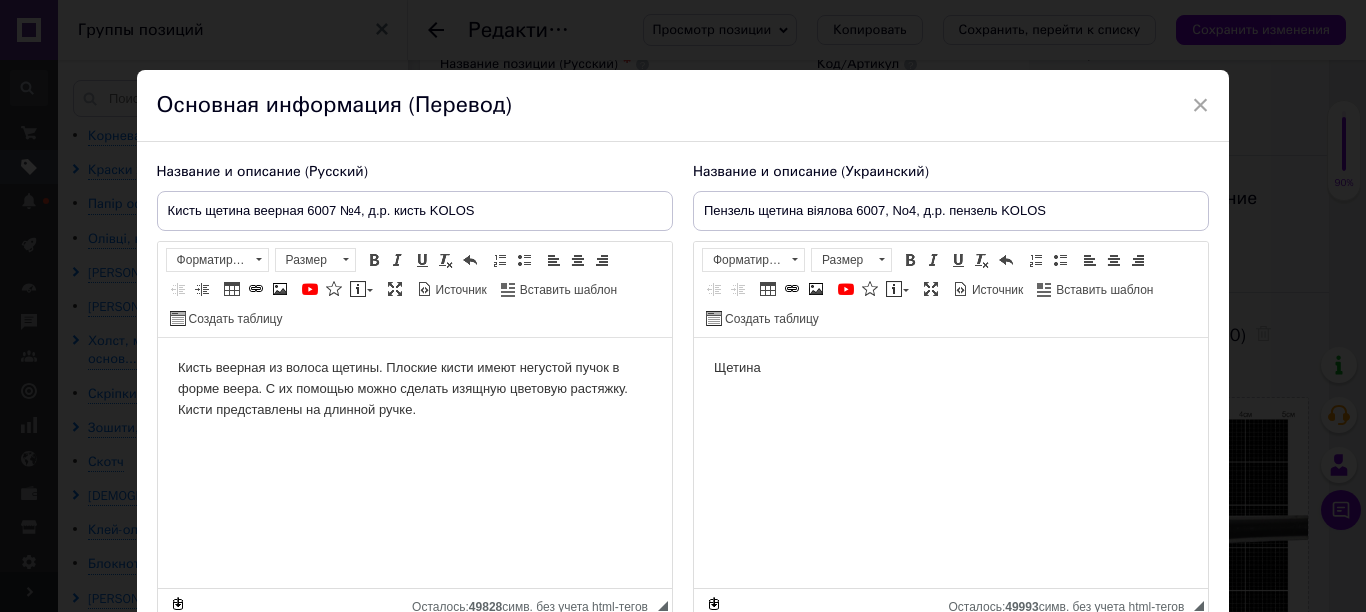 click on "Щетина" at bounding box center [950, 368] 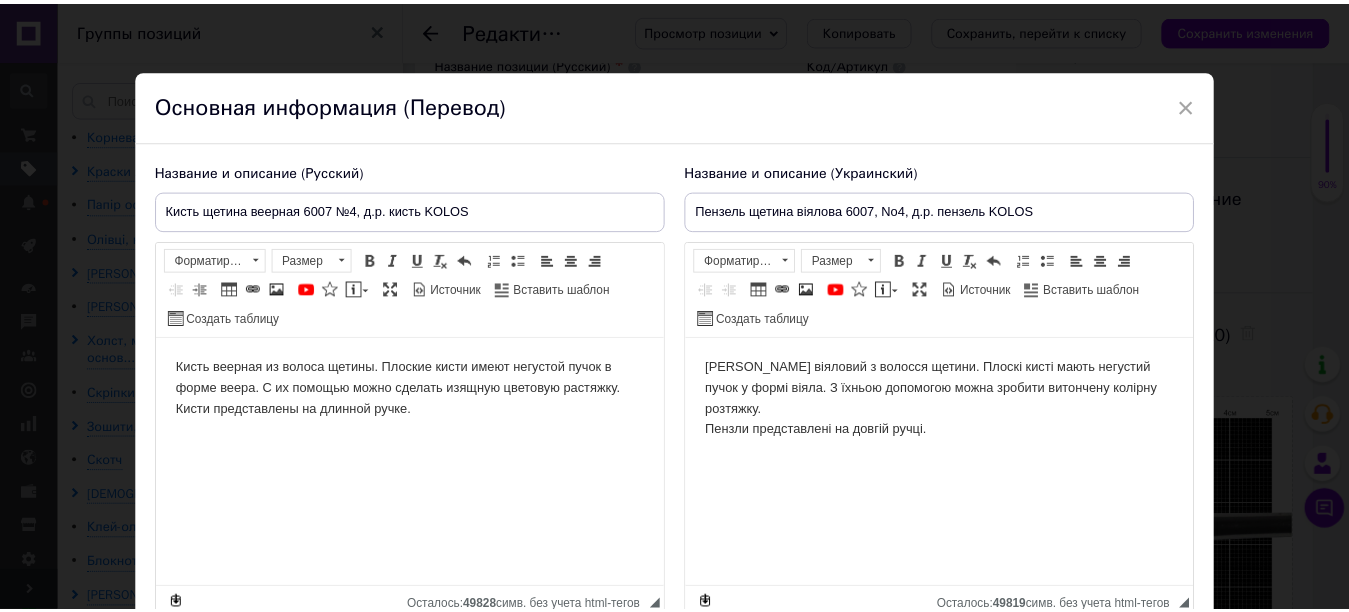 scroll, scrollTop: 100, scrollLeft: 0, axis: vertical 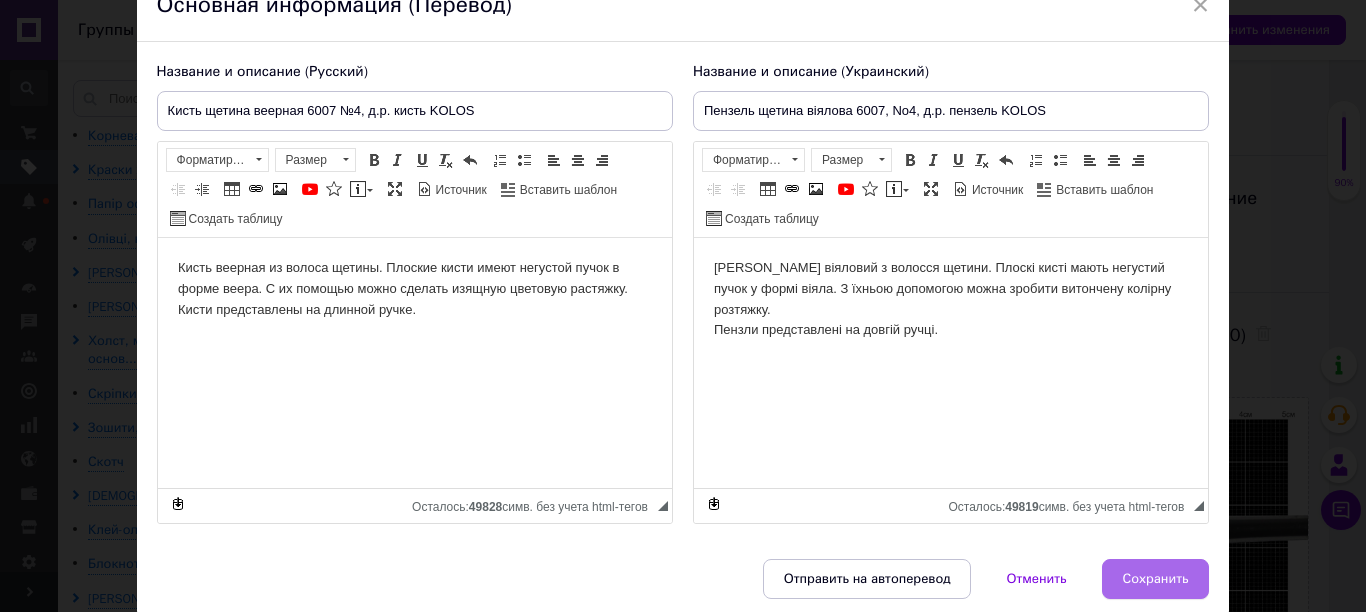 click on "Сохранить" at bounding box center (1156, 579) 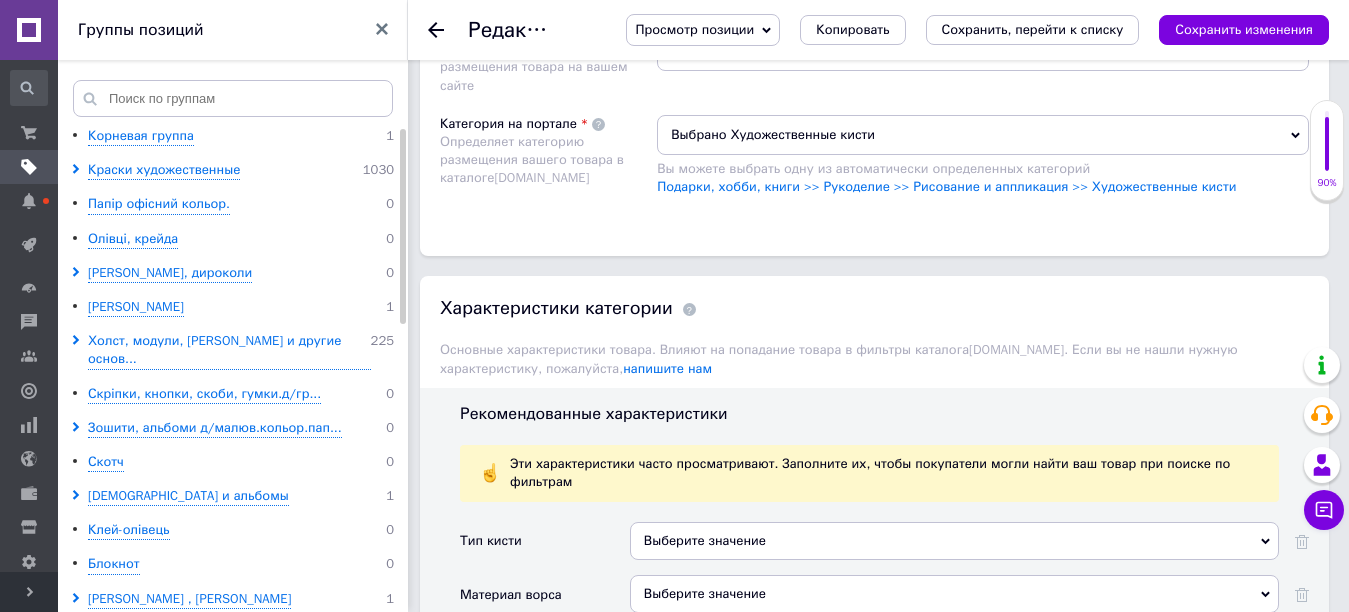 scroll, scrollTop: 1600, scrollLeft: 0, axis: vertical 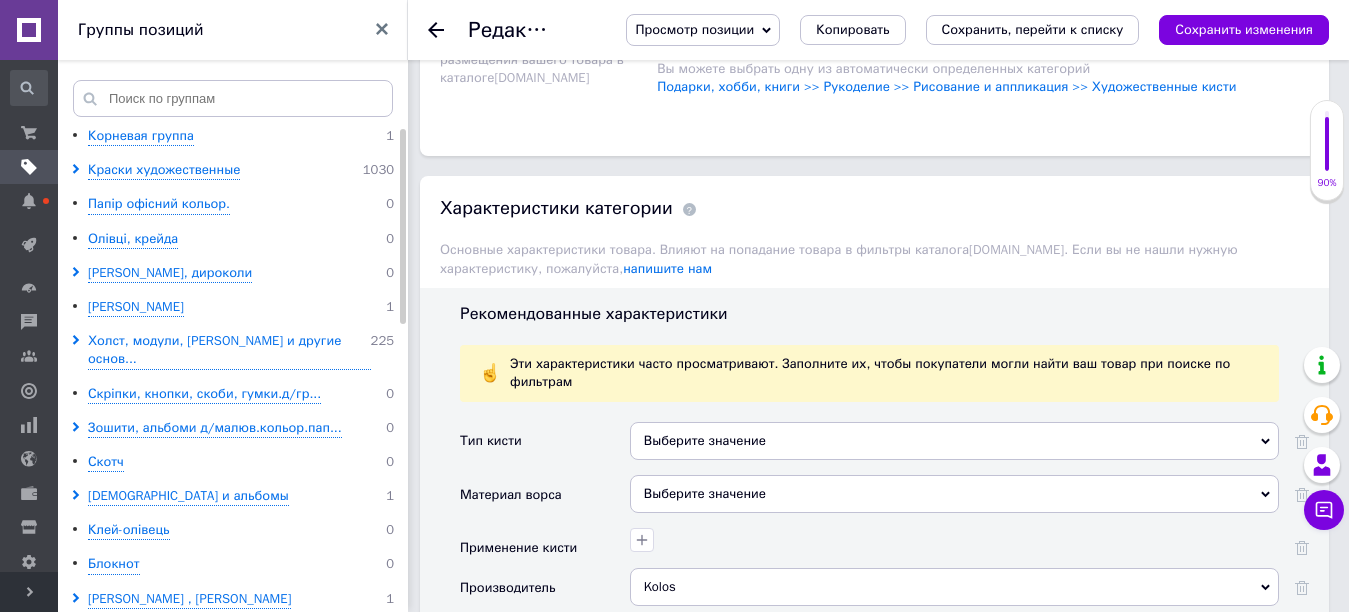 click 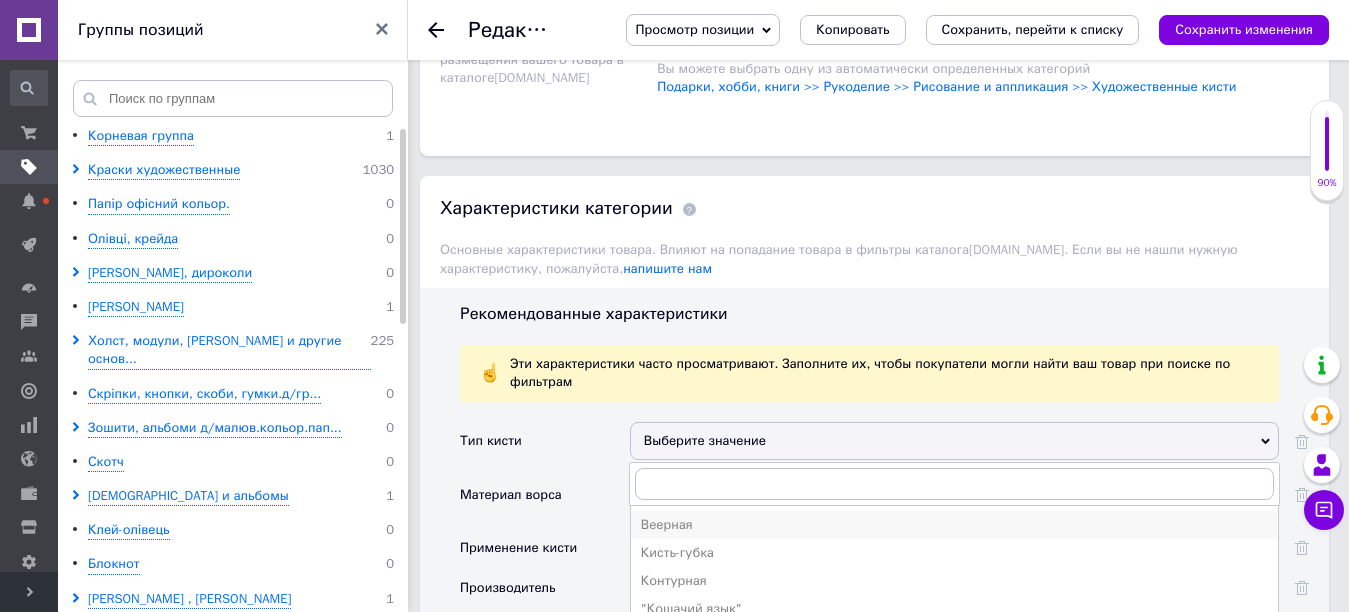click on "Веерная" at bounding box center [954, 525] 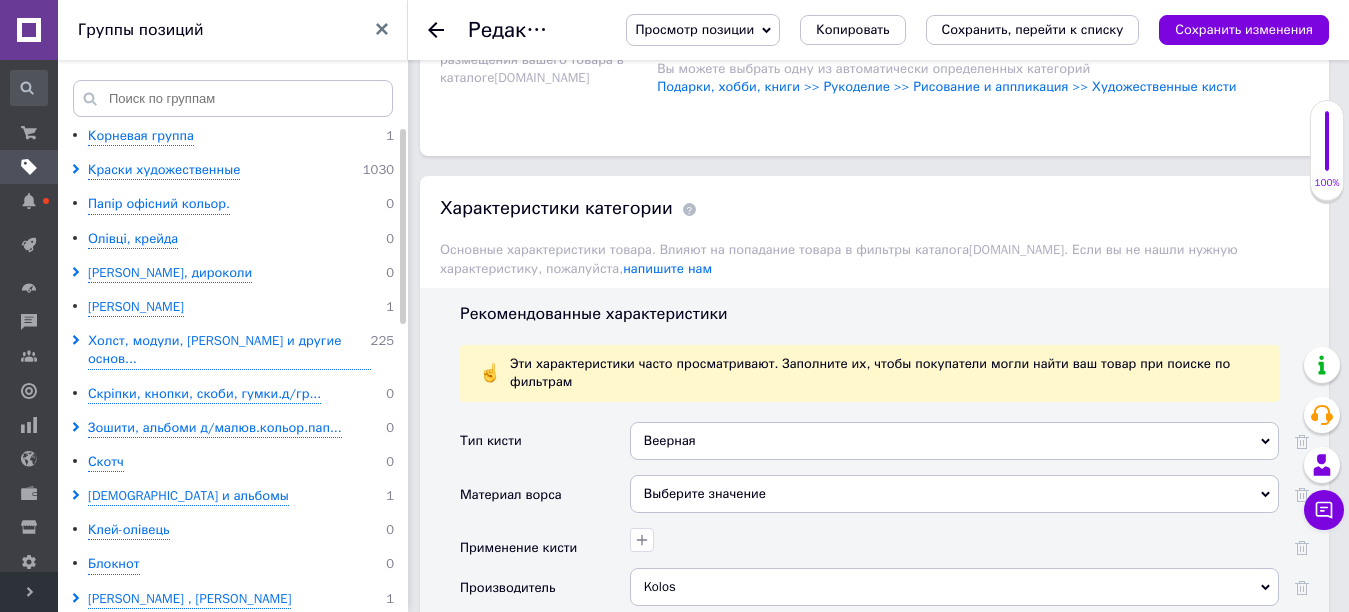 click 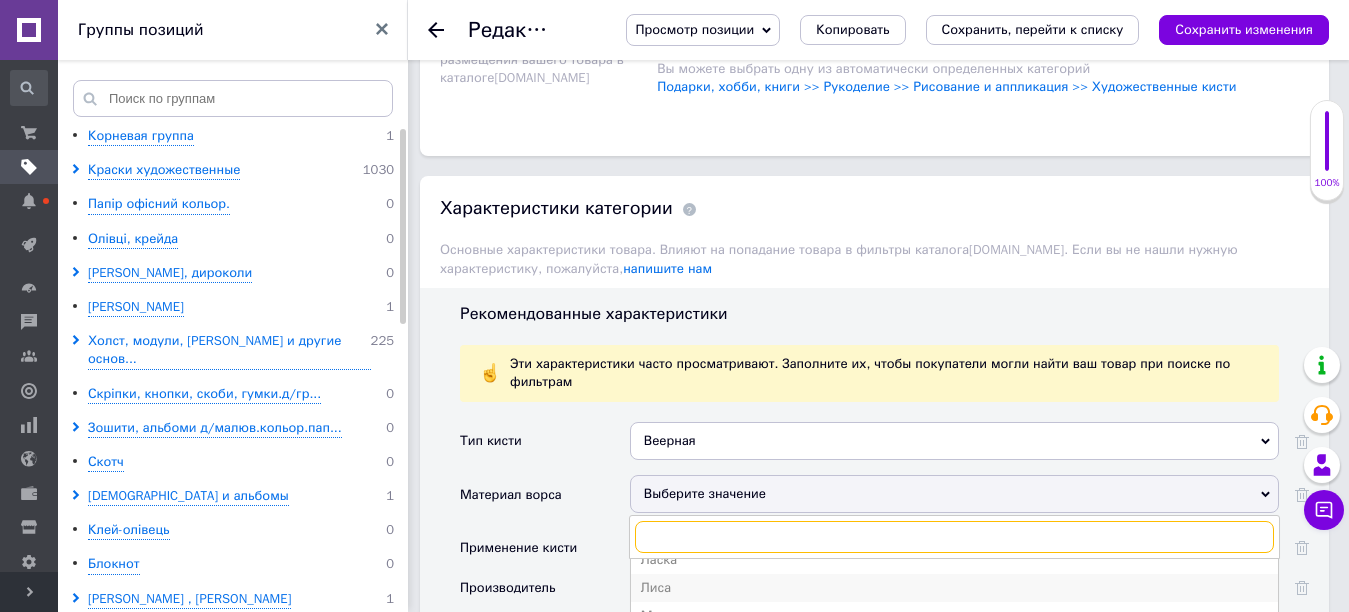 scroll, scrollTop: 332, scrollLeft: 0, axis: vertical 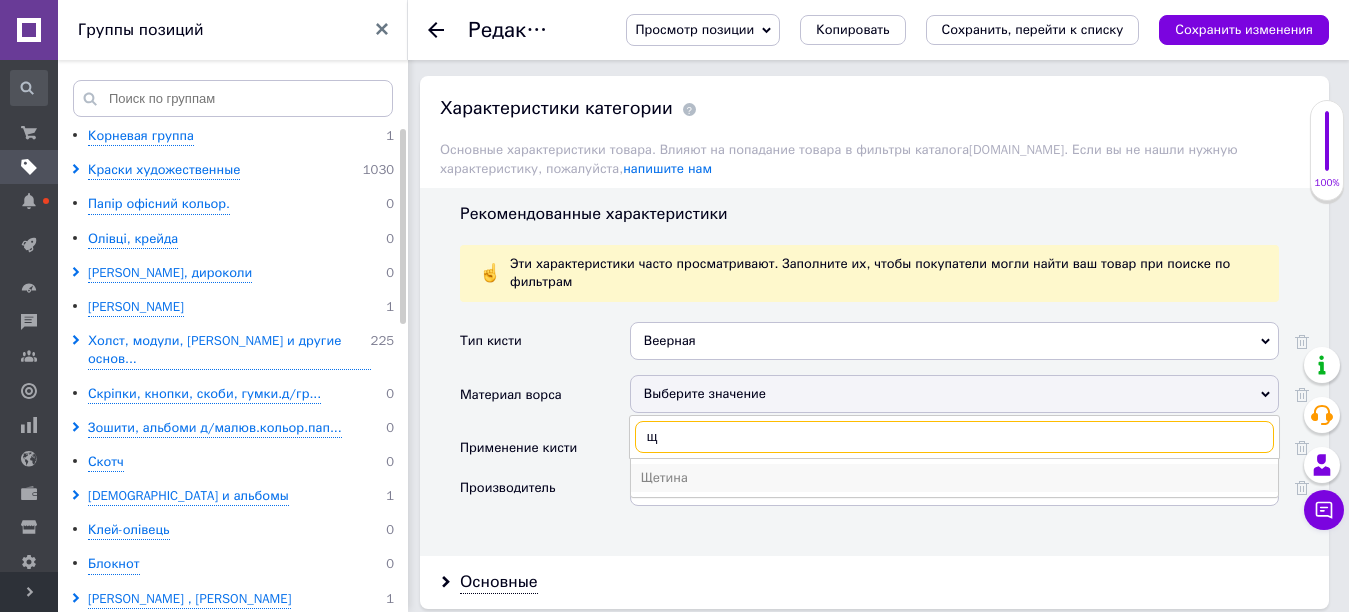 type on "щ" 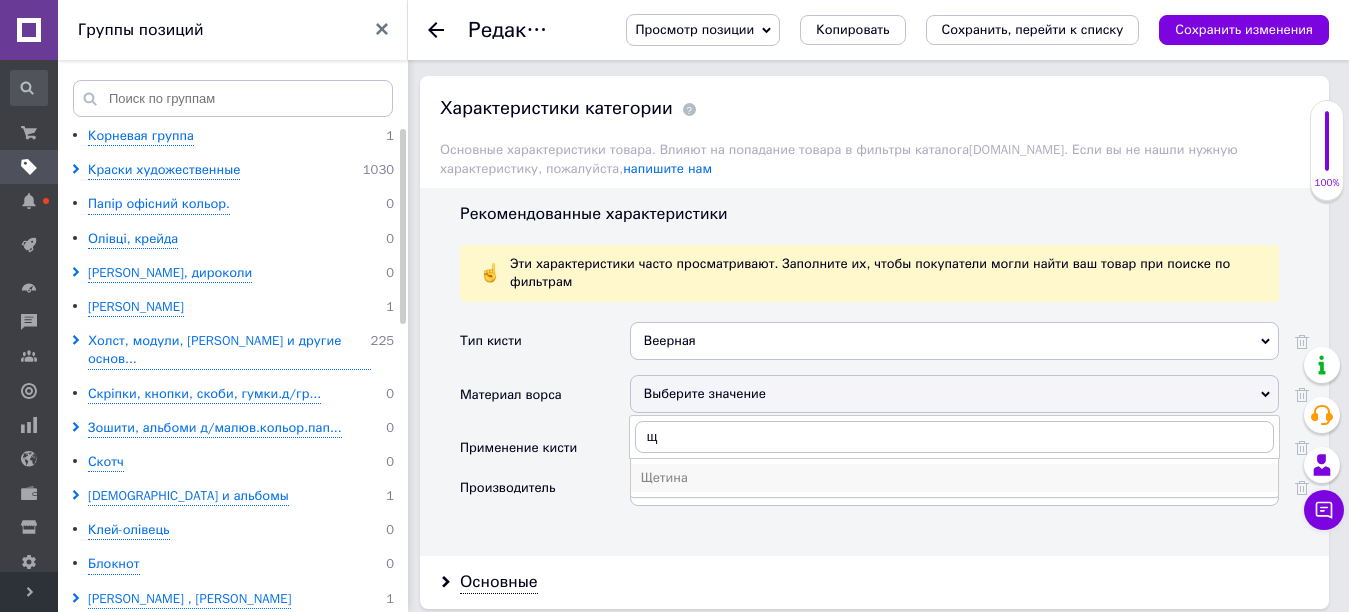 click on "Щетина" at bounding box center [954, 478] 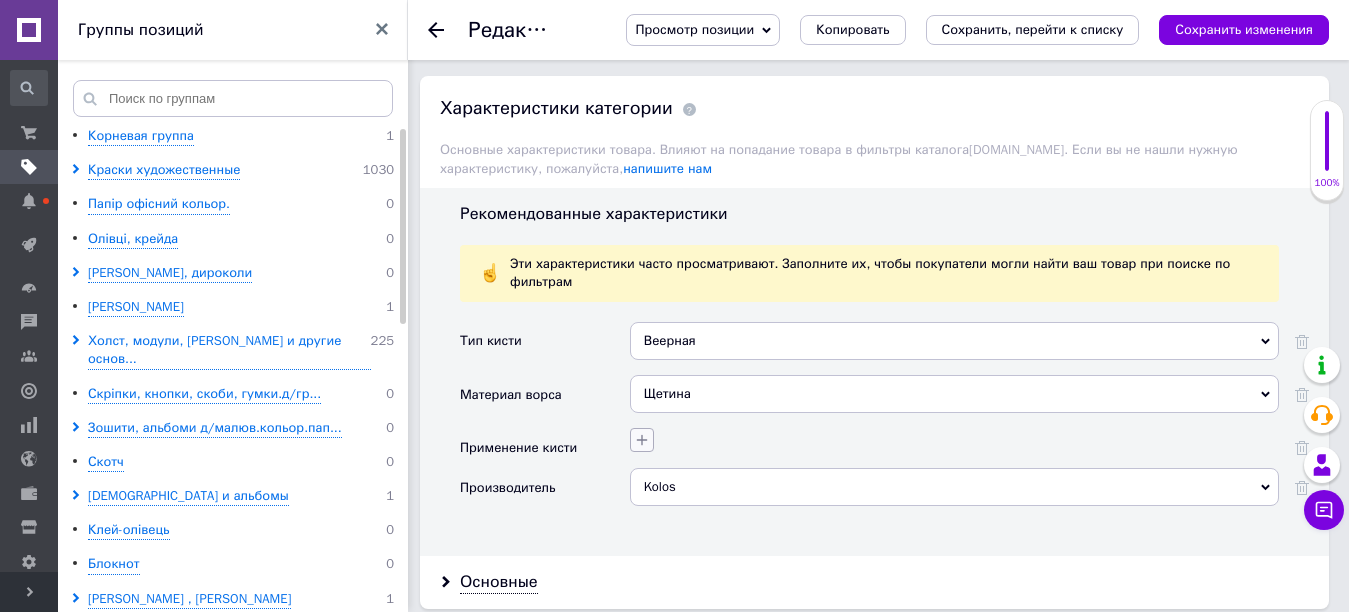 click 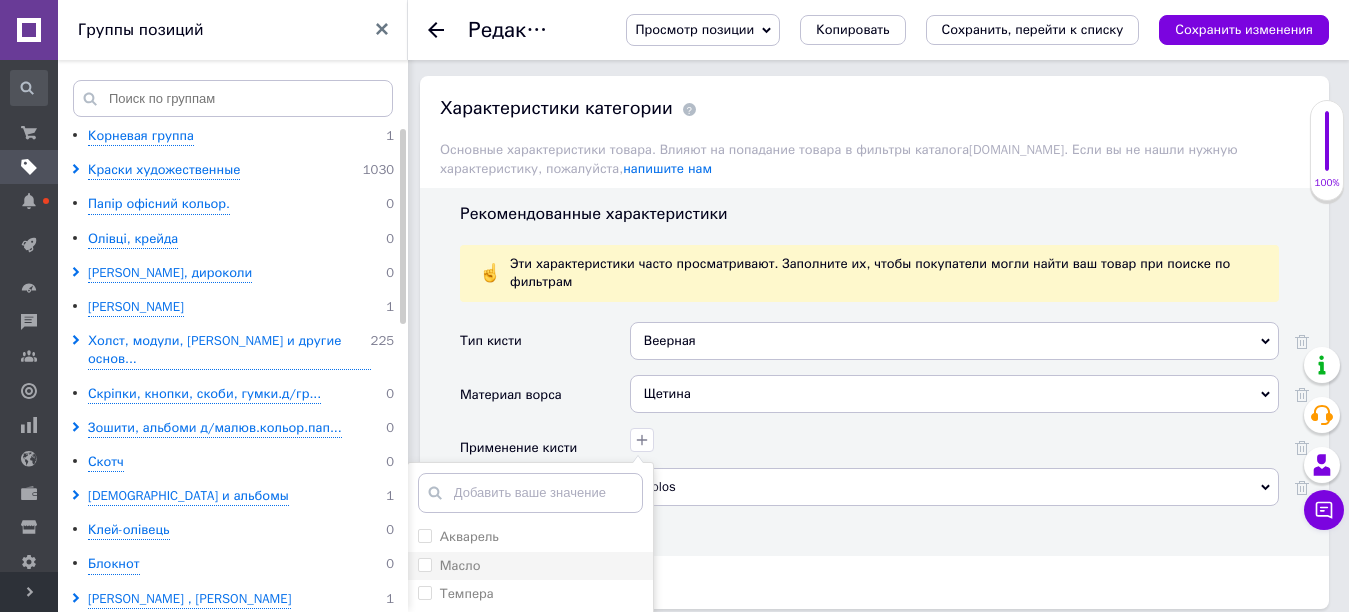 click on "Масло" at bounding box center [424, 564] 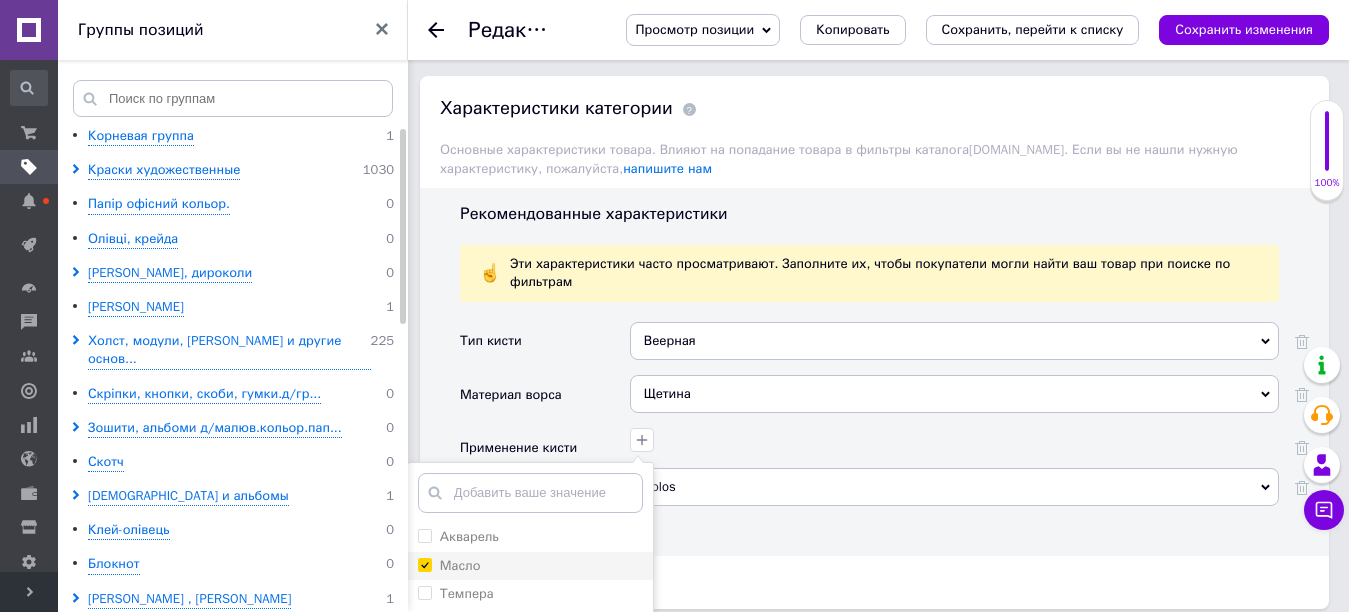 checkbox on "true" 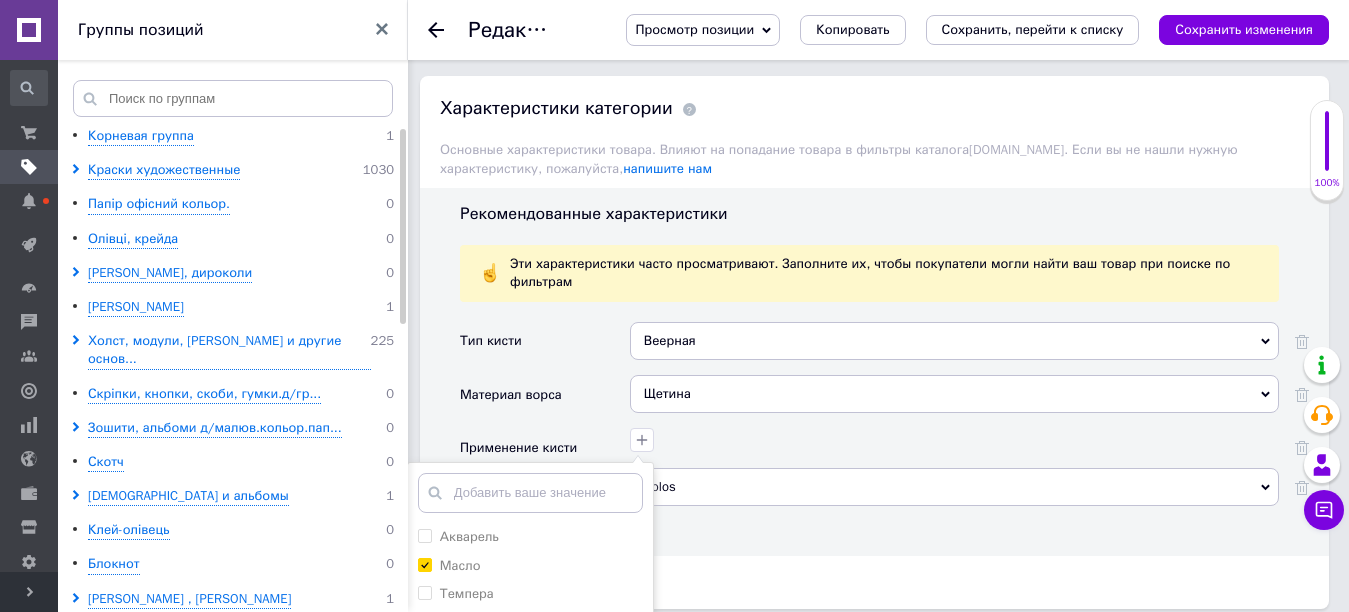 scroll, scrollTop: 1900, scrollLeft: 0, axis: vertical 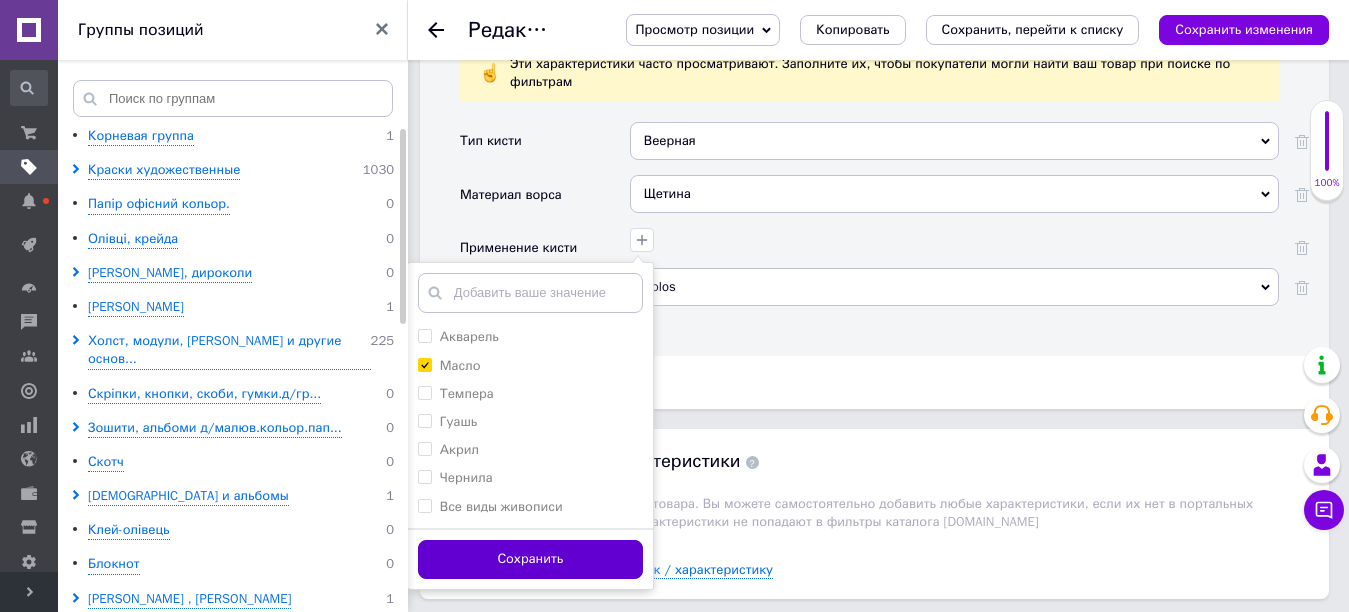 click on "Сохранить" at bounding box center [530, 559] 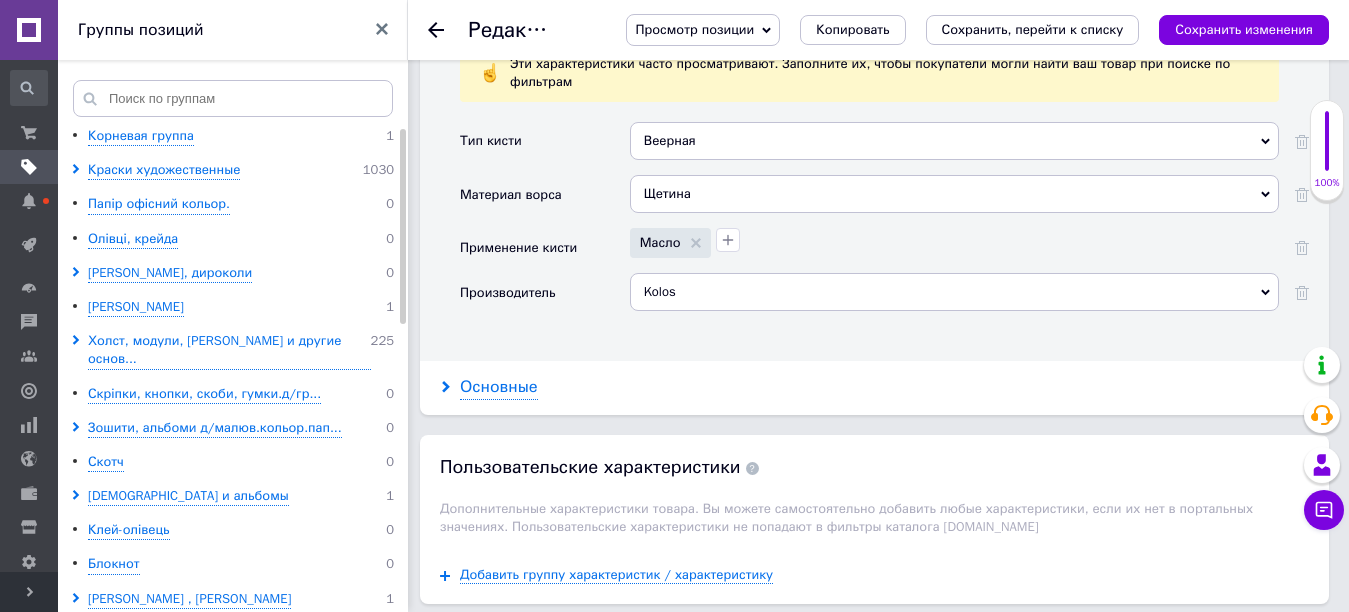 click on "Основные" at bounding box center [499, 387] 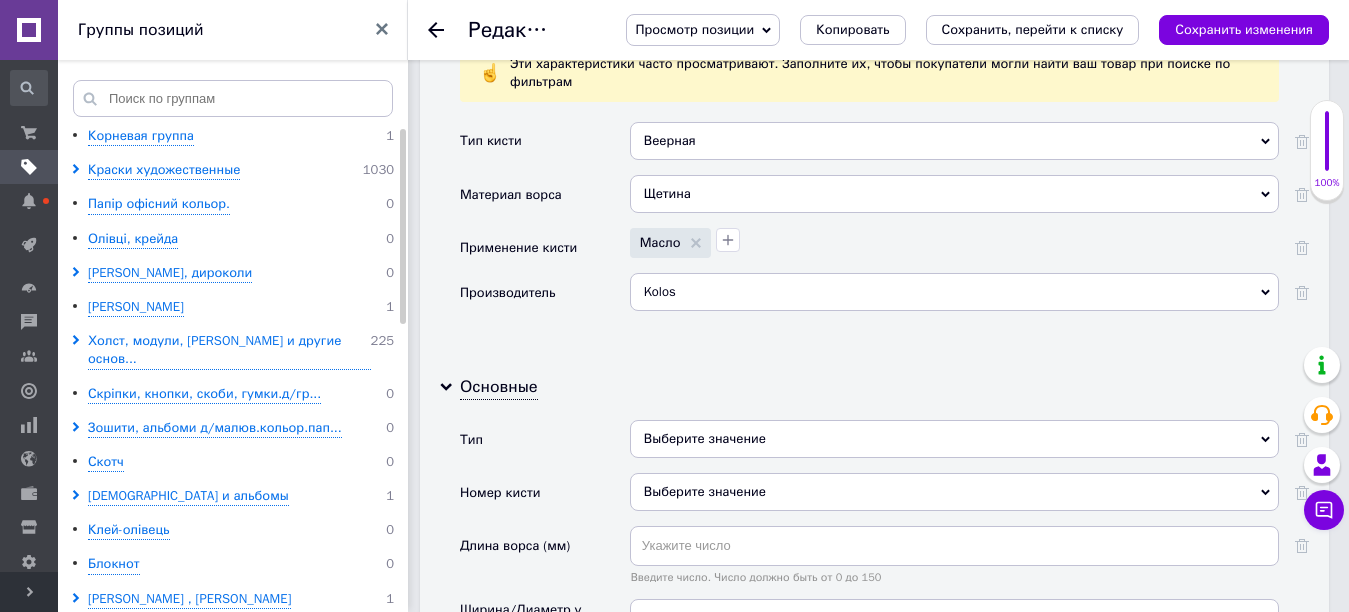 click on "Выберите значение" at bounding box center [954, 439] 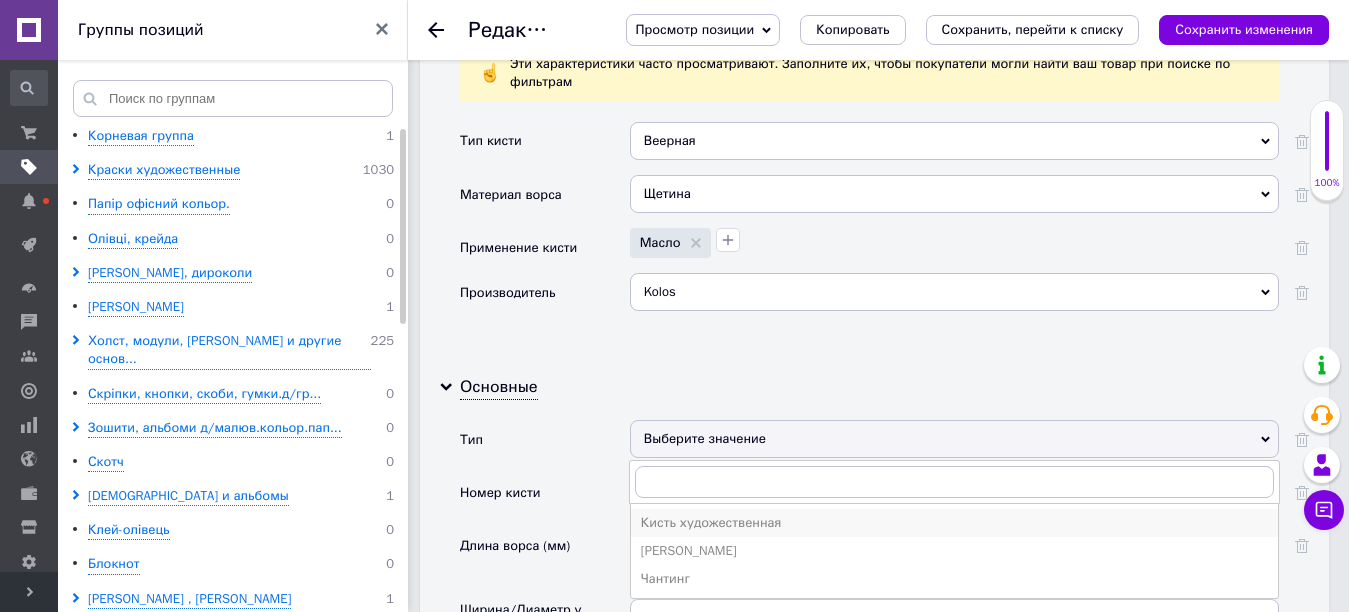 click on "Кисть художественная" at bounding box center (954, 523) 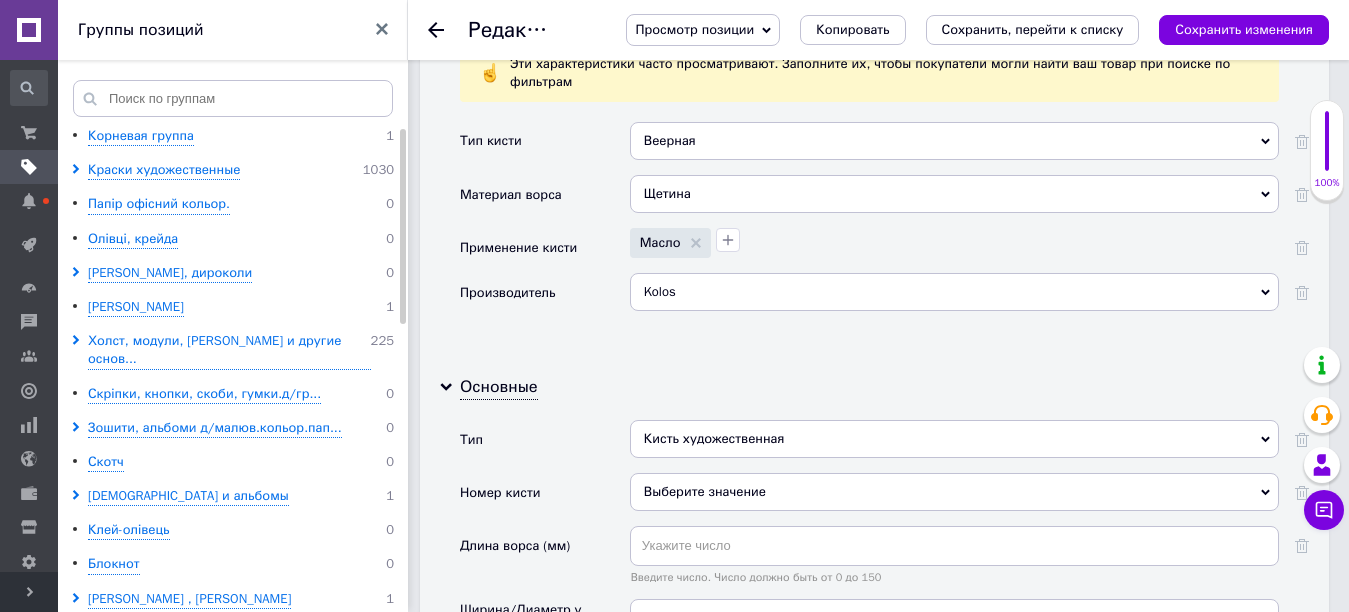 click on "Выберите значение" at bounding box center [954, 492] 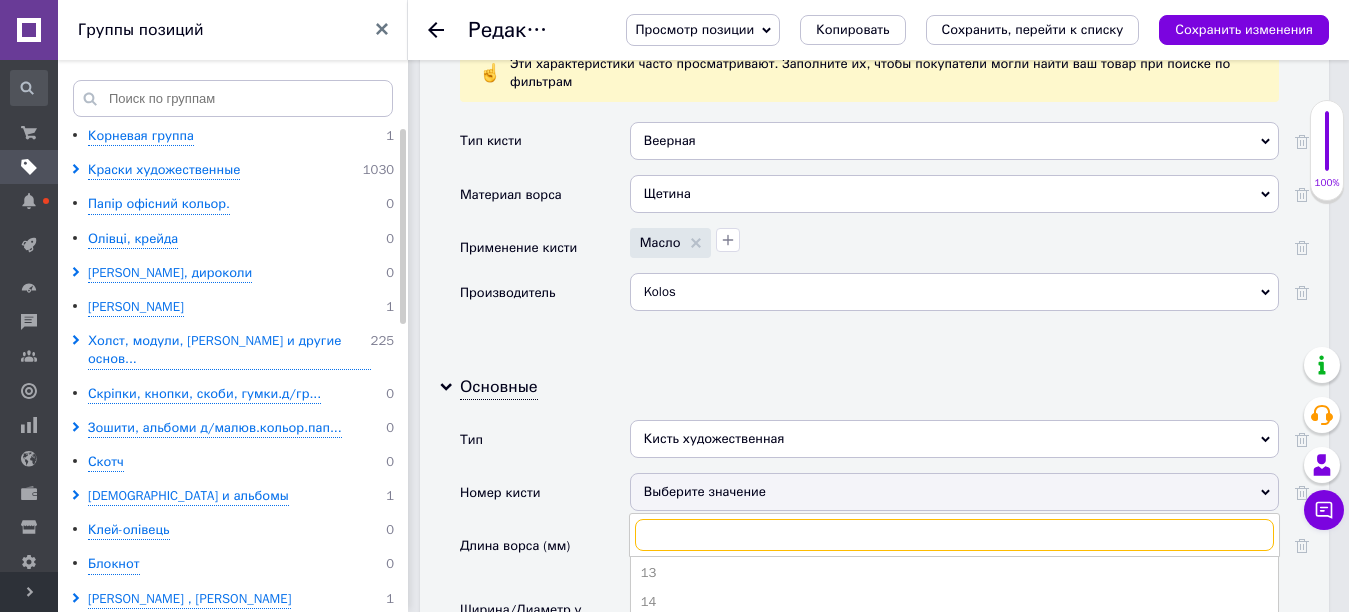 scroll, scrollTop: 360, scrollLeft: 0, axis: vertical 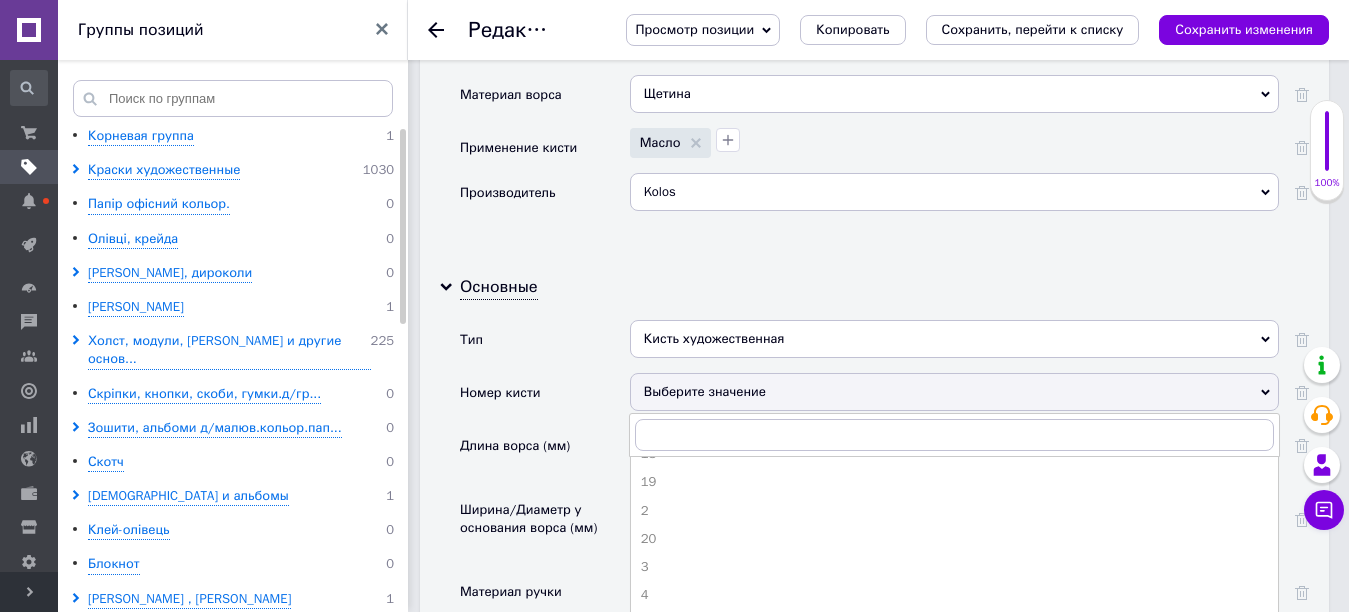 click on "4" at bounding box center [954, 595] 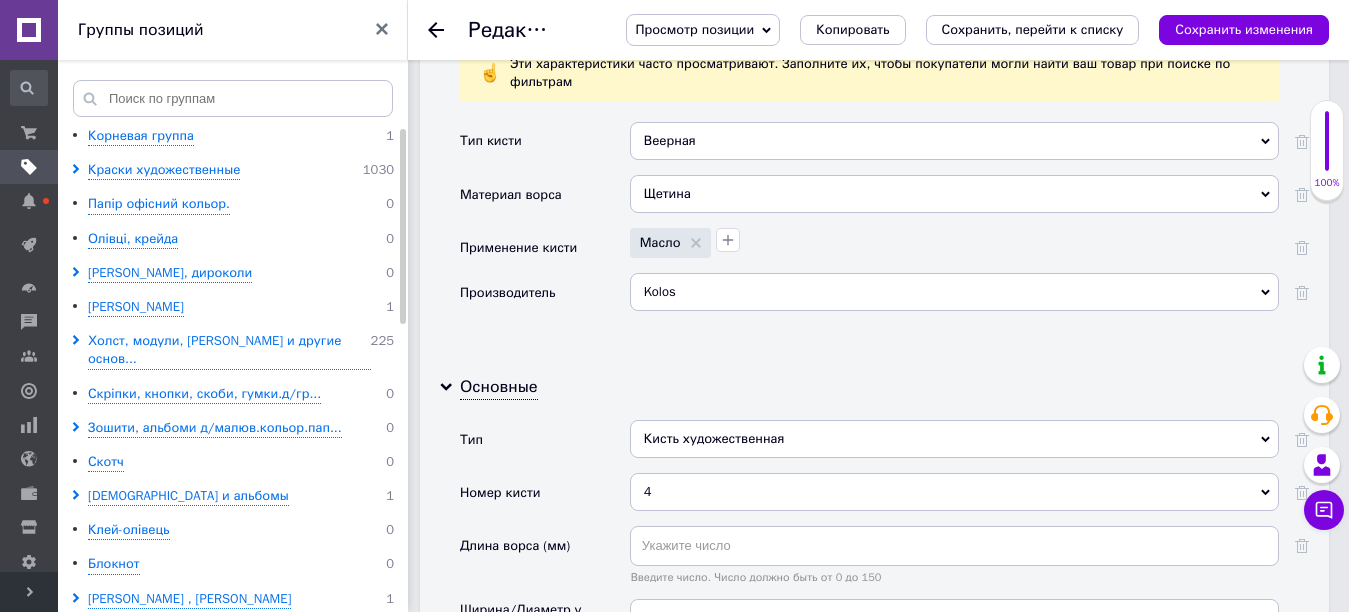 scroll, scrollTop: 2000, scrollLeft: 0, axis: vertical 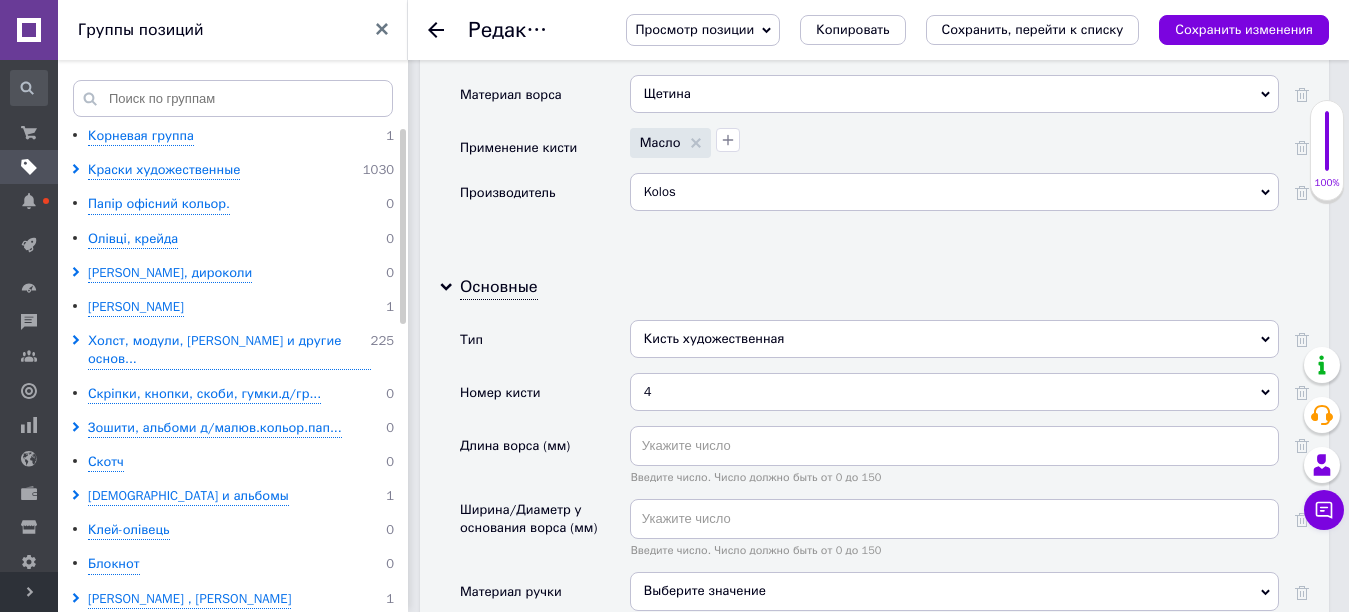 click on "Выберите значение" at bounding box center [954, 591] 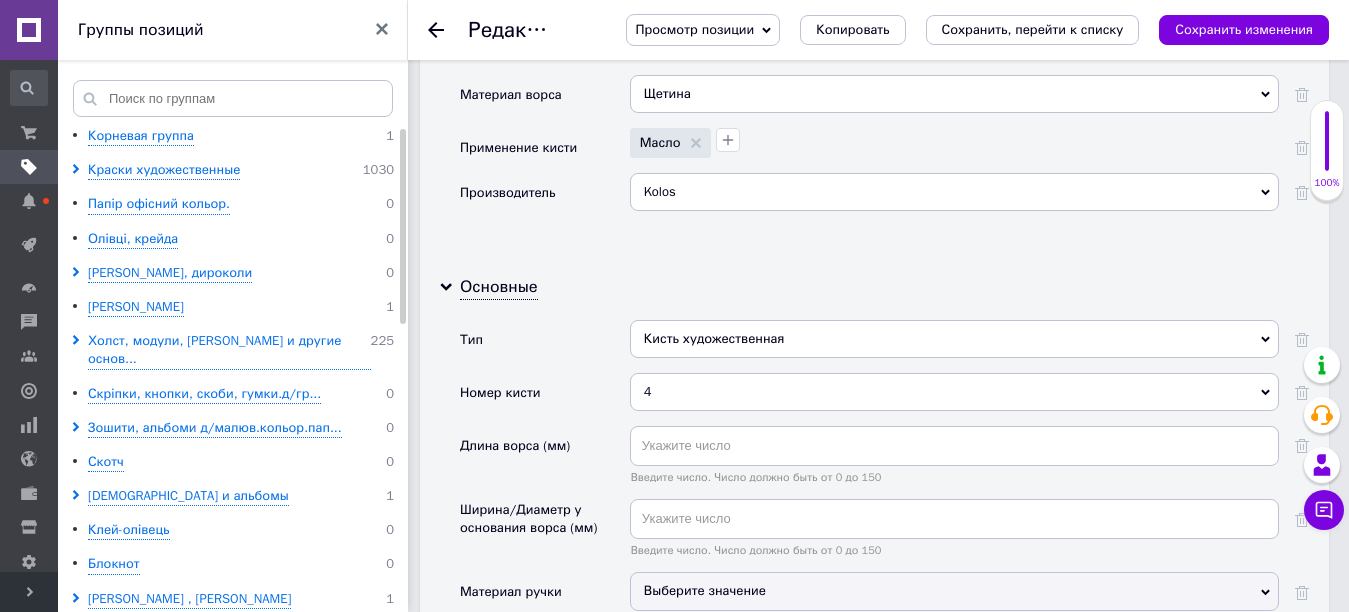 scroll, scrollTop: 2100, scrollLeft: 0, axis: vertical 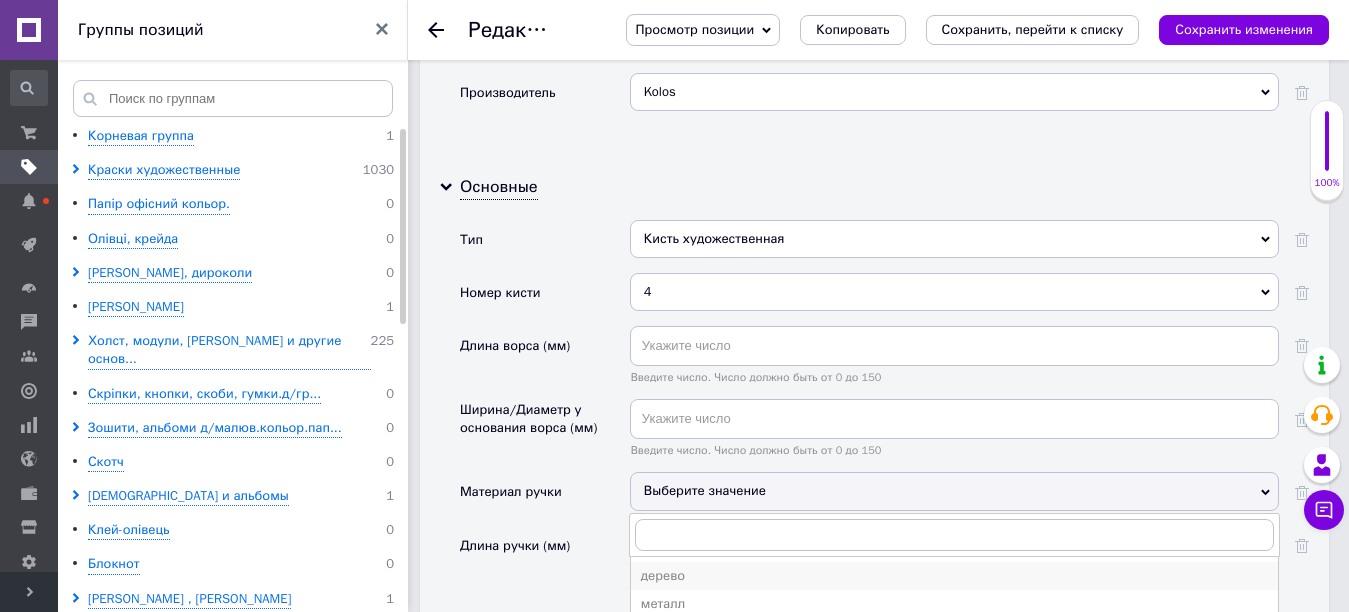 click on "дерево" at bounding box center [954, 576] 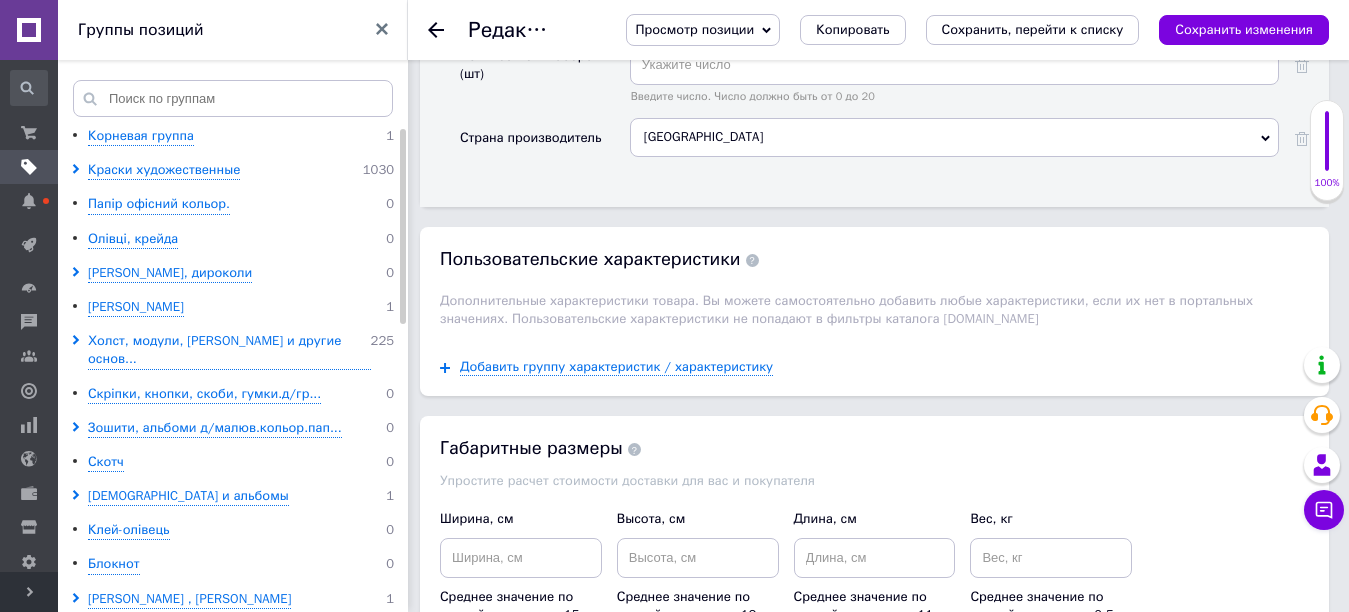 scroll, scrollTop: 2400, scrollLeft: 0, axis: vertical 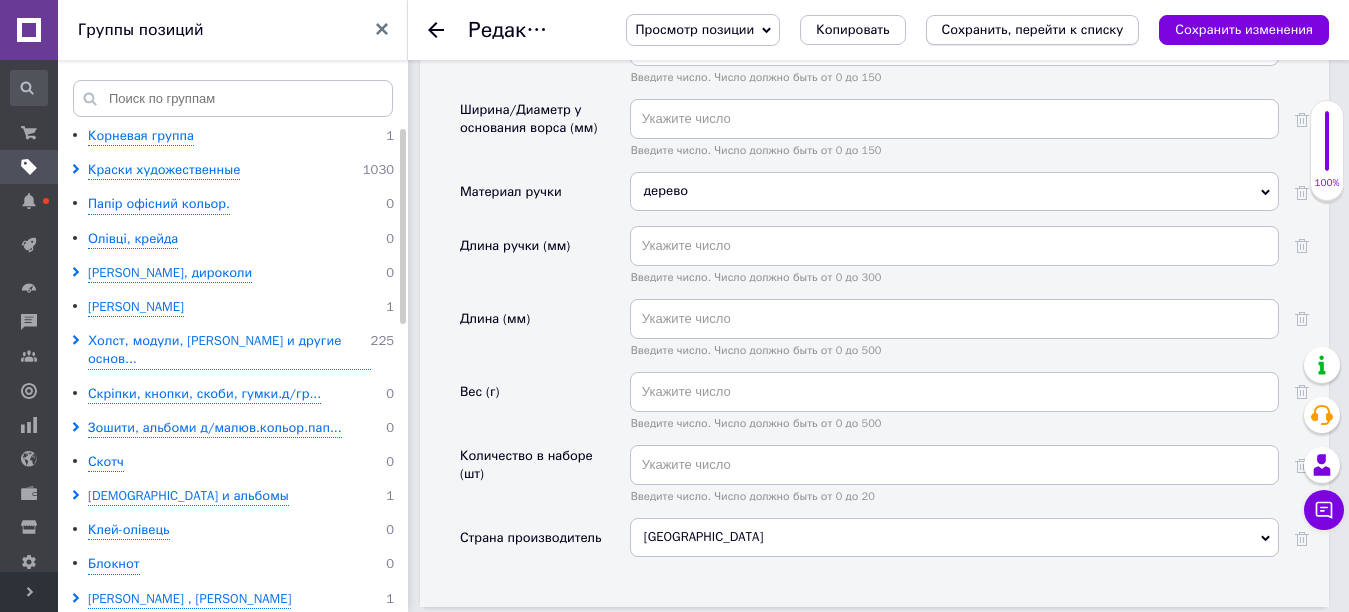 click on "Сохранить, перейти к списку" at bounding box center [1033, 30] 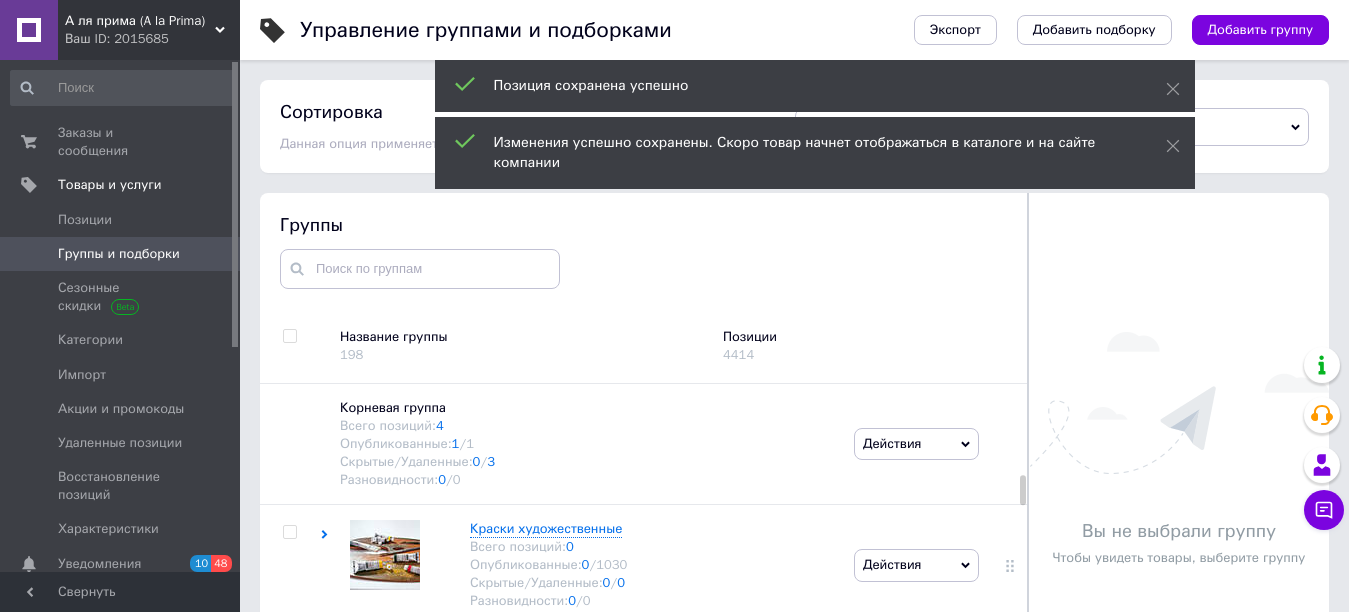 scroll, scrollTop: 113, scrollLeft: 0, axis: vertical 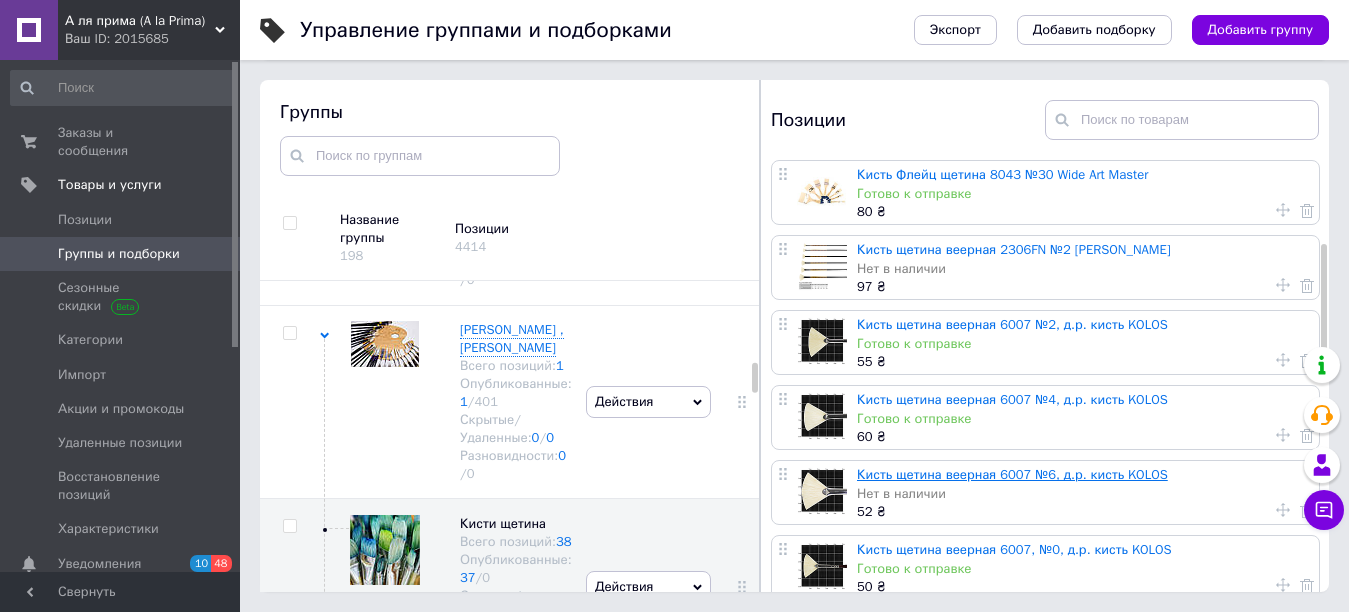 click on "Кисть щетина веерная 6007 №6, д.р. кисть KOLOS" at bounding box center (1012, 474) 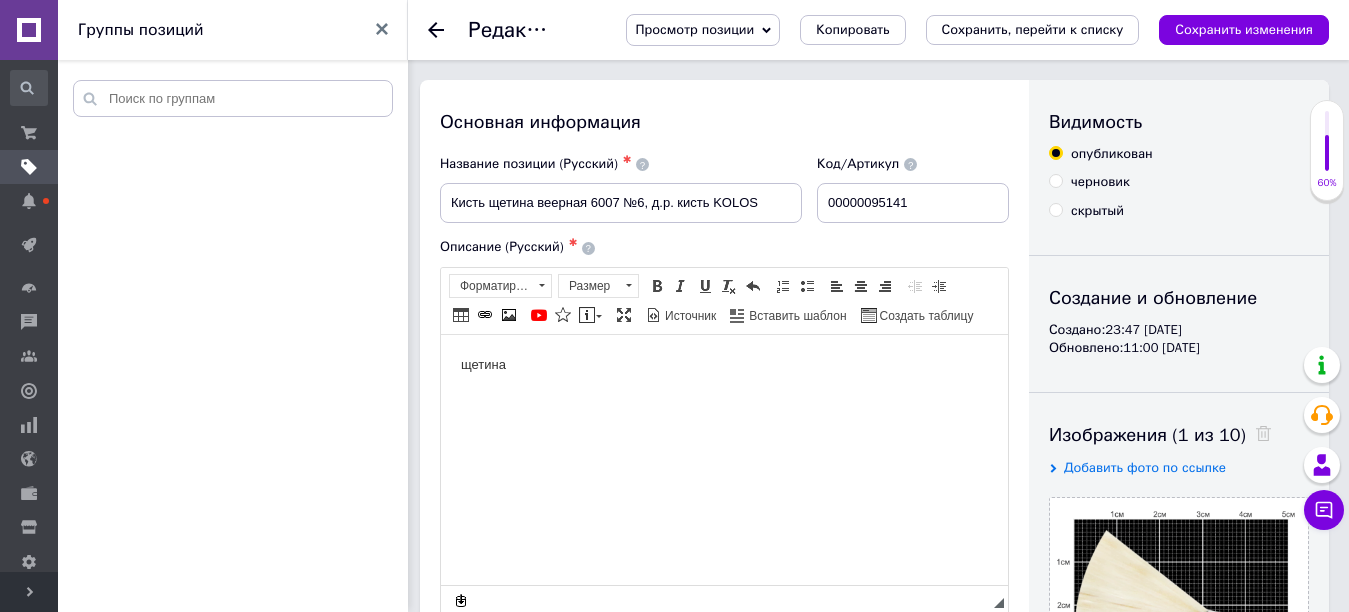 scroll, scrollTop: 0, scrollLeft: 0, axis: both 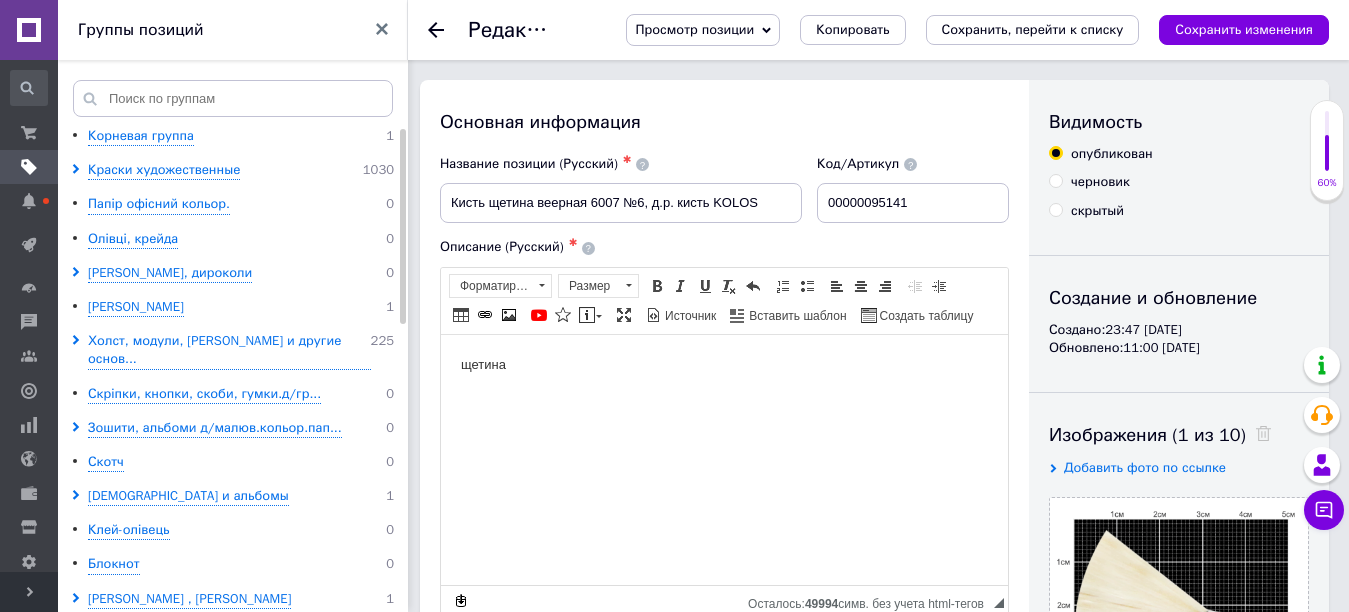 click on "щетина" at bounding box center (724, 364) 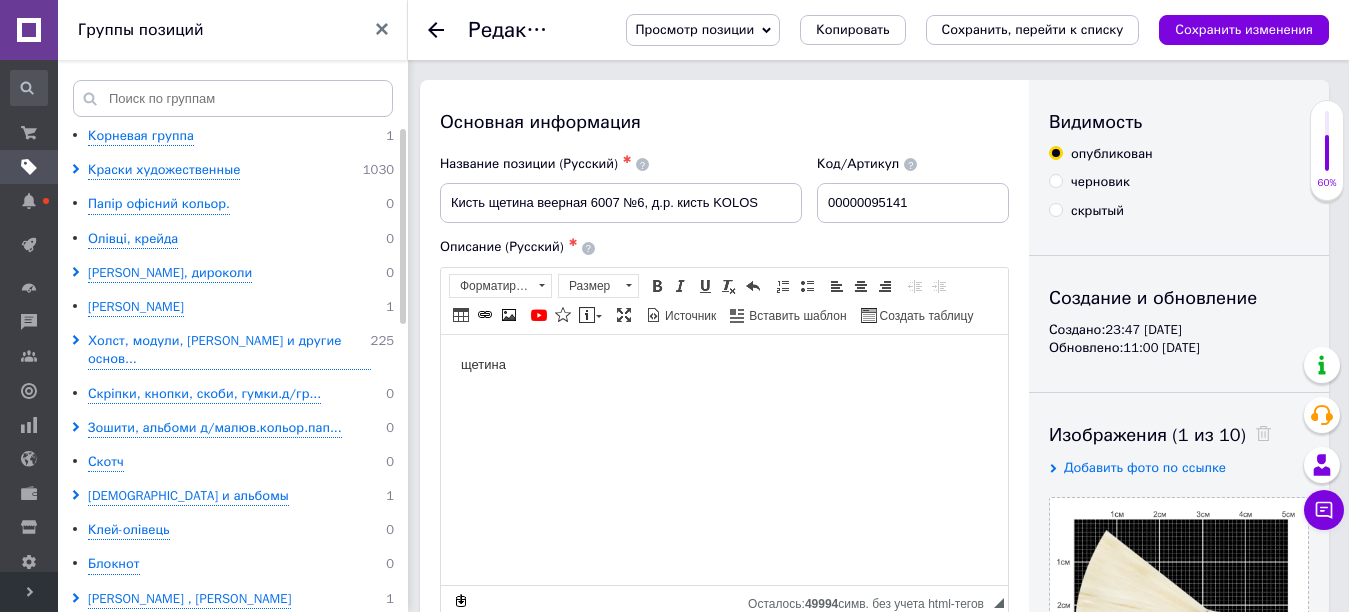 type 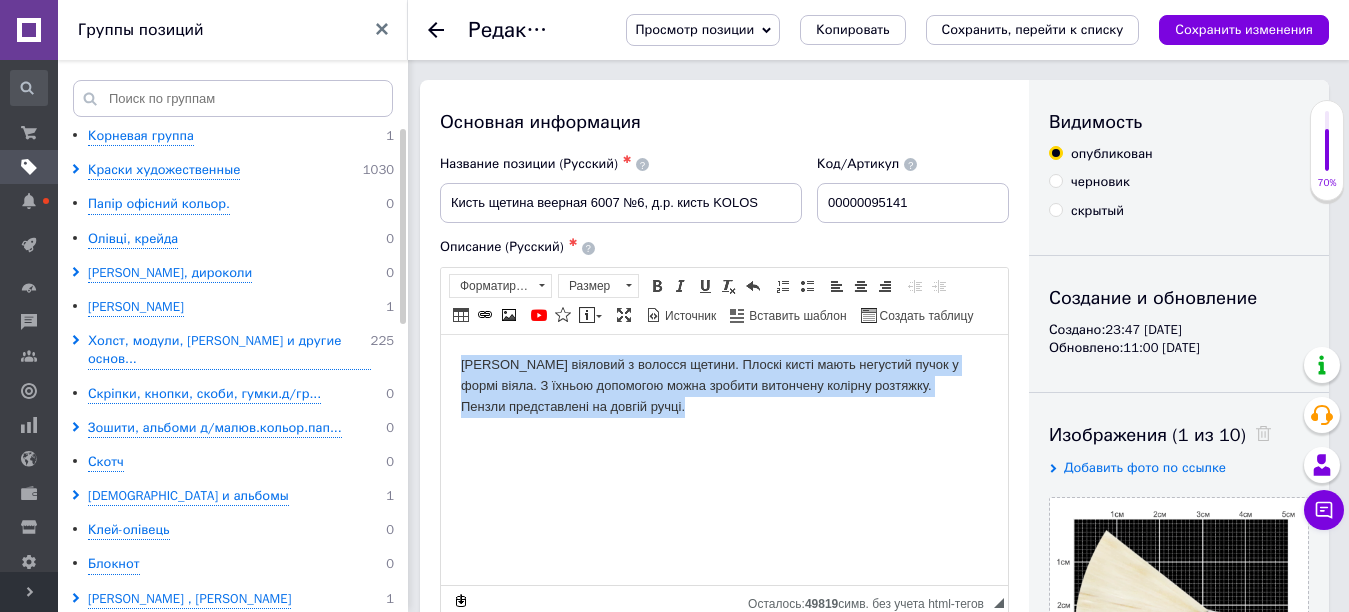 drag, startPoint x: 460, startPoint y: 364, endPoint x: 861, endPoint y: 425, distance: 405.61313 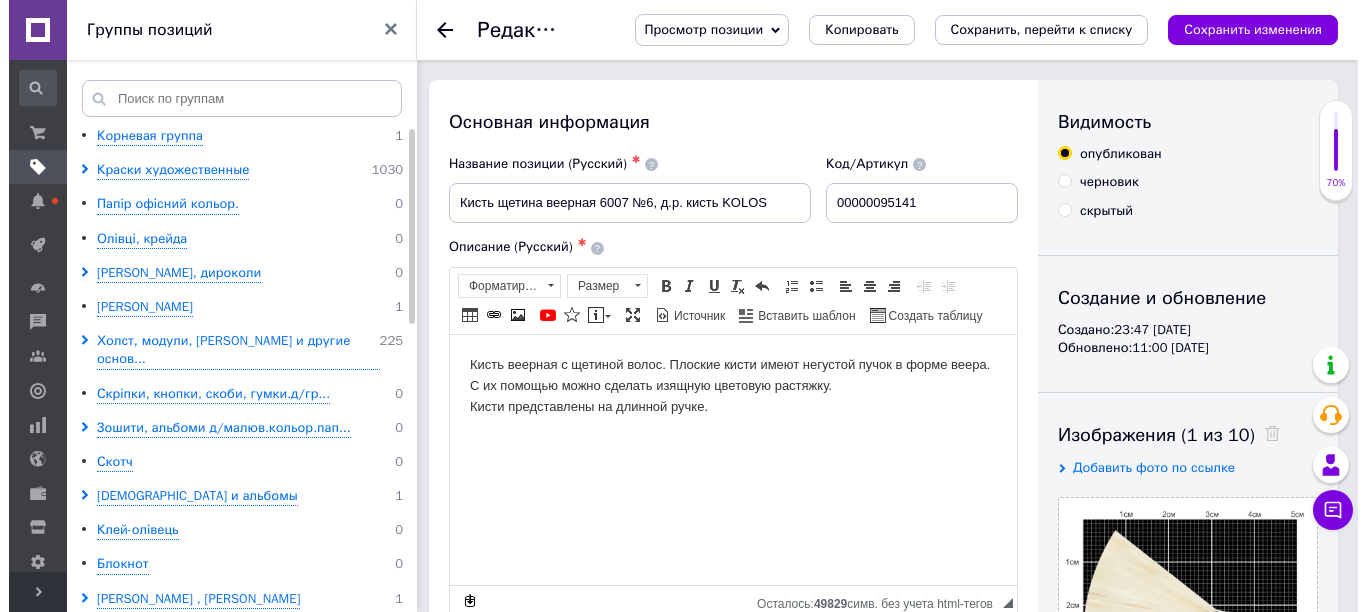 scroll, scrollTop: 100, scrollLeft: 0, axis: vertical 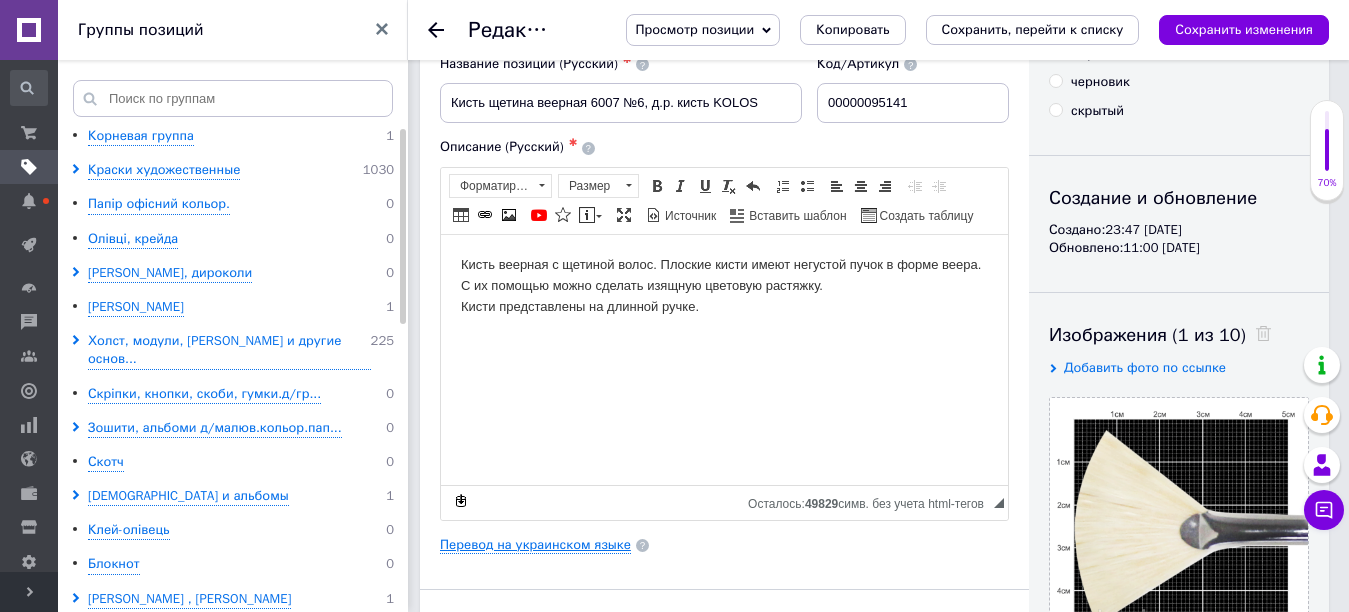click on "Перевод на украинском языке" at bounding box center [535, 545] 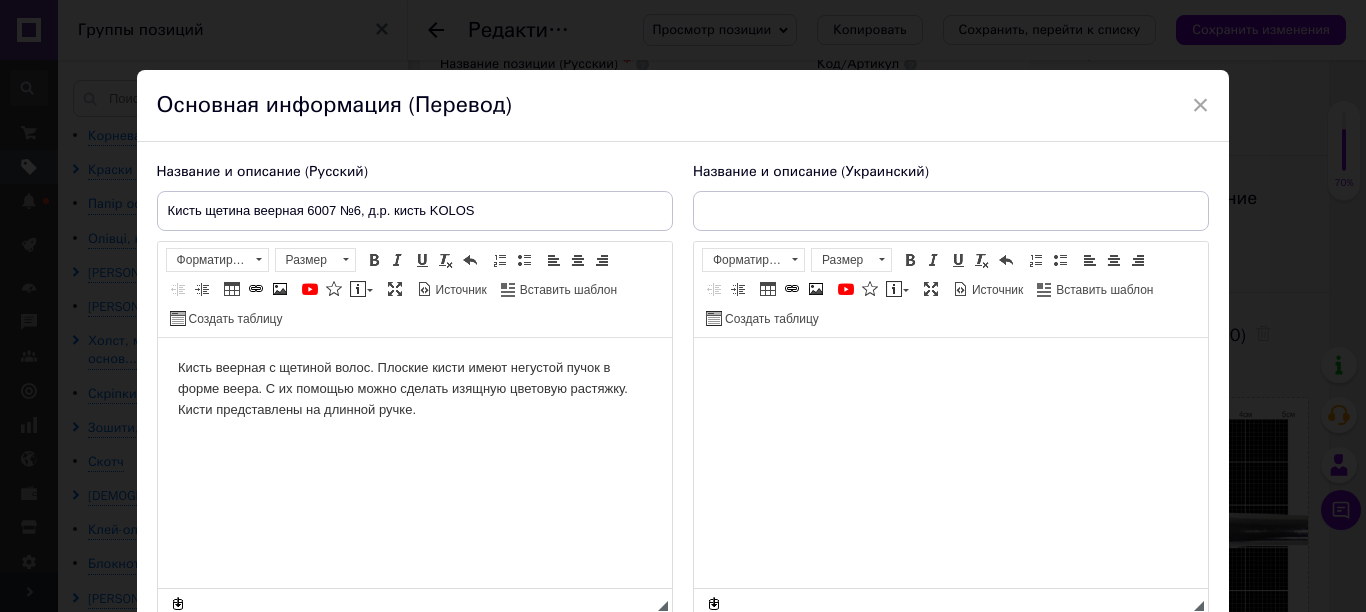 scroll, scrollTop: 0, scrollLeft: 0, axis: both 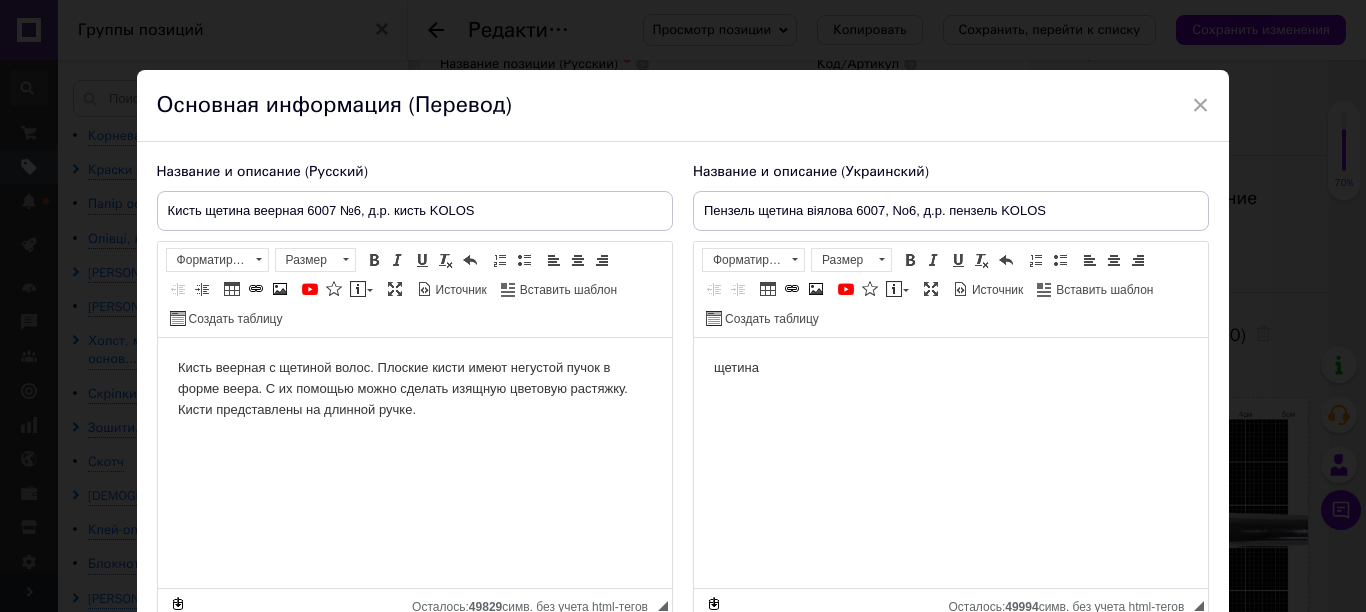 click on "щетина" at bounding box center (950, 368) 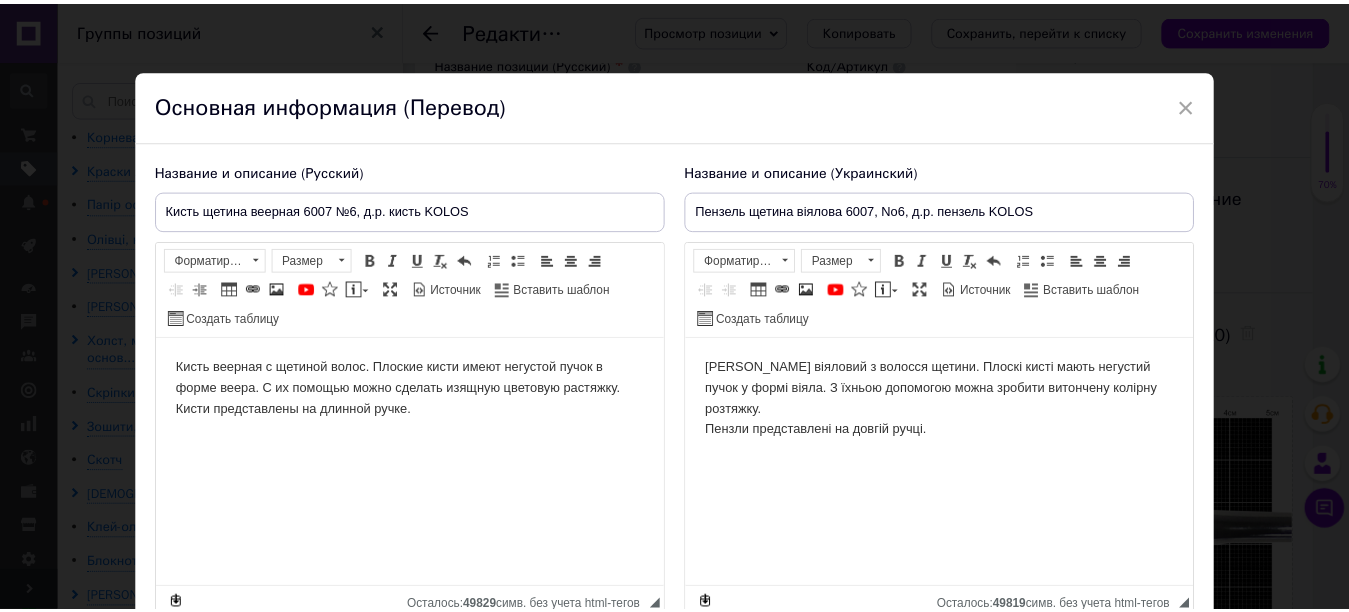 scroll, scrollTop: 177, scrollLeft: 0, axis: vertical 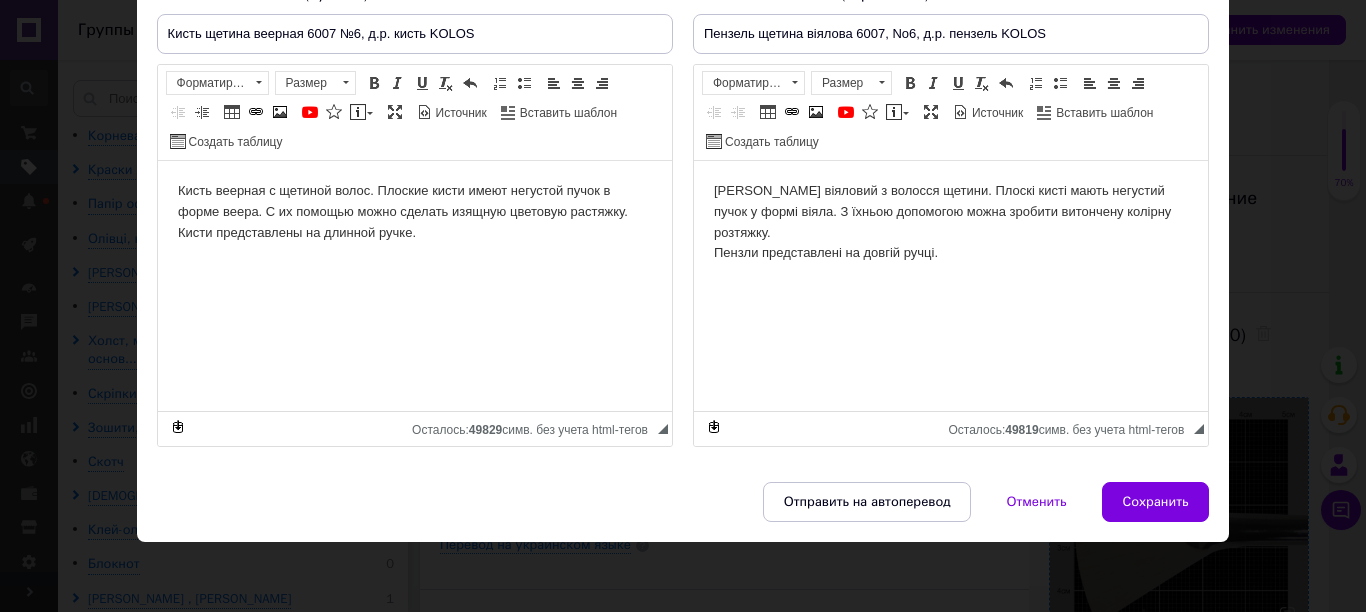 click on "Сохранить" at bounding box center (1156, 502) 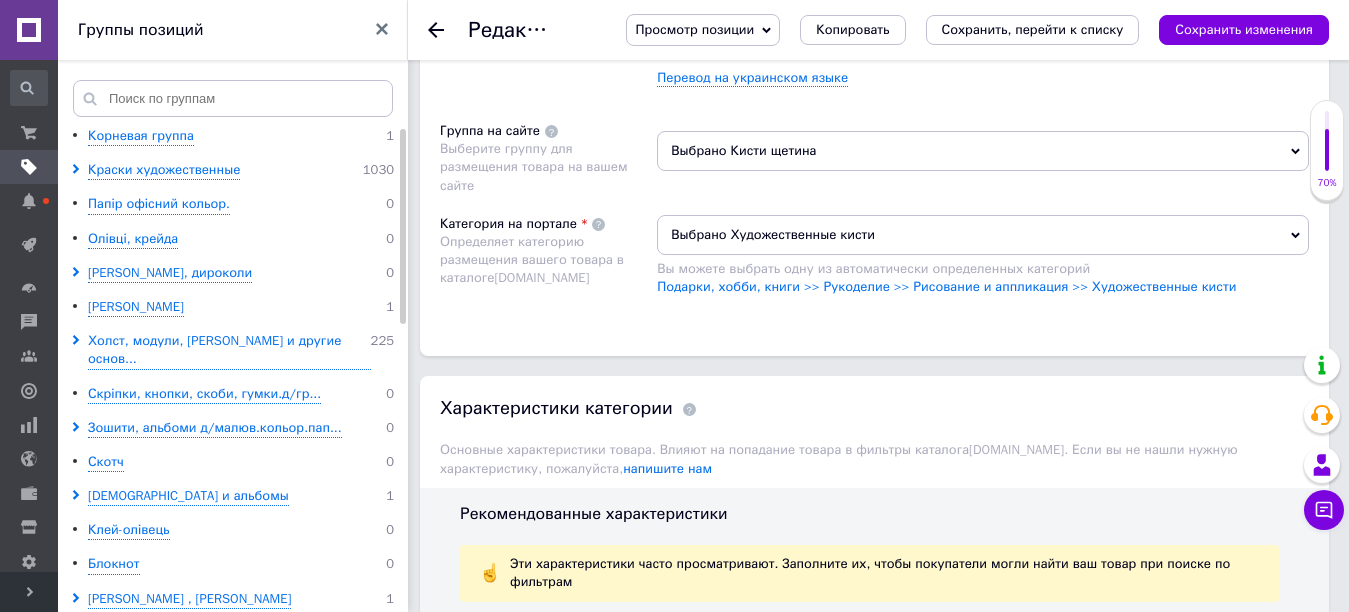 scroll, scrollTop: 1500, scrollLeft: 0, axis: vertical 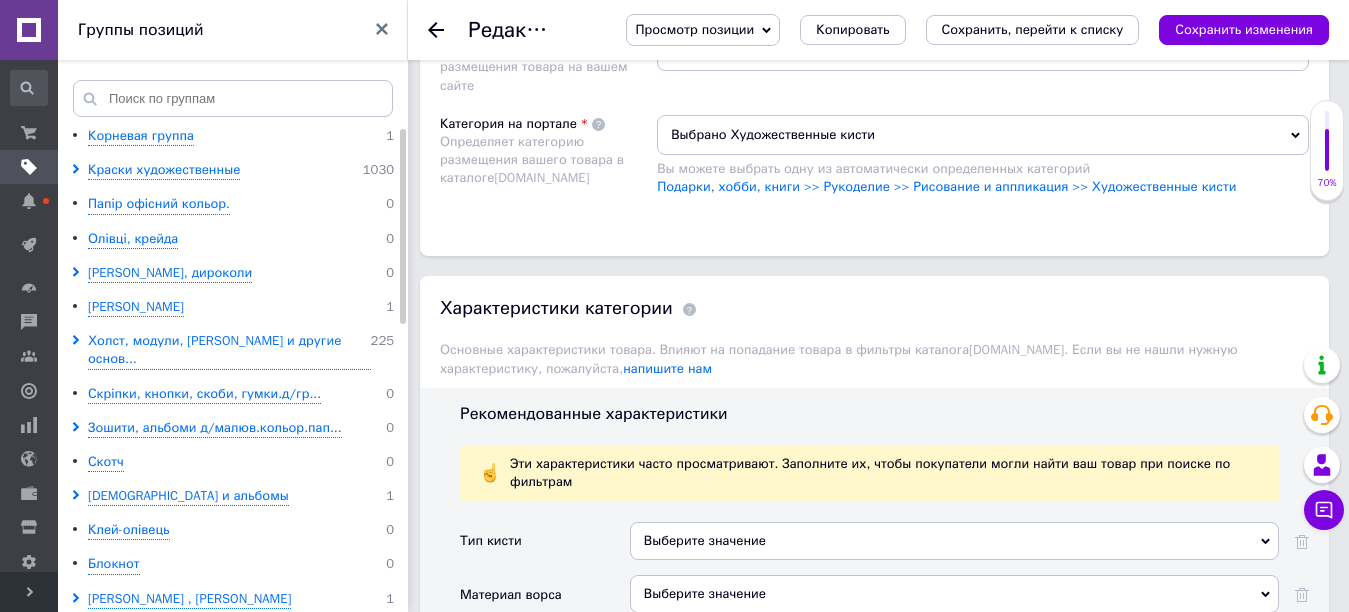 click 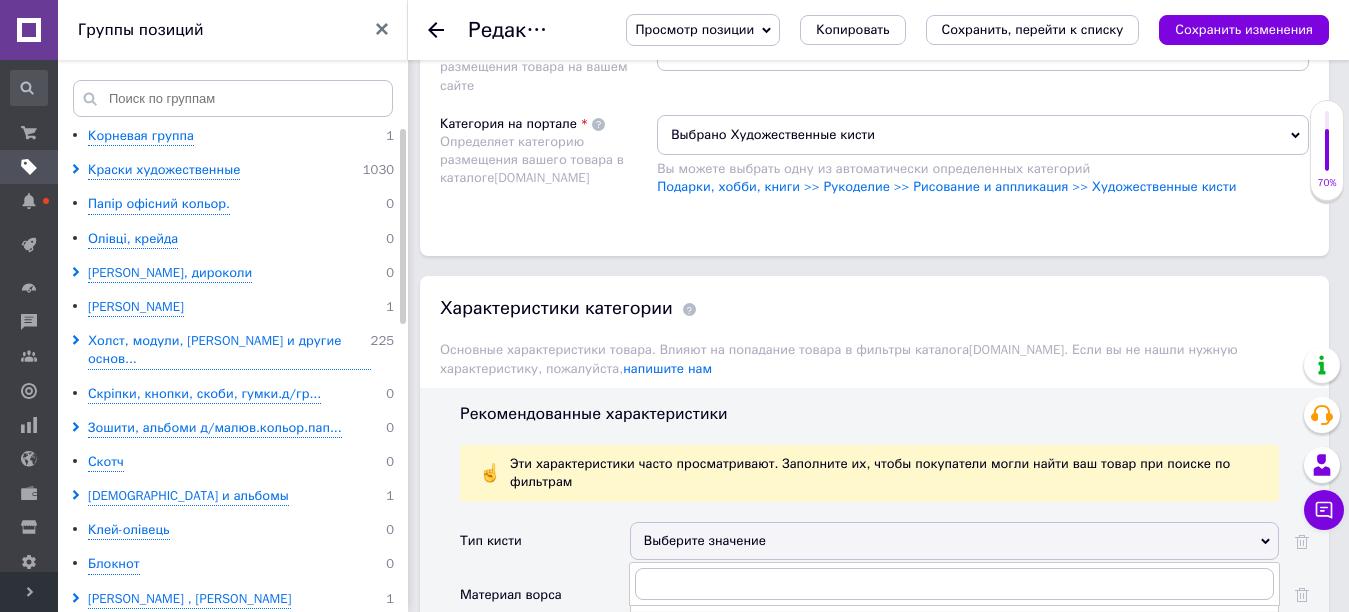 click on "Веерная" at bounding box center [954, 625] 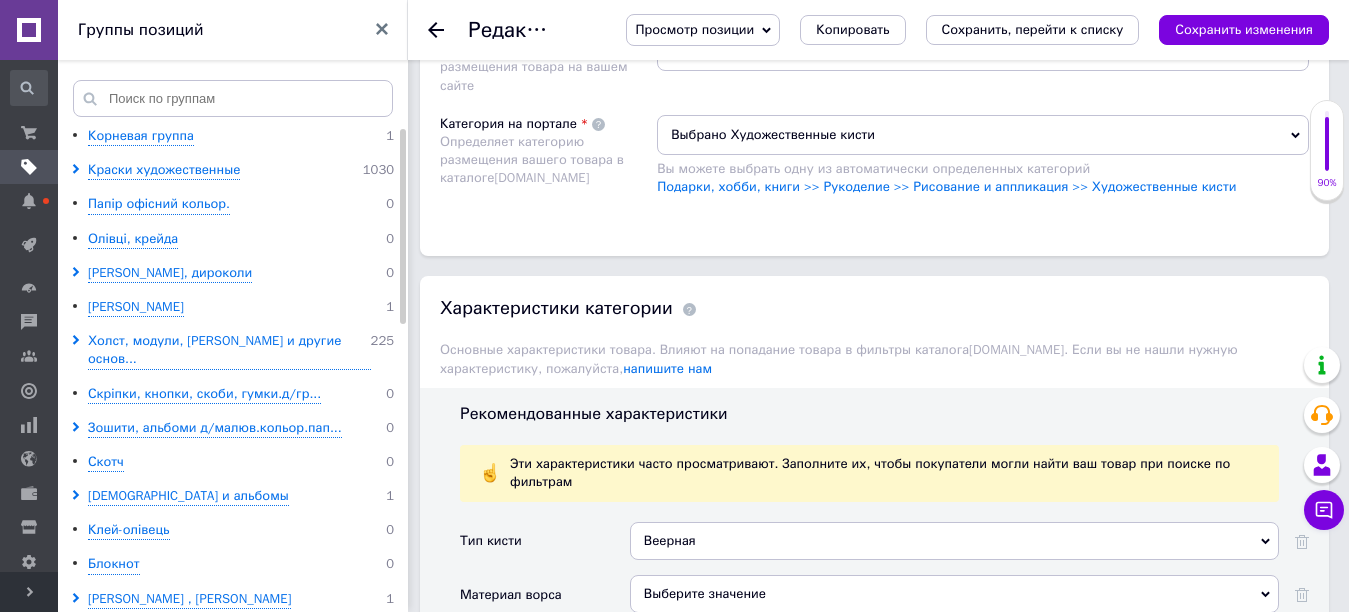 click on "Выберите значение" at bounding box center [954, 594] 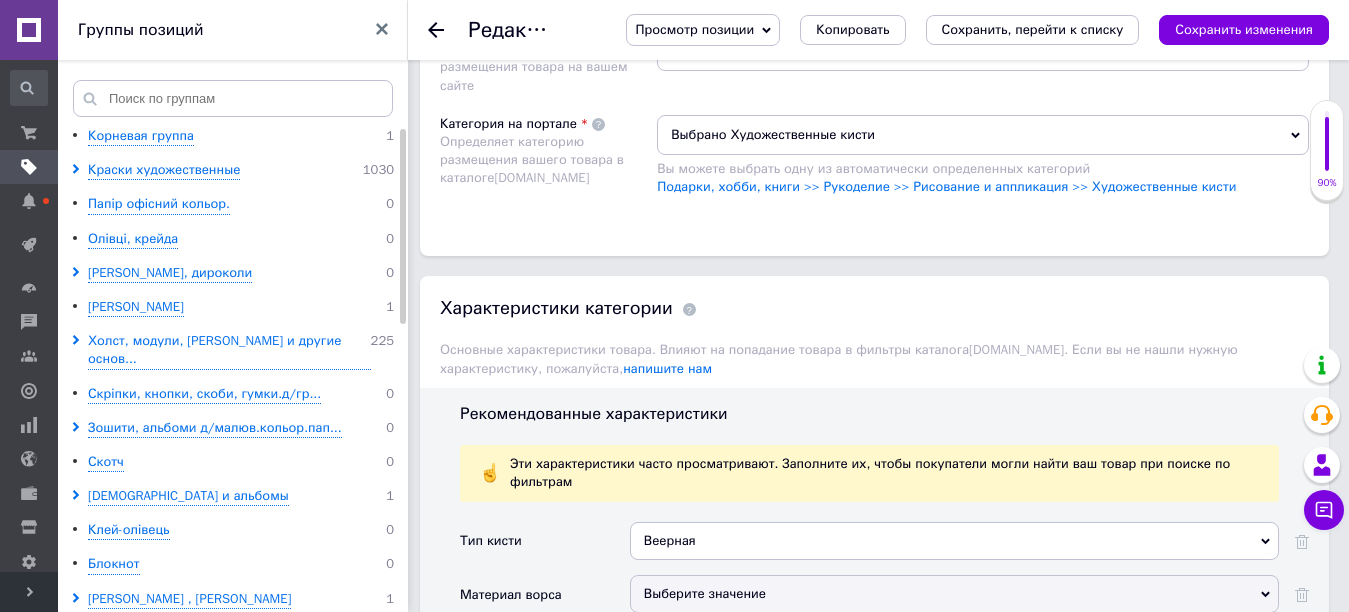 scroll, scrollTop: 1600, scrollLeft: 0, axis: vertical 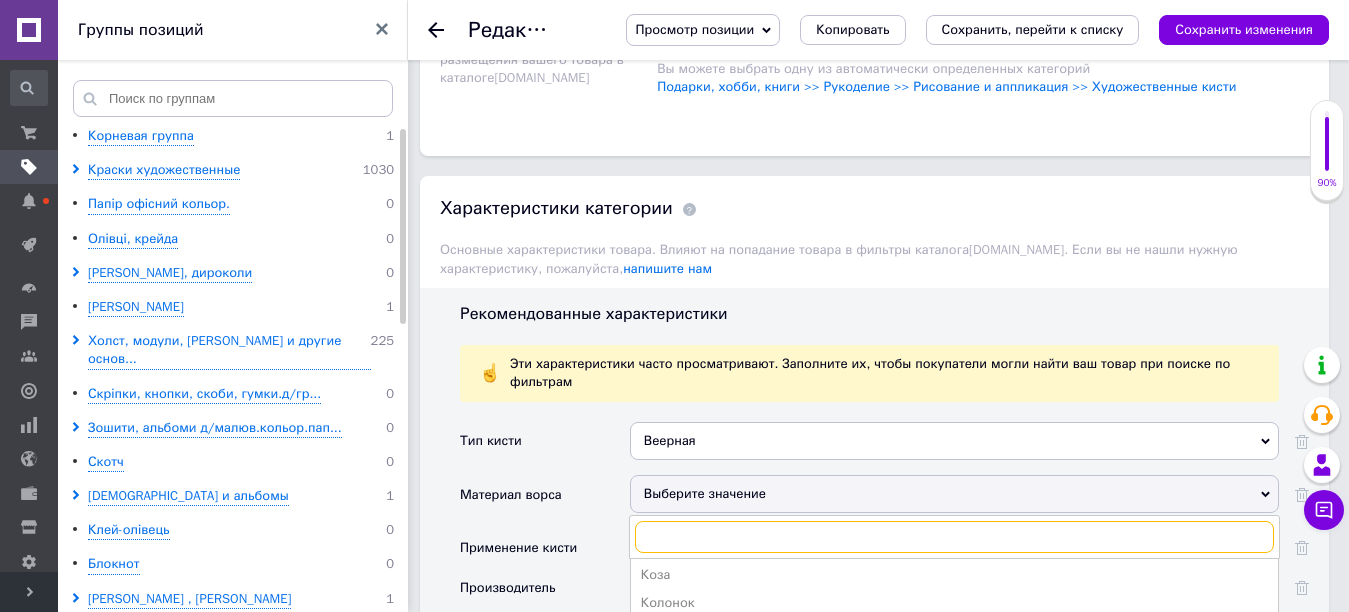 type on "щ" 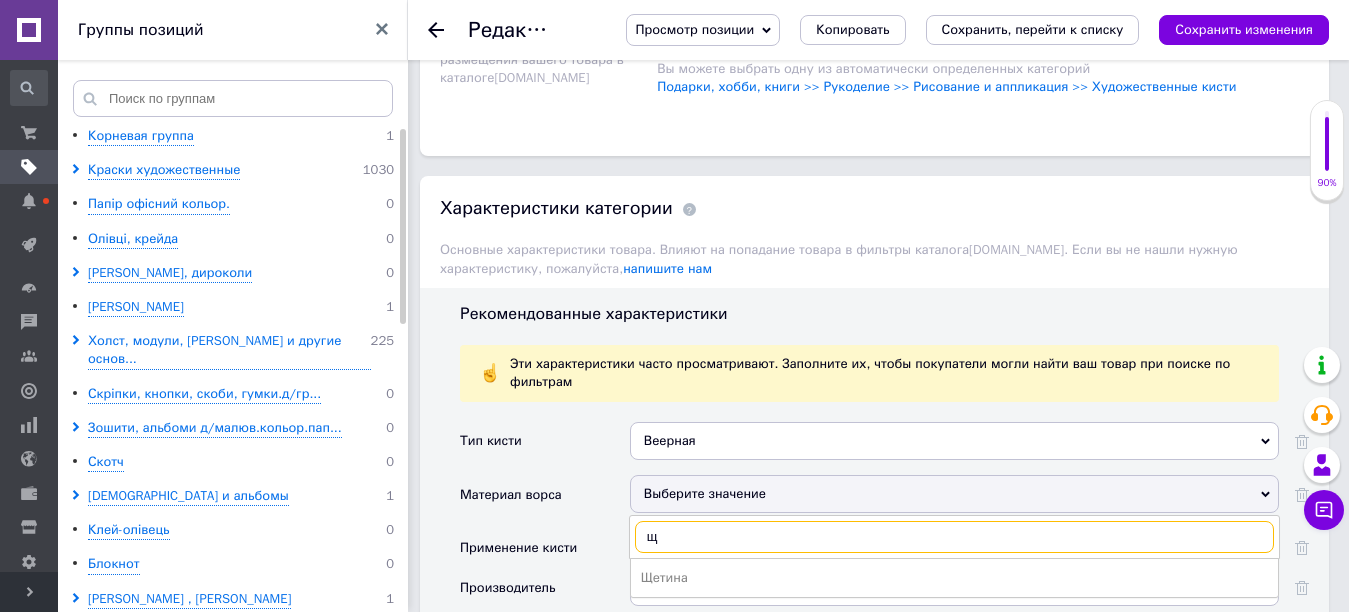 scroll, scrollTop: 0, scrollLeft: 0, axis: both 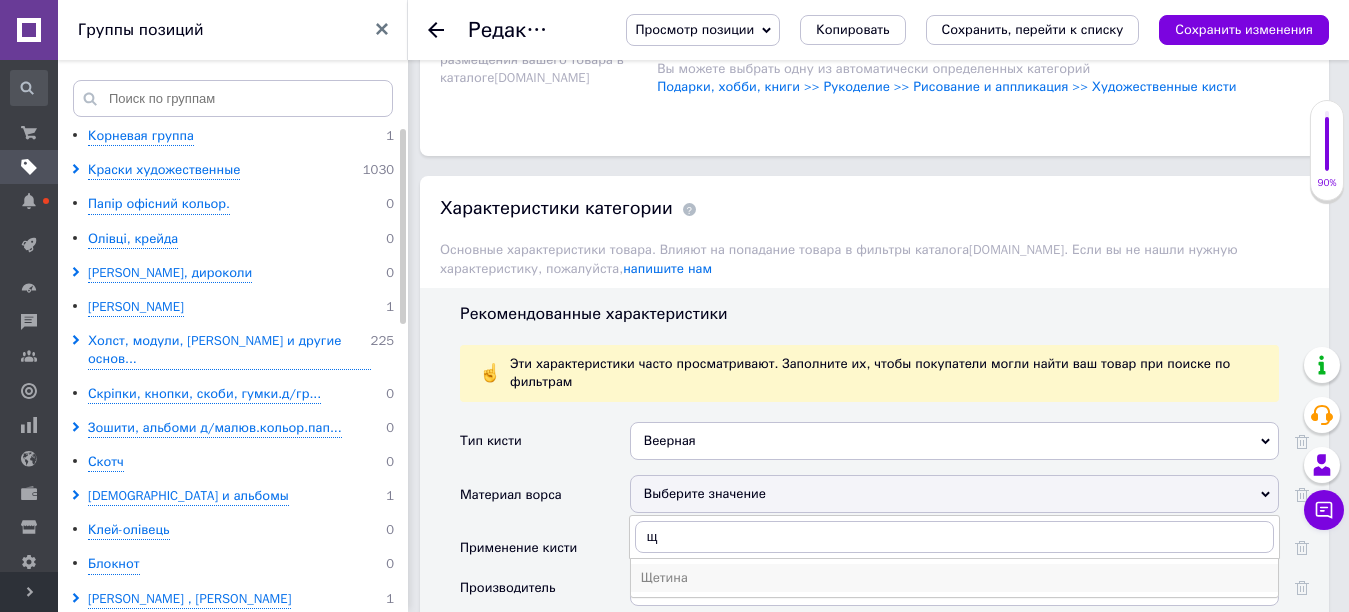 click on "Щетина" at bounding box center [954, 578] 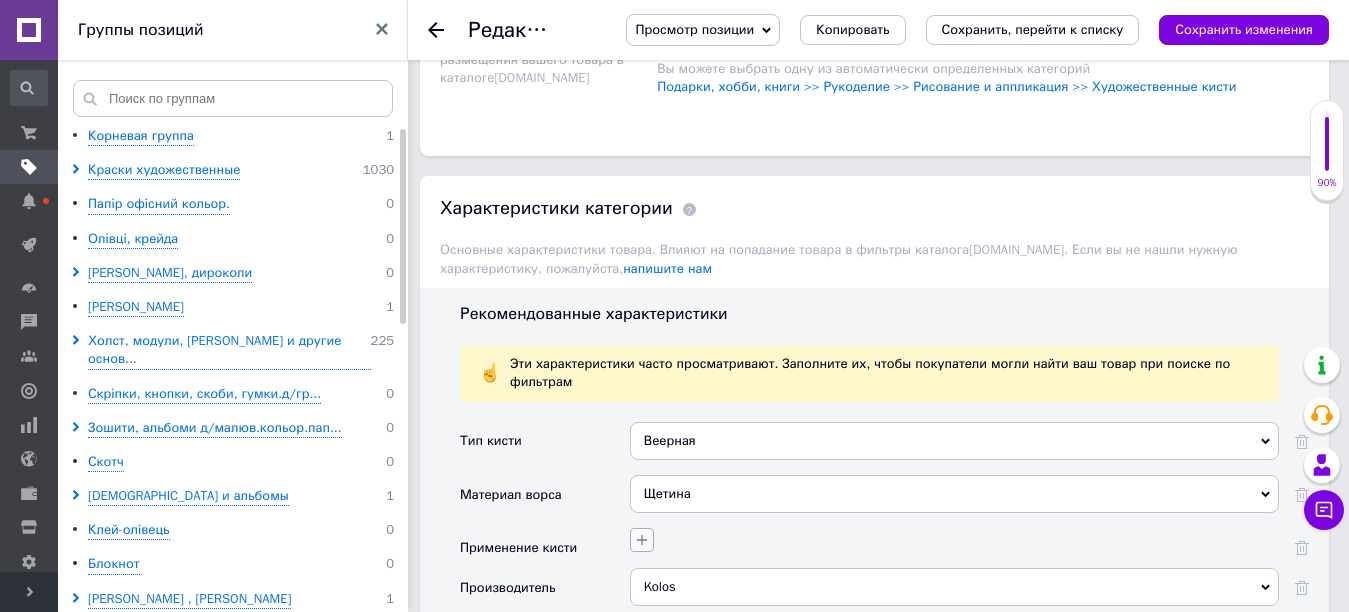 click 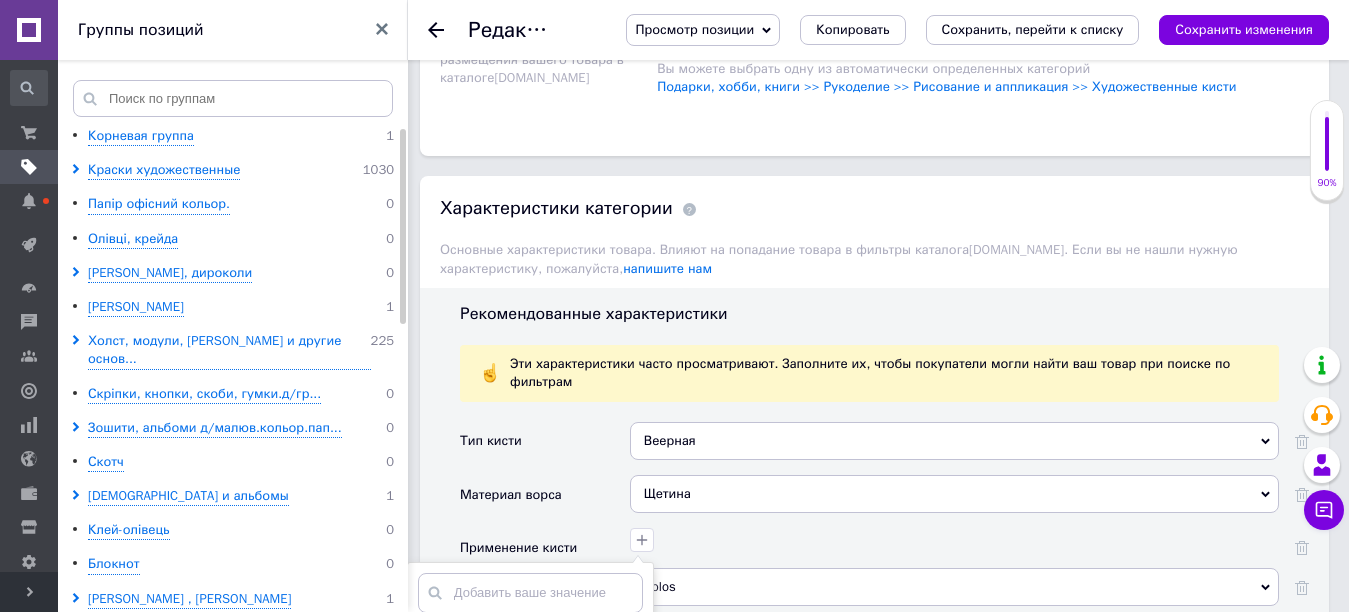 scroll, scrollTop: 1700, scrollLeft: 0, axis: vertical 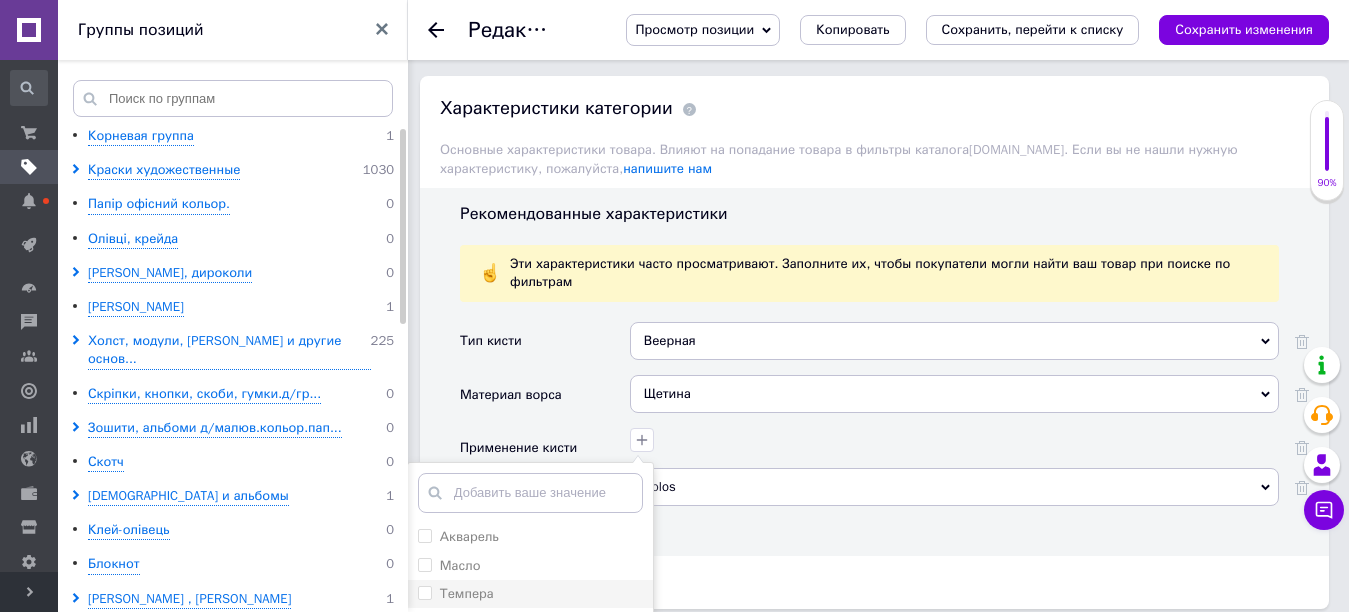 click on "Масло" at bounding box center (424, 564) 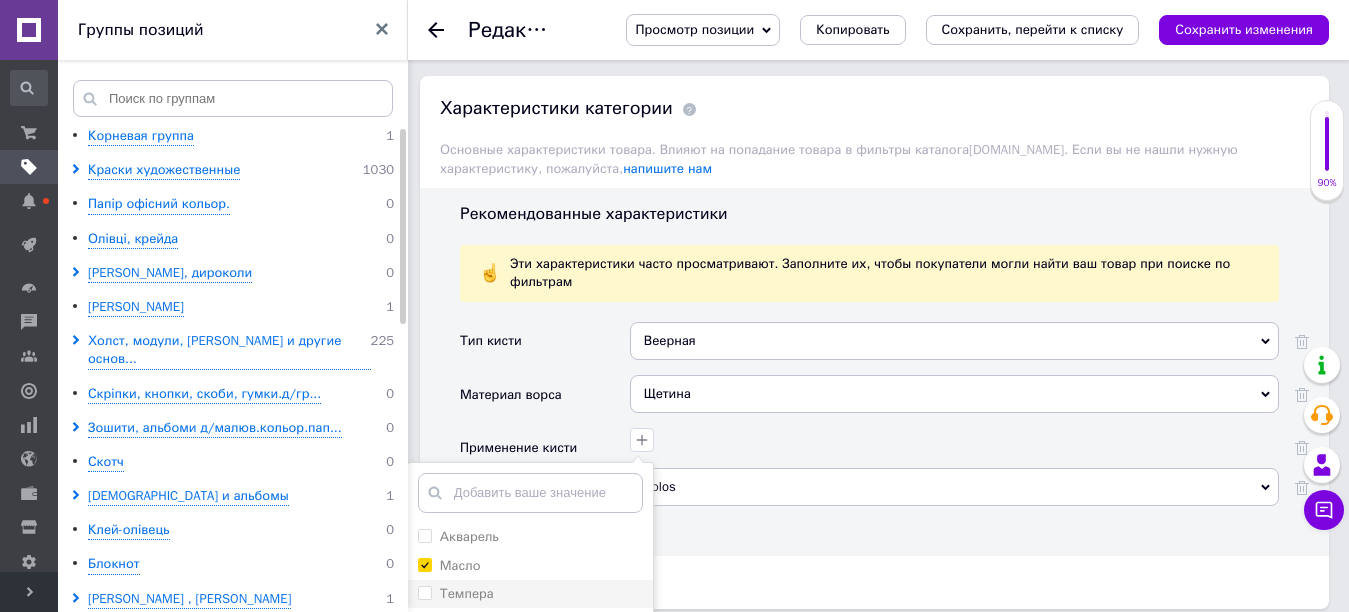 checkbox on "true" 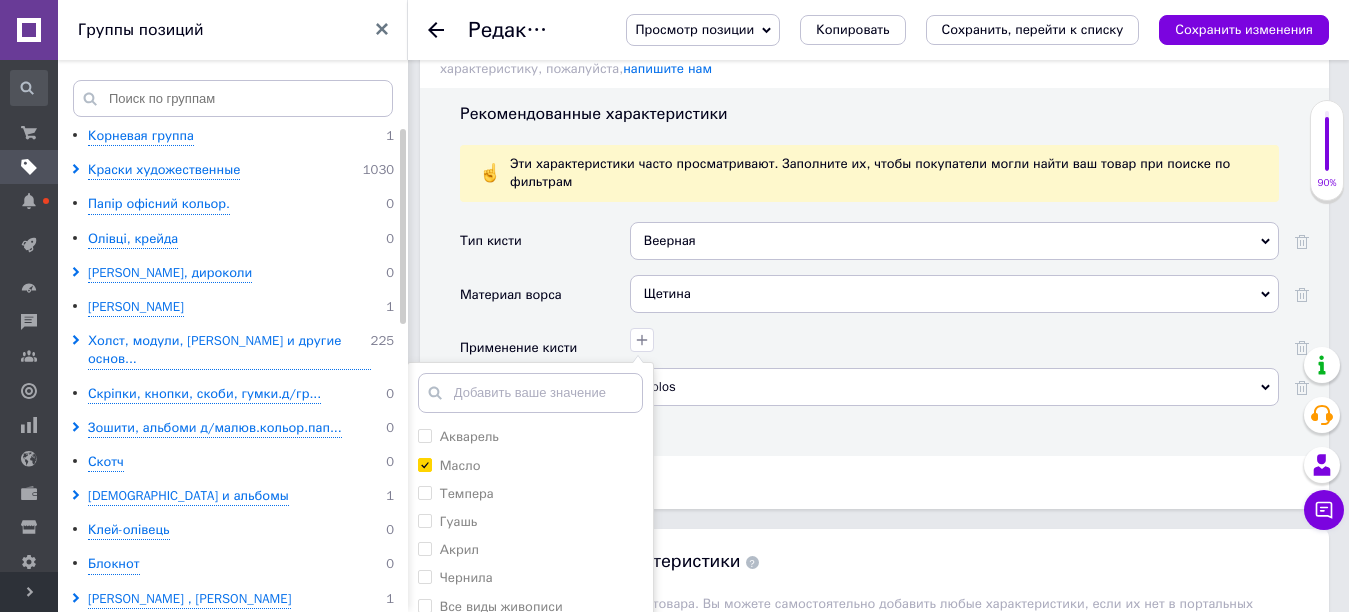 scroll, scrollTop: 1900, scrollLeft: 0, axis: vertical 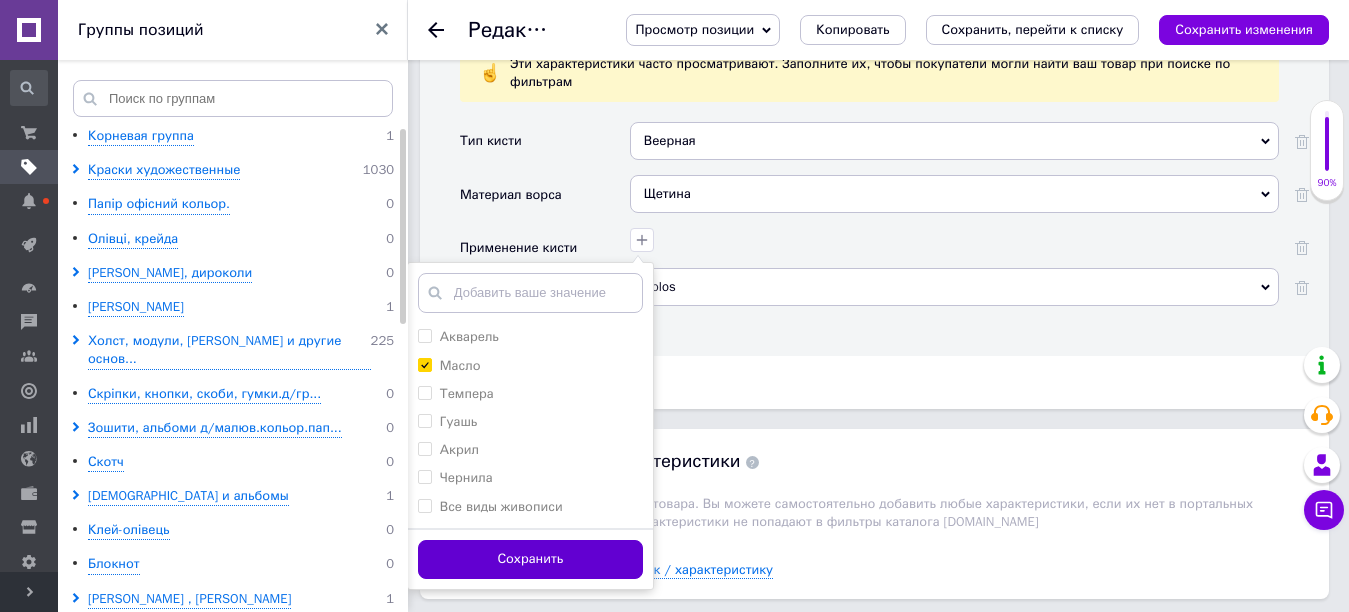click on "Сохранить" at bounding box center (530, 559) 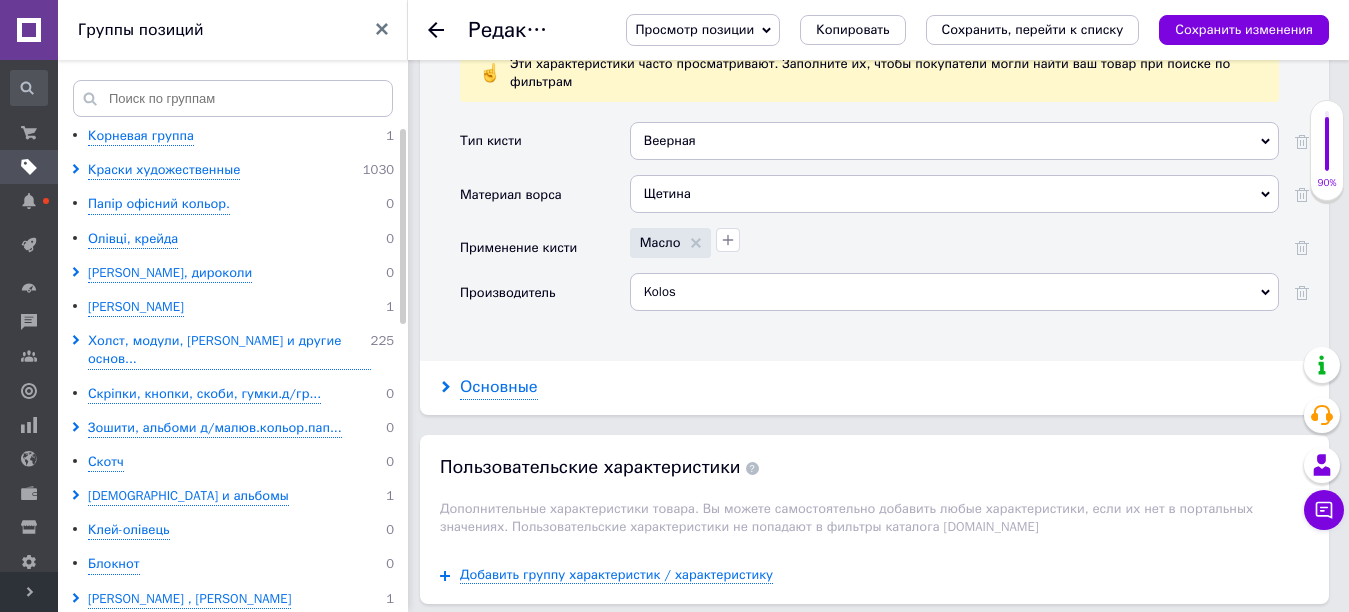 click on "Основные" at bounding box center [499, 387] 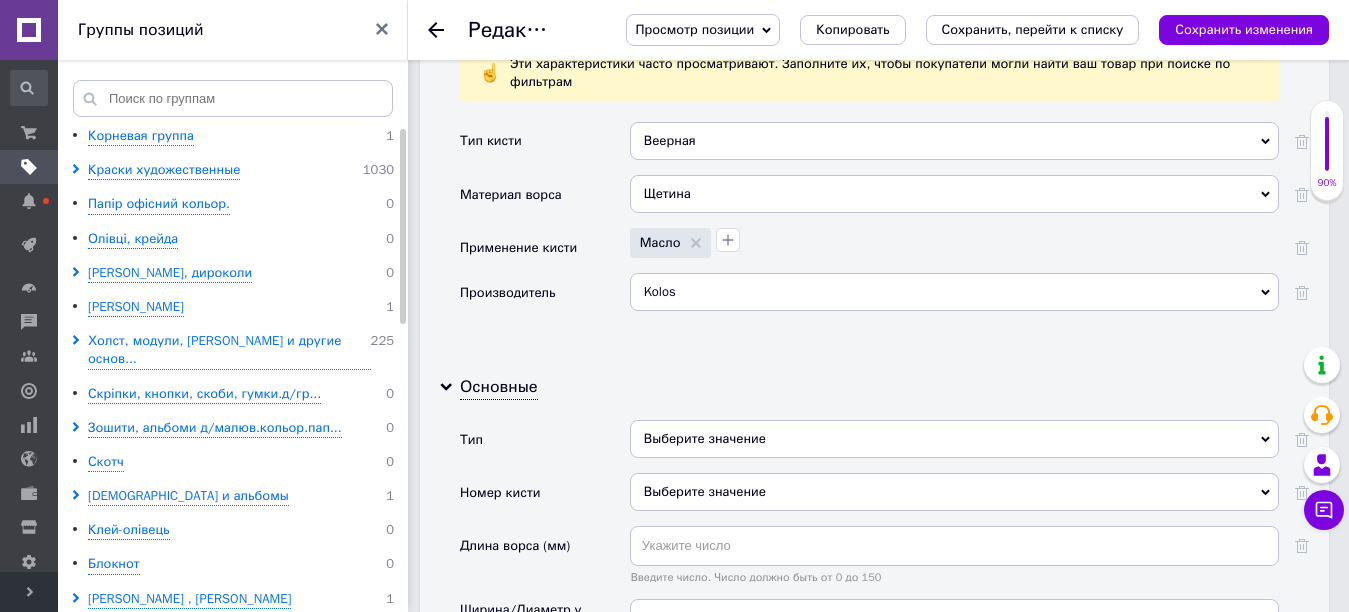 click on "Выберите значение" at bounding box center [954, 439] 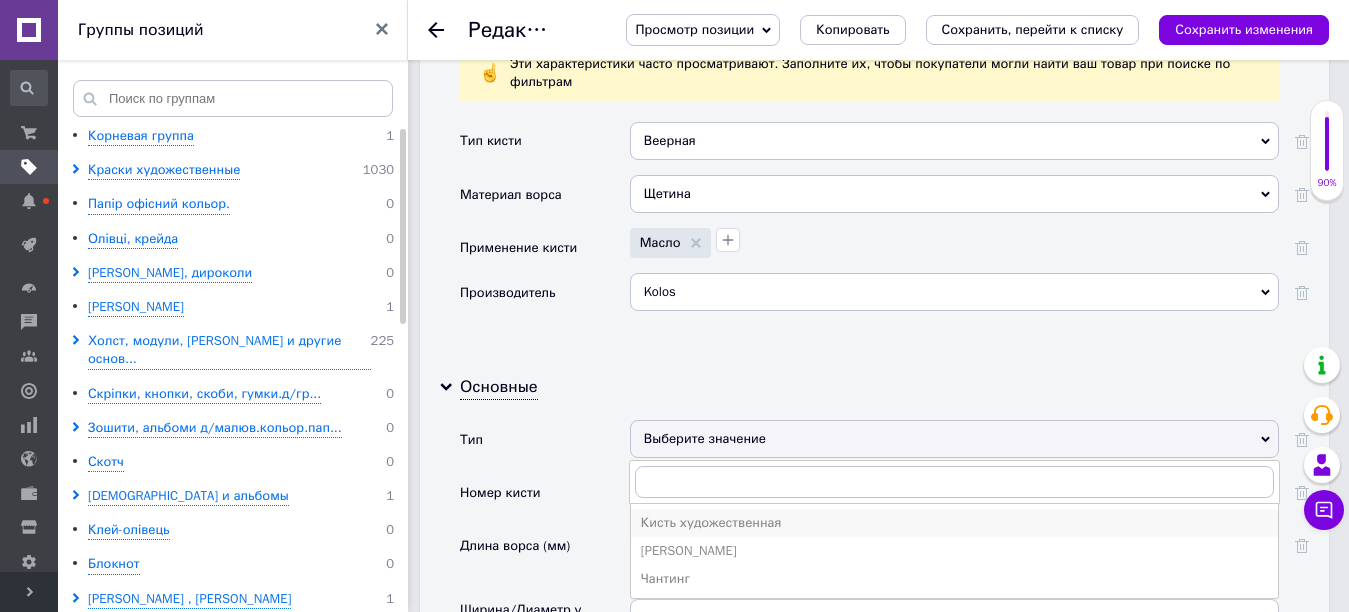 click on "Кисть художественная" at bounding box center [954, 523] 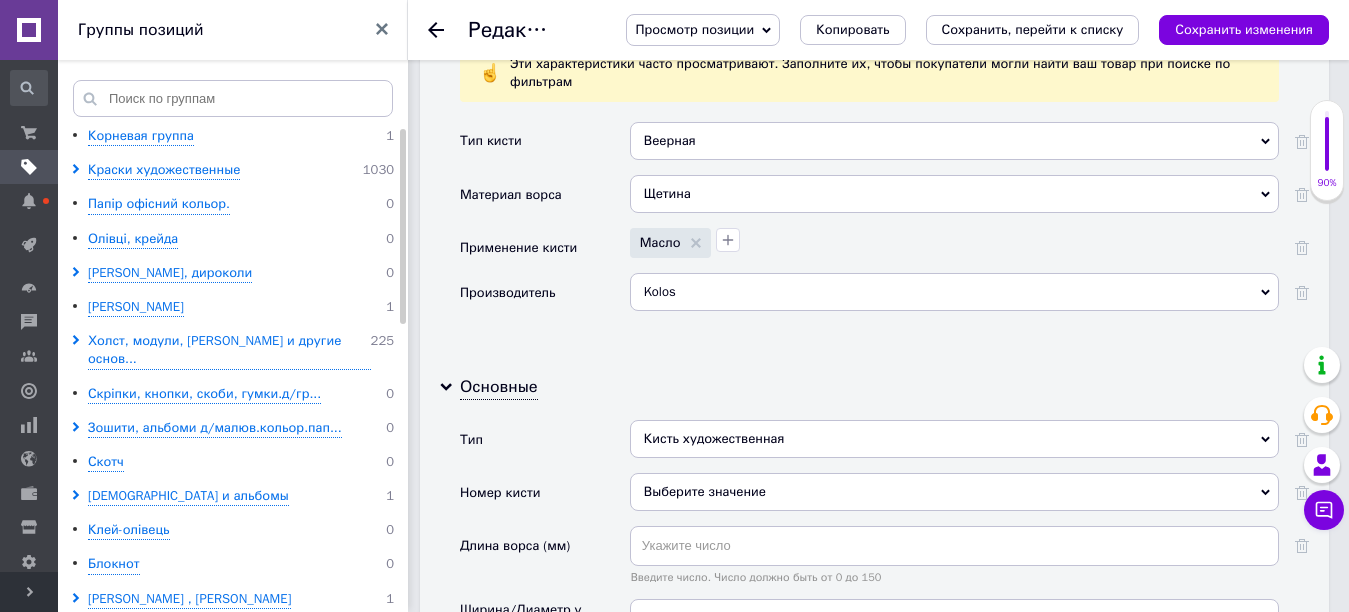 click 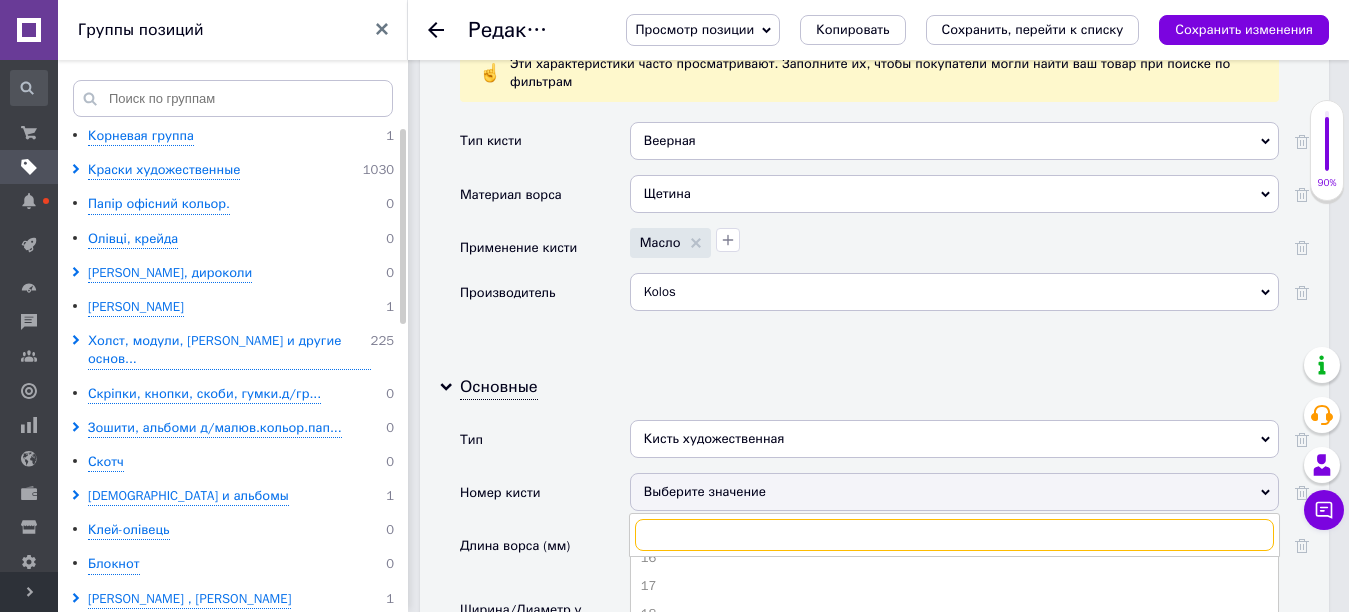 scroll, scrollTop: 360, scrollLeft: 0, axis: vertical 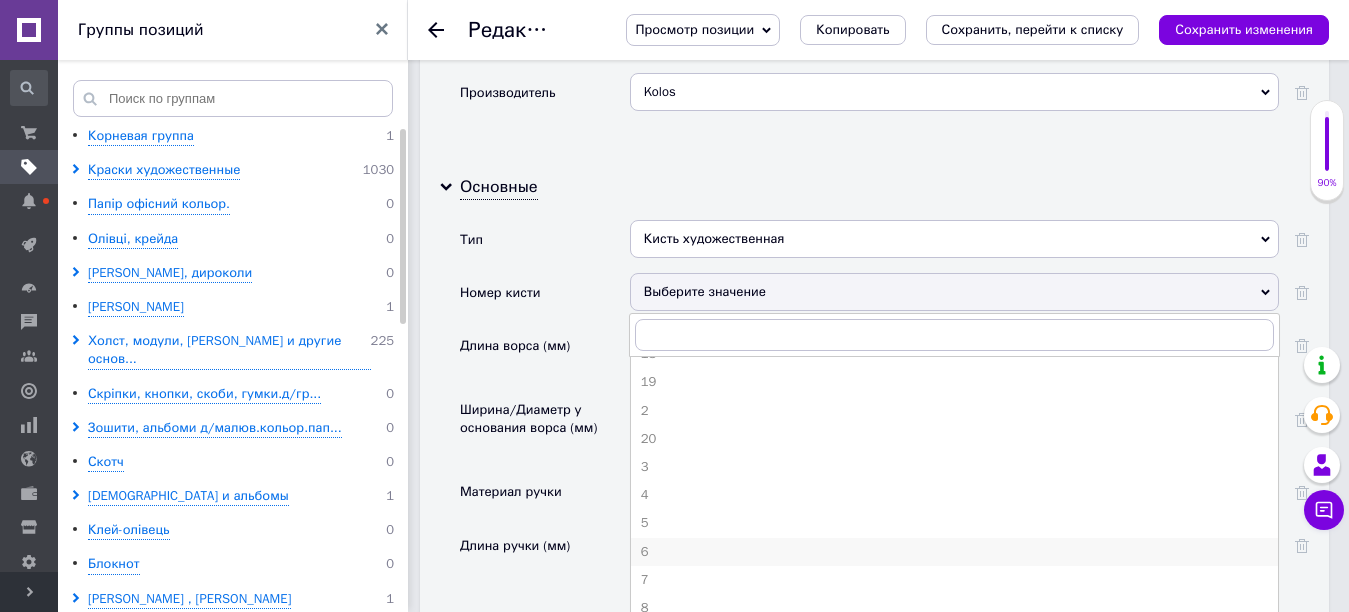click on "6" at bounding box center [954, 552] 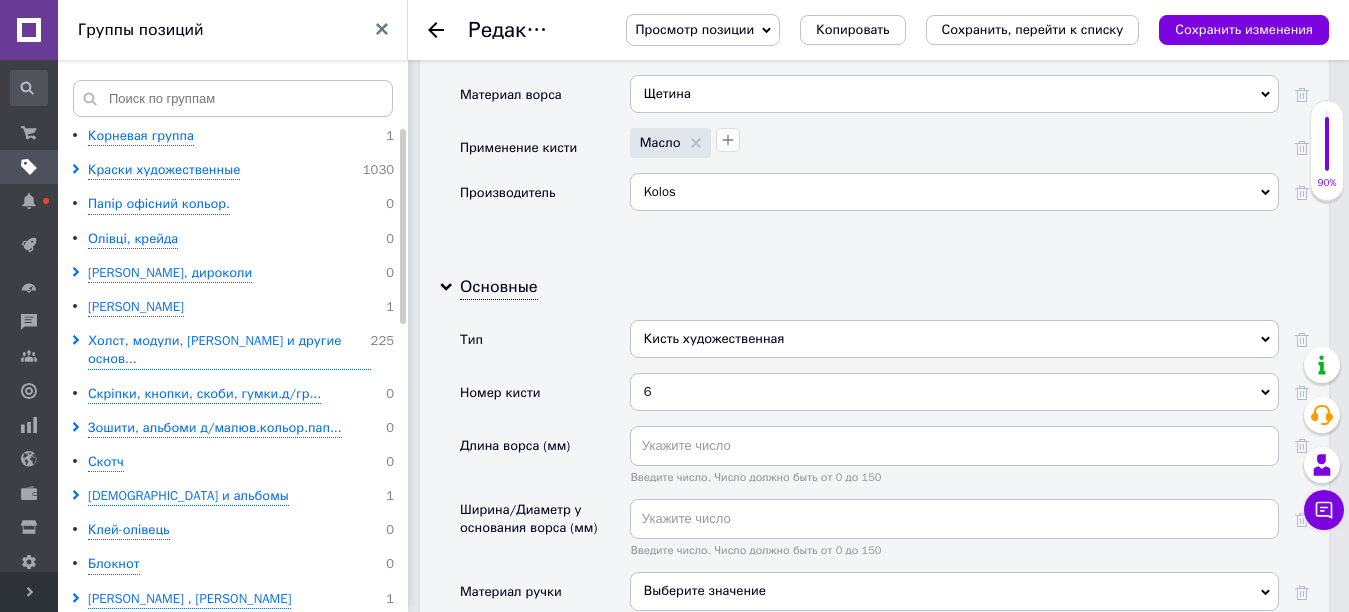scroll, scrollTop: 2100, scrollLeft: 0, axis: vertical 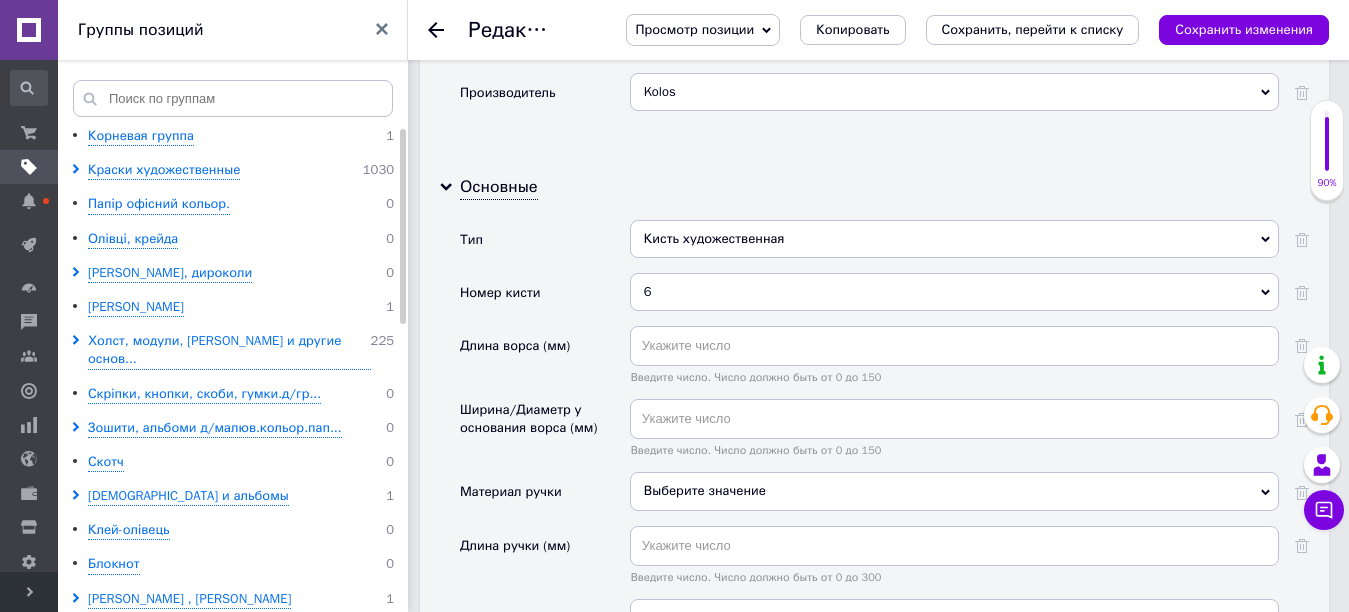 click 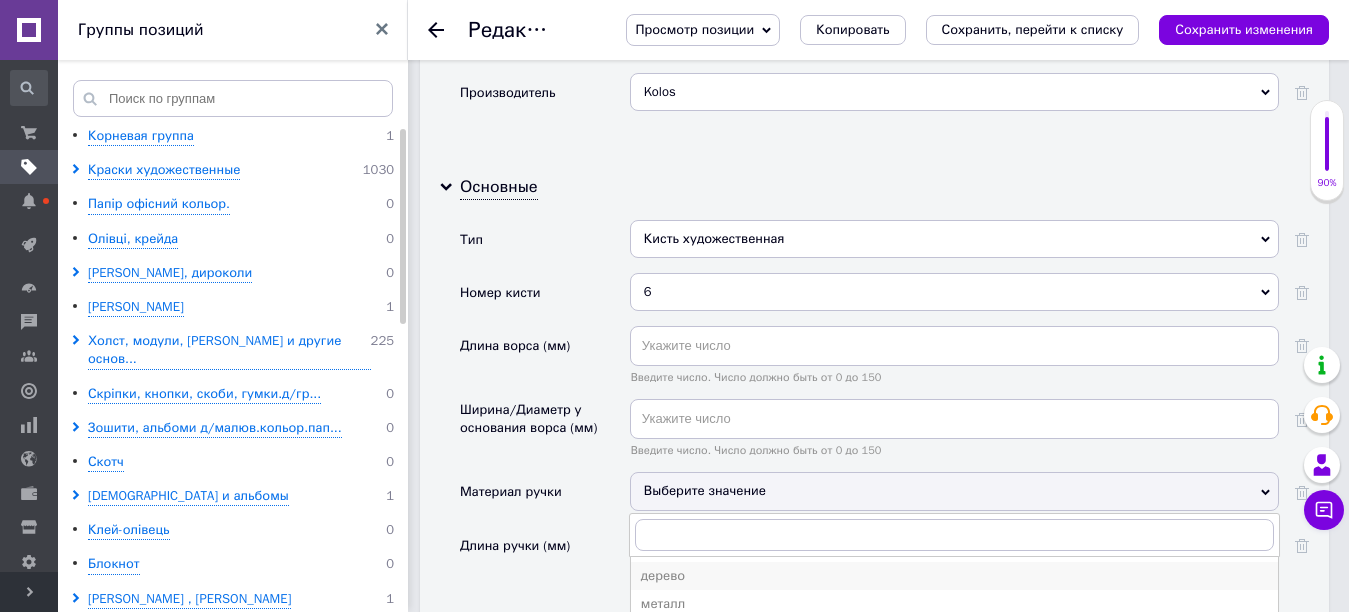 click on "дерево" at bounding box center [954, 576] 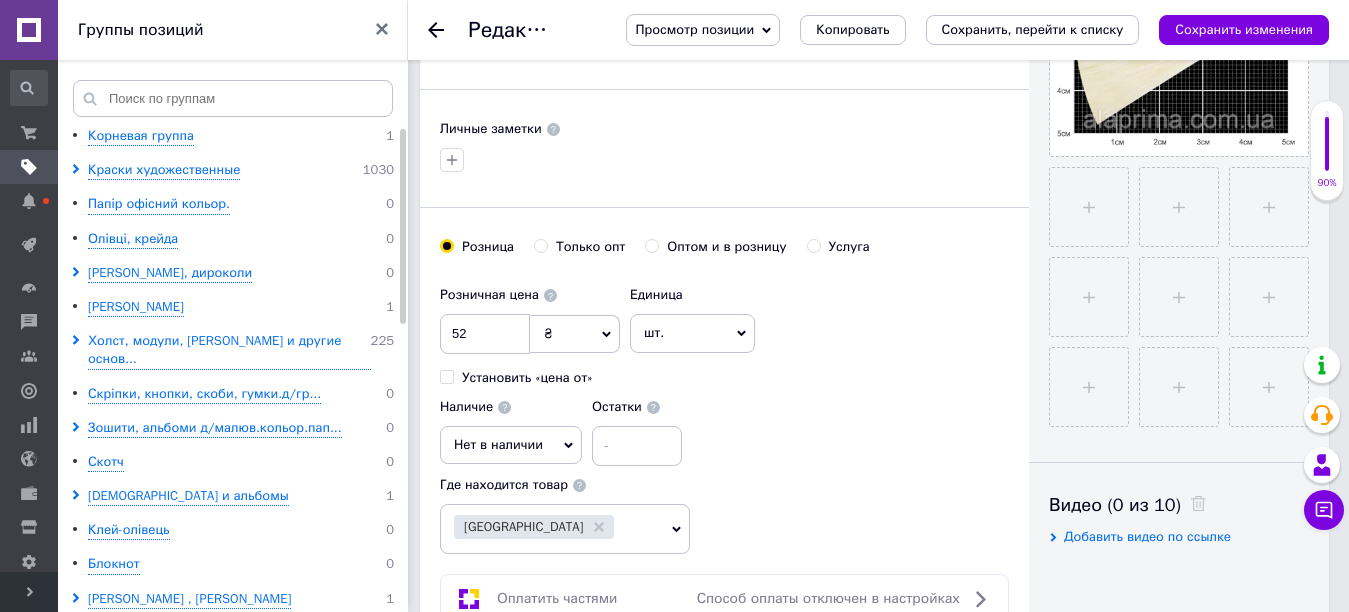 scroll, scrollTop: 200, scrollLeft: 0, axis: vertical 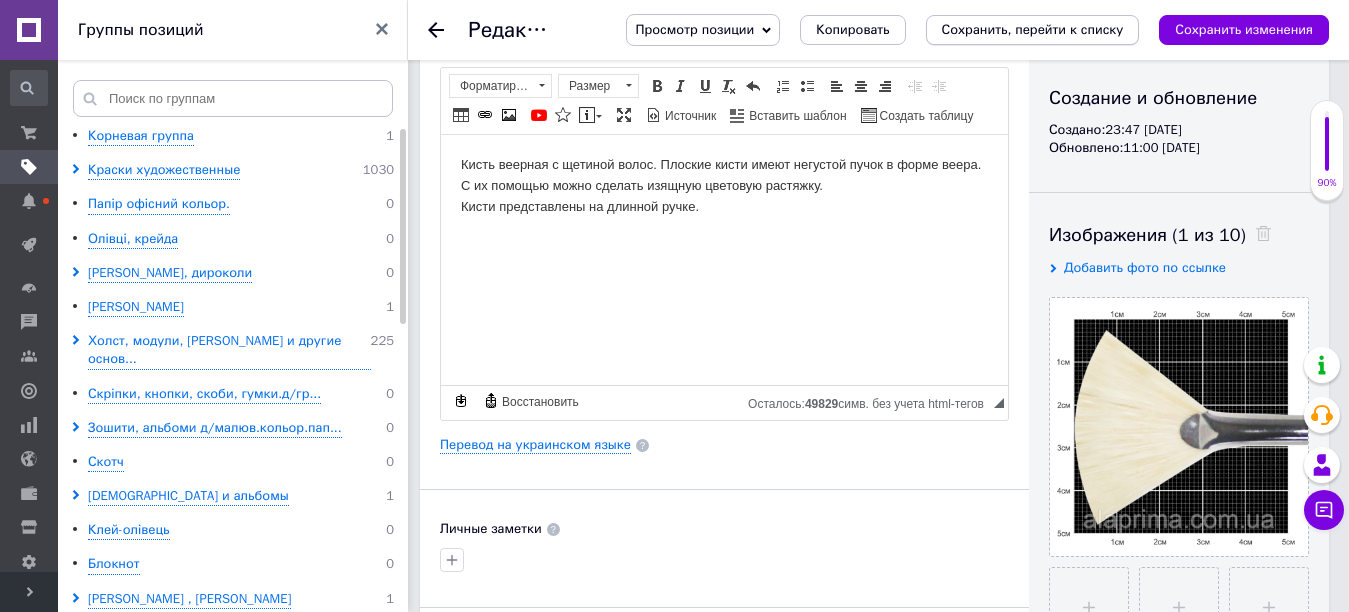 click on "Сохранить, перейти к списку" at bounding box center (1033, 29) 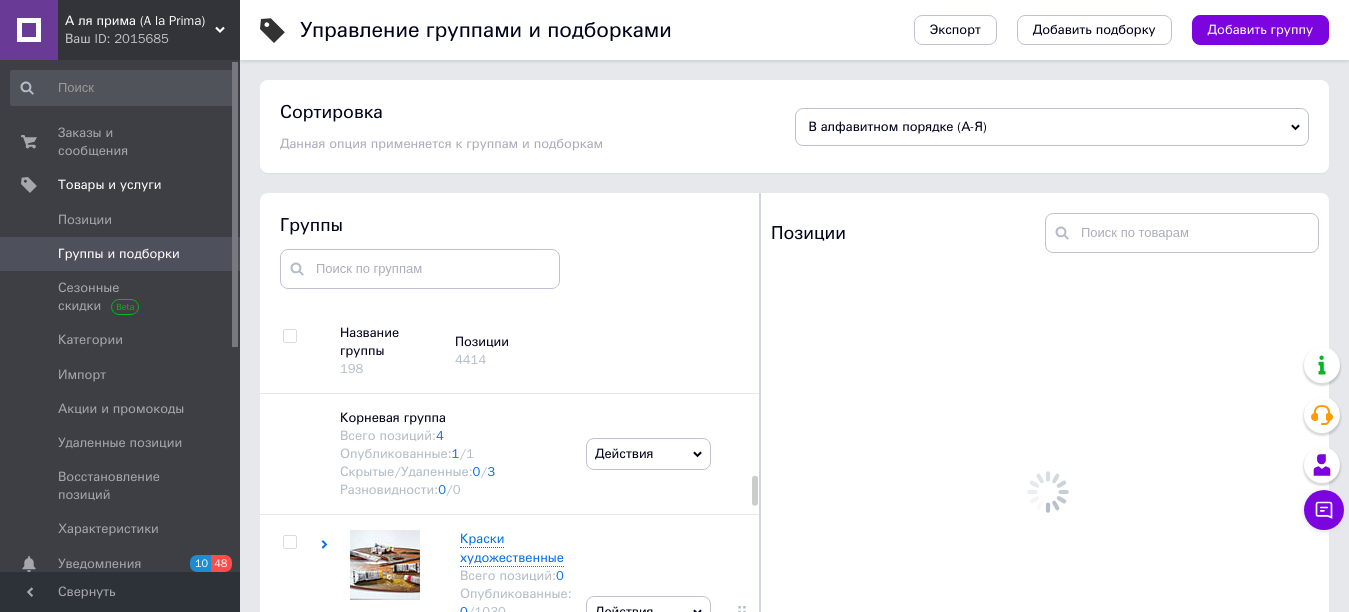 scroll, scrollTop: 113, scrollLeft: 0, axis: vertical 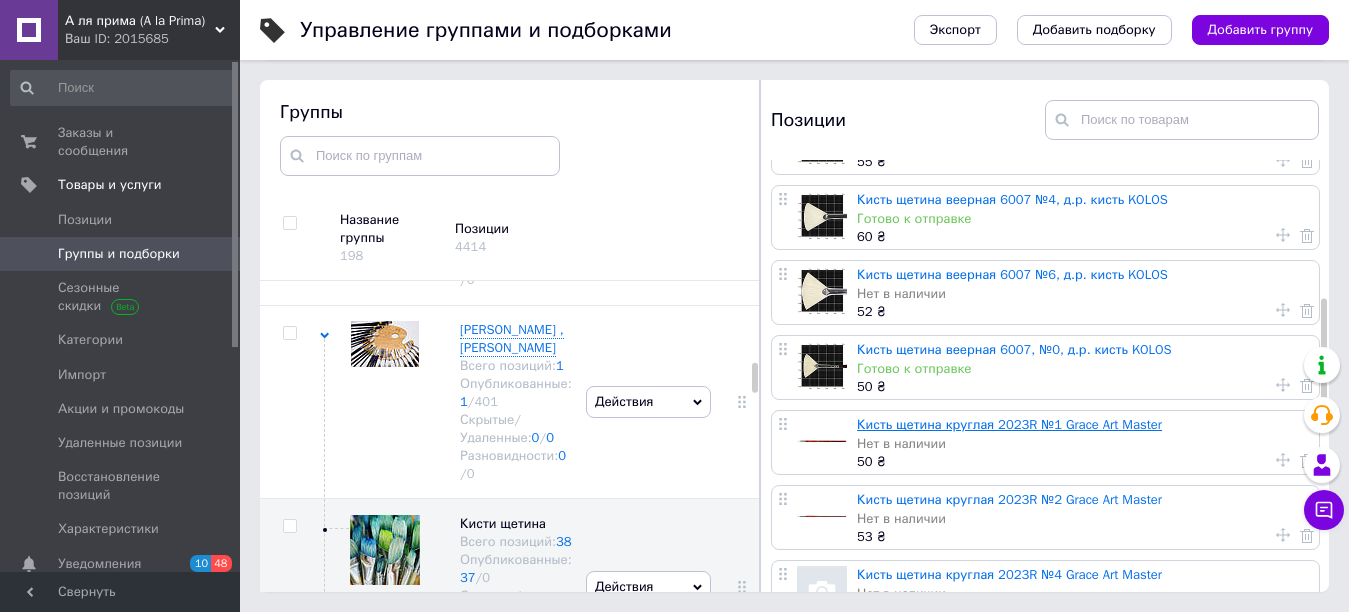 click on "Кисть щетина круглая 2023R №1 Grace Art Master" at bounding box center [1009, 424] 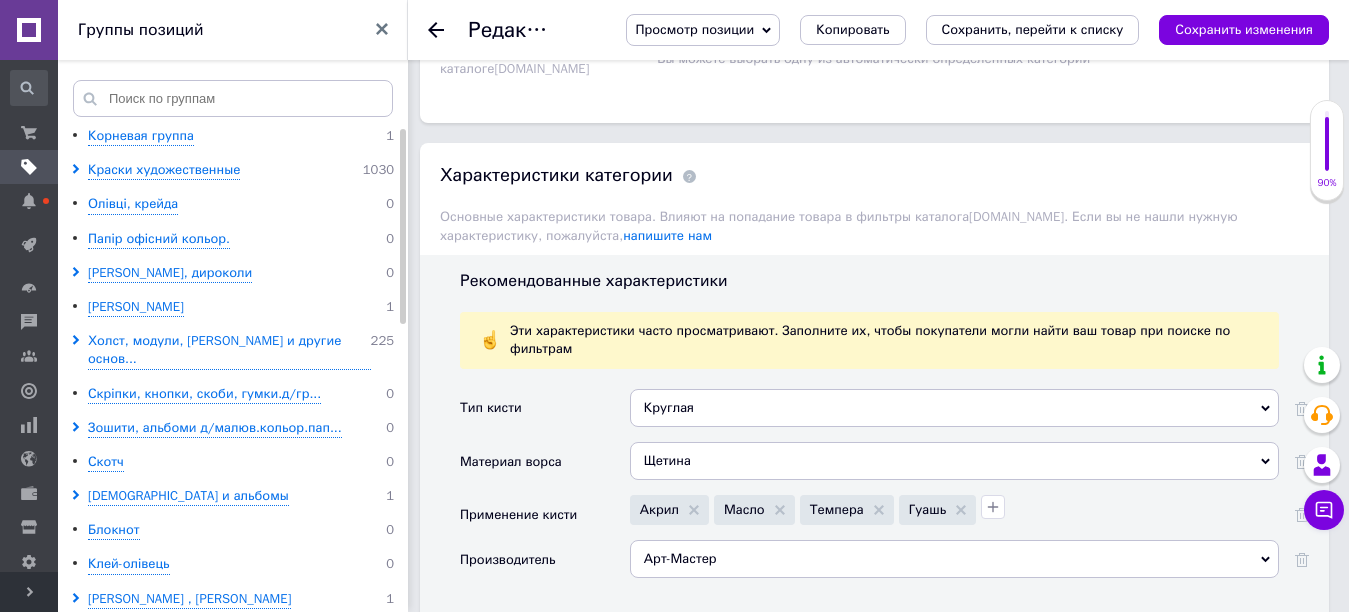 scroll, scrollTop: 1800, scrollLeft: 0, axis: vertical 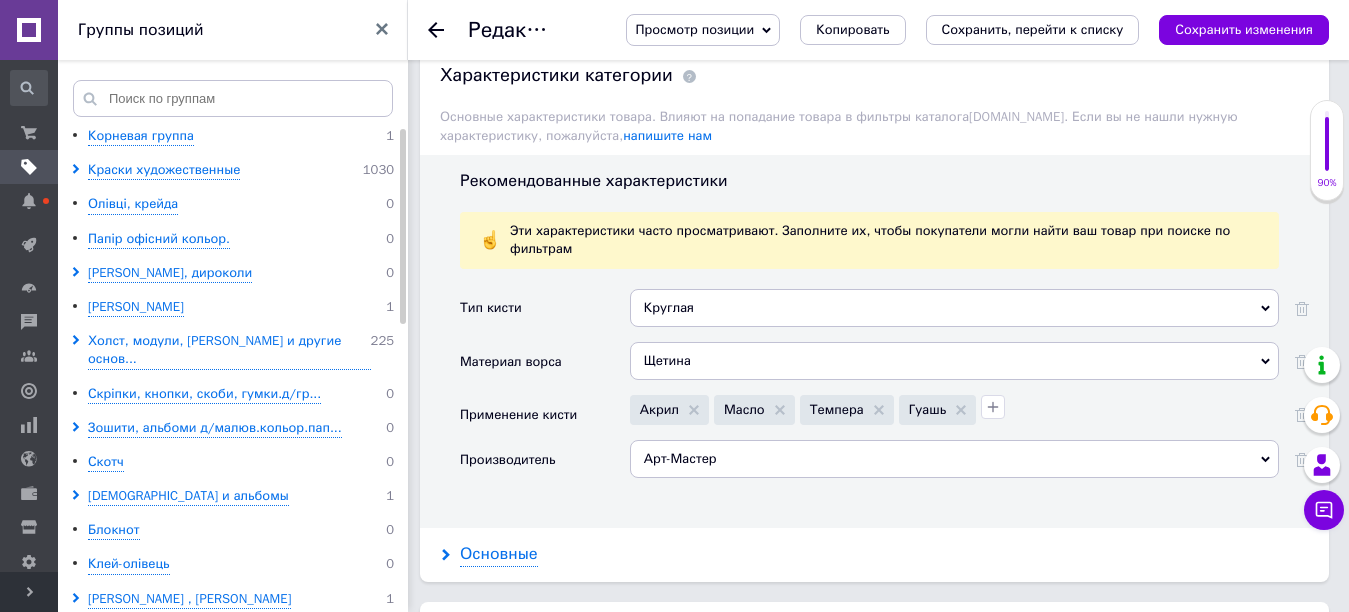click on "Основные" at bounding box center (499, 554) 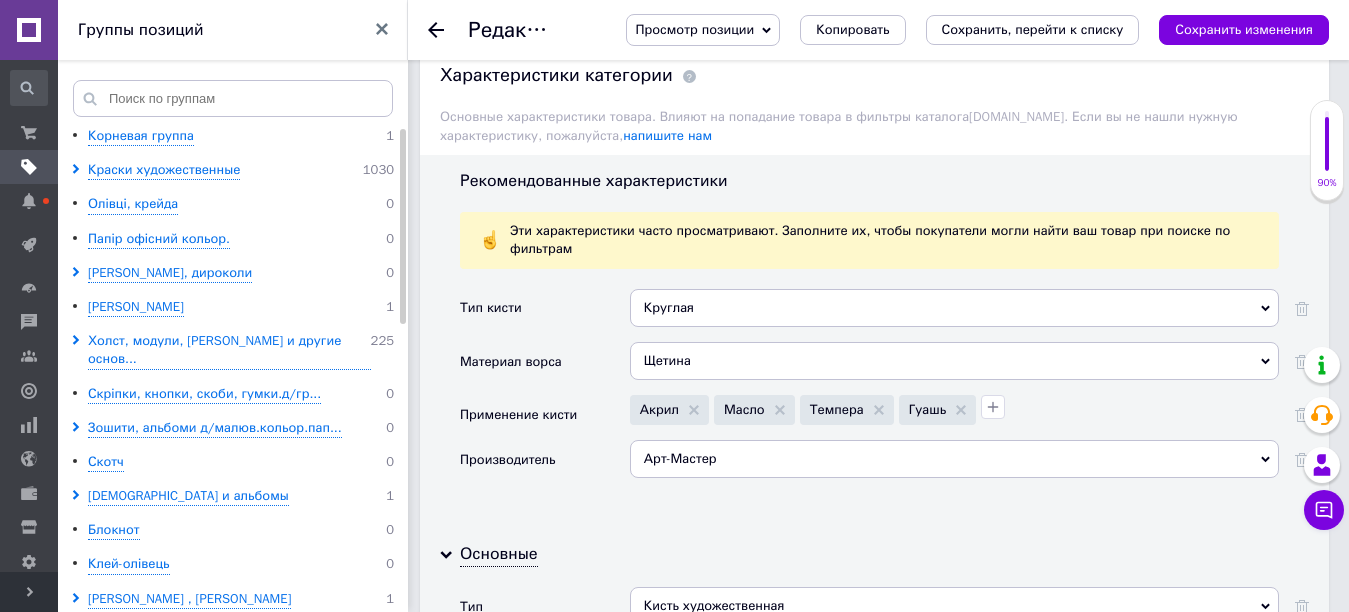 scroll, scrollTop: 1900, scrollLeft: 0, axis: vertical 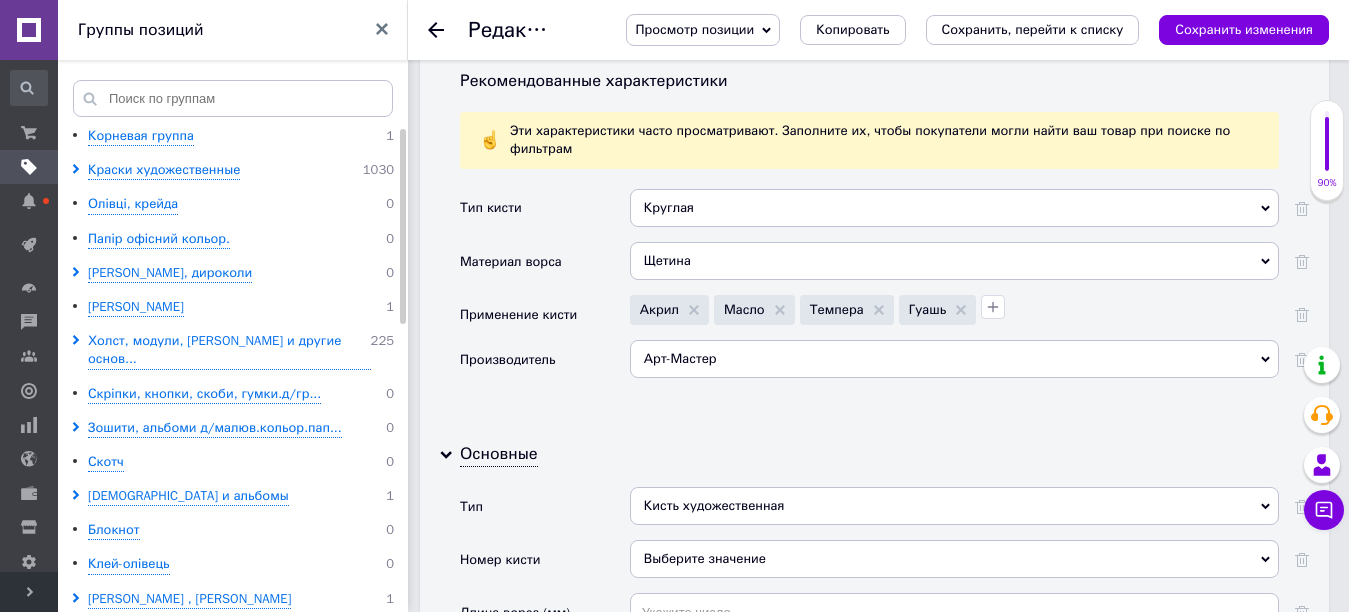 click 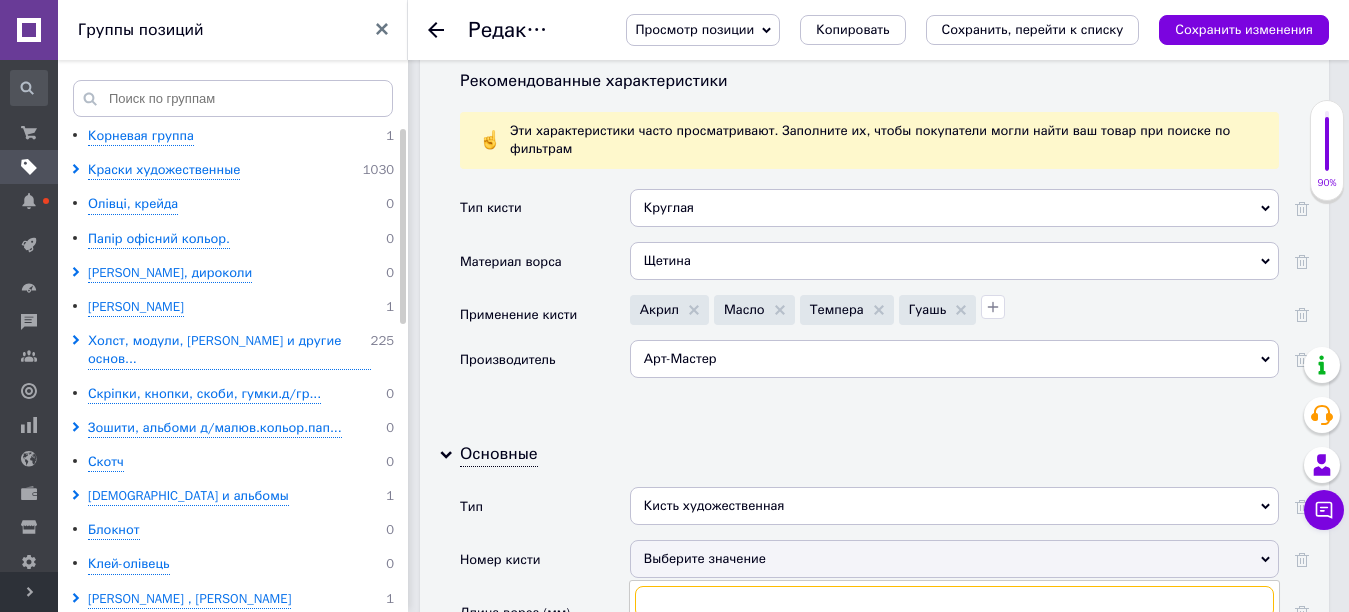 scroll, scrollTop: 2000, scrollLeft: 0, axis: vertical 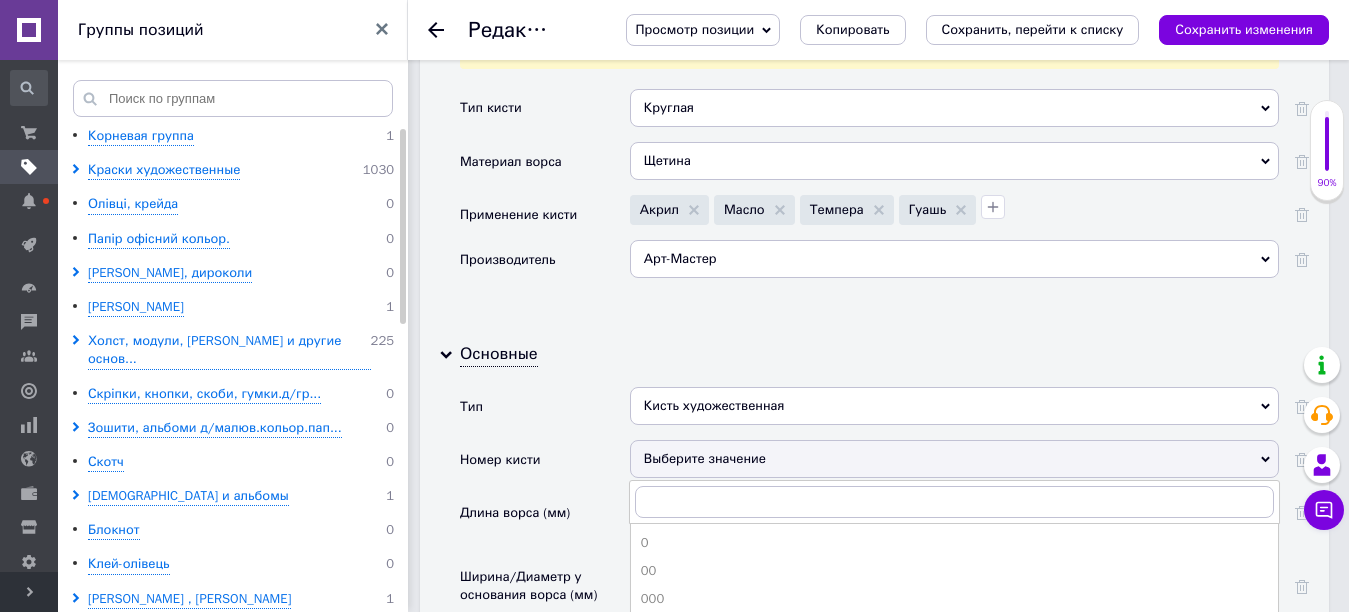 click on "1" at bounding box center (954, 628) 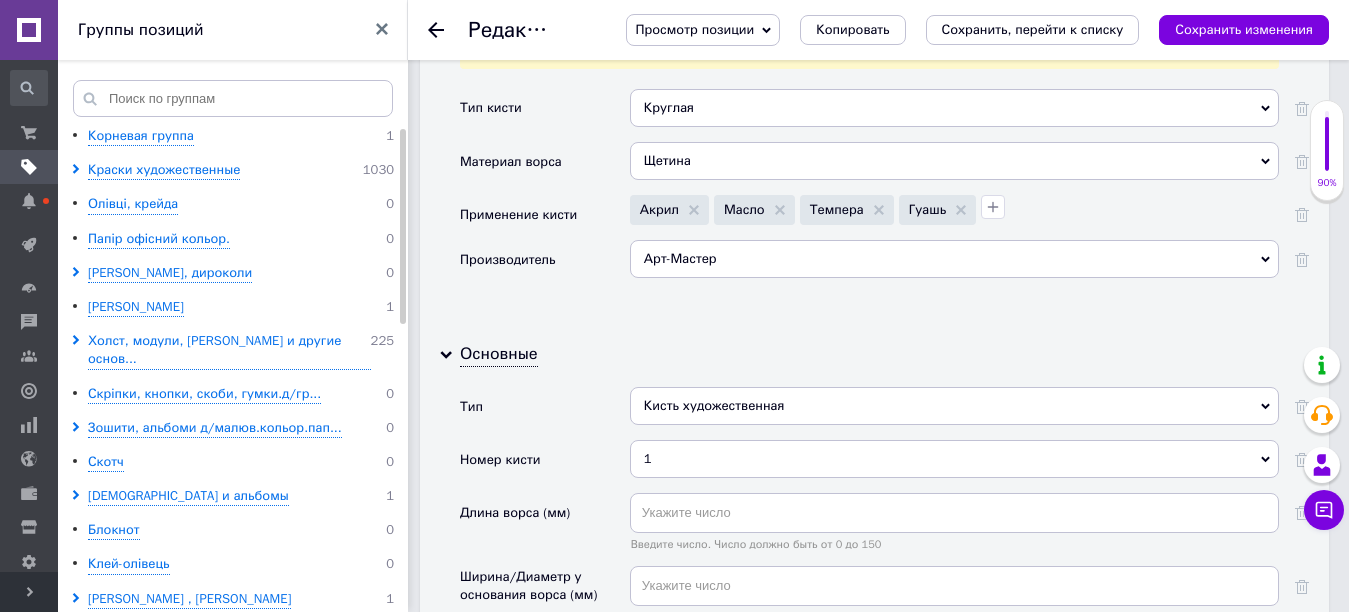 scroll, scrollTop: 2100, scrollLeft: 0, axis: vertical 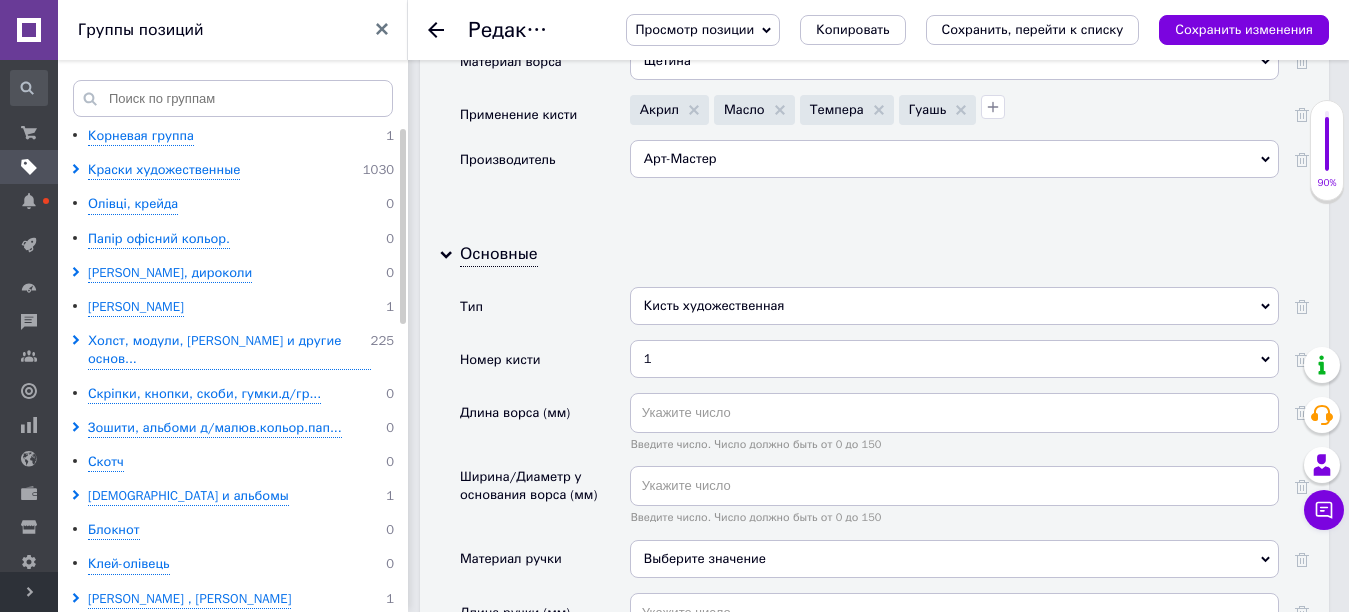 click 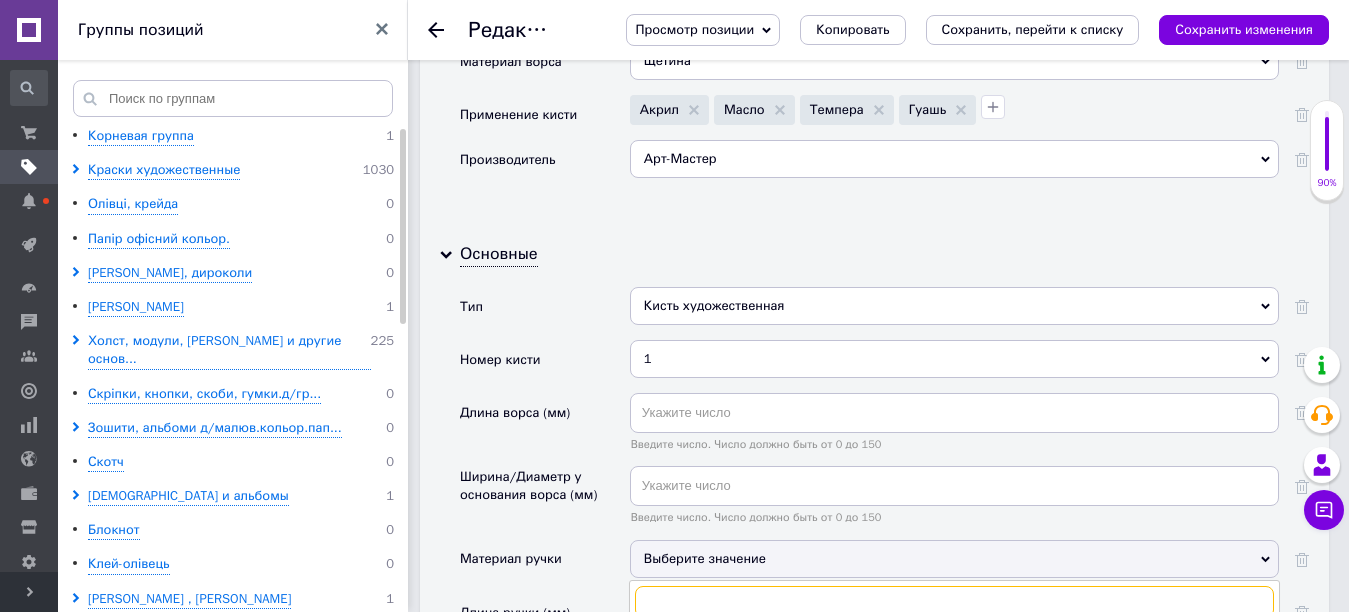 scroll, scrollTop: 2200, scrollLeft: 0, axis: vertical 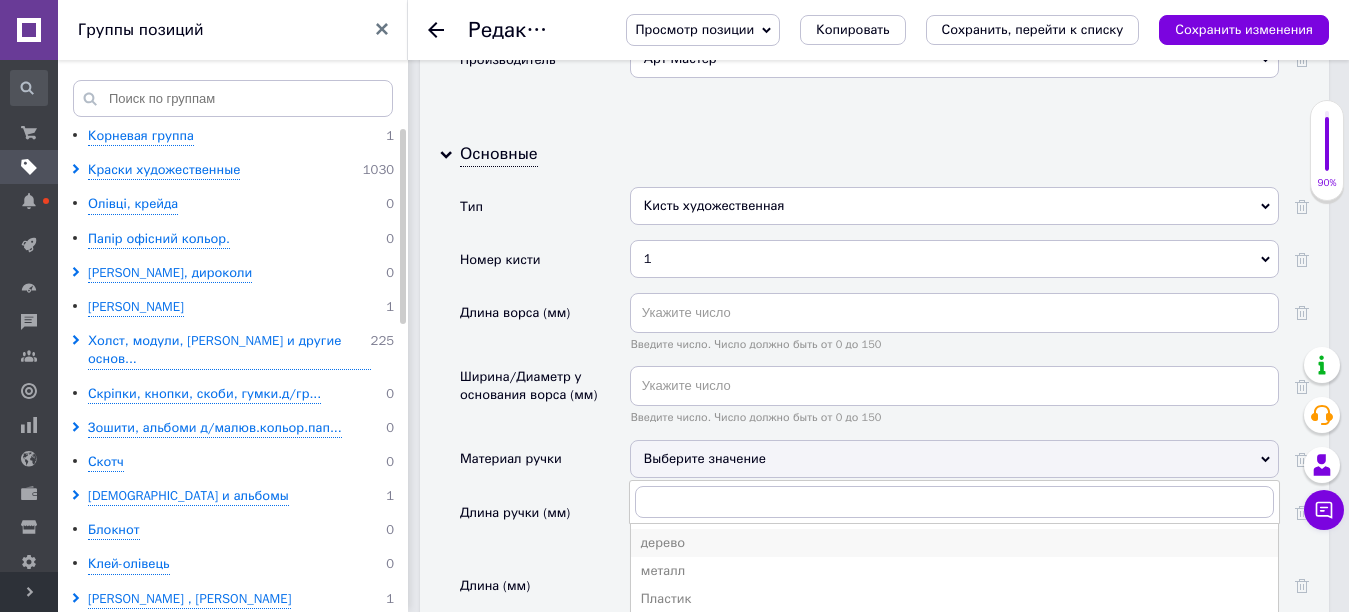 click on "дерево" at bounding box center (954, 543) 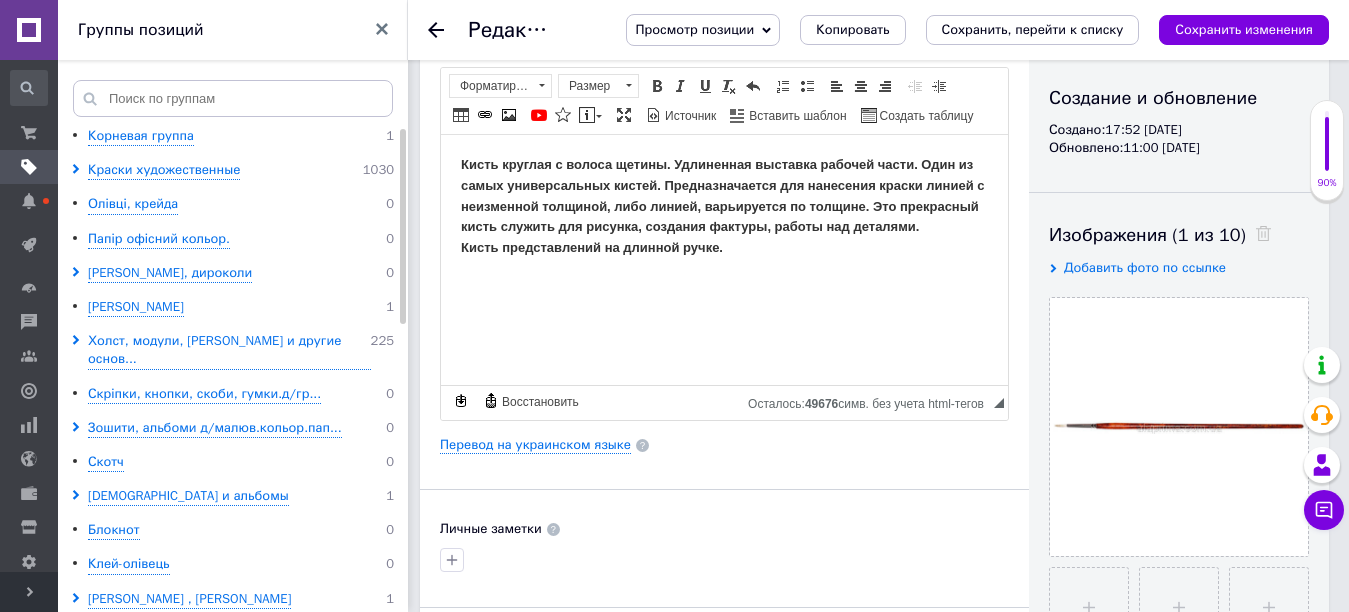 scroll, scrollTop: 0, scrollLeft: 0, axis: both 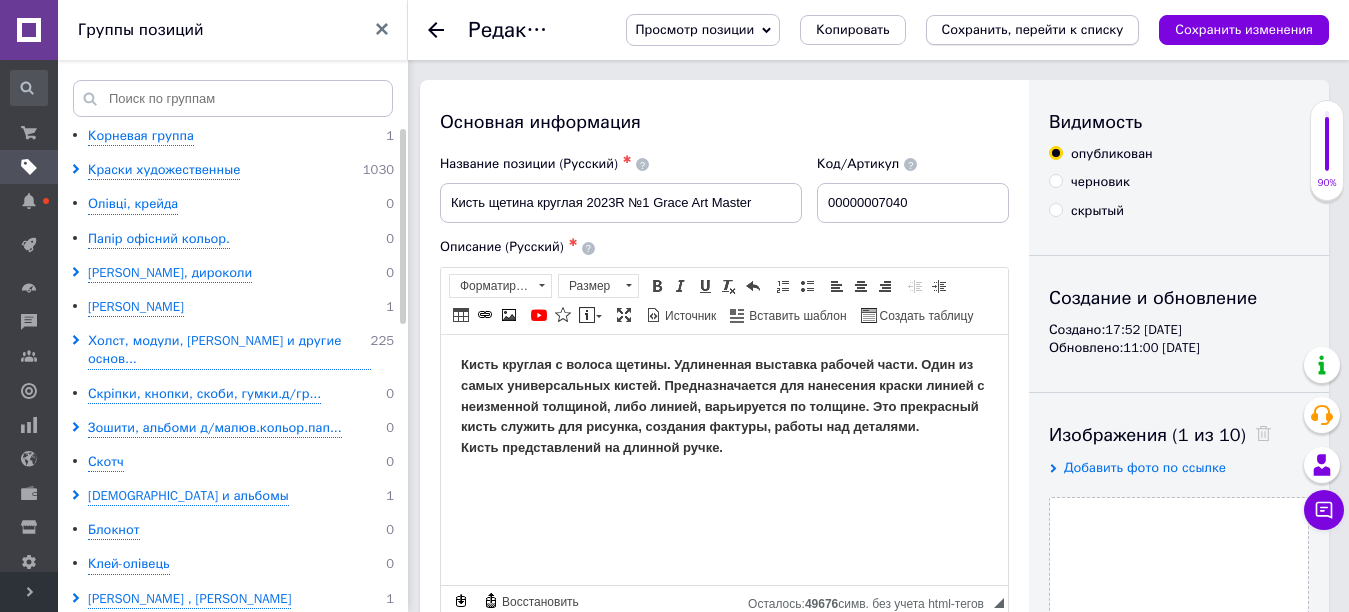 click on "Сохранить, перейти к списку" at bounding box center (1033, 29) 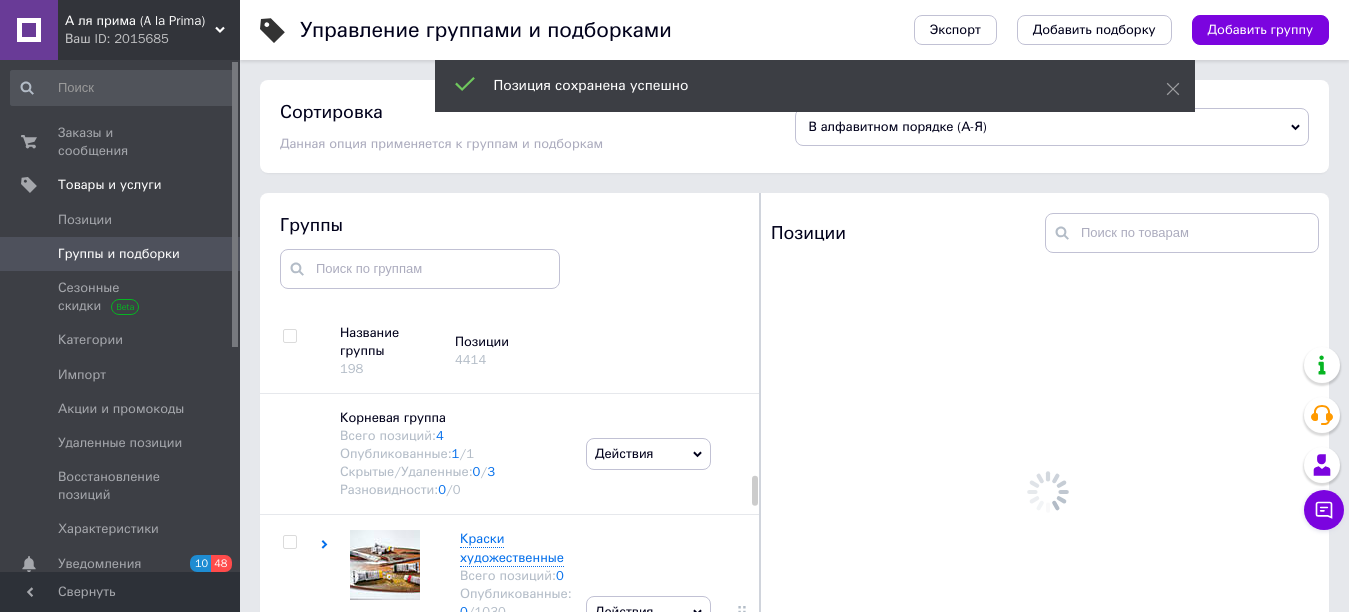 scroll, scrollTop: 113, scrollLeft: 0, axis: vertical 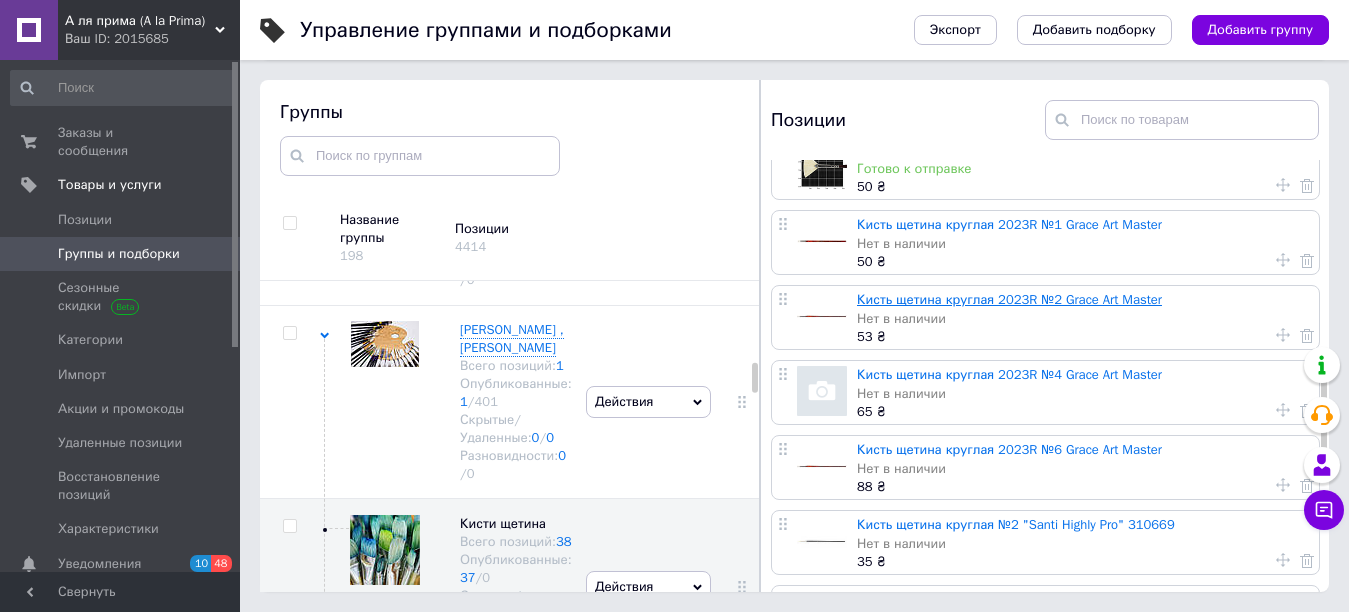 click on "Кисть щетина круглая 2023R №2 Grace Art Master" at bounding box center [1009, 299] 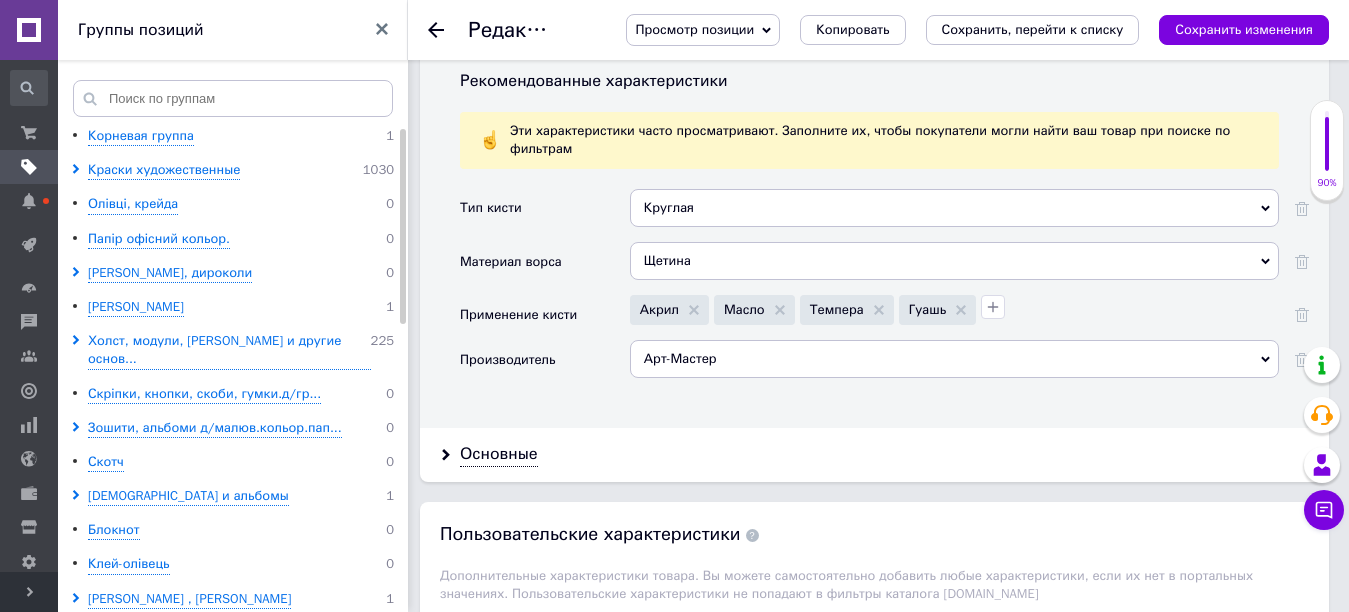 scroll, scrollTop: 2000, scrollLeft: 0, axis: vertical 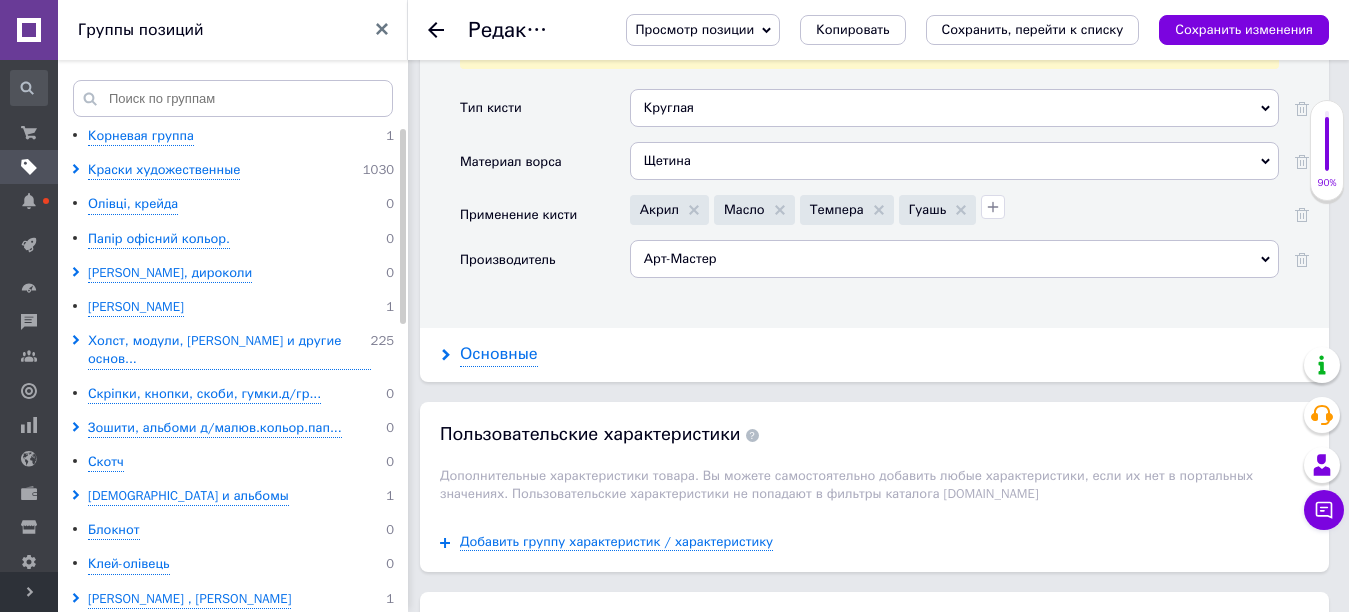 click on "Основные" at bounding box center (499, 354) 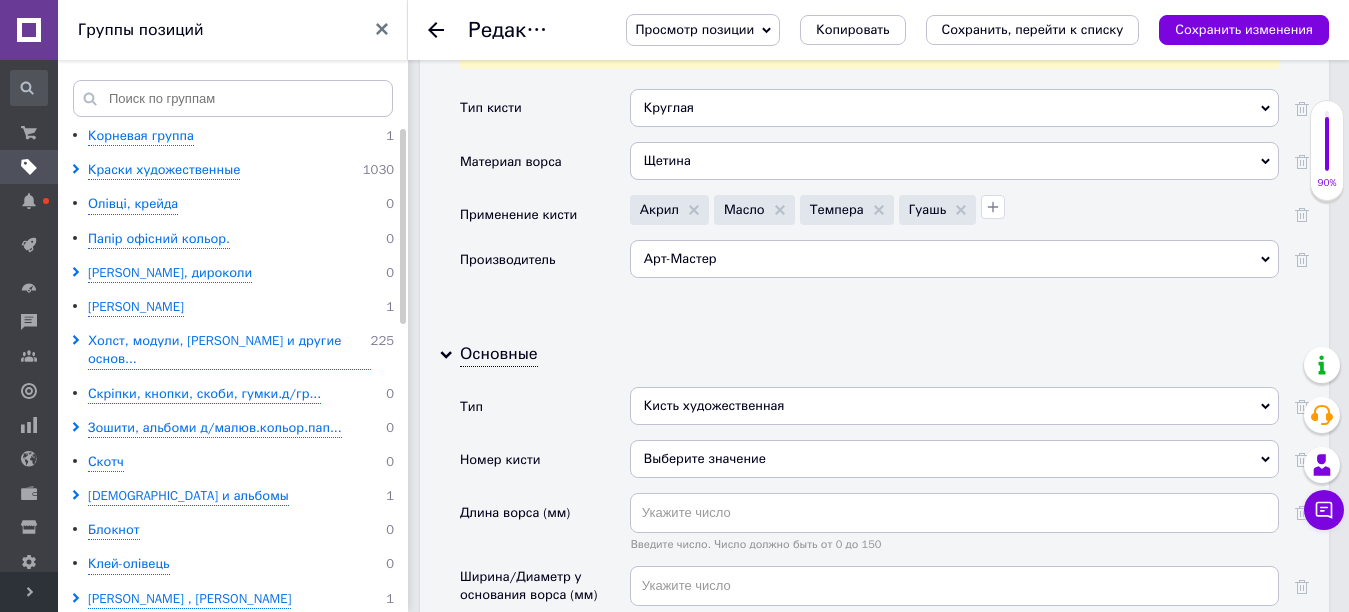 click 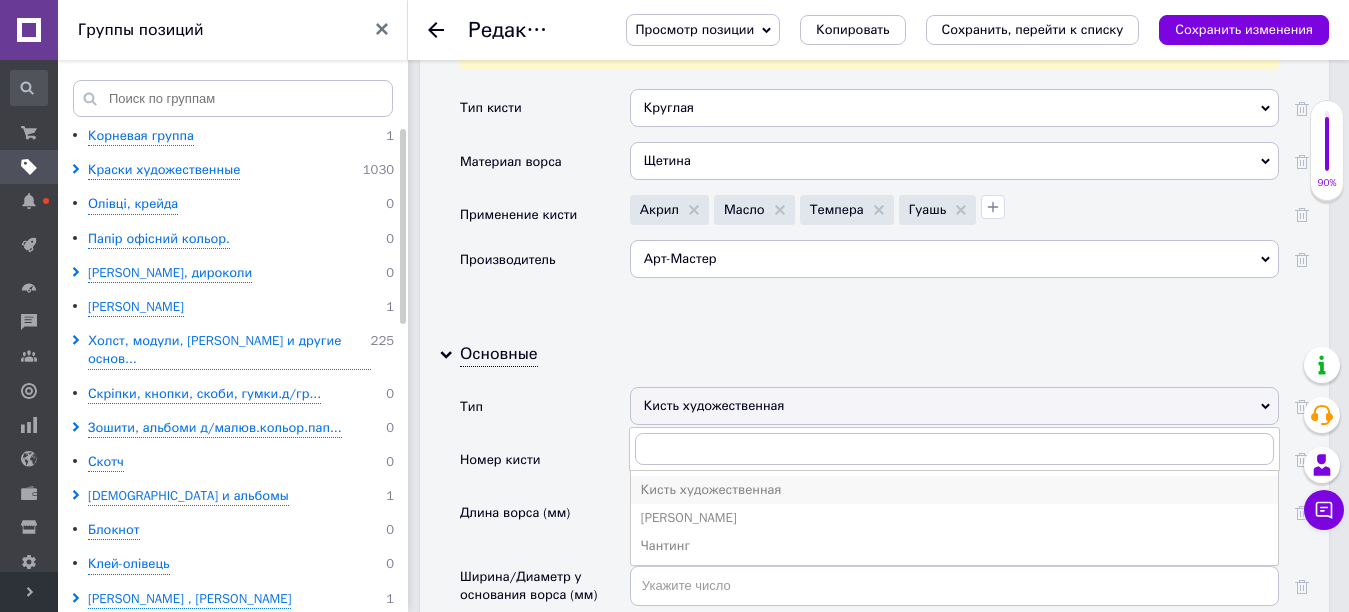 click on "Кисть художественная" at bounding box center (954, 490) 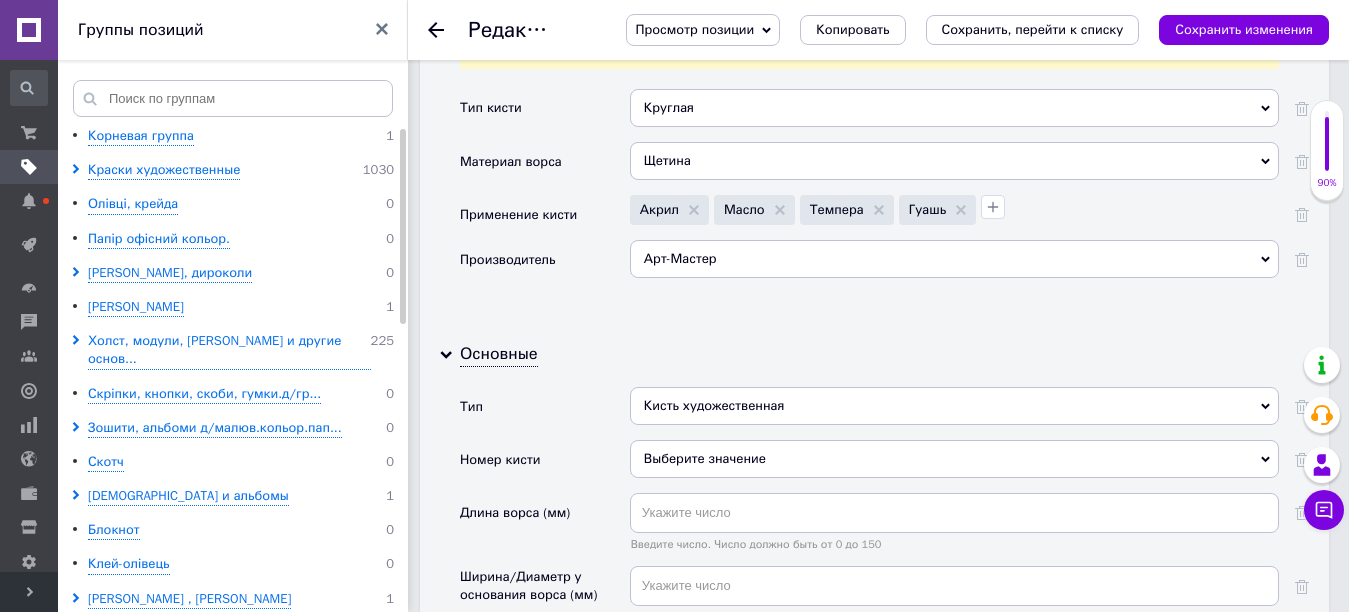click 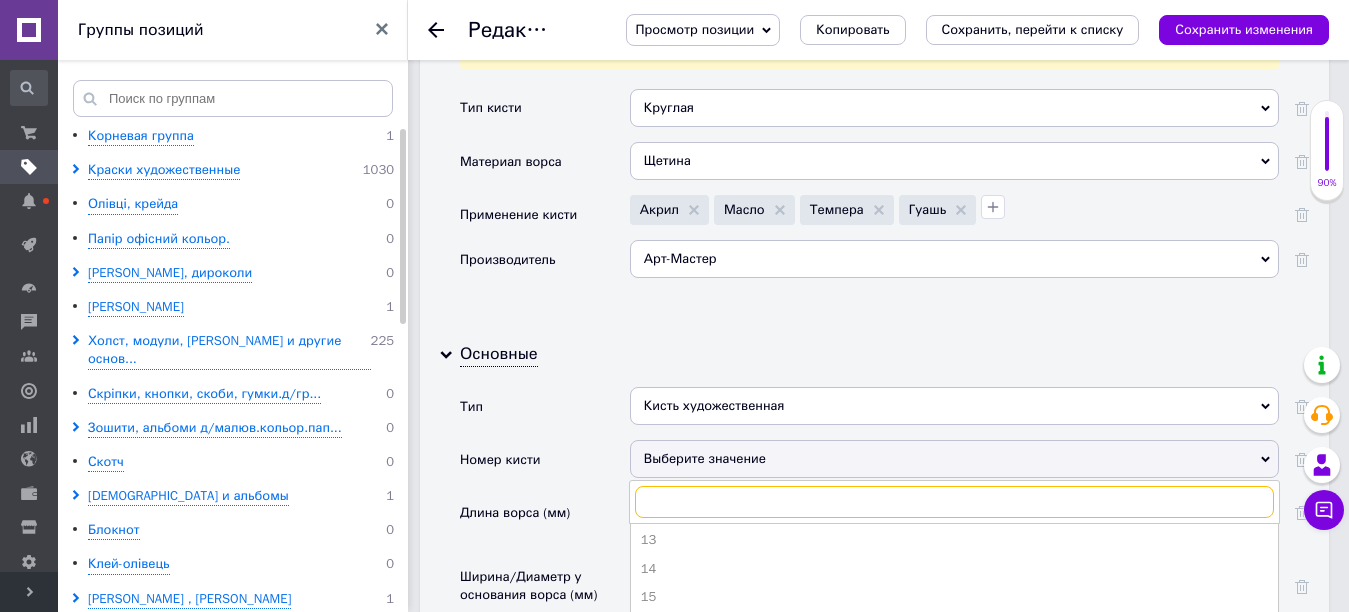 scroll, scrollTop: 360, scrollLeft: 0, axis: vertical 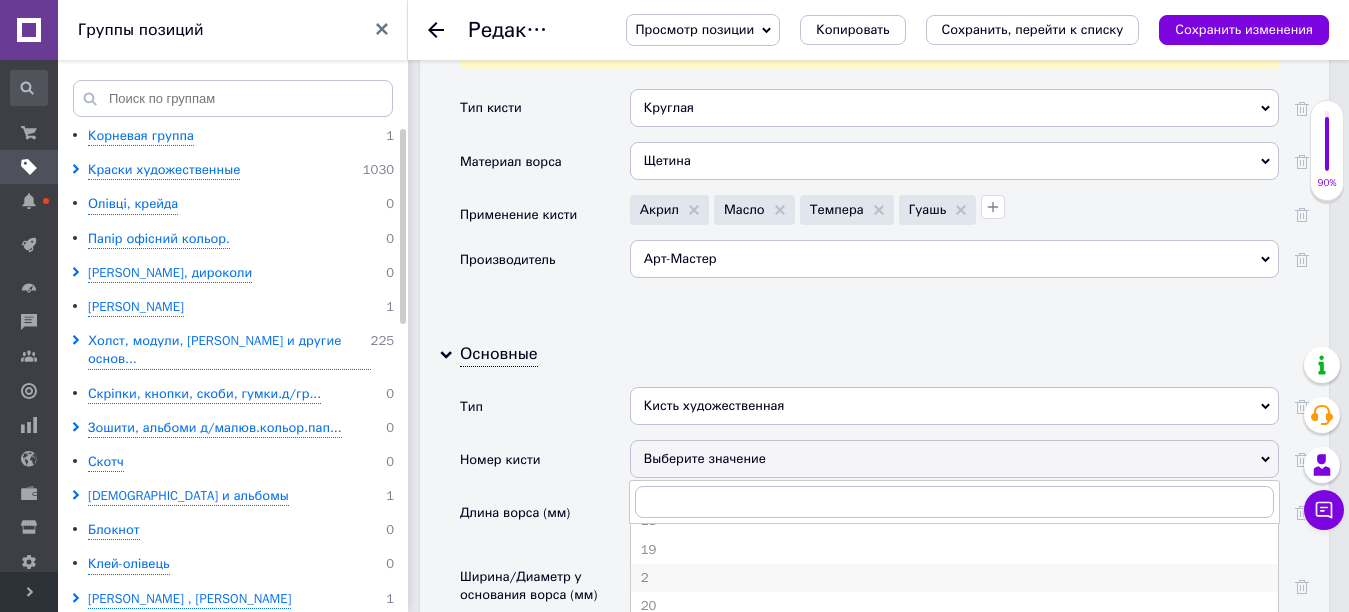 click on "2" at bounding box center [954, 578] 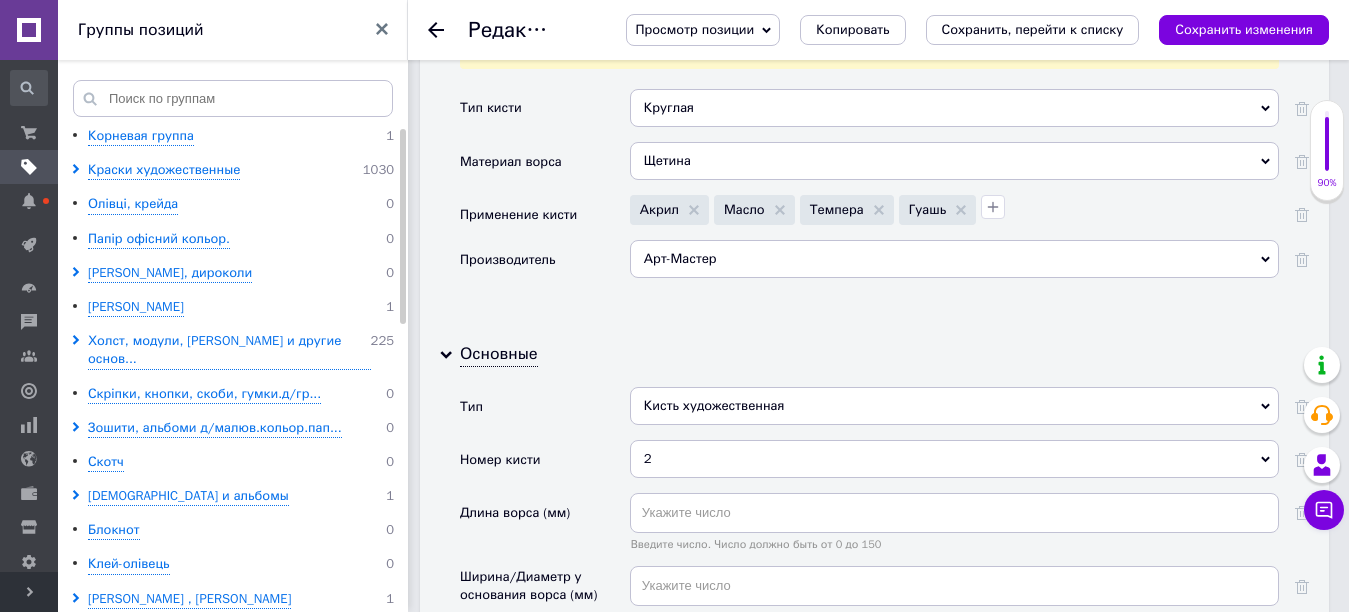 scroll, scrollTop: 2100, scrollLeft: 0, axis: vertical 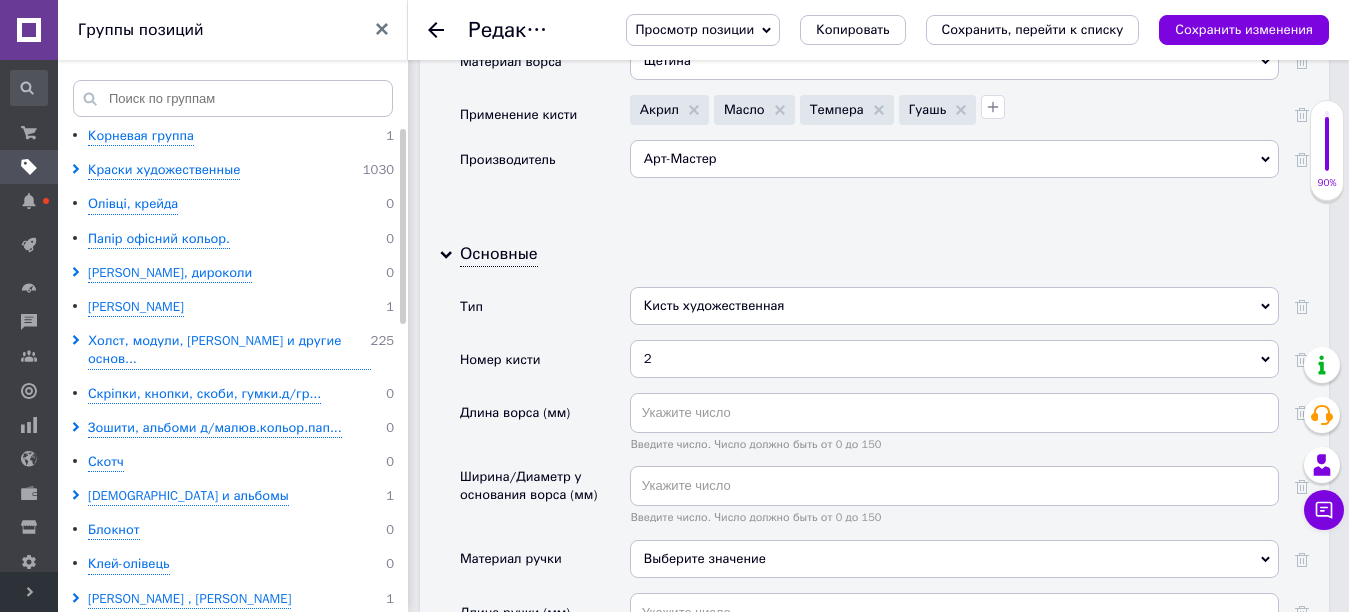 click 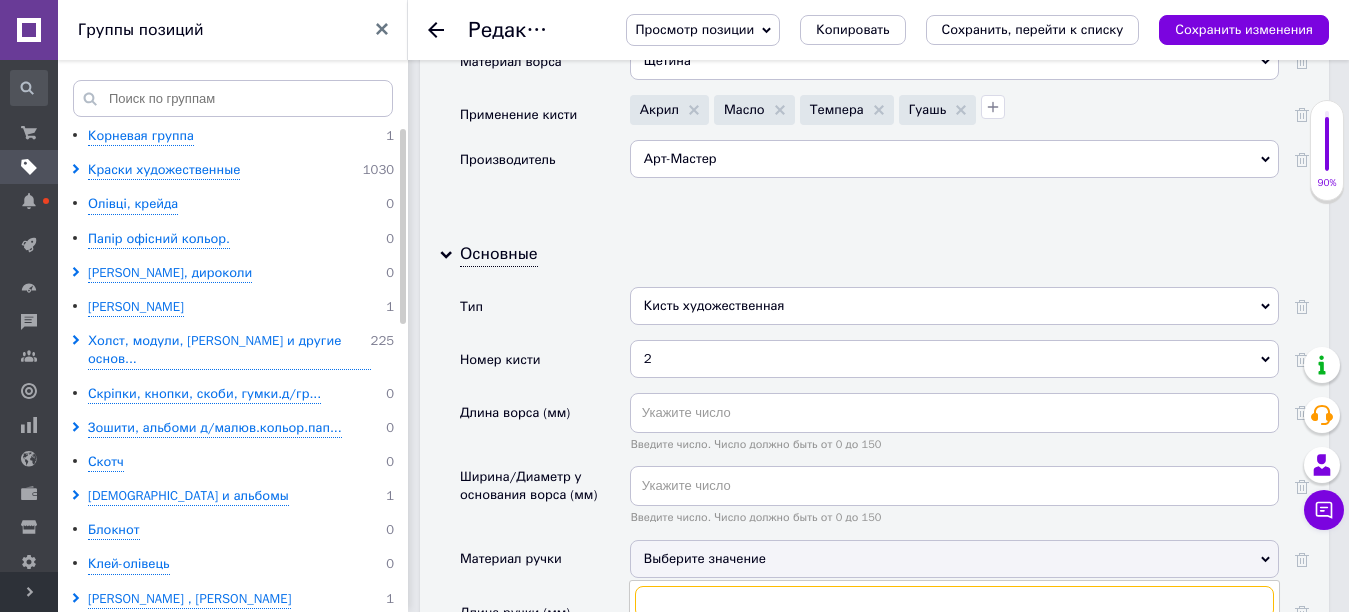 scroll, scrollTop: 2200, scrollLeft: 0, axis: vertical 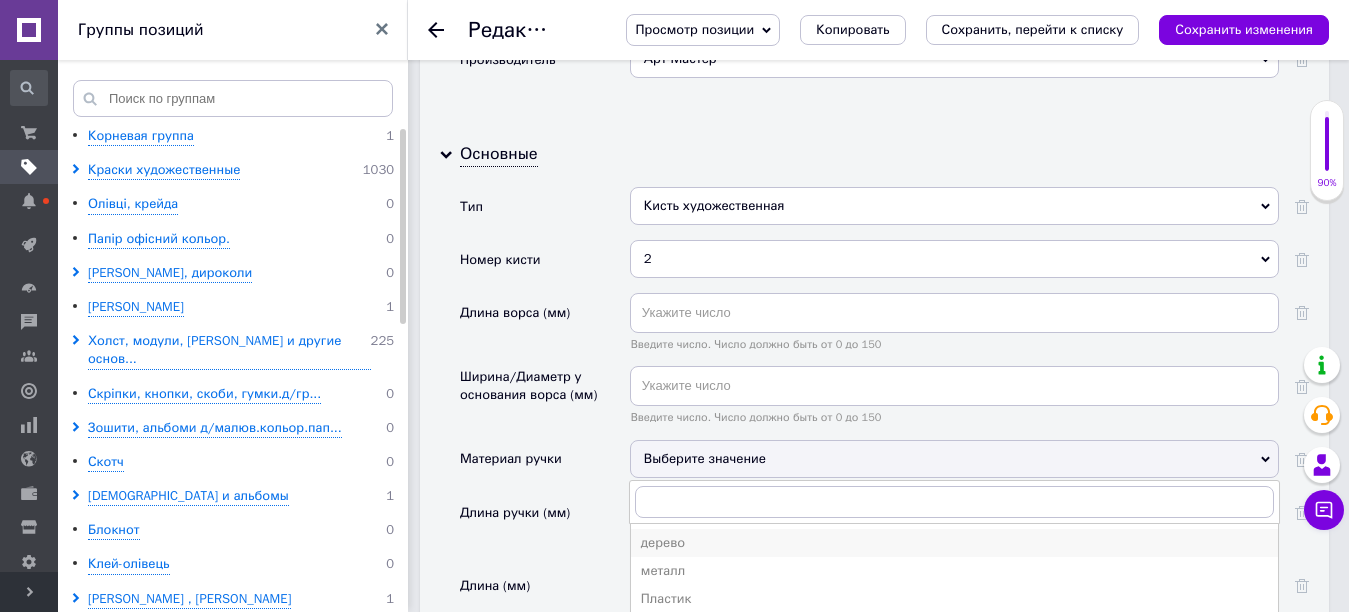 click on "дерево" at bounding box center (954, 543) 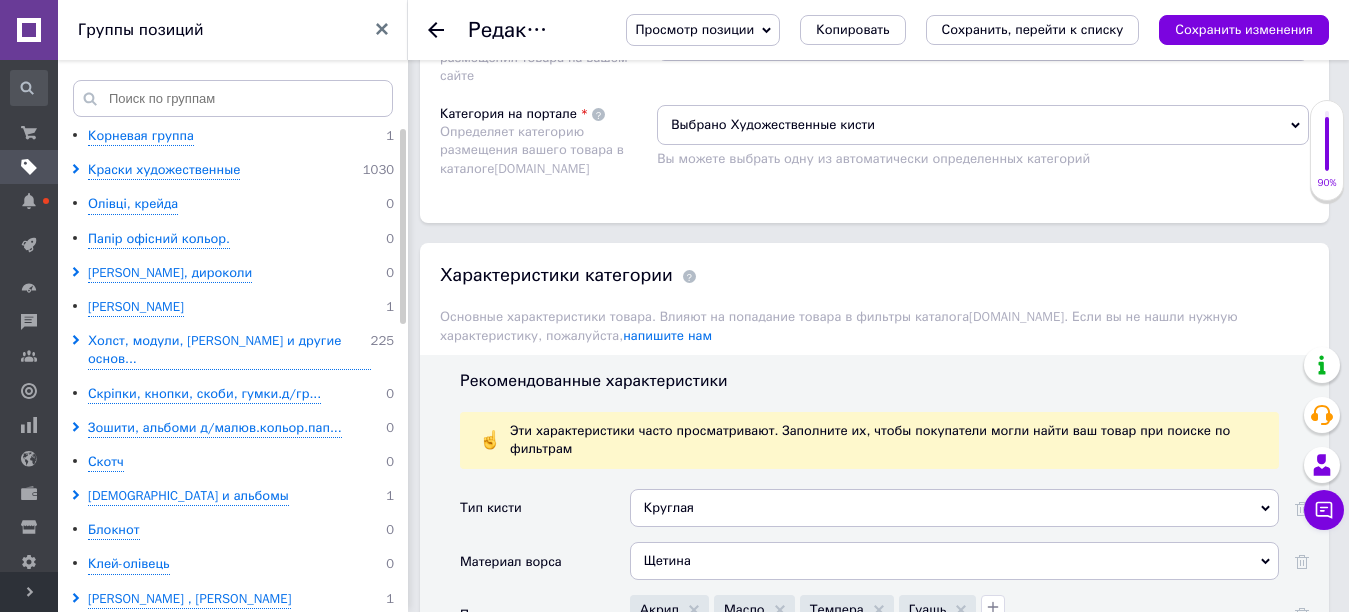 scroll, scrollTop: 1100, scrollLeft: 0, axis: vertical 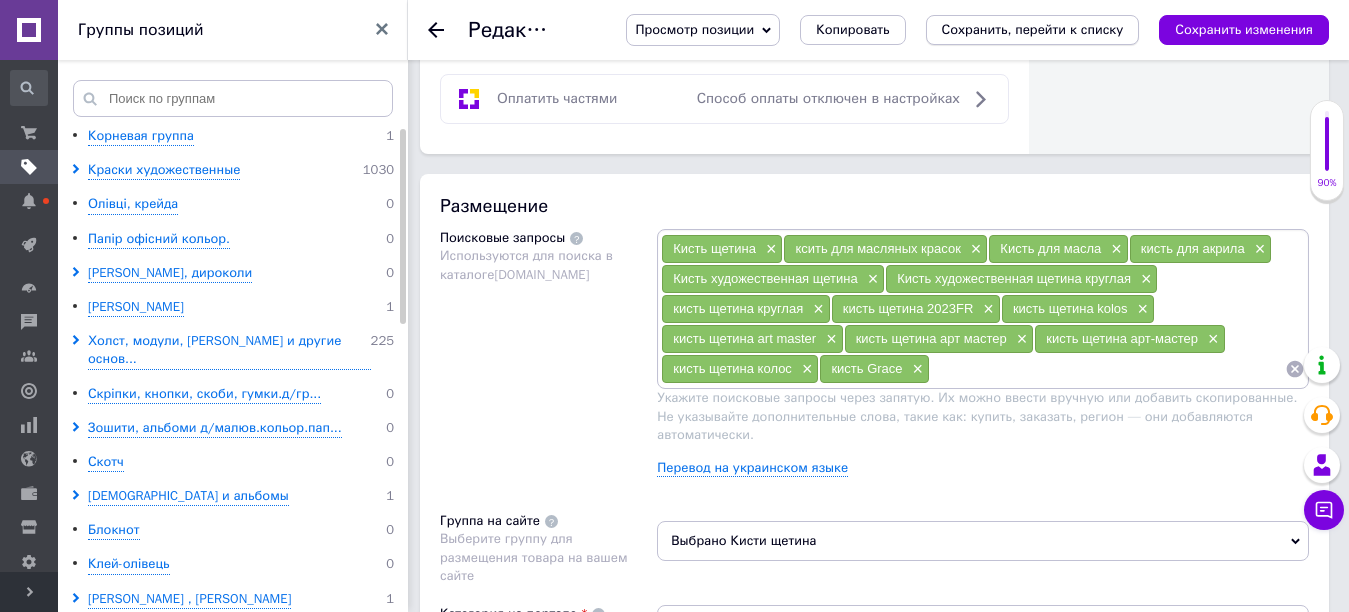 click on "Сохранить, перейти к списку" at bounding box center [1033, 29] 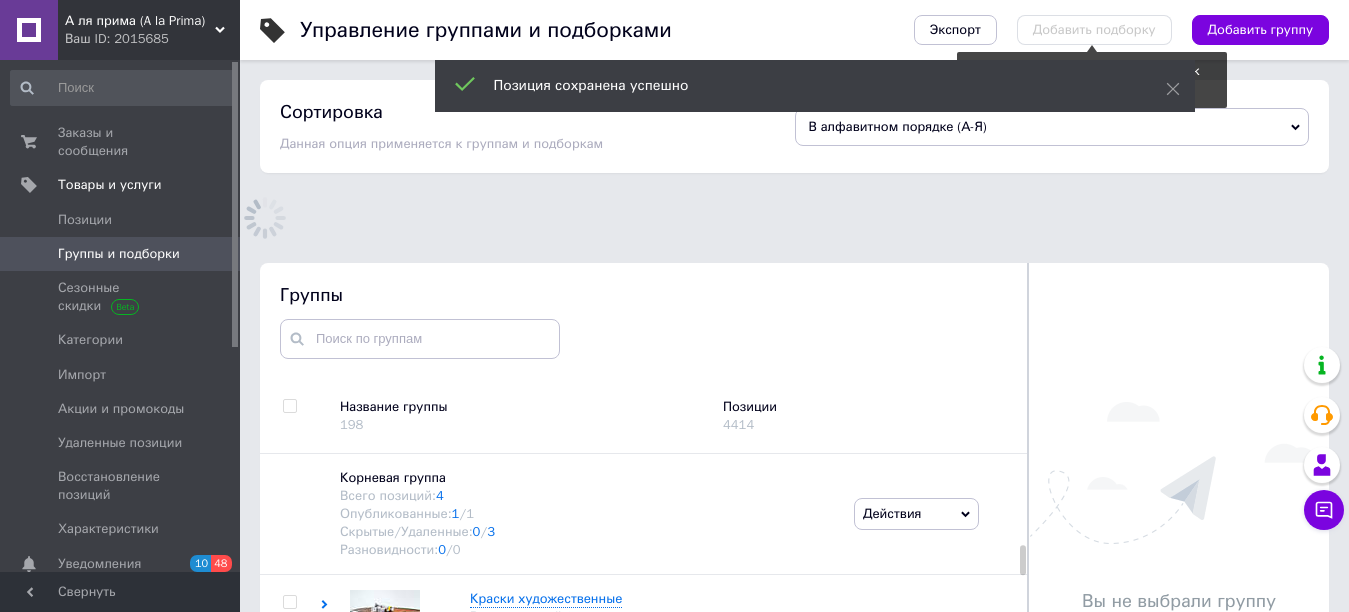 scroll, scrollTop: 113, scrollLeft: 0, axis: vertical 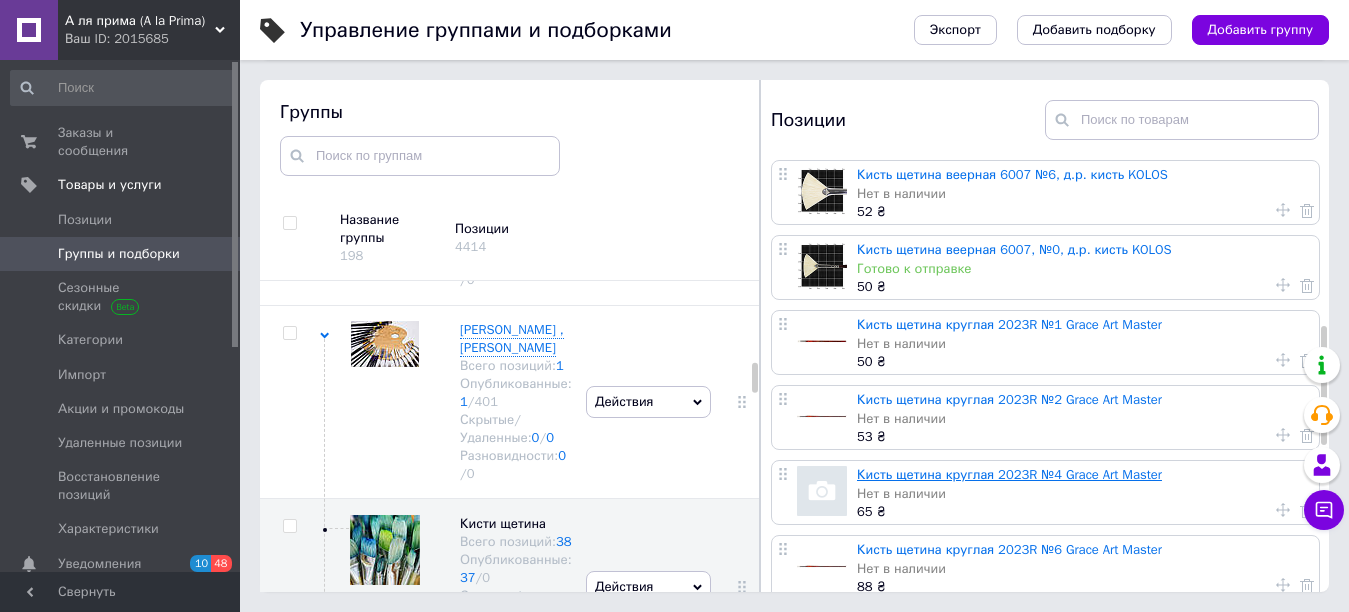 click on "Кисть щетина круглая 2023R №4 Grace Art Master" at bounding box center (1009, 474) 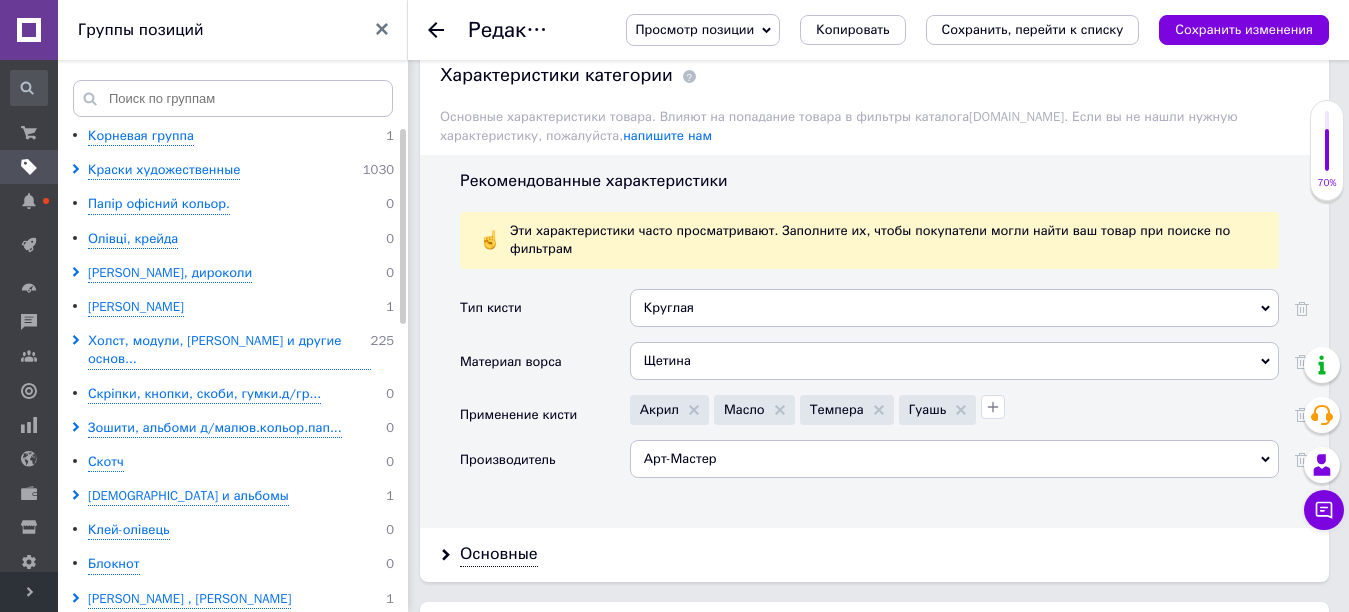 scroll, scrollTop: 1900, scrollLeft: 0, axis: vertical 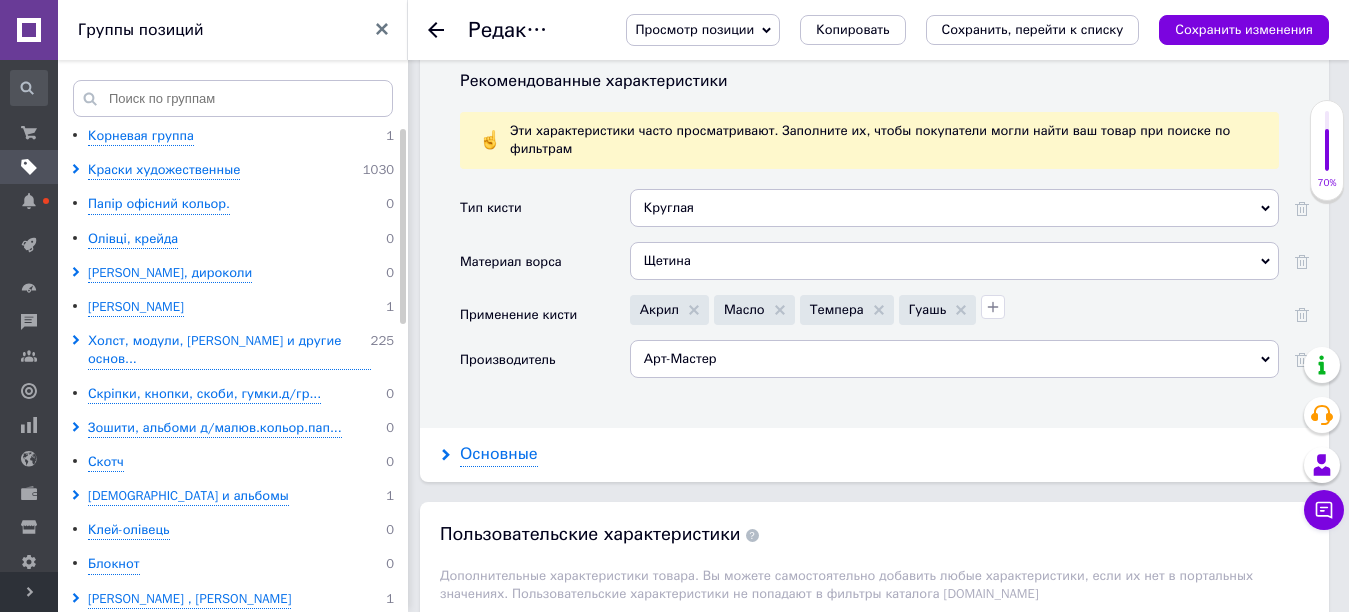click on "Основные" at bounding box center (499, 454) 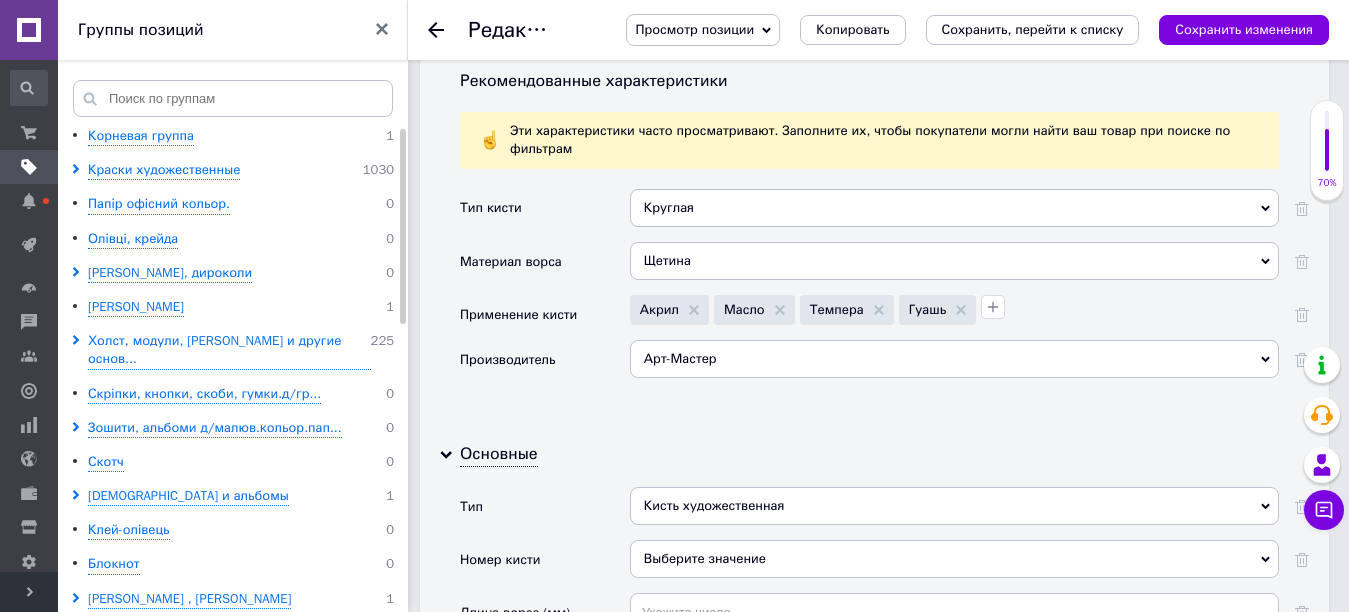scroll, scrollTop: 2000, scrollLeft: 0, axis: vertical 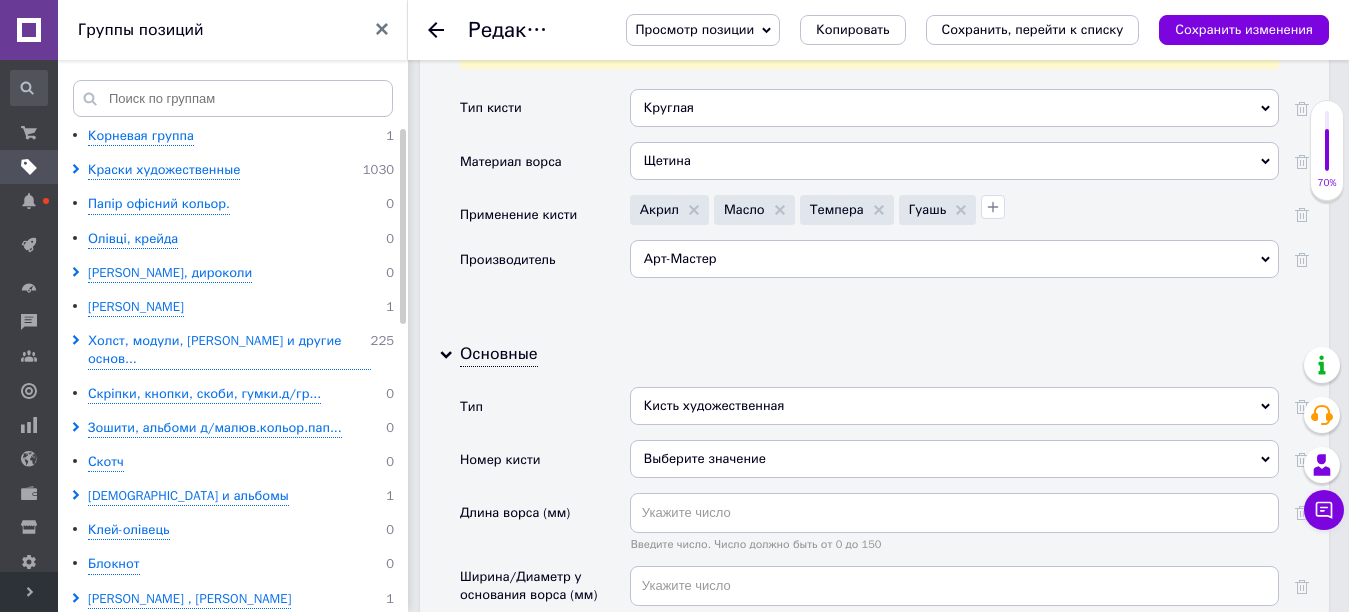 click 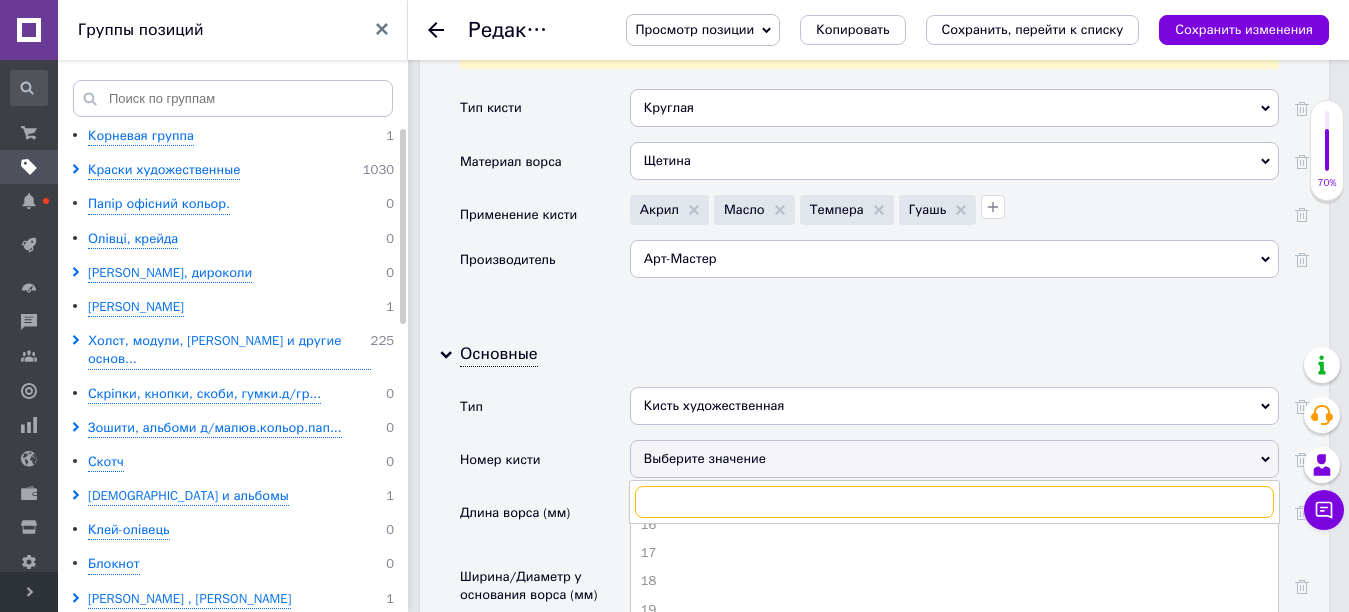 scroll, scrollTop: 360, scrollLeft: 0, axis: vertical 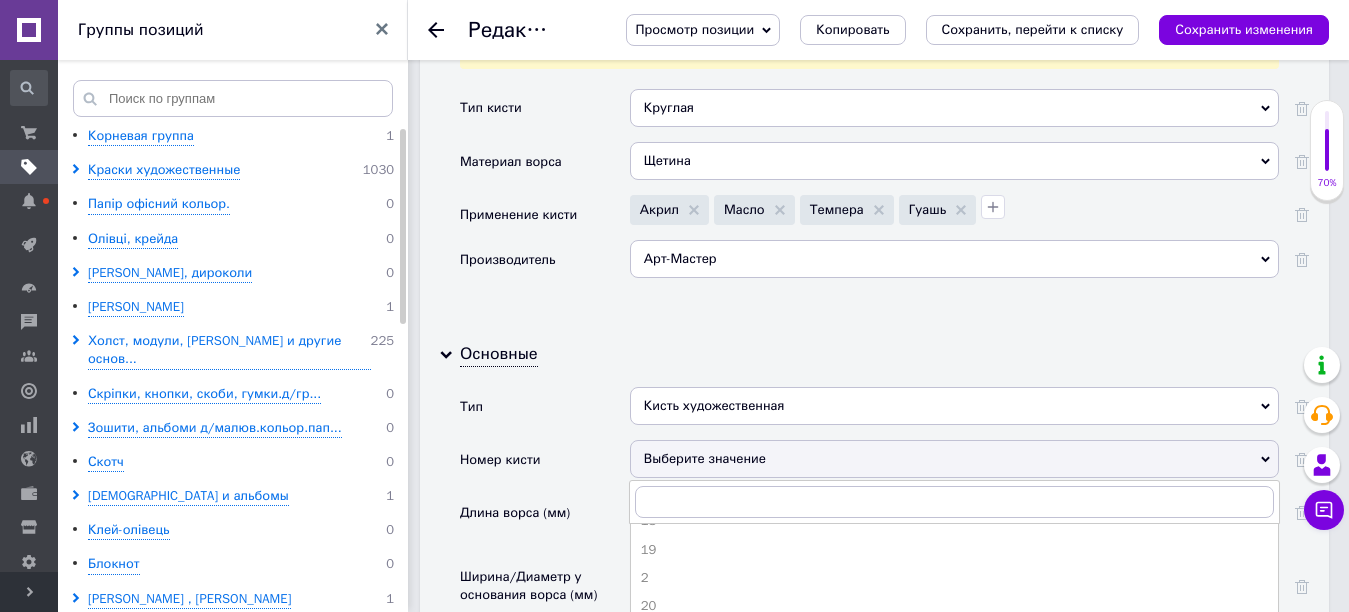 click on "4" at bounding box center (954, 662) 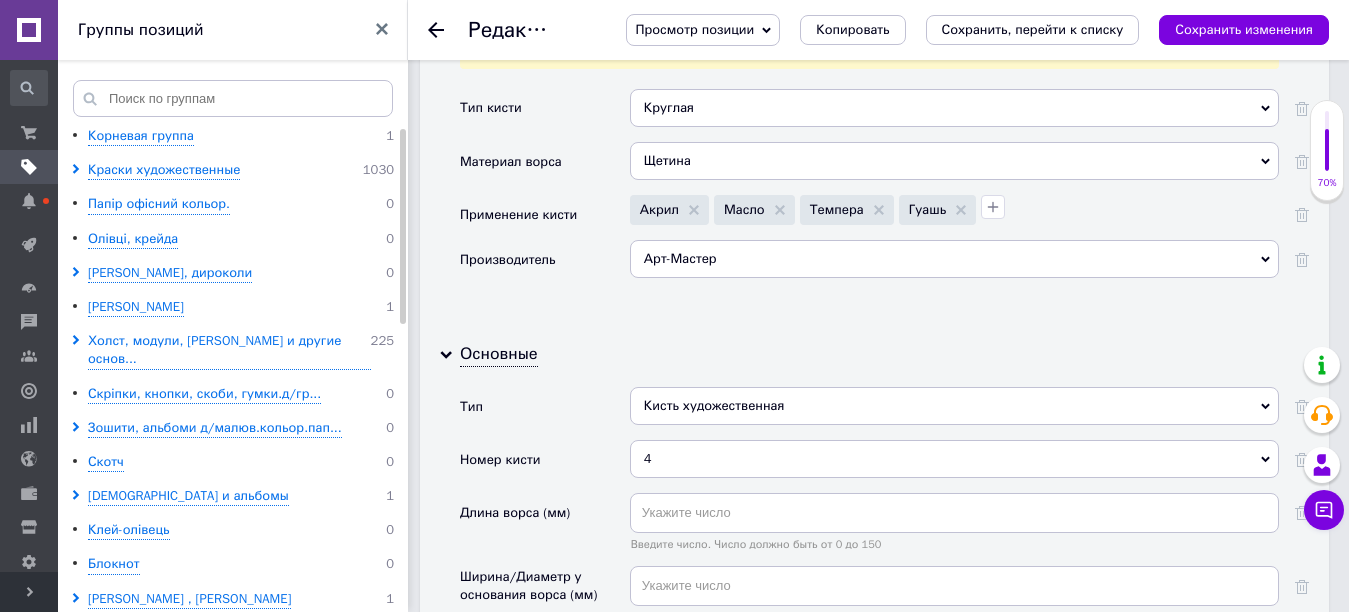 scroll, scrollTop: 2100, scrollLeft: 0, axis: vertical 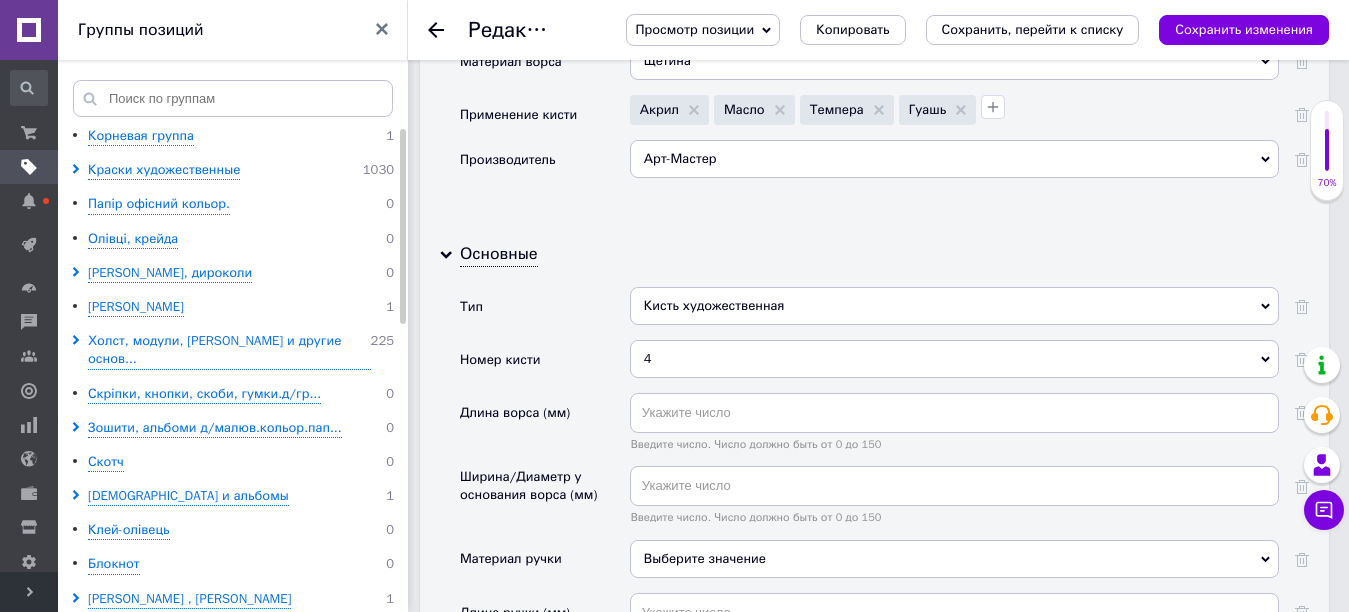 click on "Выберите значение" at bounding box center [954, 559] 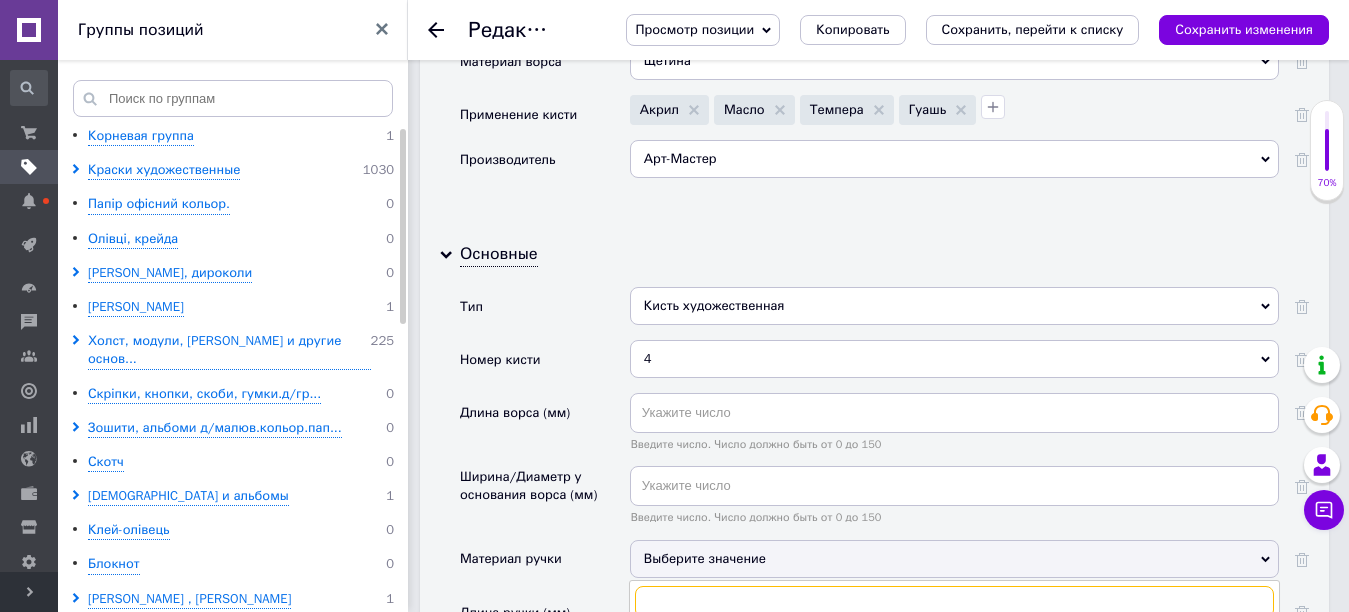 scroll, scrollTop: 2300, scrollLeft: 0, axis: vertical 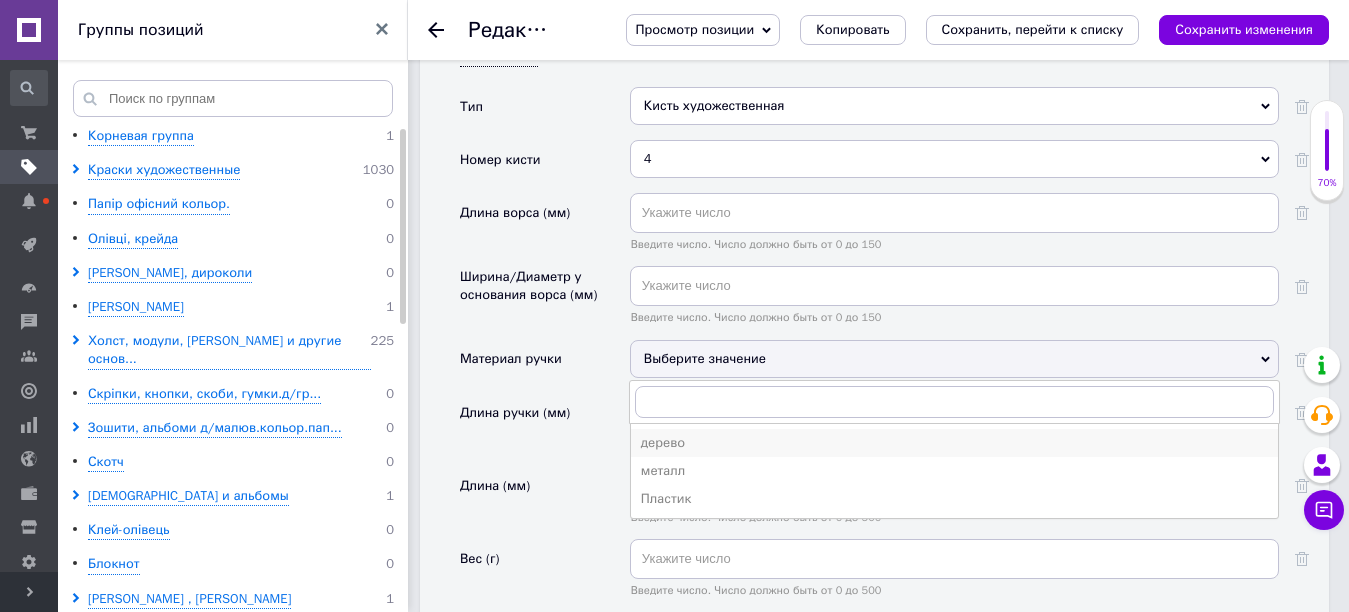 click on "дерево" at bounding box center [954, 443] 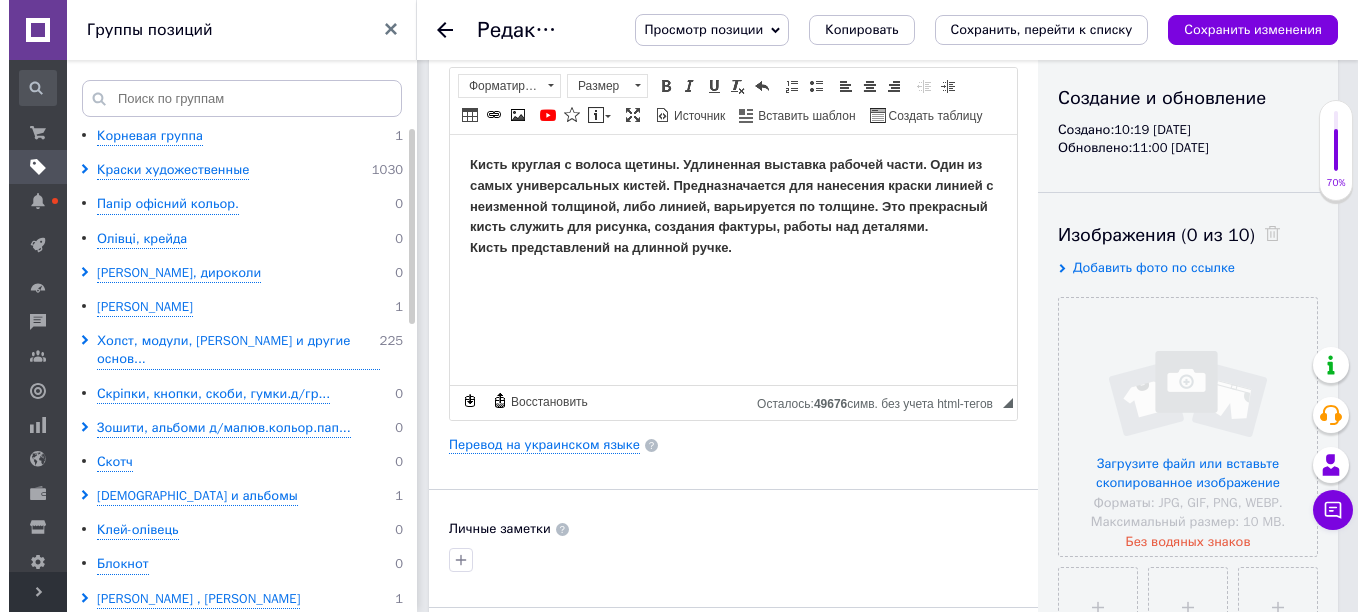 scroll, scrollTop: 300, scrollLeft: 0, axis: vertical 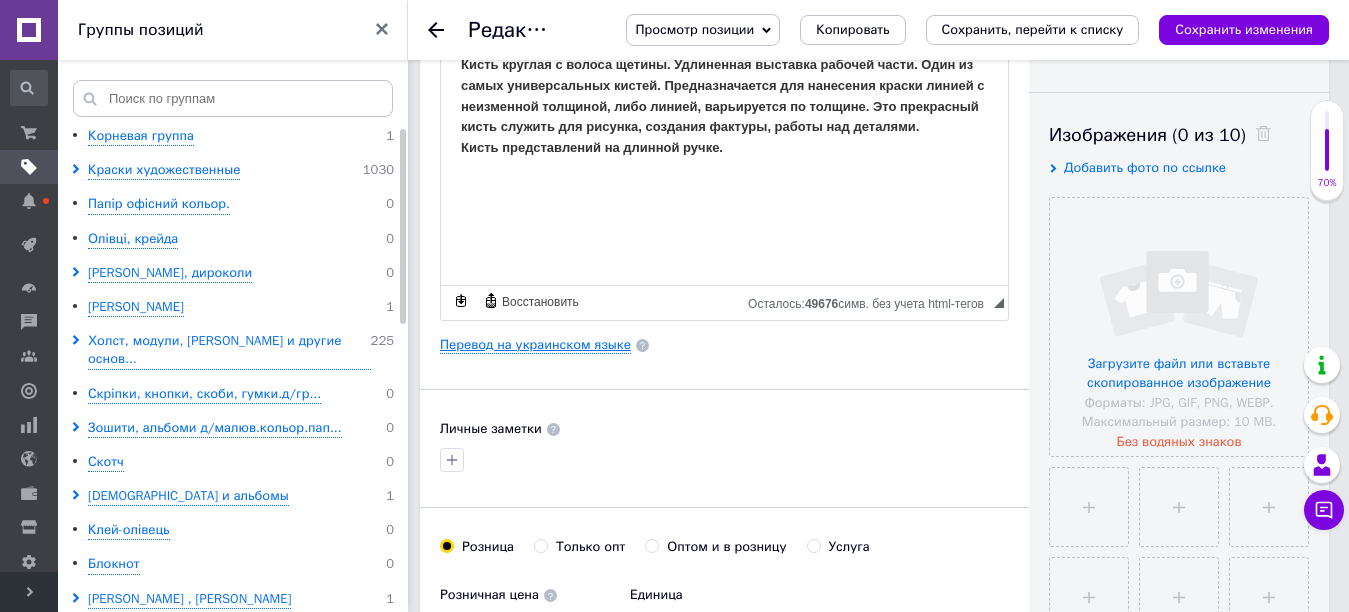 click on "Перевод на украинском языке" at bounding box center (535, 345) 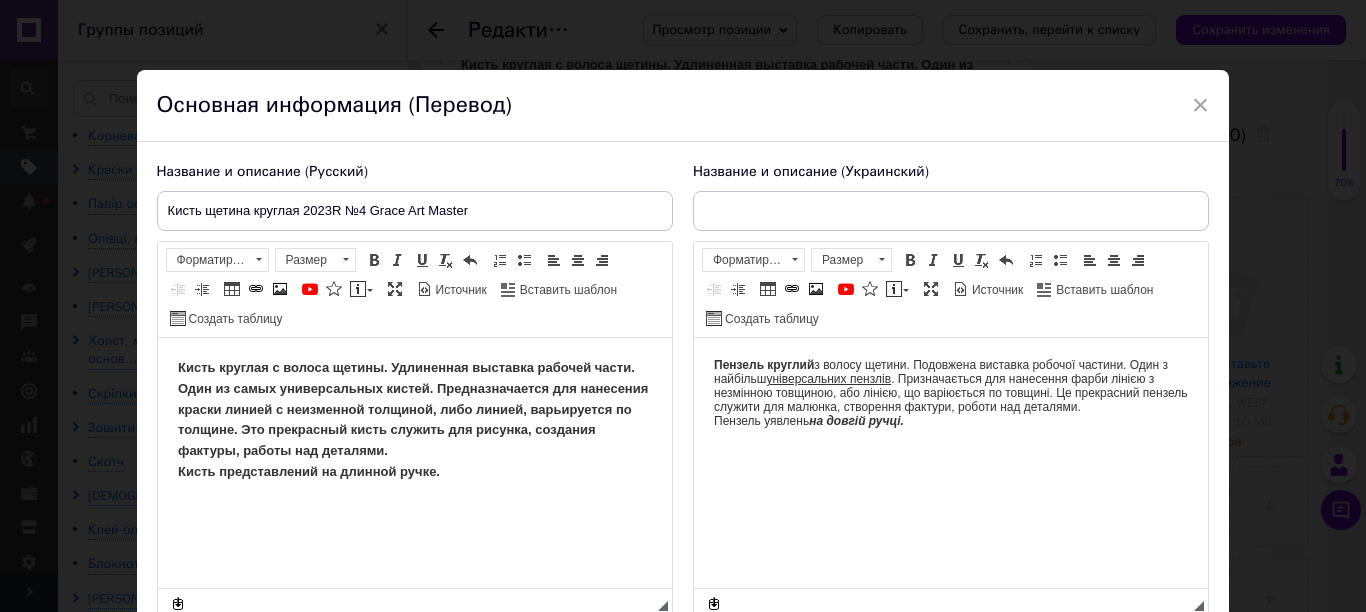 type on "Пензель щетини кругла 2023R №4 Grace Art Master" 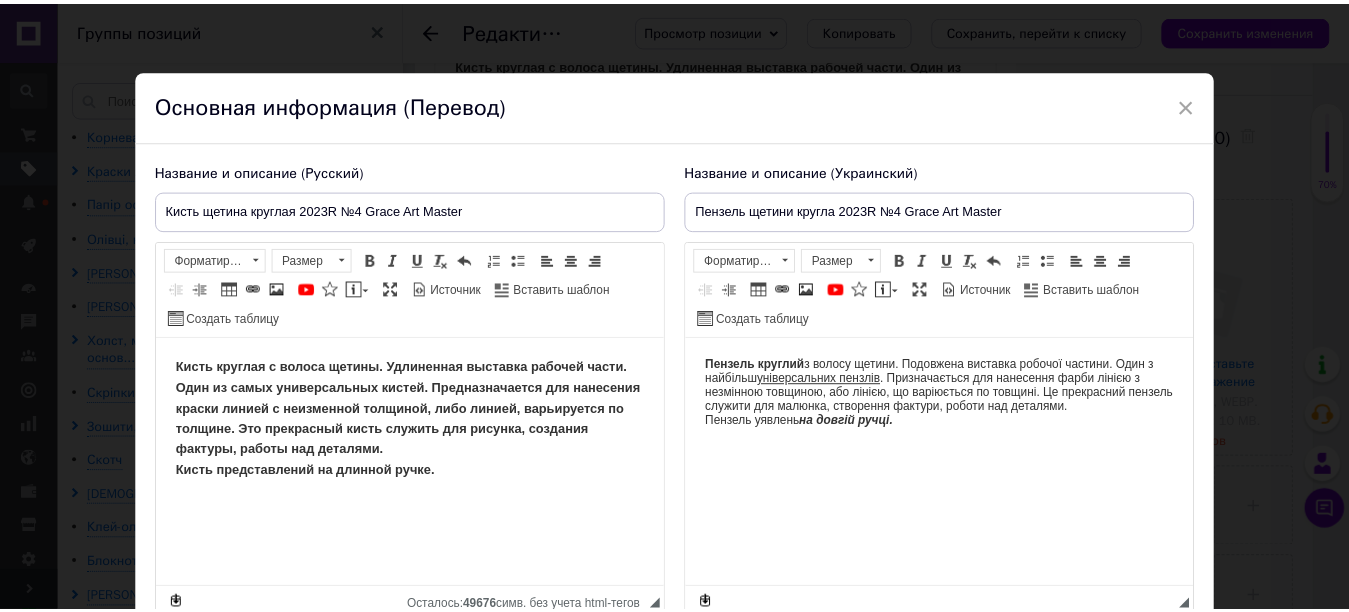 scroll, scrollTop: 0, scrollLeft: 0, axis: both 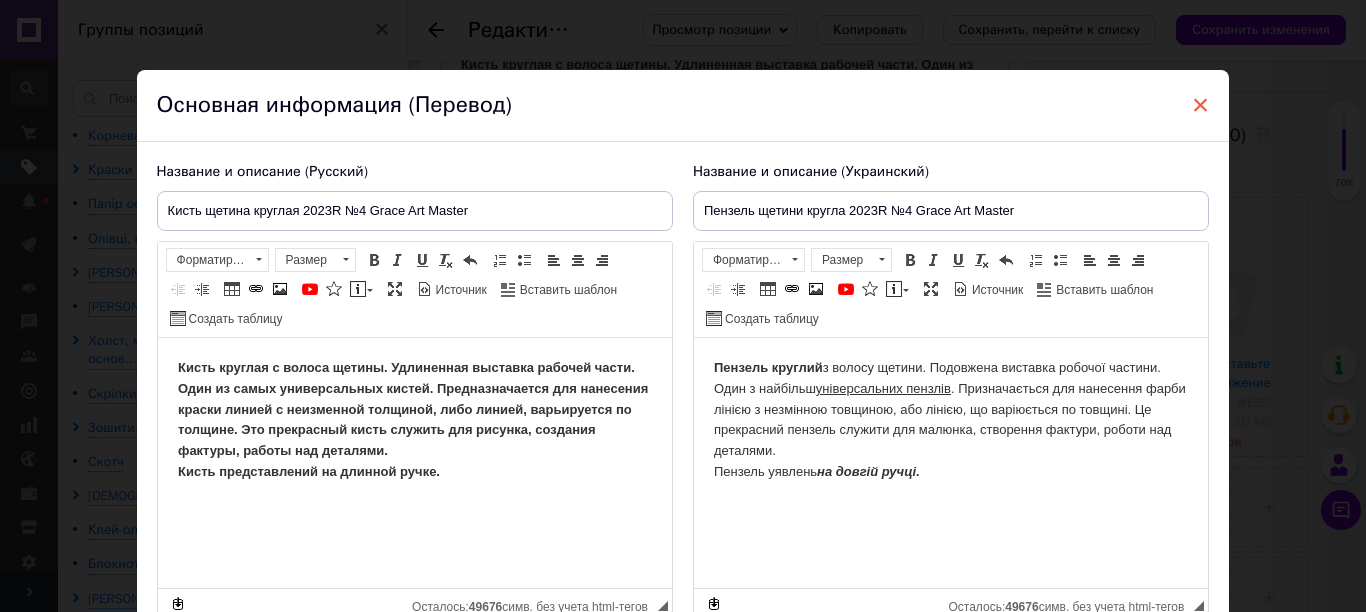 click on "×" at bounding box center [1201, 105] 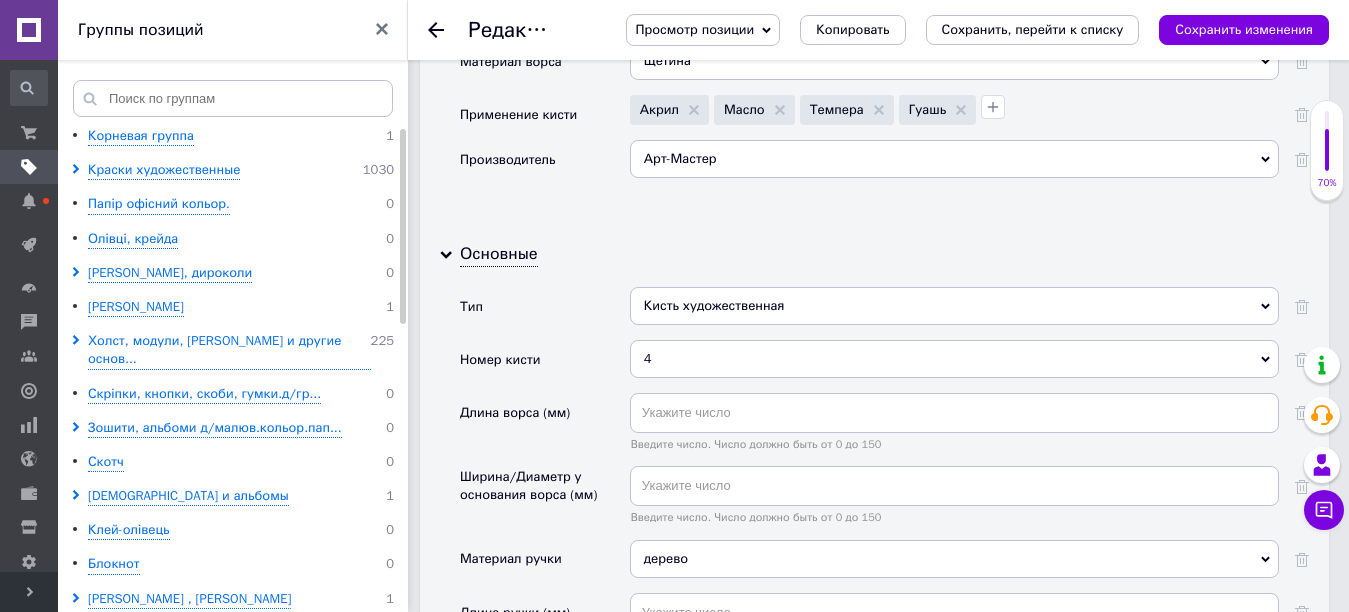 scroll, scrollTop: 2200, scrollLeft: 0, axis: vertical 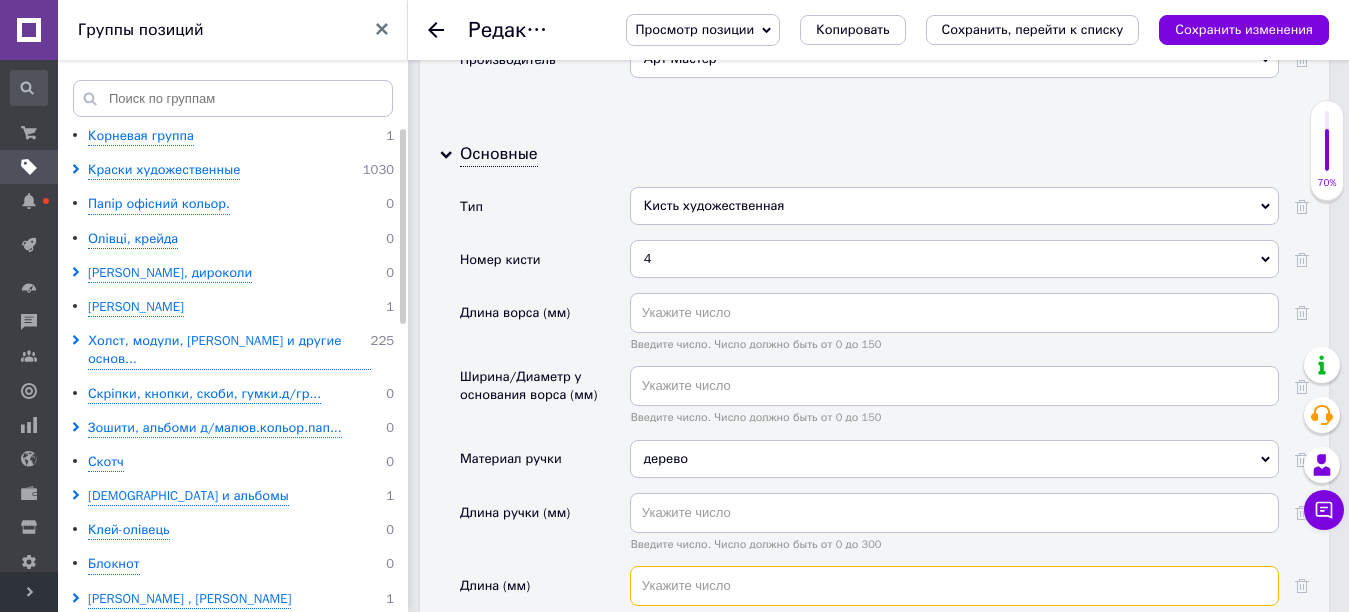 click at bounding box center [954, 586] 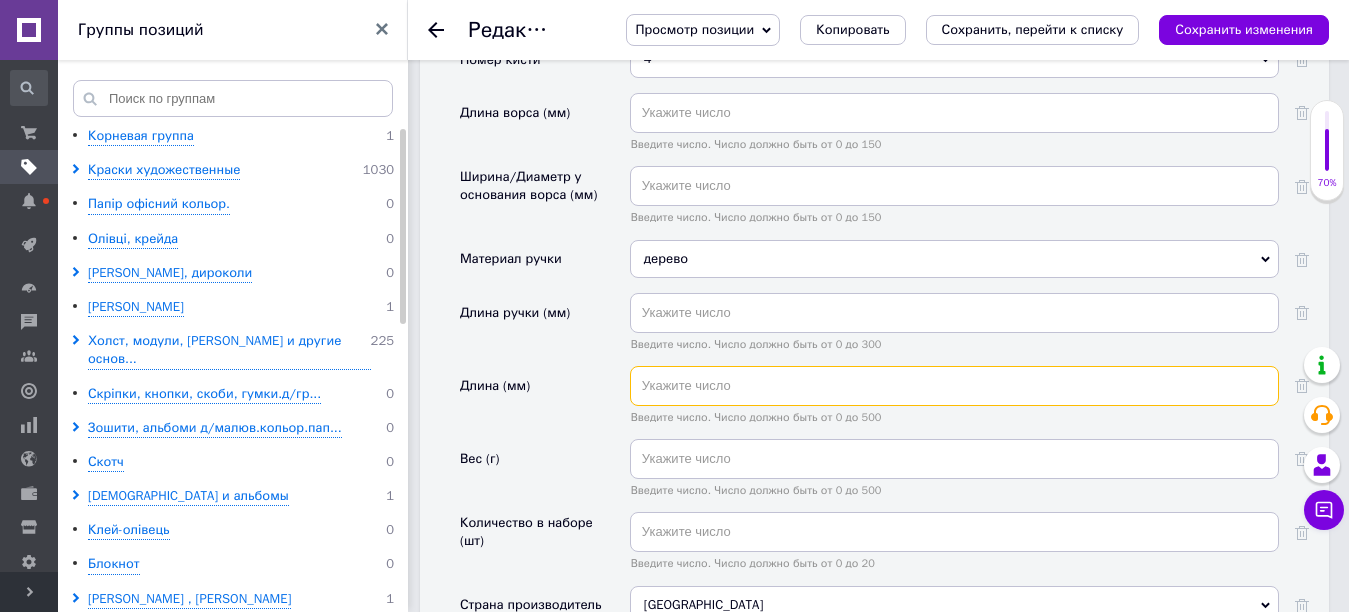 scroll, scrollTop: 1800, scrollLeft: 0, axis: vertical 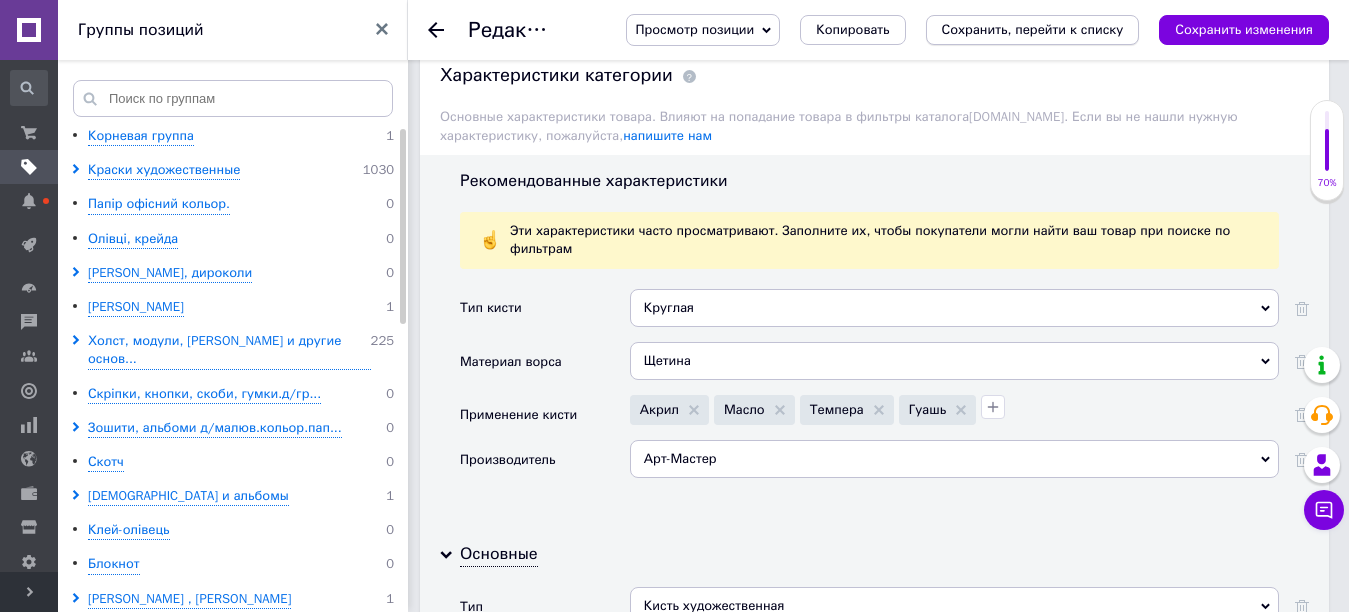 click on "Сохранить, перейти к списку" at bounding box center [1033, 29] 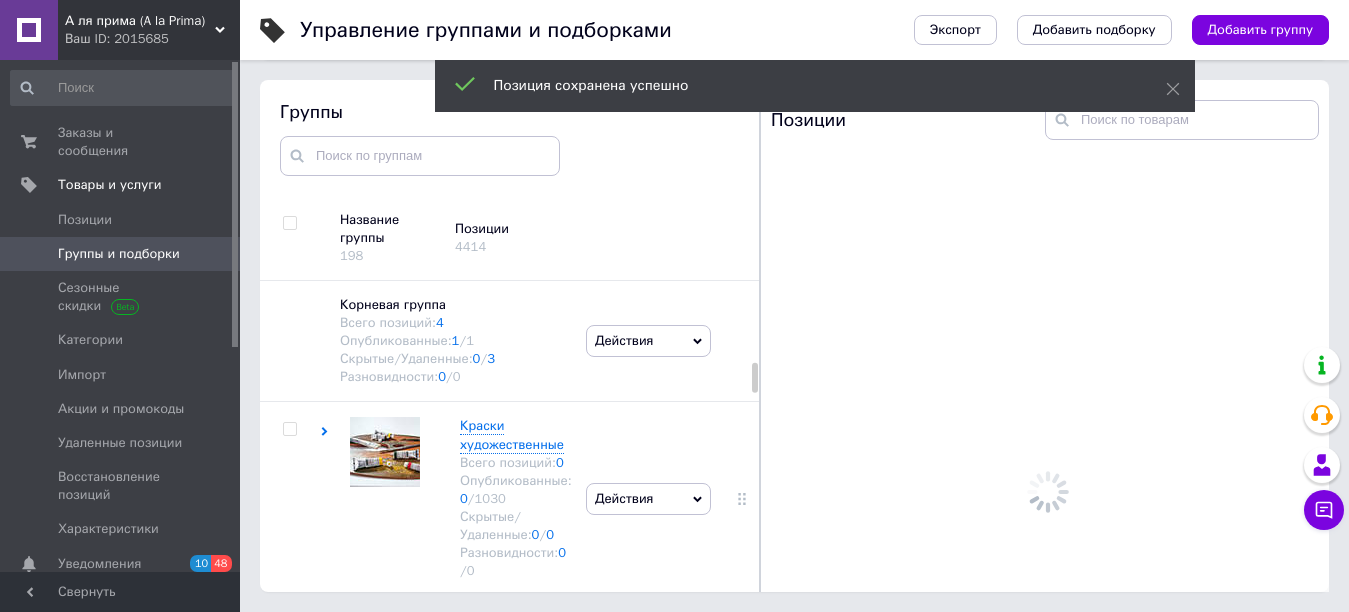 scroll, scrollTop: 113, scrollLeft: 0, axis: vertical 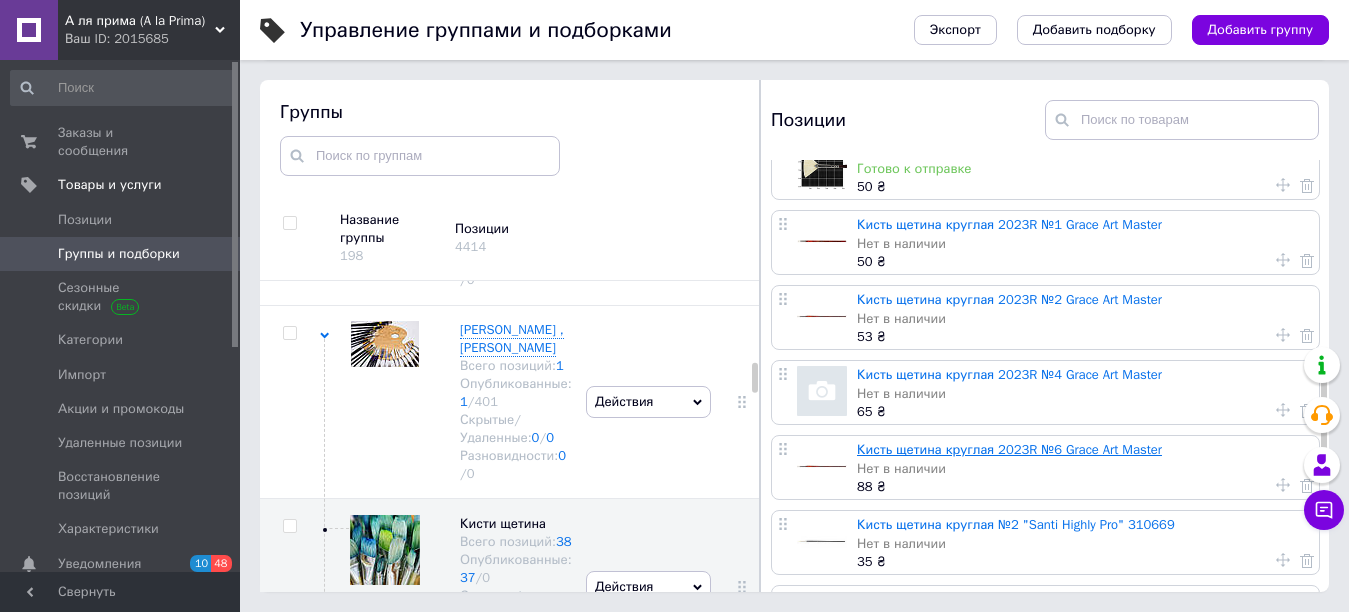 click on "Кисть щетина круглая 2023R №6 Grace Art Master" at bounding box center (1009, 449) 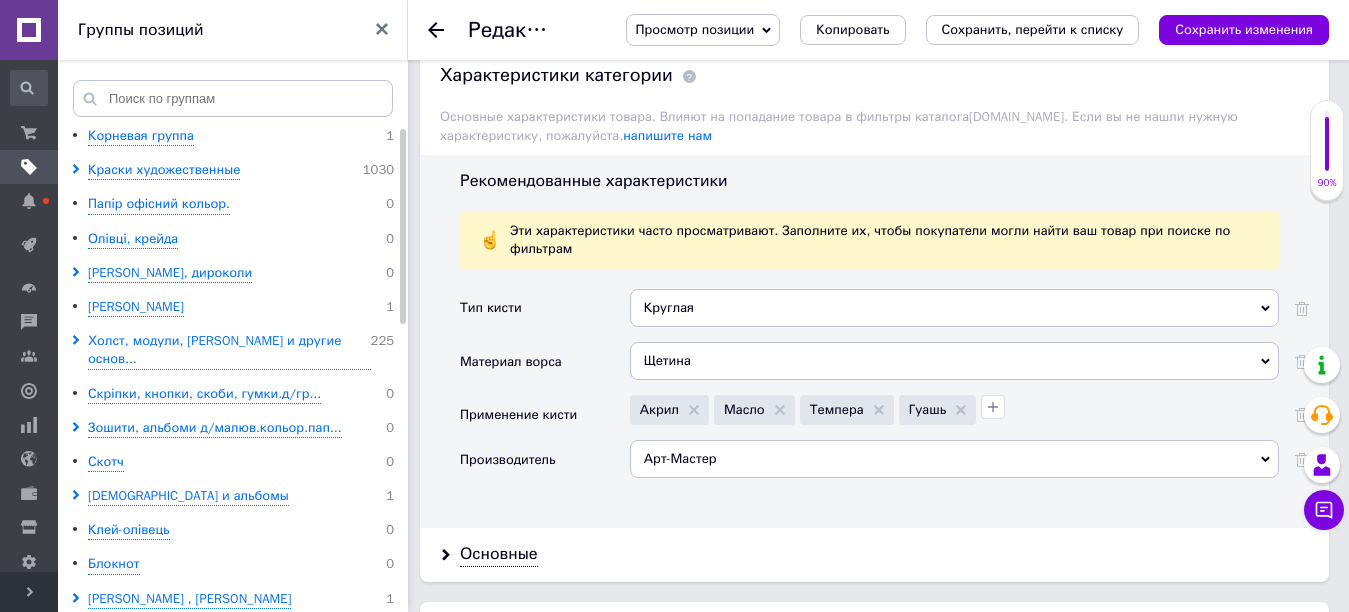 scroll, scrollTop: 1900, scrollLeft: 0, axis: vertical 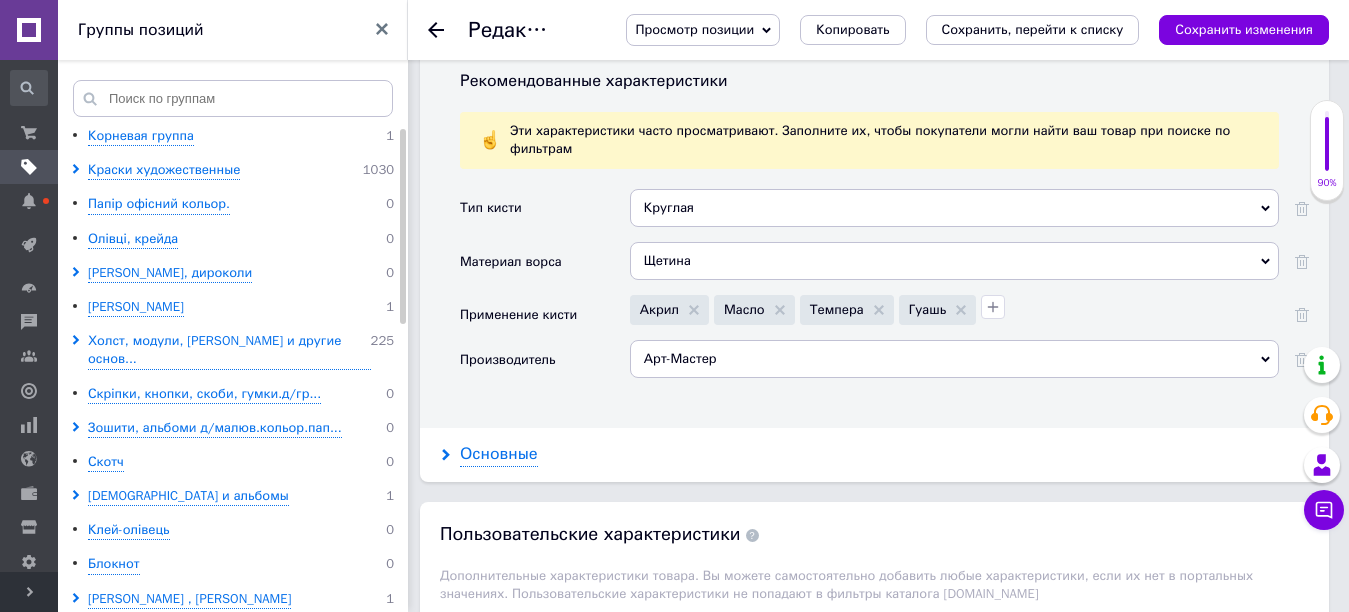 click on "Основные" at bounding box center [499, 454] 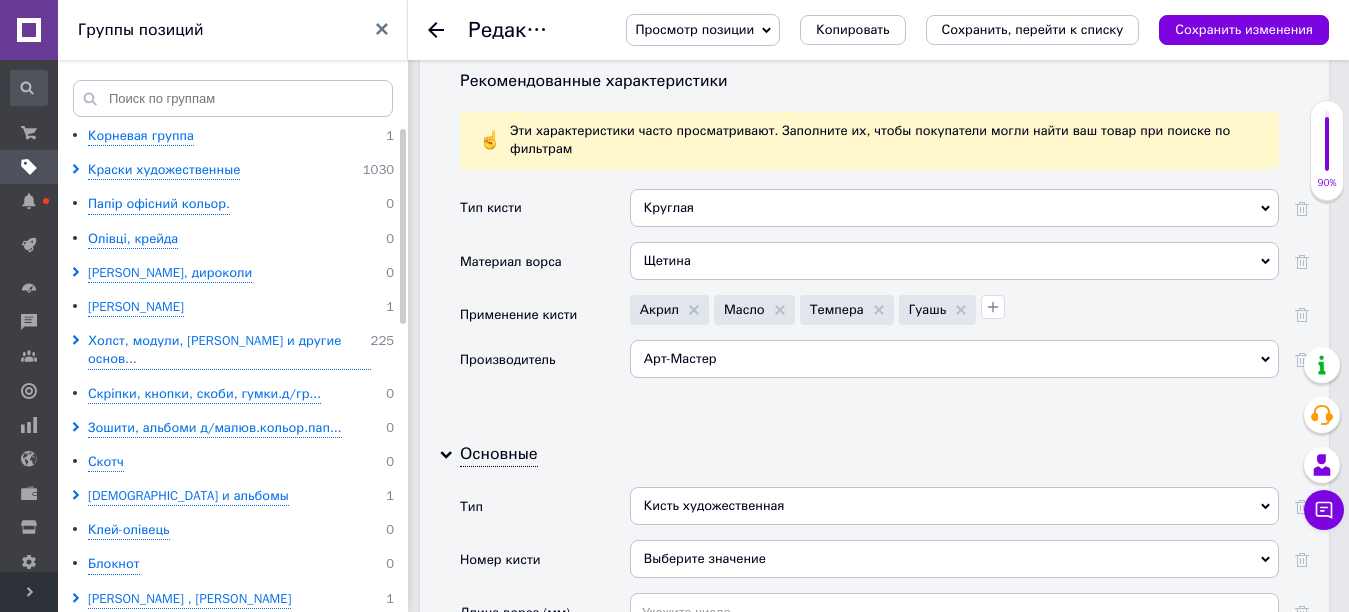 click 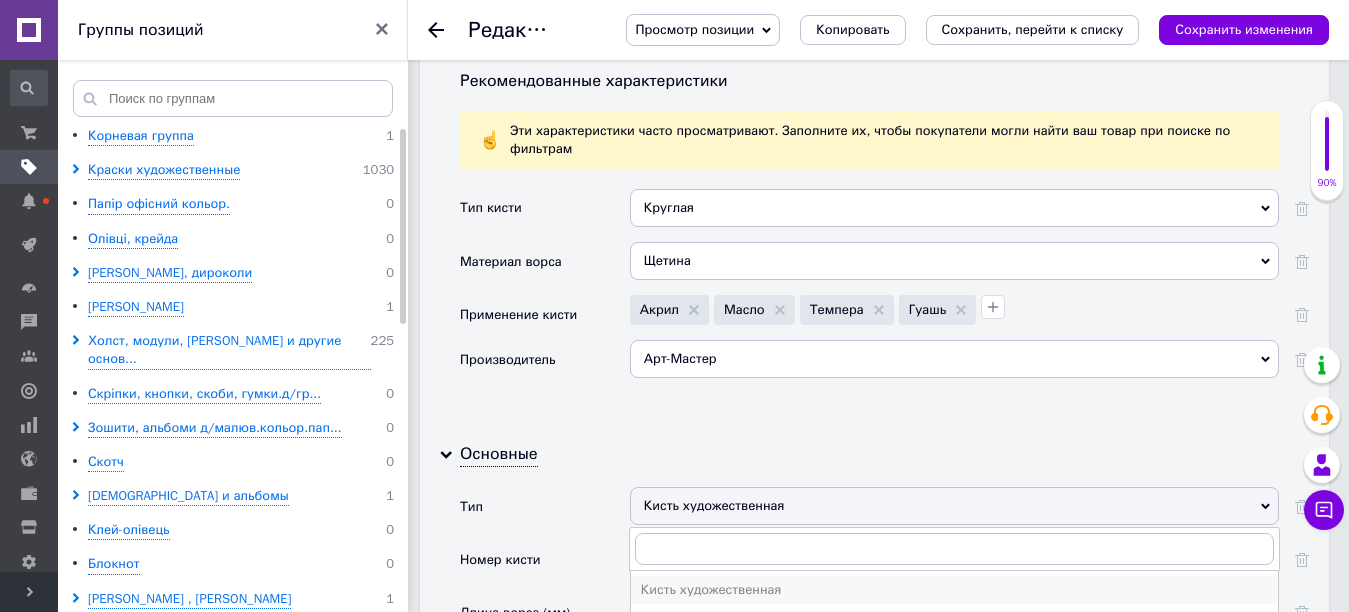 click on "Кисть художественная" at bounding box center [954, 590] 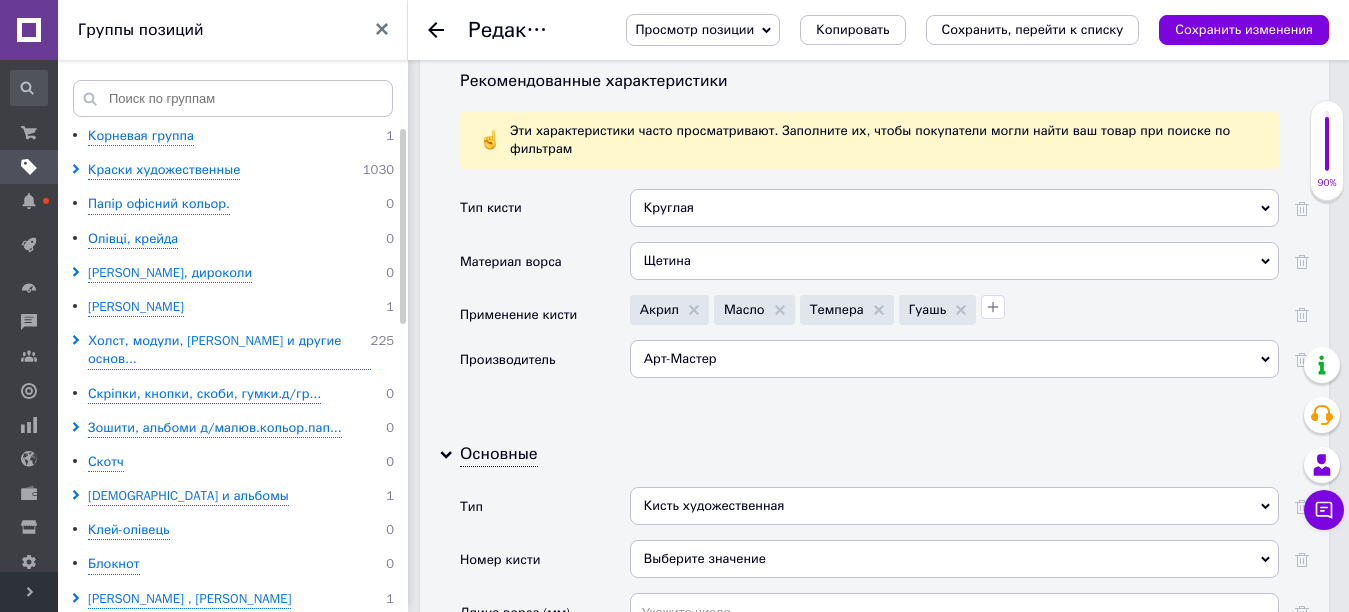 click 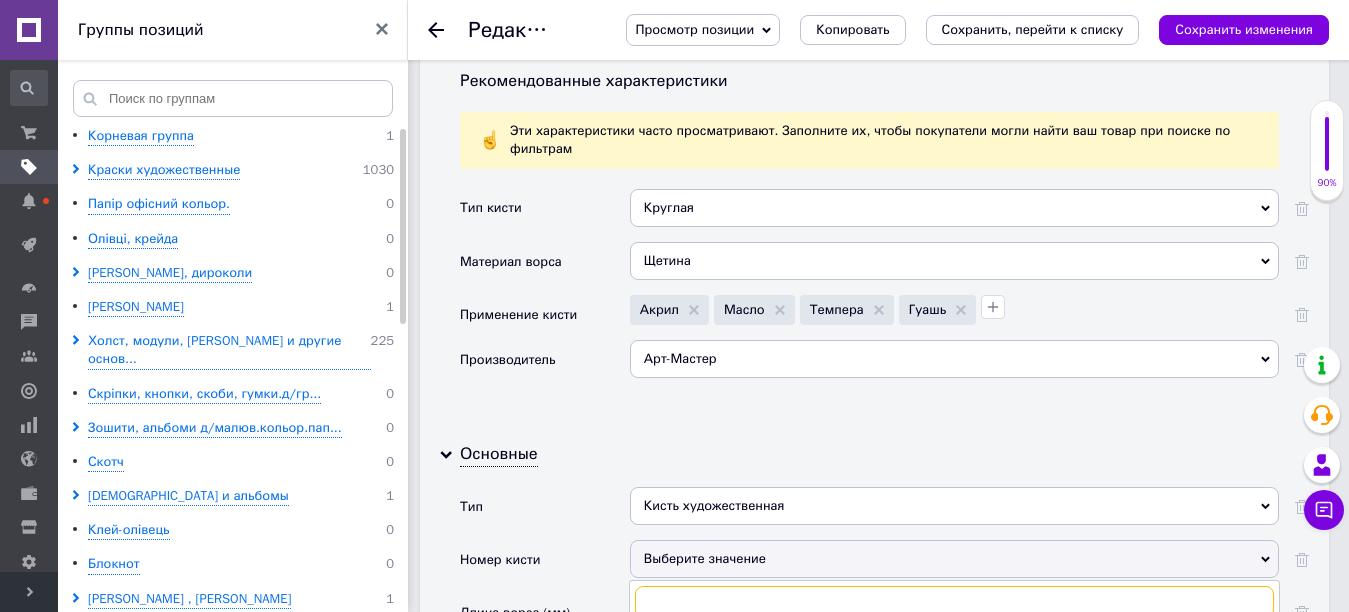 scroll, scrollTop: 2000, scrollLeft: 0, axis: vertical 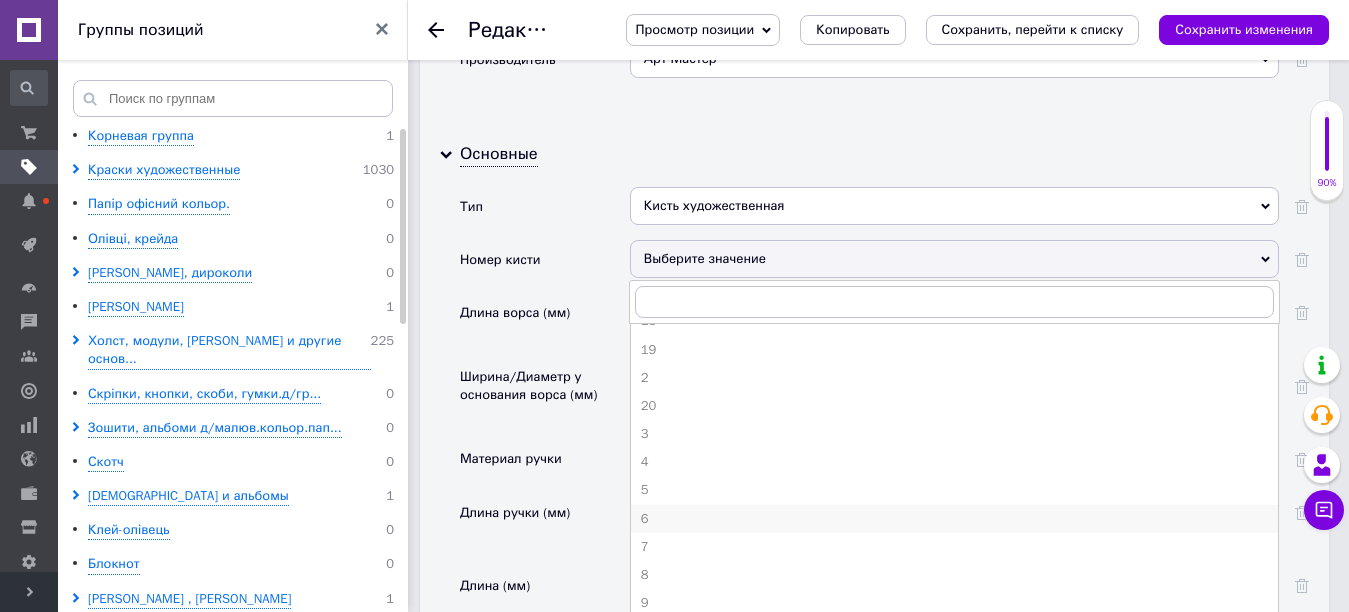 click on "6" at bounding box center (954, 519) 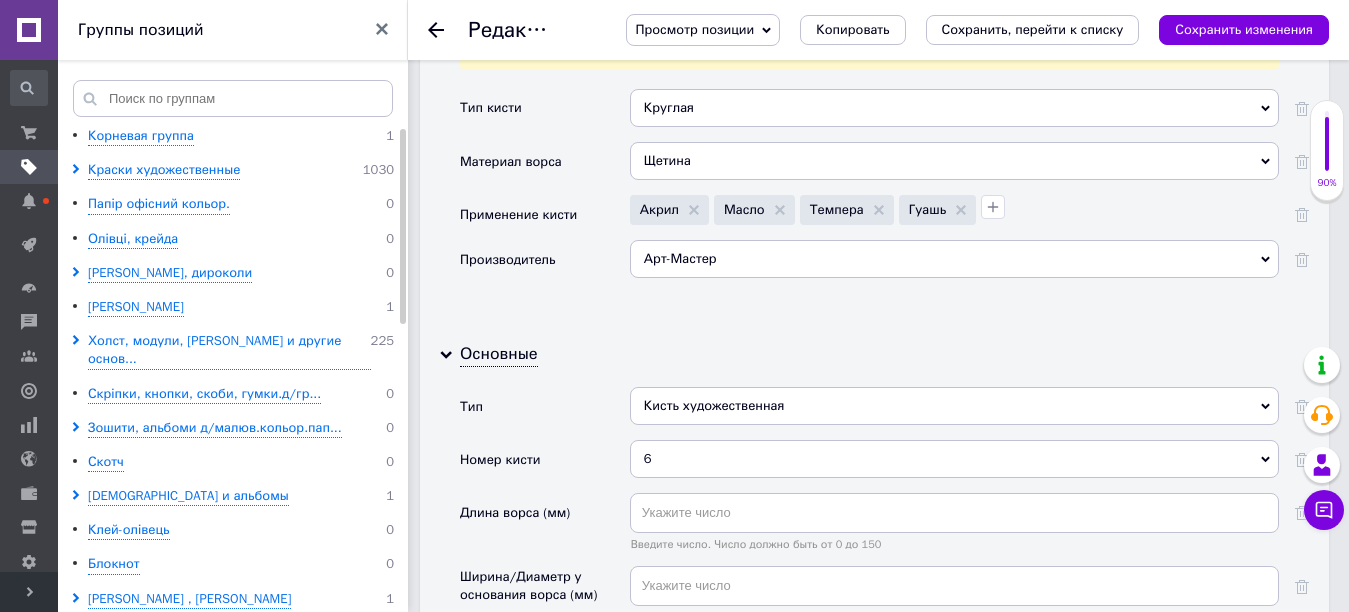 scroll, scrollTop: 2100, scrollLeft: 0, axis: vertical 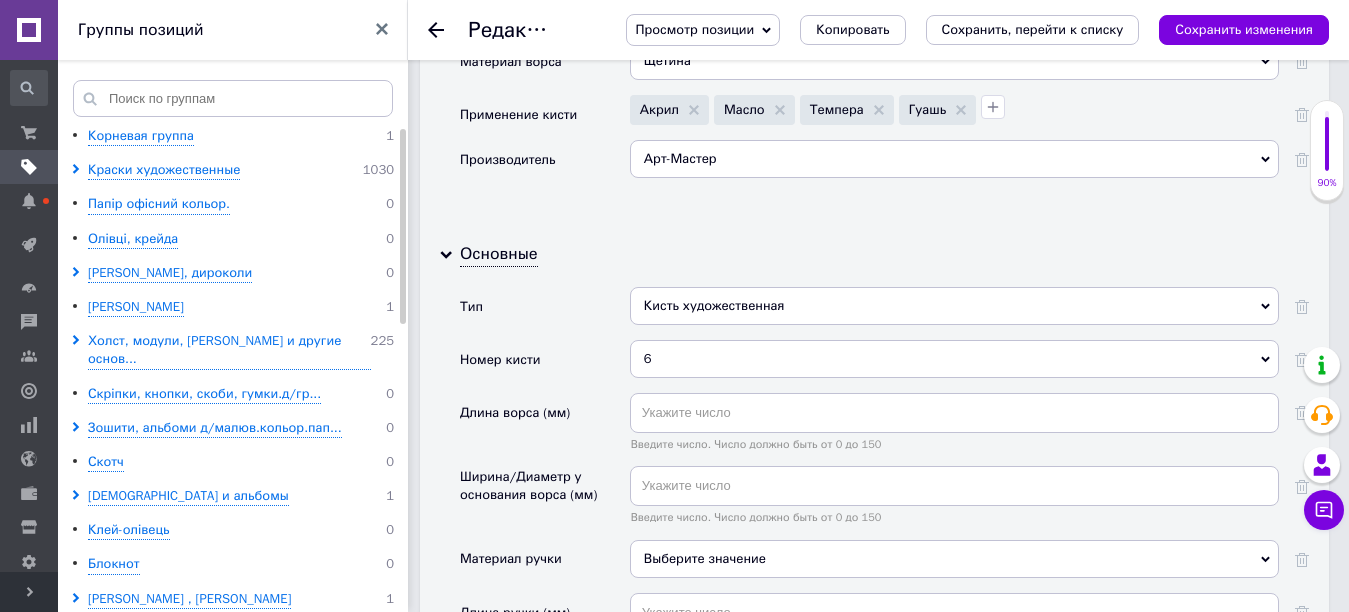 click on "Выберите значение" at bounding box center (954, 559) 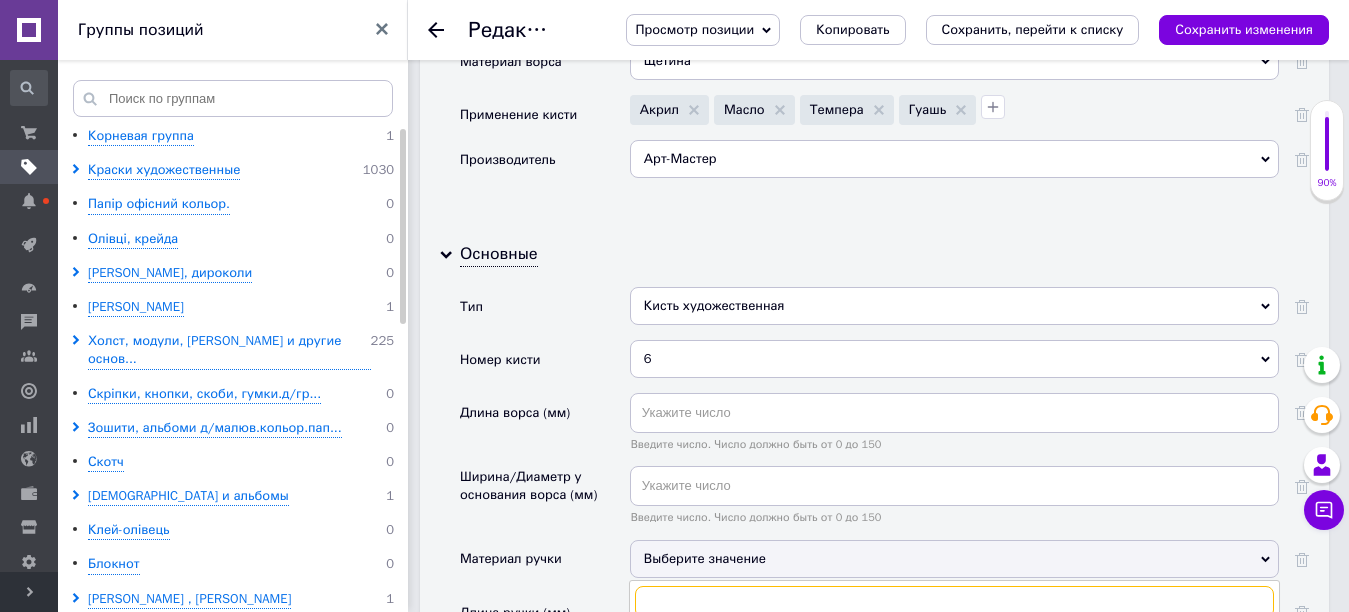 scroll, scrollTop: 2200, scrollLeft: 0, axis: vertical 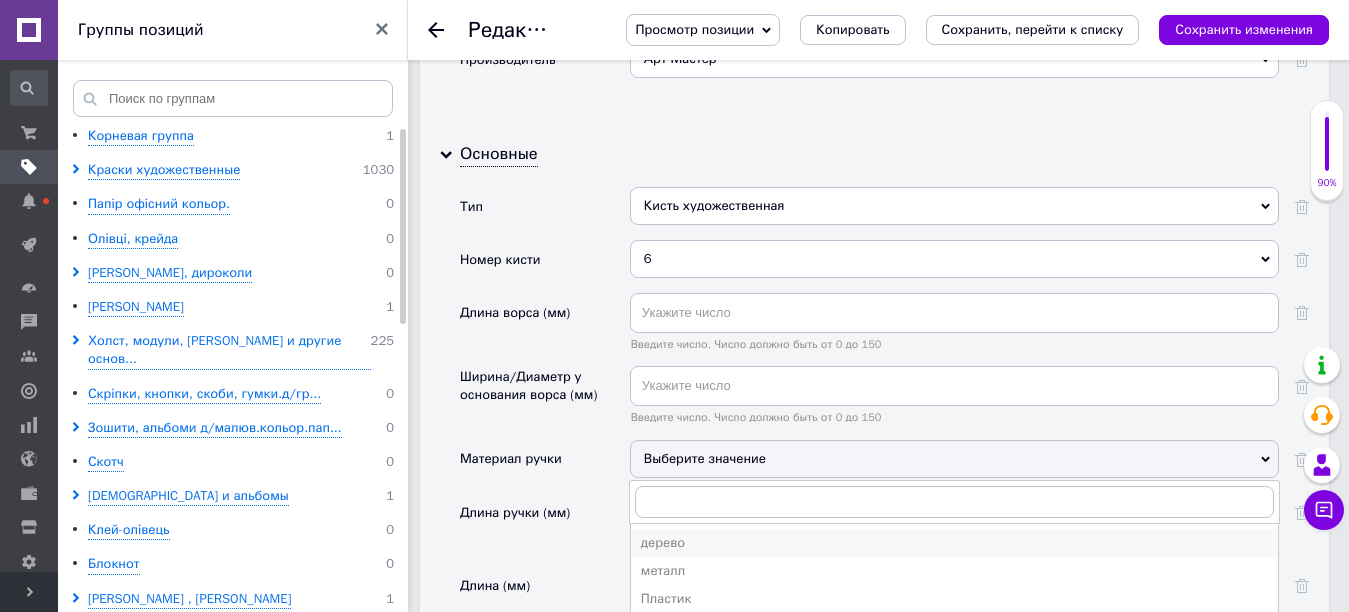 click on "дерево" at bounding box center (954, 543) 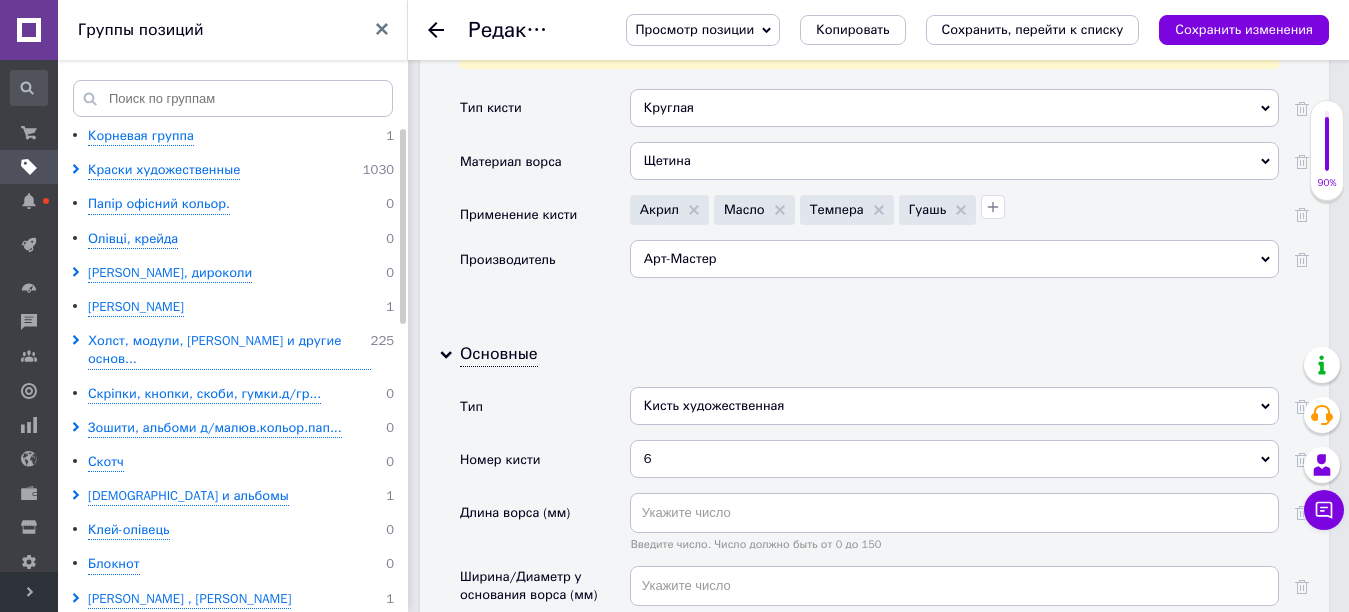 scroll, scrollTop: 1600, scrollLeft: 0, axis: vertical 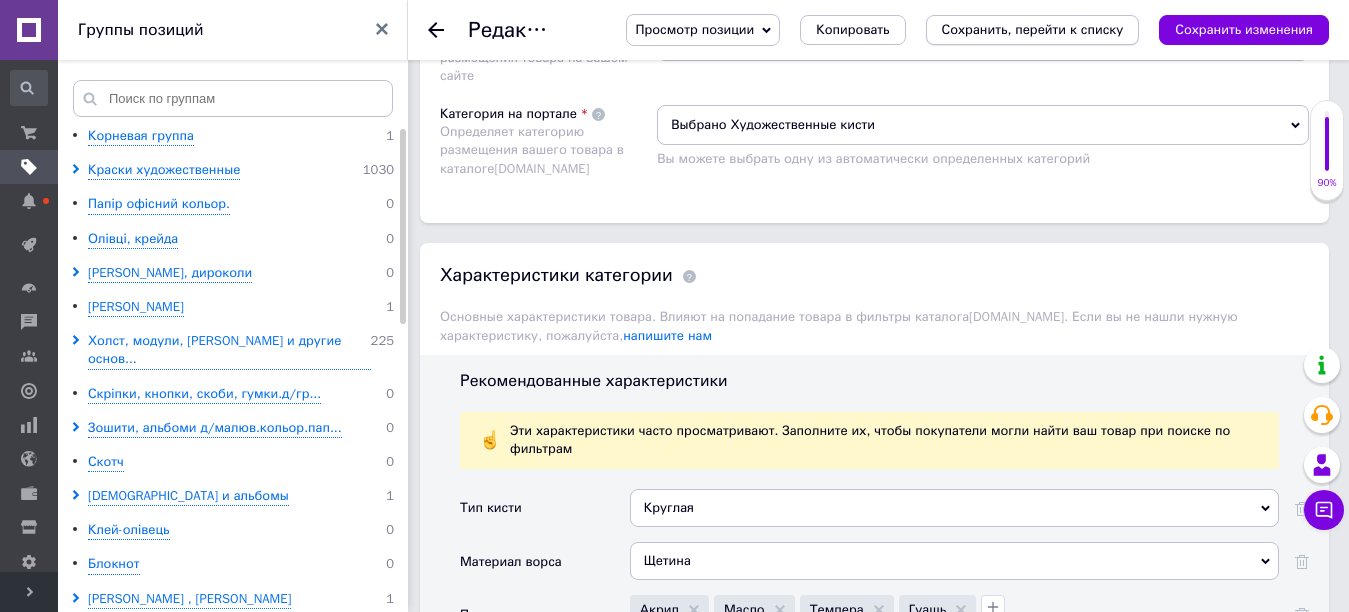 click on "Сохранить, перейти к списку" at bounding box center [1033, 29] 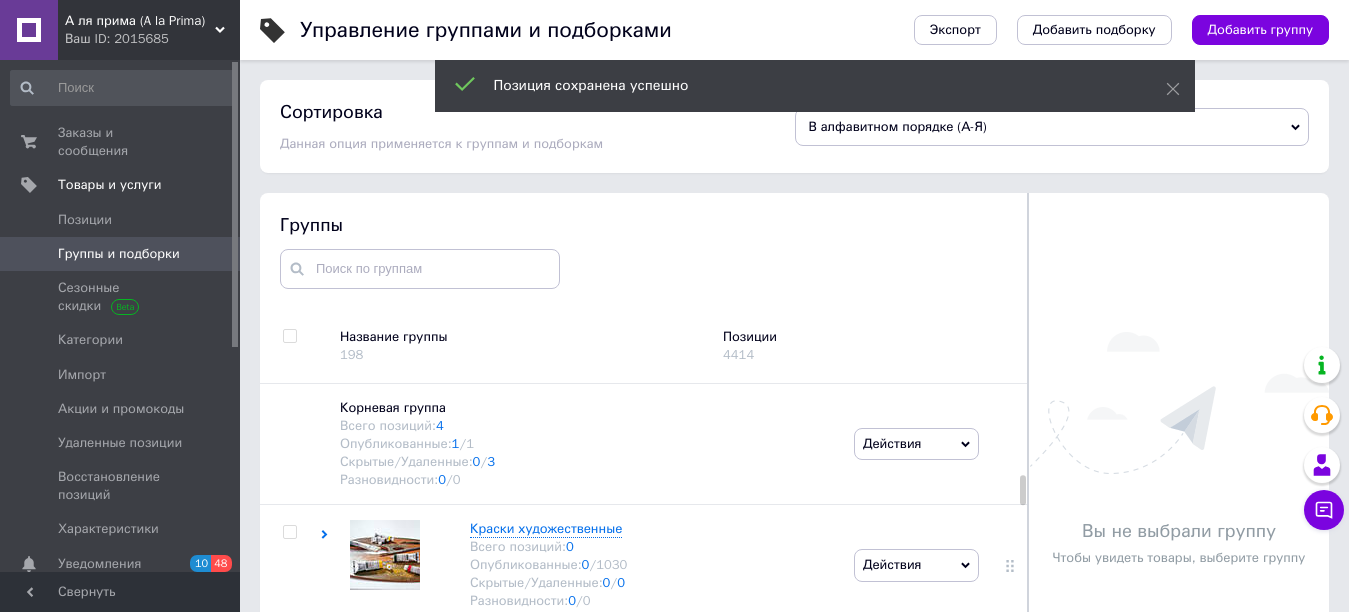 scroll, scrollTop: 113, scrollLeft: 0, axis: vertical 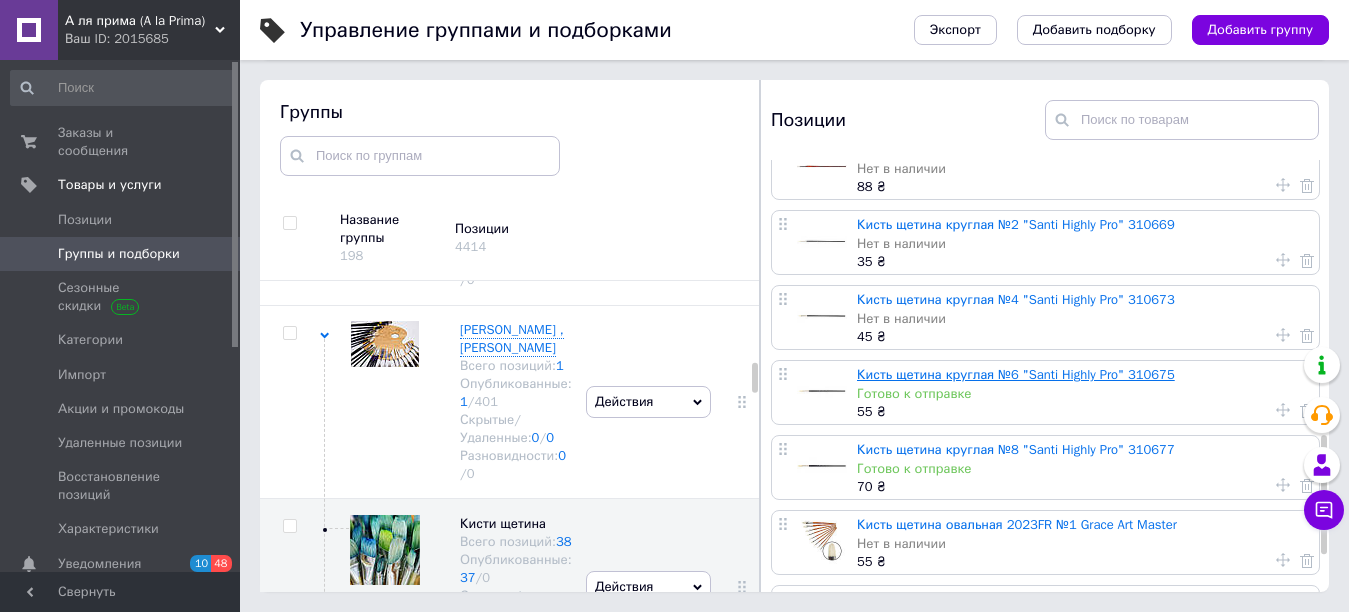 click on "Кисть щетина круглая №6 "Santi Highly Pro" 310675" at bounding box center (1016, 374) 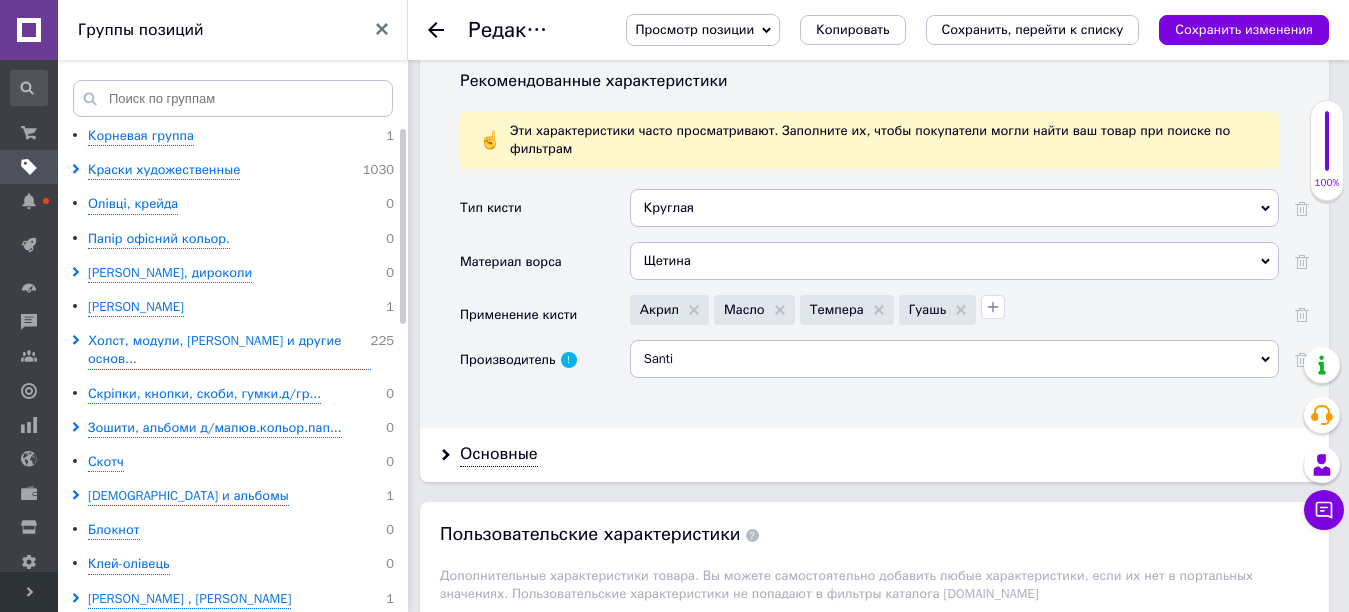 scroll, scrollTop: 2000, scrollLeft: 0, axis: vertical 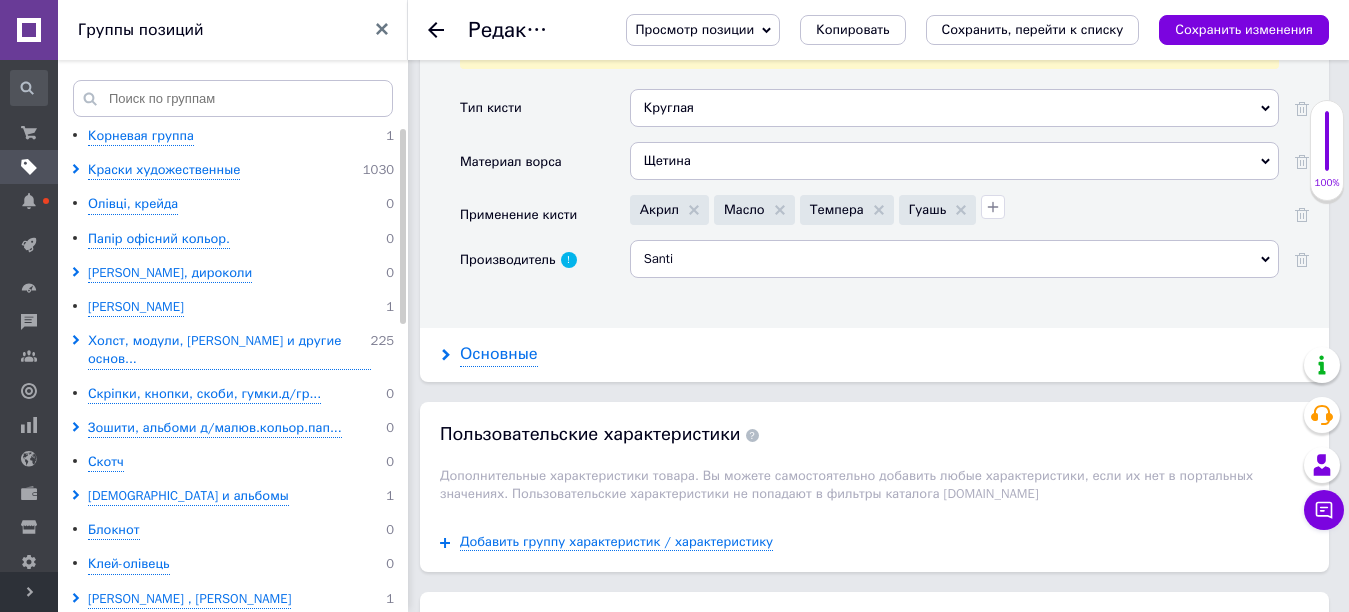 click on "Основные" at bounding box center [499, 354] 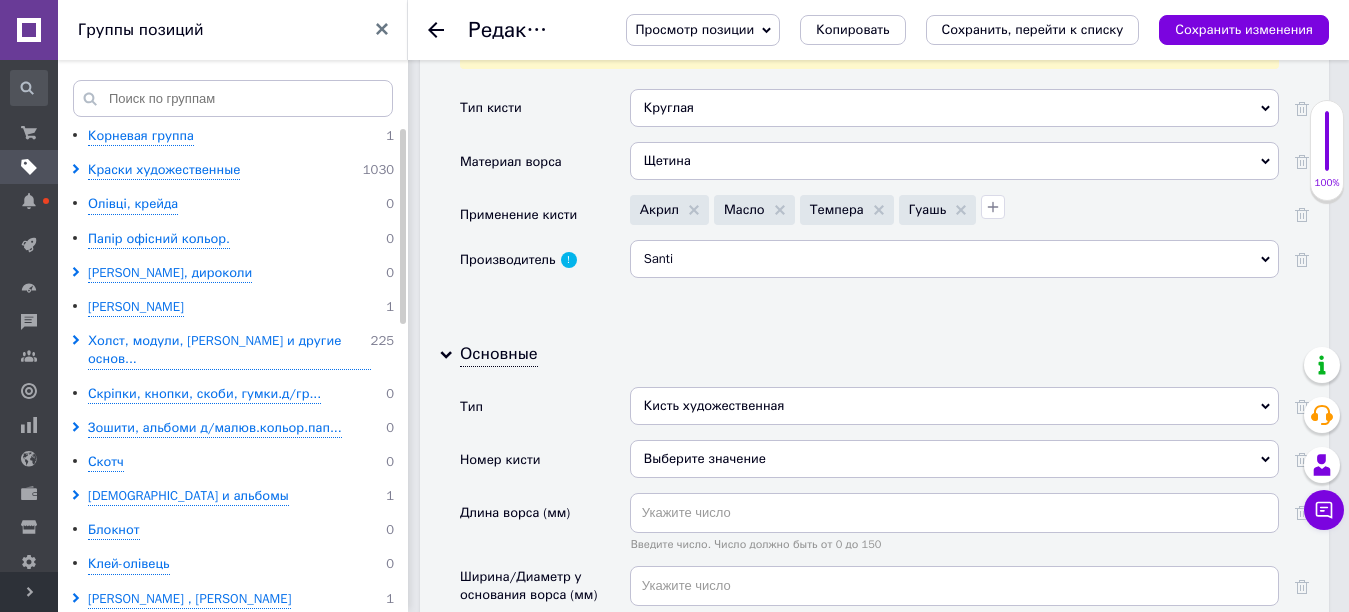 click 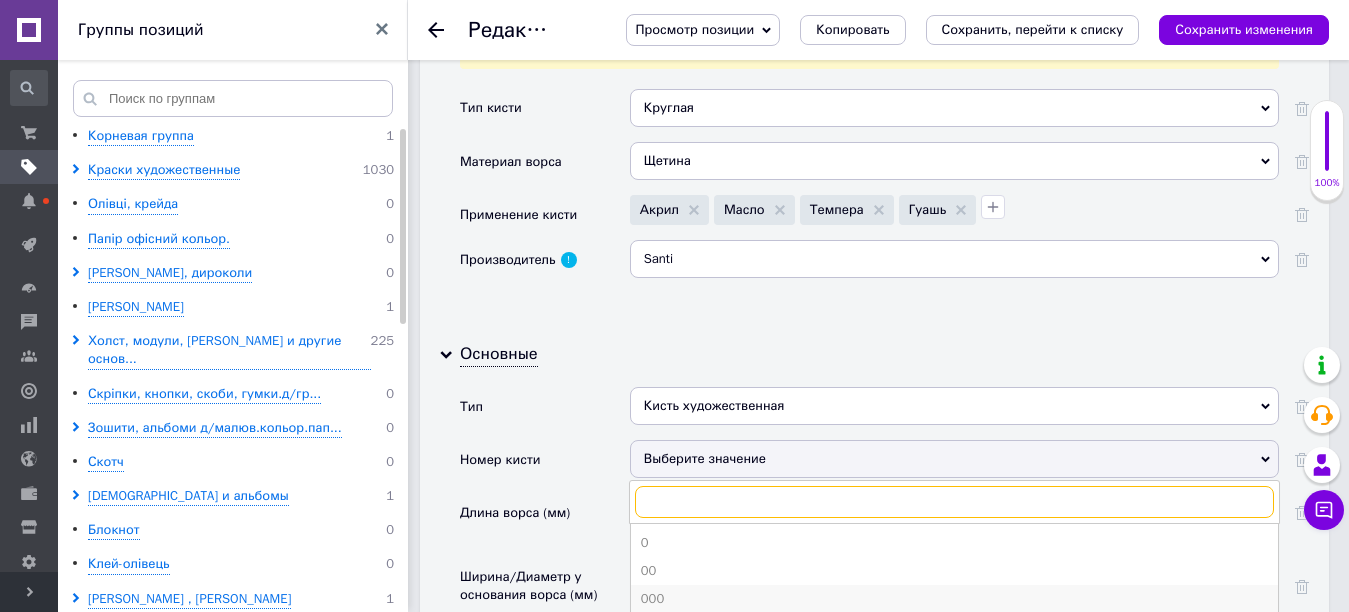 scroll, scrollTop: 2100, scrollLeft: 0, axis: vertical 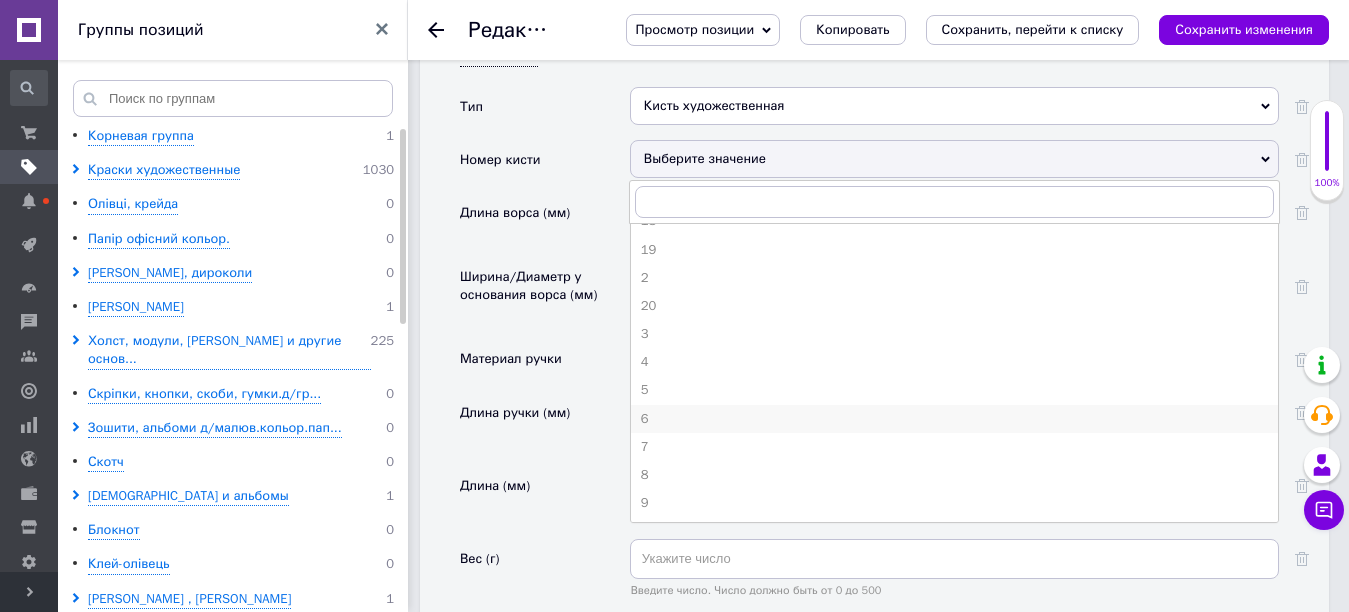 click on "6" at bounding box center (954, 419) 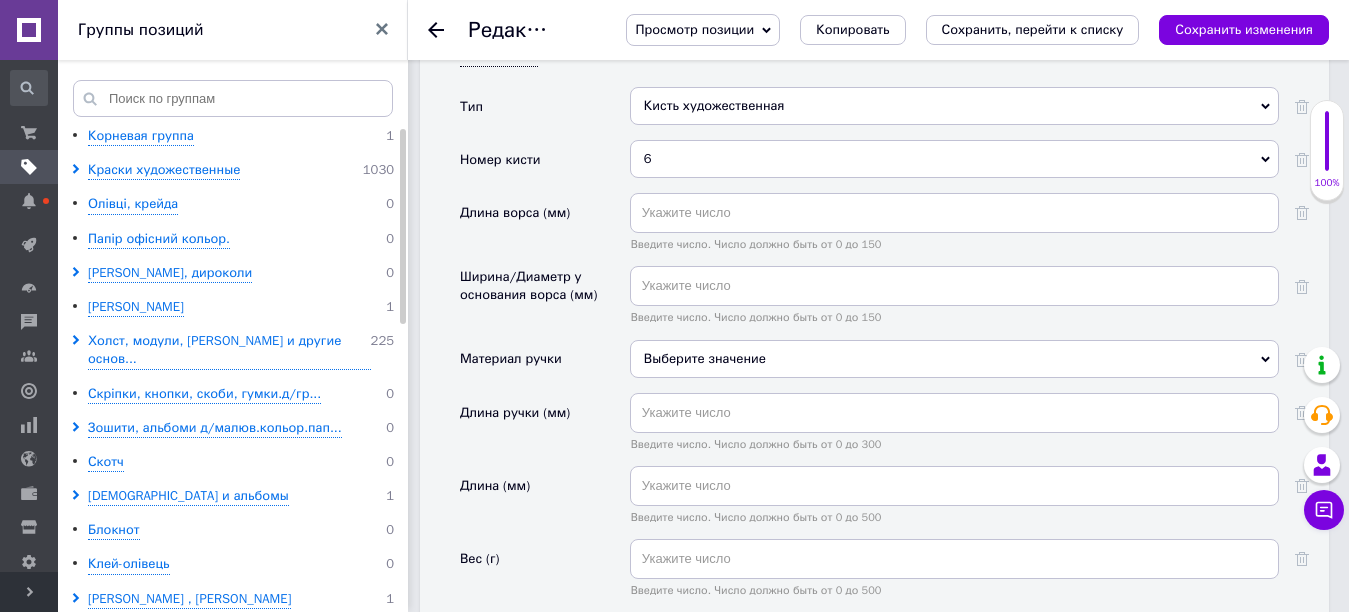 click 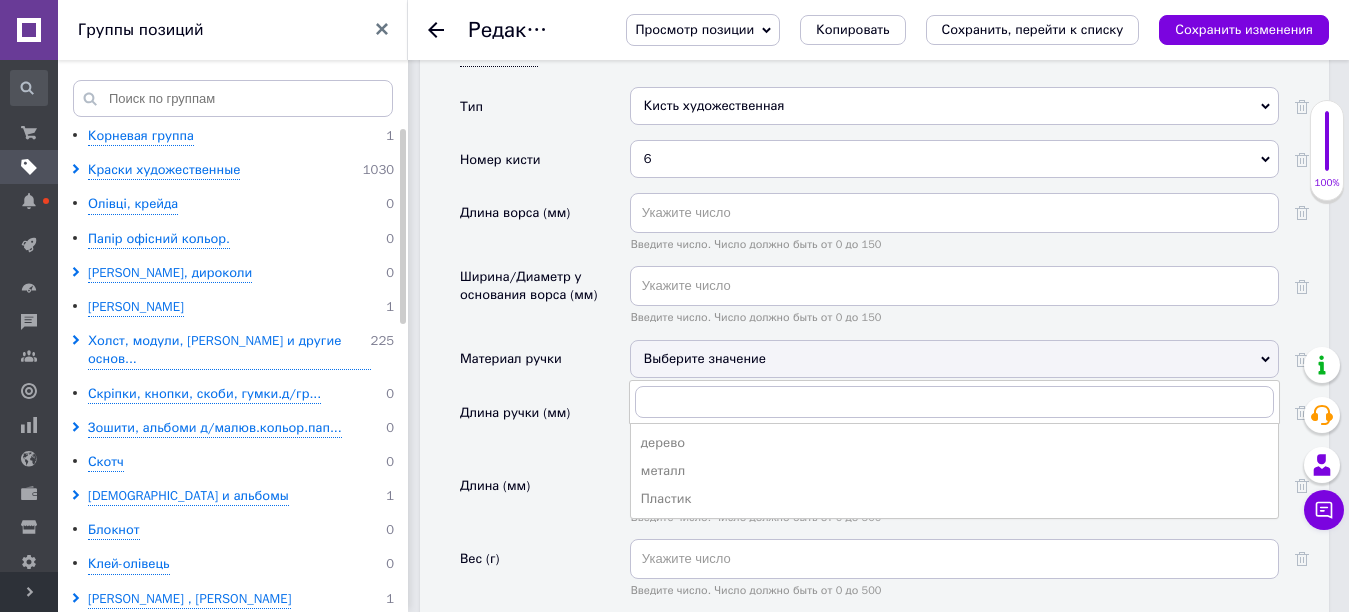 click on "дерево" at bounding box center [954, 443] 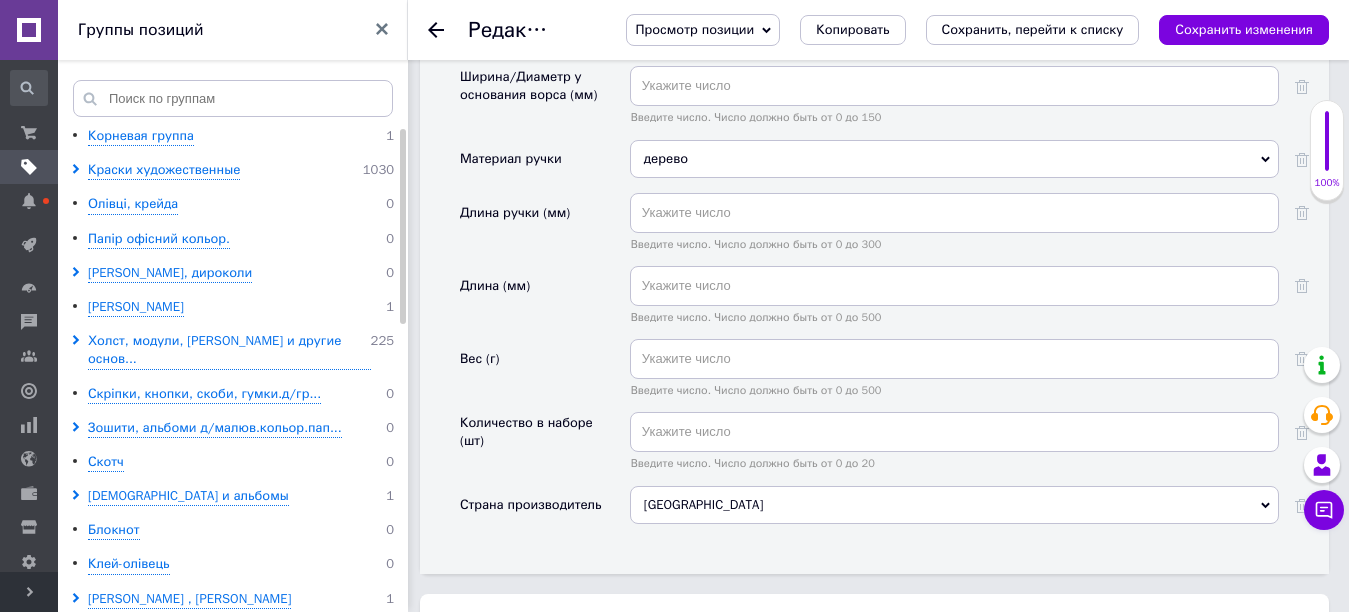scroll, scrollTop: 2200, scrollLeft: 0, axis: vertical 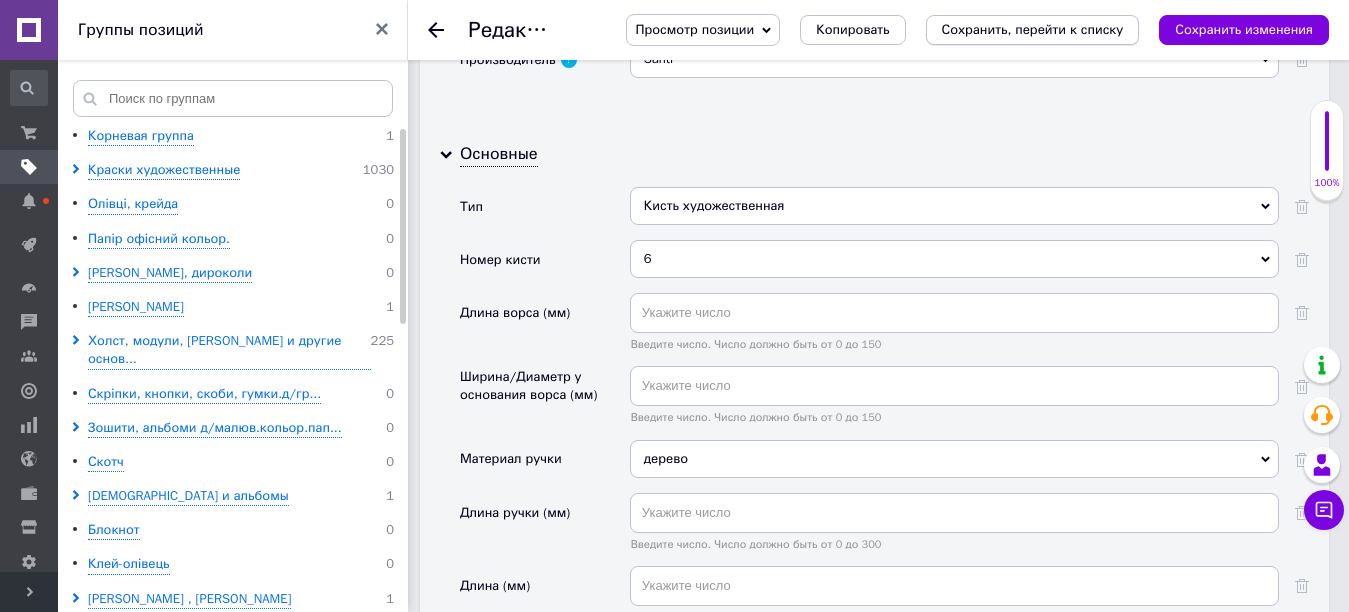 click on "Сохранить, перейти к списку" at bounding box center [1033, 29] 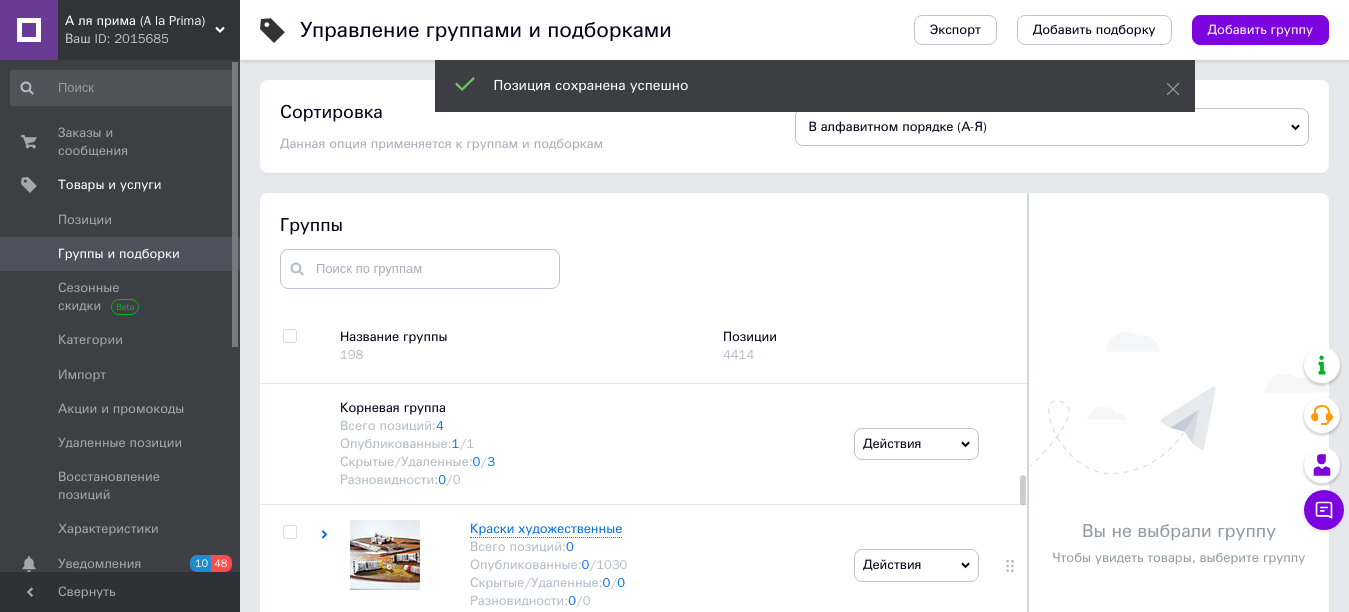scroll, scrollTop: 113, scrollLeft: 0, axis: vertical 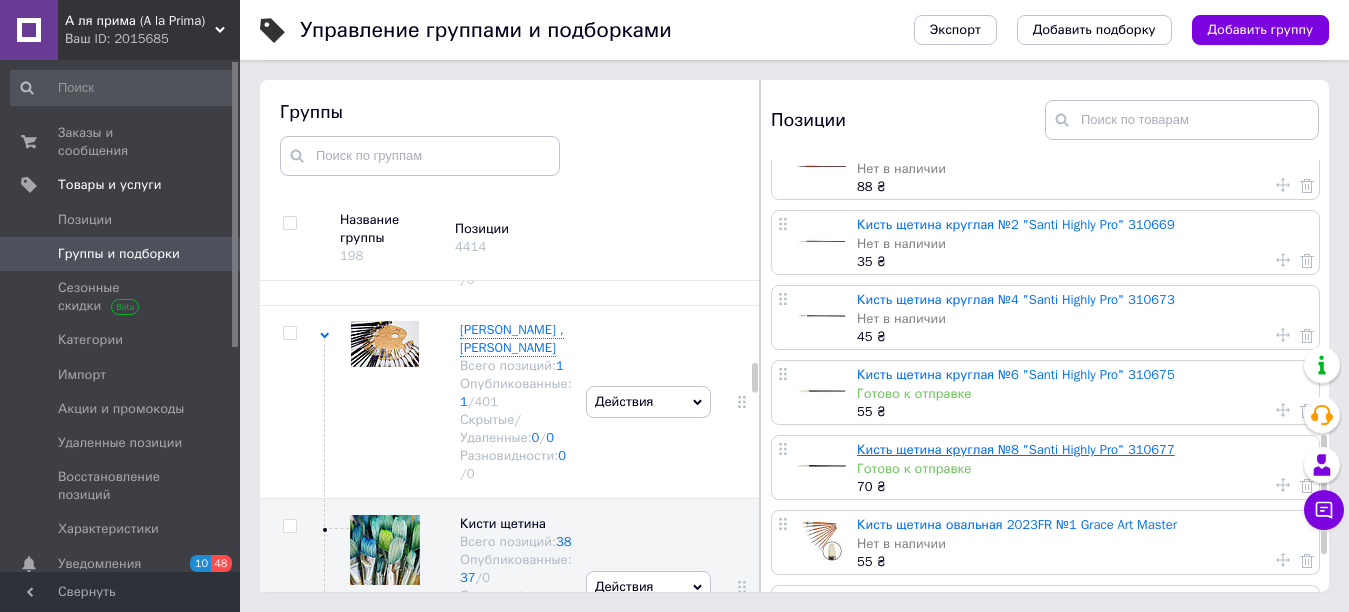 click on "Кисть щетина круглая №8 "Santi Highly Pro" 310677" at bounding box center [1016, 449] 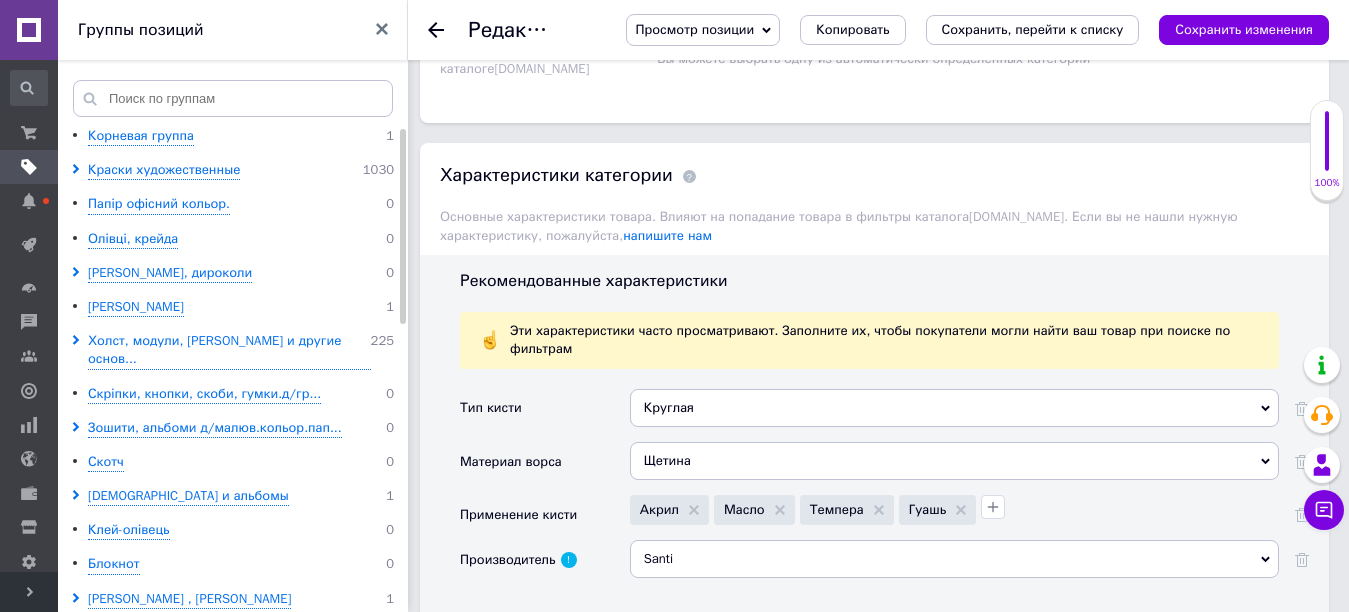 scroll, scrollTop: 1900, scrollLeft: 0, axis: vertical 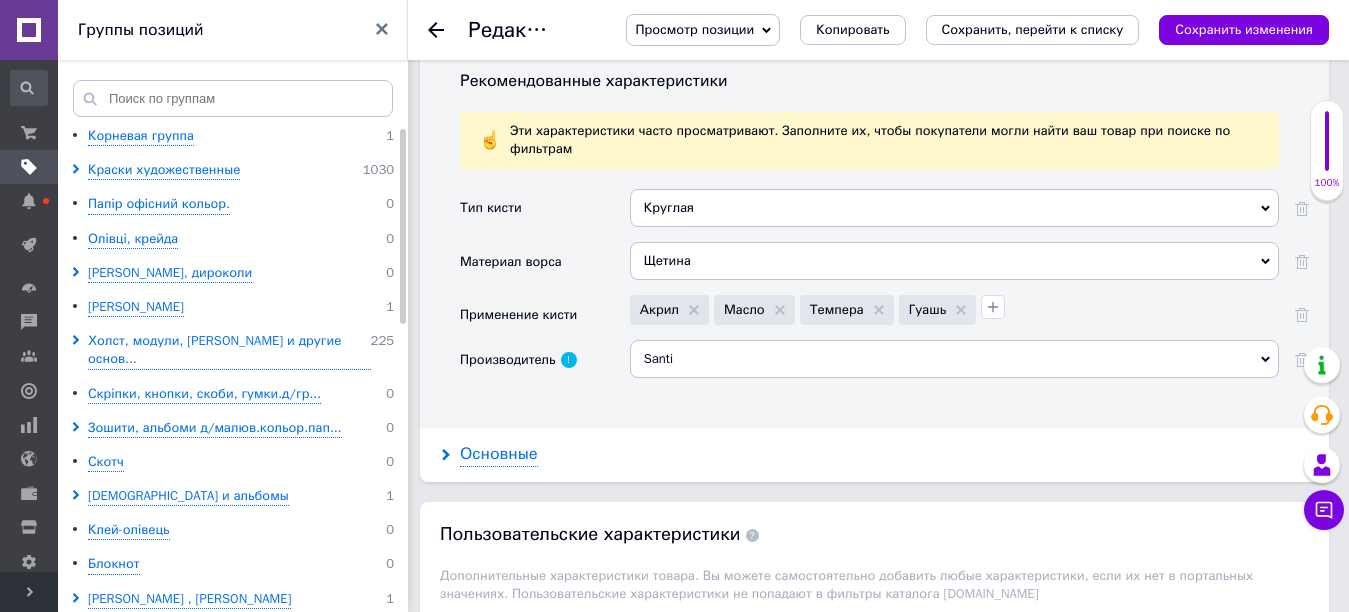 click on "Основные" at bounding box center (499, 454) 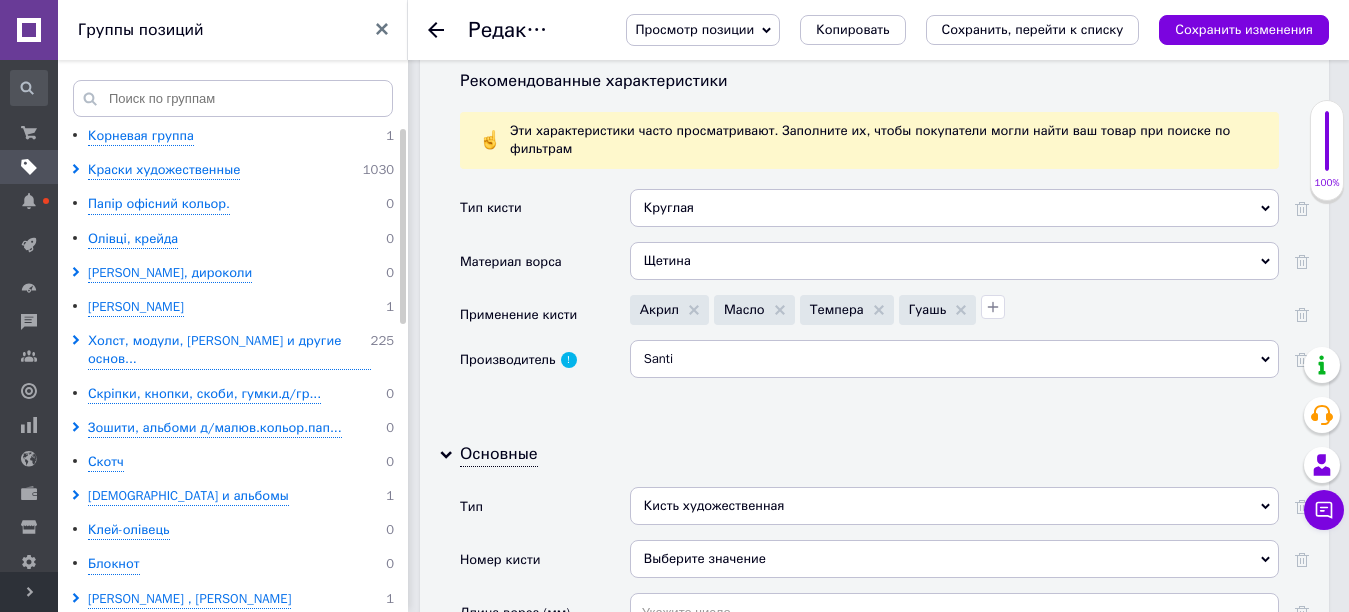 click 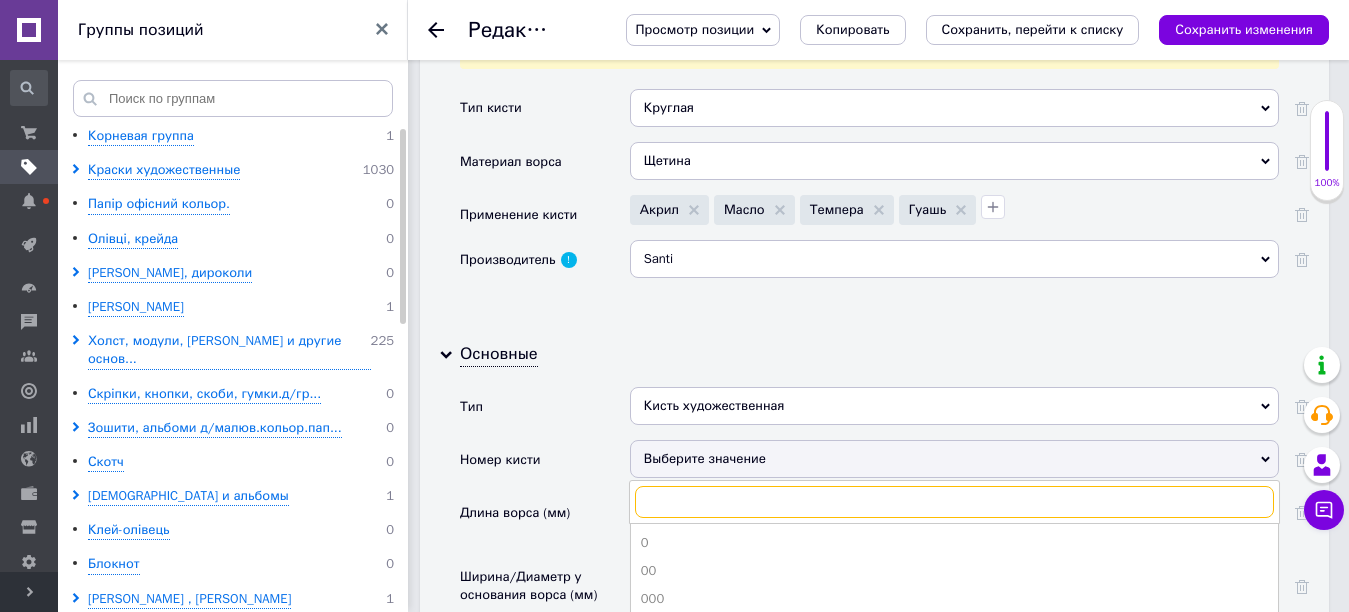 scroll, scrollTop: 2100, scrollLeft: 0, axis: vertical 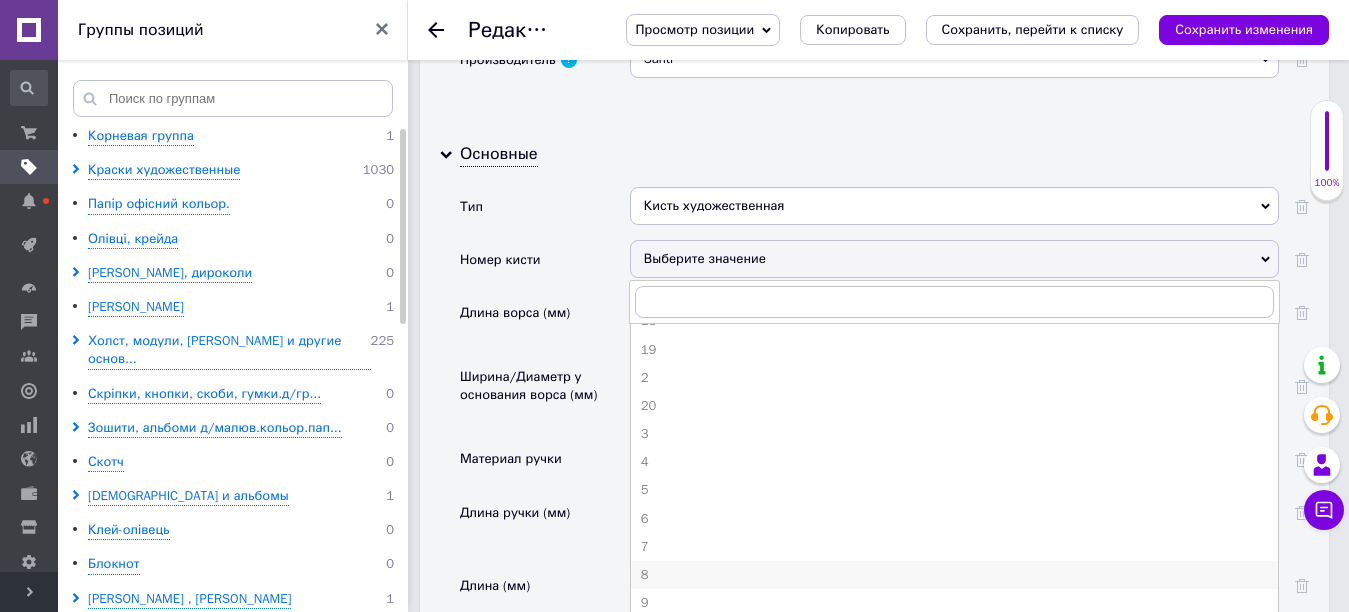 click on "8" at bounding box center [954, 575] 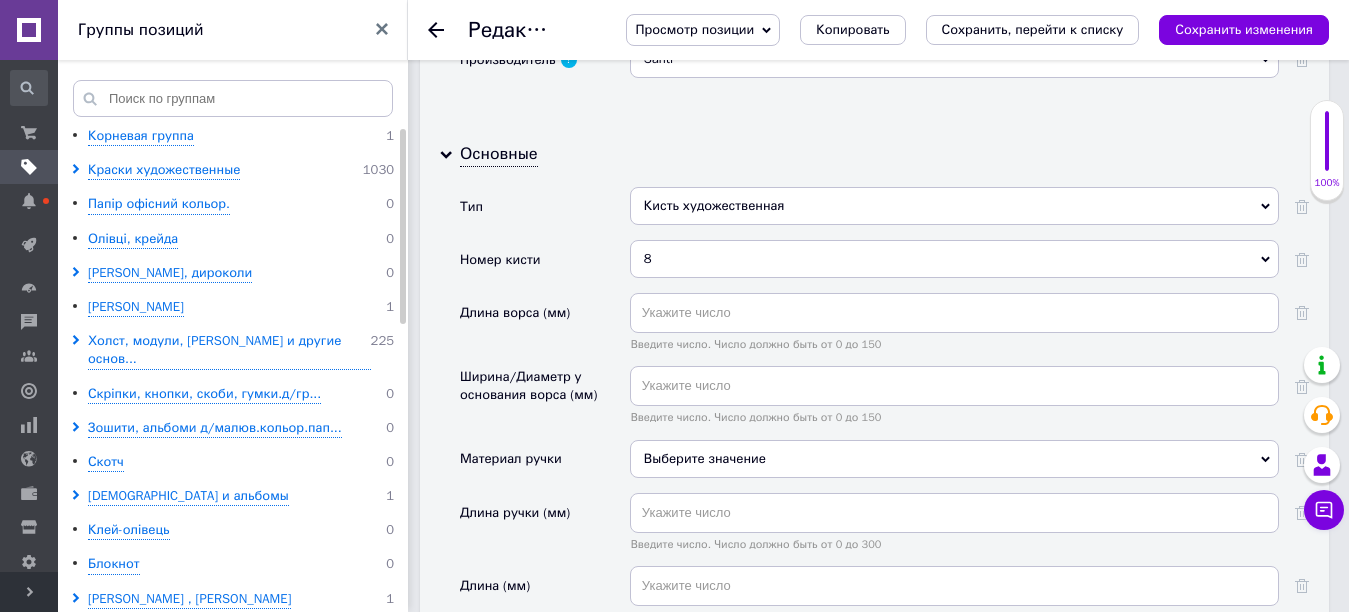 click on "Выберите значение" at bounding box center (954, 459) 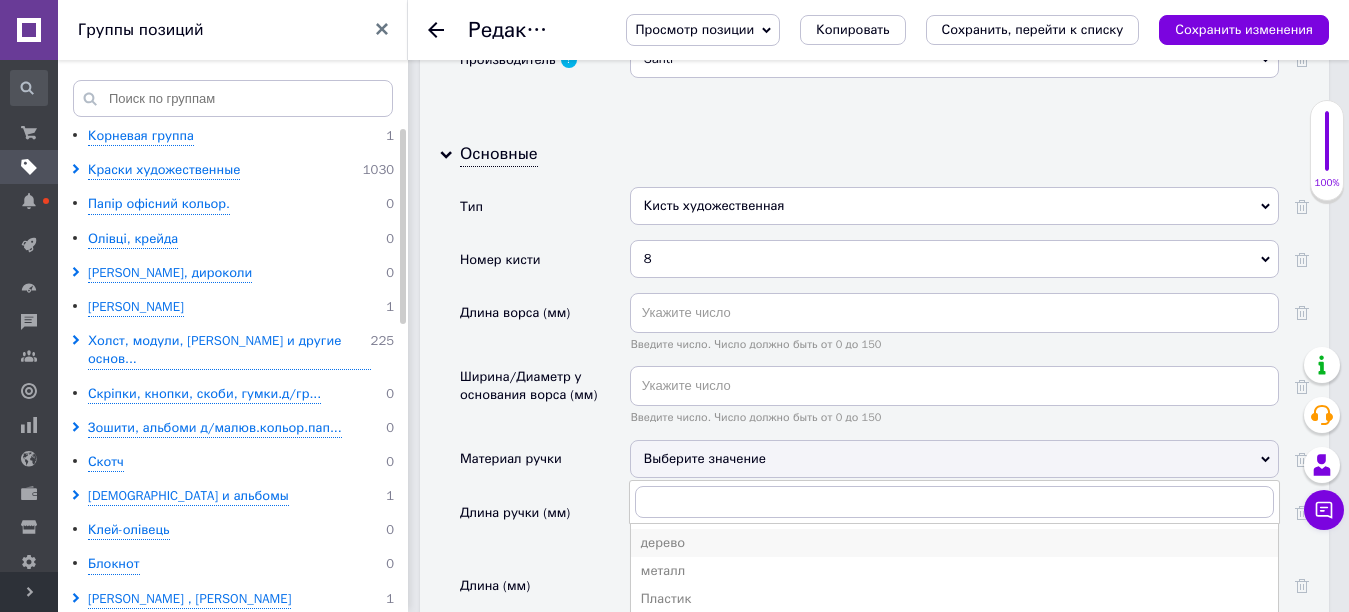 click on "дерево" at bounding box center (954, 543) 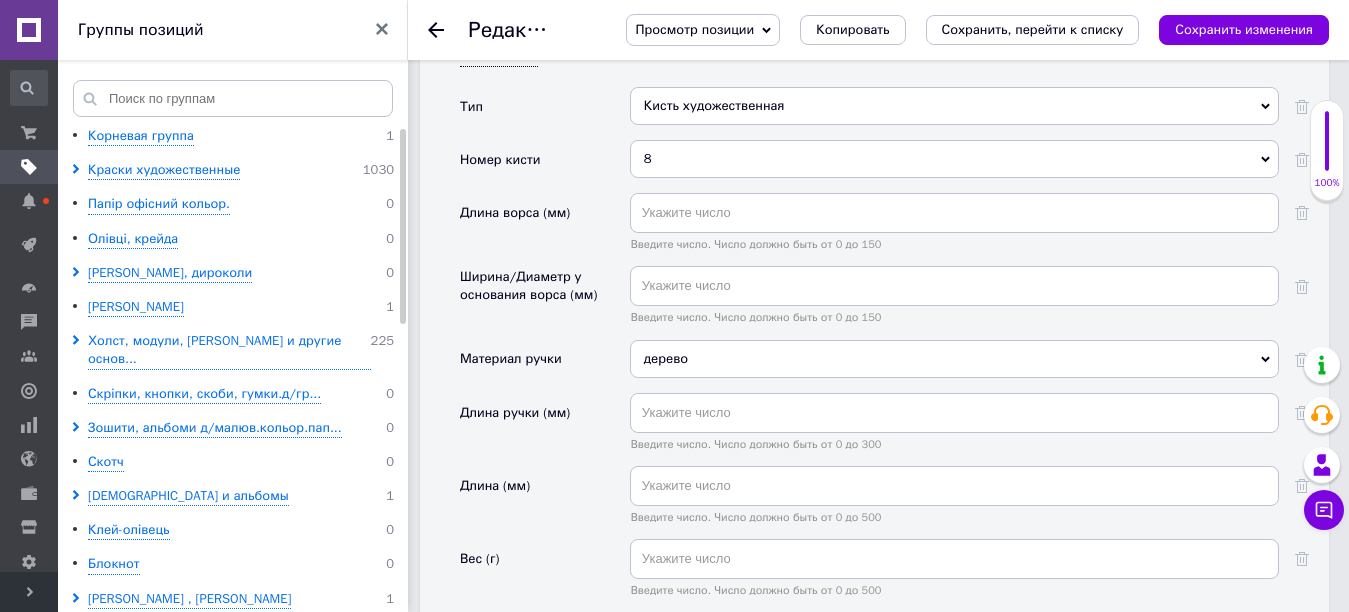 scroll, scrollTop: 2200, scrollLeft: 0, axis: vertical 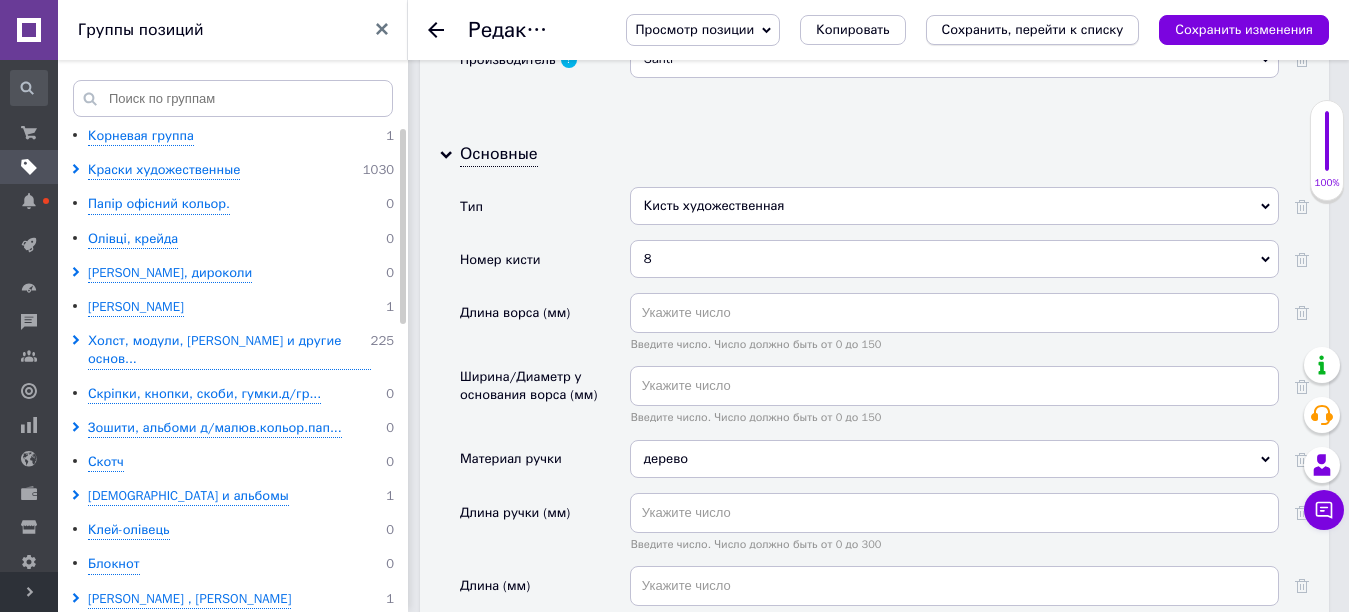 click on "Сохранить, перейти к списку" at bounding box center [1033, 29] 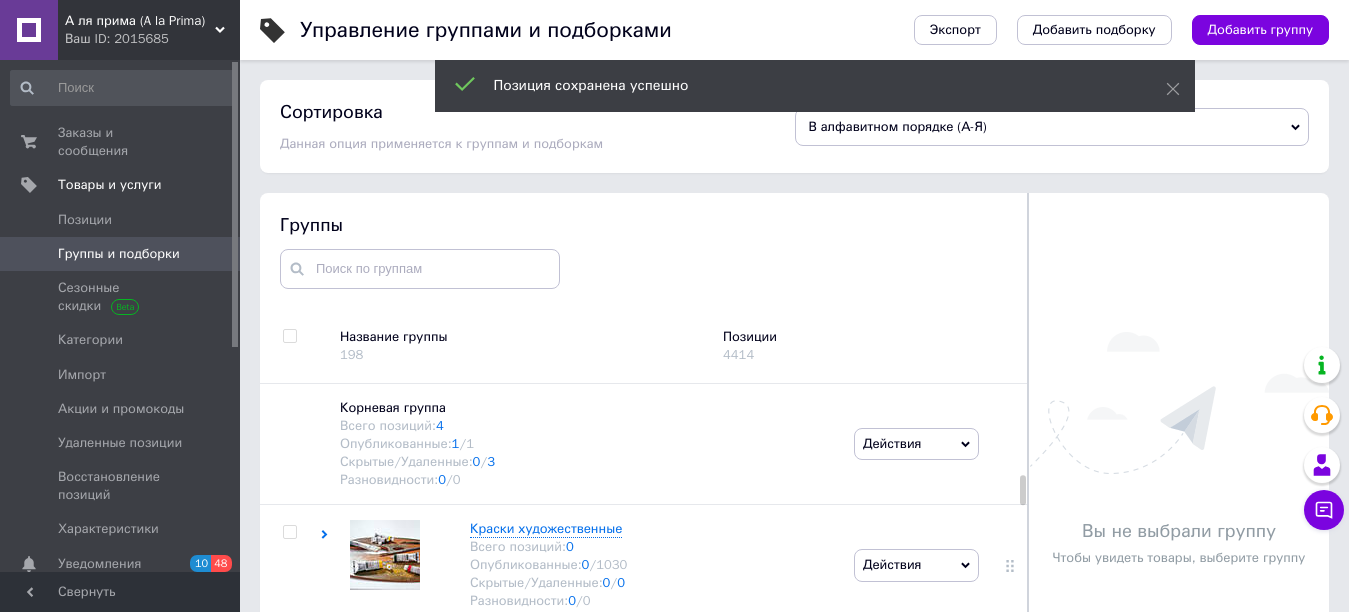 scroll, scrollTop: 113, scrollLeft: 0, axis: vertical 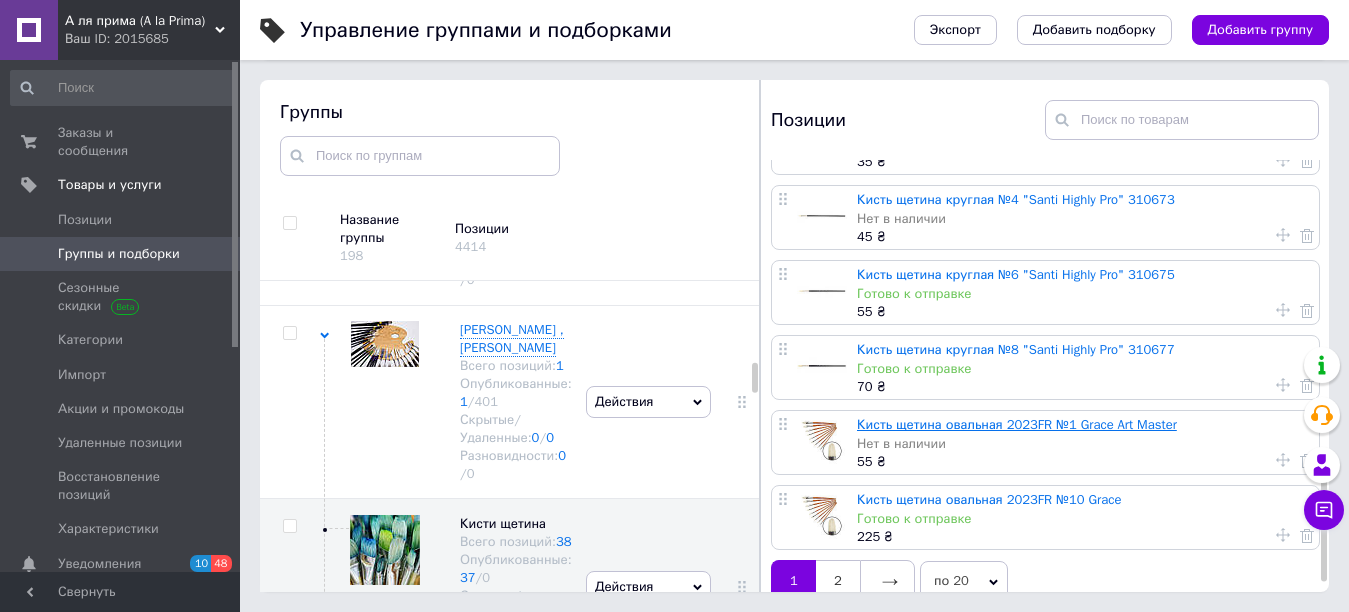 click on "Кисть щетина овальная 2023FR №1 Grace Art Master" at bounding box center (1017, 424) 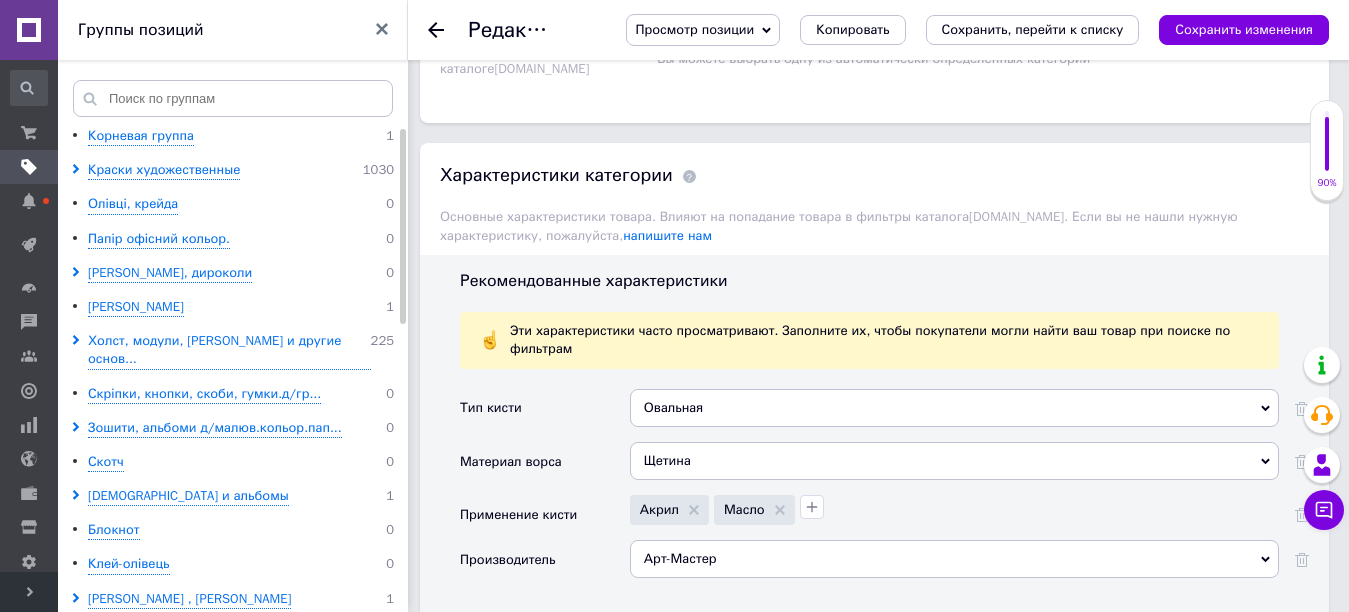 scroll, scrollTop: 1800, scrollLeft: 0, axis: vertical 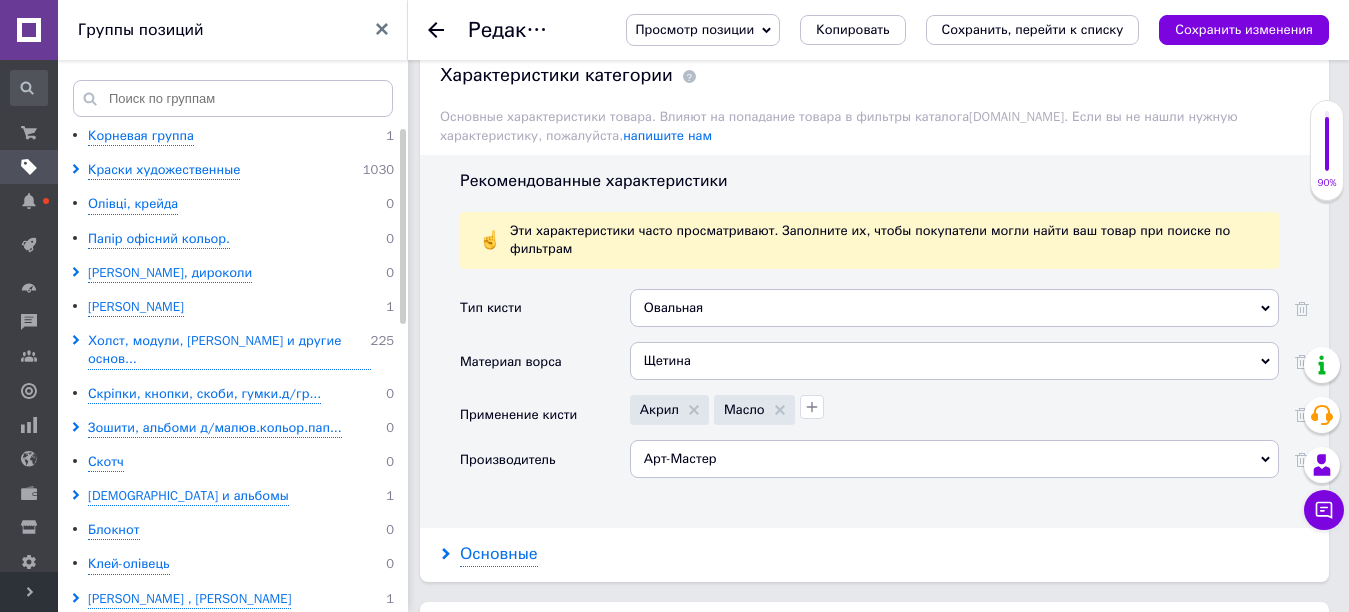 click on "Основные" at bounding box center [499, 554] 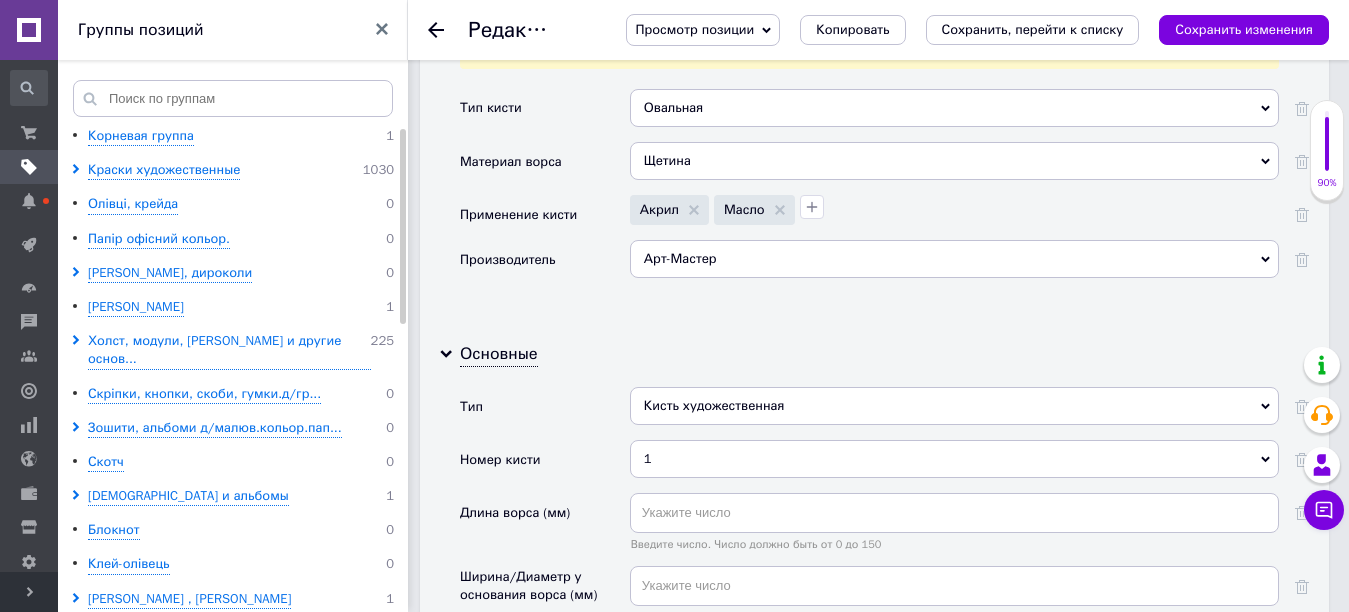 scroll, scrollTop: 2100, scrollLeft: 0, axis: vertical 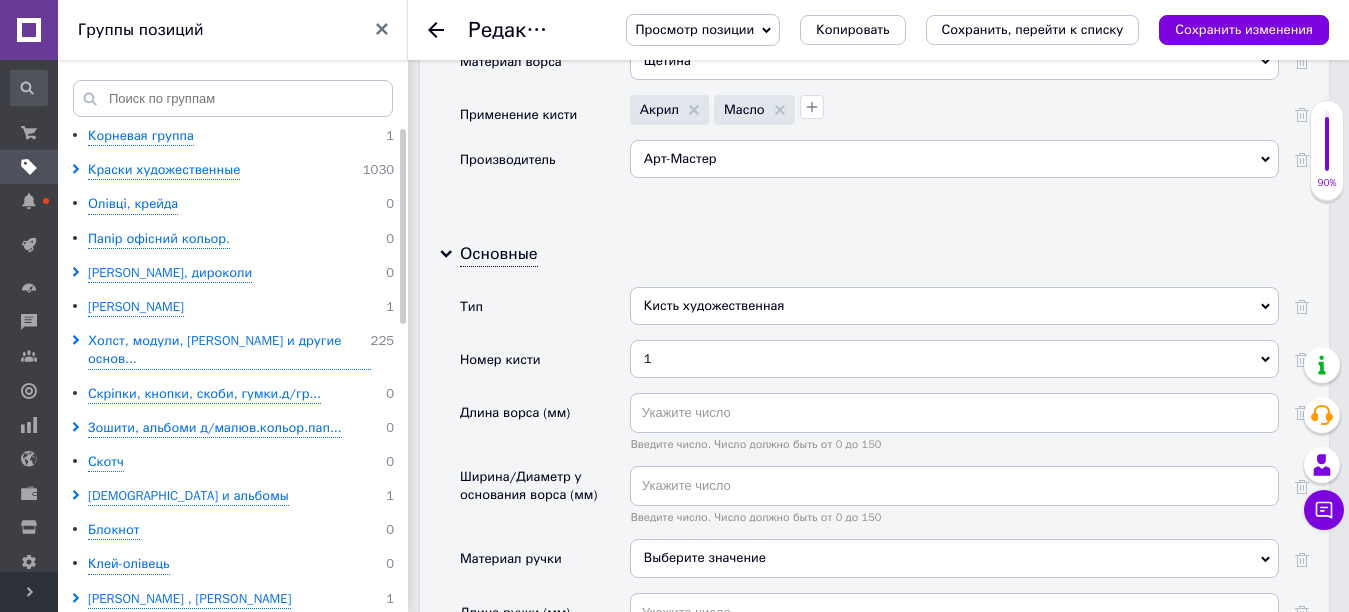 click 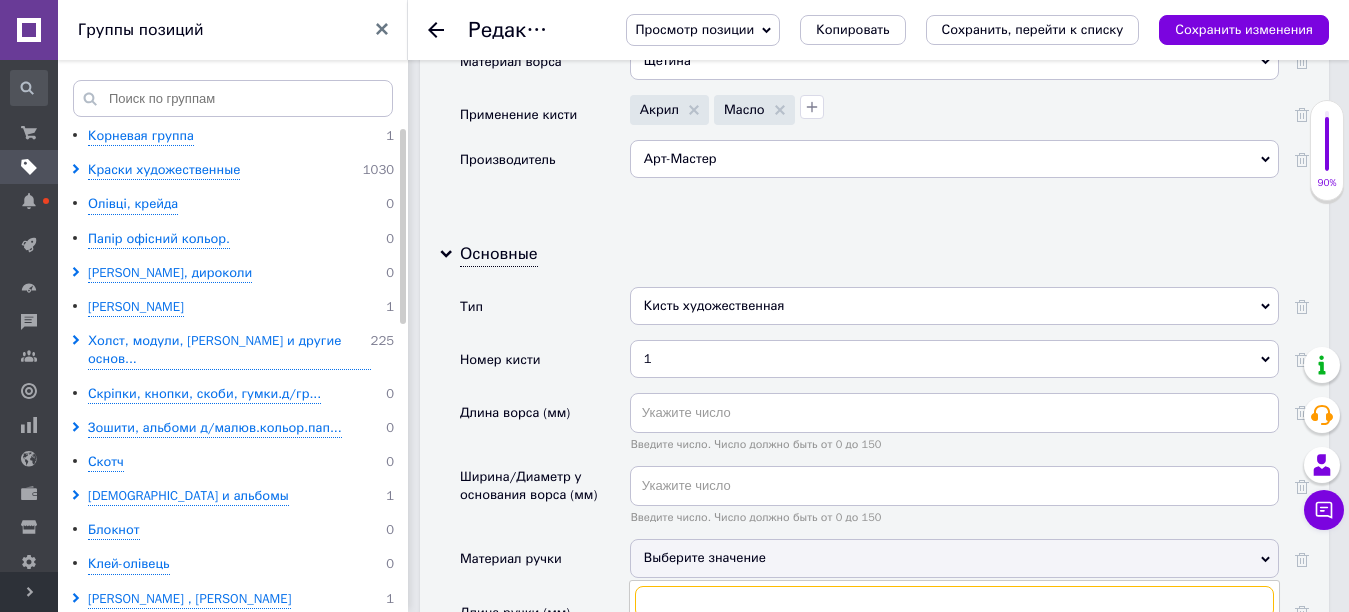 scroll, scrollTop: 2200, scrollLeft: 0, axis: vertical 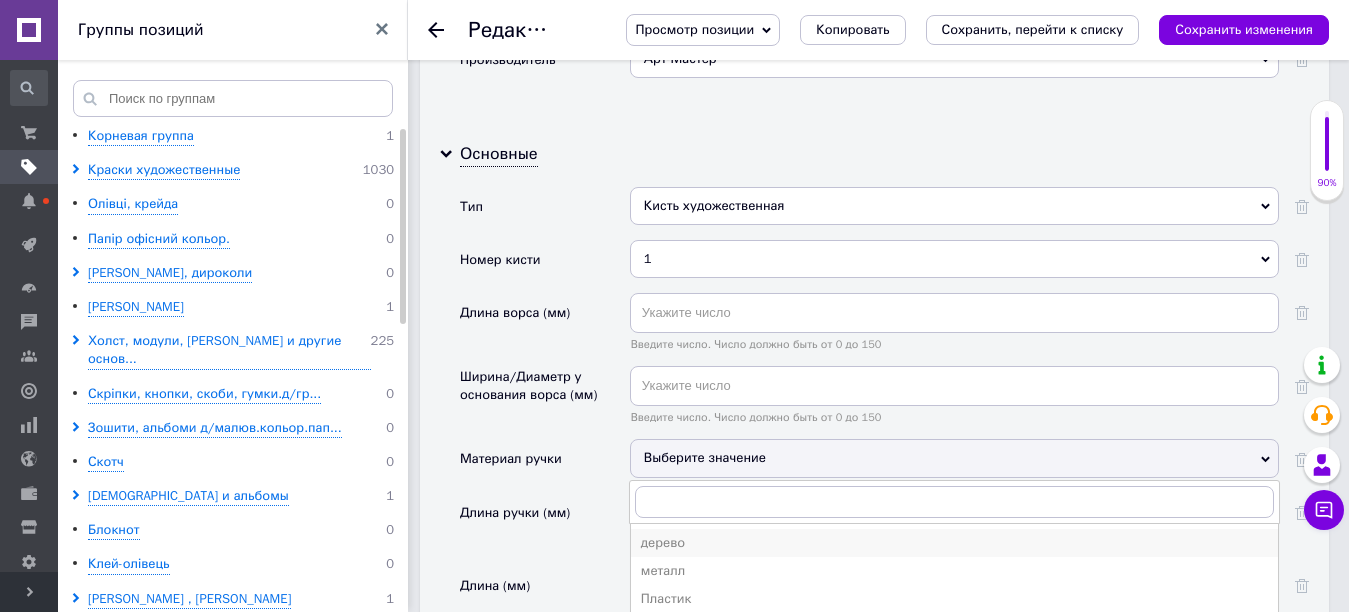 click on "дерево" at bounding box center [954, 543] 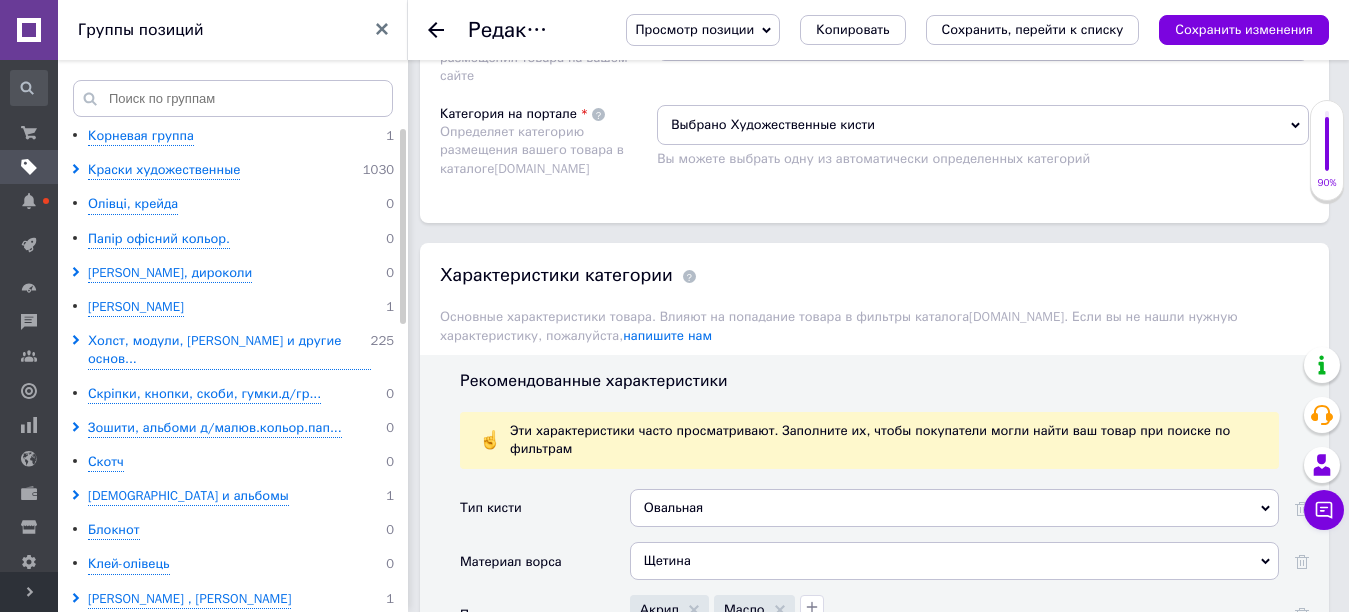 scroll, scrollTop: 1100, scrollLeft: 0, axis: vertical 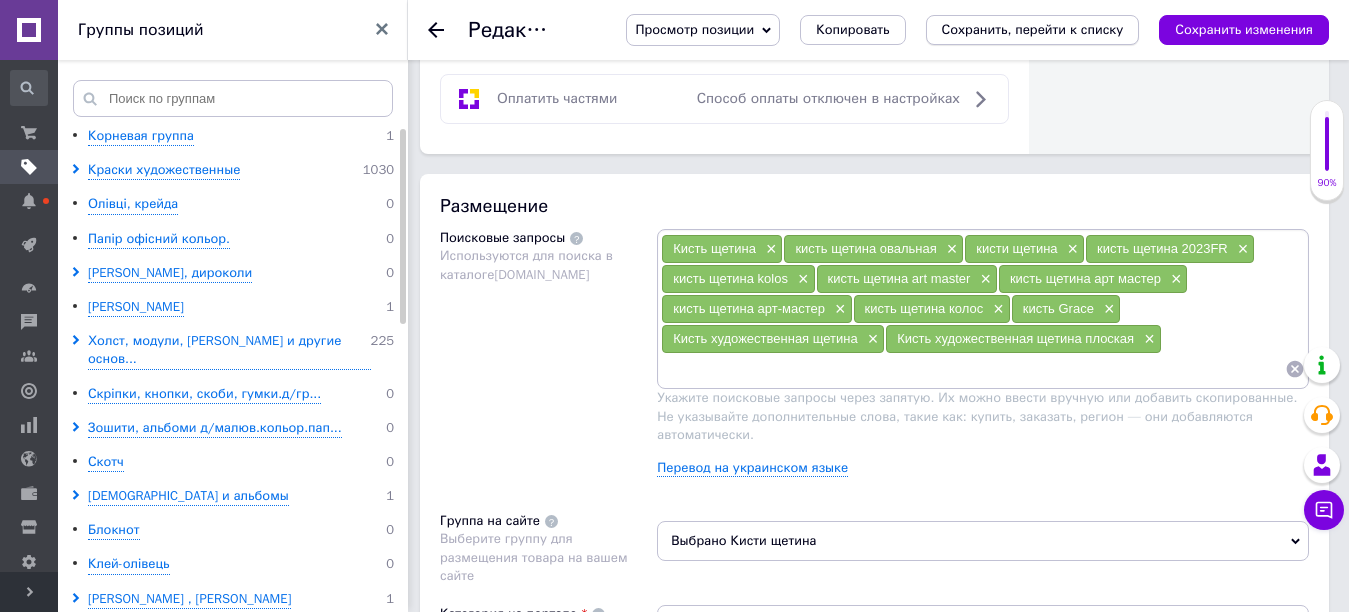 click on "Сохранить, перейти к списку" at bounding box center [1033, 29] 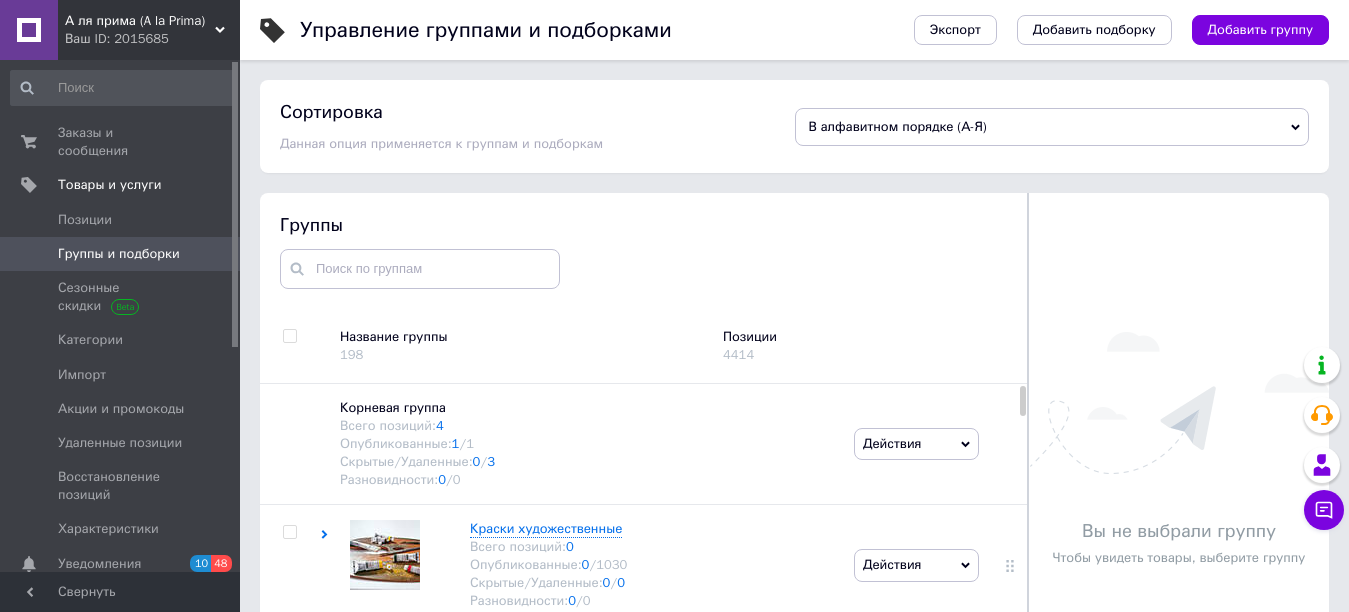 scroll, scrollTop: 113, scrollLeft: 0, axis: vertical 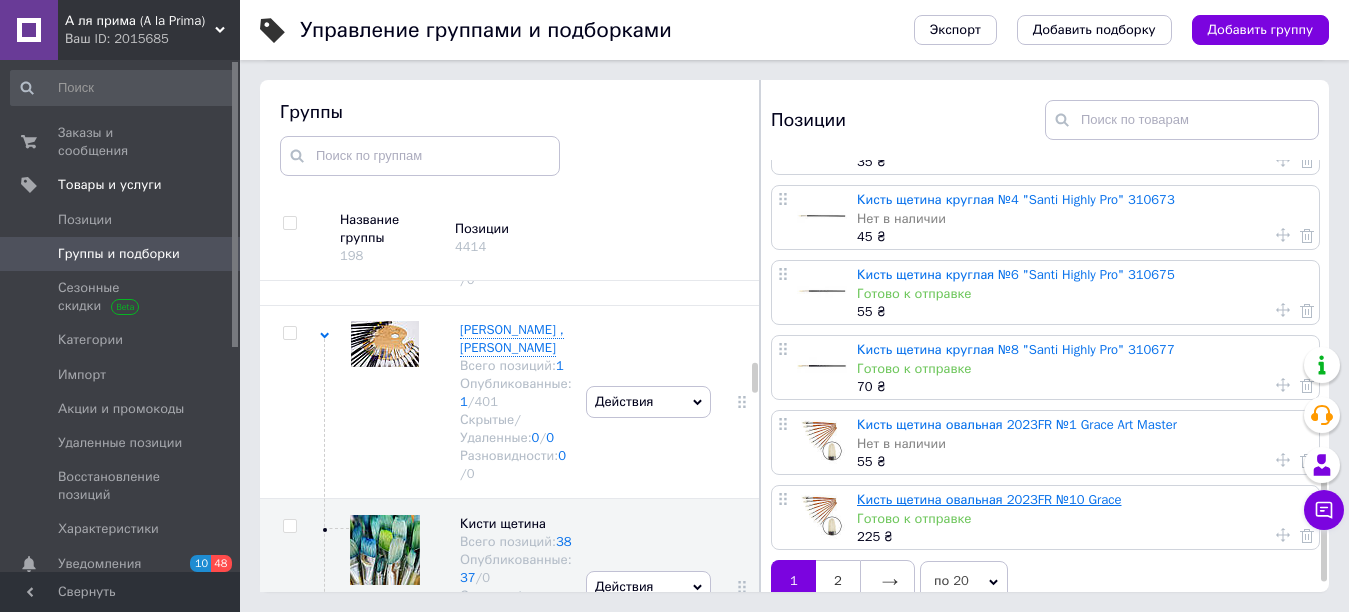 click on "Кисть щетина овальная 2023FR №10 Grace" at bounding box center [989, 499] 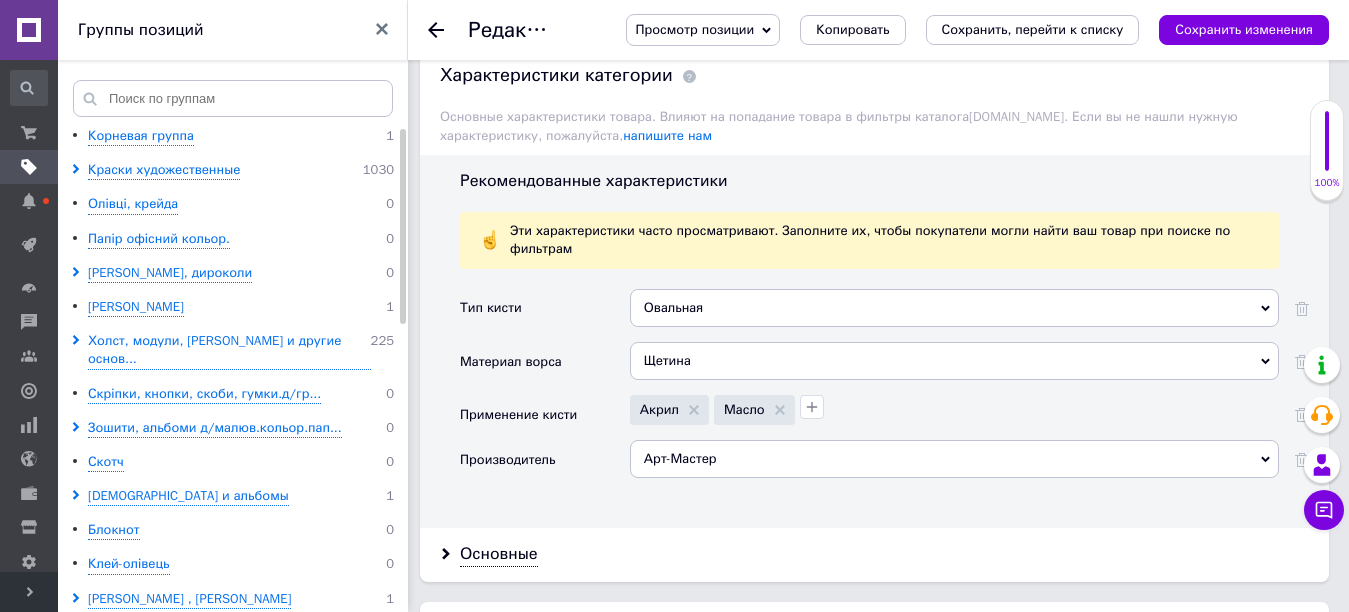 scroll, scrollTop: 1900, scrollLeft: 0, axis: vertical 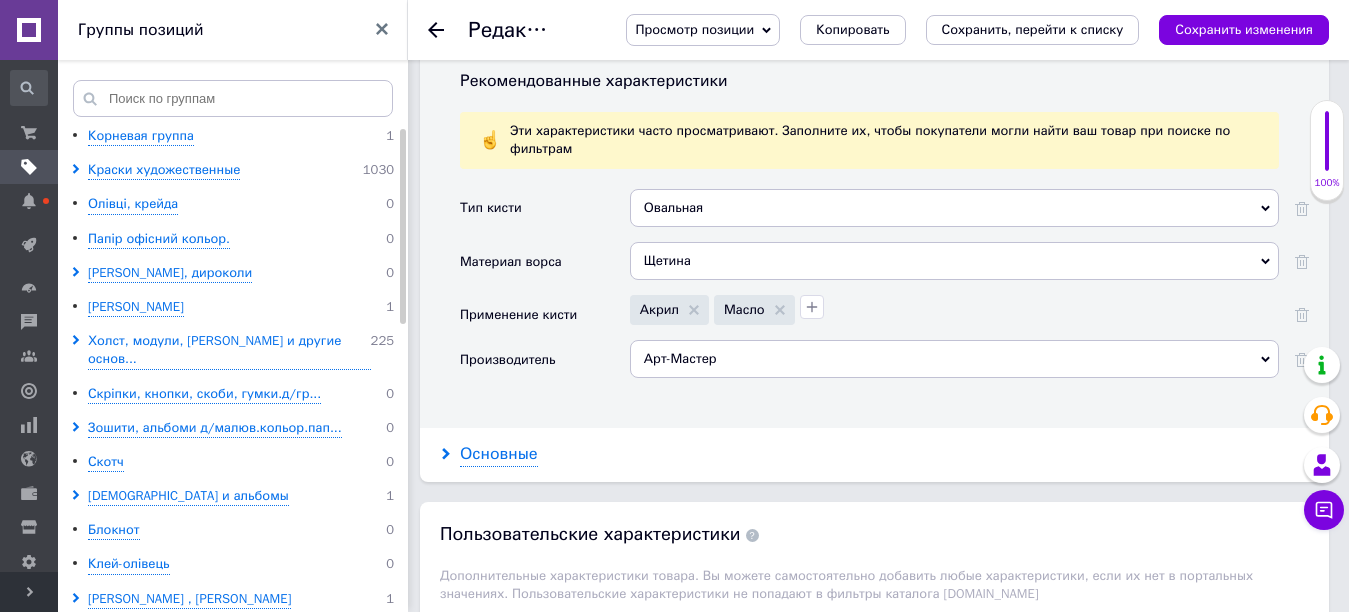 click on "Основные" at bounding box center [499, 454] 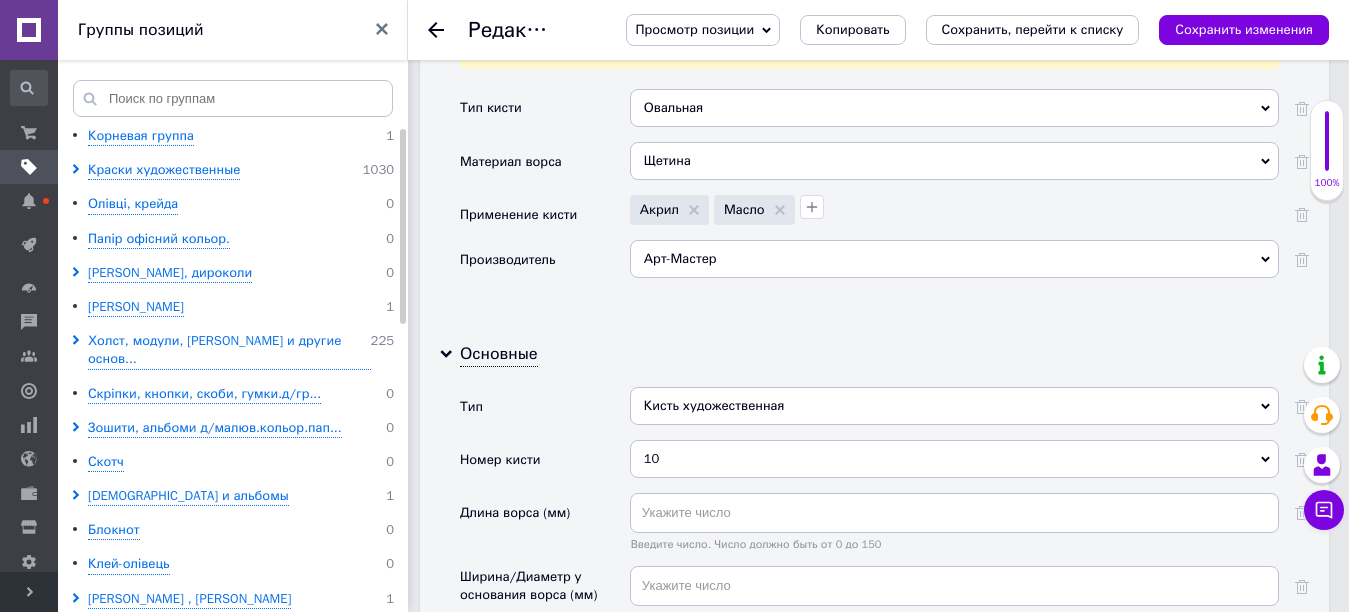 scroll, scrollTop: 2100, scrollLeft: 0, axis: vertical 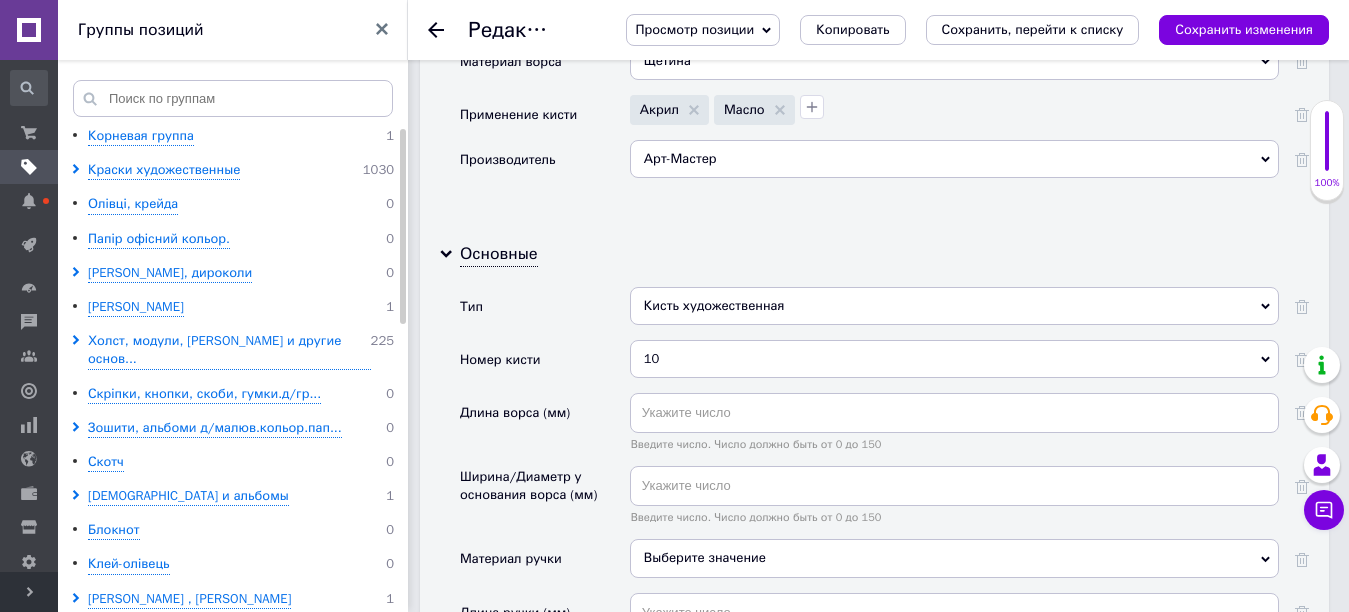 click 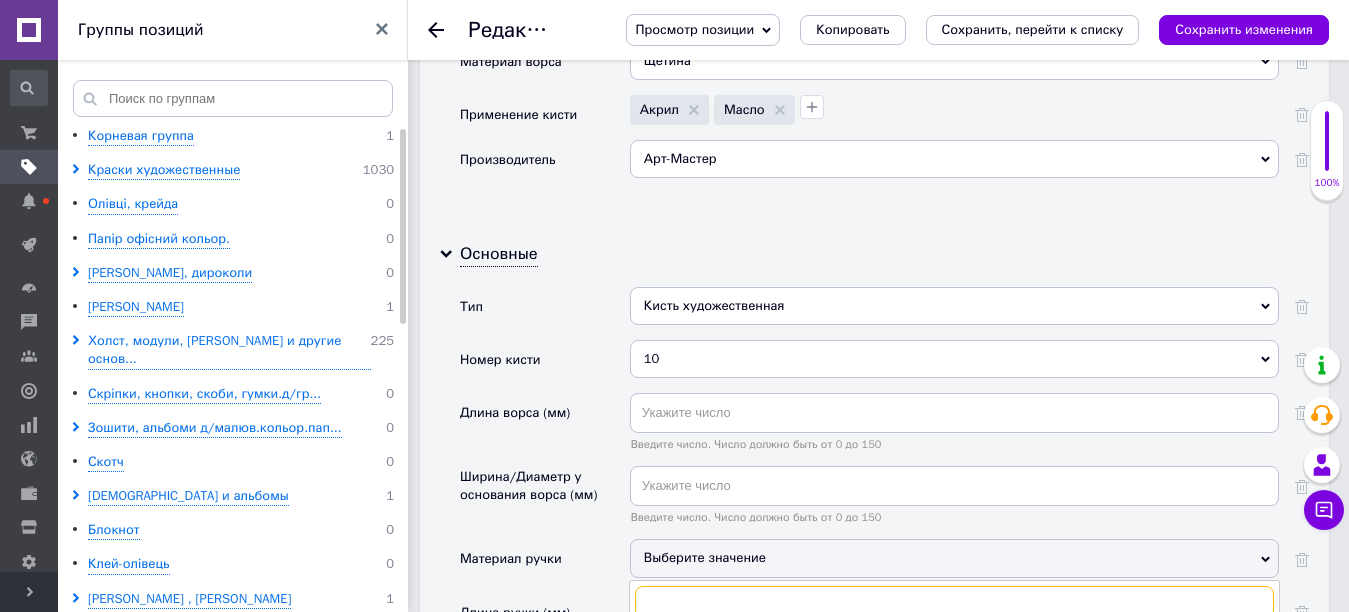 scroll, scrollTop: 2200, scrollLeft: 0, axis: vertical 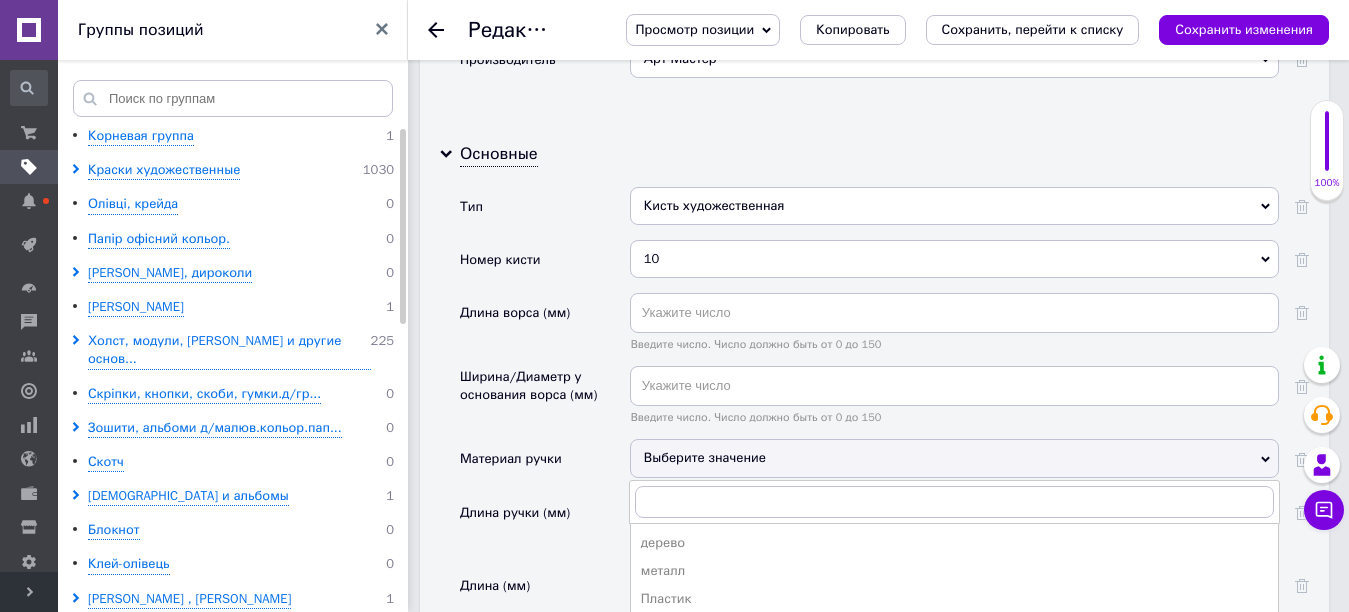 click on "дерево" at bounding box center [954, 543] 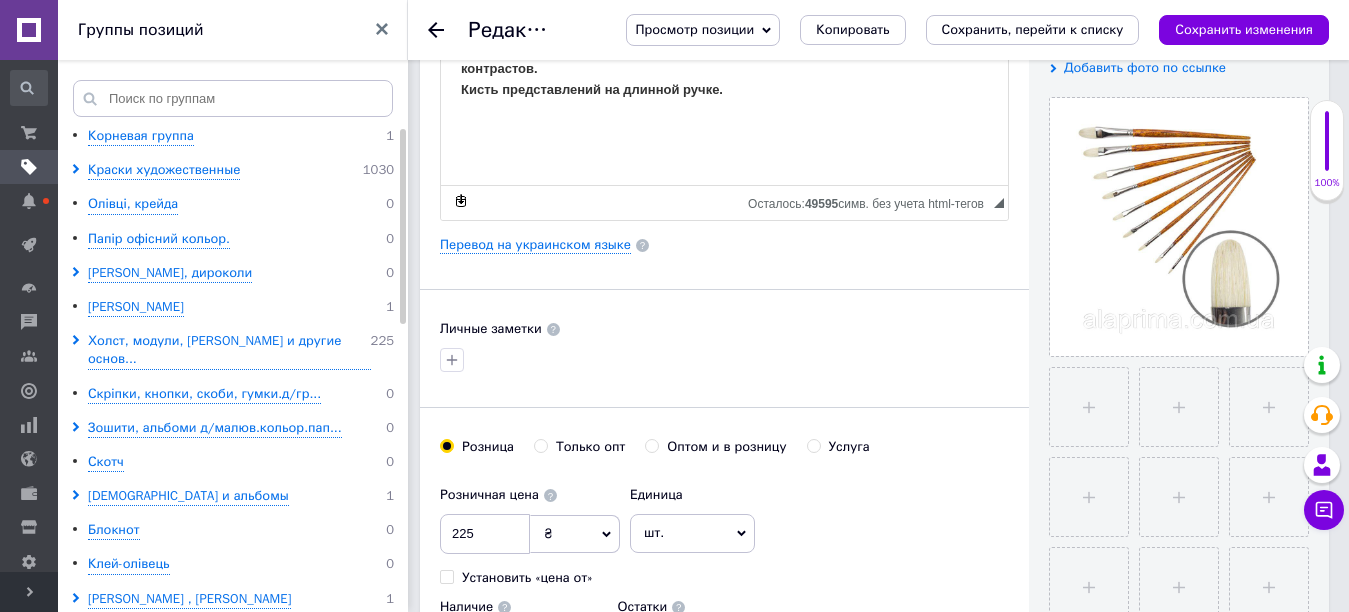 scroll, scrollTop: 0, scrollLeft: 0, axis: both 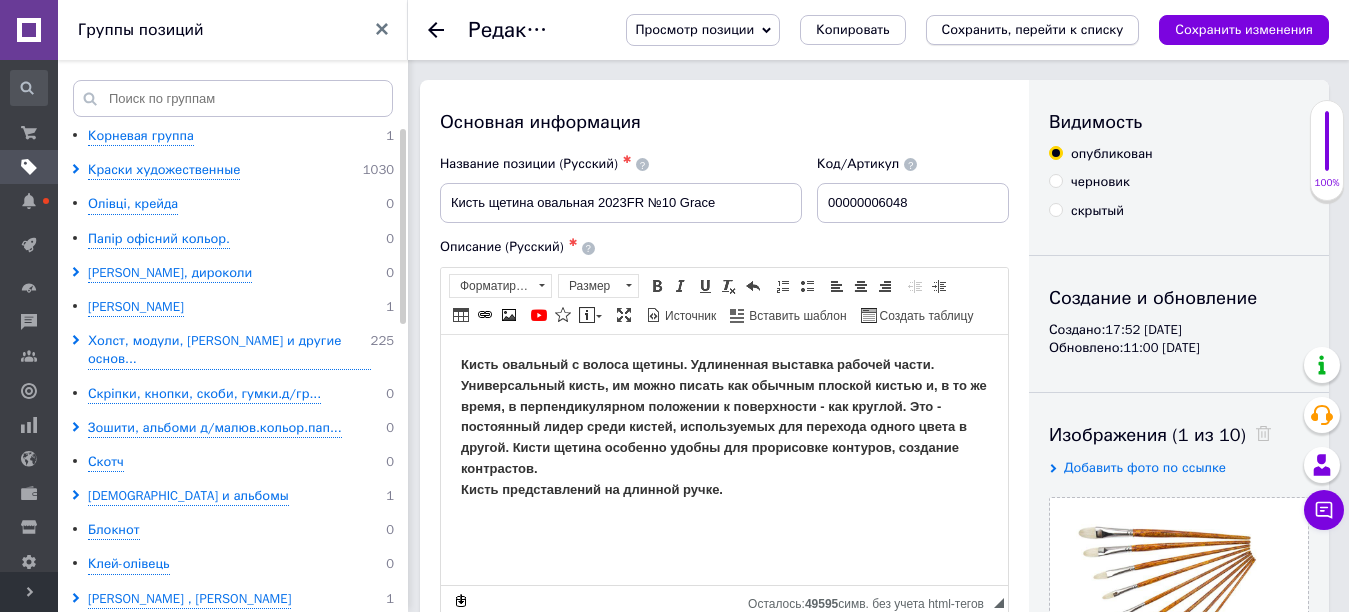 click on "Сохранить, перейти к списку" at bounding box center (1033, 29) 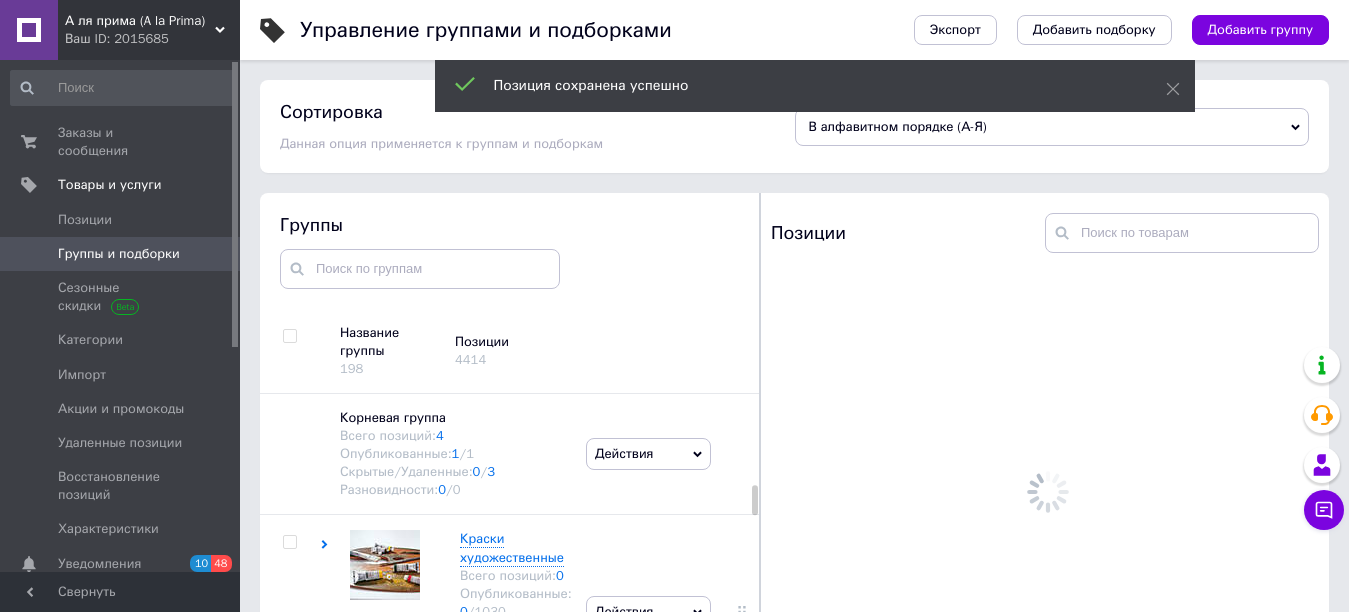 scroll, scrollTop: 113, scrollLeft: 0, axis: vertical 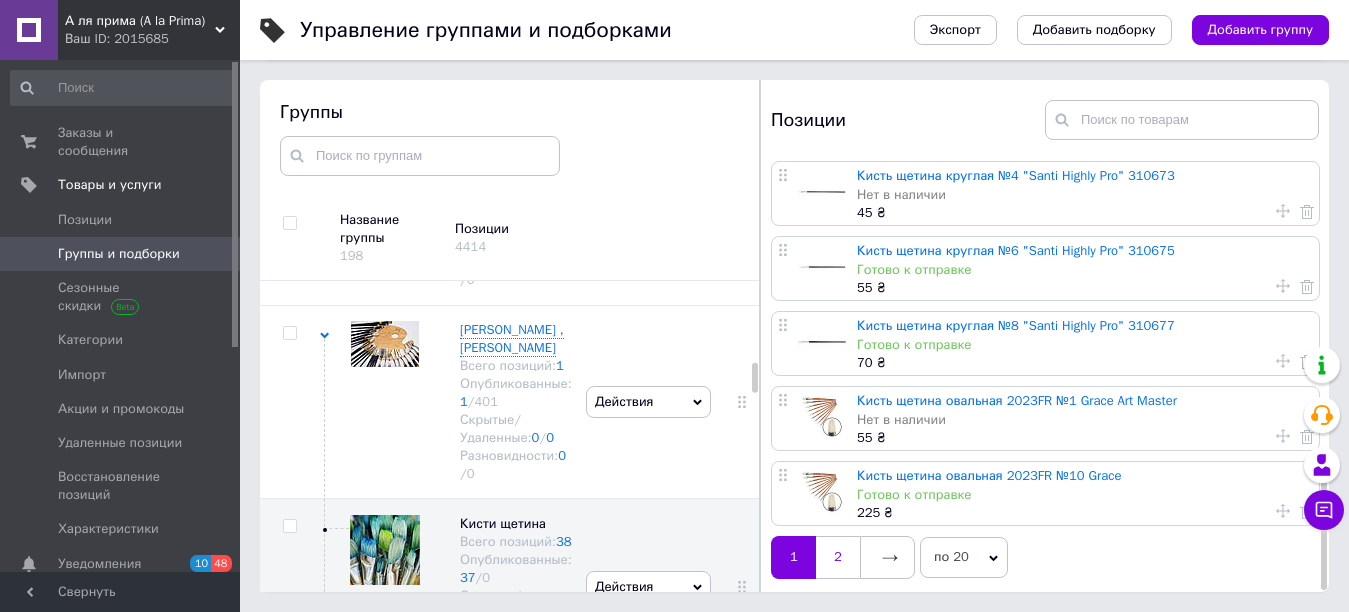 click on "2" at bounding box center [838, 557] 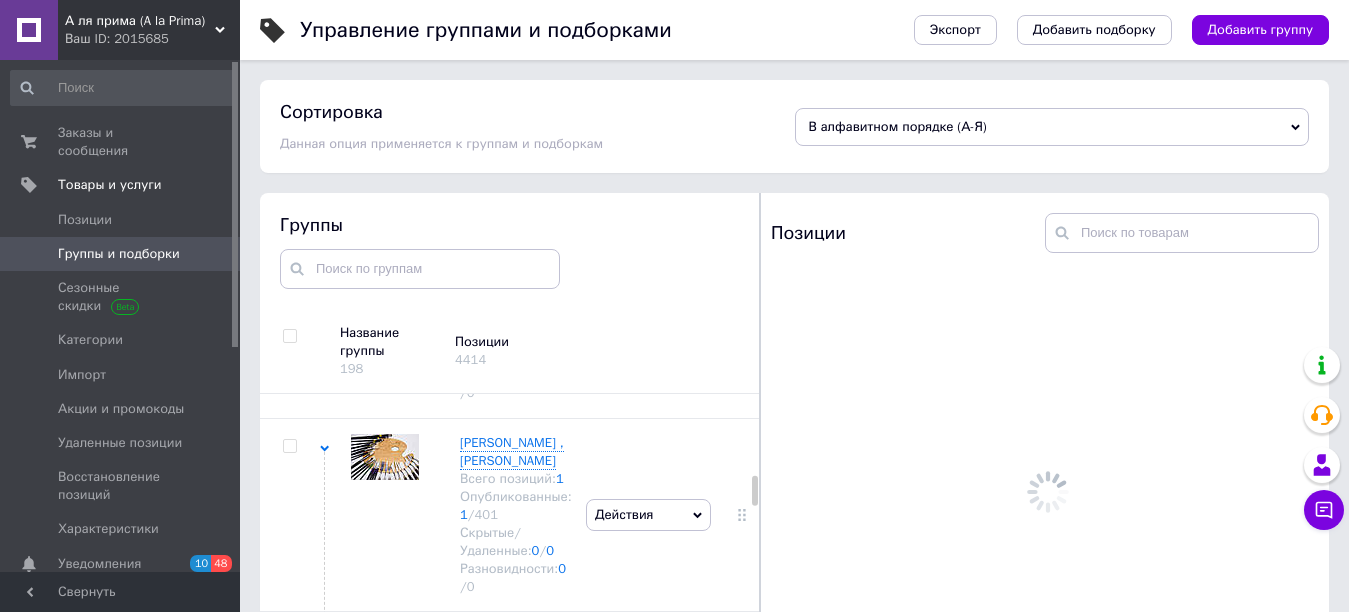 scroll, scrollTop: 0, scrollLeft: 0, axis: both 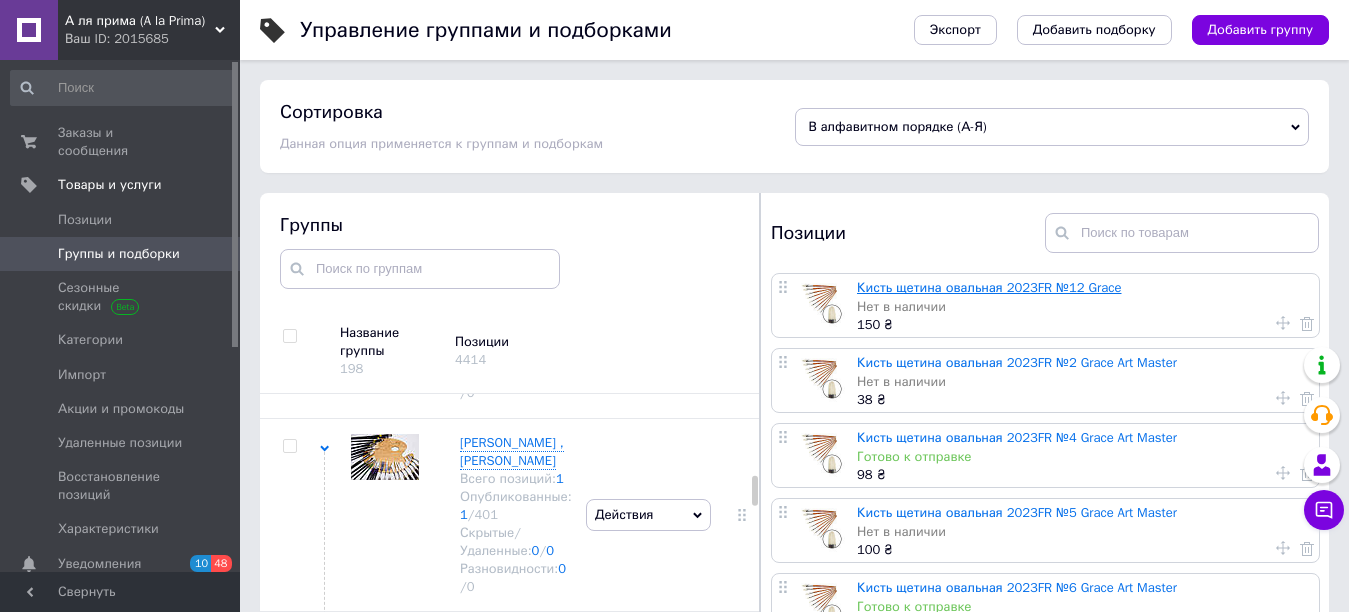 click on "Кисть щетина овальная 2023FR №12 Grace" at bounding box center (989, 287) 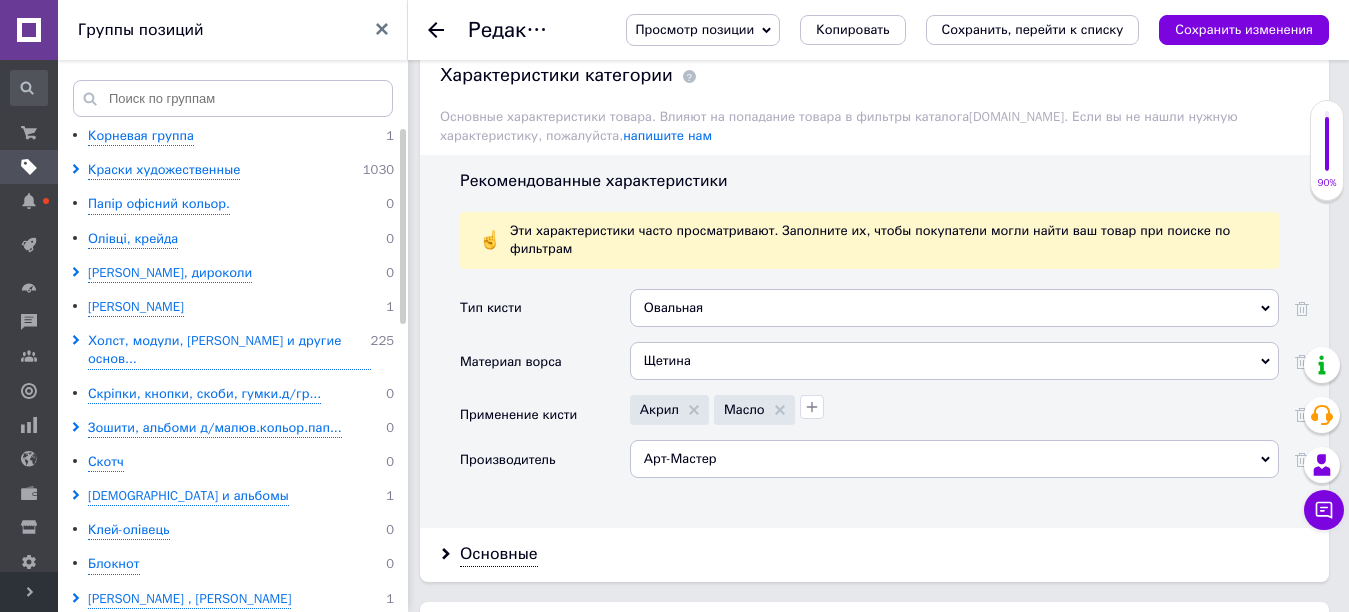 scroll, scrollTop: 2000, scrollLeft: 0, axis: vertical 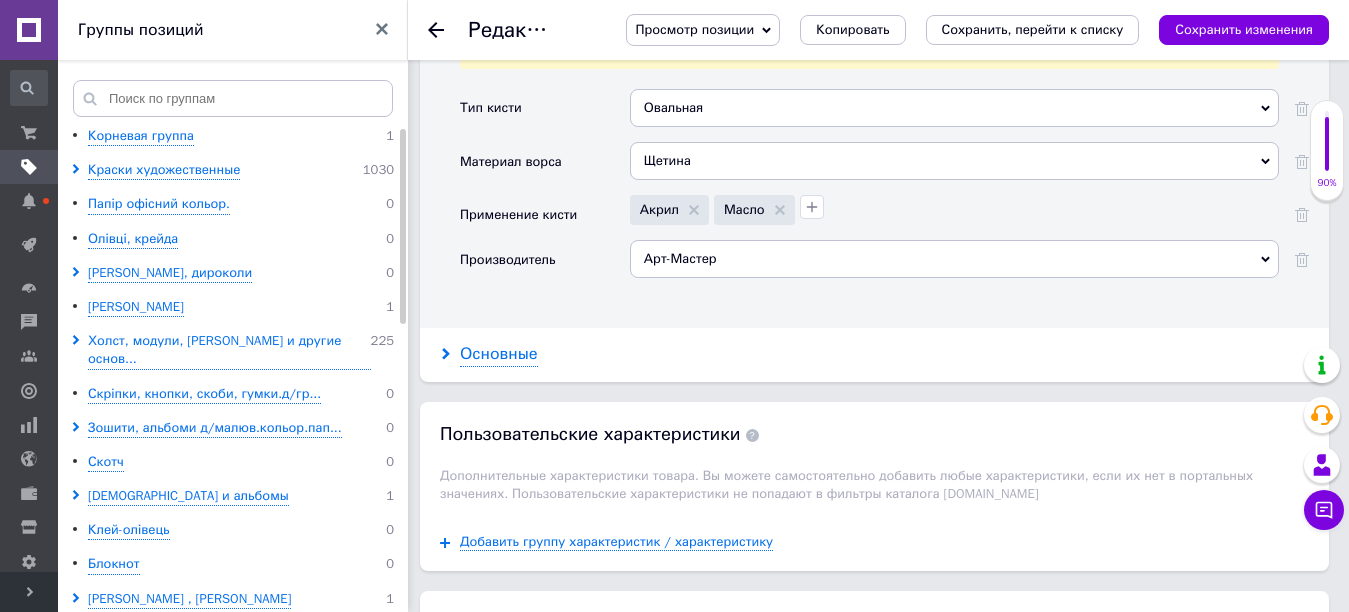 click on "Основные" at bounding box center [499, 354] 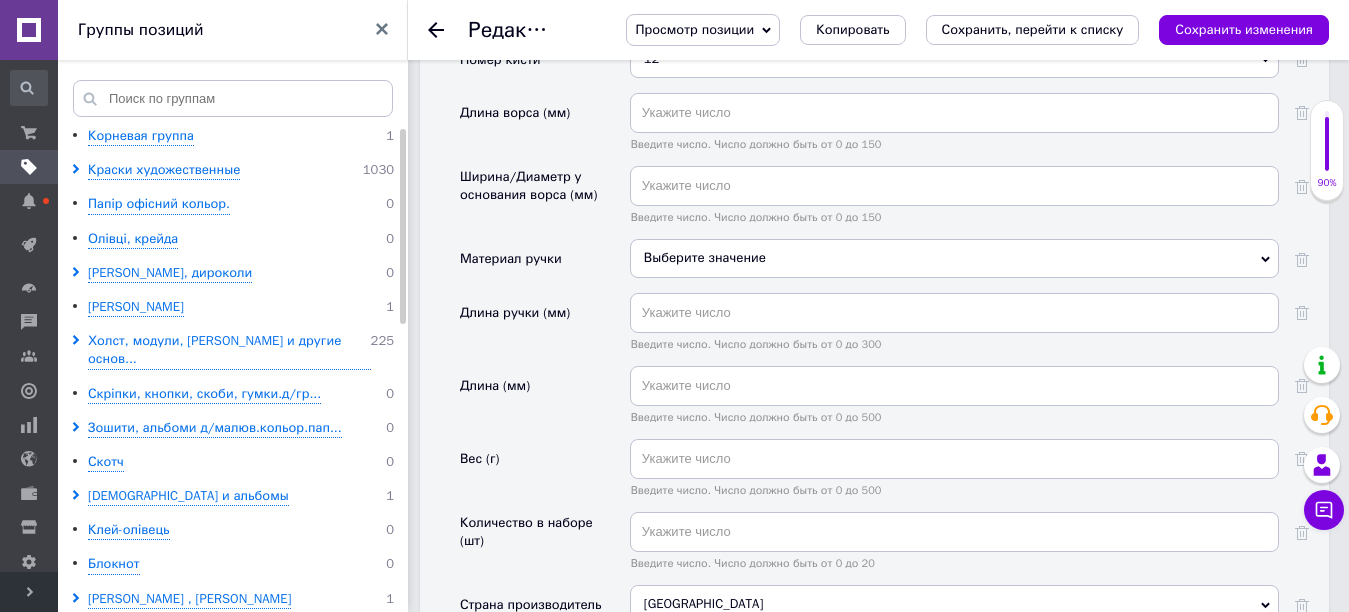 scroll, scrollTop: 2300, scrollLeft: 0, axis: vertical 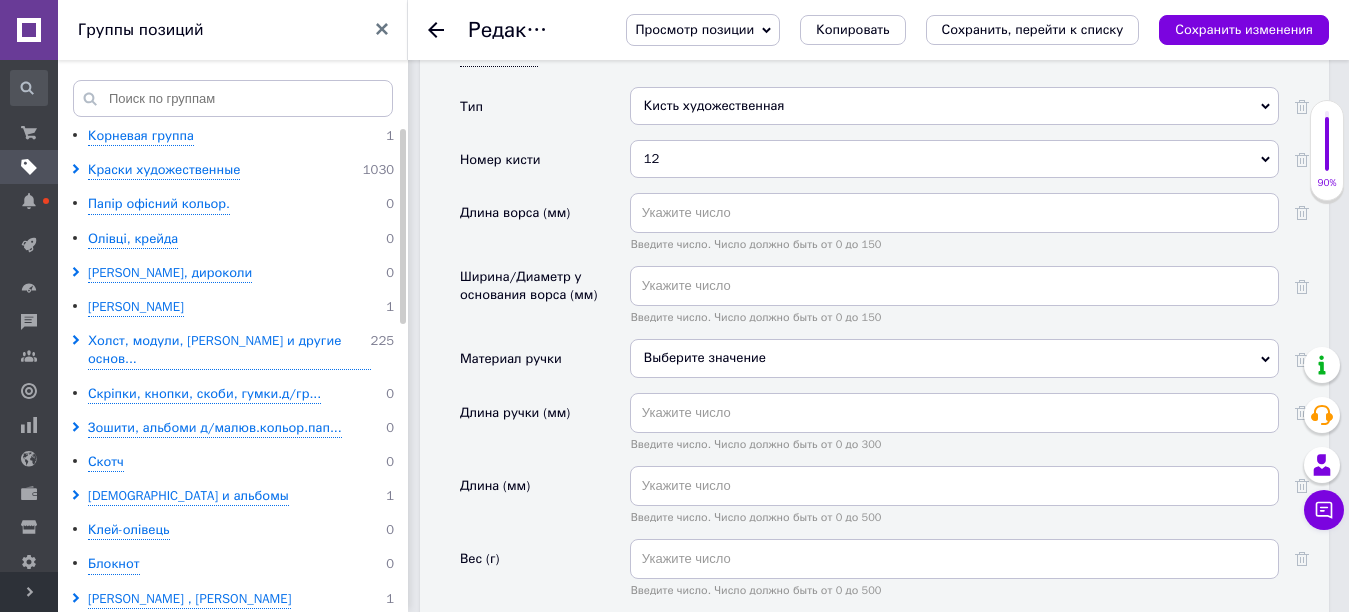 click 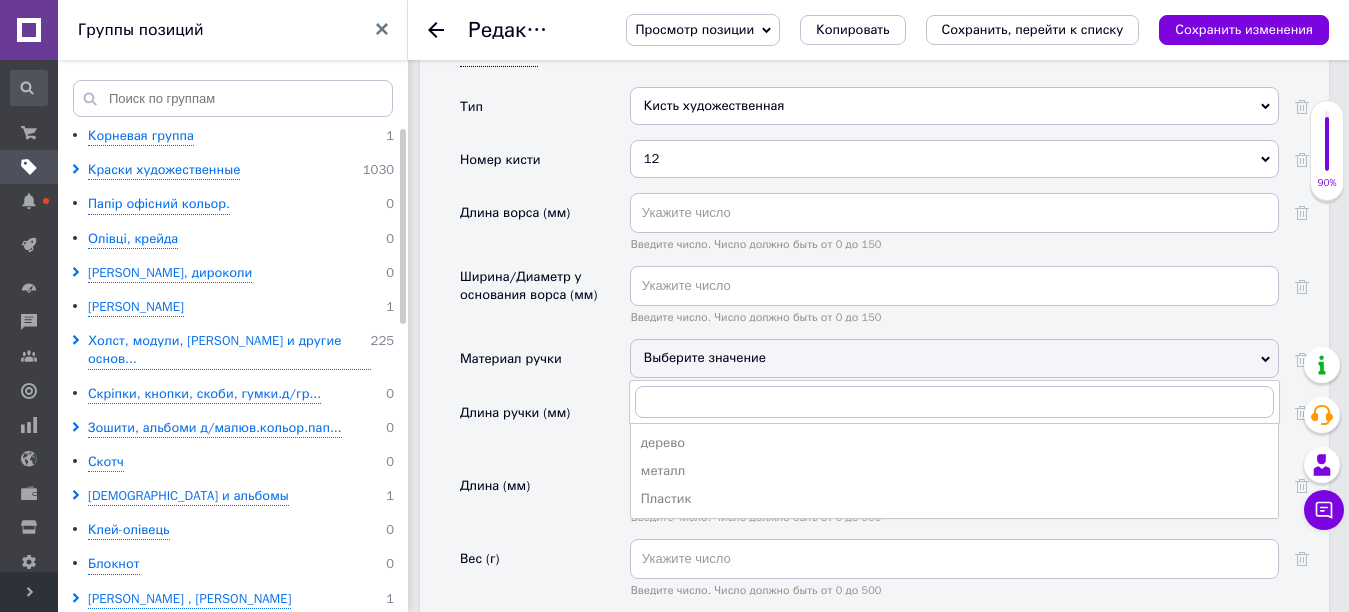 click on "дерево" at bounding box center (954, 443) 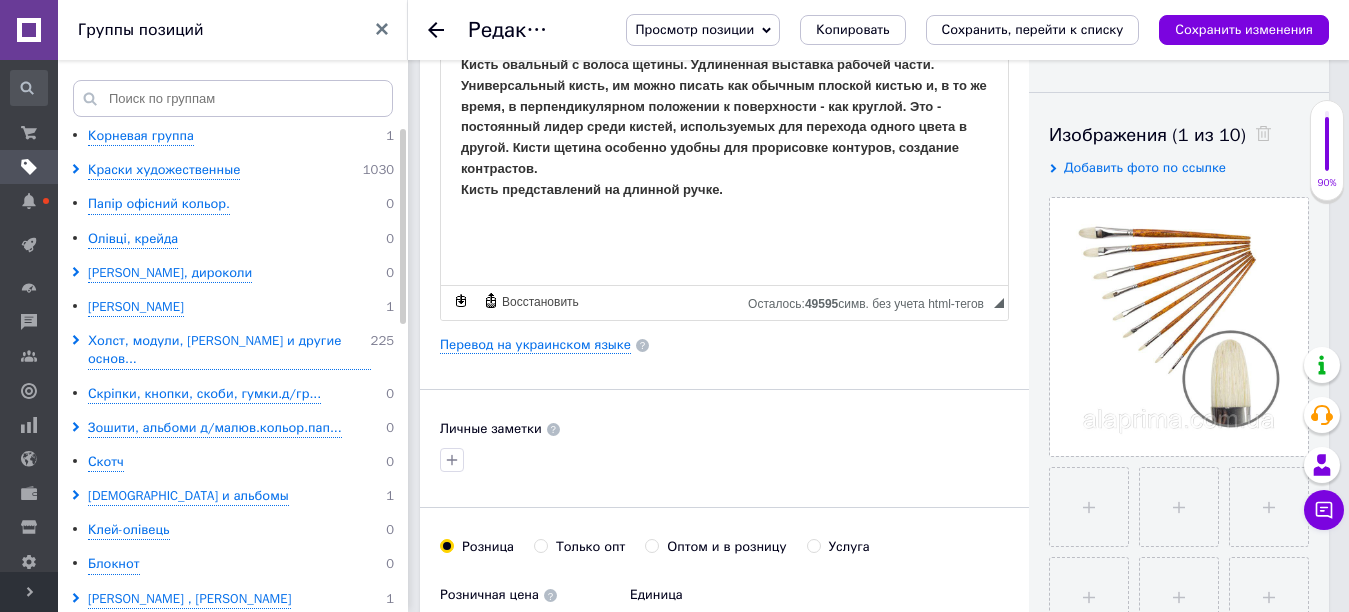 scroll, scrollTop: 500, scrollLeft: 0, axis: vertical 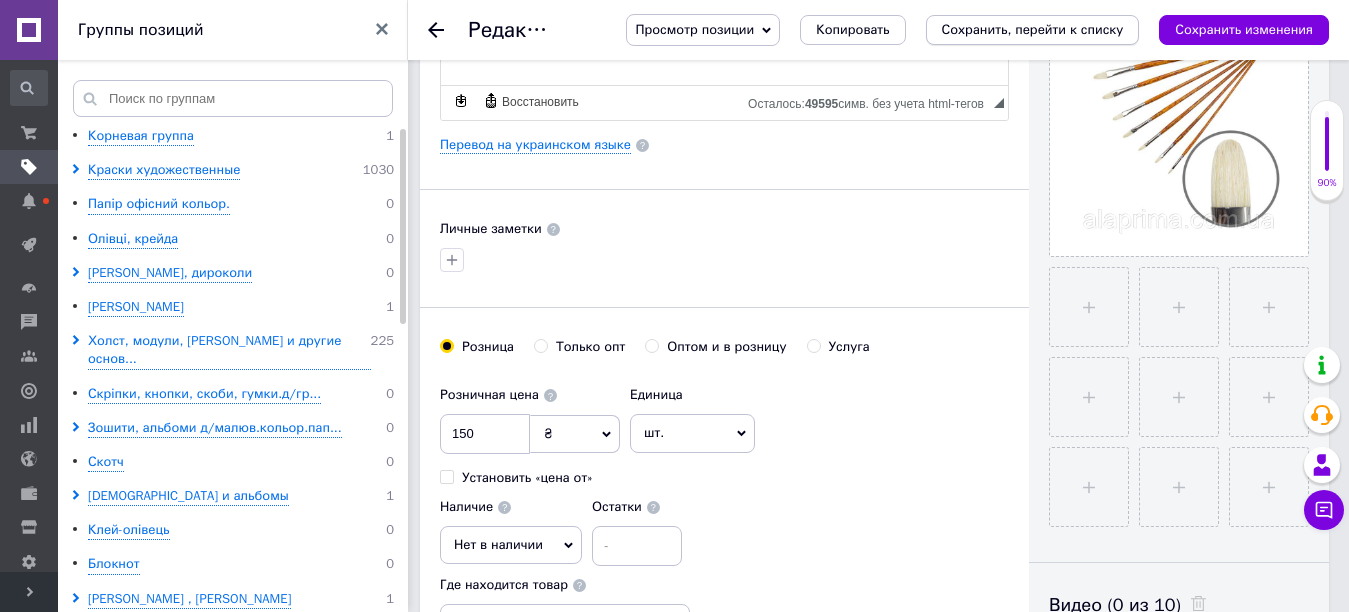 click on "Сохранить, перейти к списку" at bounding box center [1033, 29] 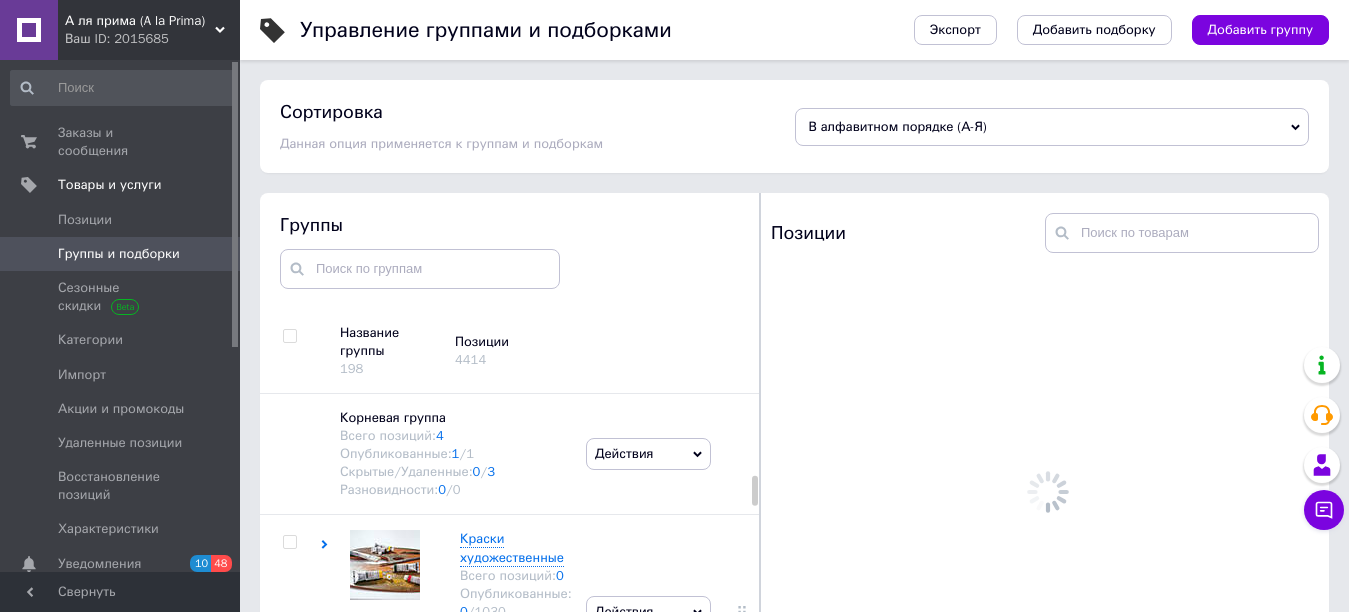 scroll, scrollTop: 113, scrollLeft: 0, axis: vertical 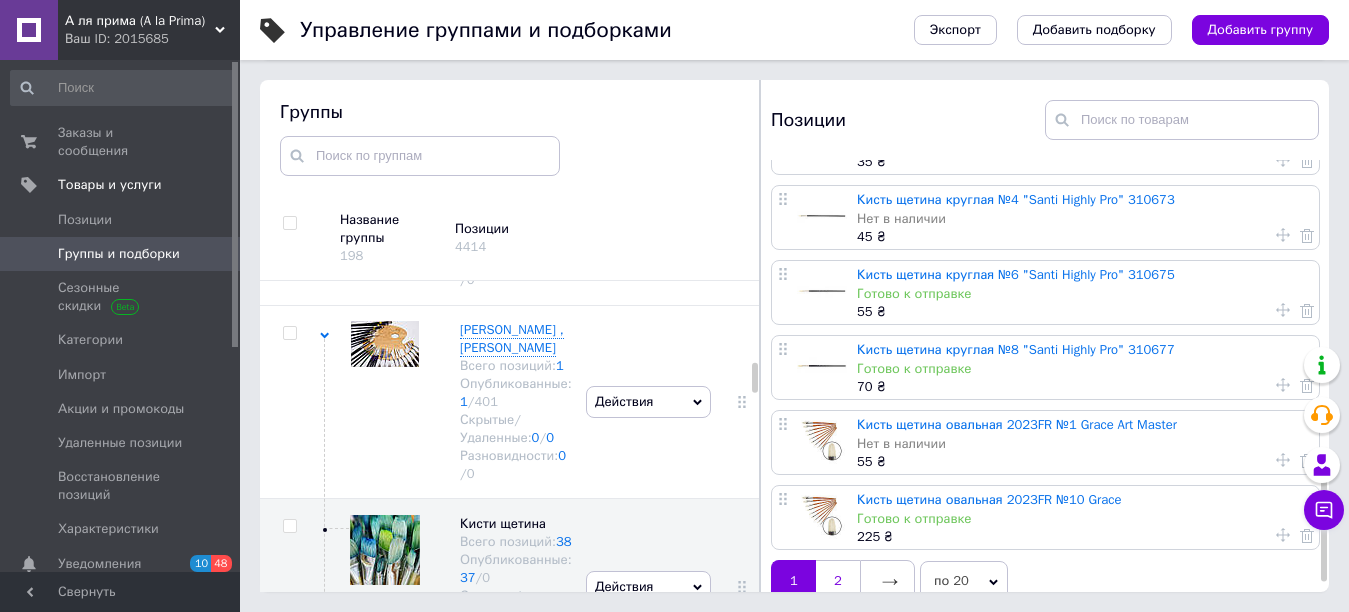 click on "2" at bounding box center [838, 581] 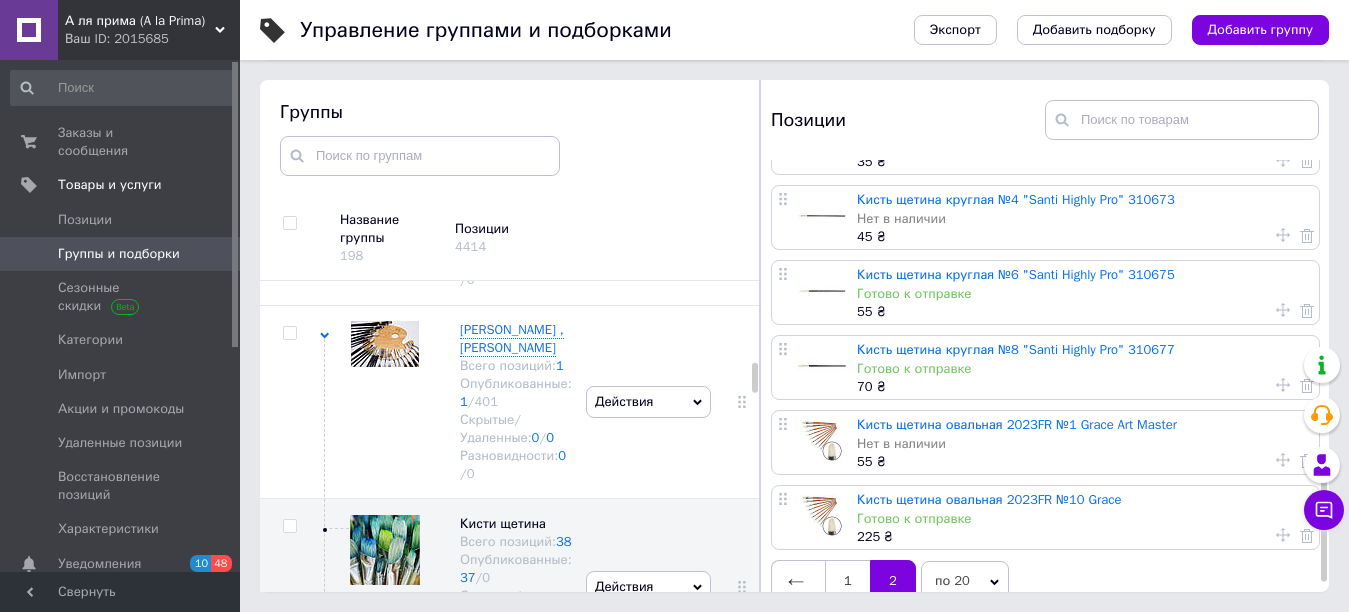 scroll, scrollTop: 0, scrollLeft: 0, axis: both 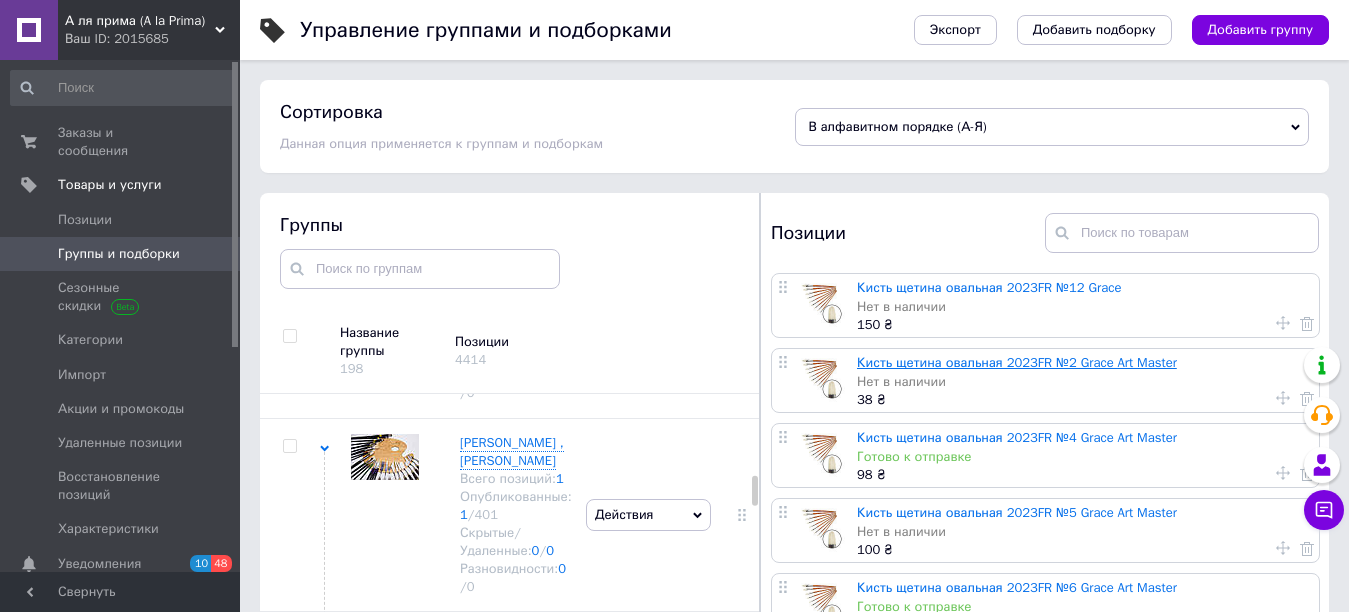 click on "Кисть щетина овальная 2023FR №2 Grace Art Master" at bounding box center (1017, 362) 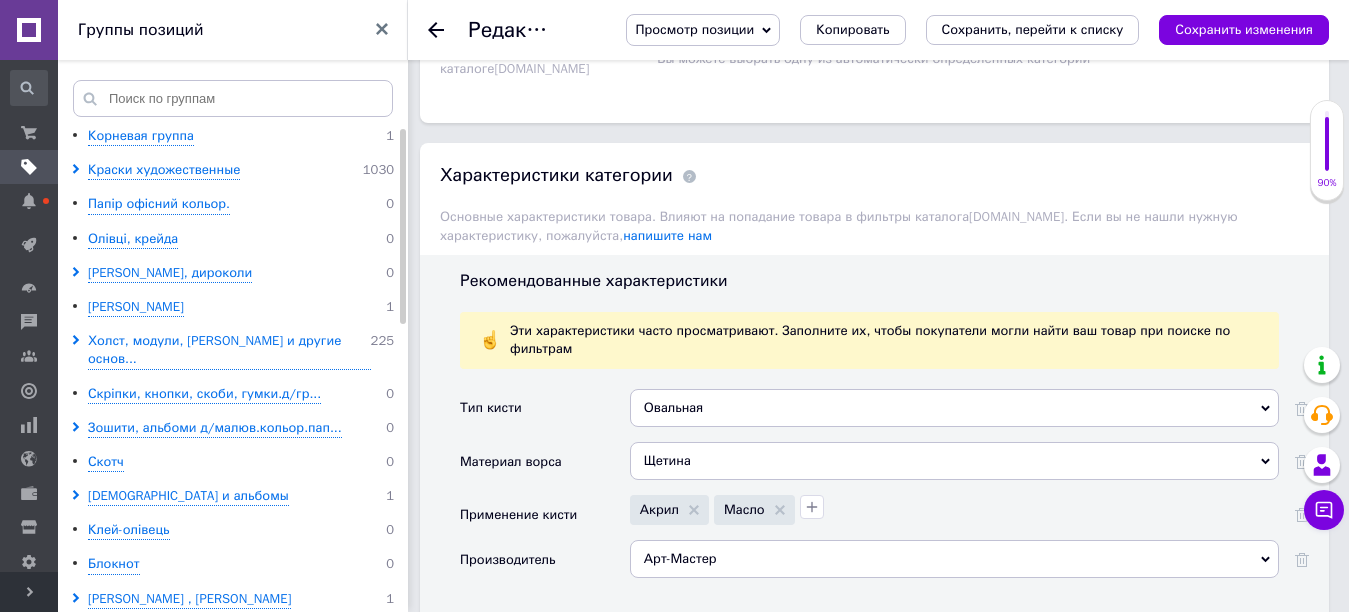 scroll, scrollTop: 1800, scrollLeft: 0, axis: vertical 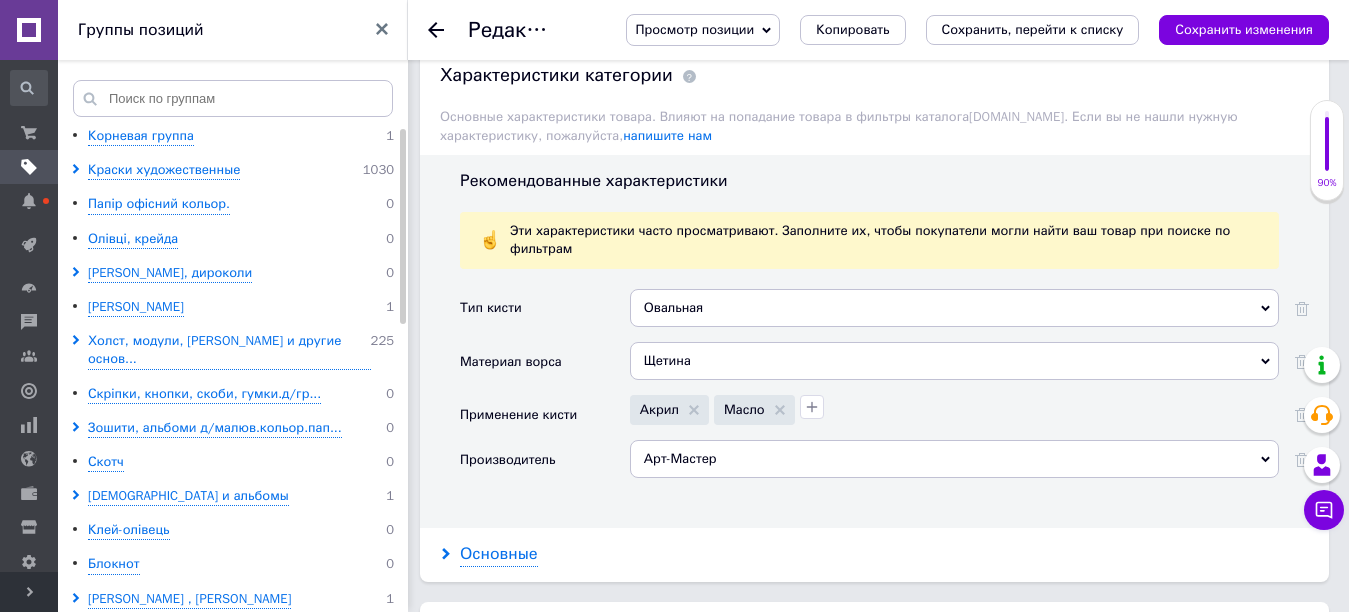 click on "Основные" at bounding box center [499, 554] 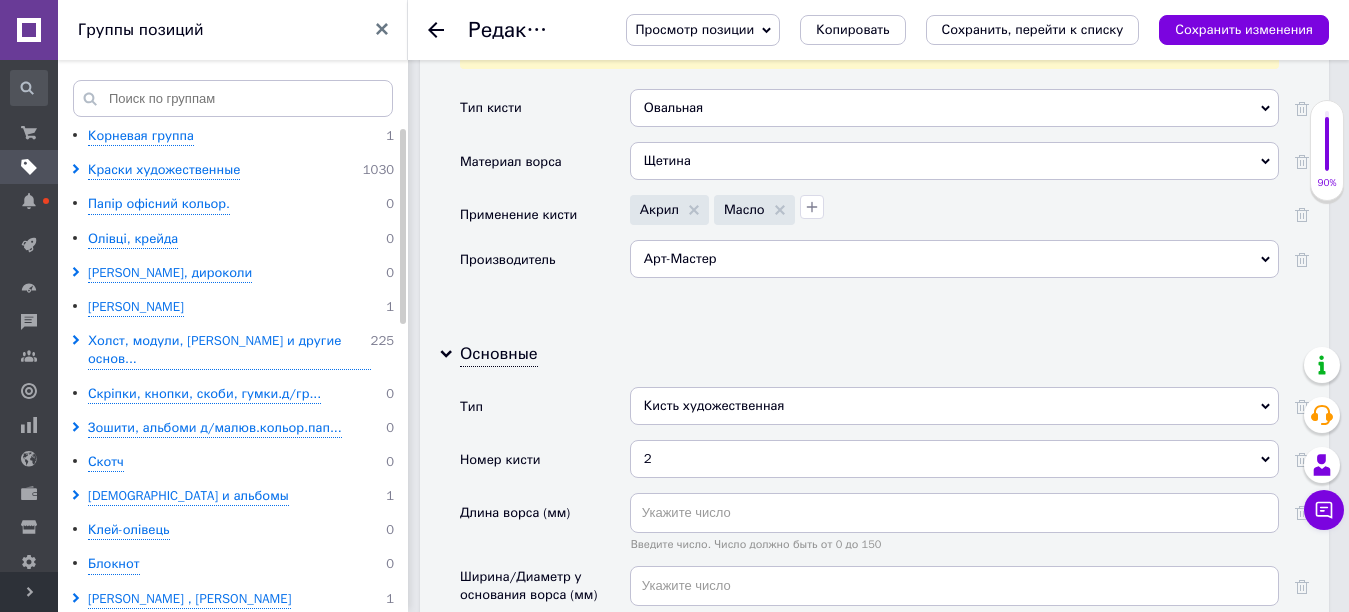 scroll, scrollTop: 2100, scrollLeft: 0, axis: vertical 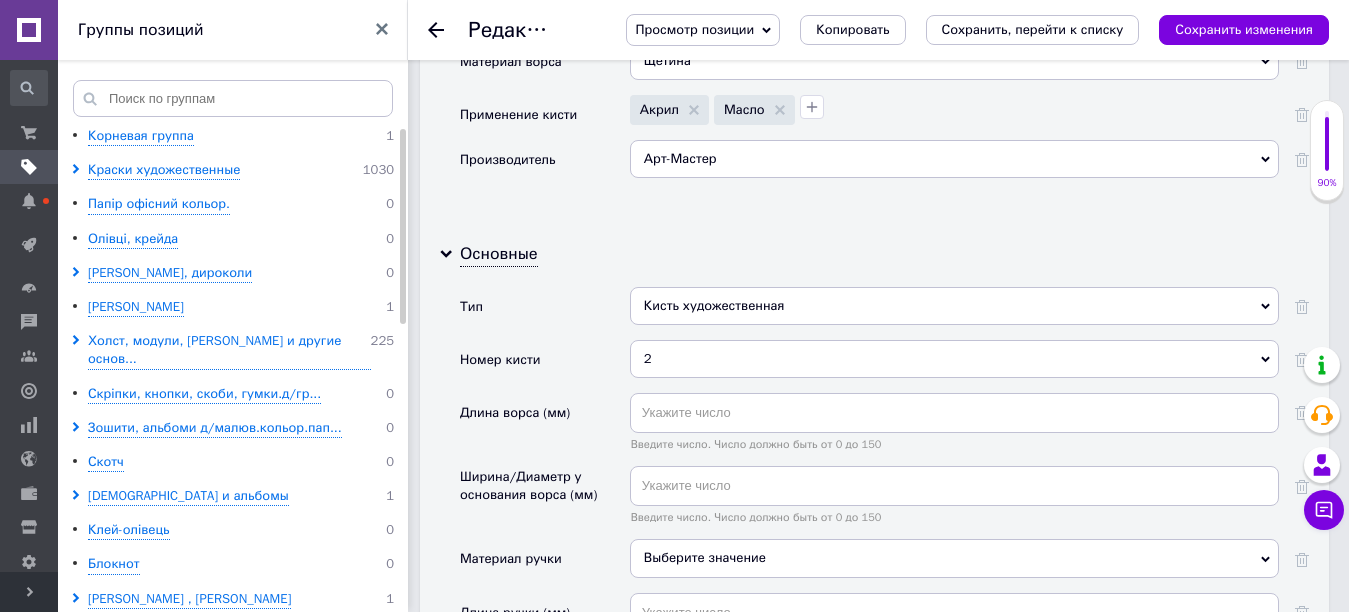 click 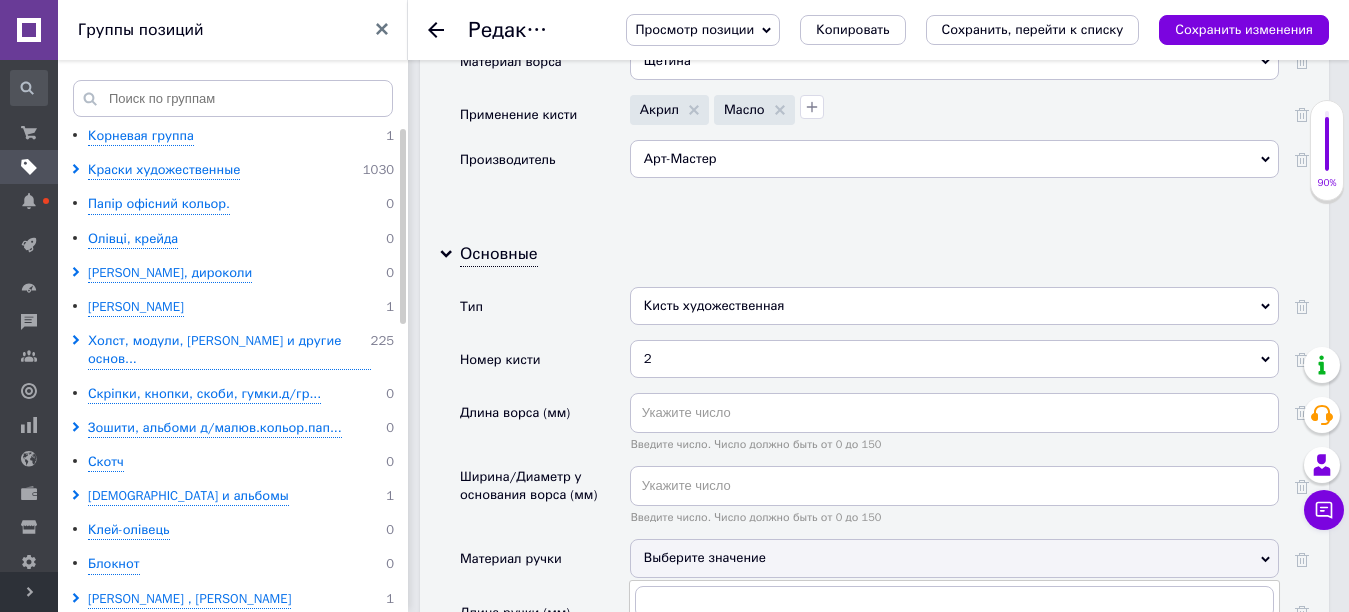 click on "дерево" at bounding box center (954, 643) 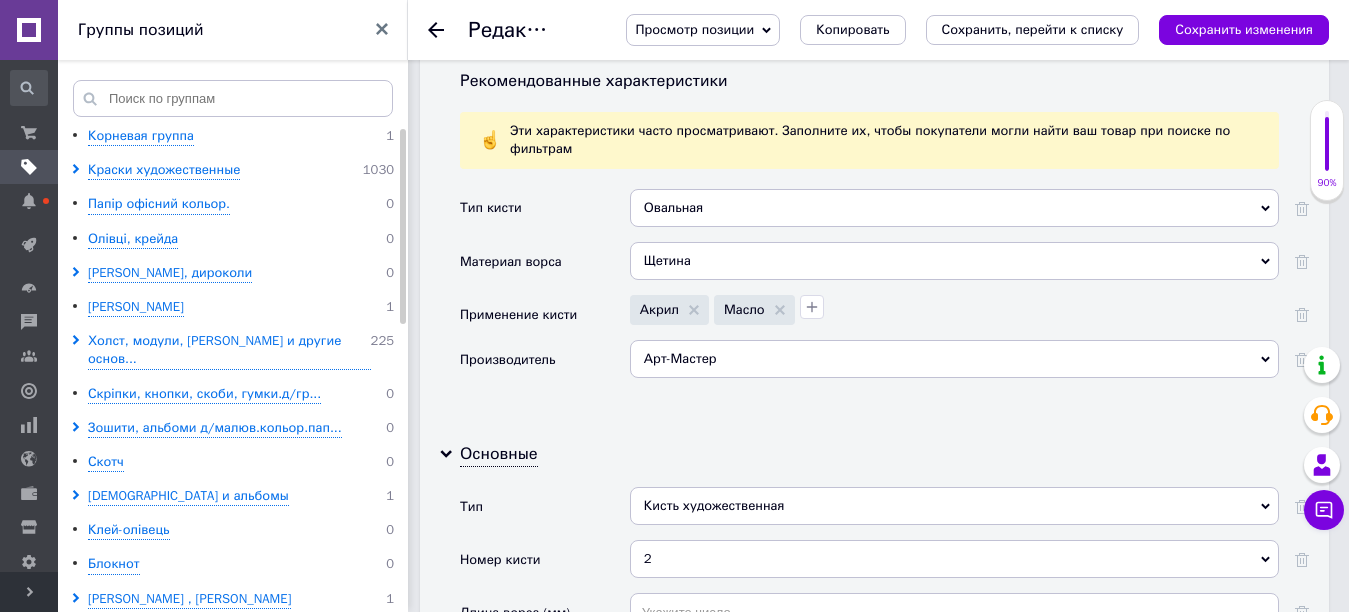 scroll, scrollTop: 1700, scrollLeft: 0, axis: vertical 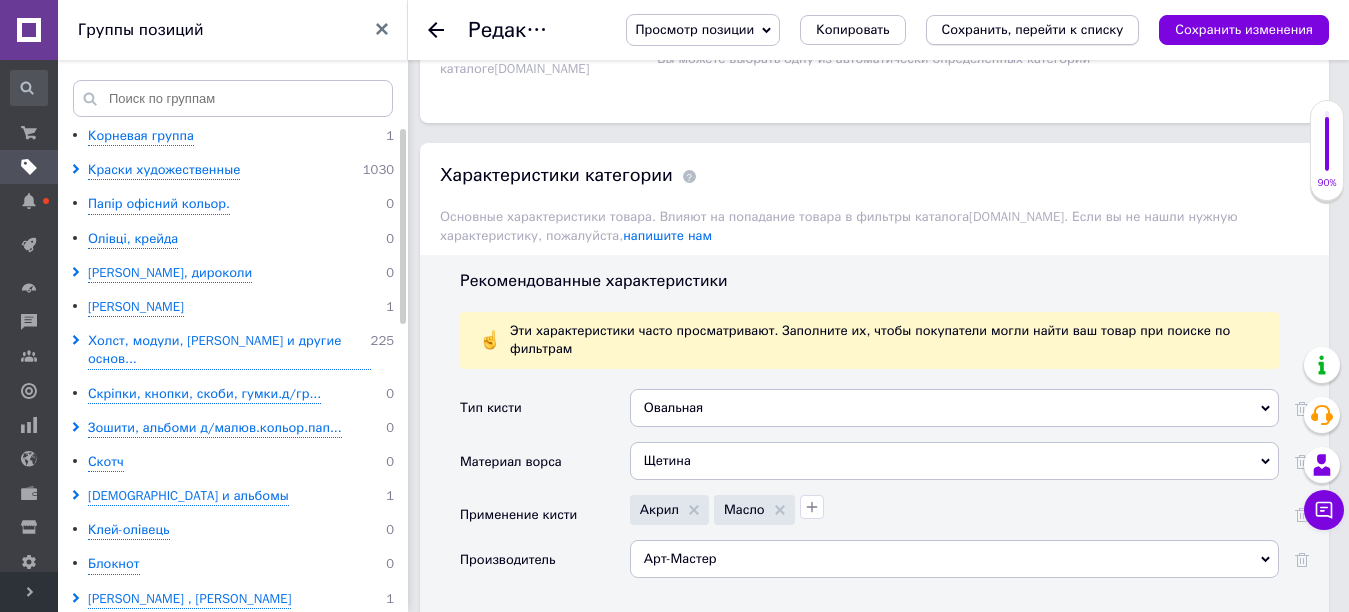 click on "Сохранить, перейти к списку" at bounding box center [1033, 29] 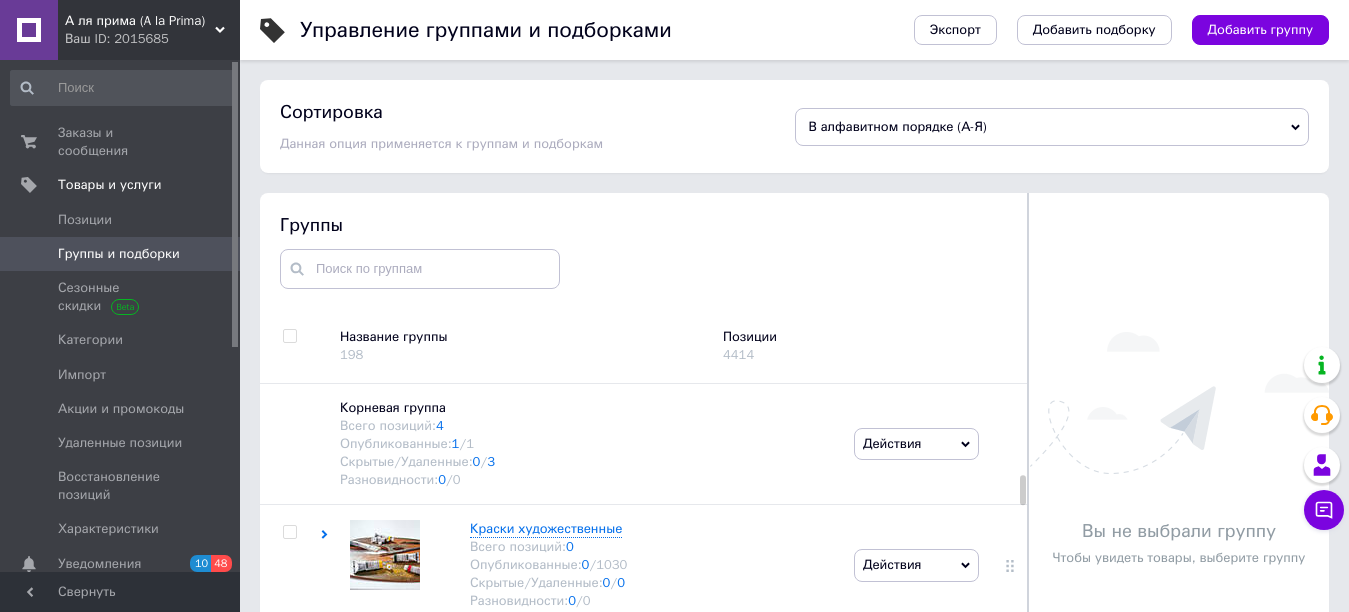 scroll, scrollTop: 113, scrollLeft: 0, axis: vertical 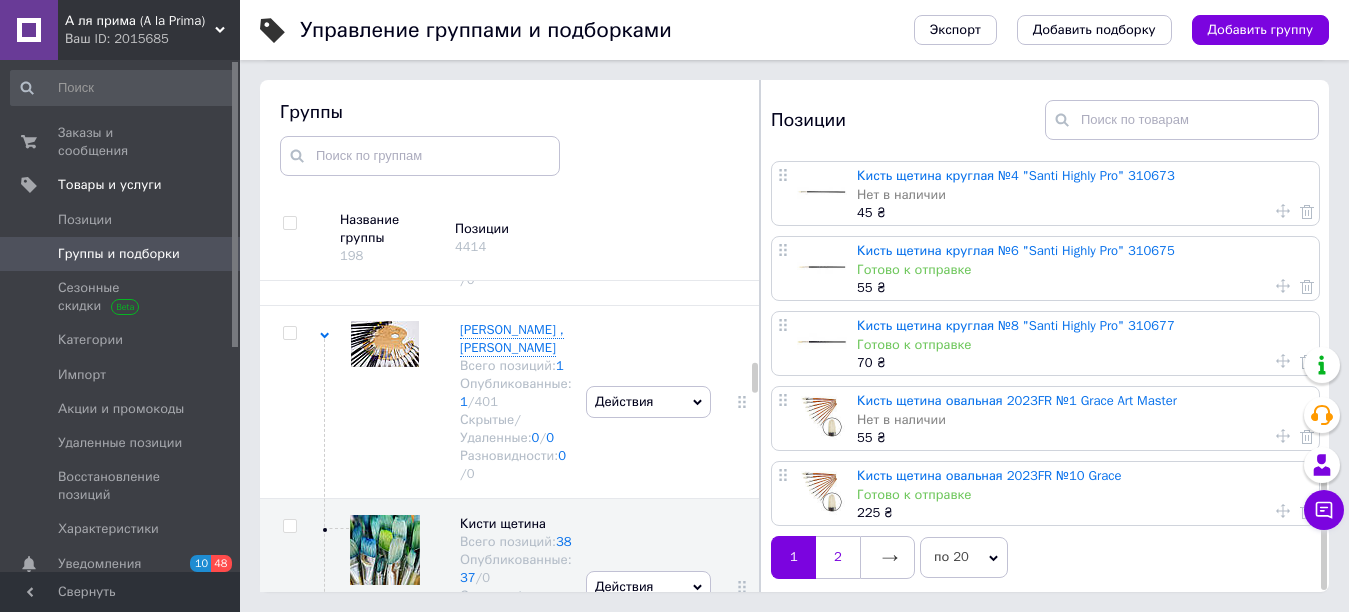 click on "2" at bounding box center (838, 557) 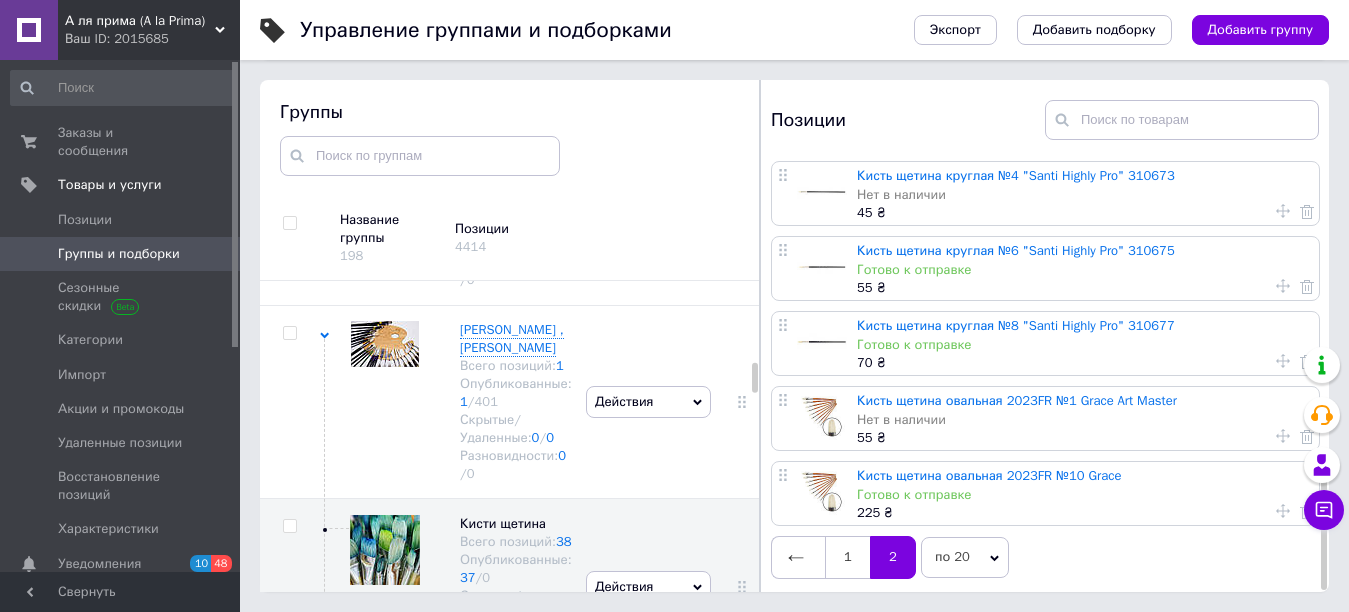 scroll, scrollTop: 0, scrollLeft: 0, axis: both 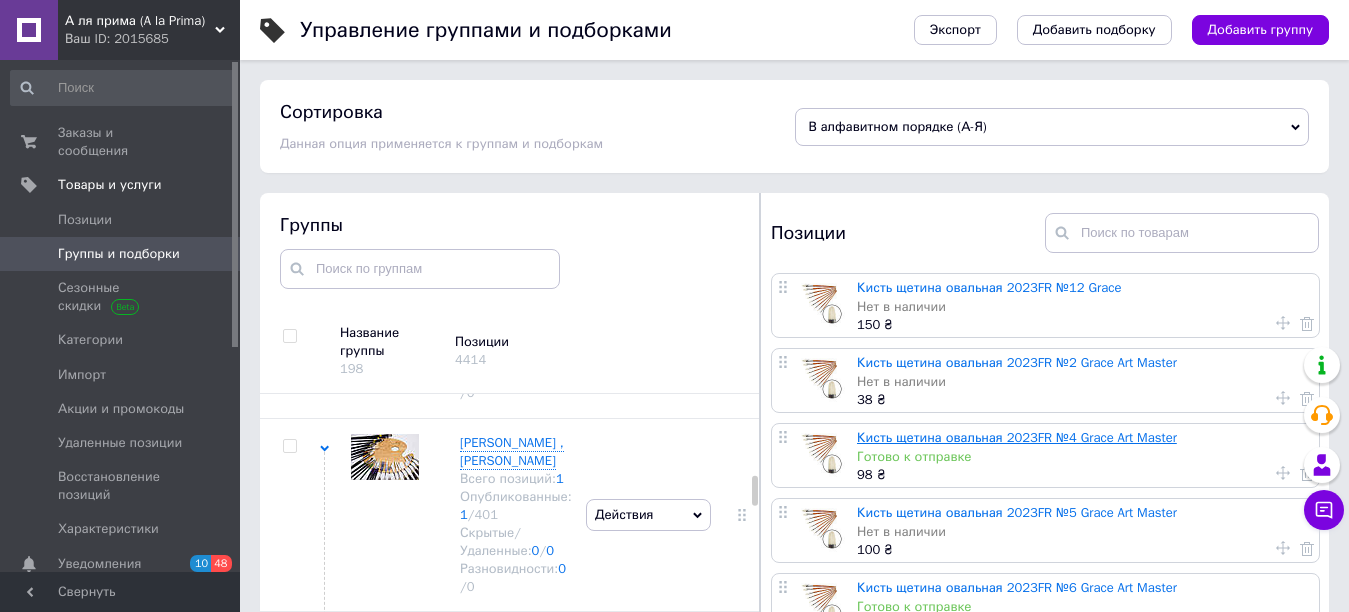 click on "Кисть щетина овальная 2023FR №4 Grace Art Master" at bounding box center (1017, 437) 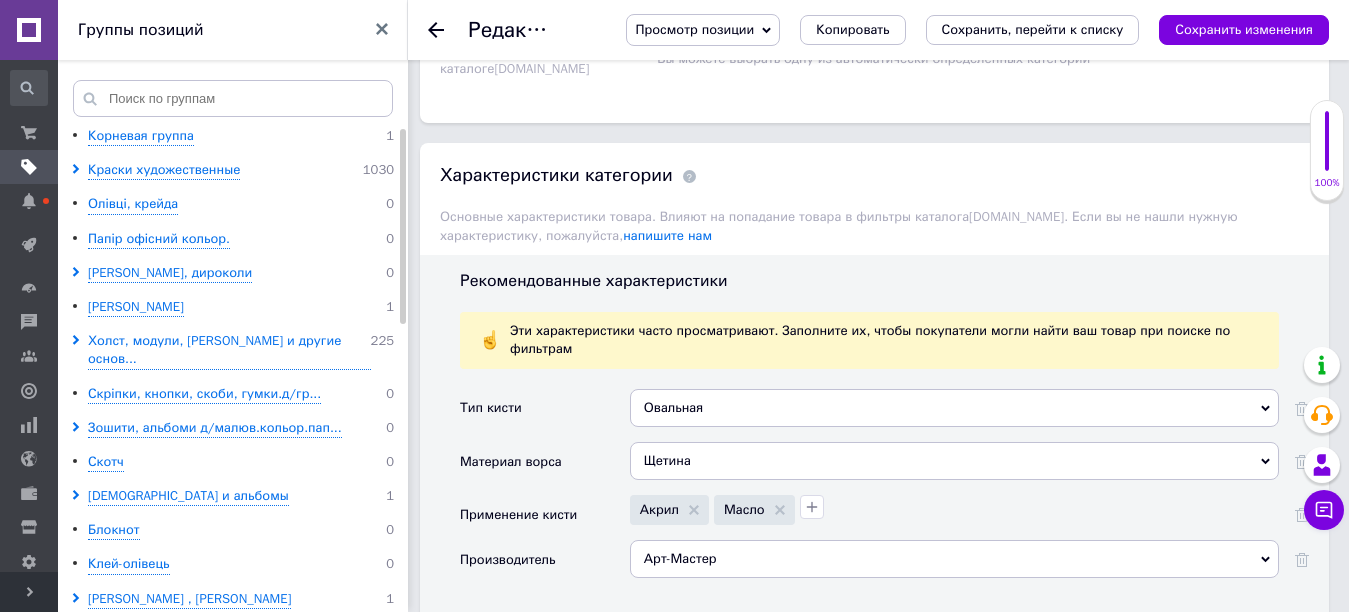 scroll, scrollTop: 1900, scrollLeft: 0, axis: vertical 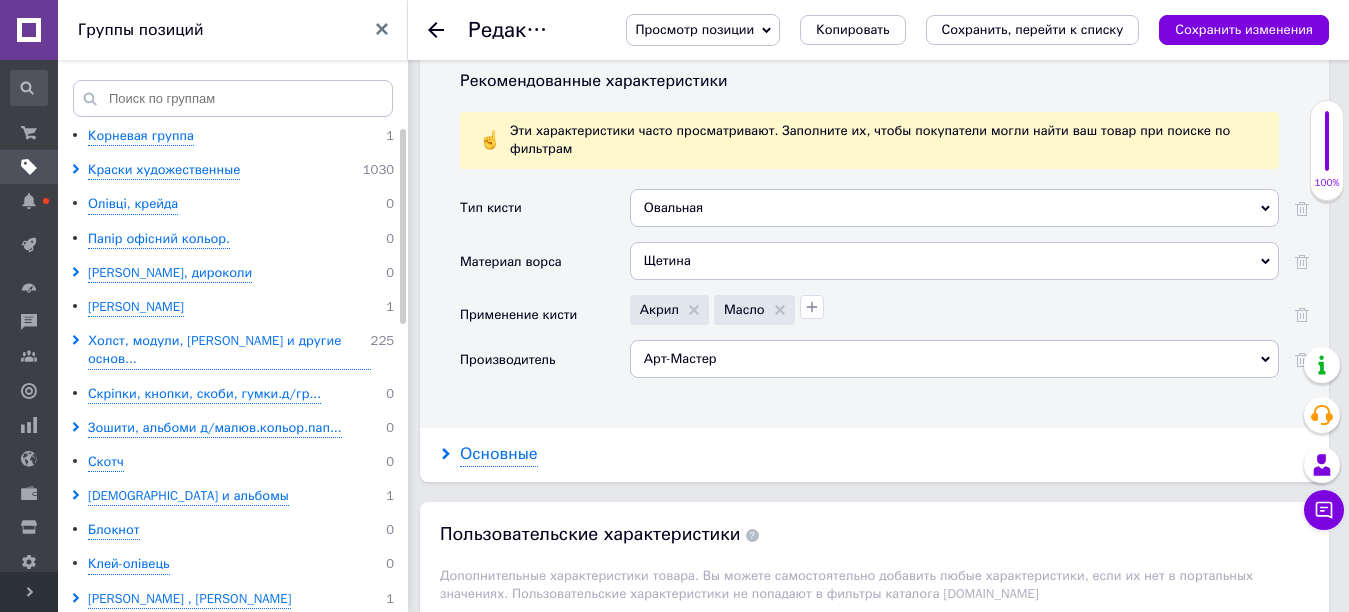 click on "Основные" at bounding box center (499, 454) 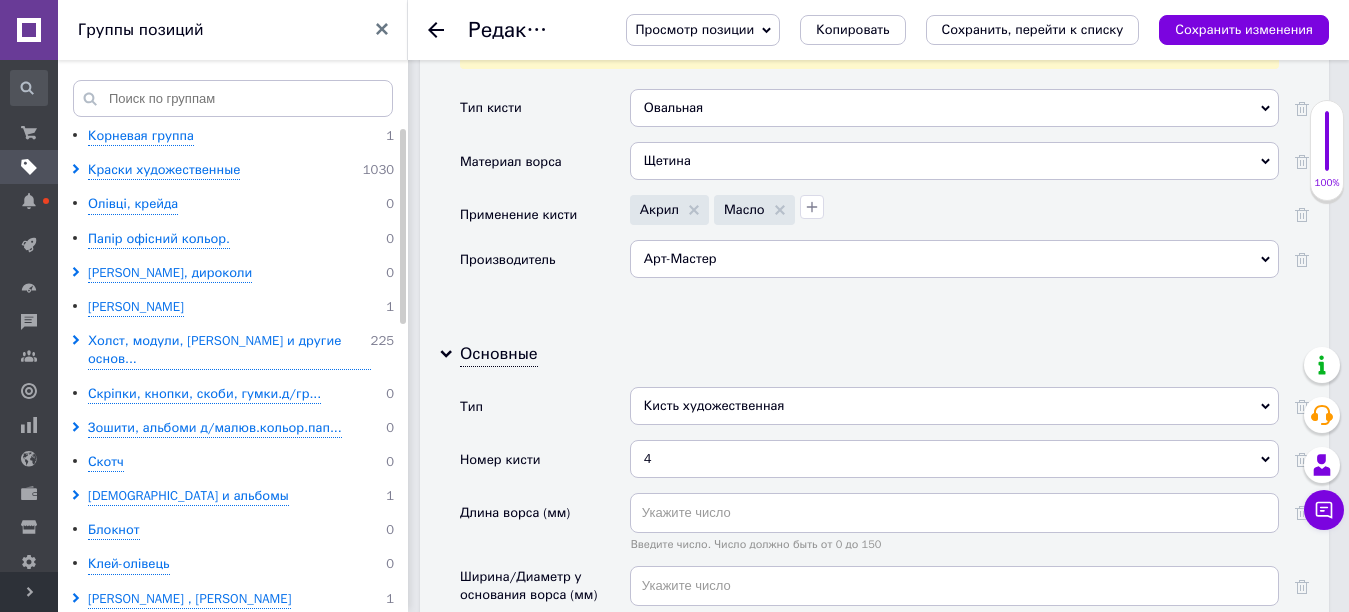 scroll, scrollTop: 2100, scrollLeft: 0, axis: vertical 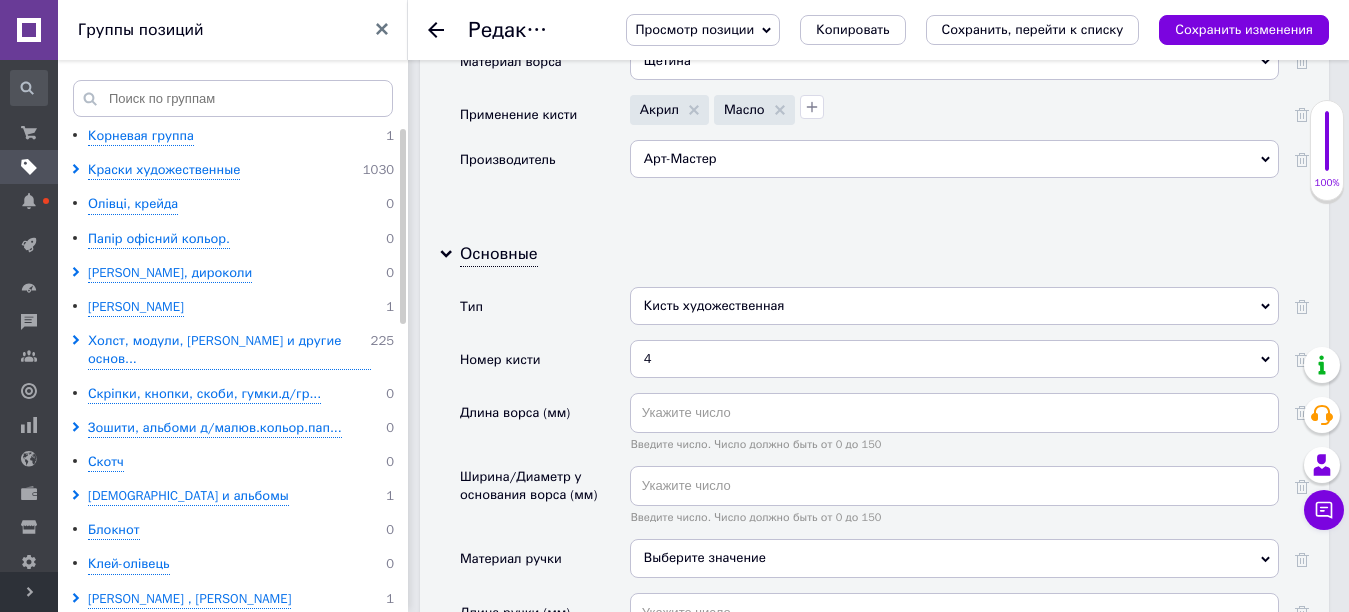 click 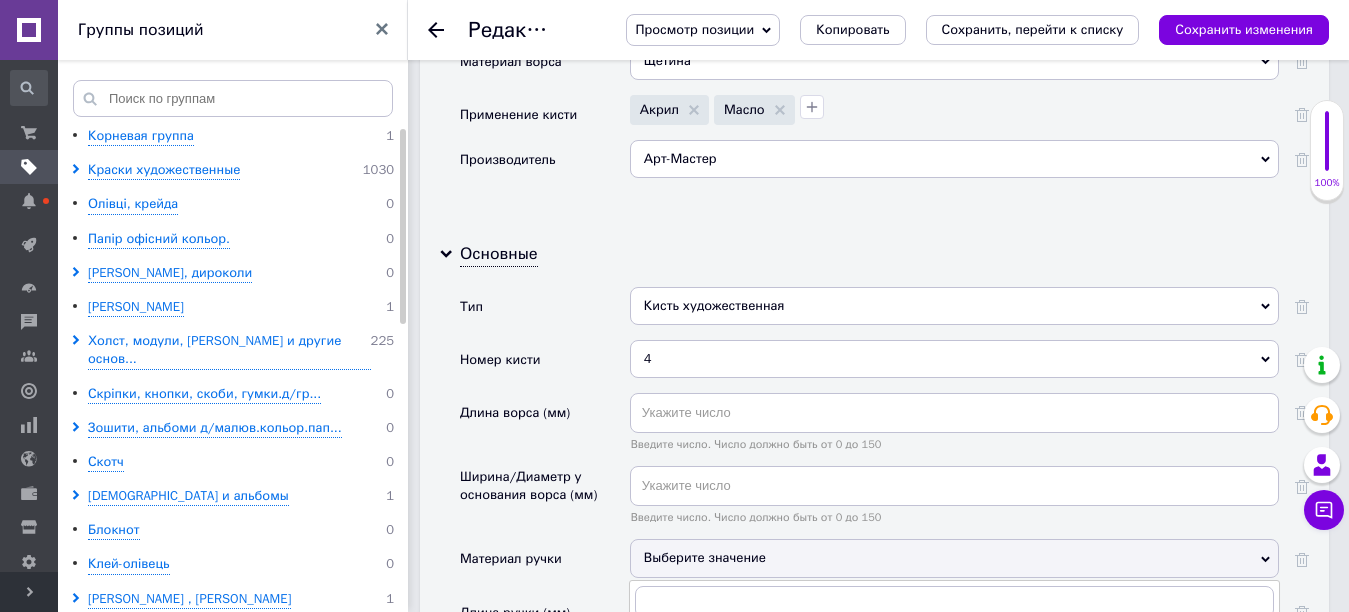 click on "дерево" at bounding box center (954, 643) 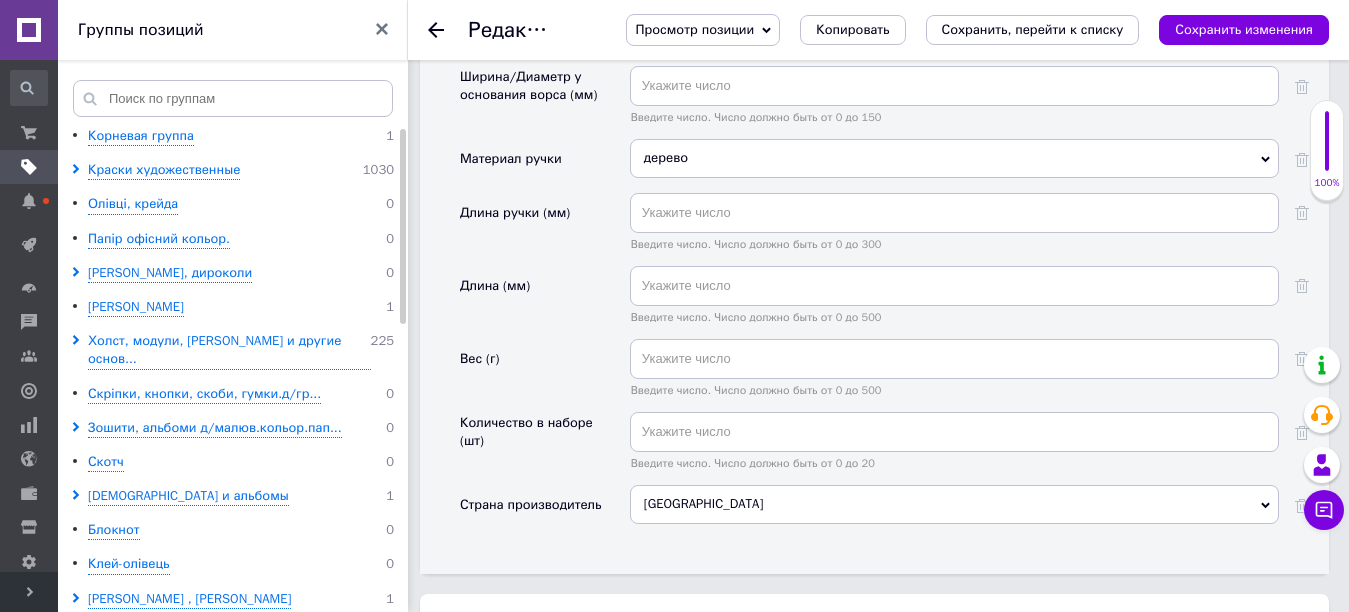 scroll, scrollTop: 2400, scrollLeft: 0, axis: vertical 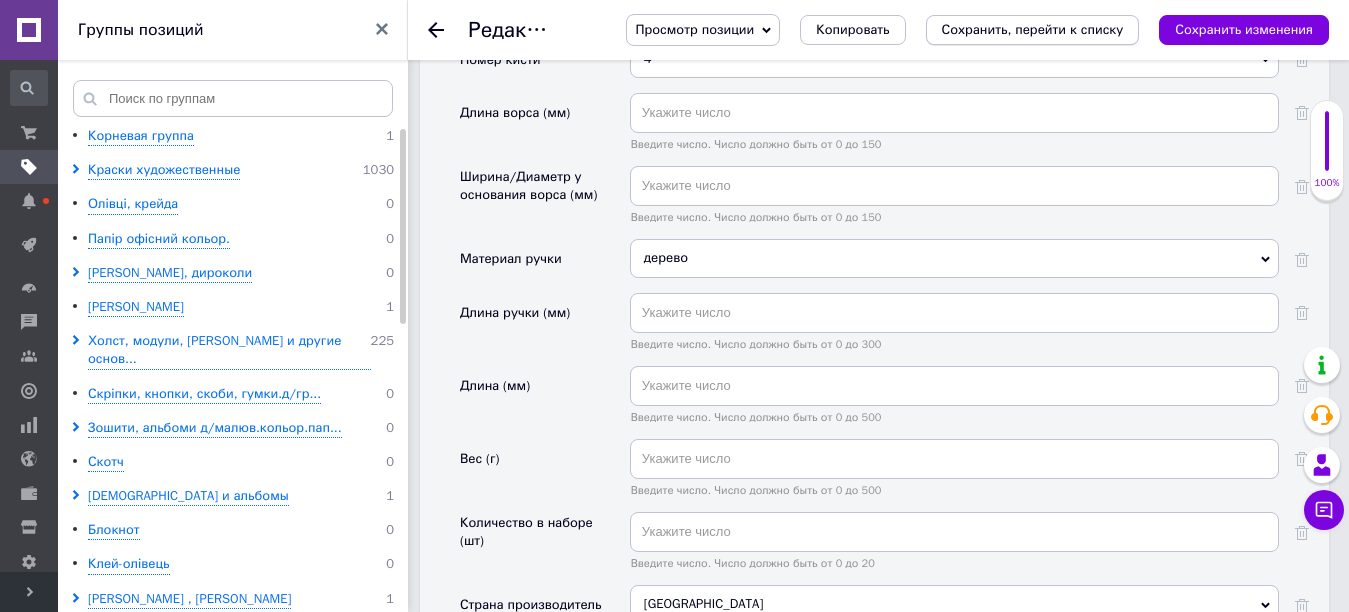 click on "Сохранить, перейти к списку" at bounding box center (1033, 30) 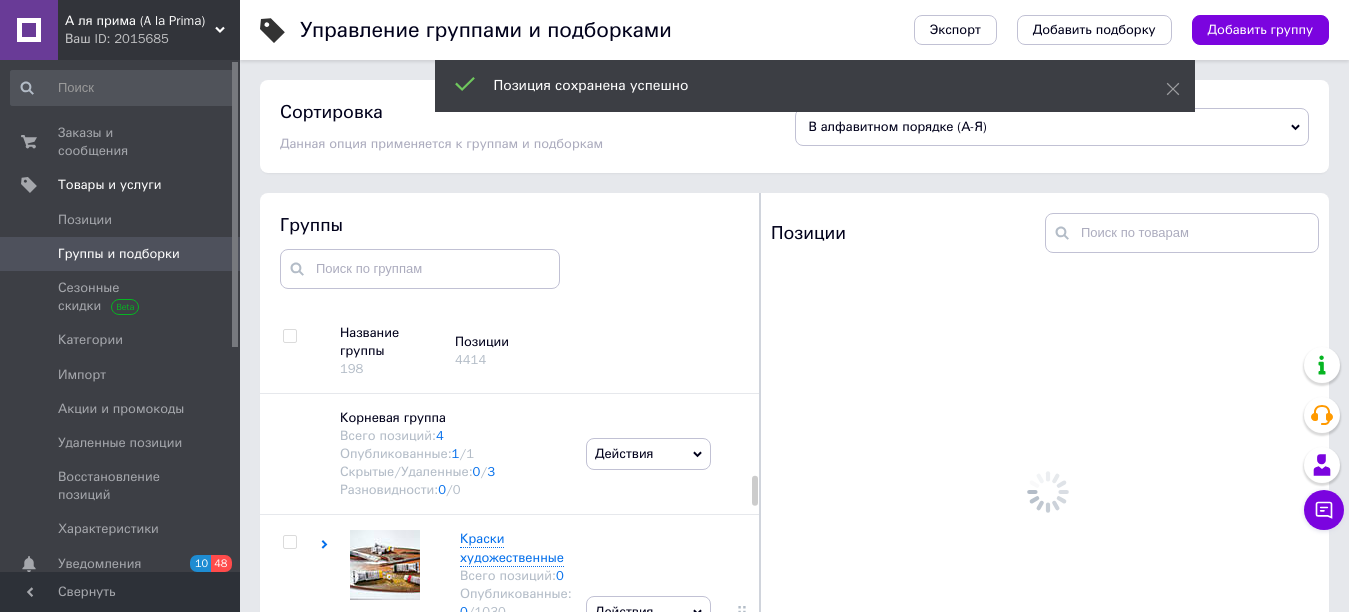 scroll, scrollTop: 113, scrollLeft: 0, axis: vertical 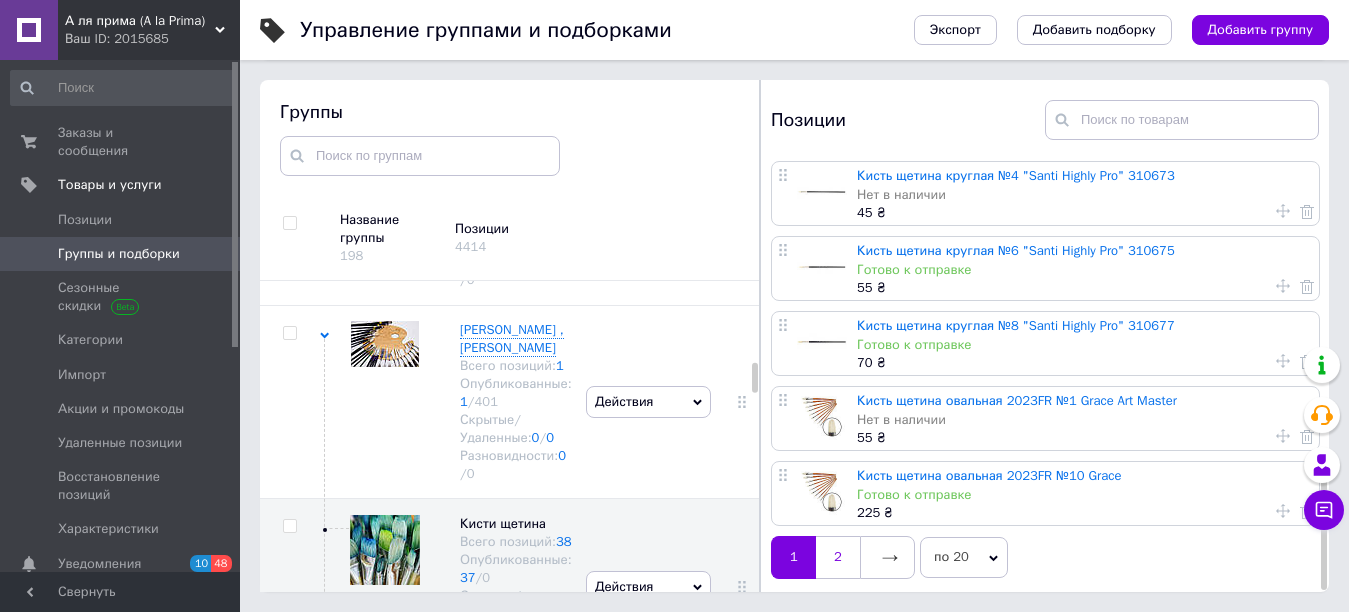 click on "2" at bounding box center [838, 557] 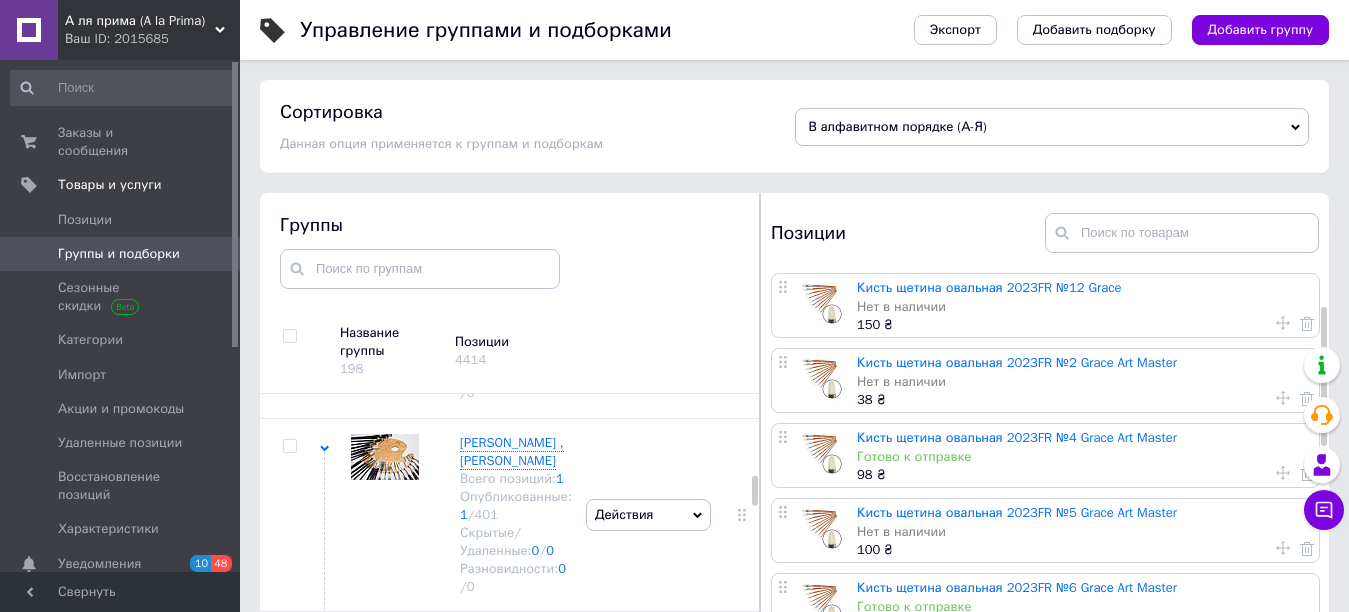 scroll, scrollTop: 100, scrollLeft: 0, axis: vertical 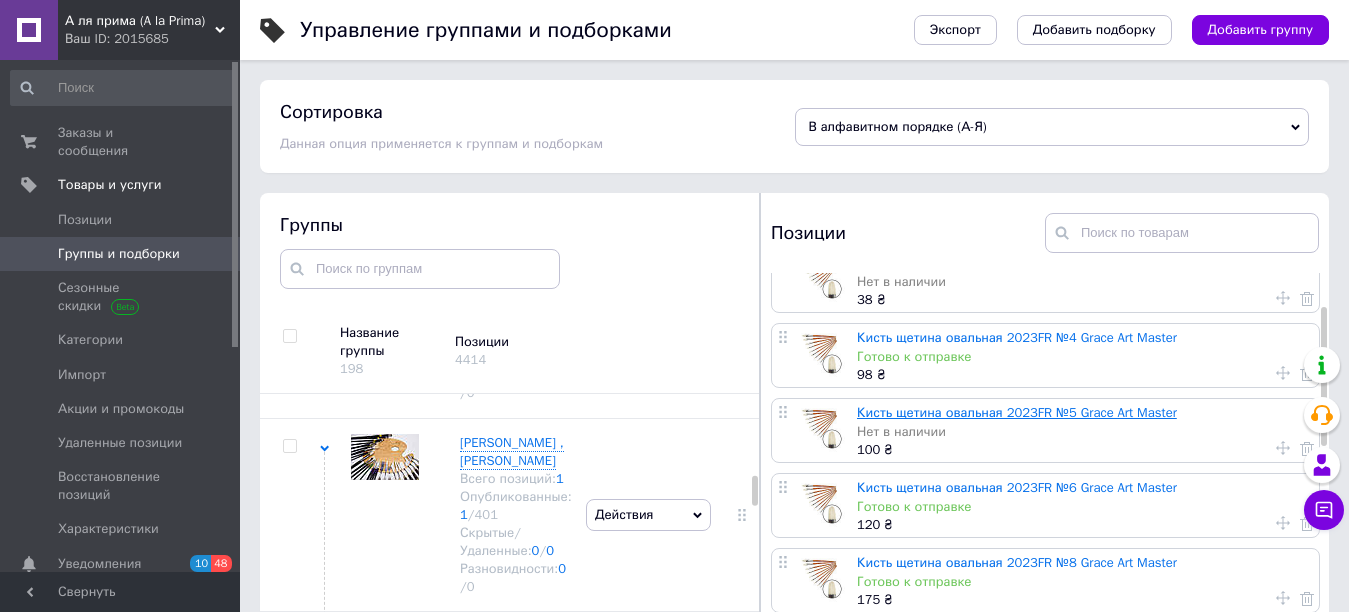 click on "Кисть щетина овальная 2023FR №5 Grace Art Master" at bounding box center [1017, 412] 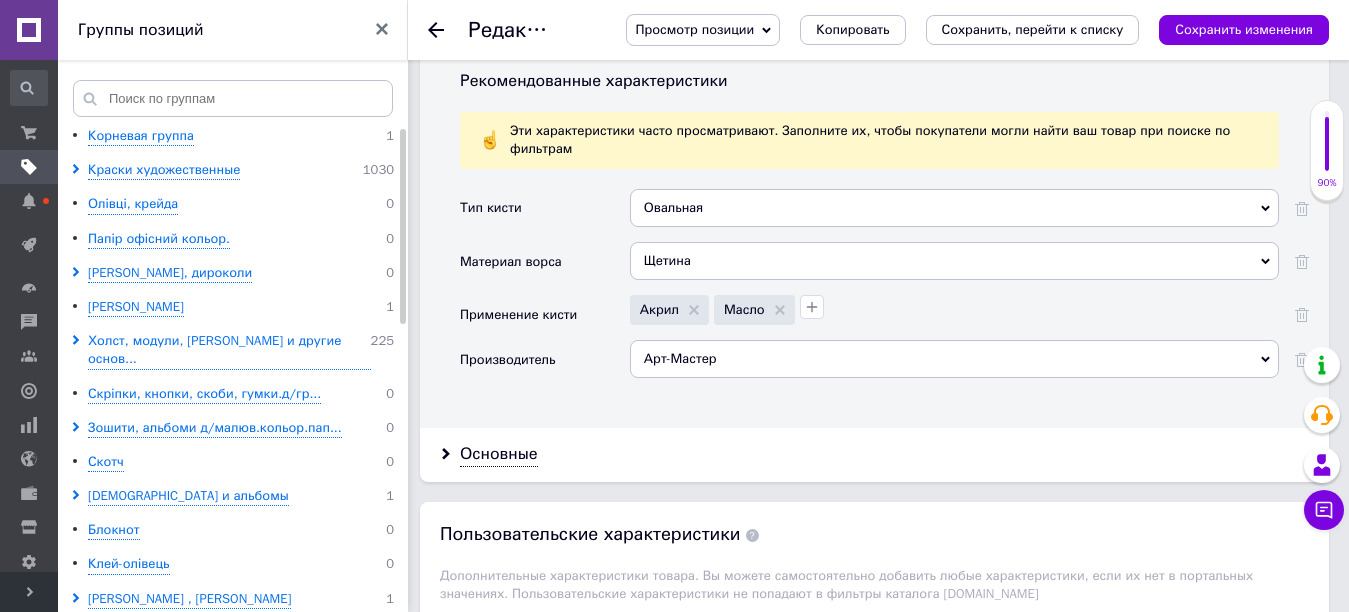 scroll, scrollTop: 2000, scrollLeft: 0, axis: vertical 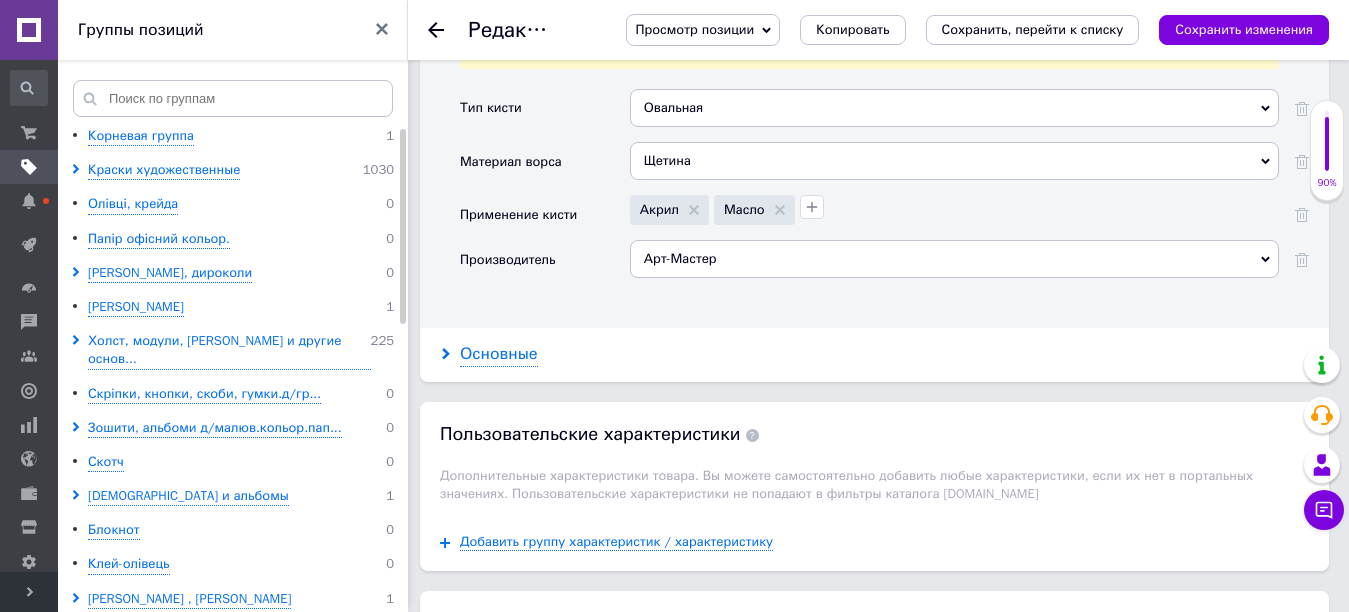 click on "Основные" at bounding box center (499, 354) 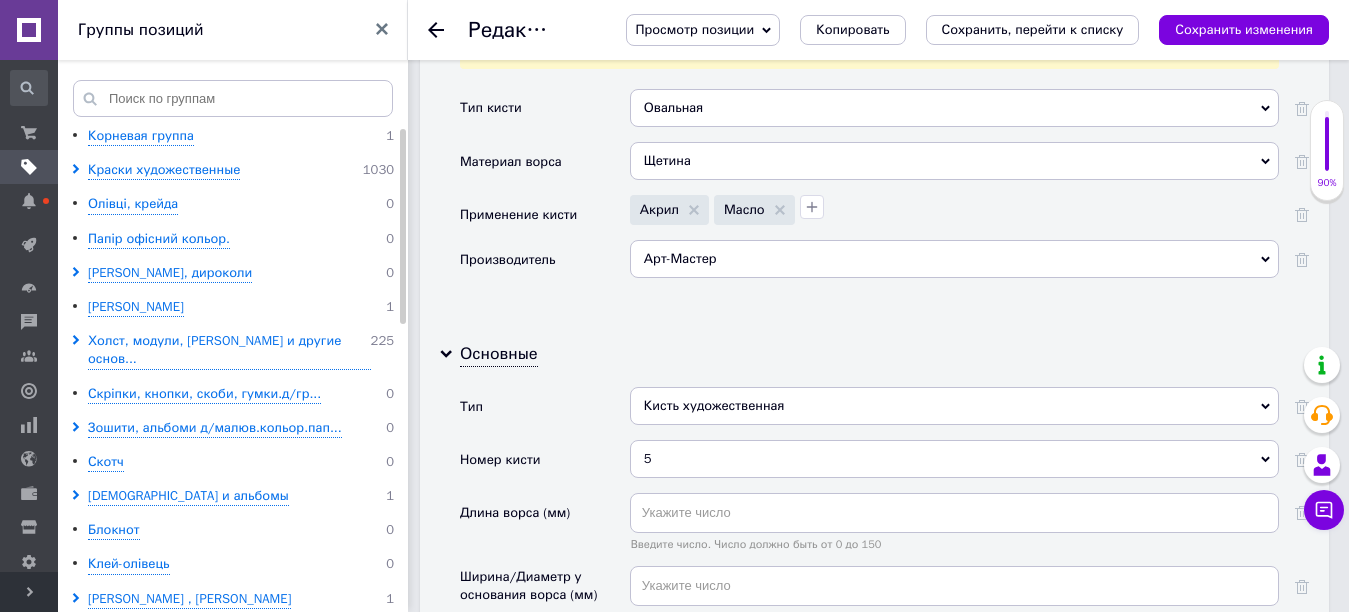 scroll, scrollTop: 2100, scrollLeft: 0, axis: vertical 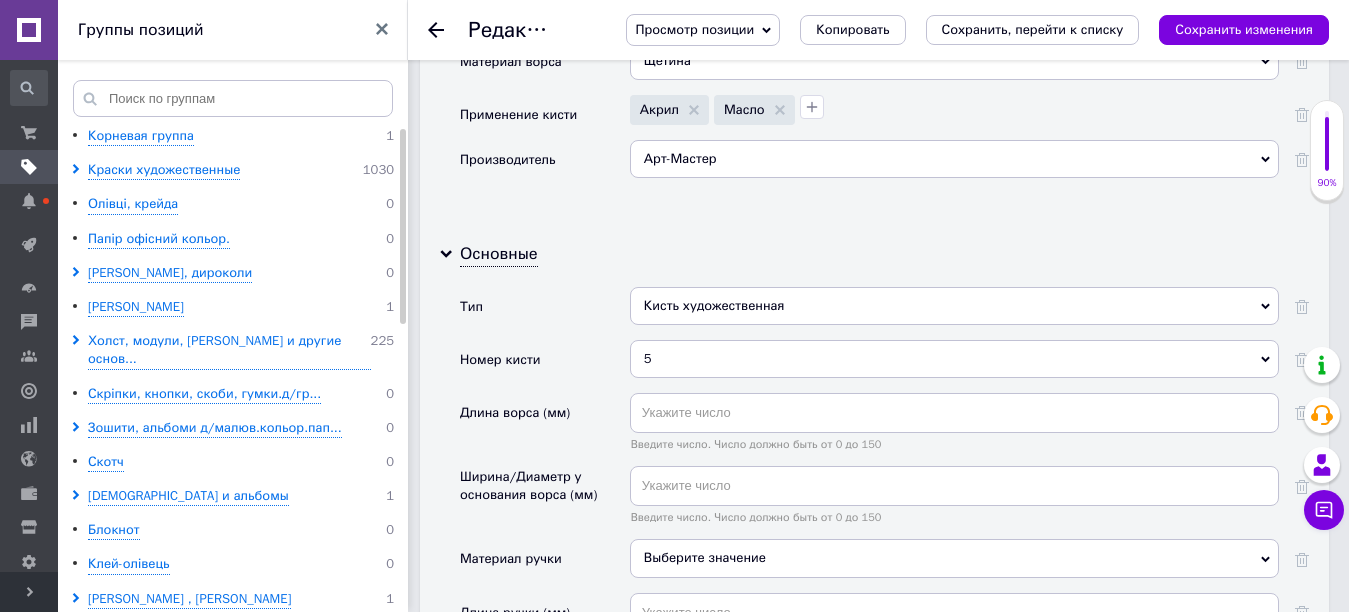 click 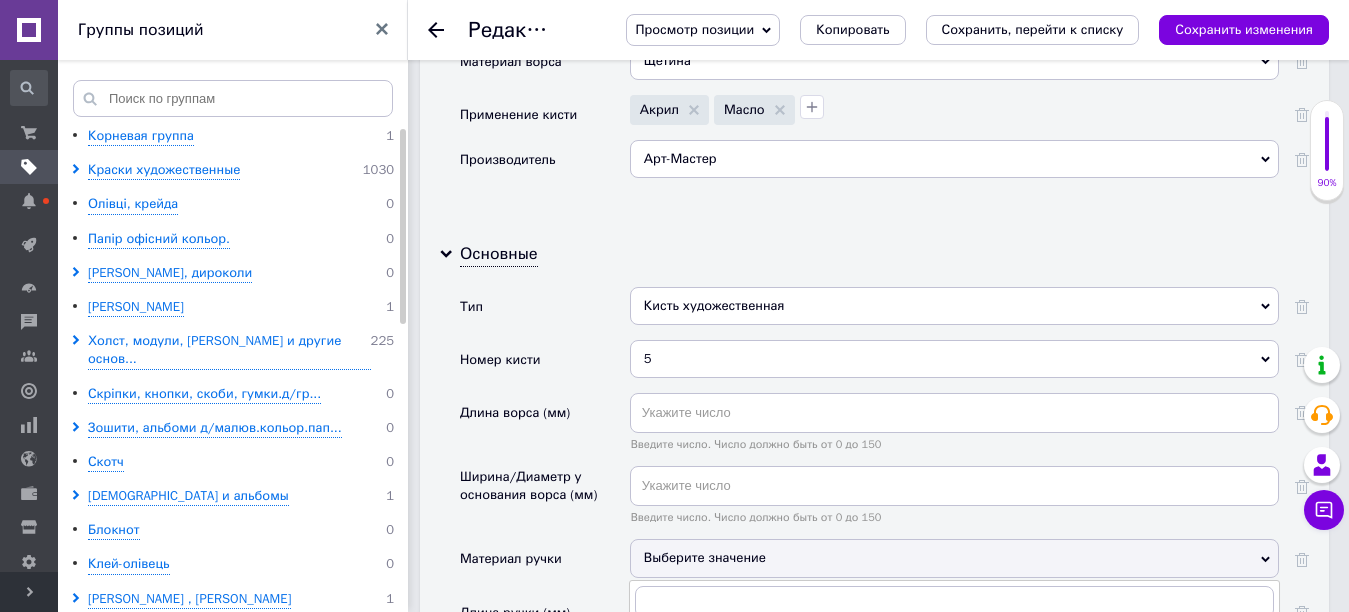 click on "дерево" at bounding box center (954, 643) 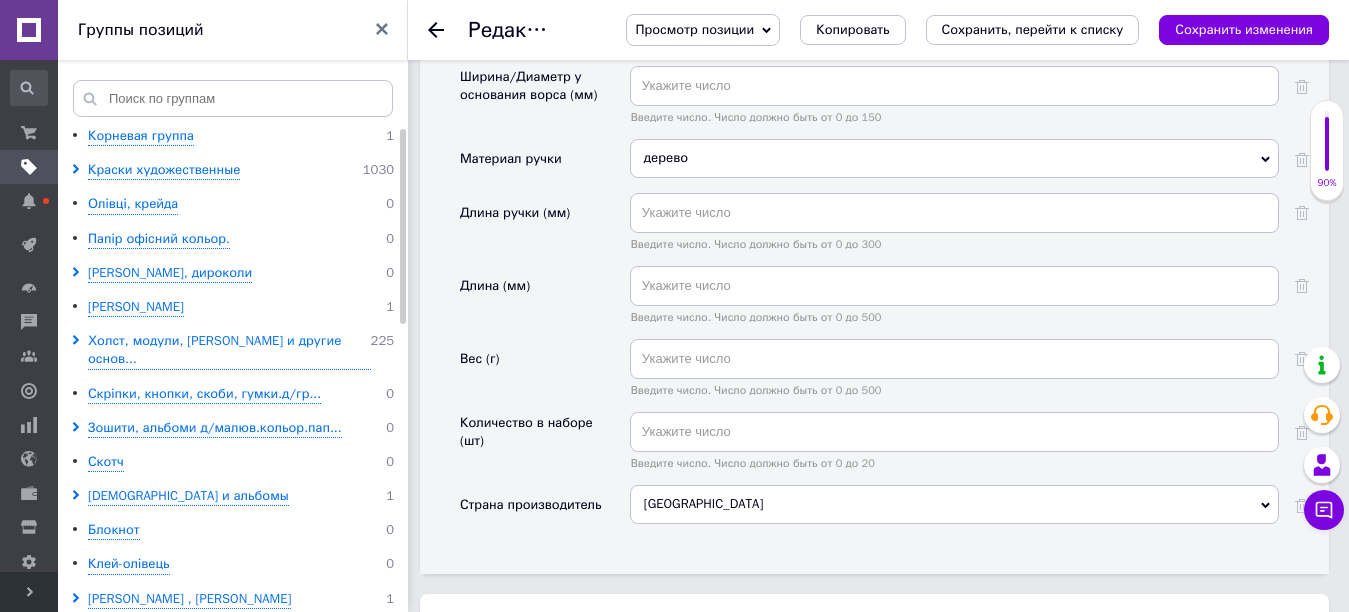 scroll, scrollTop: 2200, scrollLeft: 0, axis: vertical 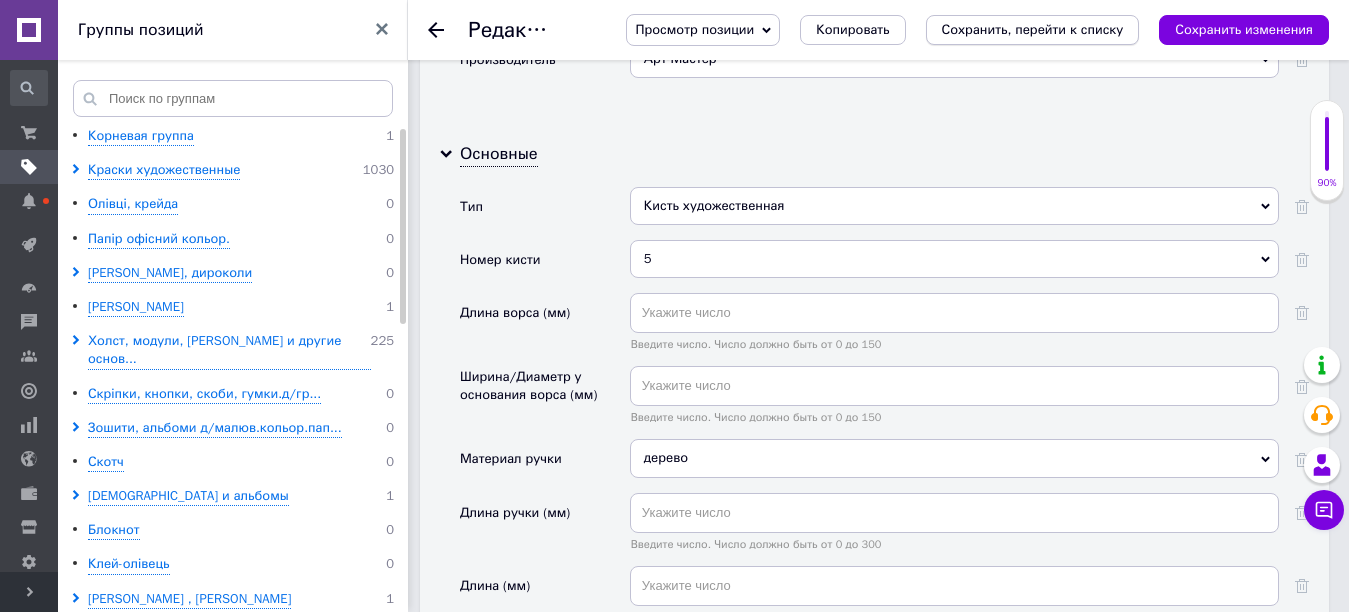 click on "Сохранить, перейти к списку" at bounding box center [1033, 29] 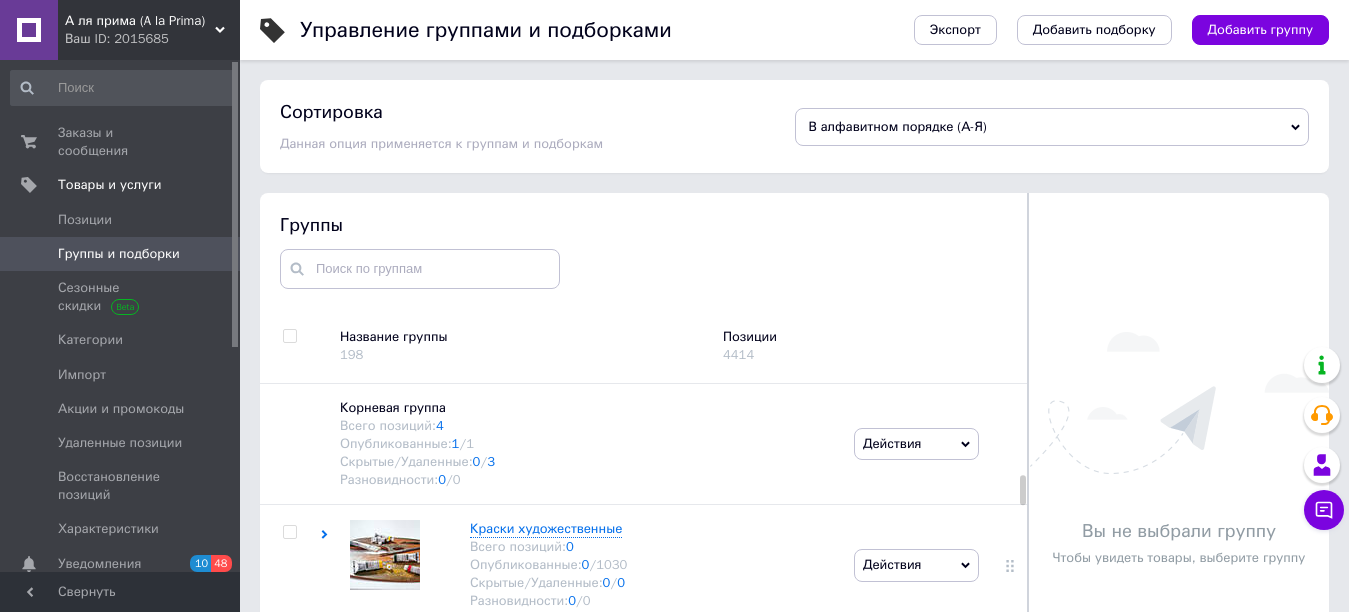 scroll, scrollTop: 113, scrollLeft: 0, axis: vertical 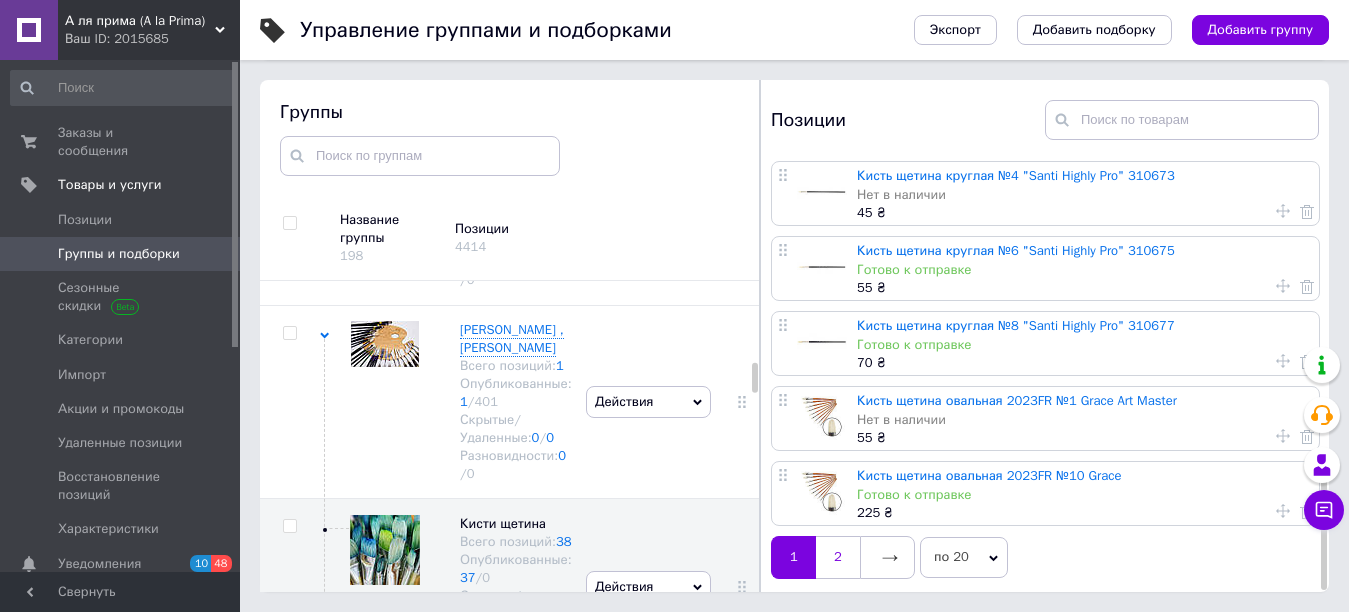 click on "2" at bounding box center [838, 557] 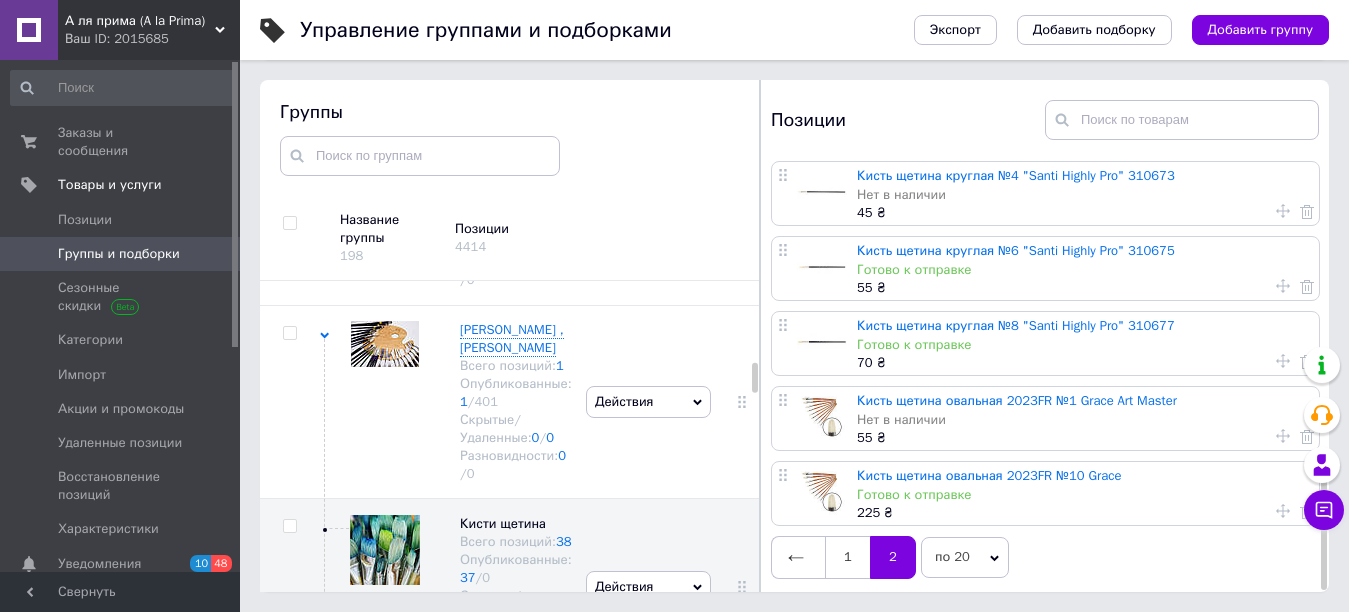 scroll, scrollTop: 0, scrollLeft: 0, axis: both 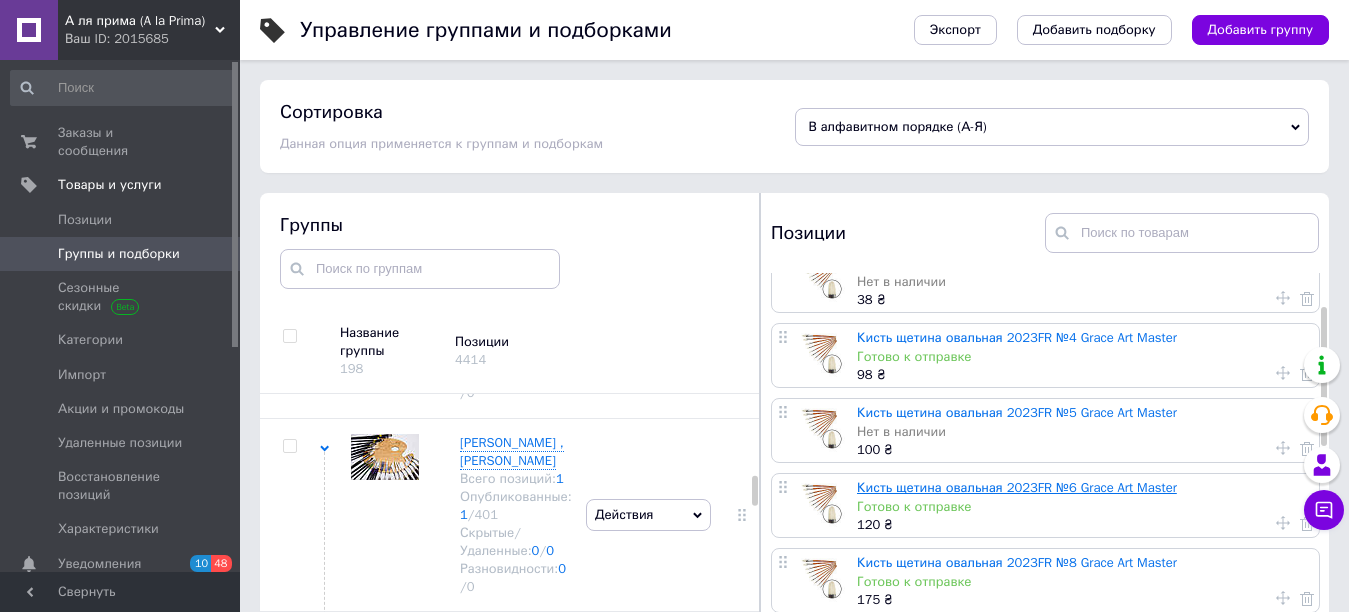 click on "Кисть щетина овальная 2023FR №6 Grace Art Master" at bounding box center (1017, 487) 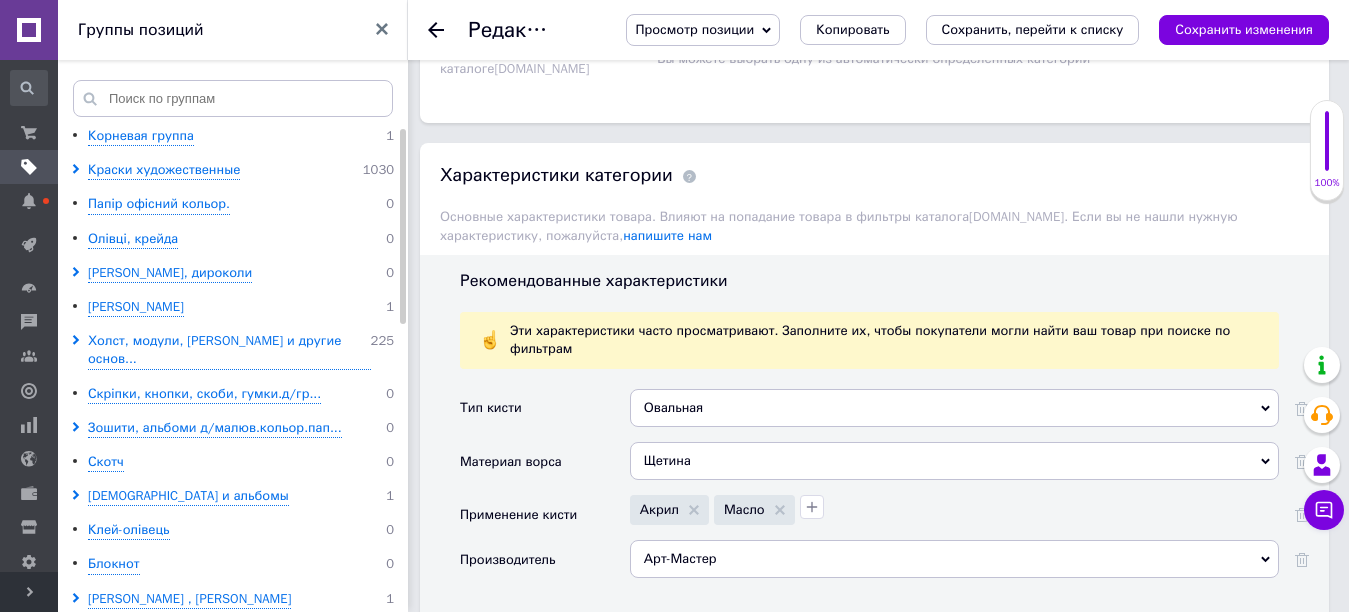 scroll, scrollTop: 1900, scrollLeft: 0, axis: vertical 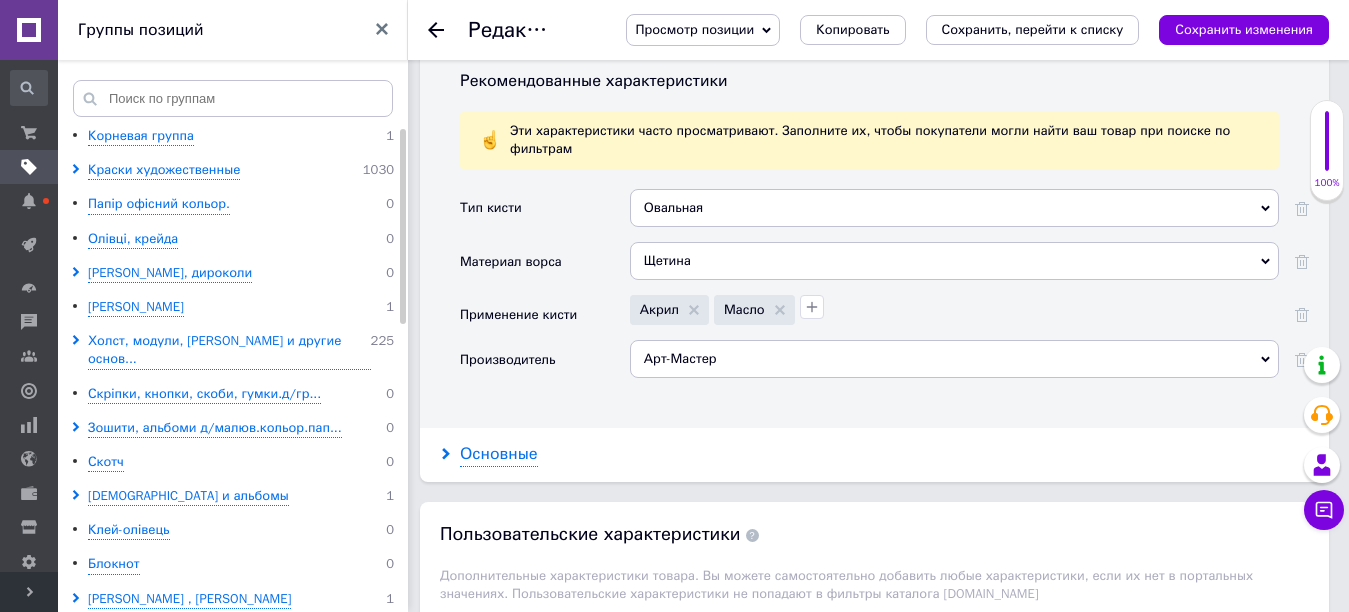 click on "Основные" at bounding box center [499, 454] 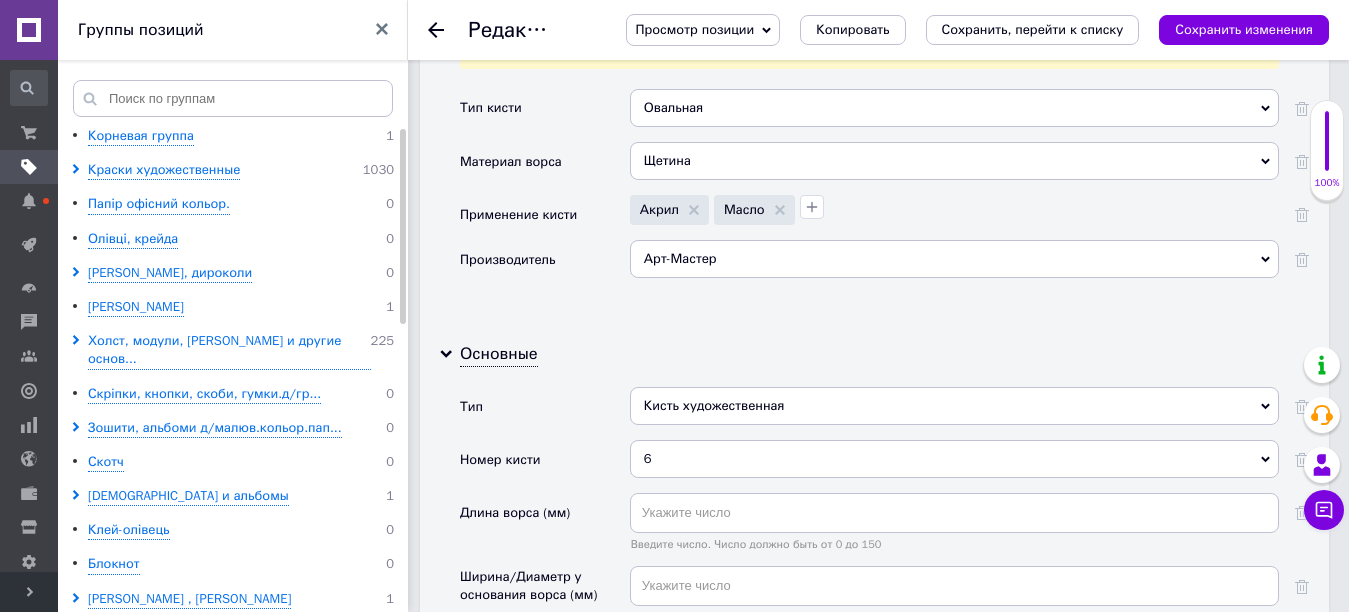 scroll, scrollTop: 2100, scrollLeft: 0, axis: vertical 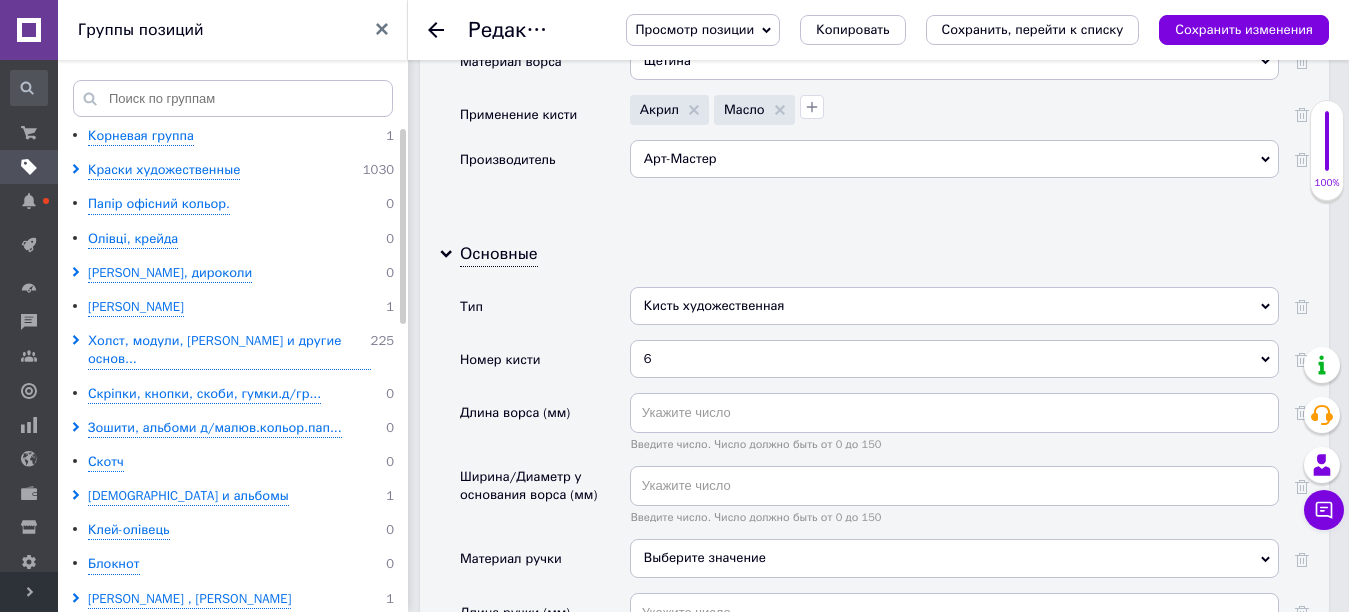 click on "Выберите значение" at bounding box center [954, 558] 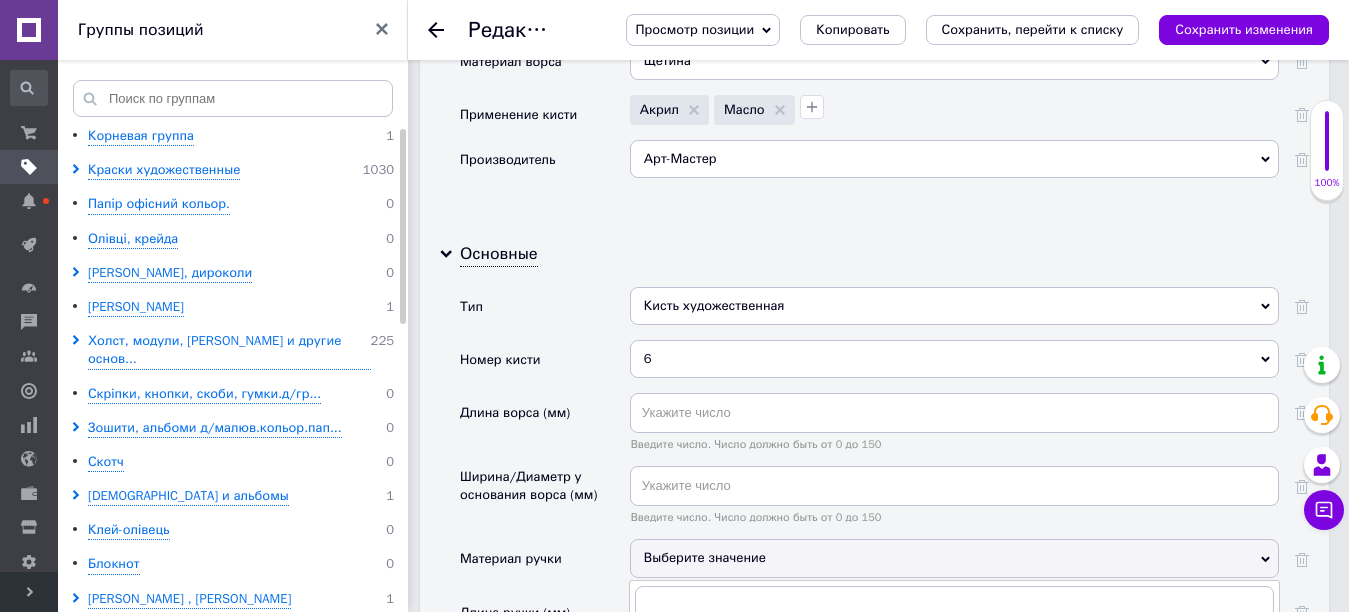 click on "дерево" at bounding box center (954, 643) 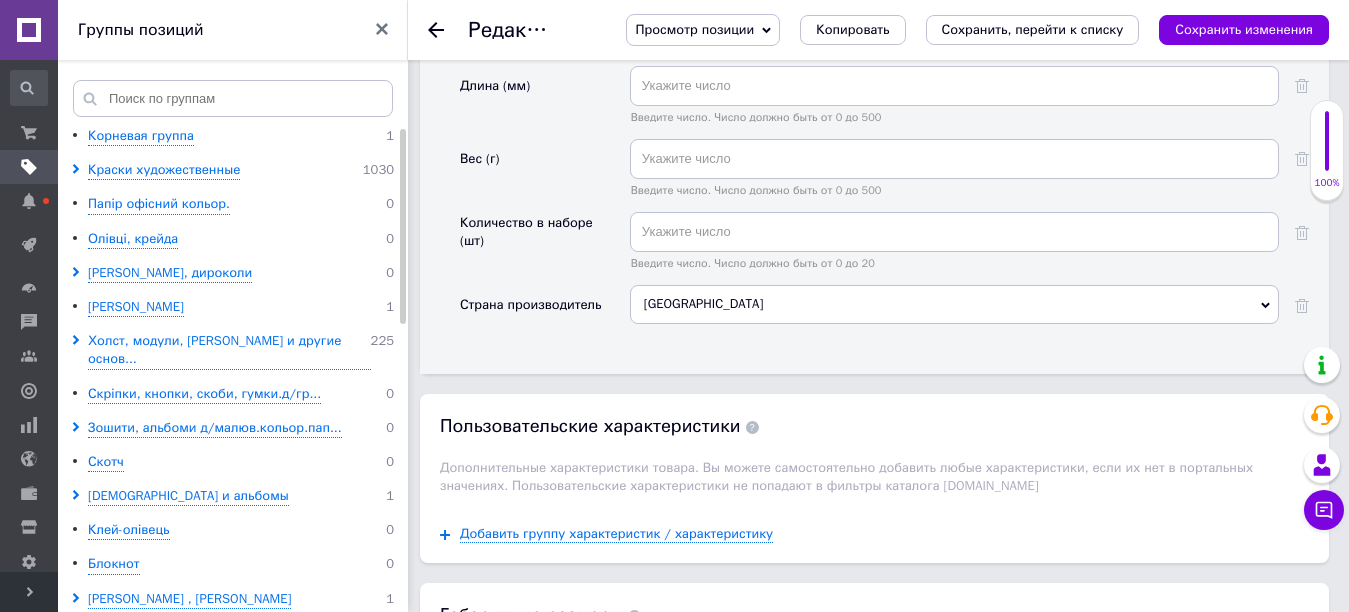 scroll, scrollTop: 2200, scrollLeft: 0, axis: vertical 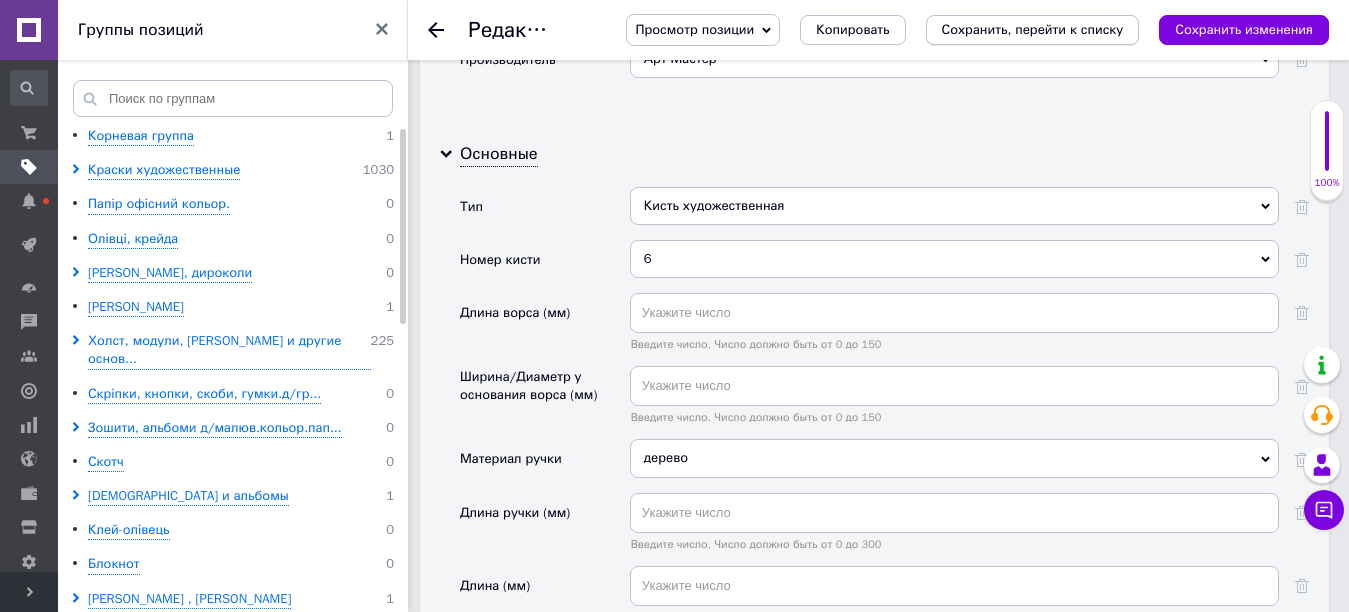 click on "Сохранить, перейти к списку" at bounding box center (1033, 29) 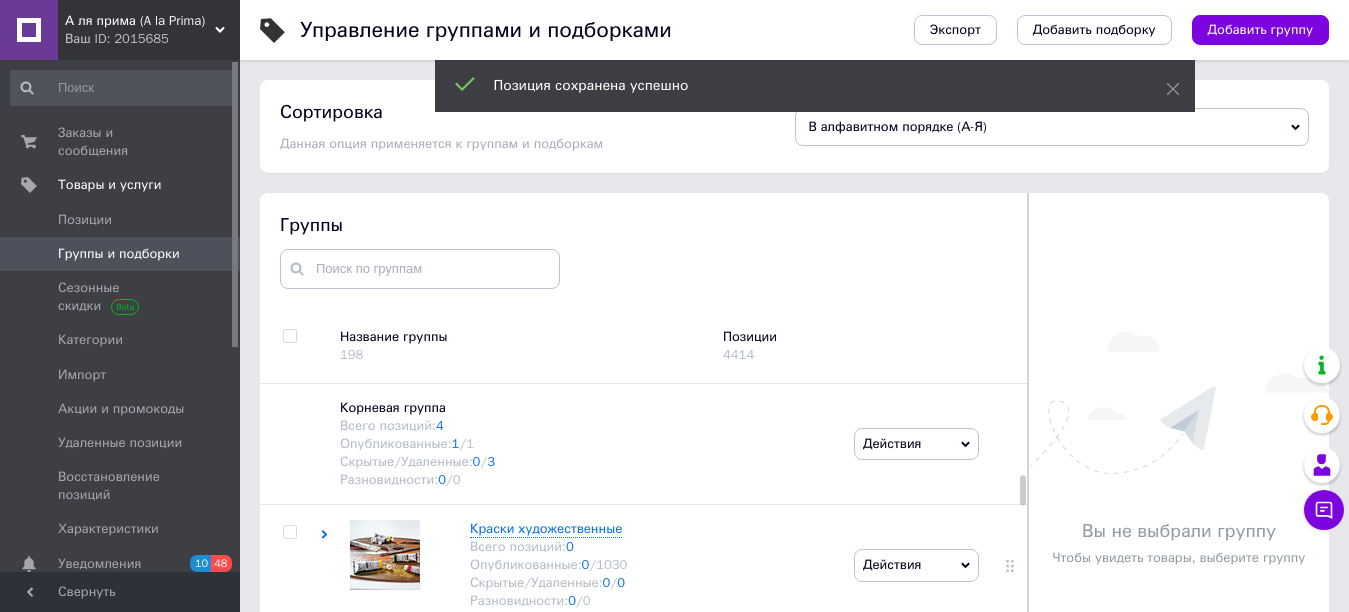 scroll, scrollTop: 113, scrollLeft: 0, axis: vertical 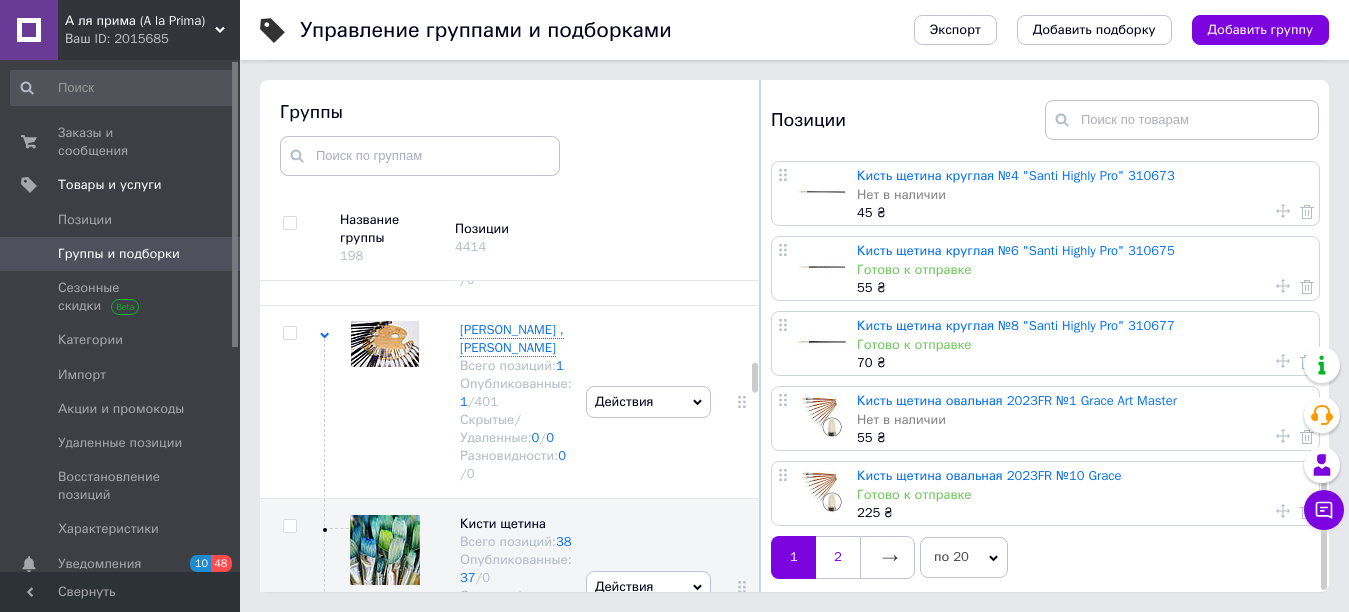 click on "2" at bounding box center (838, 557) 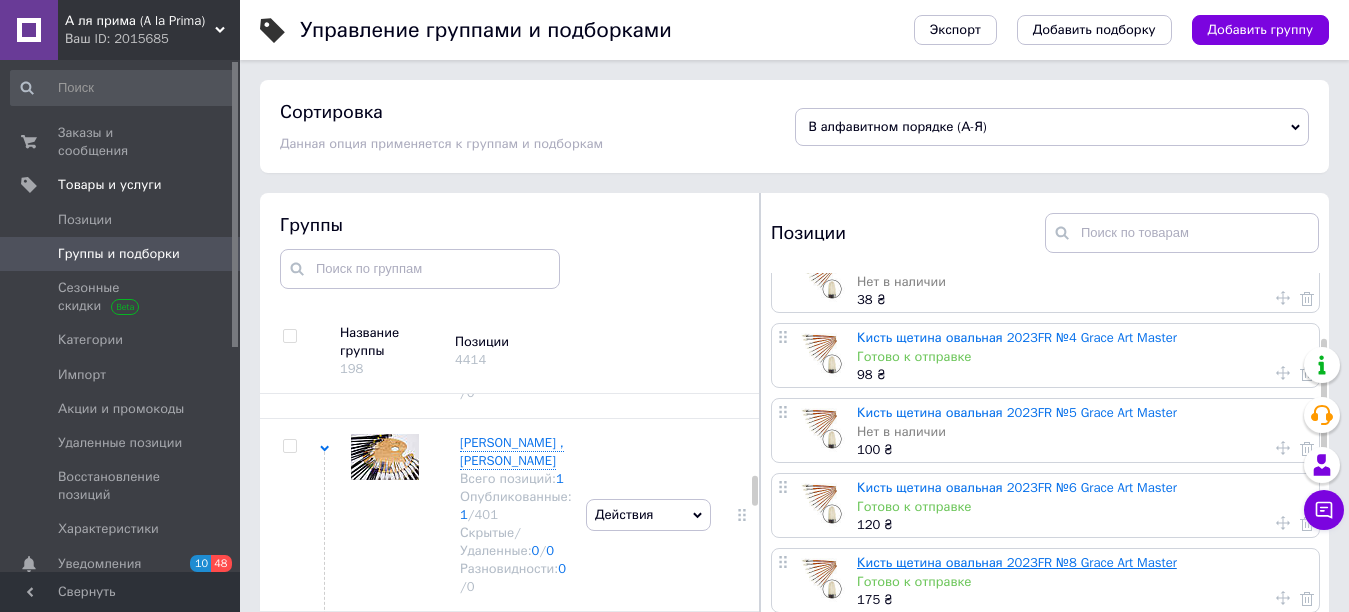 scroll, scrollTop: 200, scrollLeft: 0, axis: vertical 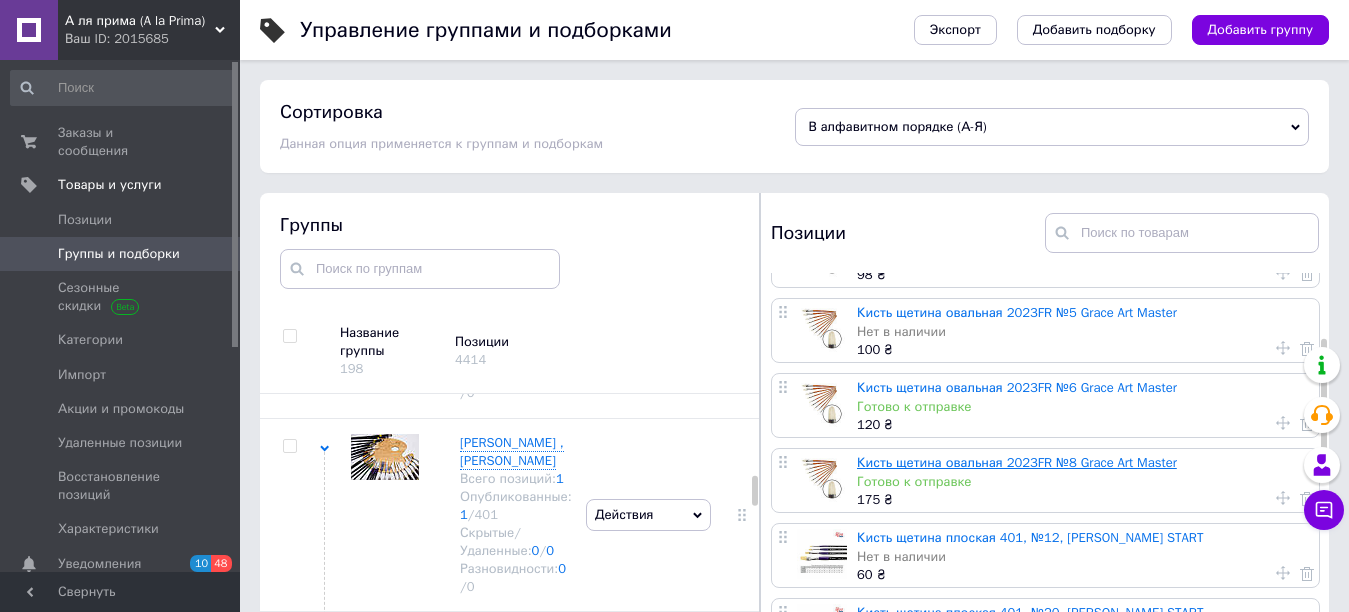 click on "Кисть щетина овальная 2023FR №8 Grace Art Master" at bounding box center (1017, 462) 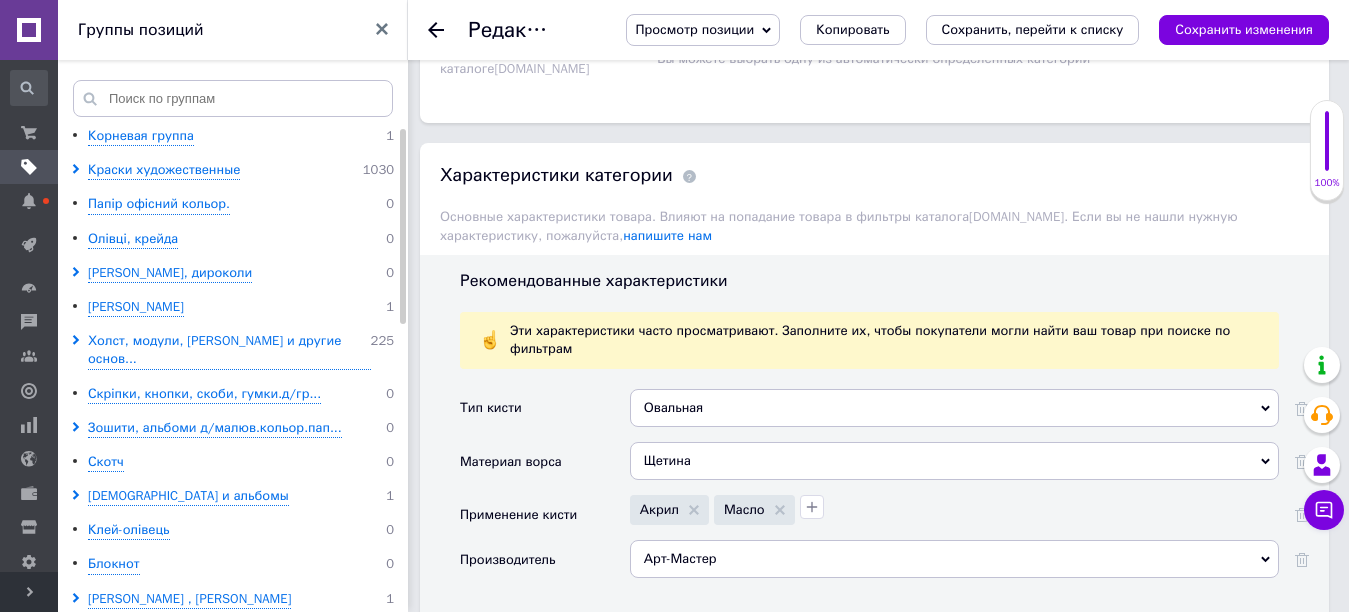scroll, scrollTop: 1900, scrollLeft: 0, axis: vertical 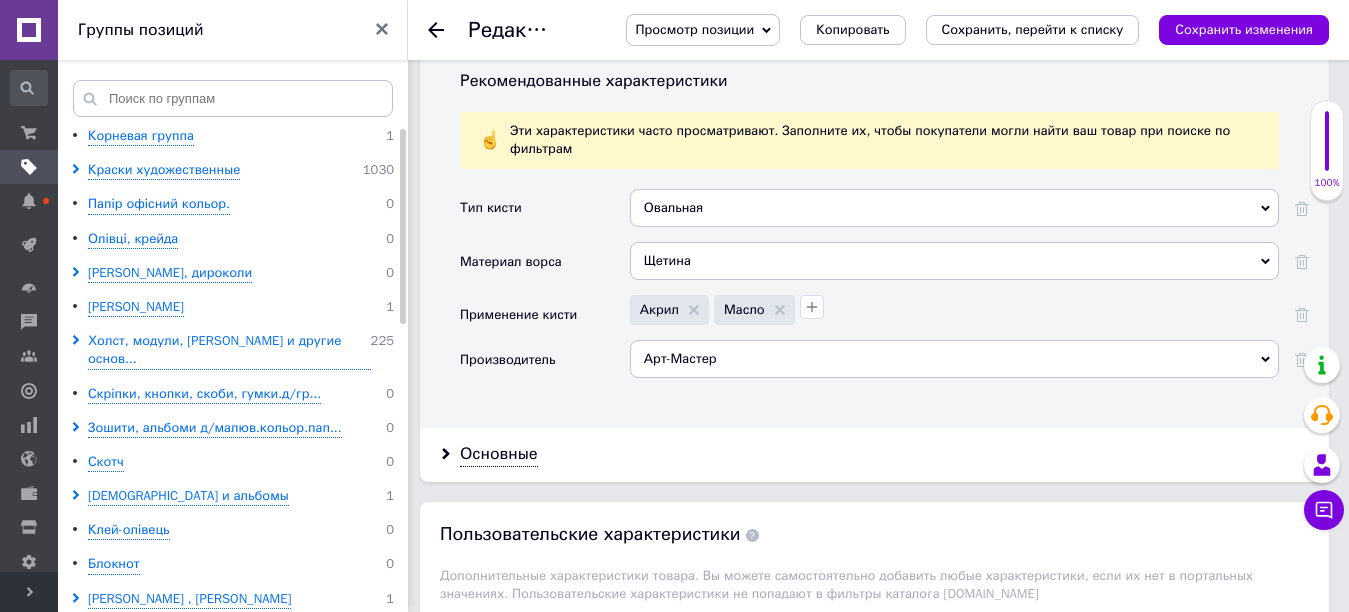drag, startPoint x: 503, startPoint y: 395, endPoint x: 537, endPoint y: 402, distance: 34.713108 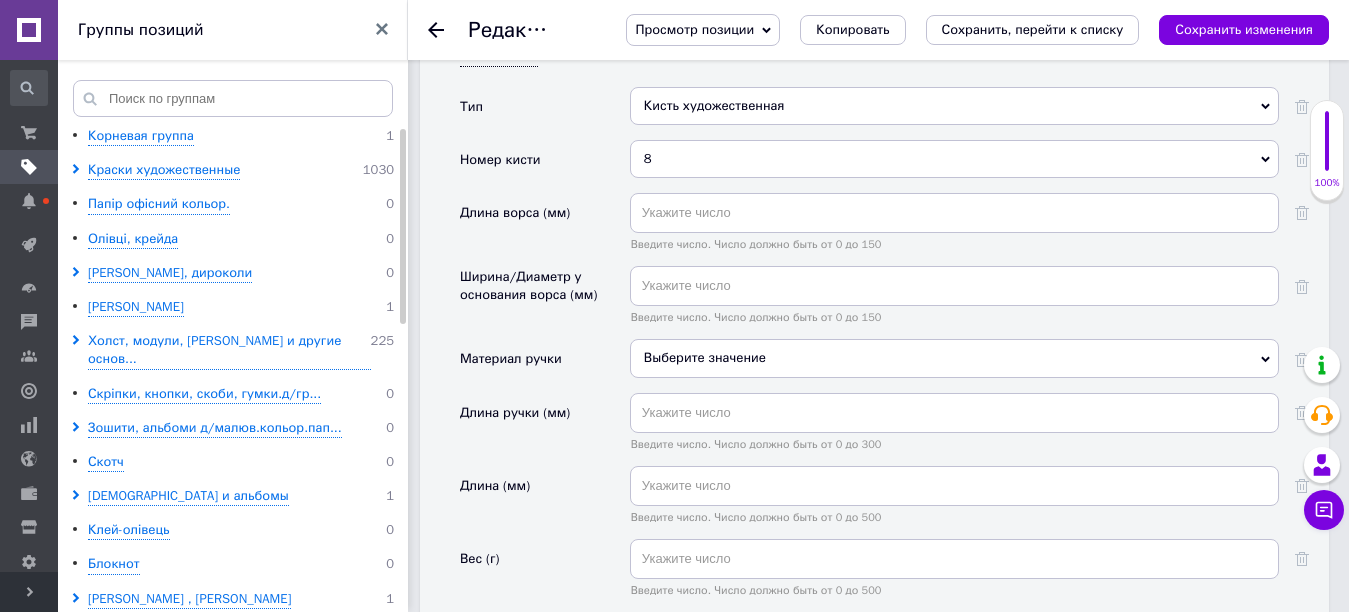 scroll, scrollTop: 2200, scrollLeft: 0, axis: vertical 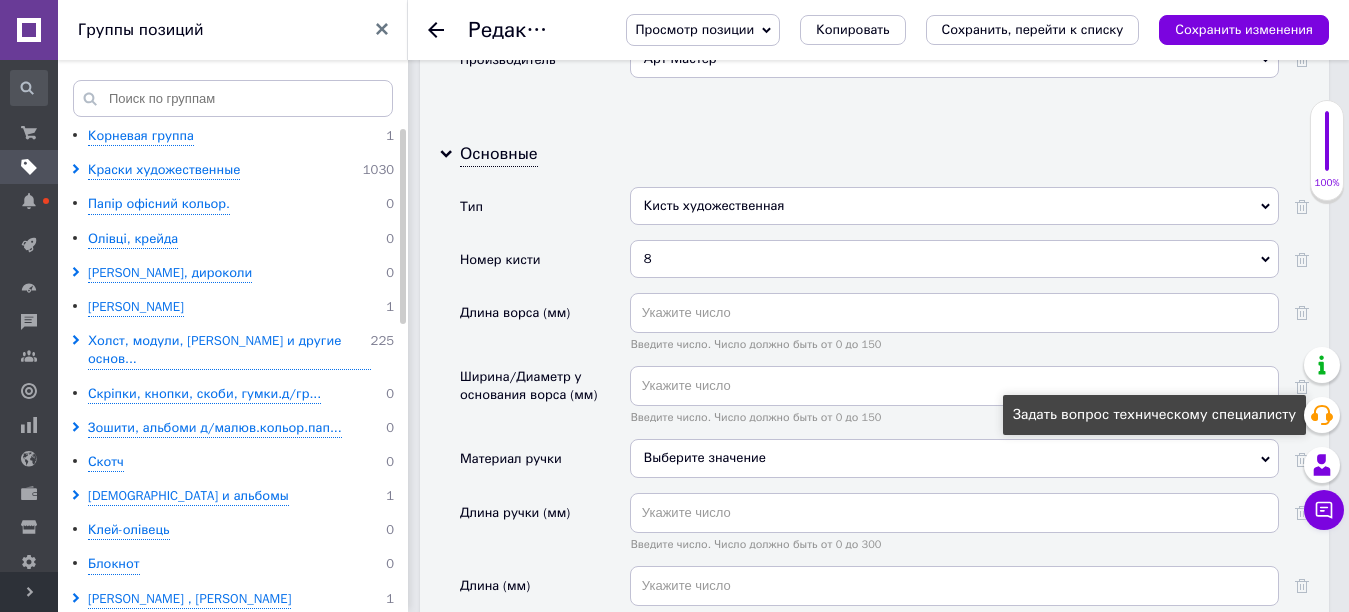 click on "Задать вопрос техническому специалисту" at bounding box center (1154, 415) 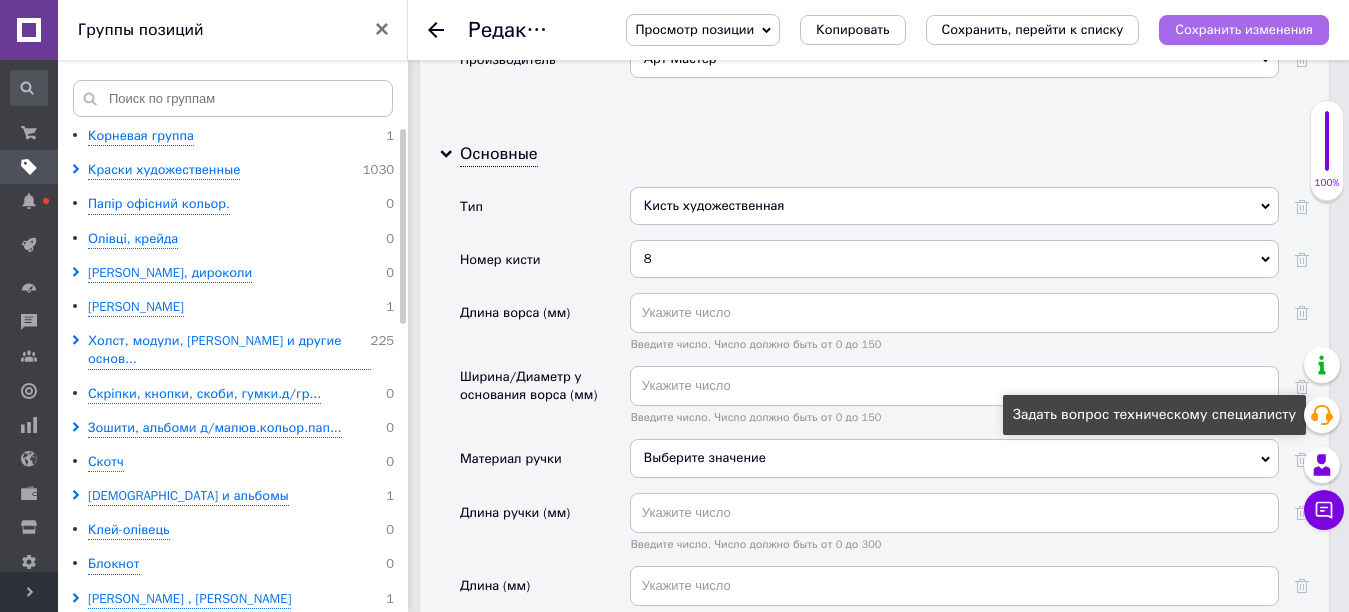 click on "Редактирование позиции: Кисть щетина овальная 2023FR №8 Grace Art Master Просмотр позиции Сохранить и посмотреть на сайте Сохранить и посмотреть на портале [DOMAIN_NAME] Копировать Сохранить, перейти к списку Сохранить изменения" at bounding box center (878, 30) 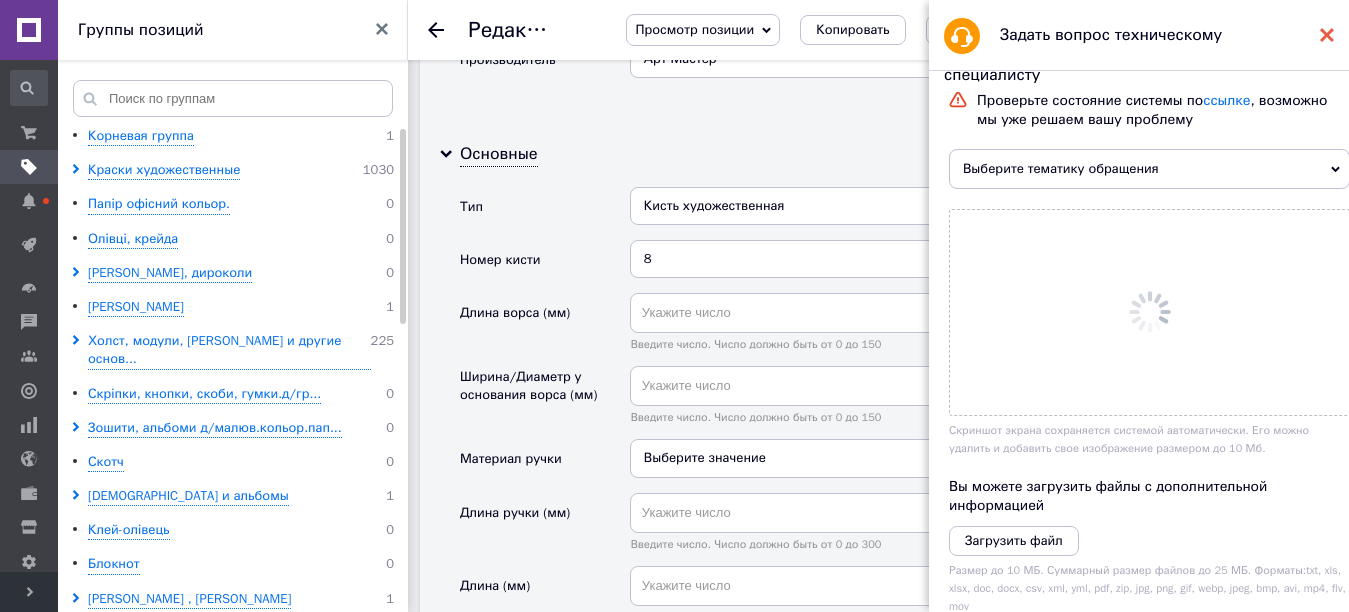 click 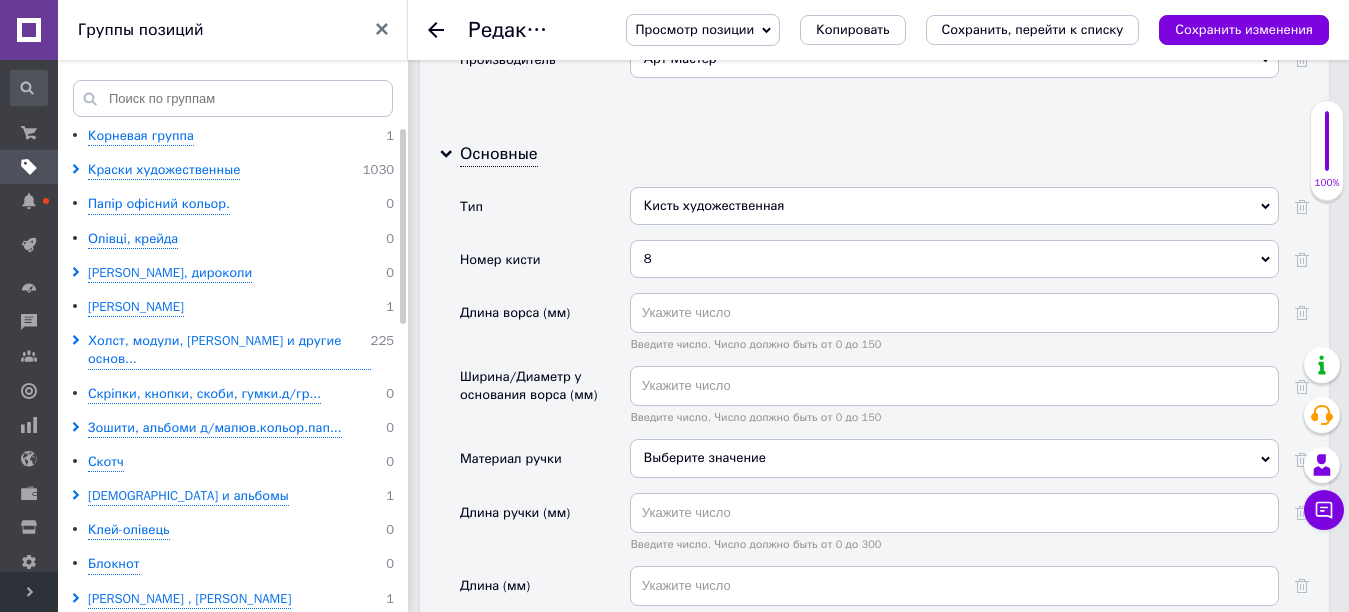 scroll, scrollTop: 0, scrollLeft: 0, axis: both 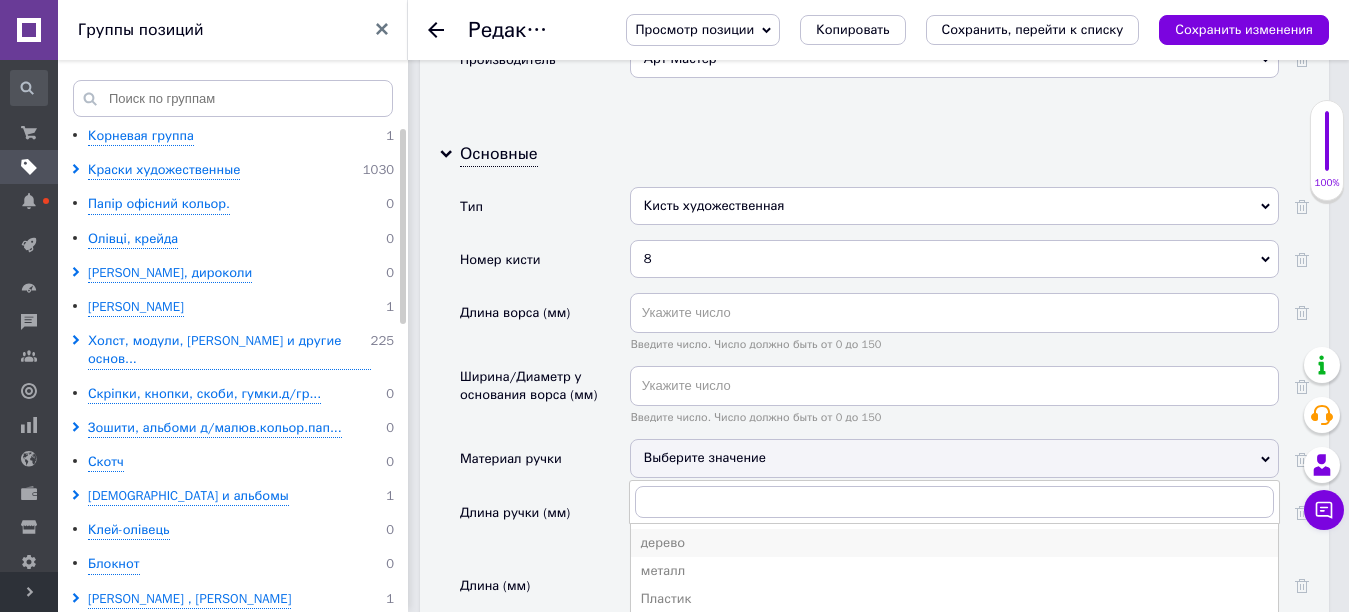 click on "дерево" at bounding box center [954, 543] 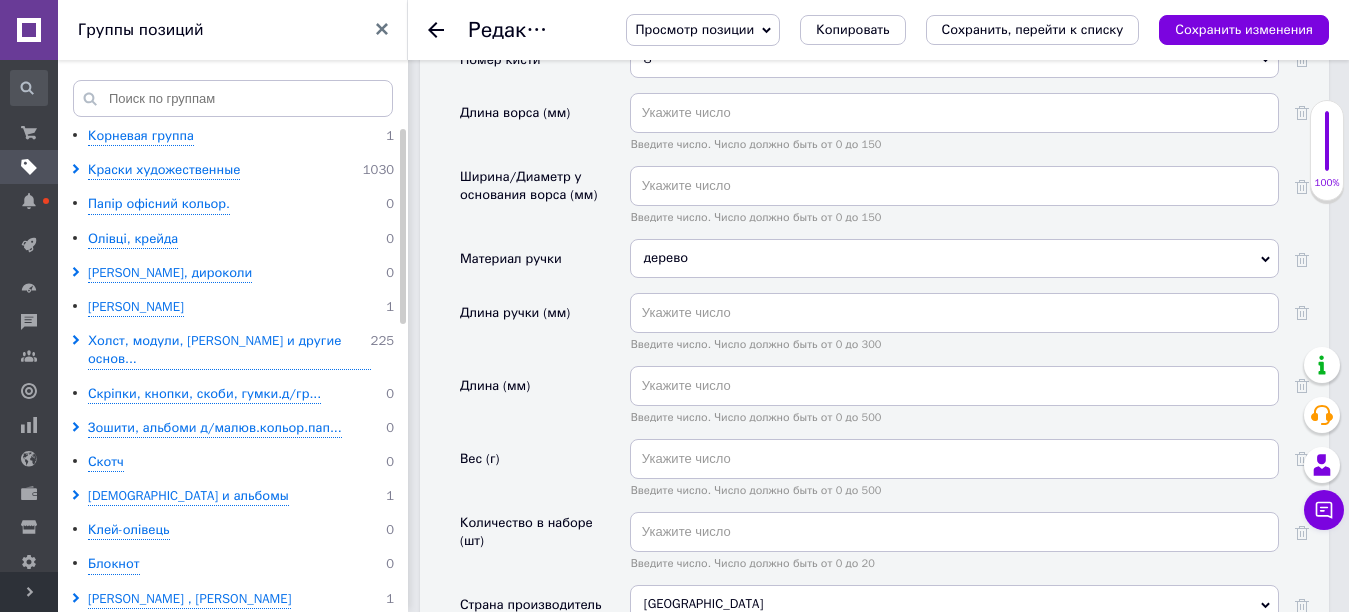 scroll, scrollTop: 2500, scrollLeft: 0, axis: vertical 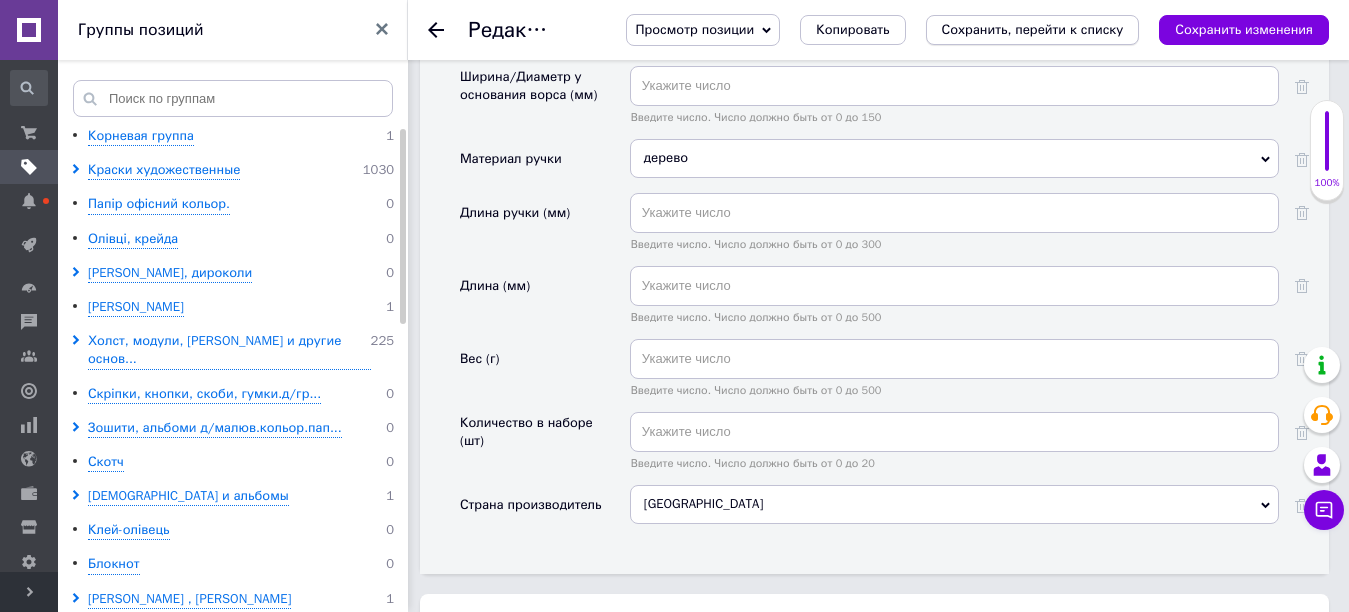 click on "Сохранить, перейти к списку" at bounding box center [1033, 29] 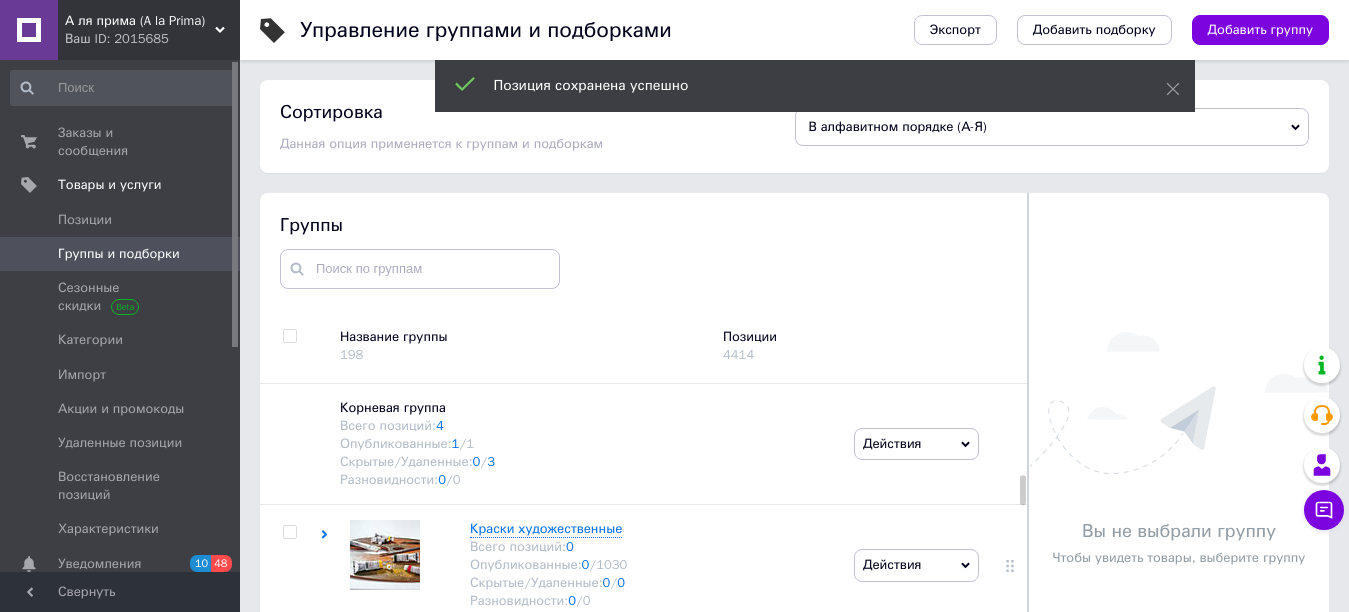 scroll, scrollTop: 113, scrollLeft: 0, axis: vertical 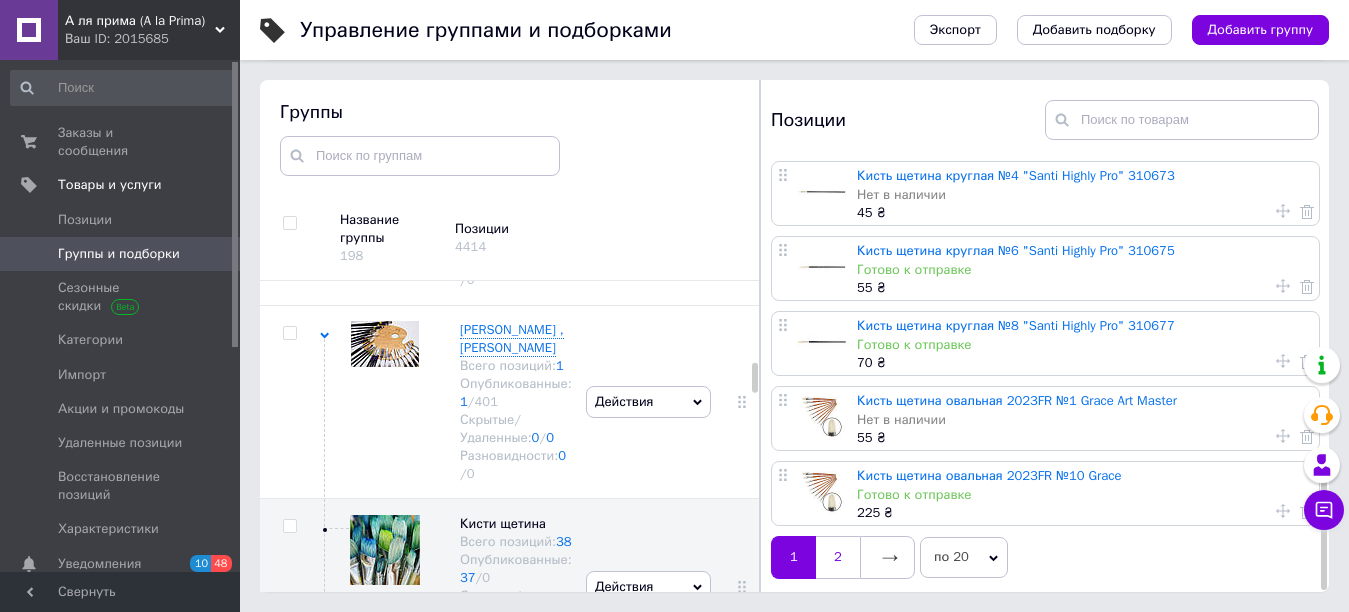 click on "2" at bounding box center (838, 557) 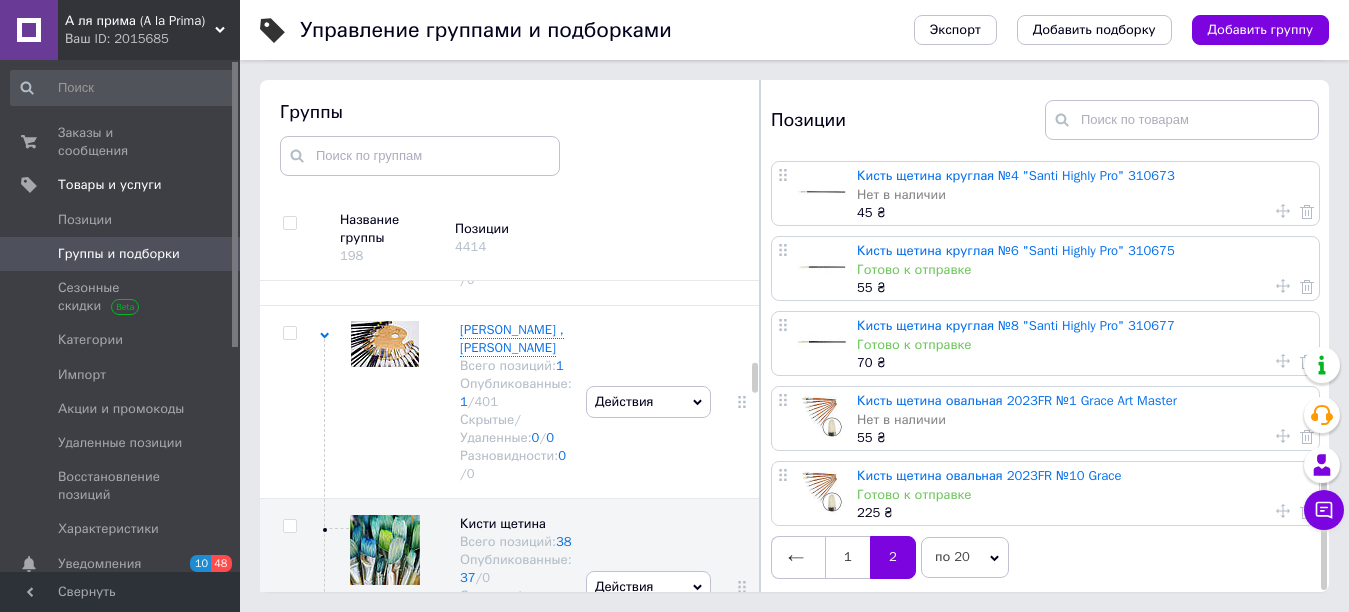 scroll, scrollTop: 0, scrollLeft: 0, axis: both 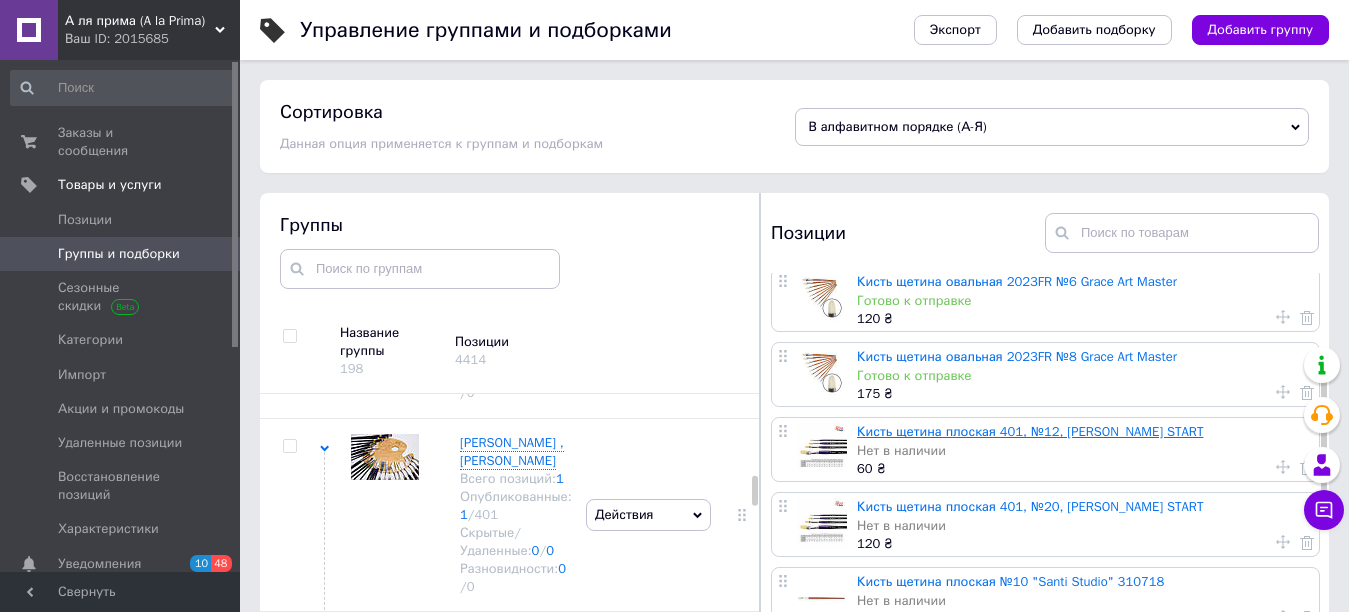 click on "Кисть щетина плоская 401, №12, [PERSON_NAME] START" at bounding box center [1030, 431] 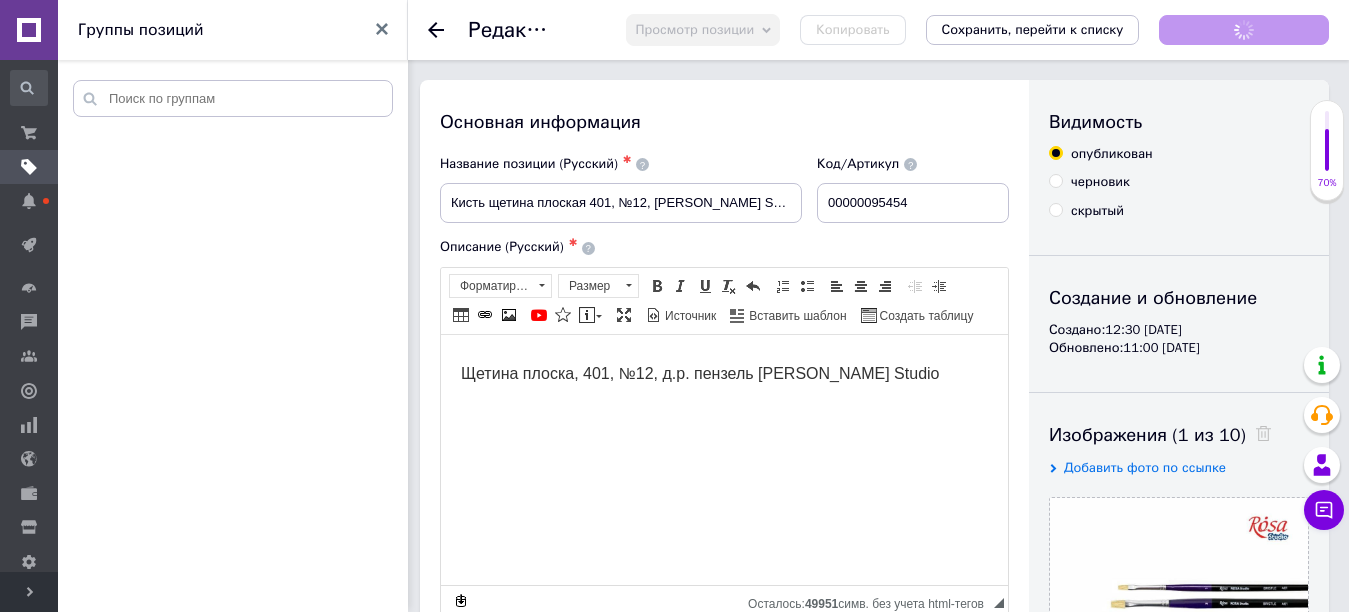 scroll, scrollTop: 0, scrollLeft: 0, axis: both 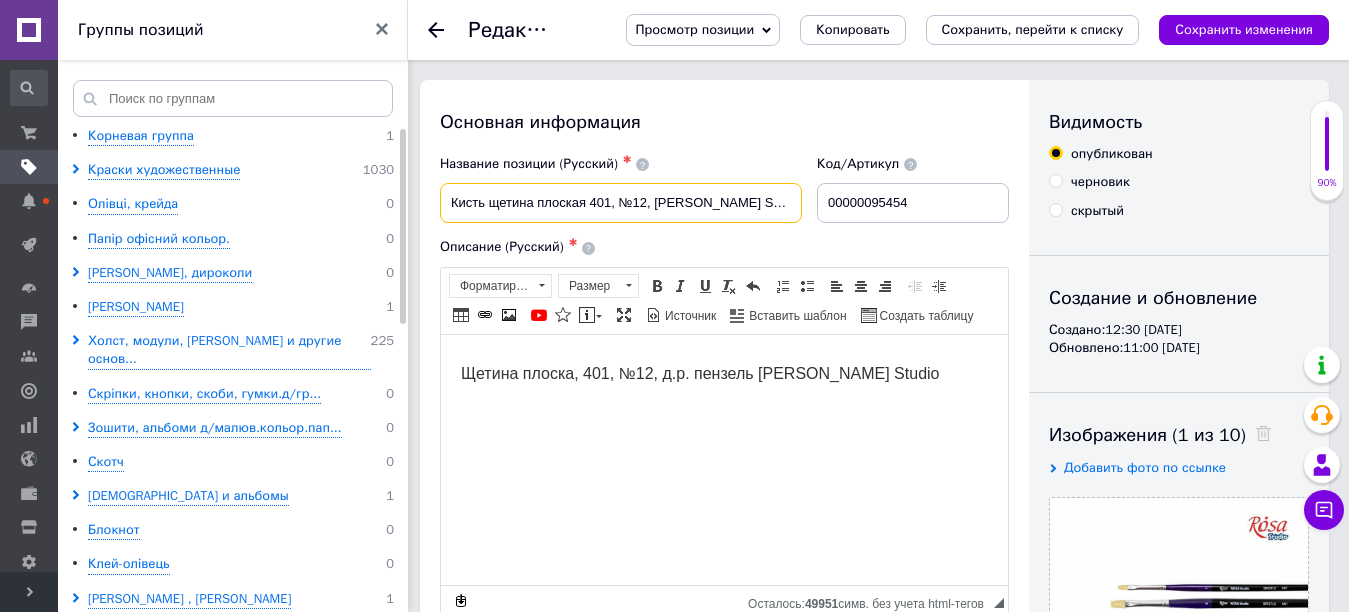 drag, startPoint x: 750, startPoint y: 197, endPoint x: 426, endPoint y: 193, distance: 324.0247 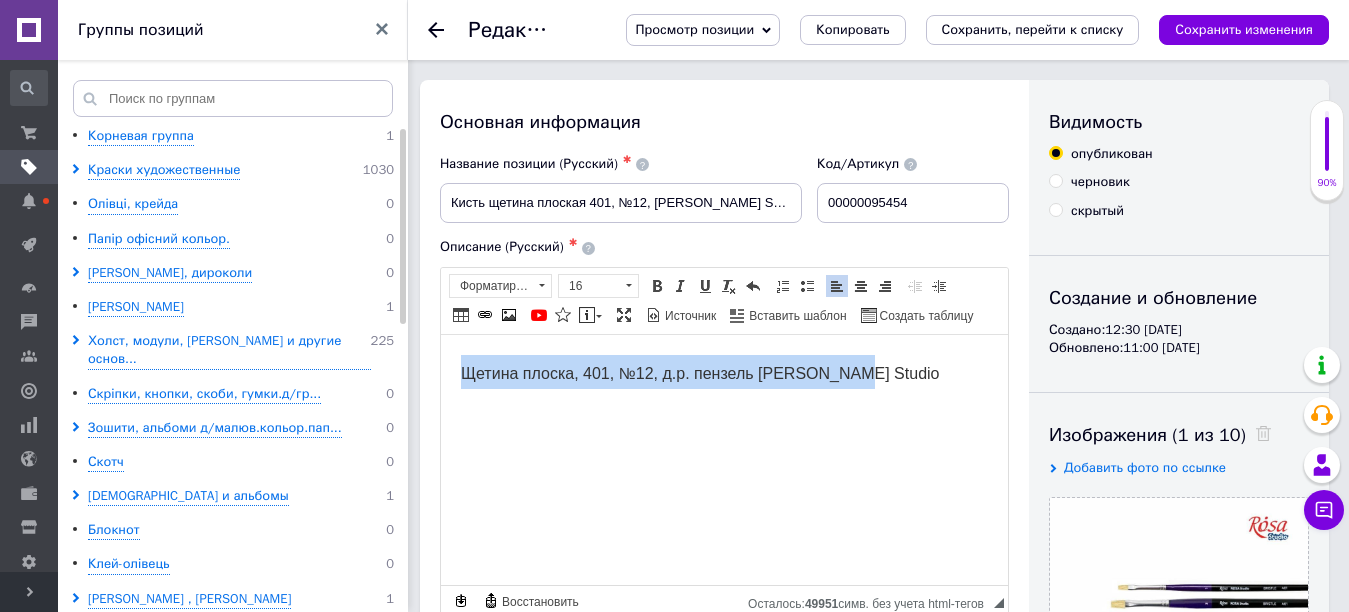 drag, startPoint x: 892, startPoint y: 374, endPoint x: 382, endPoint y: 368, distance: 510.03528 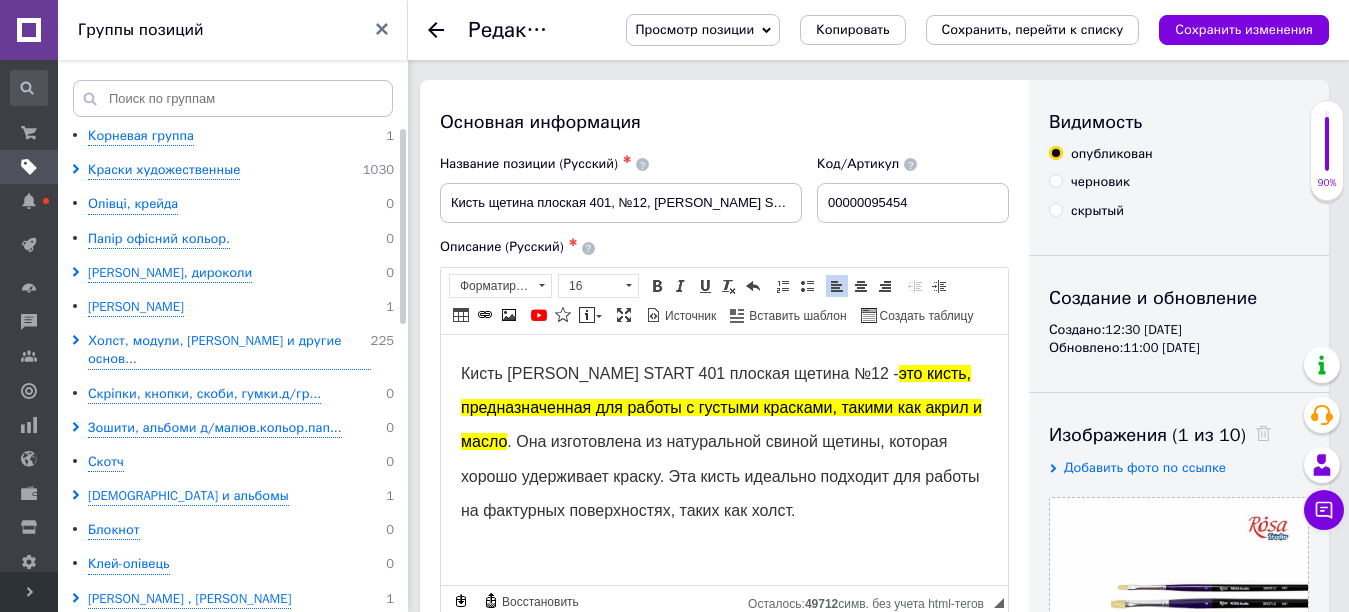 click on "Кисть [PERSON_NAME] START 401 плоская щетина №12 -  это кисть, предназначенная для работы с густыми красками, такими как акрил и масло . Она изготовлена из натуральной свиной щетины, которая хорошо удерживает краску. Эта кисть идеально подходит для работы на фактурных поверхностях, таких как холст." at bounding box center [724, 439] 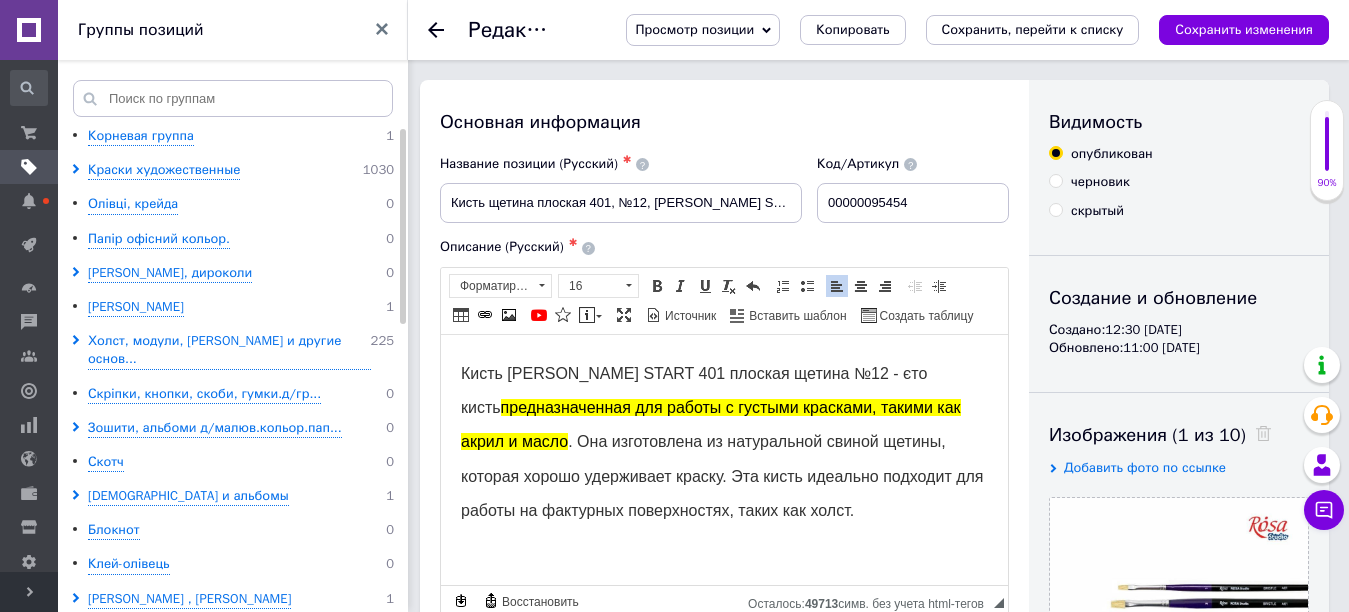 click on "Кисть [PERSON_NAME] START 401 плоская щетина №12 - єто кисть  предназначенная для работы с густыми красками, такими как акрил и масло . Она изготовлена из натуральной свиной щетины, которая хорошо удерживает краску. Эта кисть идеально подходит для работы на фактурных поверхностях, таких как холст." at bounding box center [724, 439] 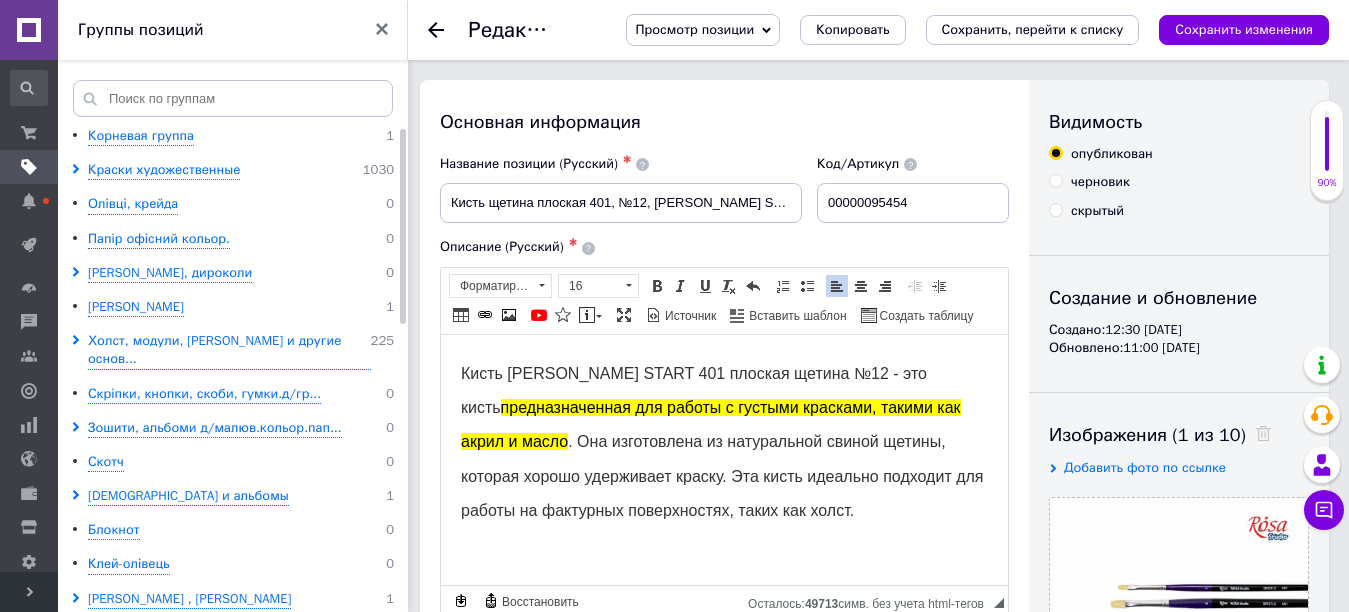click on "предназначенная для работы с густыми красками, такими как акрил и масло" at bounding box center [711, 423] 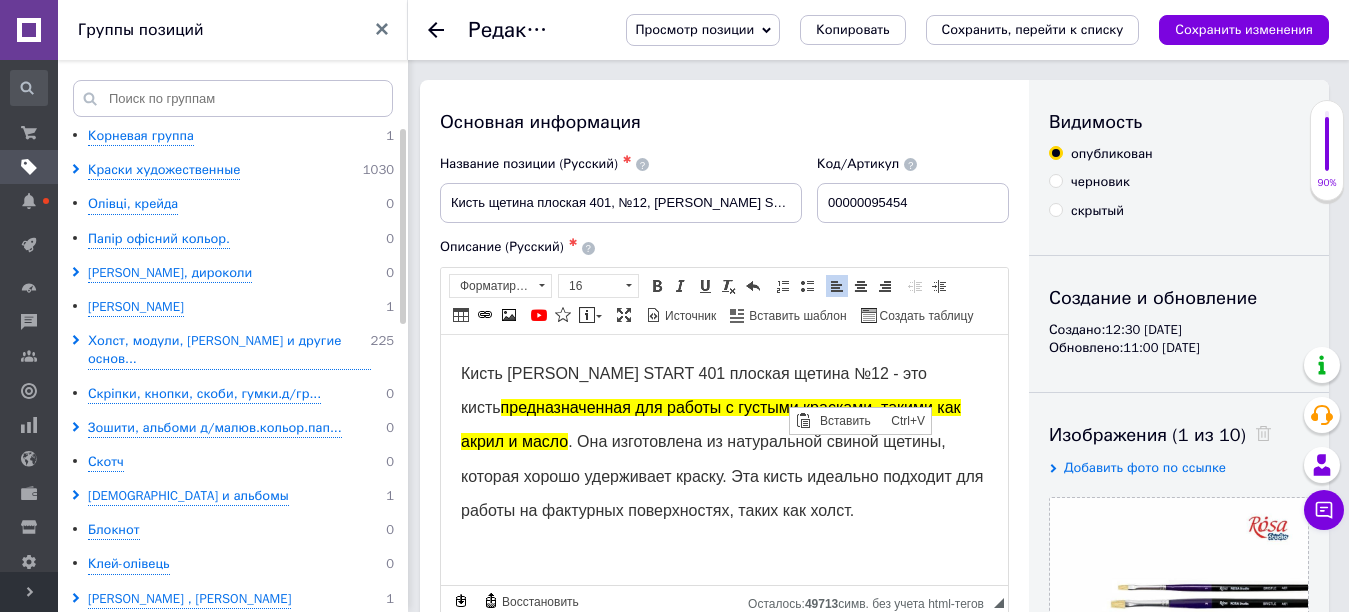 scroll, scrollTop: 0, scrollLeft: 0, axis: both 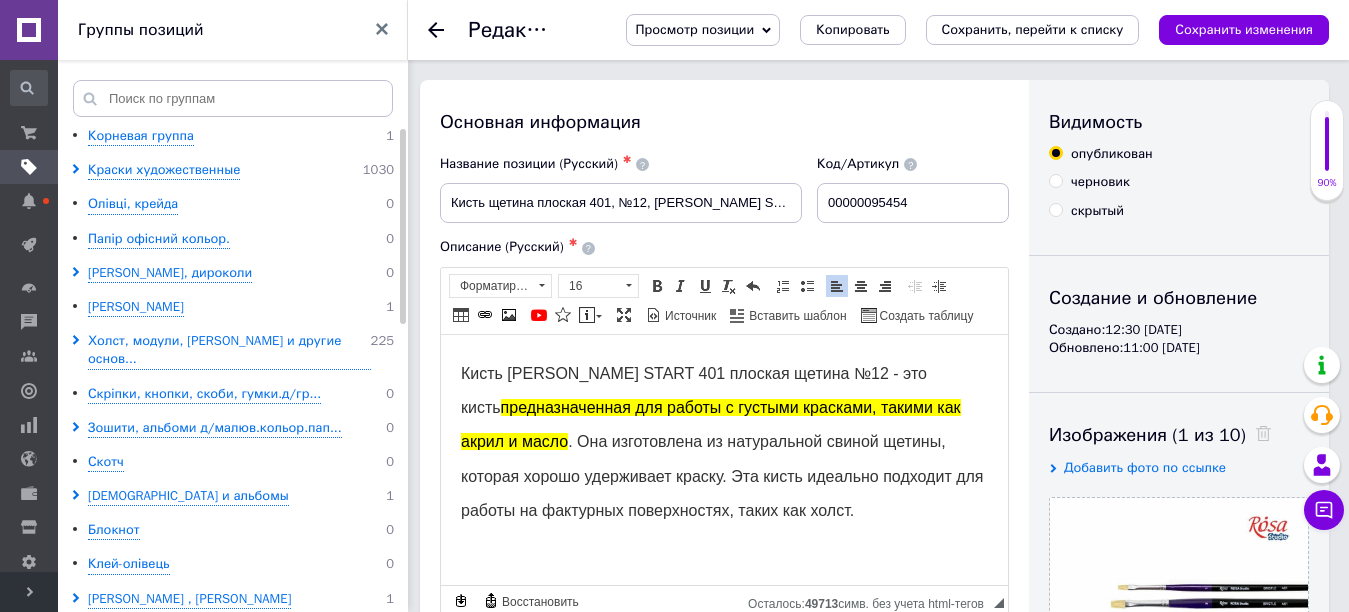 click on "Кисть [PERSON_NAME] START 401 плоская щетина №12 - это кисть  предназначенная для работы с густыми красками, такими как акрил и масло . Она изготовлена из натуральной свиной щетины, которая хорошо удерживает краску. Эта кисть идеально подходит для работы на фактурных поверхностях, таких как холст." at bounding box center (724, 439) 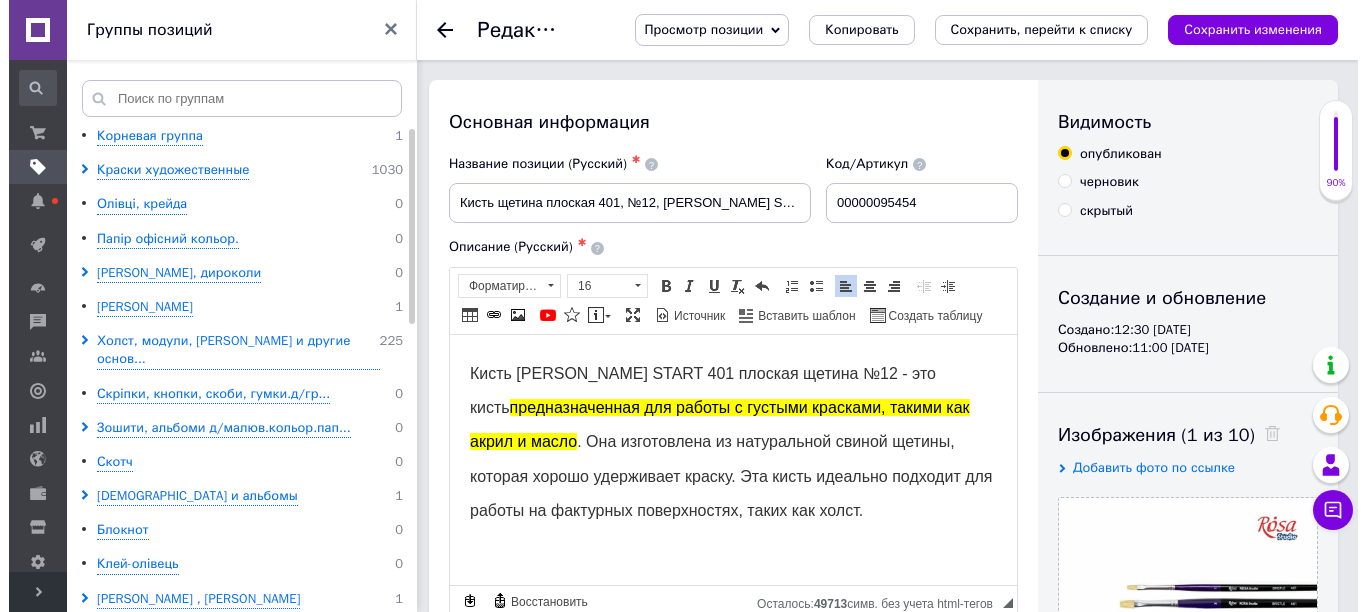scroll, scrollTop: 200, scrollLeft: 0, axis: vertical 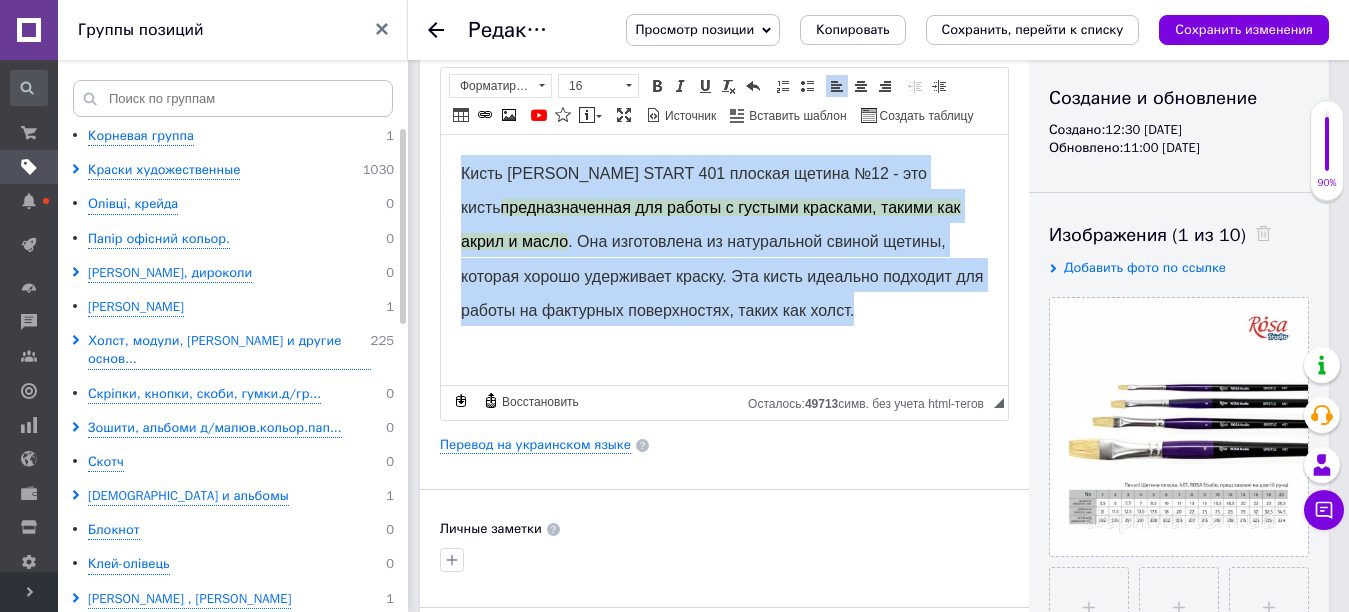 drag, startPoint x: 458, startPoint y: 169, endPoint x: 906, endPoint y: 318, distance: 472.12817 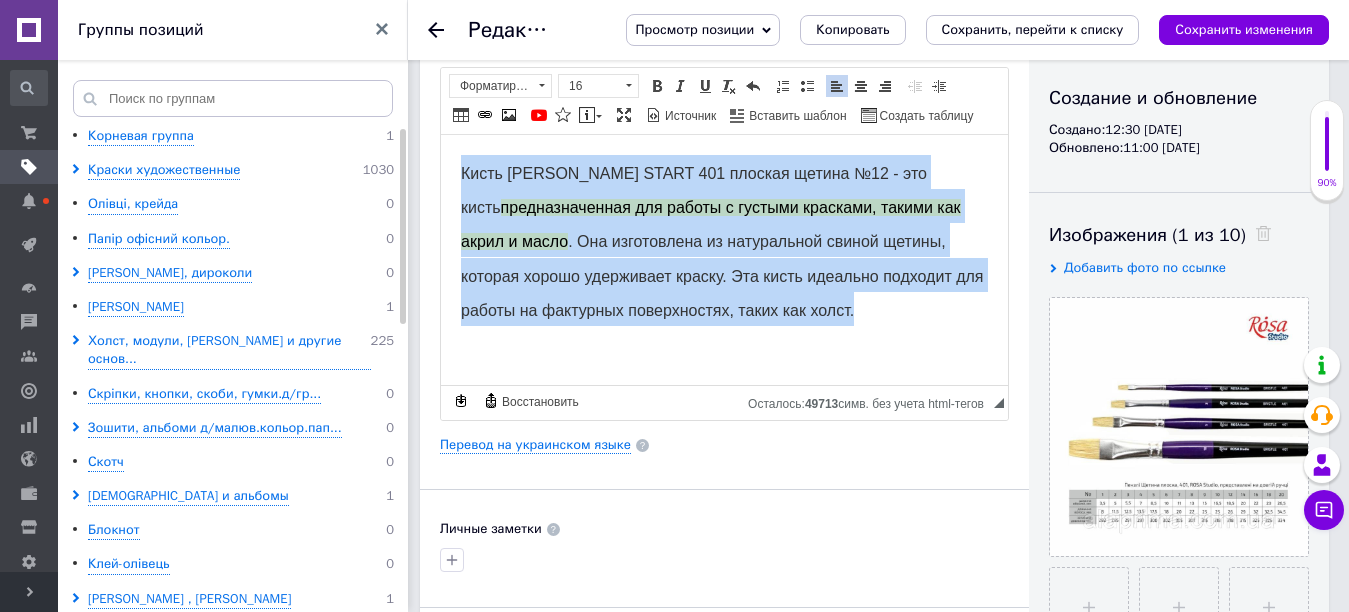 copy on "Кисть [PERSON_NAME] START 401 плоская щетина №12 - это кисть  предназначенная для работы с густыми красками, такими как акрил и масло . Она изготовлена из натуральной свиной щетины, которая хорошо удерживает краску. Эта кисть идеально подходит для работы на фактурных поверхностях, таких как холст." 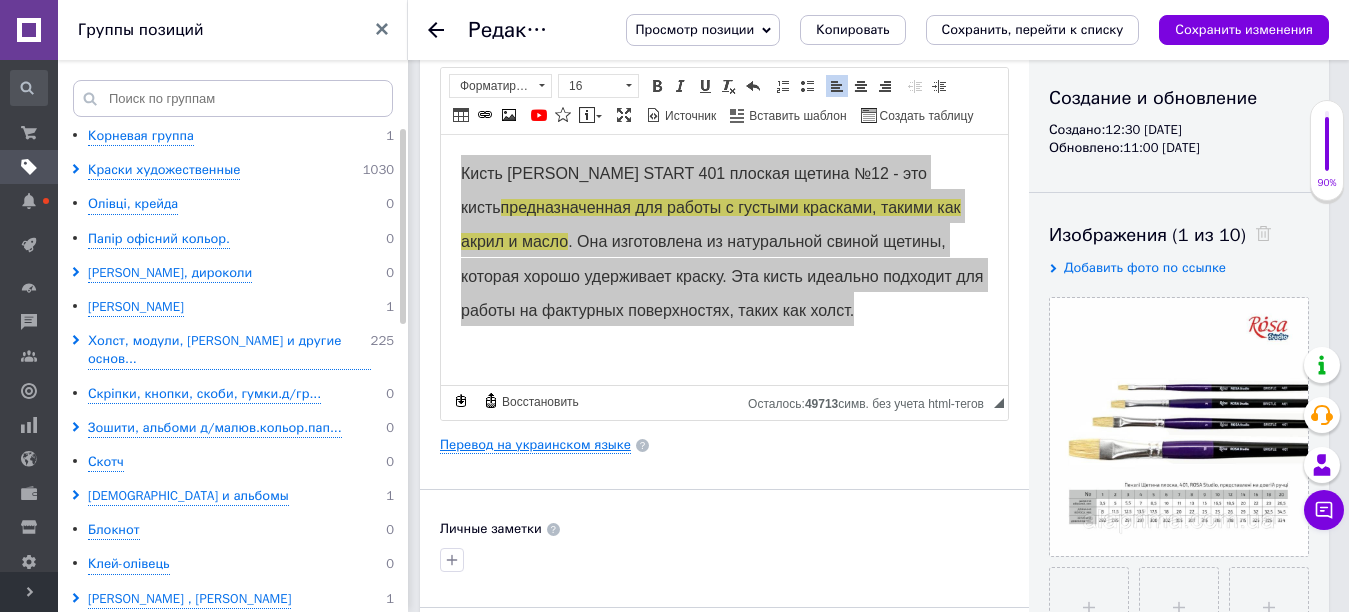 click on "Перевод на украинском языке" at bounding box center [535, 445] 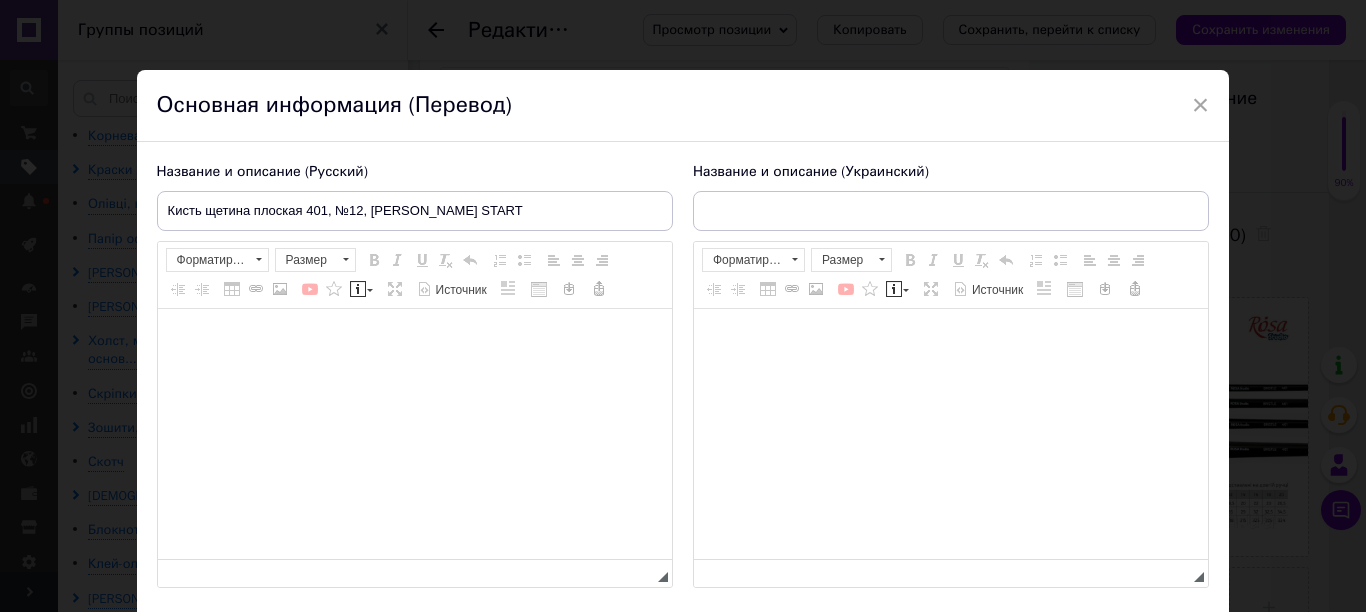 type on "Пензель щетина.пл. 401, №12, [PERSON_NAME] START" 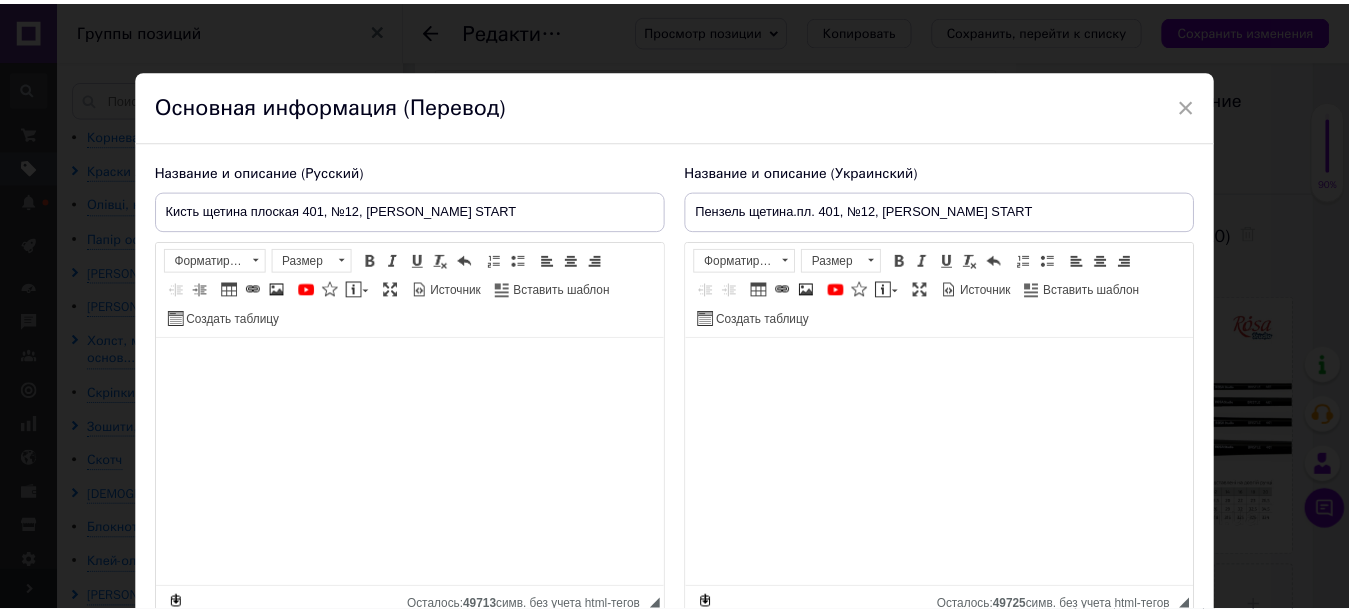scroll, scrollTop: 100, scrollLeft: 0, axis: vertical 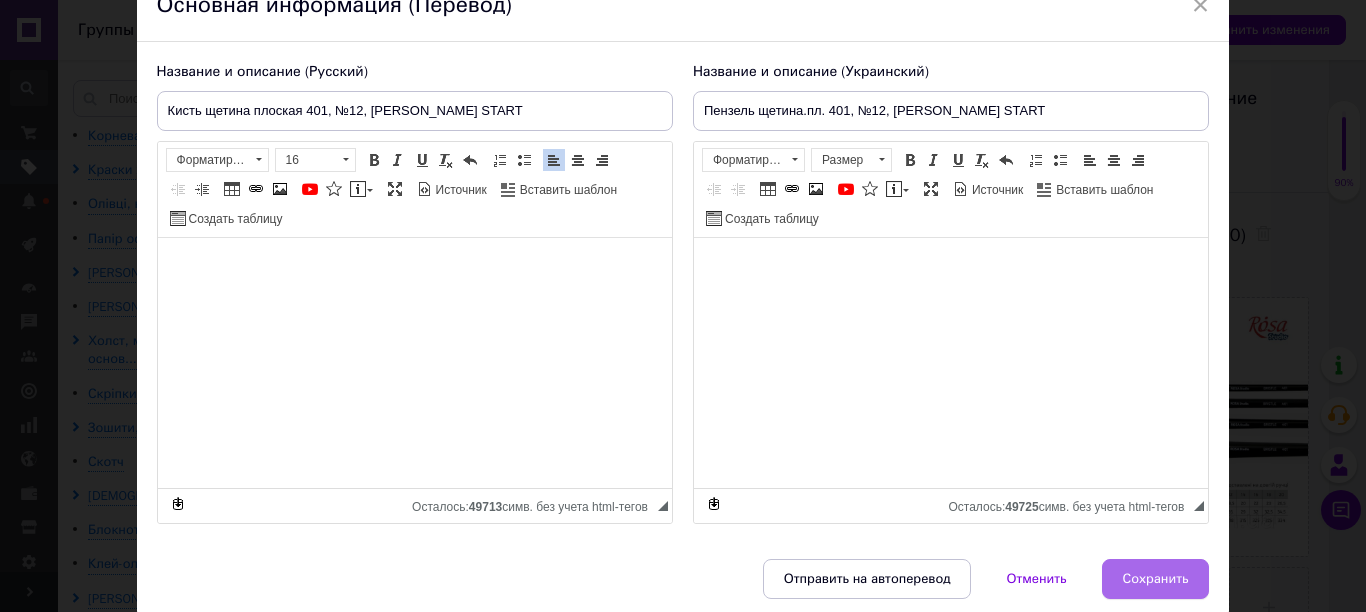 click on "Сохранить" at bounding box center [1156, 579] 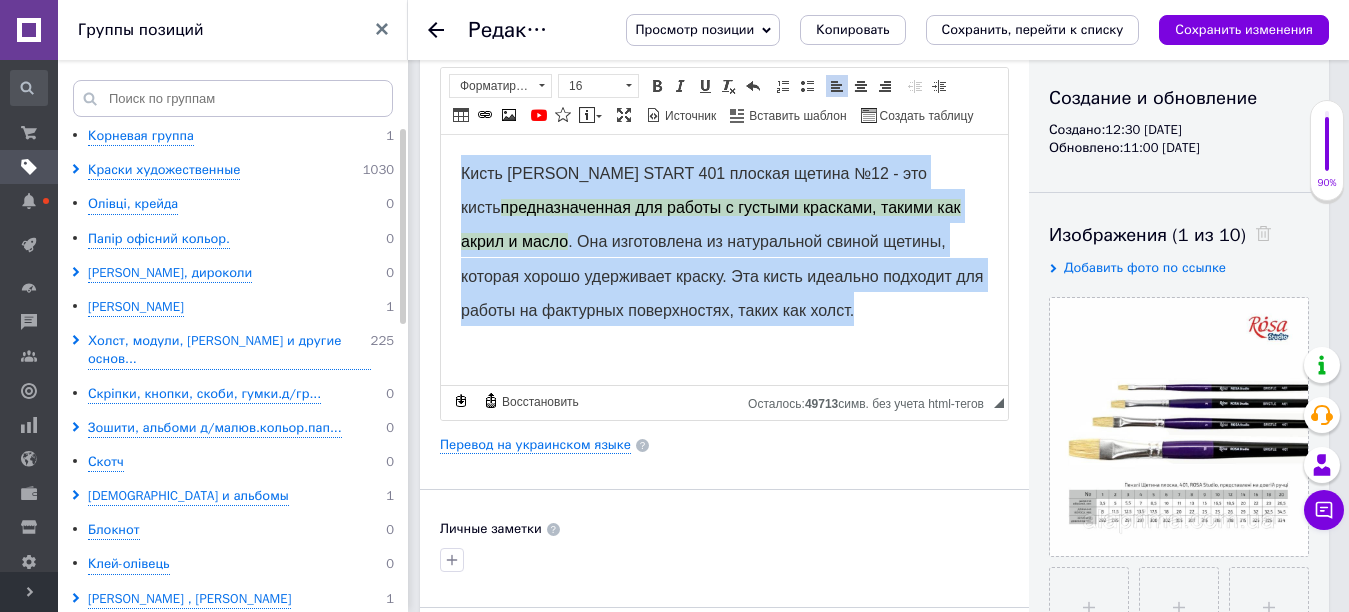 click on "Кисть [PERSON_NAME] START 401 плоская щетина №12 - это кисть  предназначенная для работы с густыми красками, такими как акрил и масло . Она изготовлена из натуральной свиной щетины, которая хорошо удерживает краску. Эта кисть идеально подходит для работы на фактурных поверхностях, таких как холст." at bounding box center (724, 239) 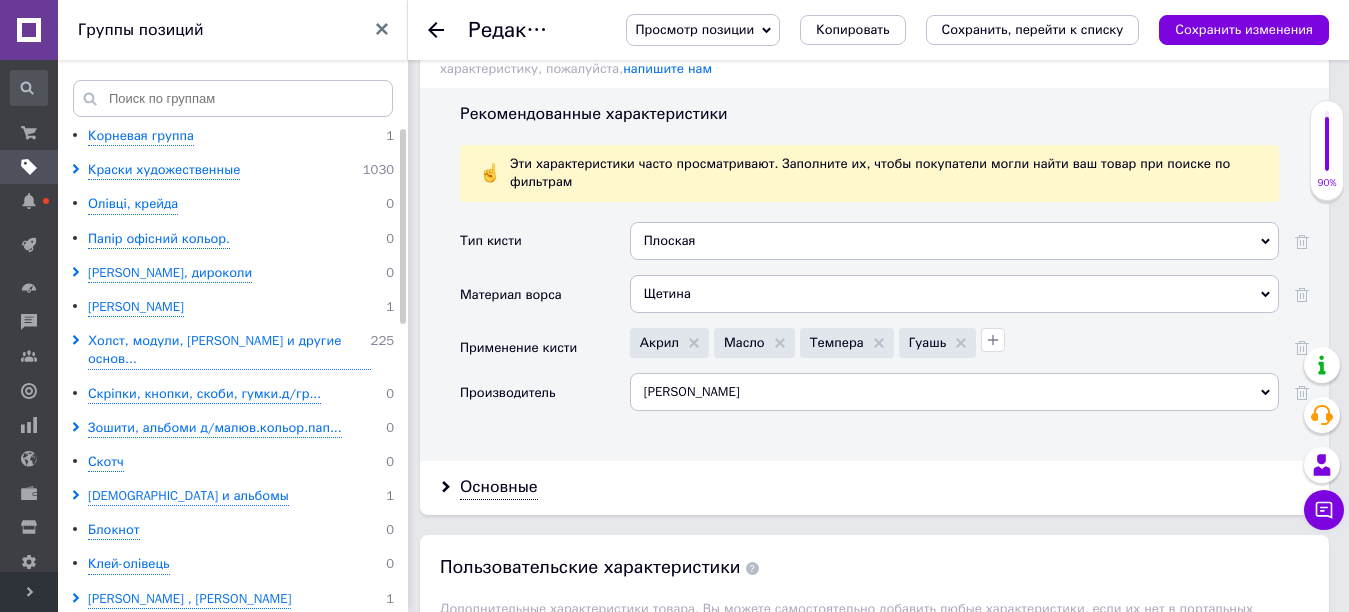 scroll, scrollTop: 1900, scrollLeft: 0, axis: vertical 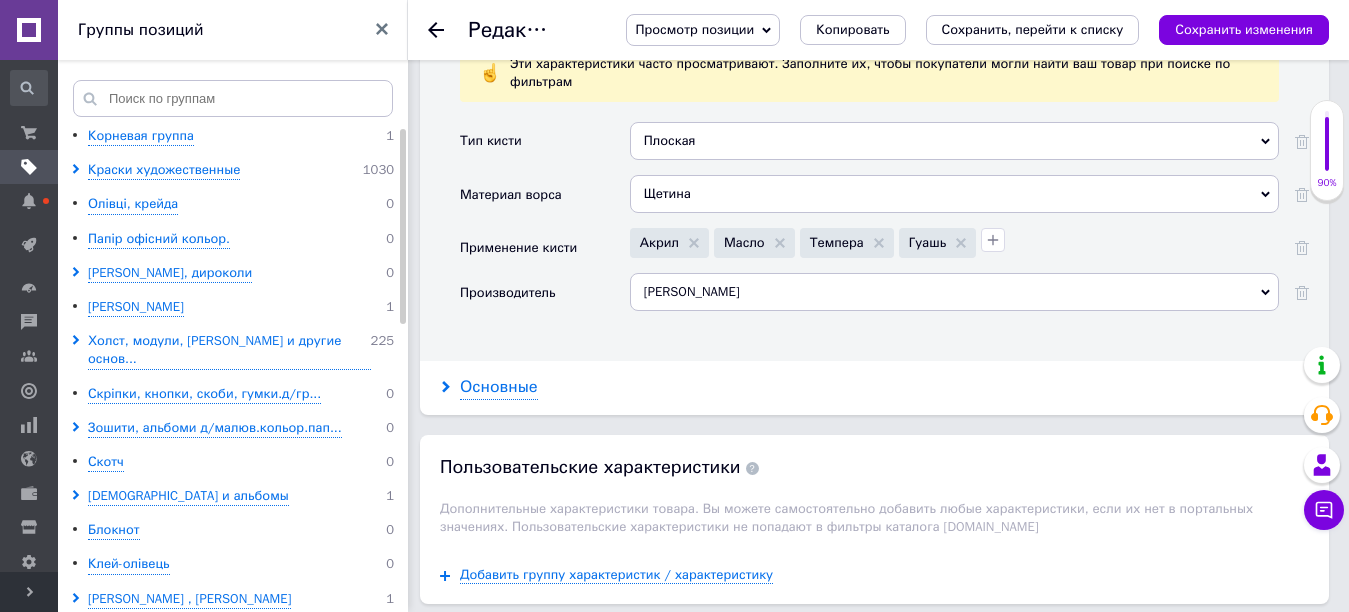 click on "Основные" at bounding box center [499, 387] 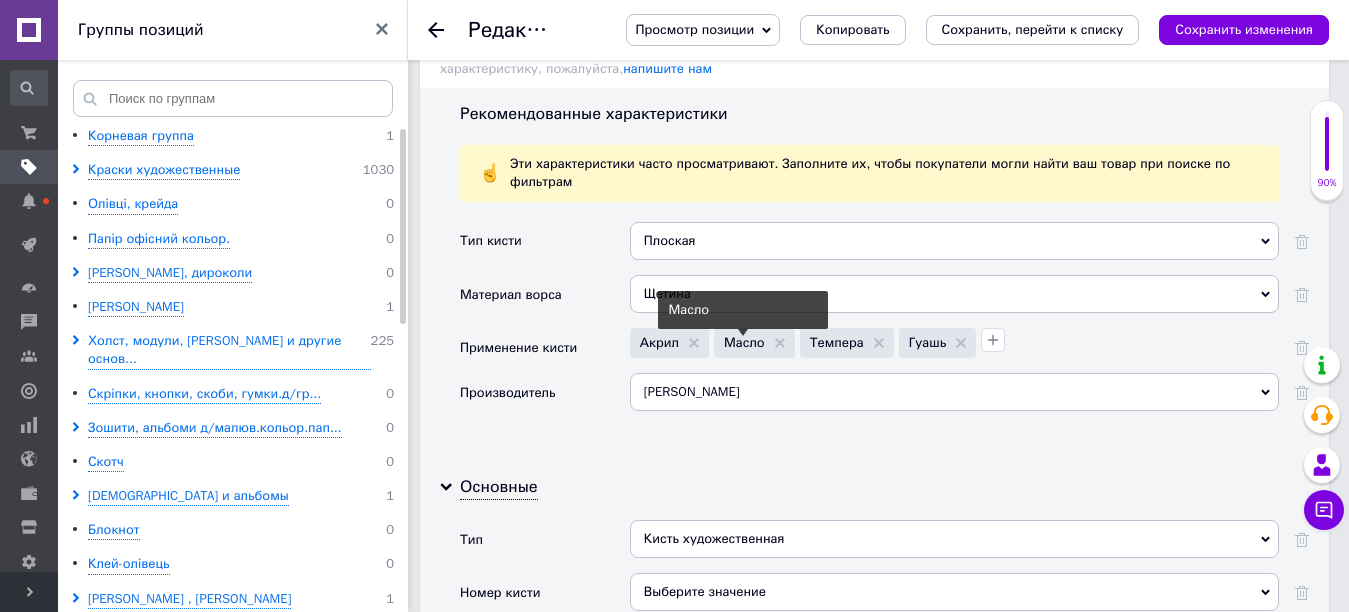 scroll, scrollTop: 1900, scrollLeft: 0, axis: vertical 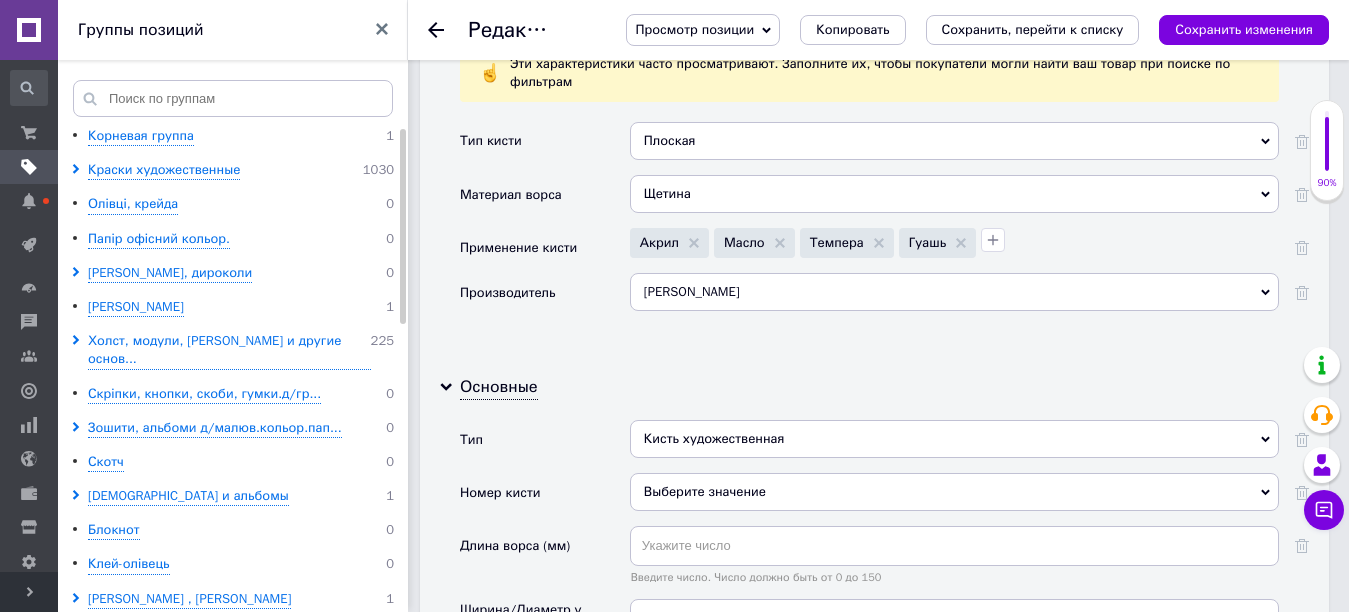 click 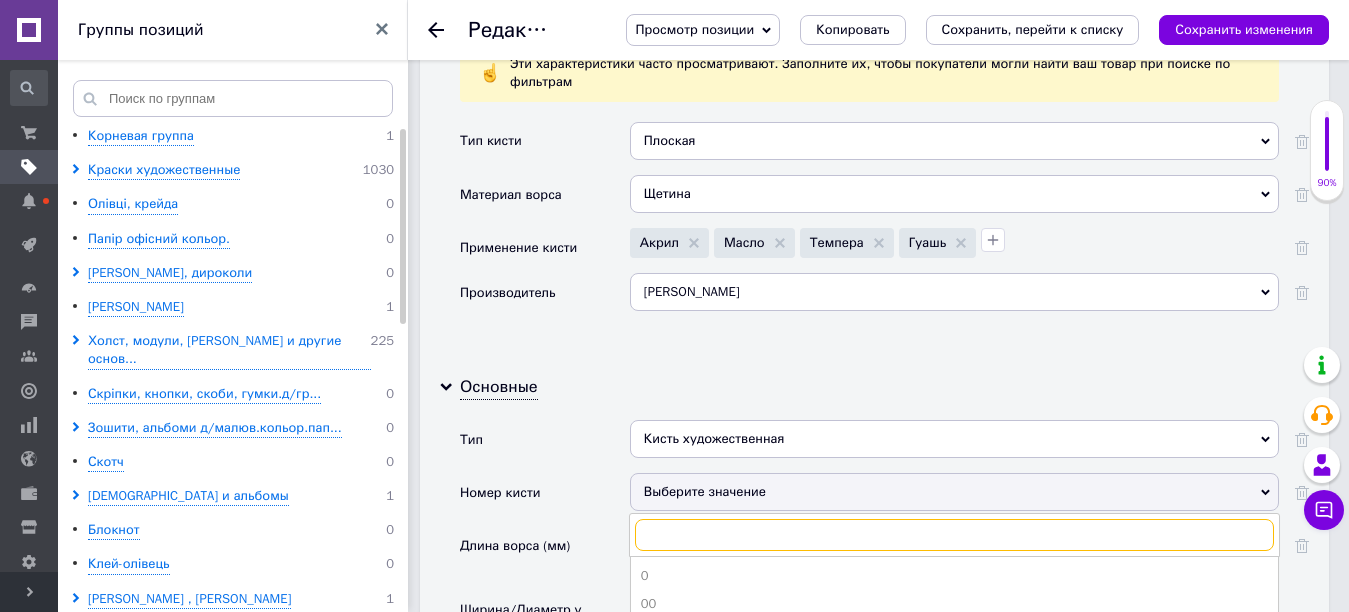scroll, scrollTop: 100, scrollLeft: 0, axis: vertical 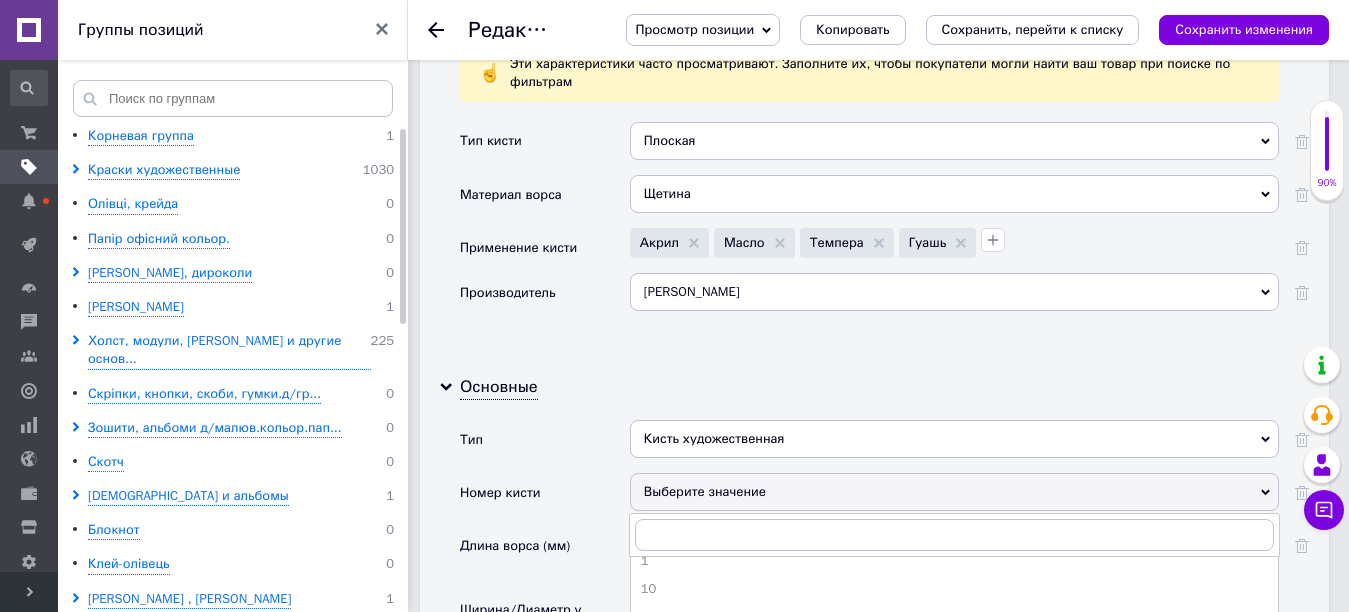 click on "12" at bounding box center [954, 645] 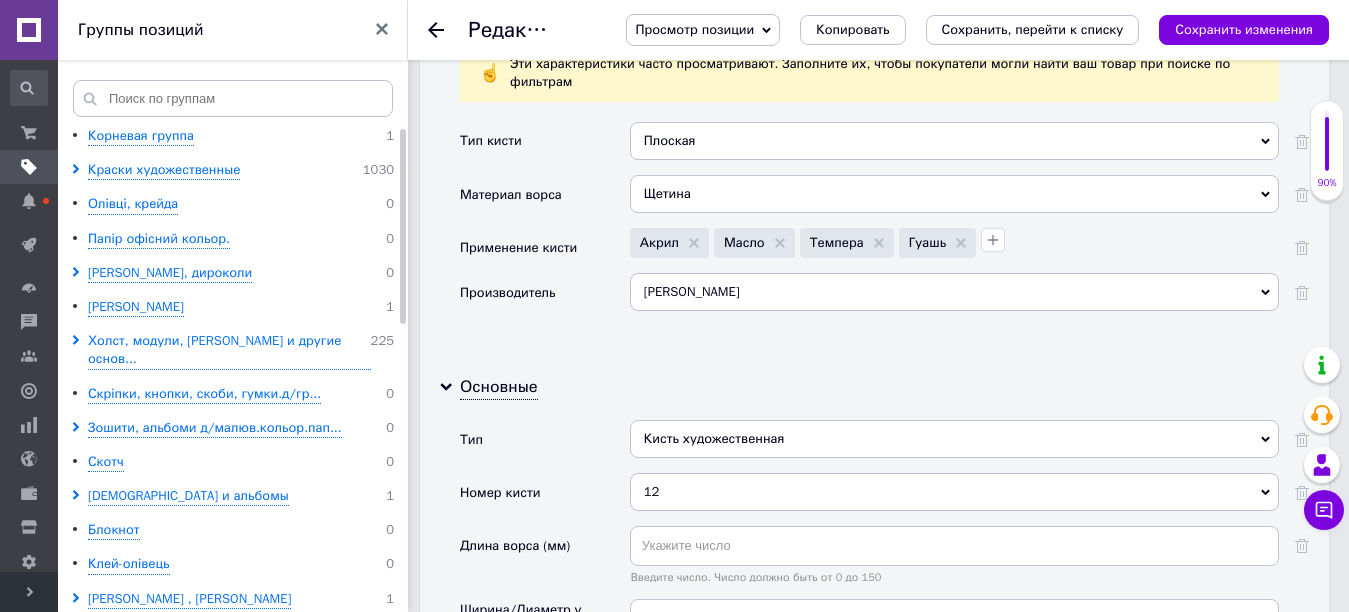 scroll, scrollTop: 2000, scrollLeft: 0, axis: vertical 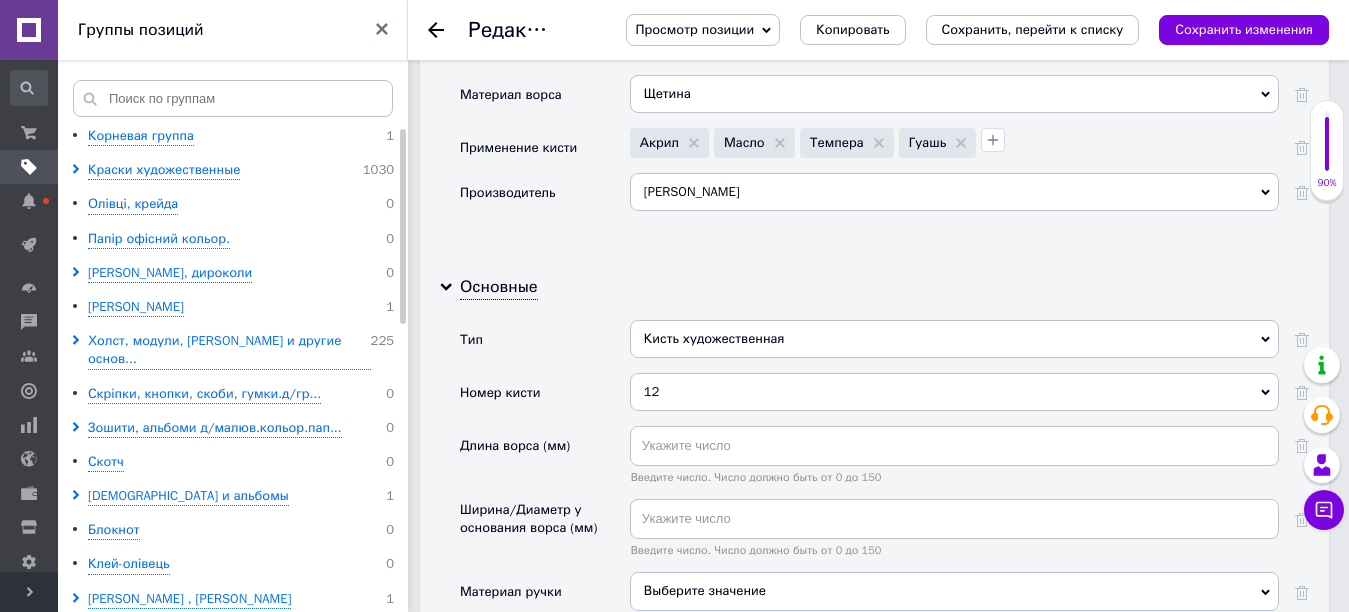 click 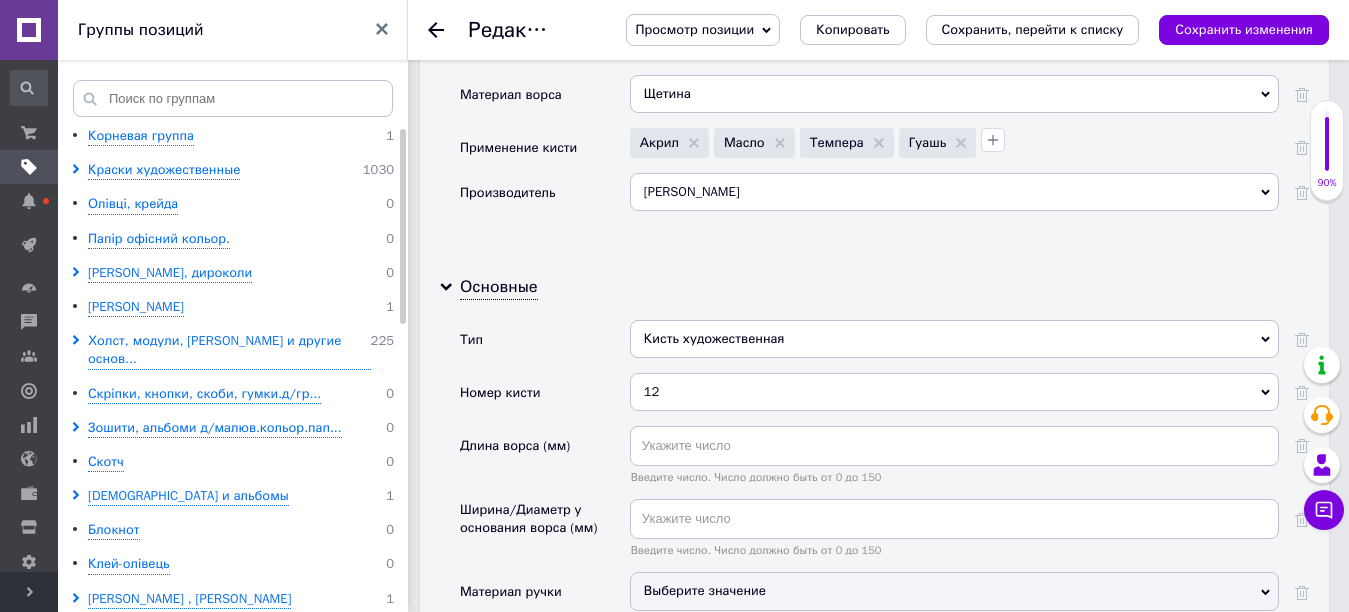 scroll, scrollTop: 2100, scrollLeft: 0, axis: vertical 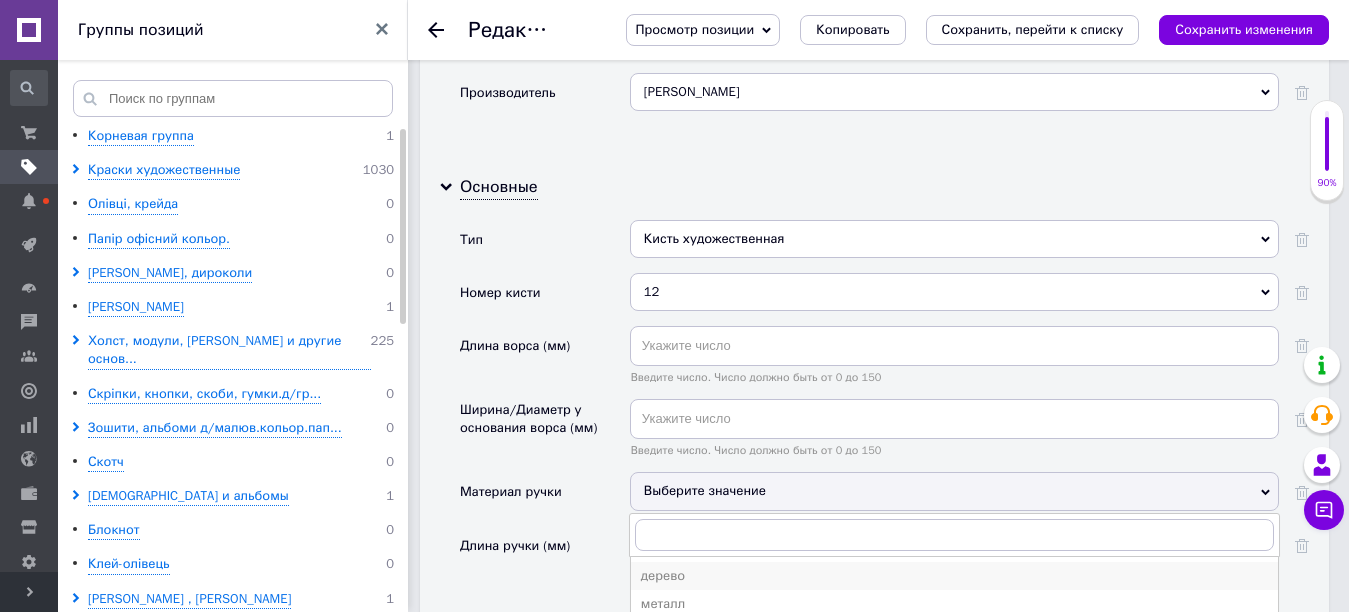 click on "дерево" at bounding box center (954, 576) 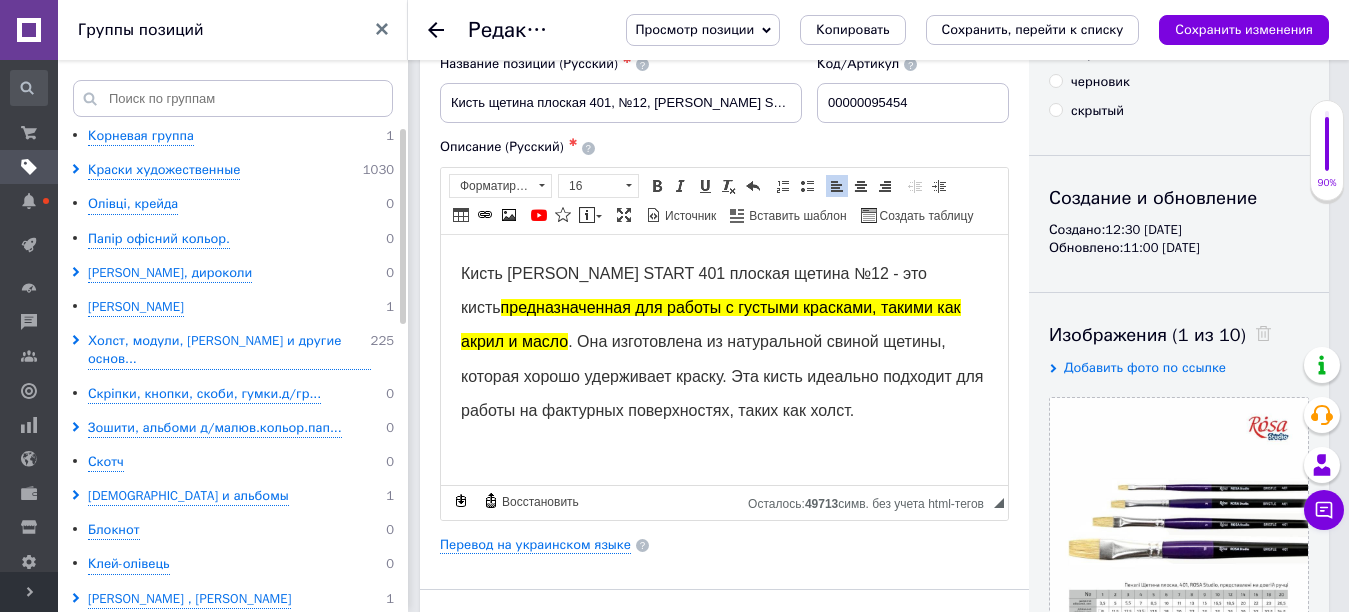scroll, scrollTop: 0, scrollLeft: 0, axis: both 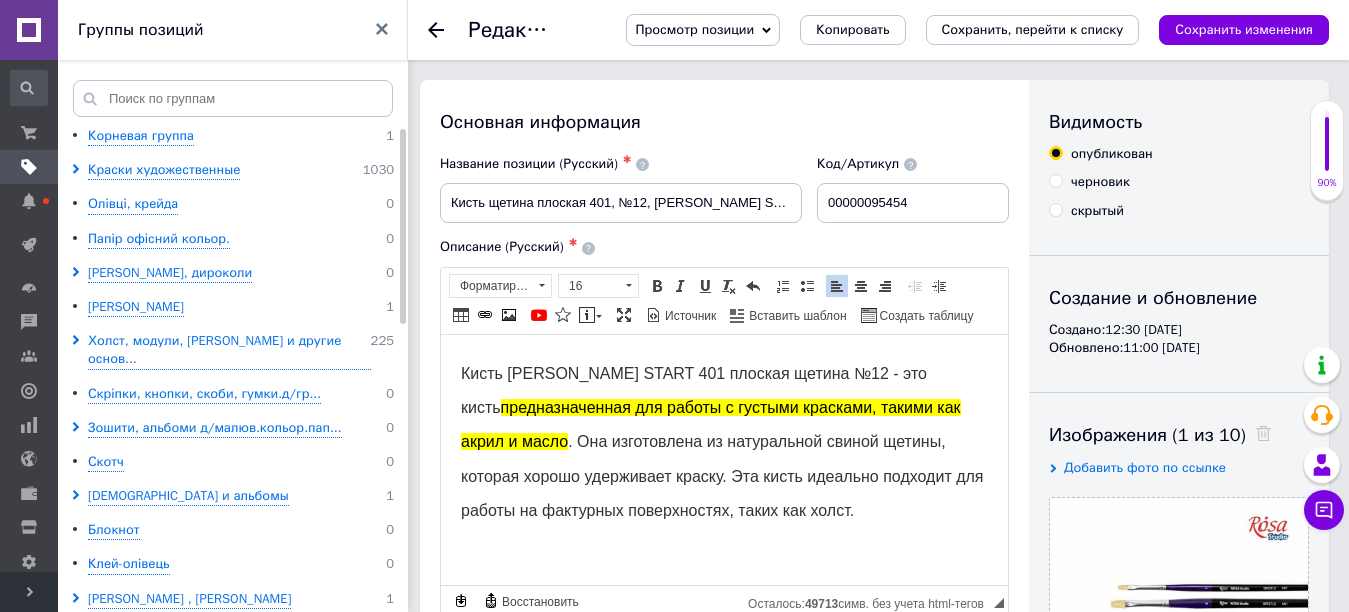 click on "Кисть [PERSON_NAME] START 401 плоская щетина №12 - это кисть  предназначенная для работы с густыми красками, такими как акрил и масло . Она изготовлена из натуральной свиной щетины, которая хорошо удерживает краску. Эта кисть идеально подходит для работы на фактурных поверхностях, таких как холст." at bounding box center (722, 441) 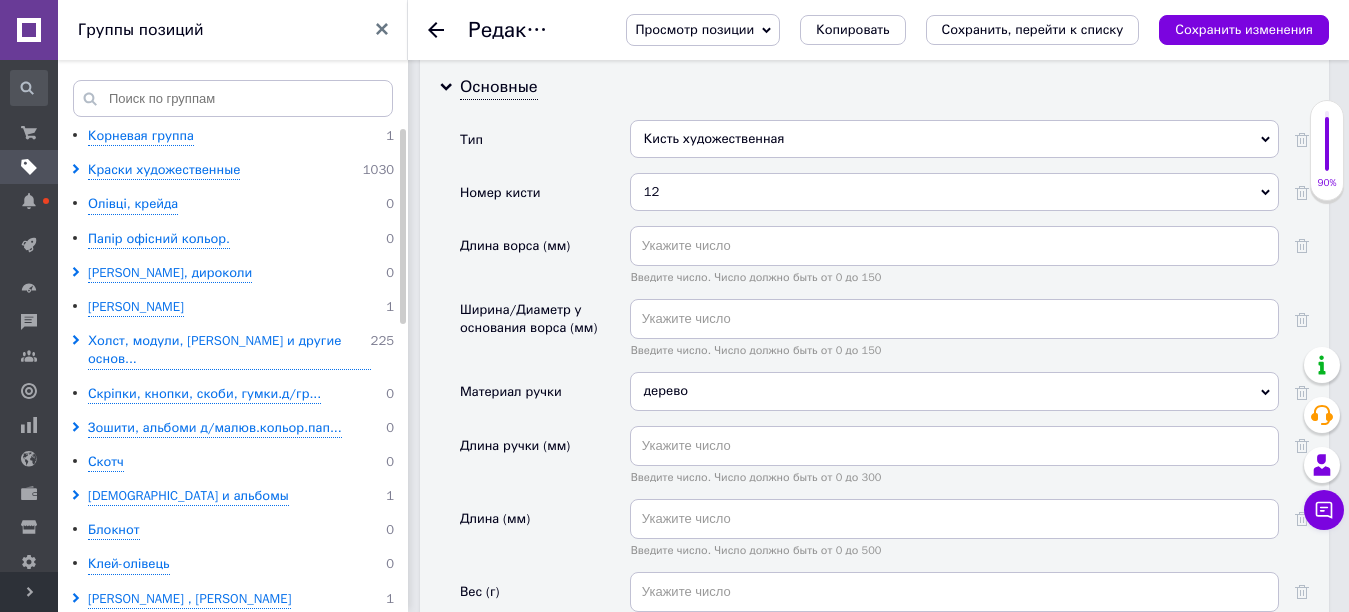 scroll, scrollTop: 1700, scrollLeft: 0, axis: vertical 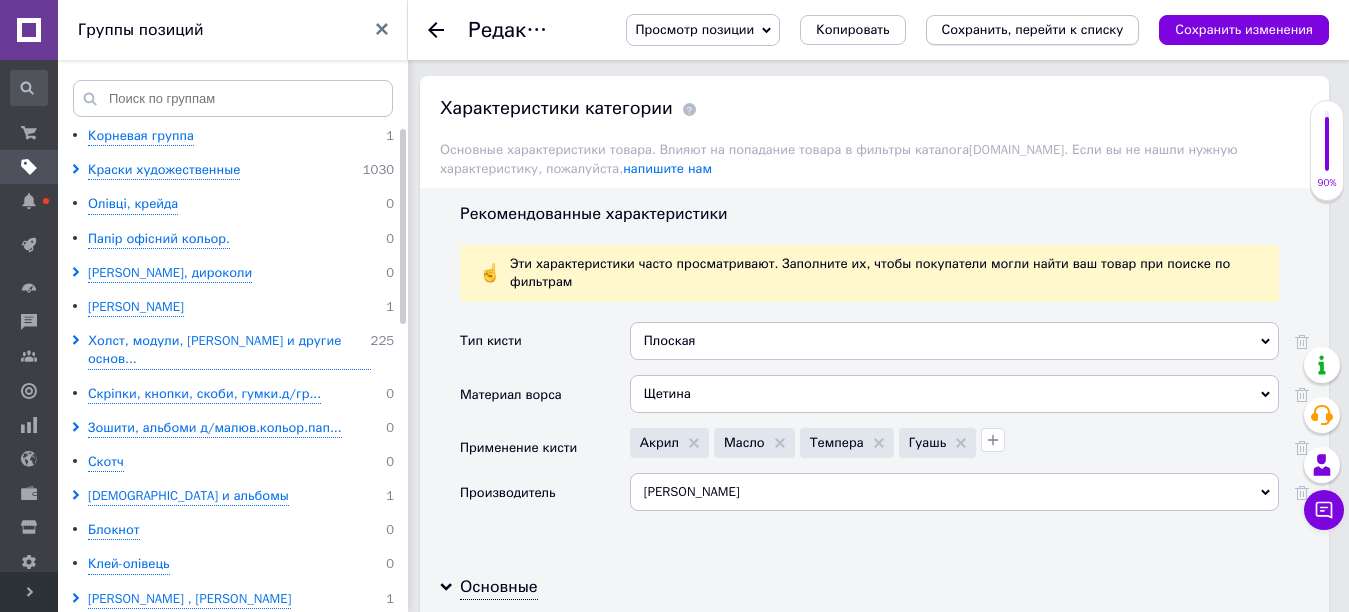 click on "Сохранить, перейти к списку" at bounding box center (1033, 29) 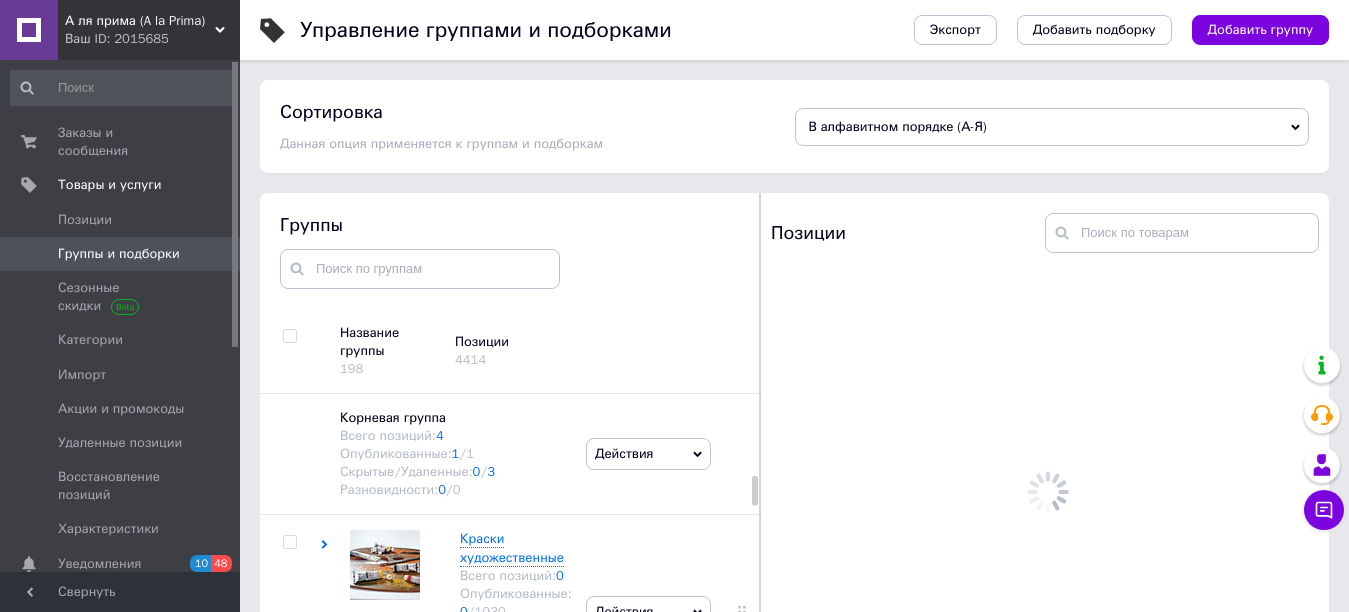 scroll, scrollTop: 113, scrollLeft: 0, axis: vertical 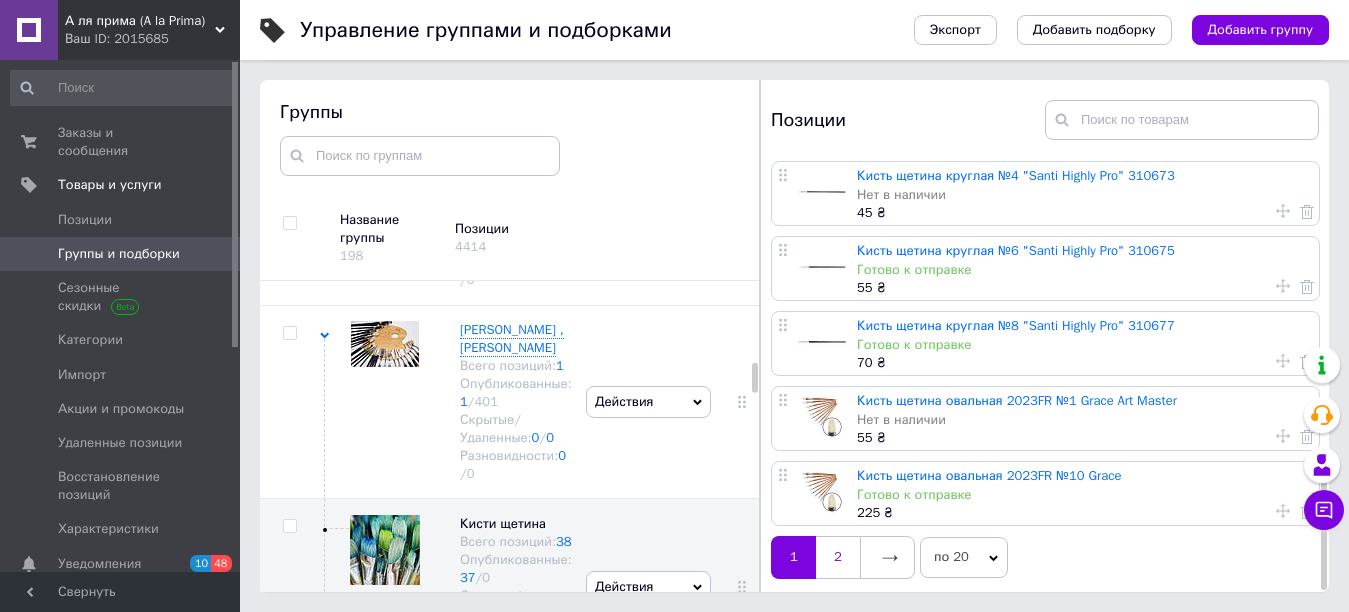 click on "2" at bounding box center [838, 557] 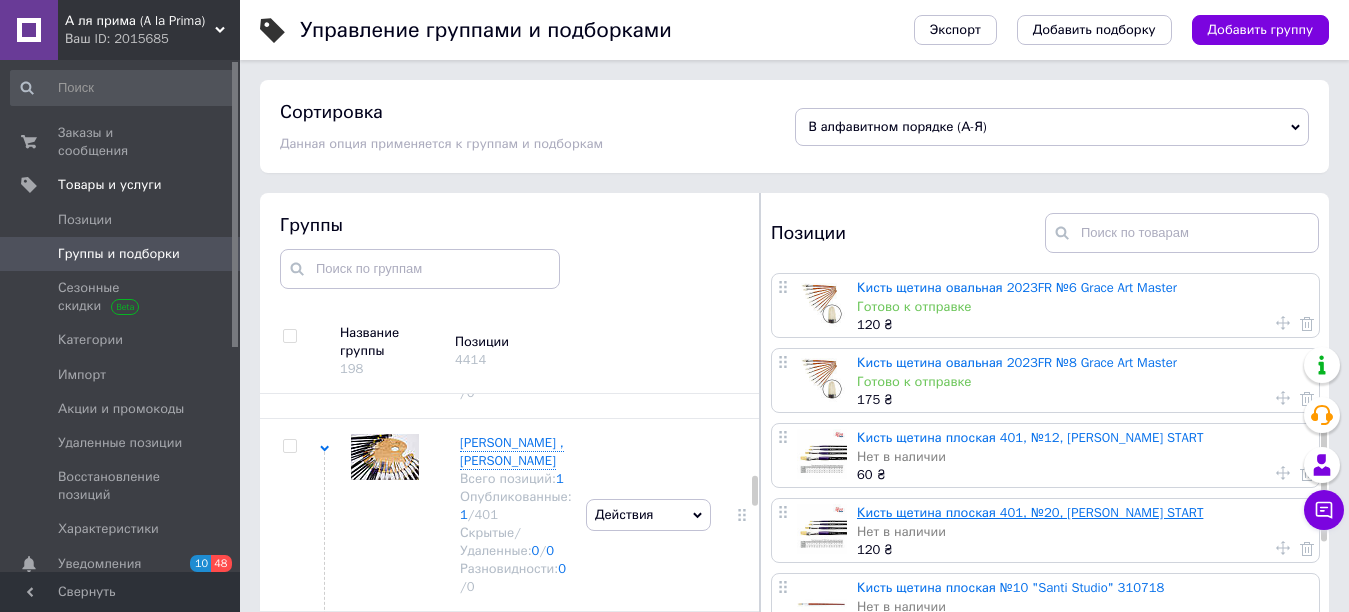 scroll, scrollTop: 400, scrollLeft: 0, axis: vertical 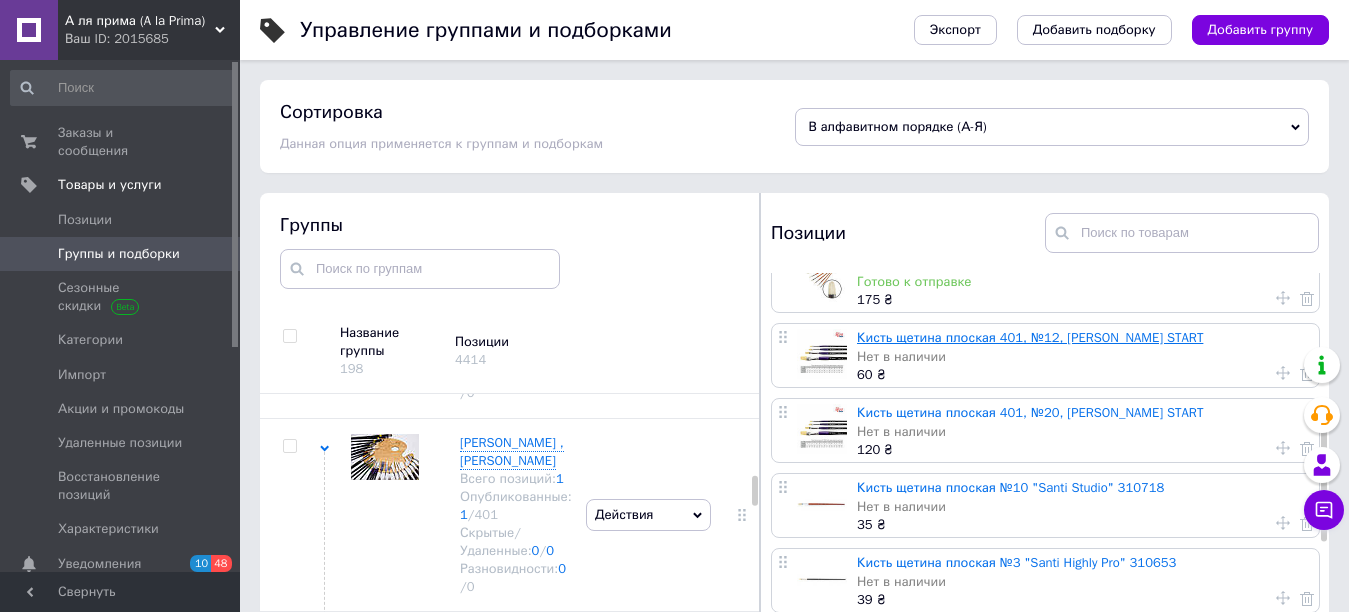 click on "Кисть щетина плоская 401, №12, [PERSON_NAME] START" at bounding box center (1030, 337) 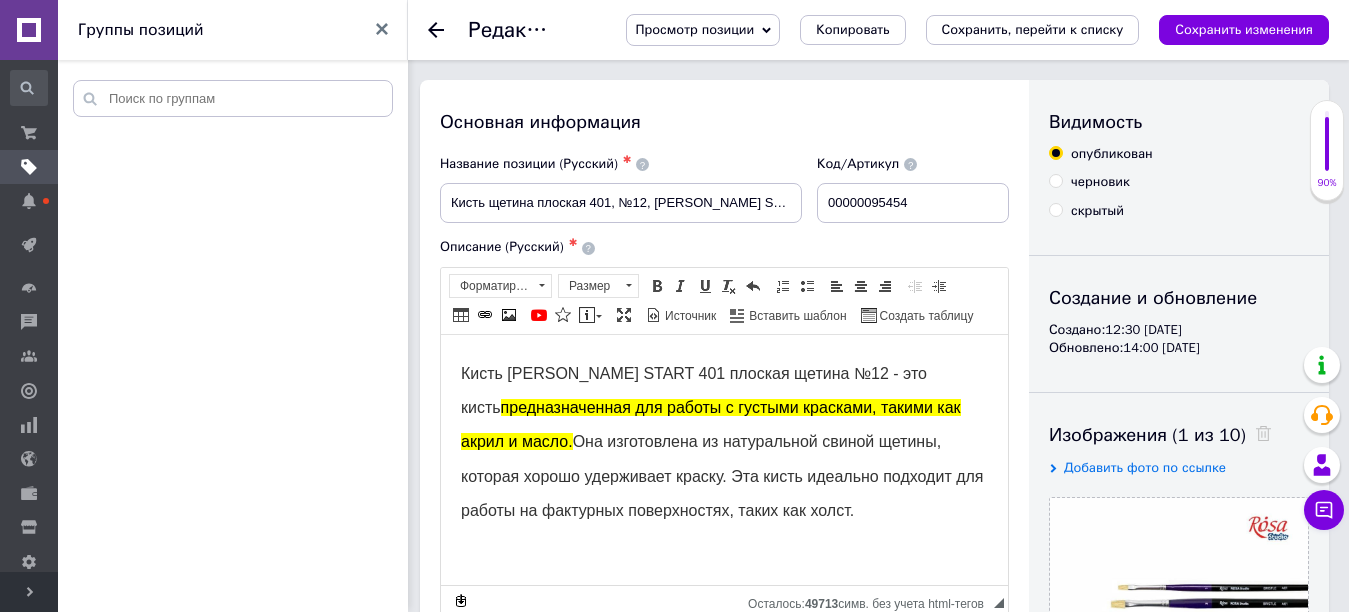 scroll, scrollTop: 0, scrollLeft: 0, axis: both 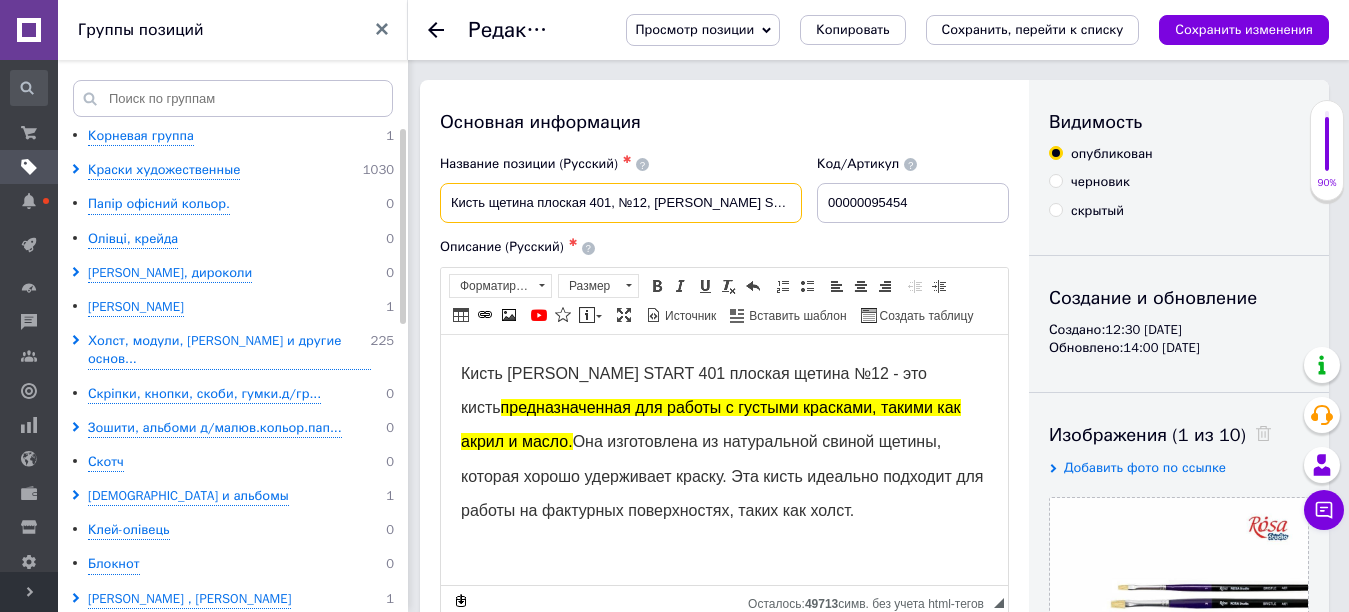 drag, startPoint x: 752, startPoint y: 203, endPoint x: 404, endPoint y: 215, distance: 348.20685 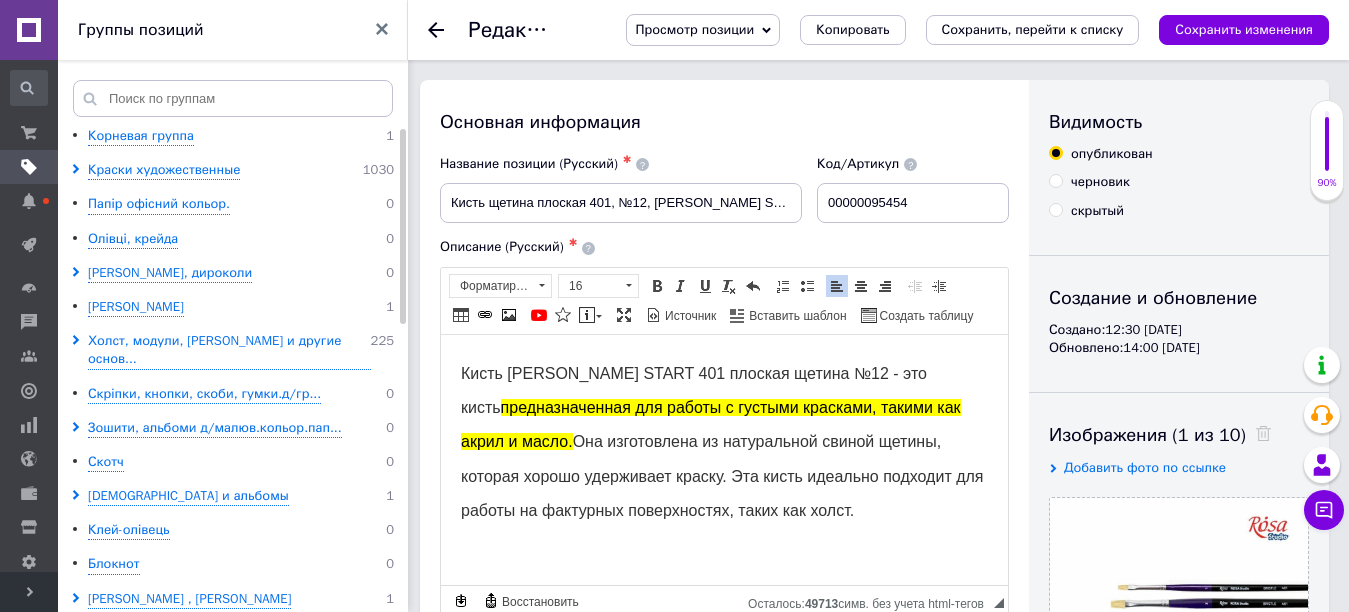 drag, startPoint x: 454, startPoint y: 370, endPoint x: 880, endPoint y: 528, distance: 454.3567 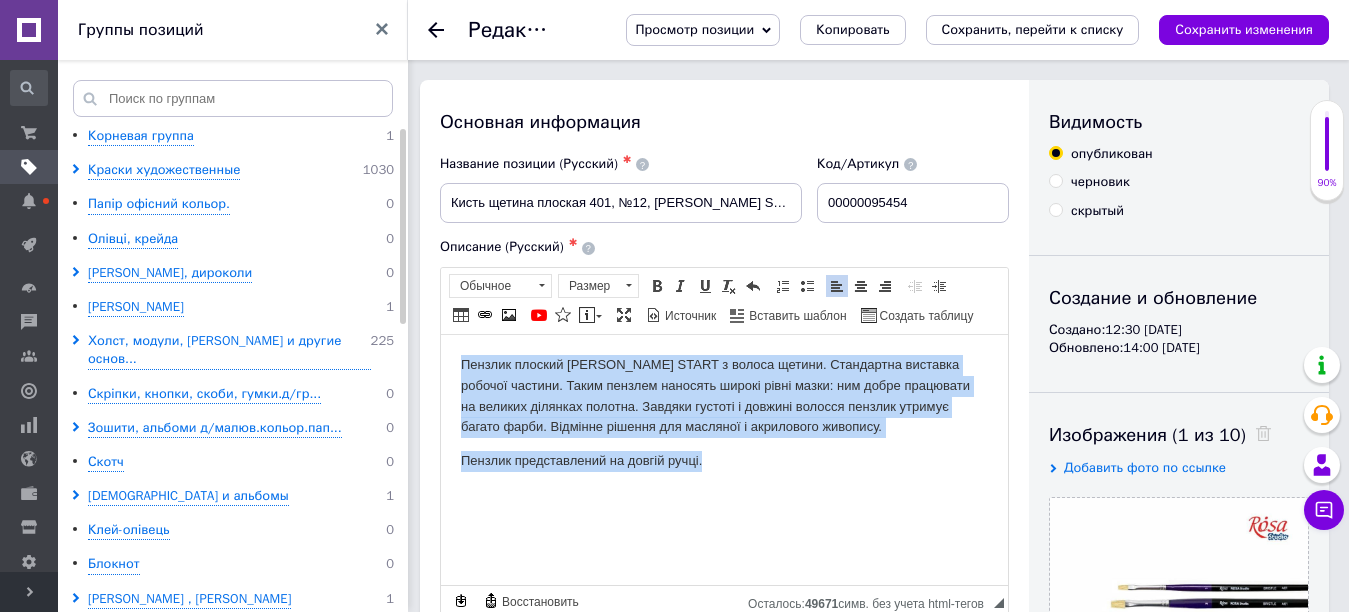 drag, startPoint x: 459, startPoint y: 362, endPoint x: 803, endPoint y: 470, distance: 360.5551 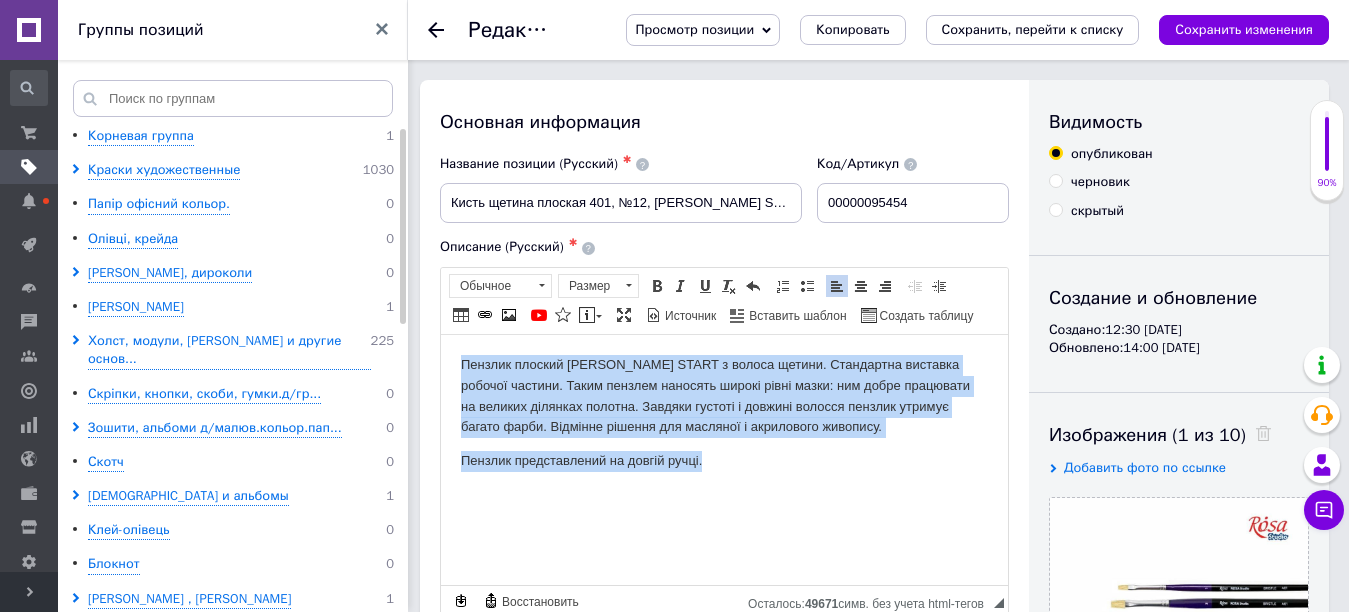 copy on "Пензлик плоский [PERSON_NAME] START з волоса щетини. Стандартна виставка робочої частини. Таким пензлем наносять широкі рівні мазки: ним добре працювати на великих ділянках полотна. Завдяки густоті і довжині волосся пензлик утримує багато фарби. Відмінне рішення для масляної і акрилового живопису. Пензлик представлений на довгій ручці." 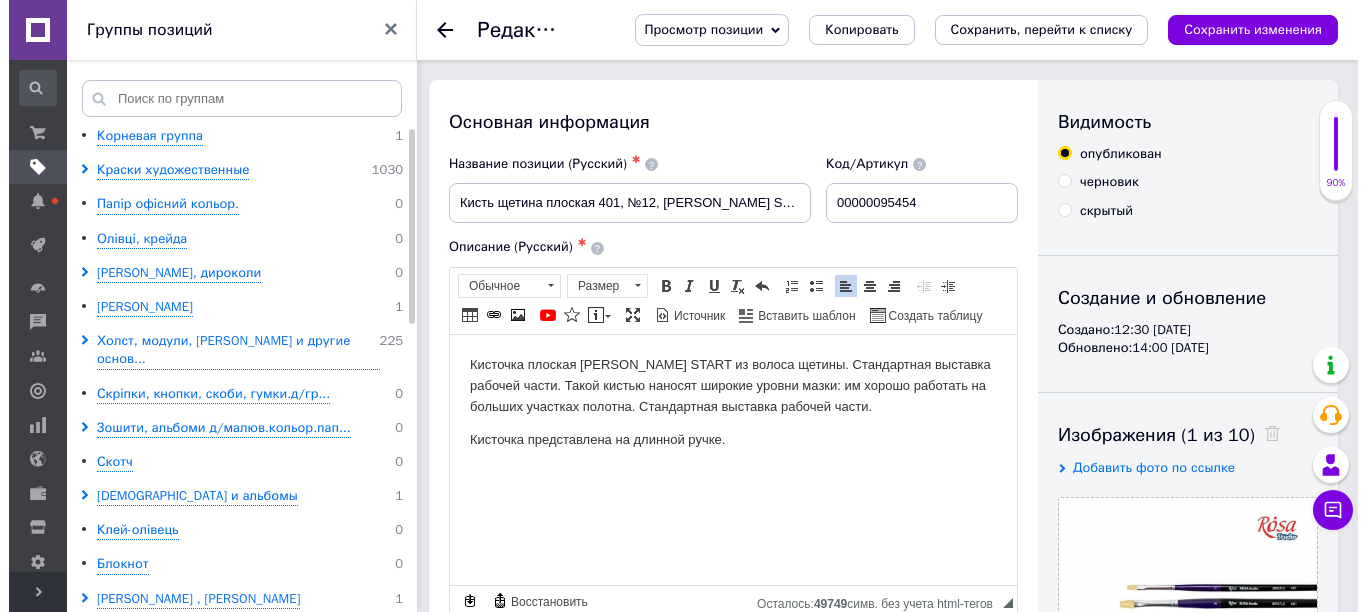 scroll, scrollTop: 100, scrollLeft: 0, axis: vertical 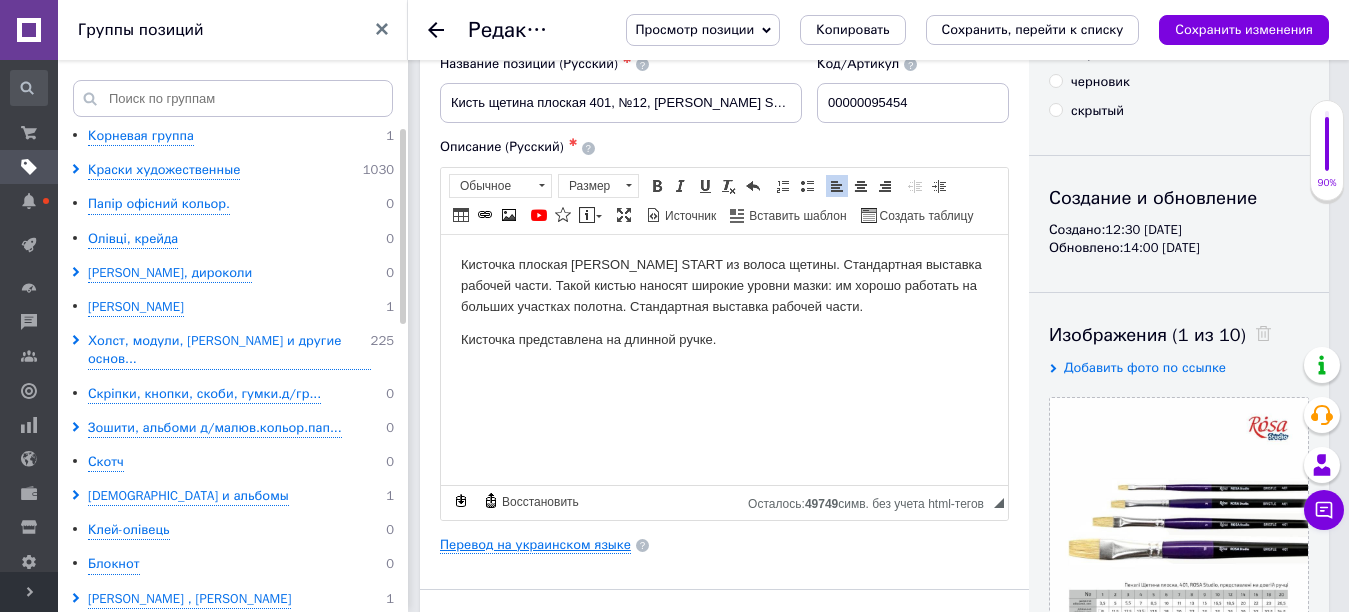 click on "Перевод на украинском языке" at bounding box center [535, 545] 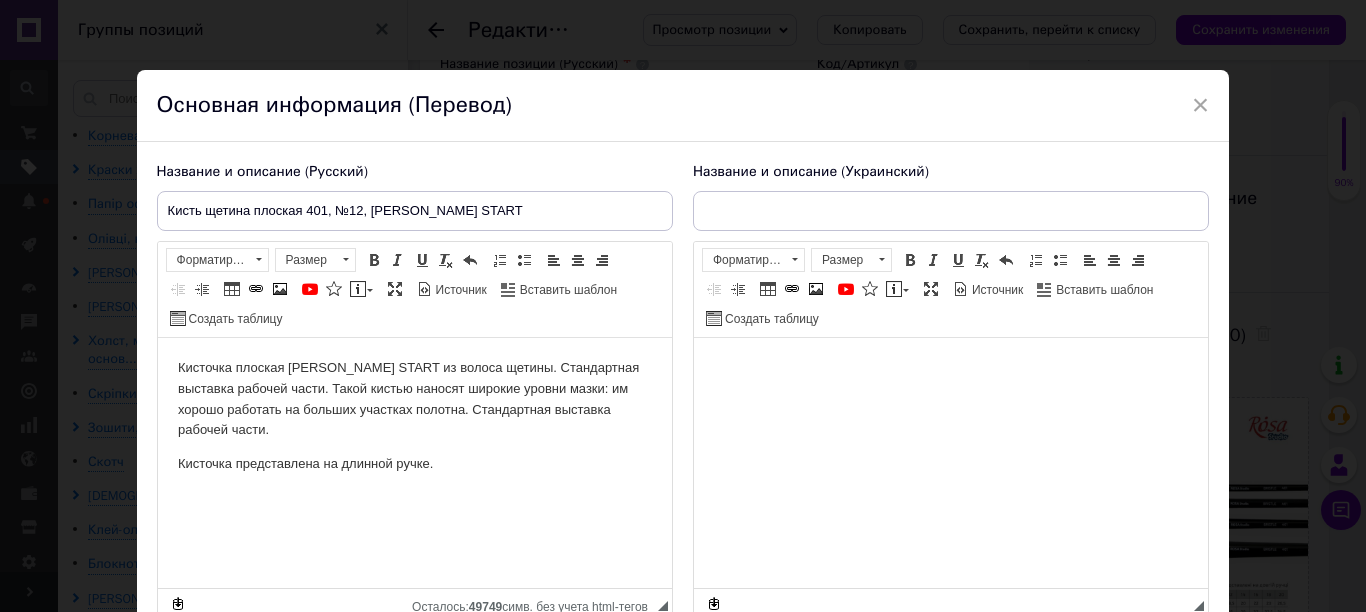 scroll, scrollTop: 0, scrollLeft: 0, axis: both 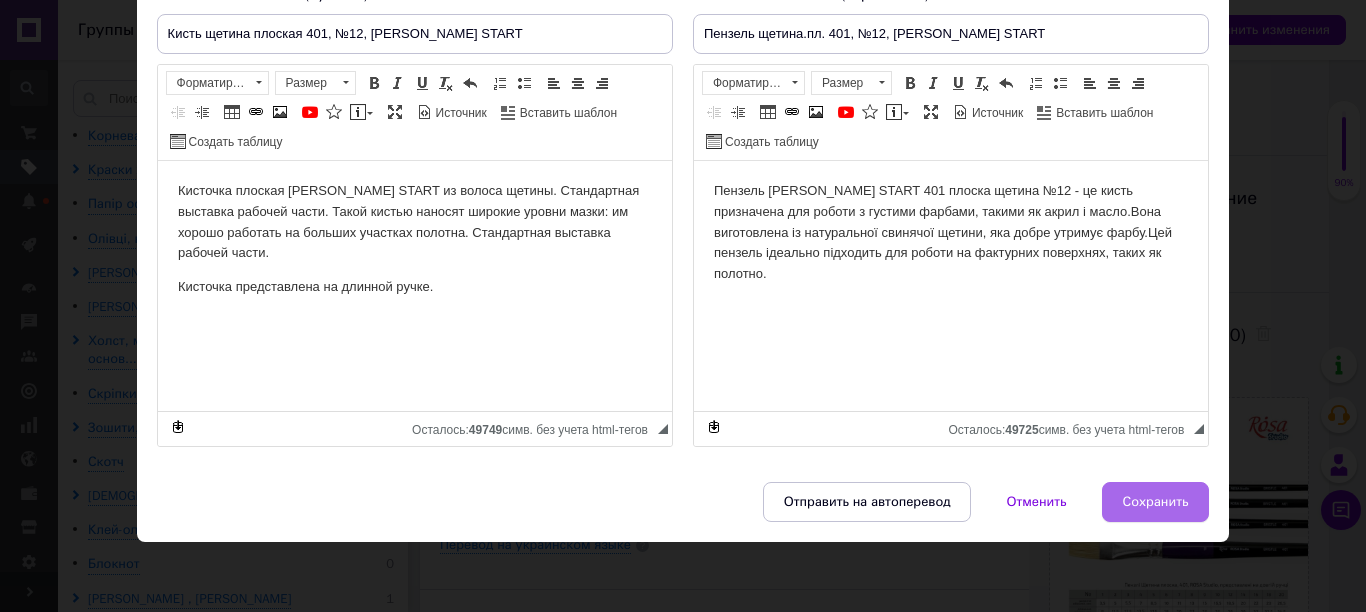 click on "Сохранить" at bounding box center (1156, 502) 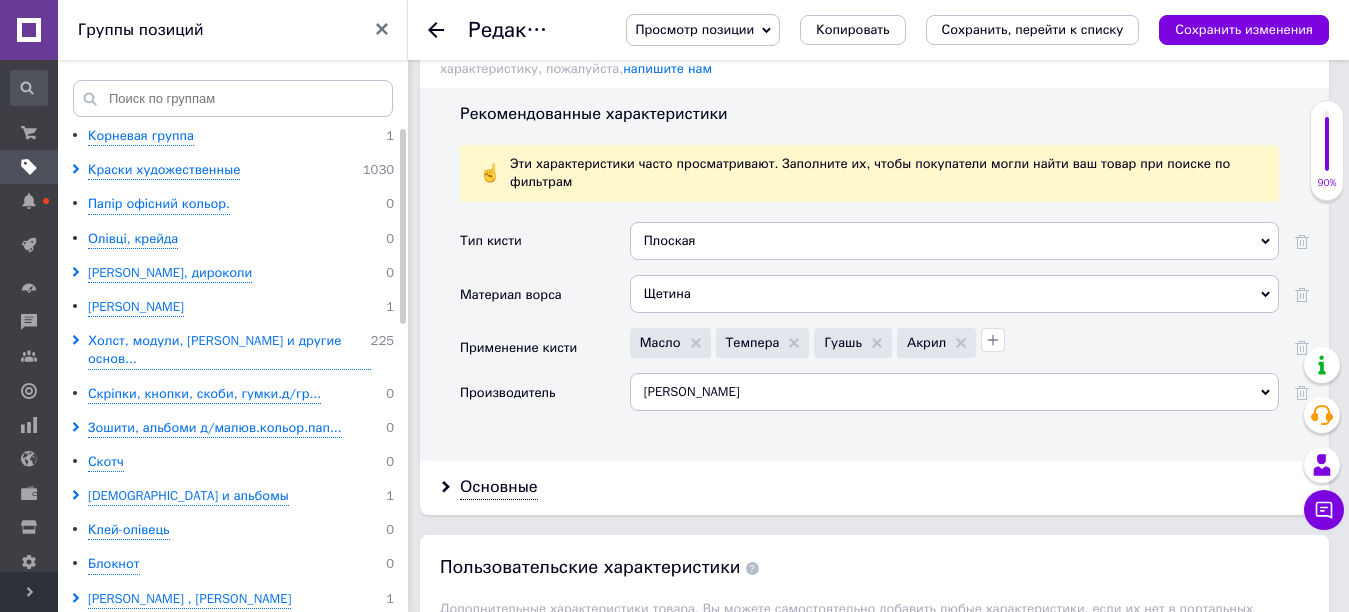 scroll, scrollTop: 1900, scrollLeft: 0, axis: vertical 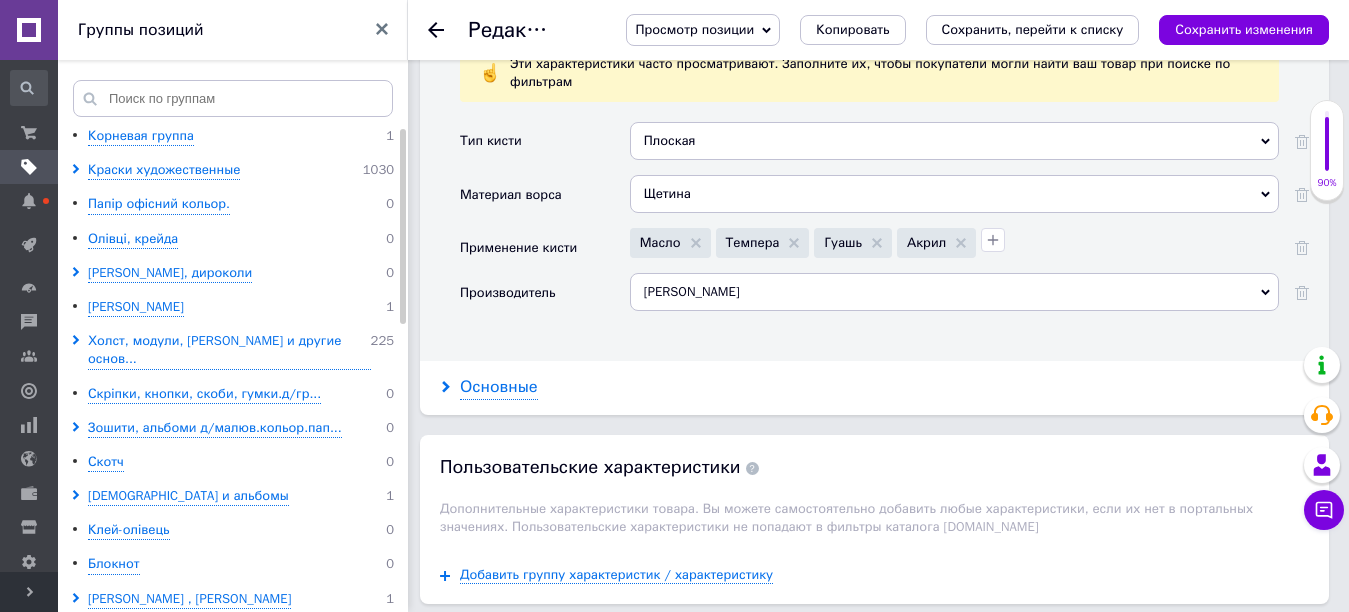 click on "Основные" at bounding box center [499, 387] 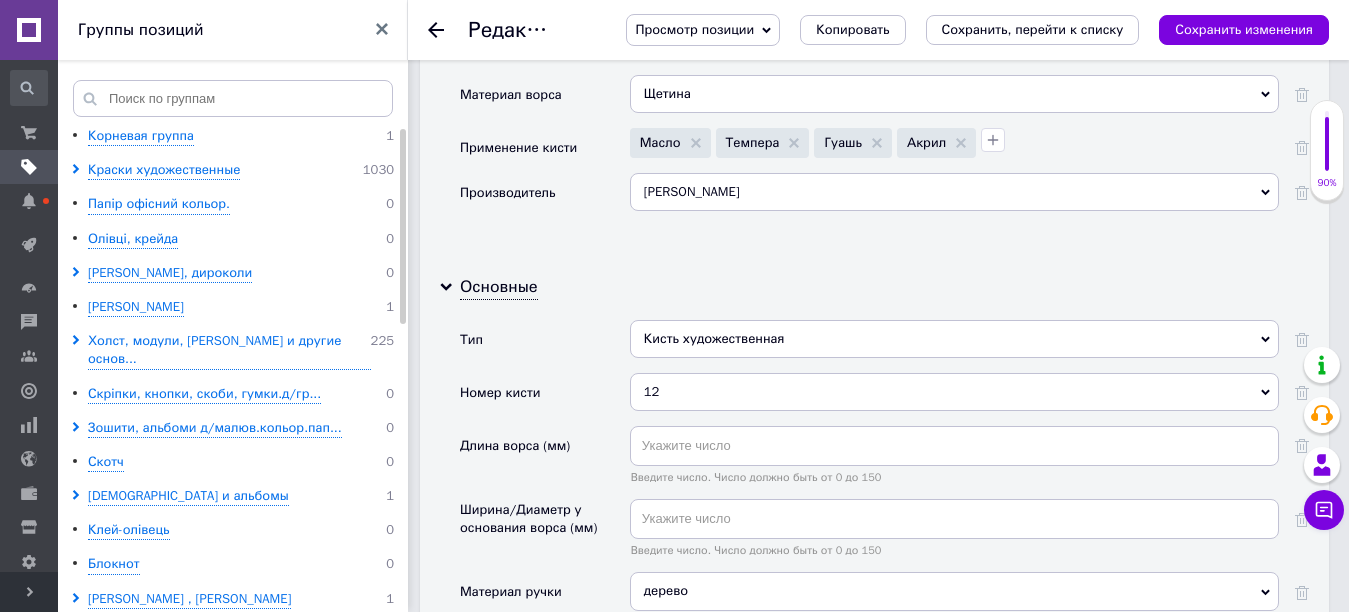 scroll, scrollTop: 1800, scrollLeft: 0, axis: vertical 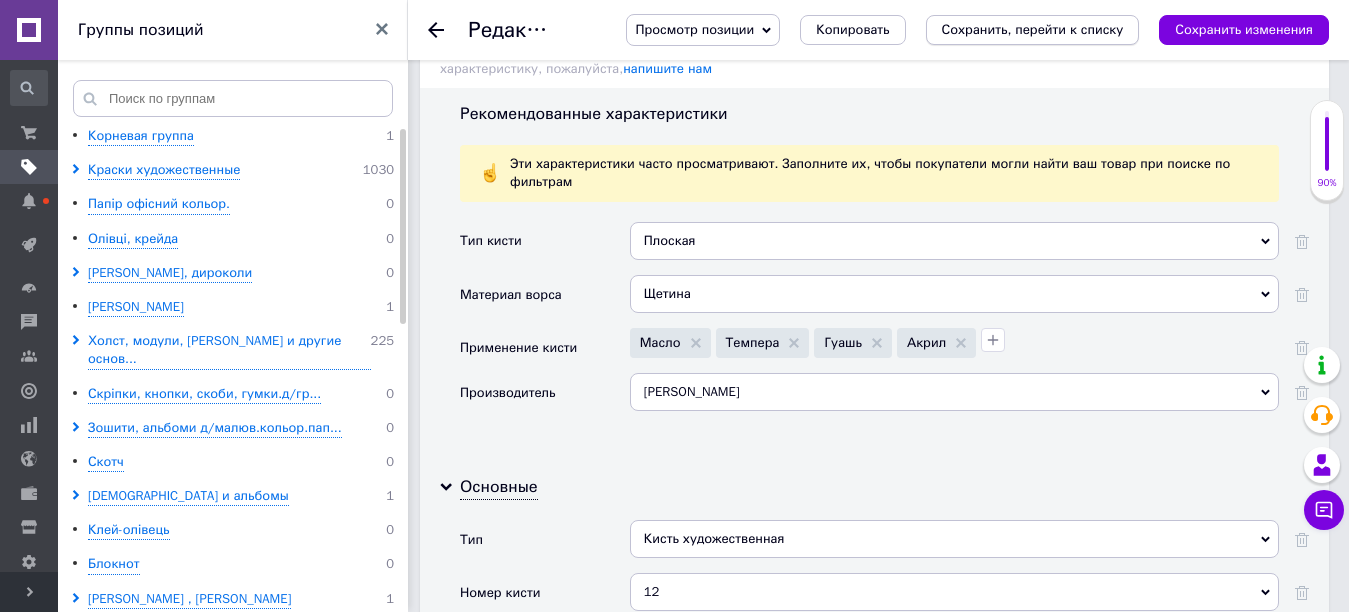 click on "Сохранить, перейти к списку" at bounding box center (1033, 29) 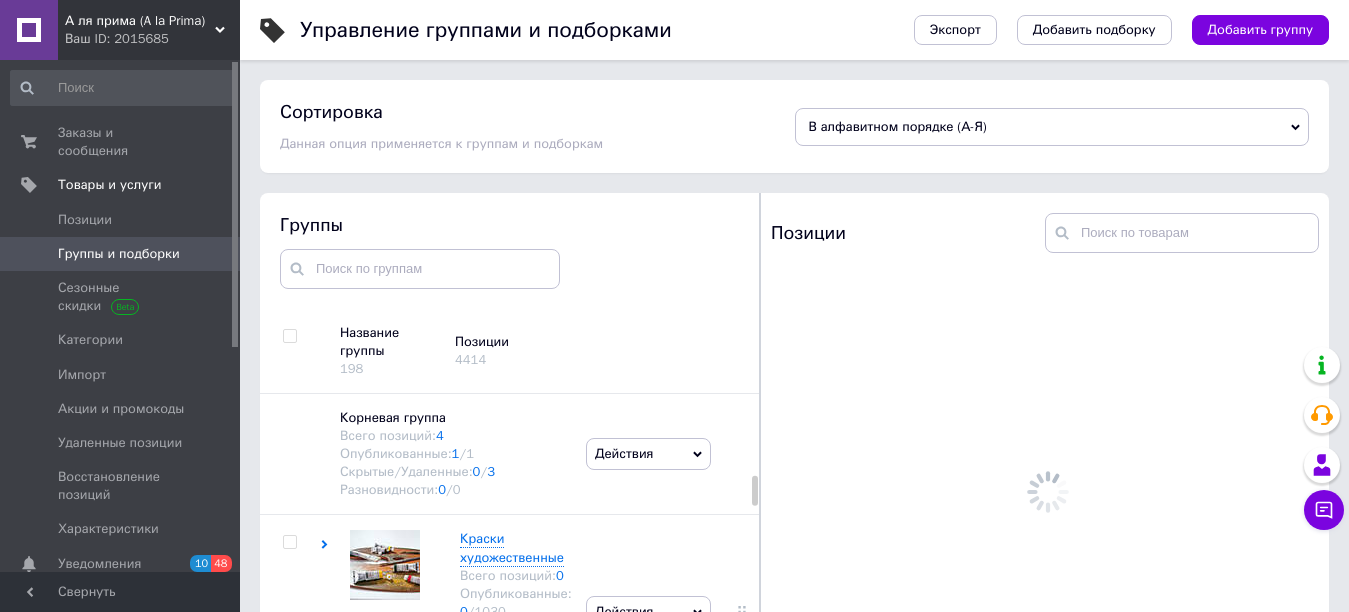 scroll, scrollTop: 113, scrollLeft: 0, axis: vertical 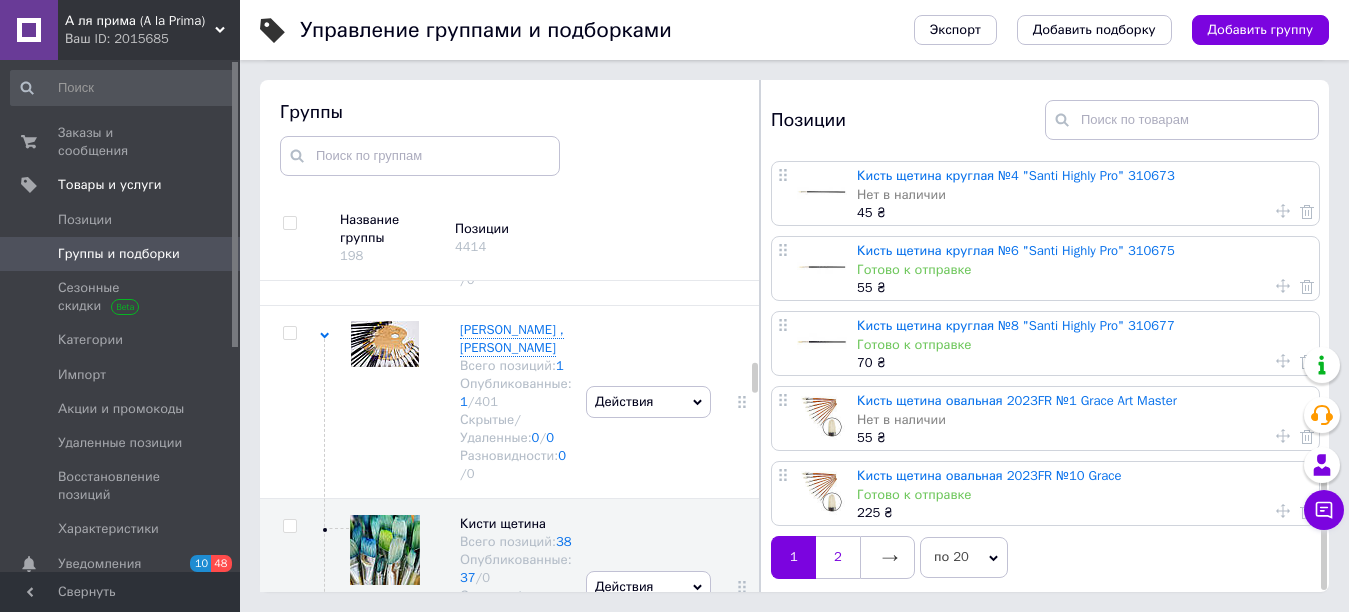 click on "2" at bounding box center (838, 557) 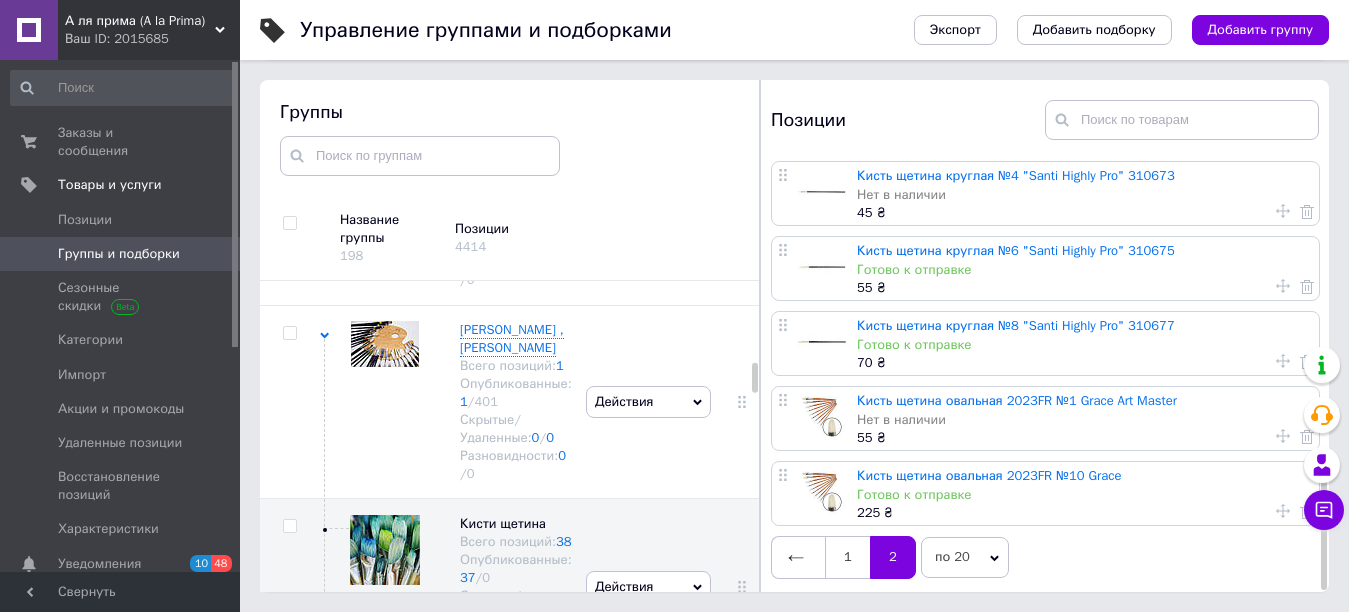 scroll, scrollTop: 0, scrollLeft: 0, axis: both 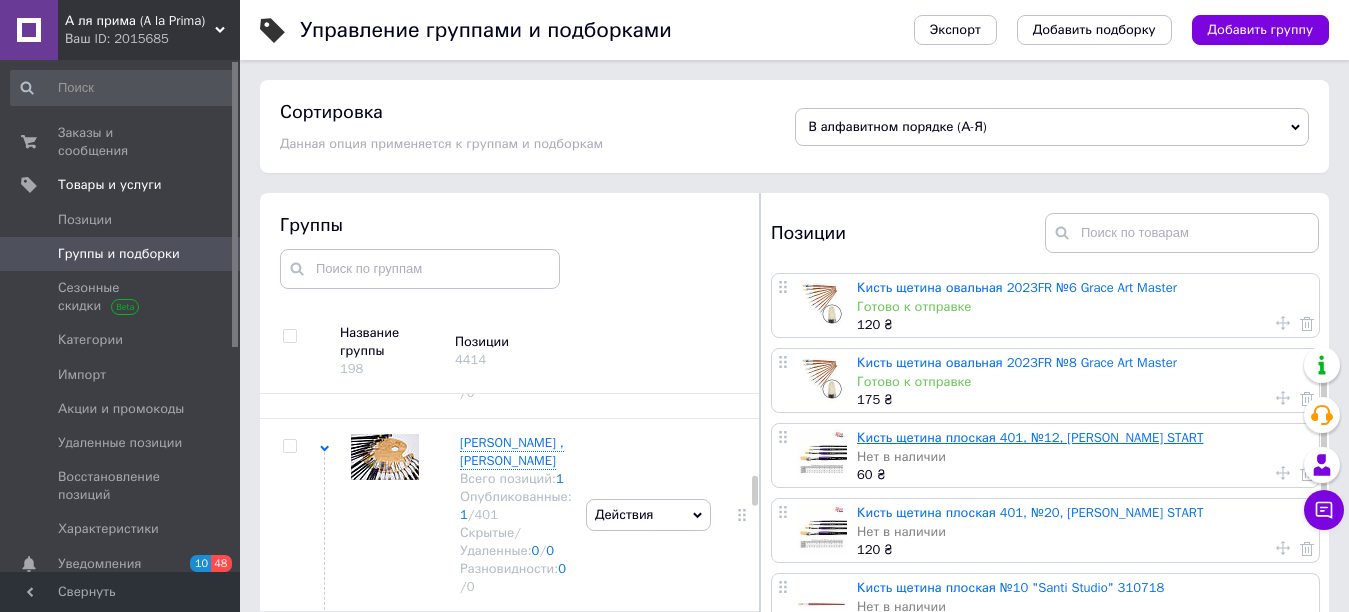 click on "Кисть щетина плоская 401, №12, [PERSON_NAME] START" at bounding box center (1030, 437) 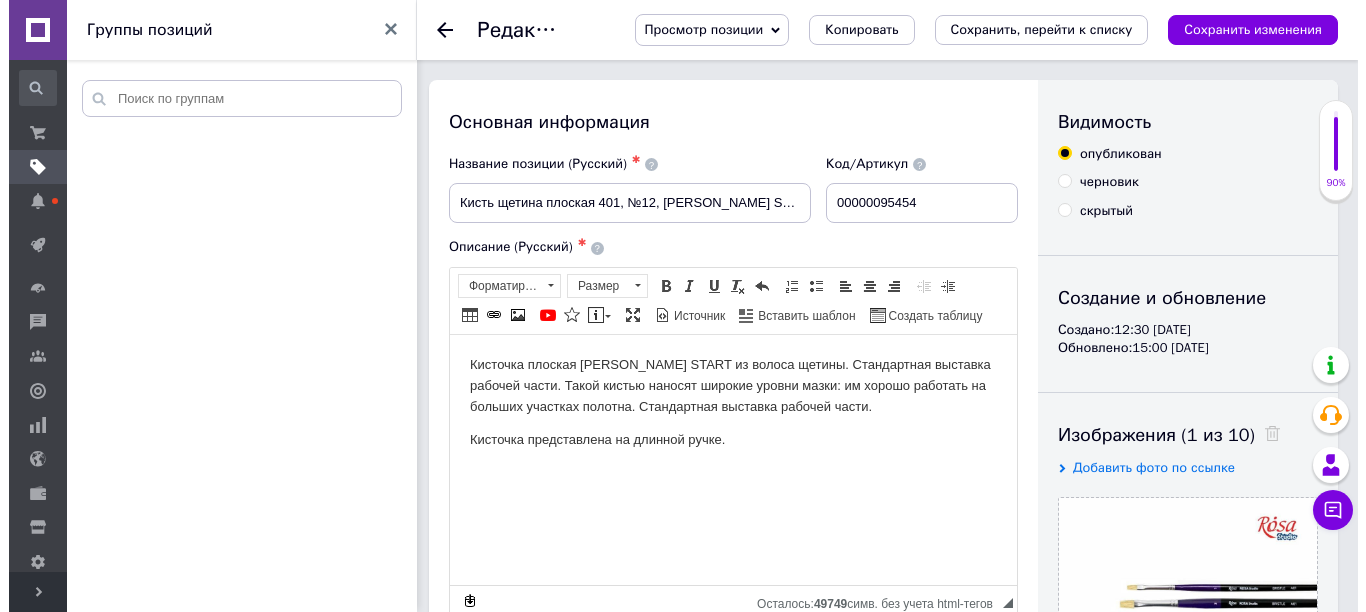 scroll, scrollTop: 0, scrollLeft: 0, axis: both 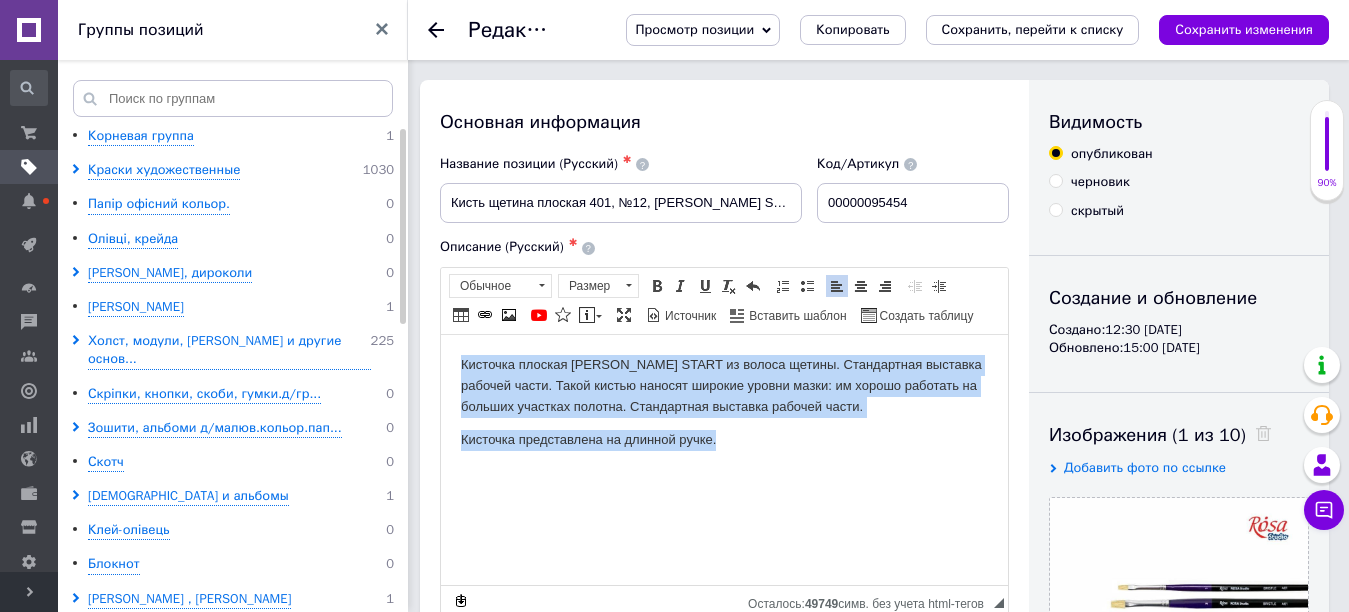 drag, startPoint x: 457, startPoint y: 365, endPoint x: 741, endPoint y: 441, distance: 293.9932 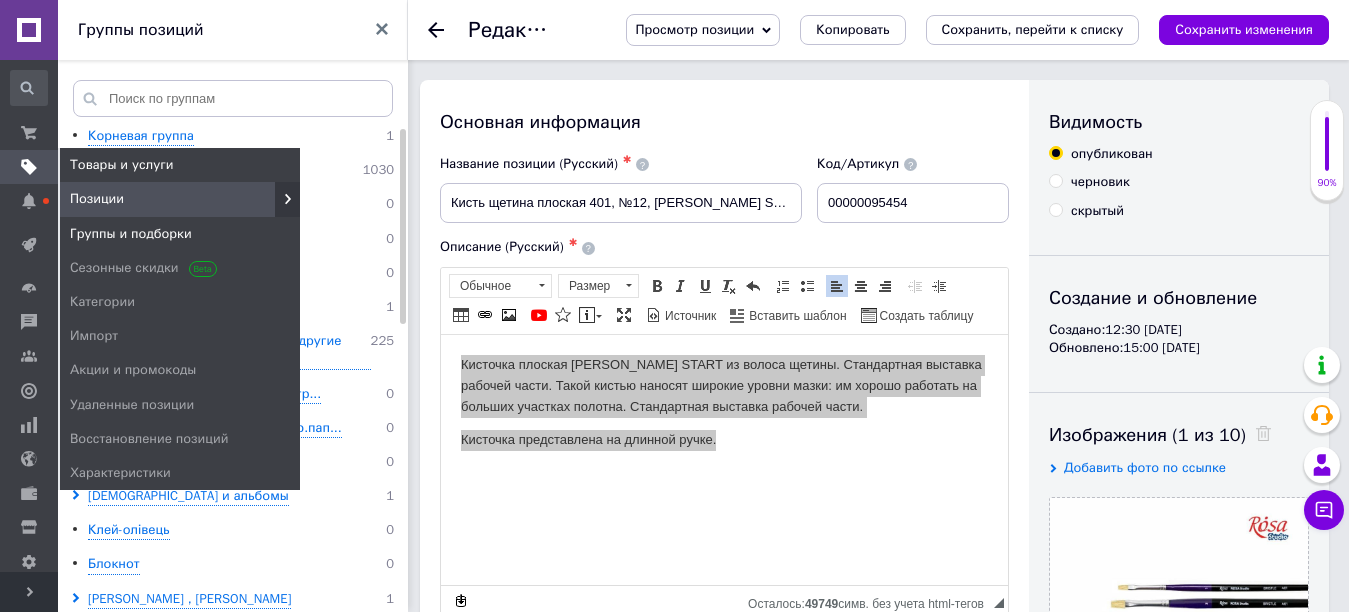 click on "Группы и подборки" at bounding box center [131, 234] 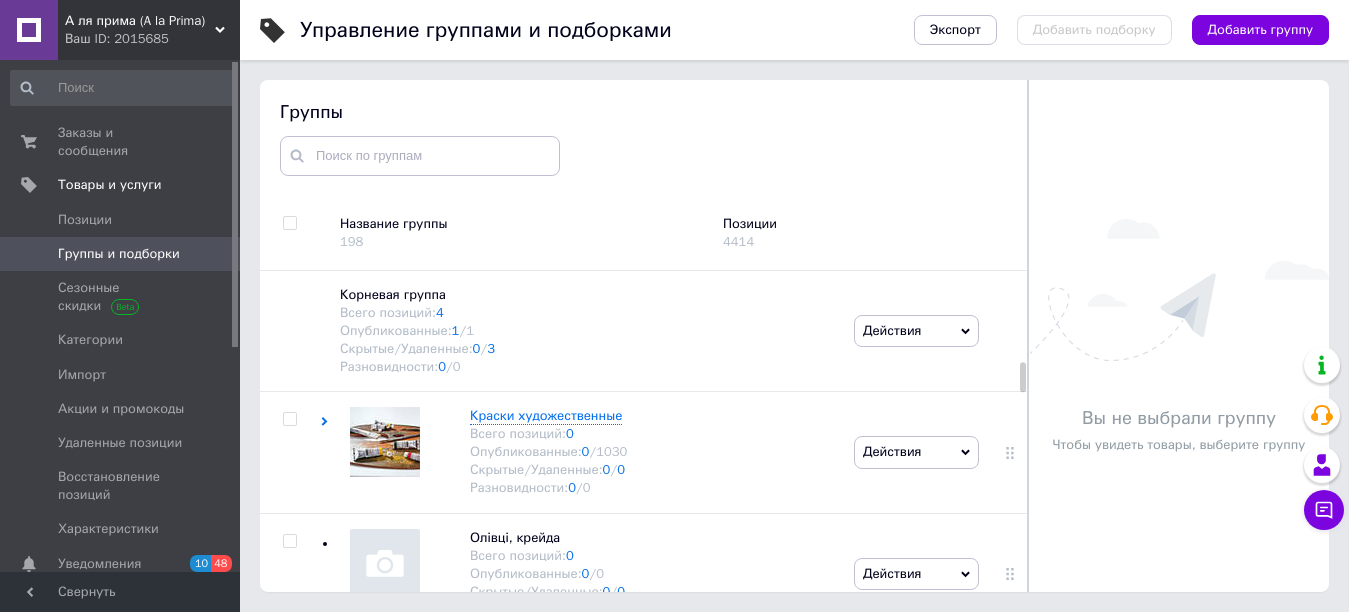 scroll, scrollTop: 113, scrollLeft: 0, axis: vertical 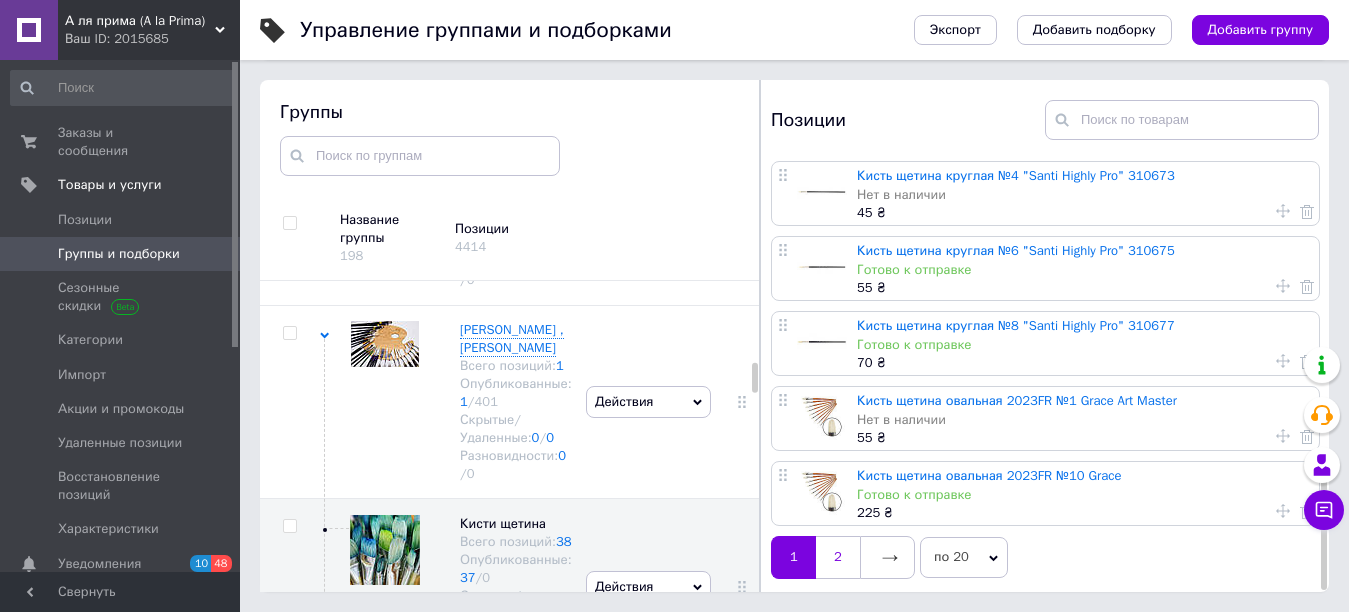 click on "2" at bounding box center [838, 557] 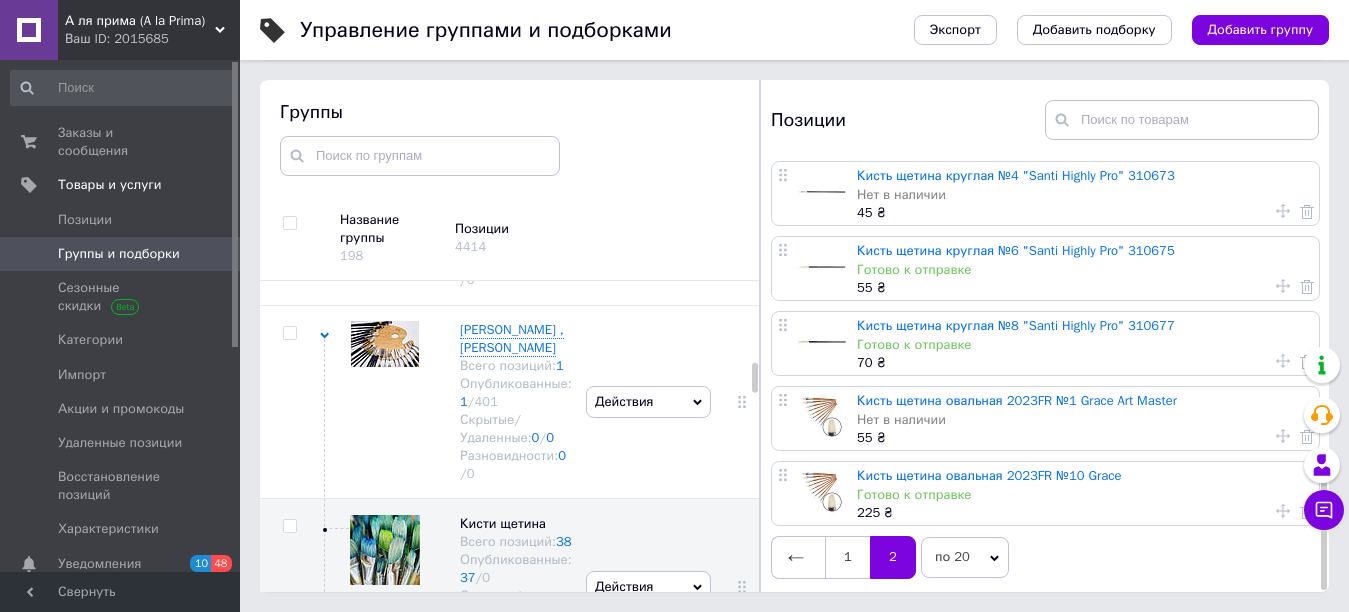 scroll, scrollTop: 0, scrollLeft: 0, axis: both 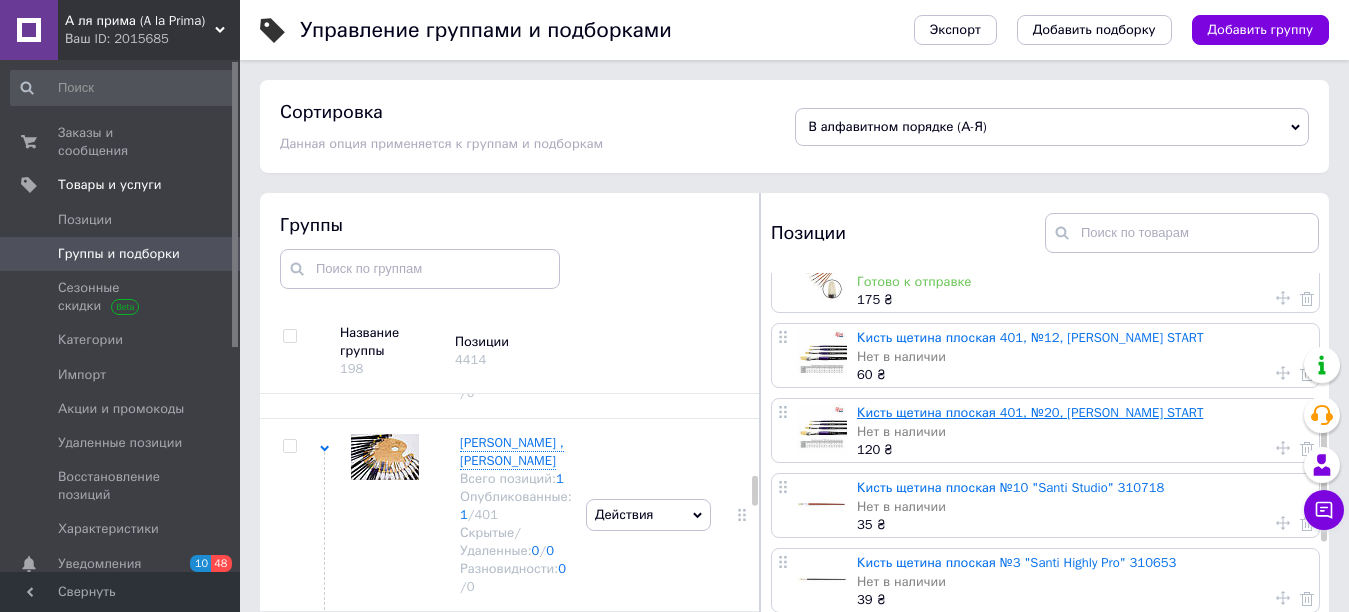 click on "Кисть щетина плоская 401, №20, [PERSON_NAME] START" at bounding box center [1030, 412] 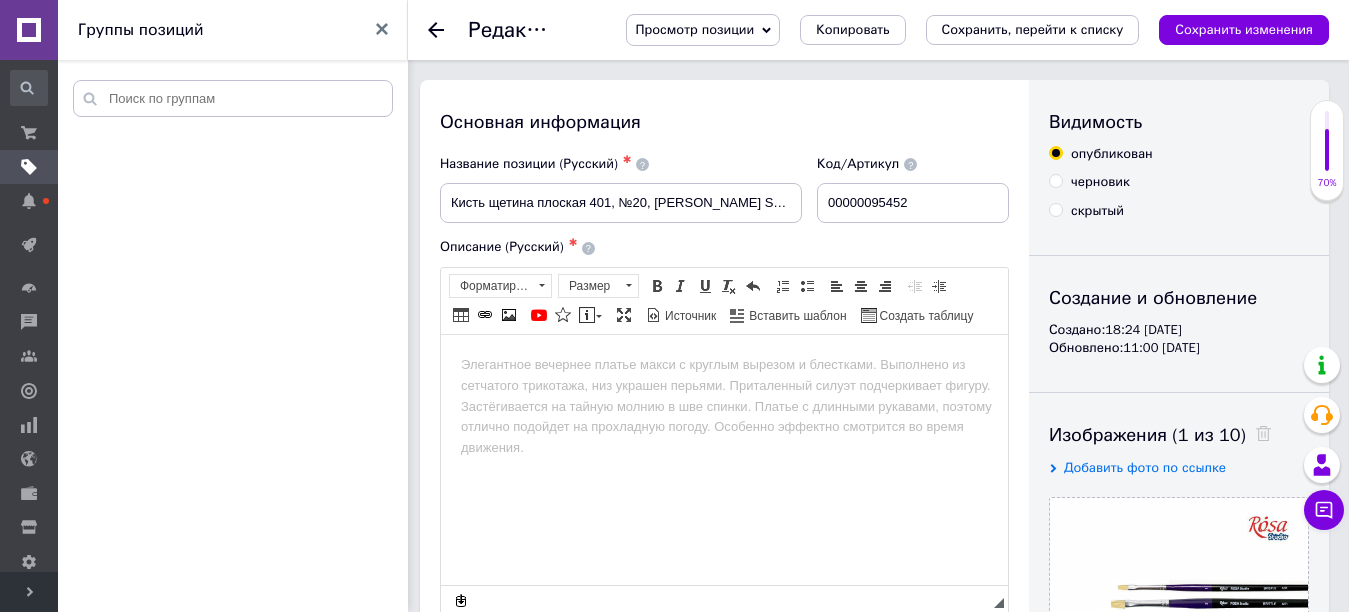 scroll, scrollTop: 0, scrollLeft: 0, axis: both 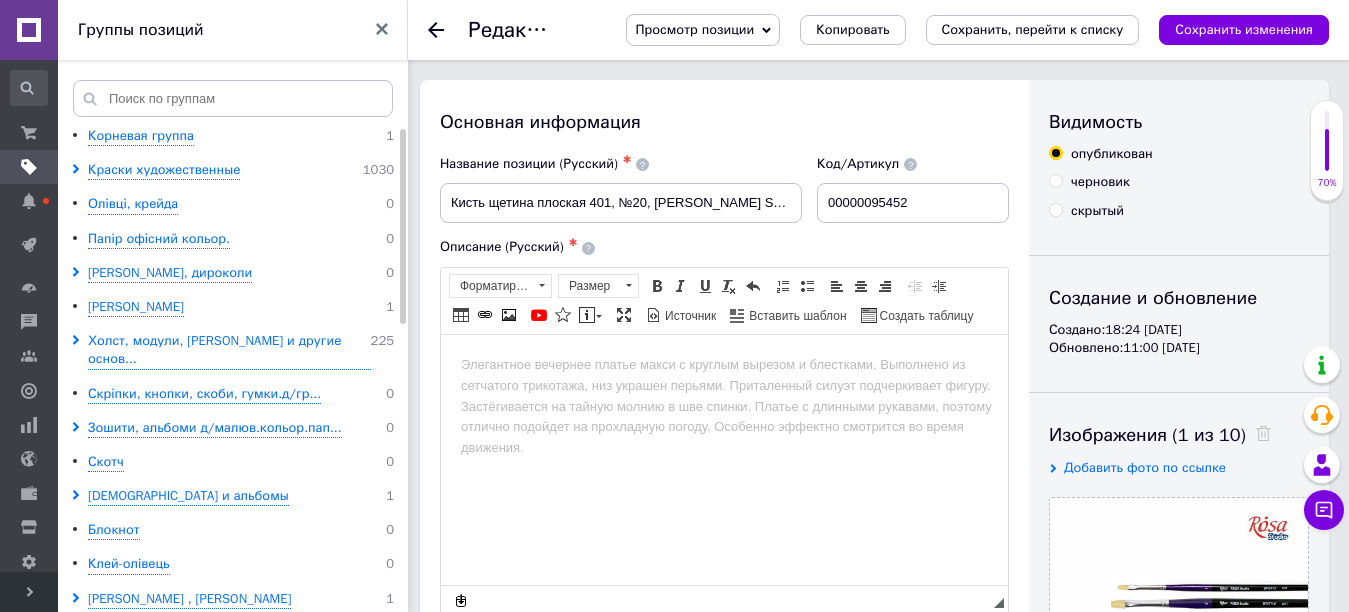 click at bounding box center (724, 364) 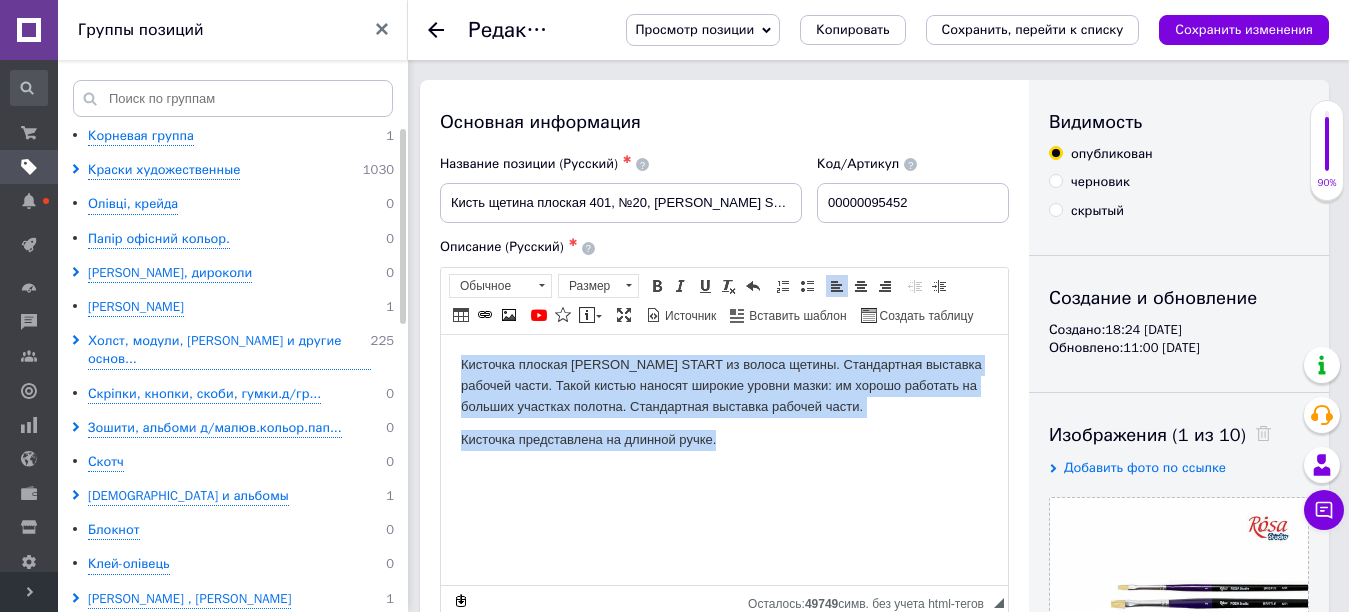 drag, startPoint x: 462, startPoint y: 361, endPoint x: 760, endPoint y: 427, distance: 305.22122 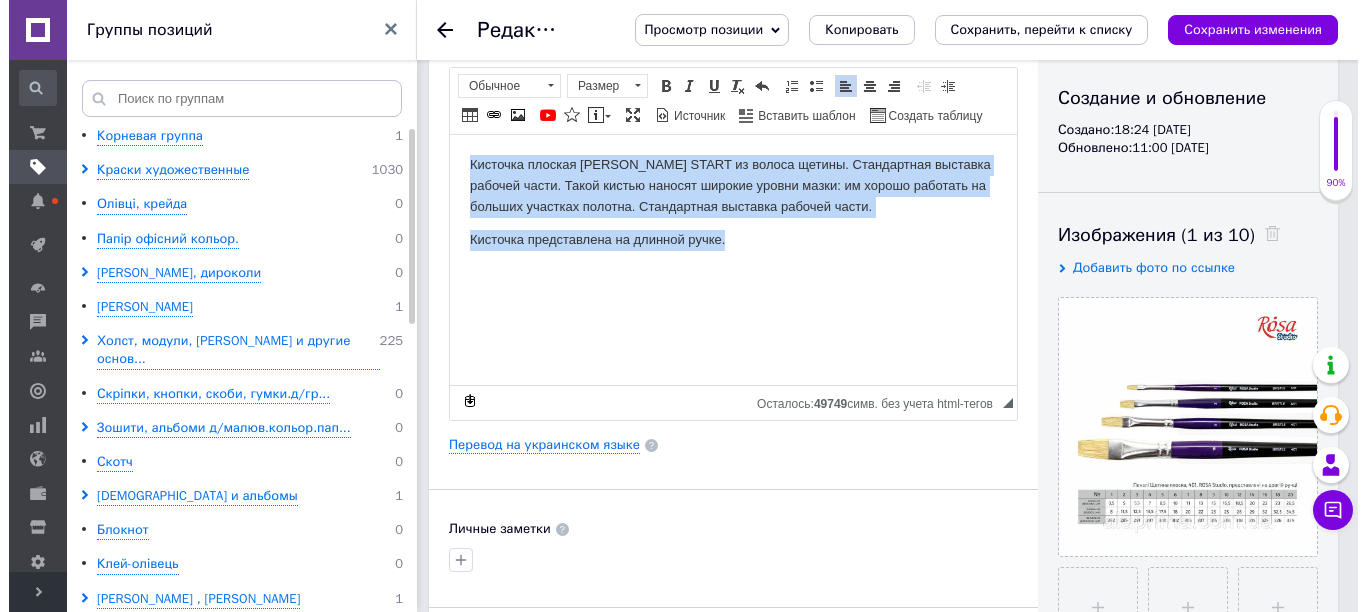 scroll, scrollTop: 300, scrollLeft: 0, axis: vertical 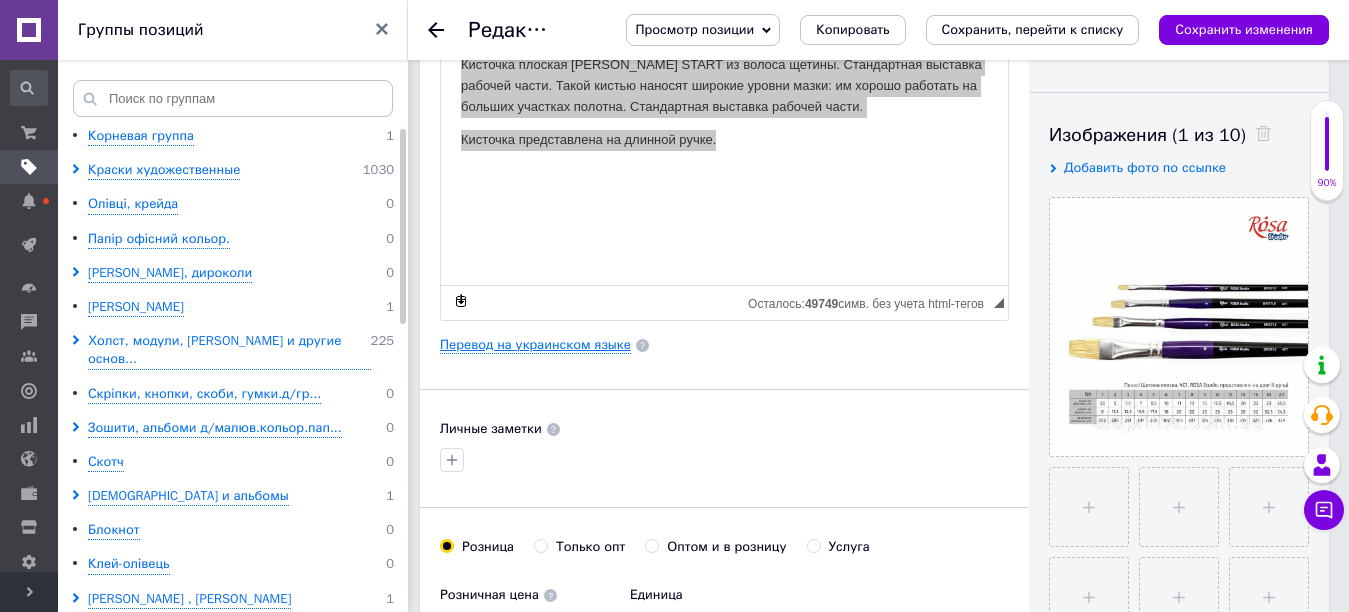 click on "Перевод на украинском языке" at bounding box center (535, 345) 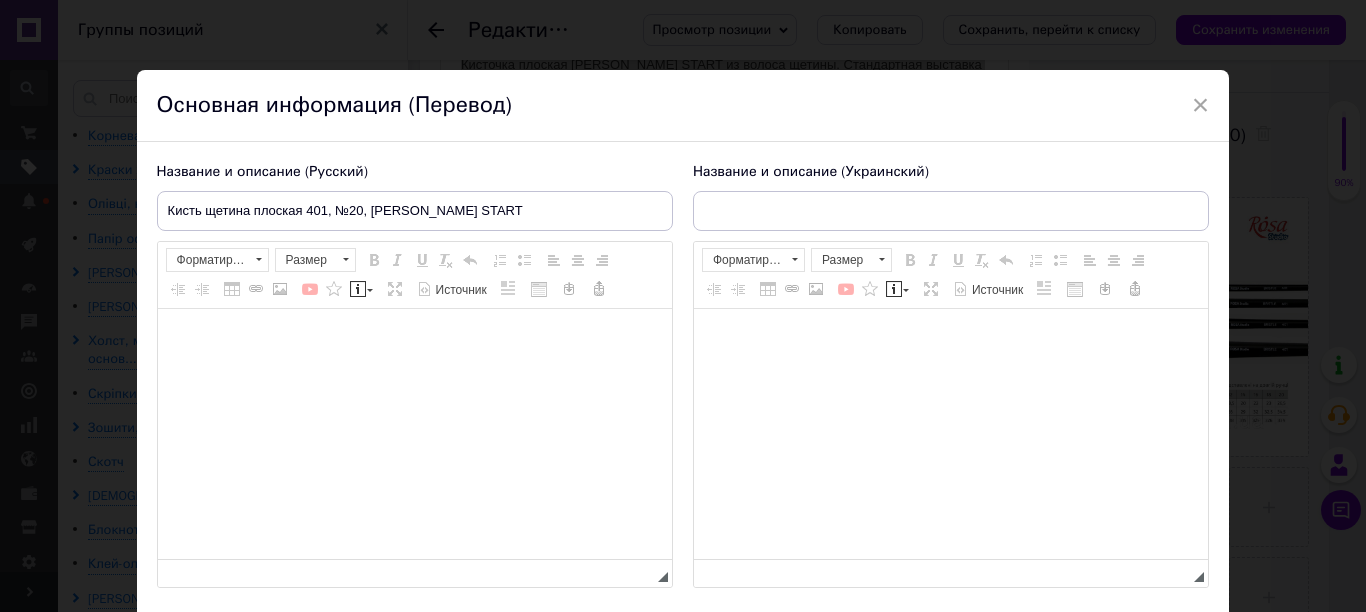 type on "Пензель щетина плоский 401, No20, ROSA START" 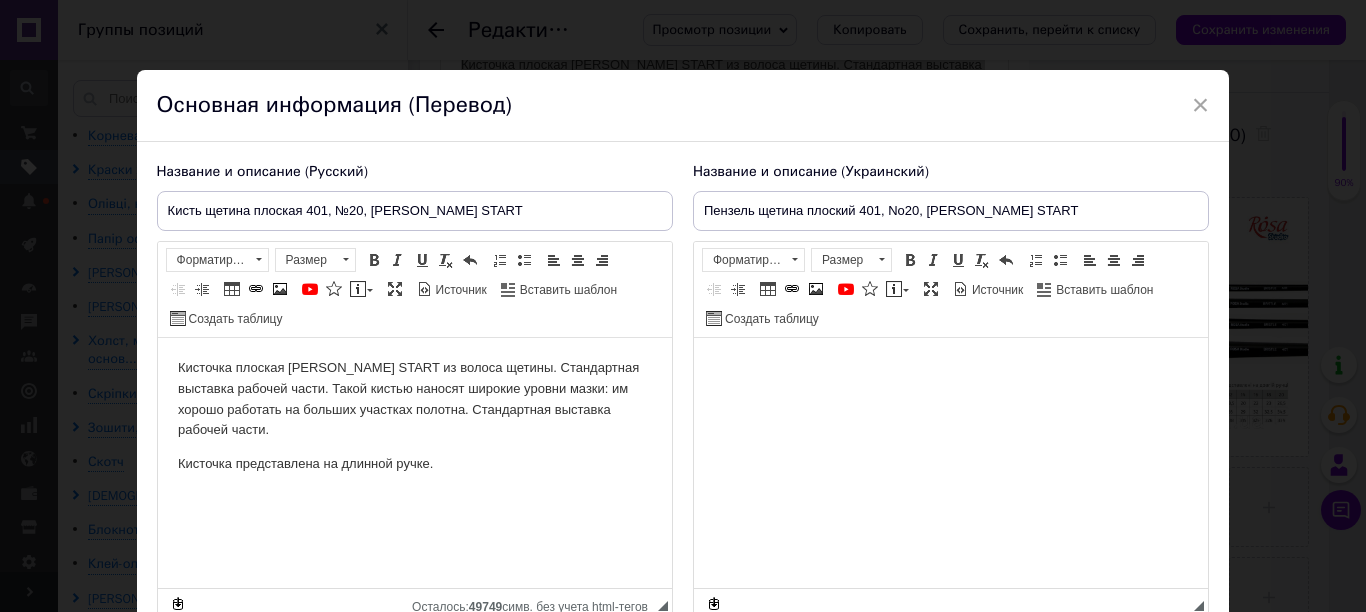 scroll, scrollTop: 0, scrollLeft: 0, axis: both 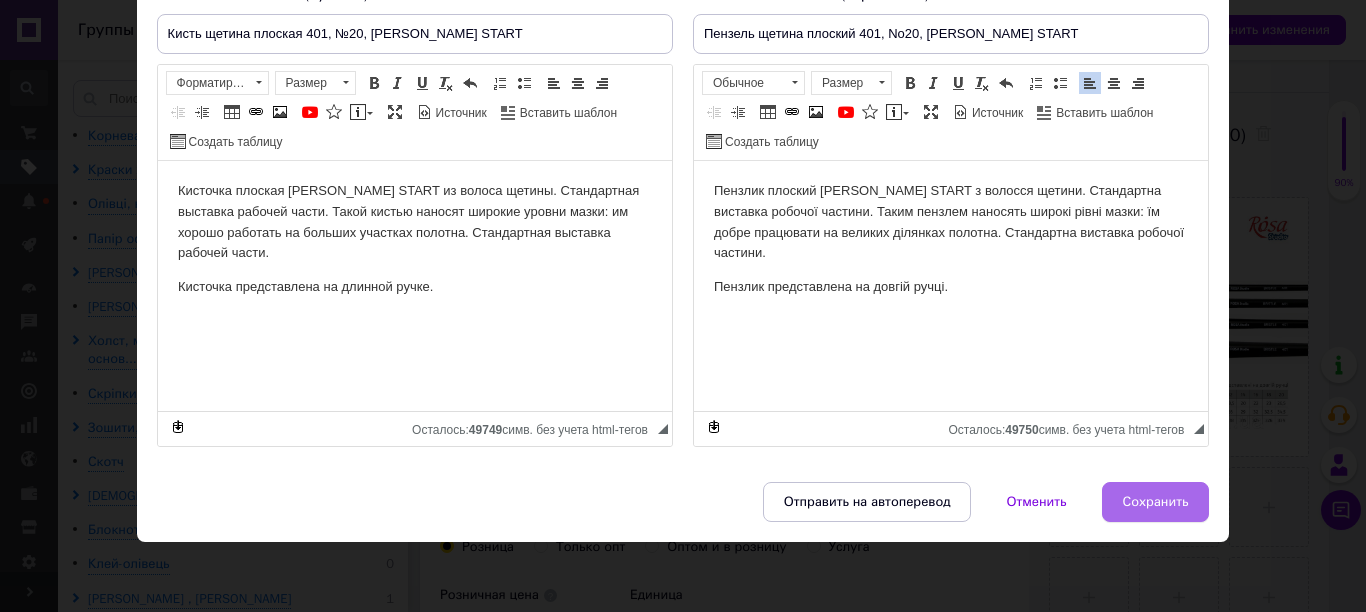click on "Сохранить" at bounding box center [1156, 502] 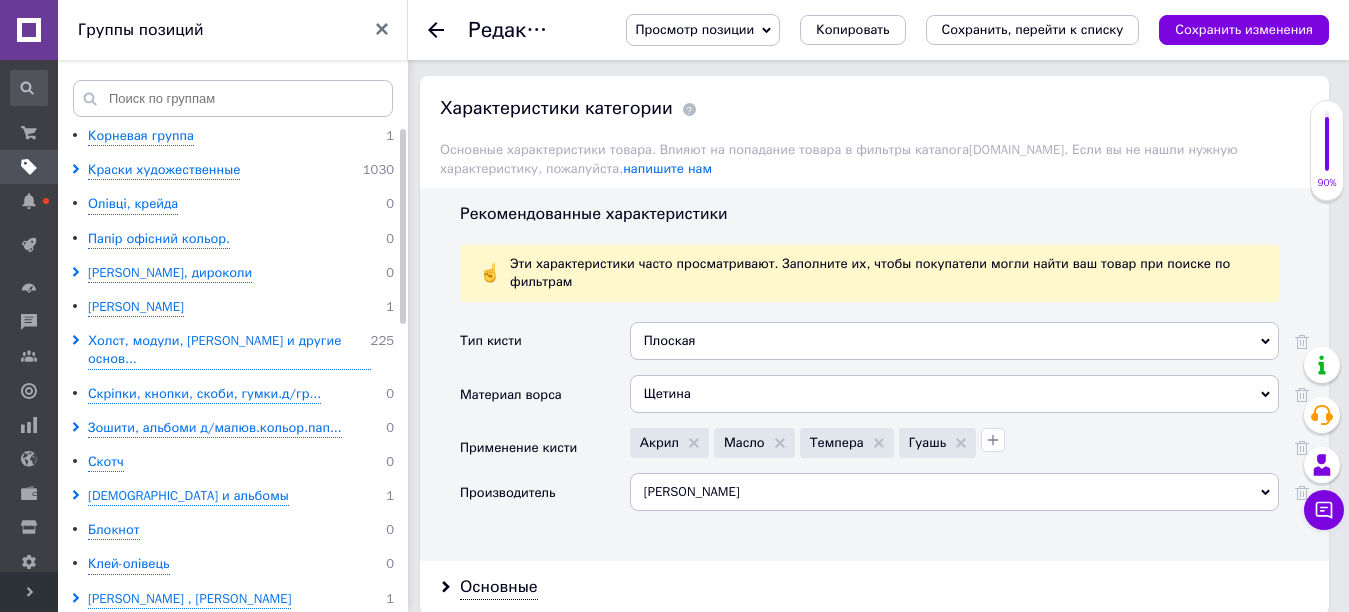scroll, scrollTop: 1800, scrollLeft: 0, axis: vertical 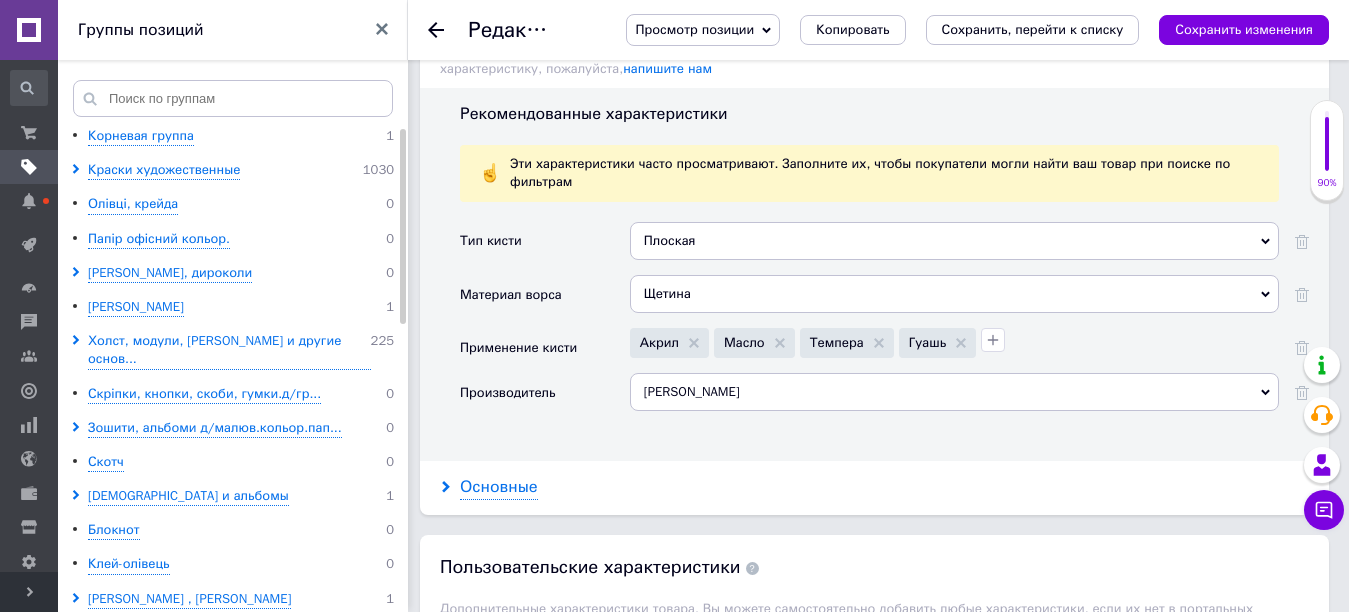 click on "Основные" at bounding box center [499, 487] 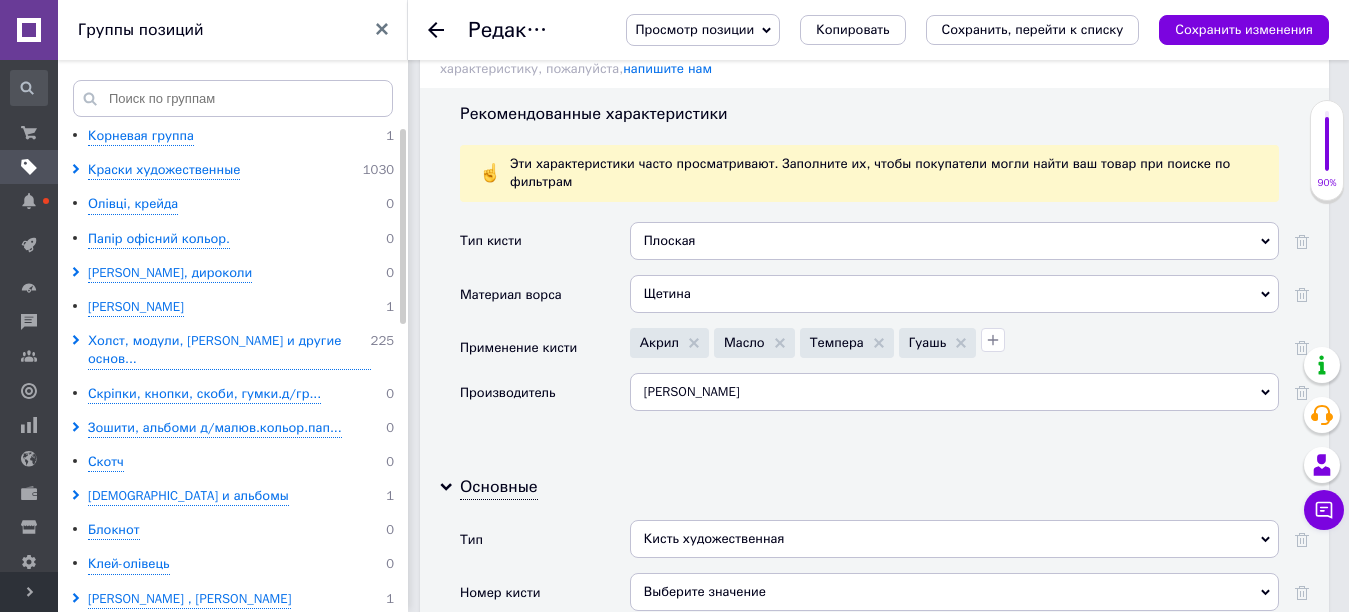 click 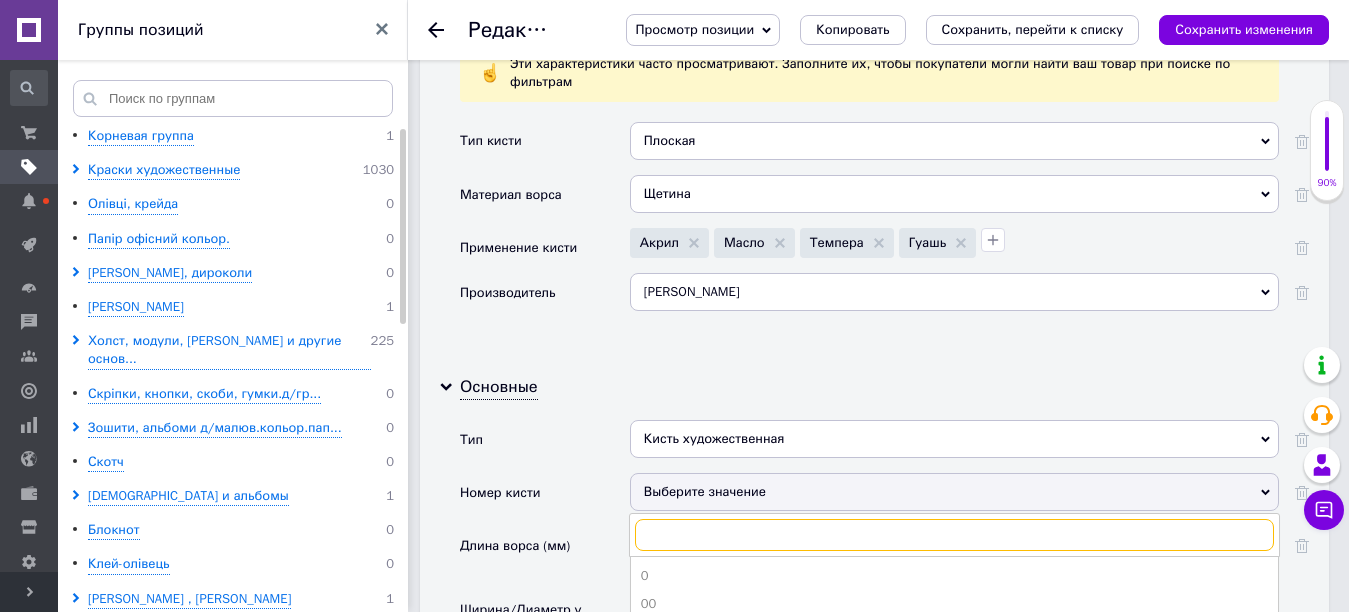 scroll, scrollTop: 2000, scrollLeft: 0, axis: vertical 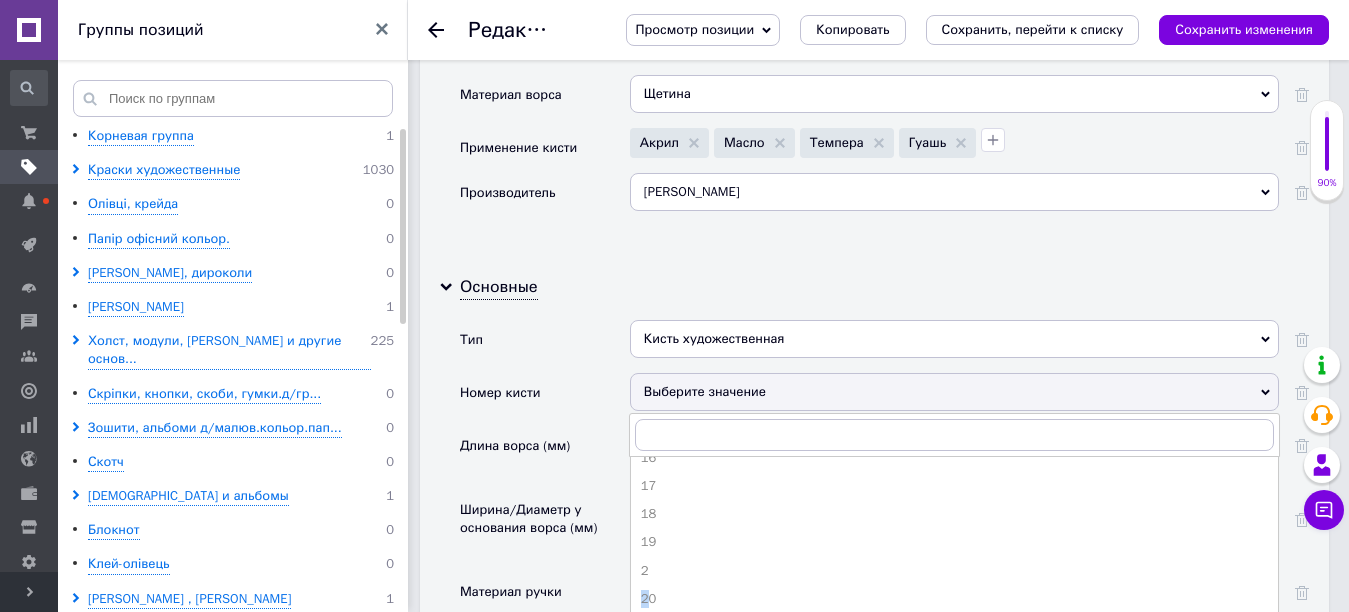 click on "20" at bounding box center [954, 599] 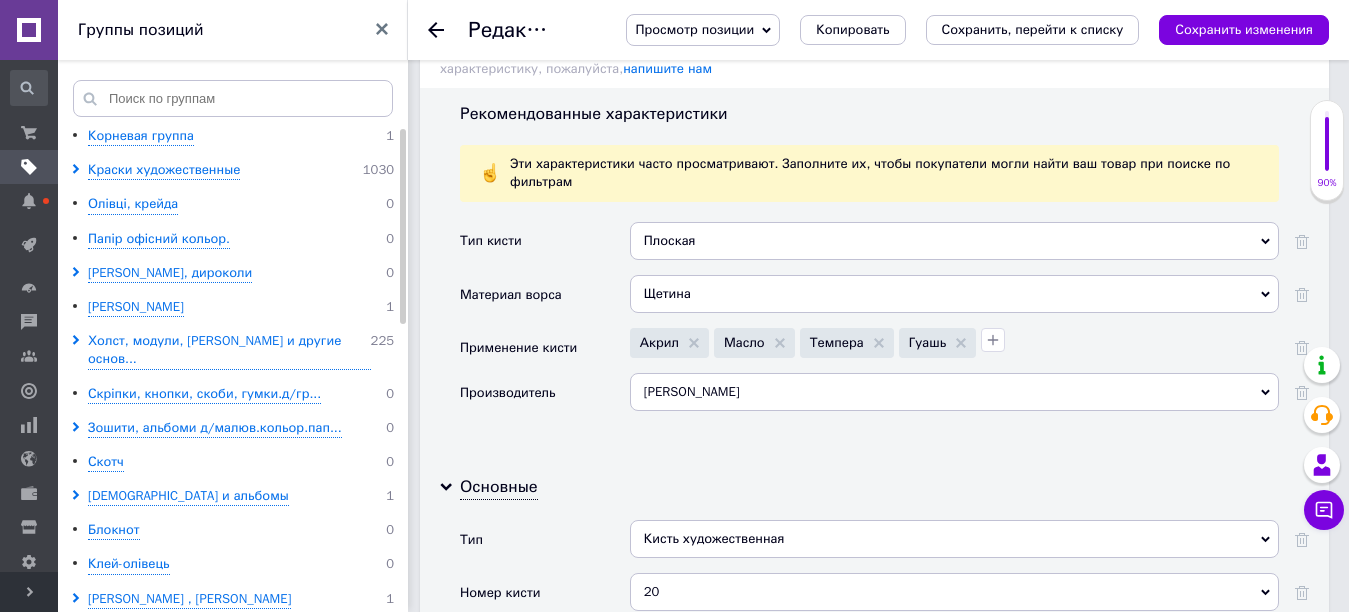 scroll, scrollTop: 2100, scrollLeft: 0, axis: vertical 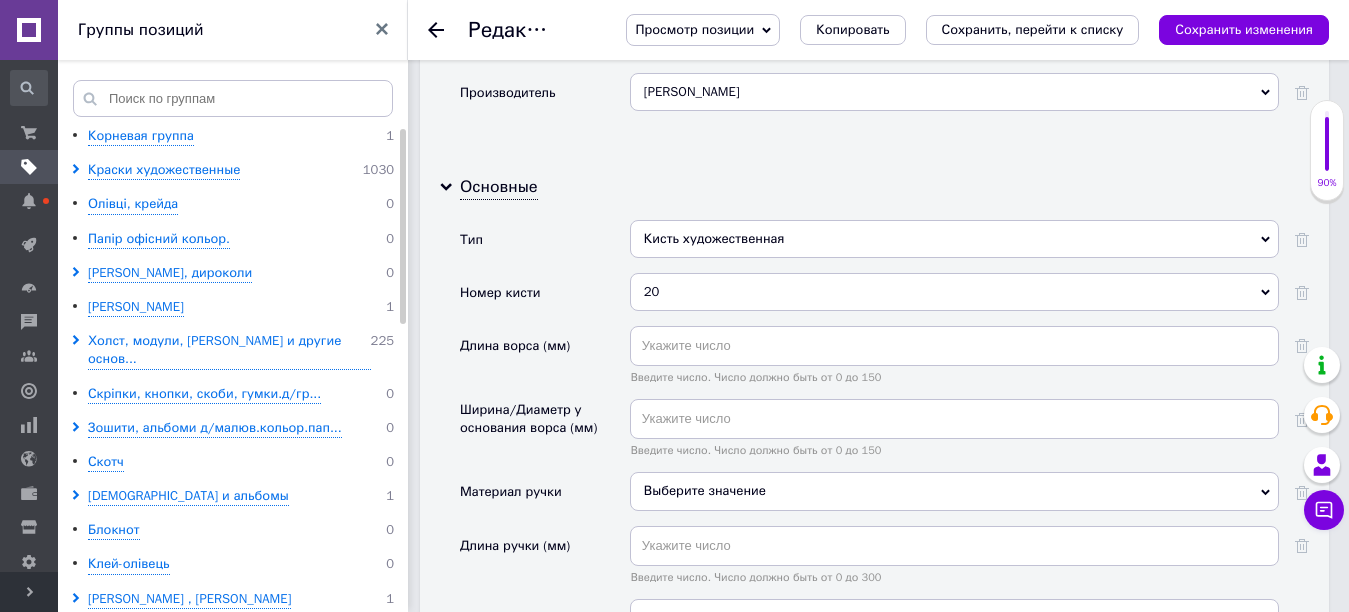 click on "Выберите значение" at bounding box center [954, 491] 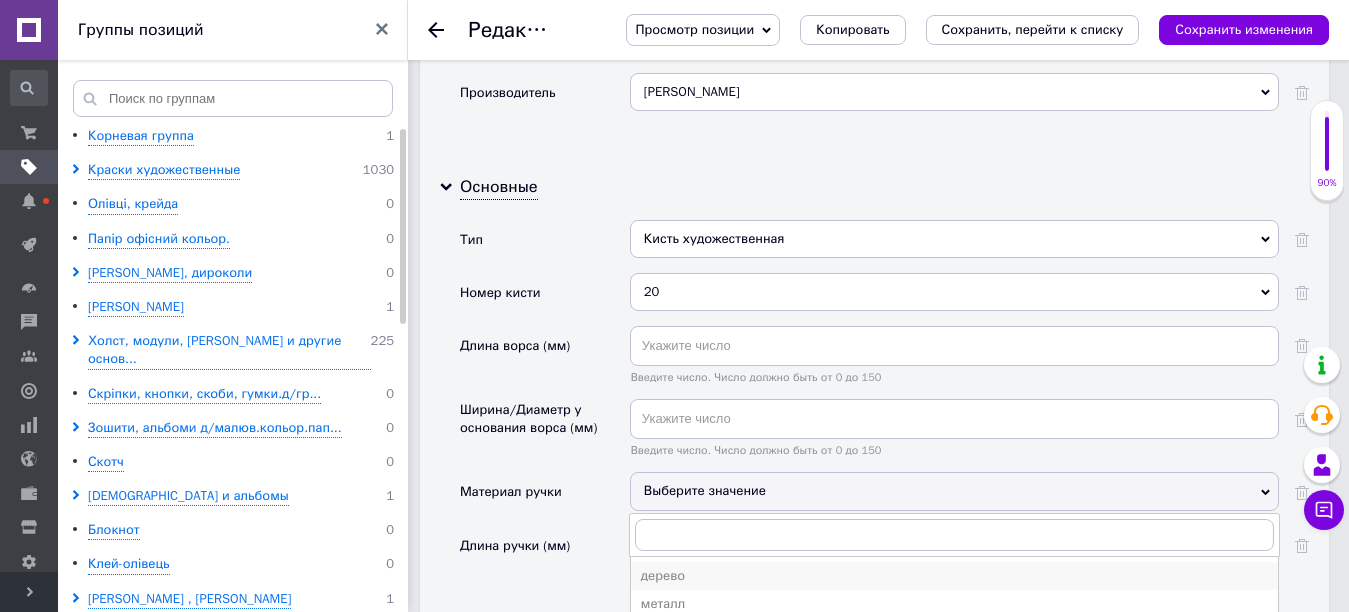 click on "дерево" at bounding box center [954, 576] 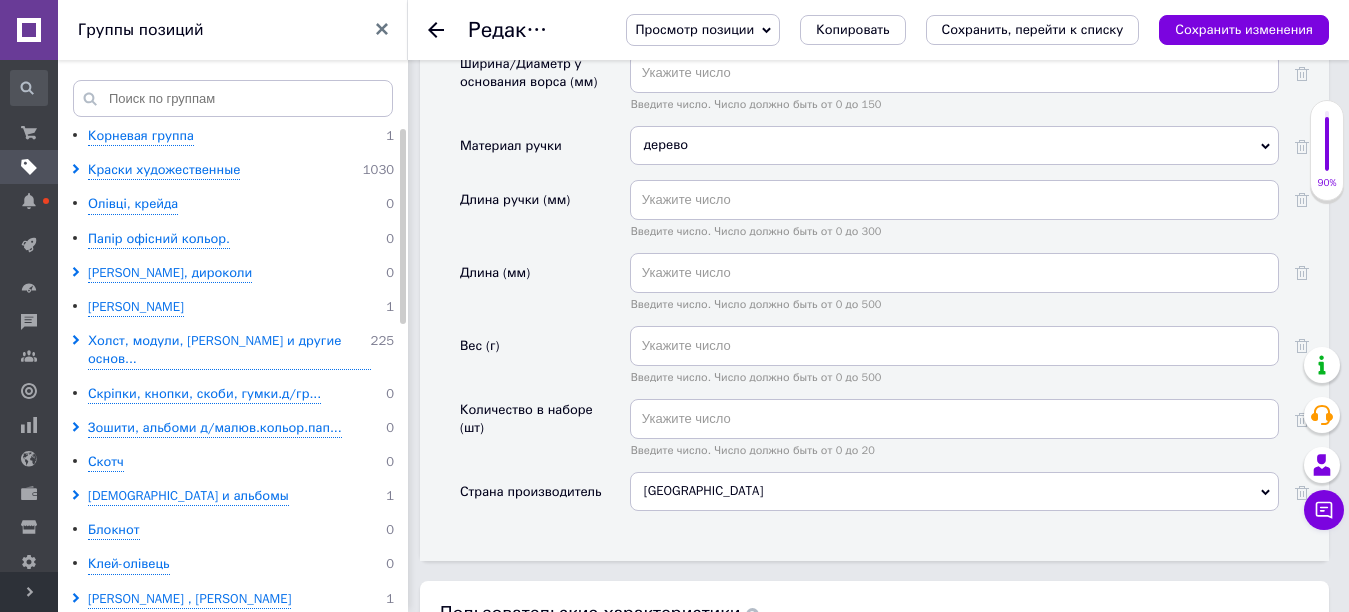scroll, scrollTop: 1946, scrollLeft: 0, axis: vertical 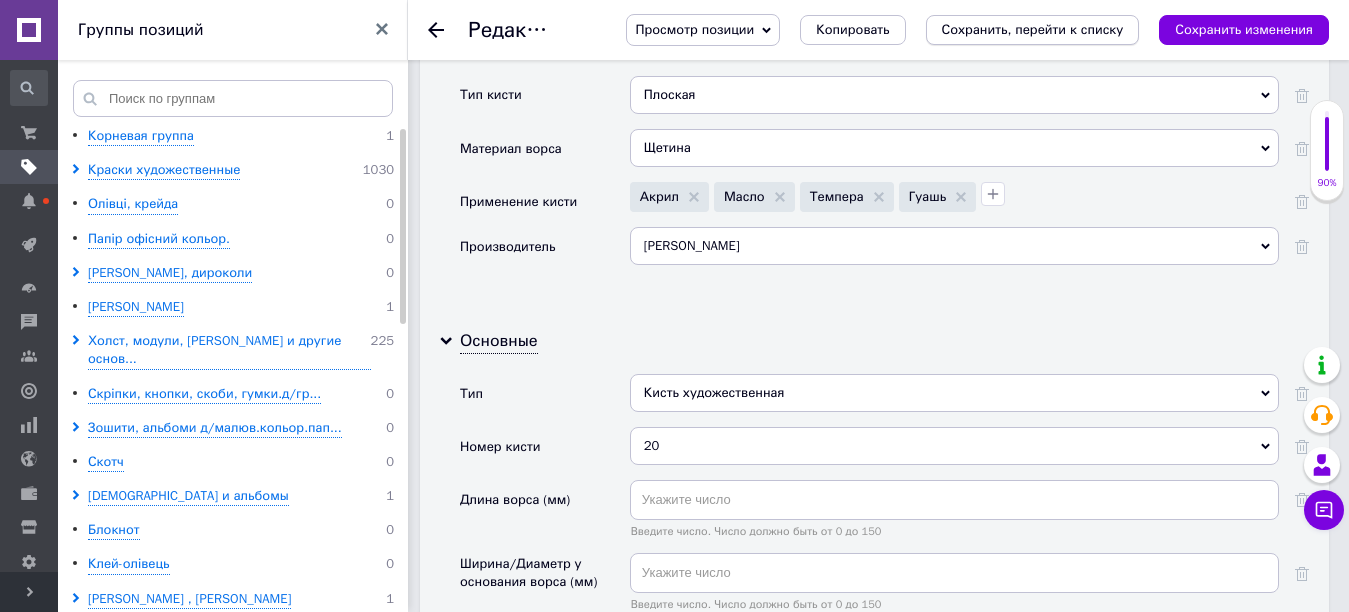 click on "Сохранить, перейти к списку" at bounding box center (1033, 29) 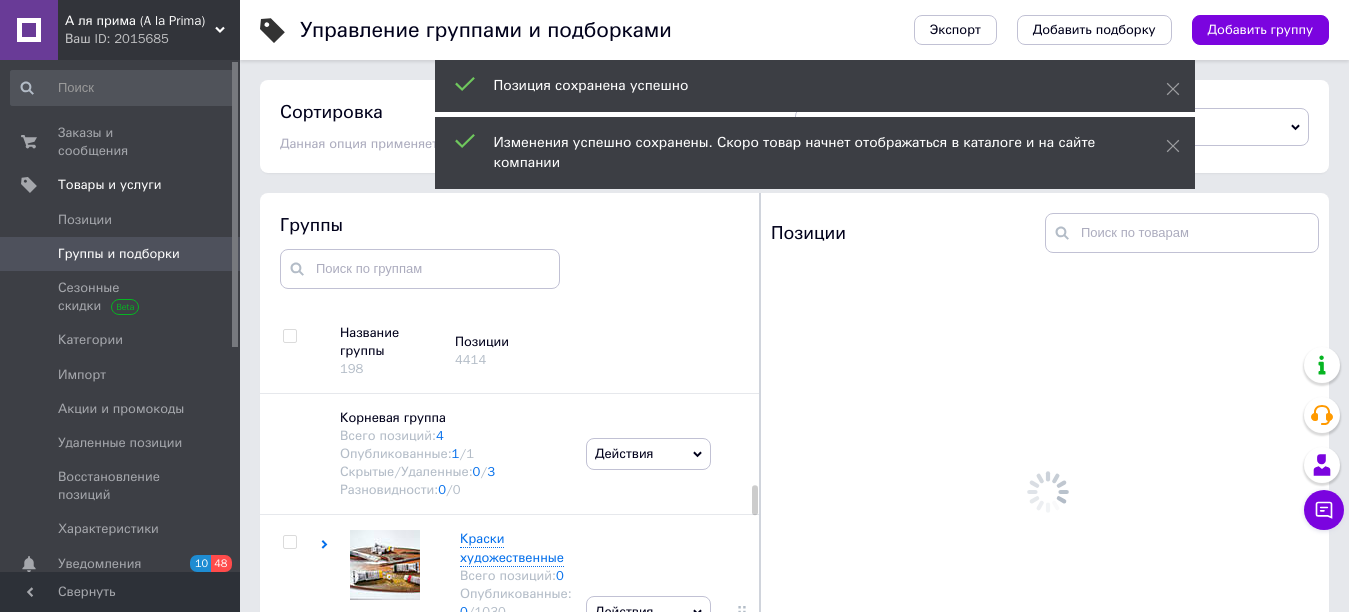 scroll, scrollTop: 113, scrollLeft: 0, axis: vertical 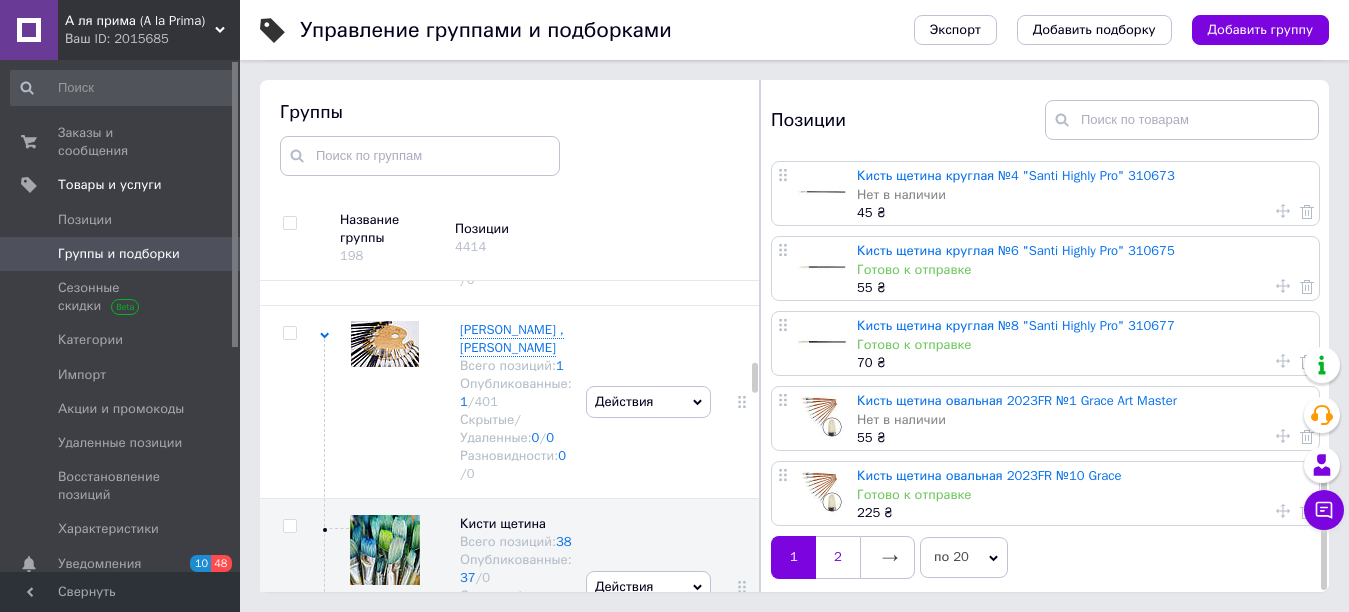 click on "2" at bounding box center (838, 557) 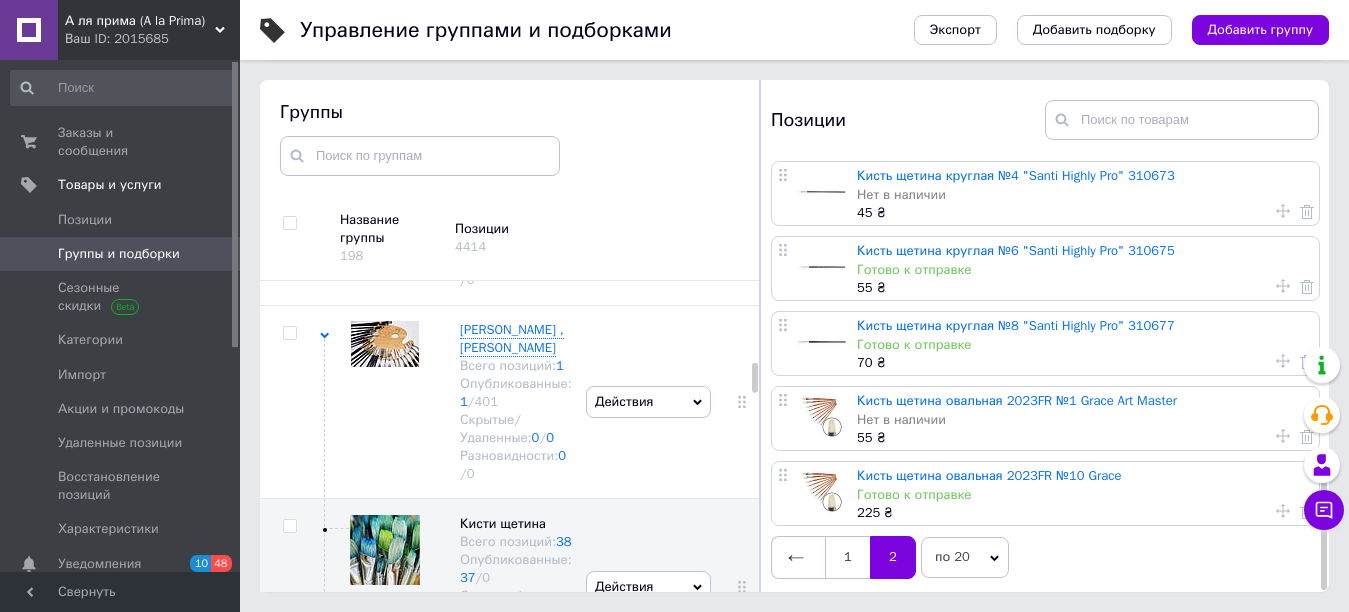 scroll, scrollTop: 0, scrollLeft: 0, axis: both 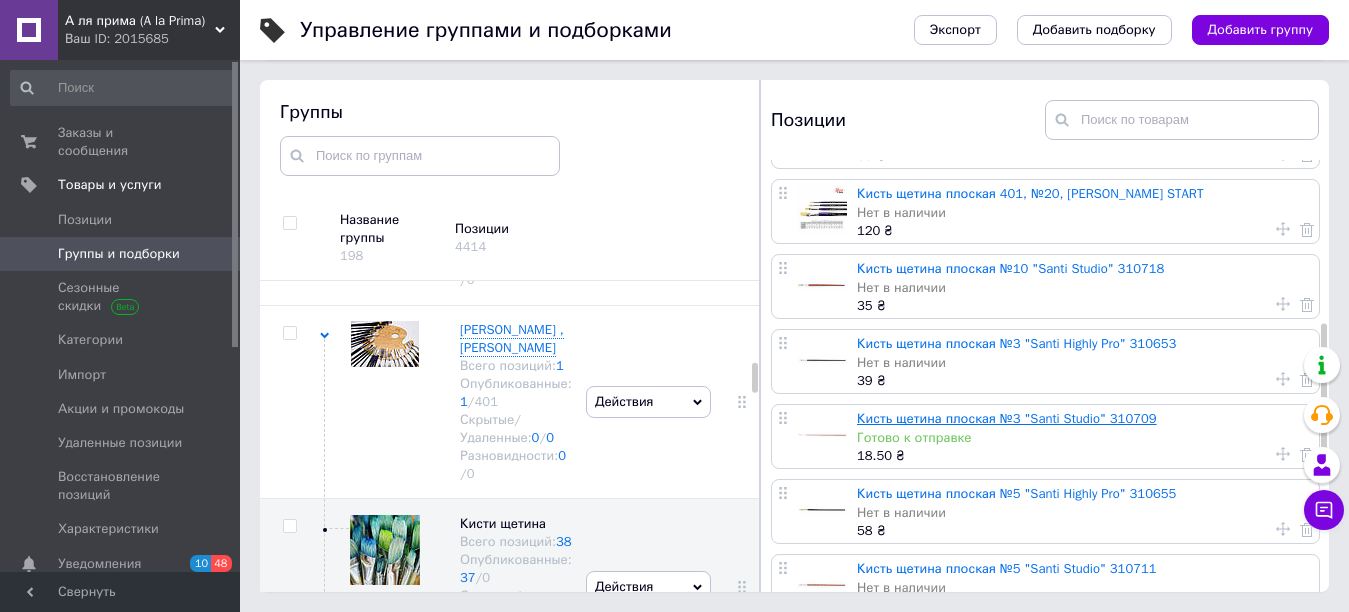click on "Кисть щетина плоская №3 "Santi Studio" 310709" at bounding box center (1007, 418) 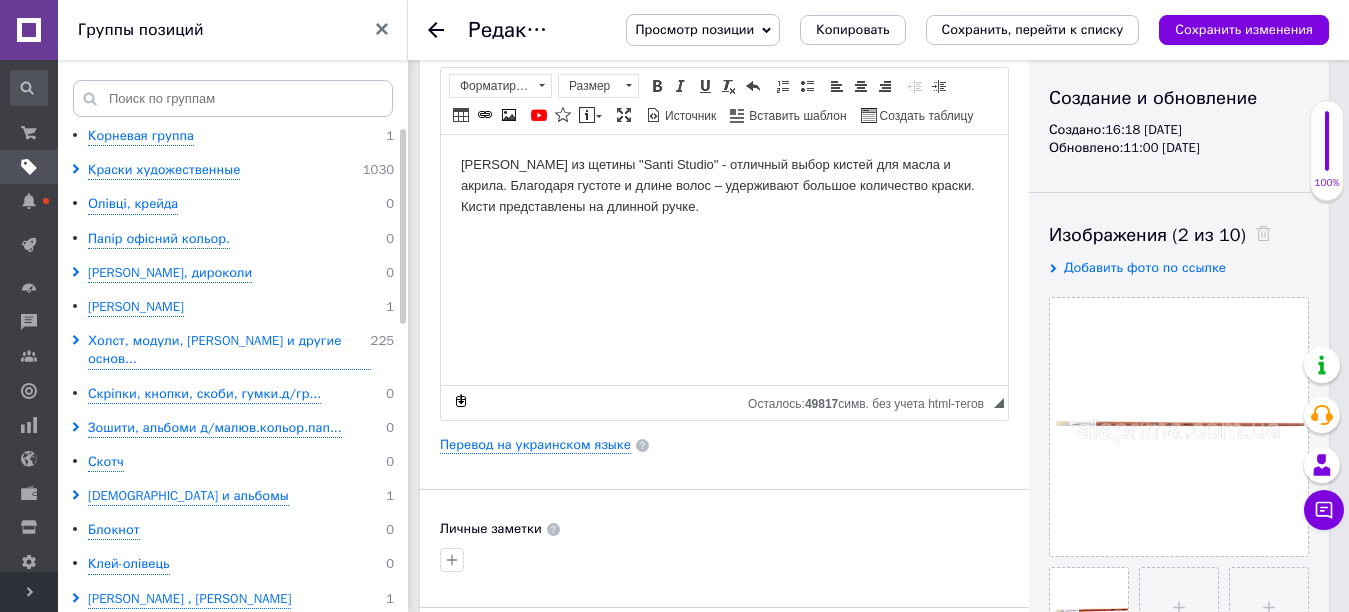 scroll, scrollTop: 400, scrollLeft: 0, axis: vertical 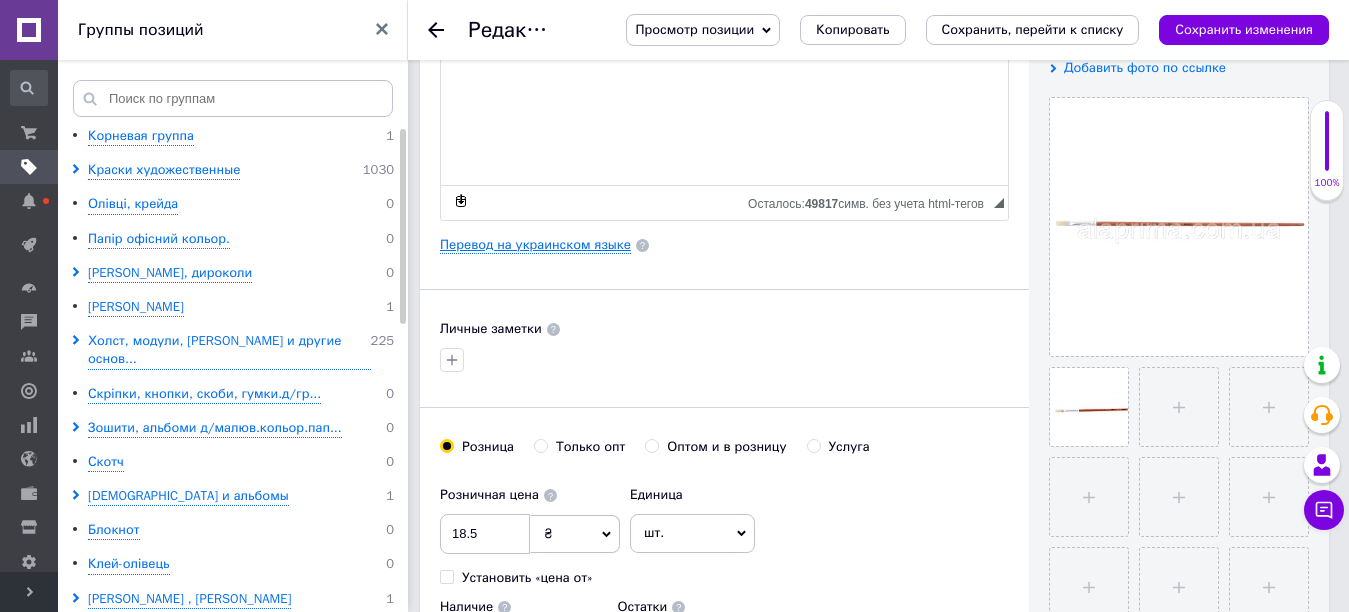 click on "Перевод на украинском языке" at bounding box center (535, 245) 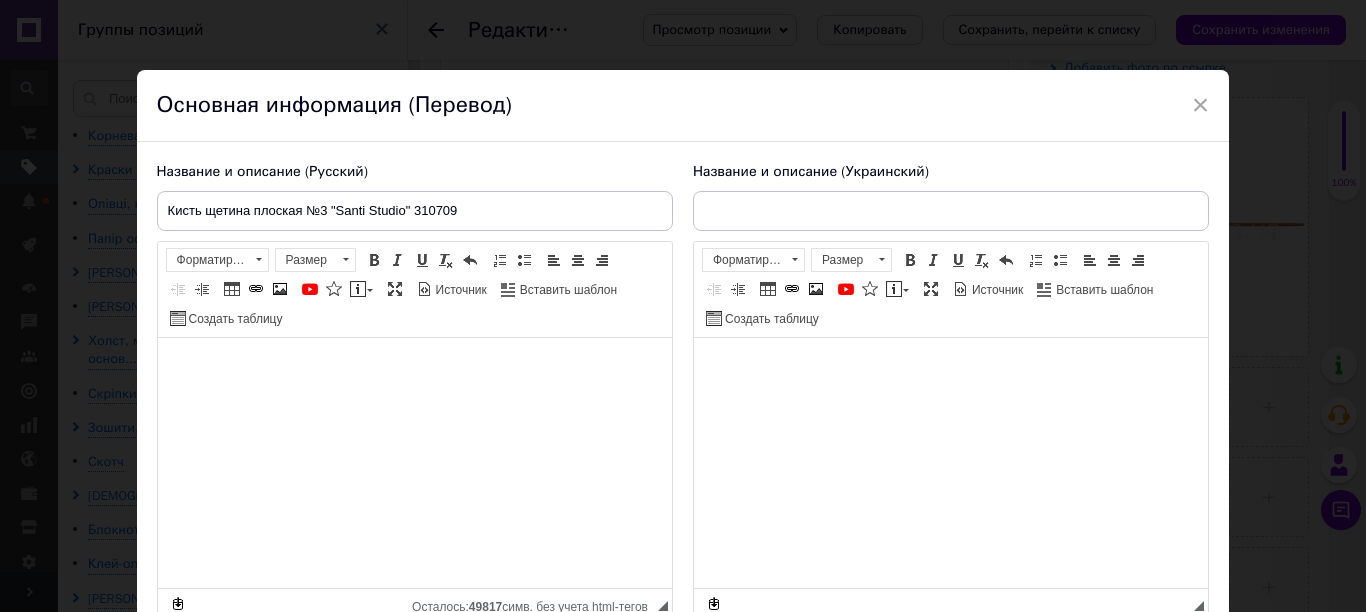 type on "Пензель щетина пласка №3 "Santi Studio" 310709" 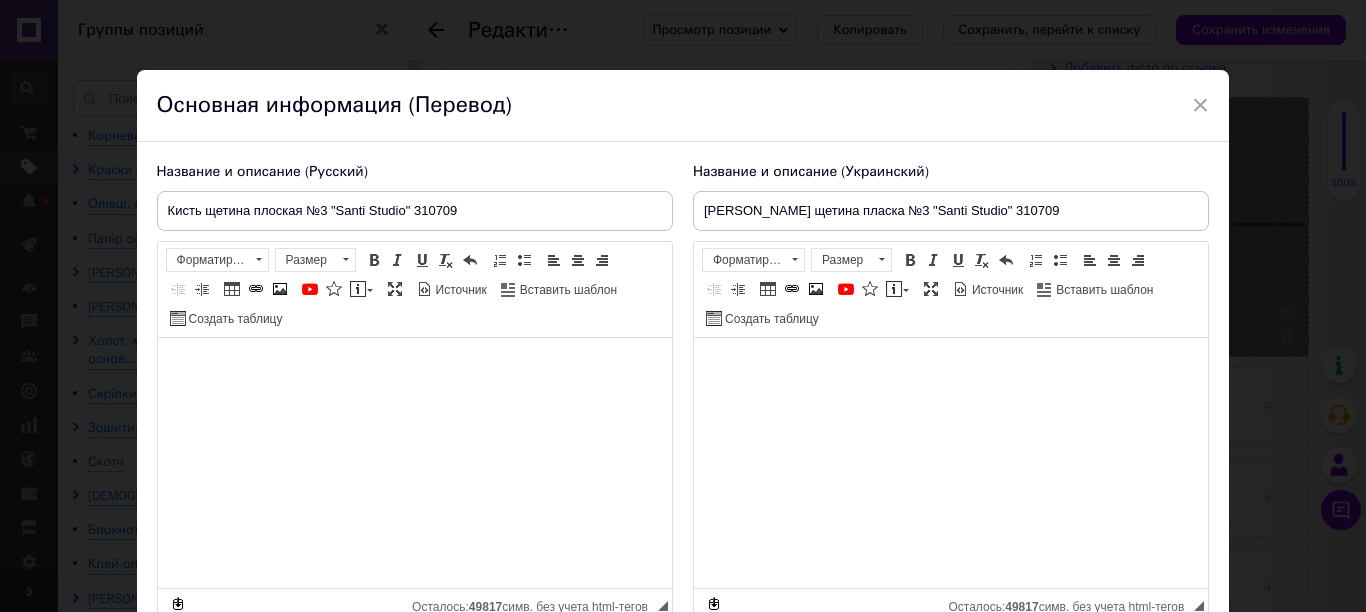click on "×" at bounding box center (1201, 105) 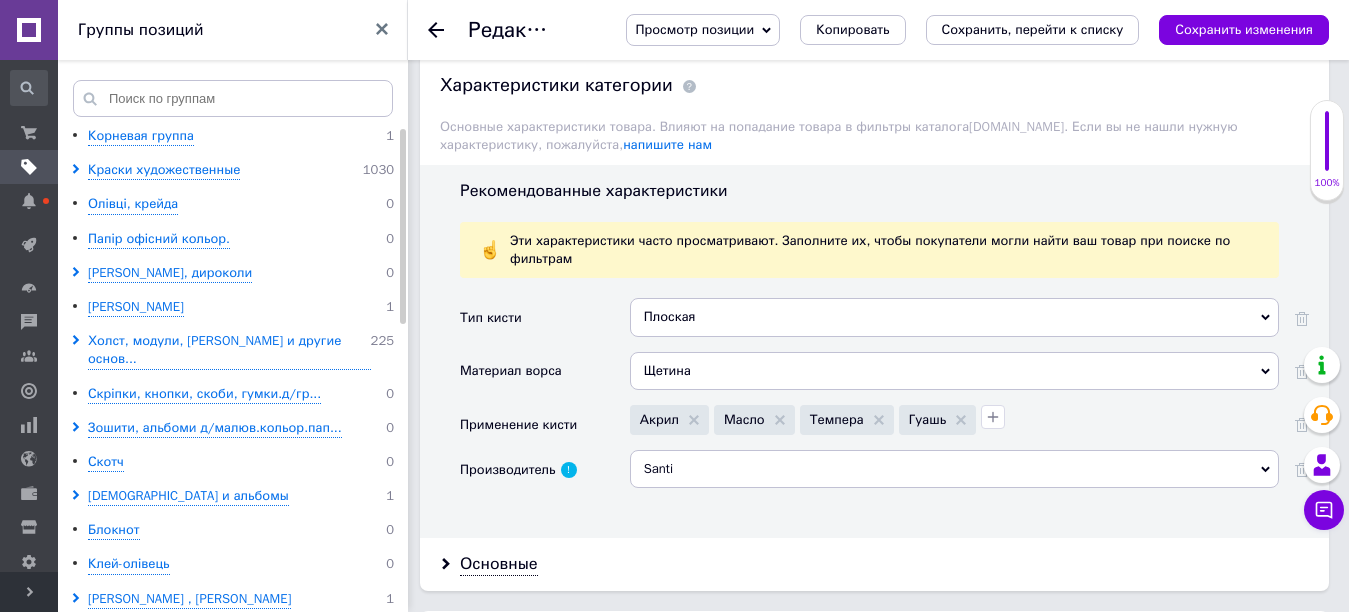 scroll, scrollTop: 1900, scrollLeft: 0, axis: vertical 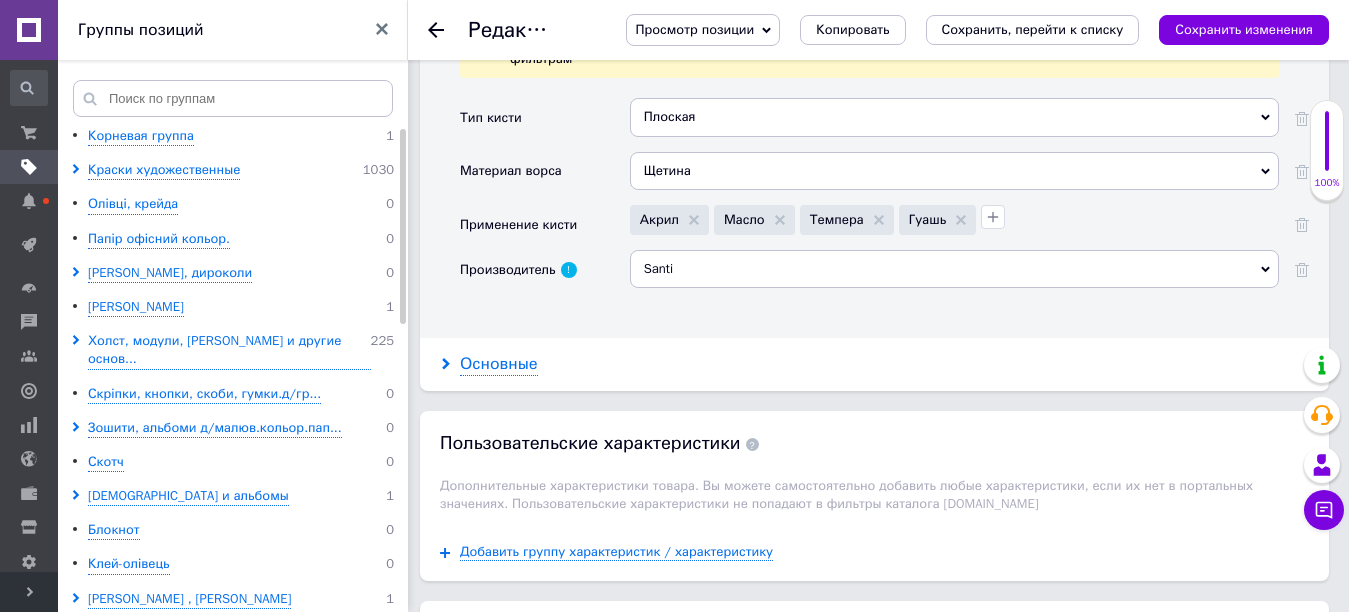 click on "Основные" at bounding box center (499, 364) 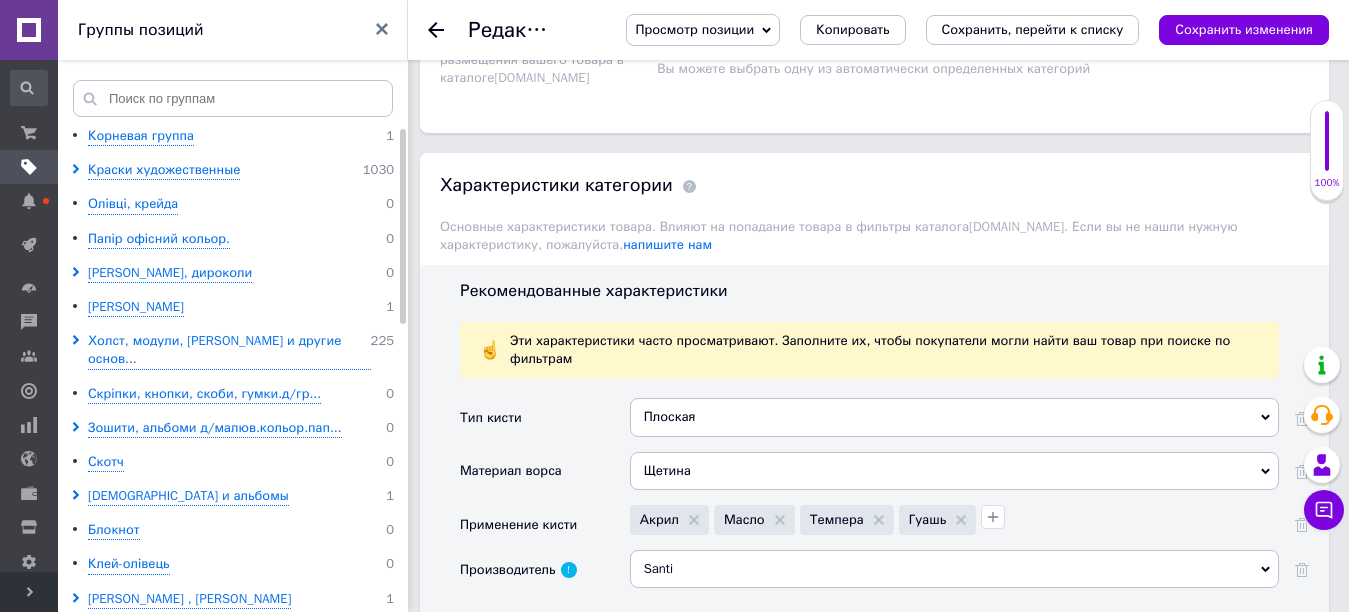 scroll, scrollTop: 1900, scrollLeft: 0, axis: vertical 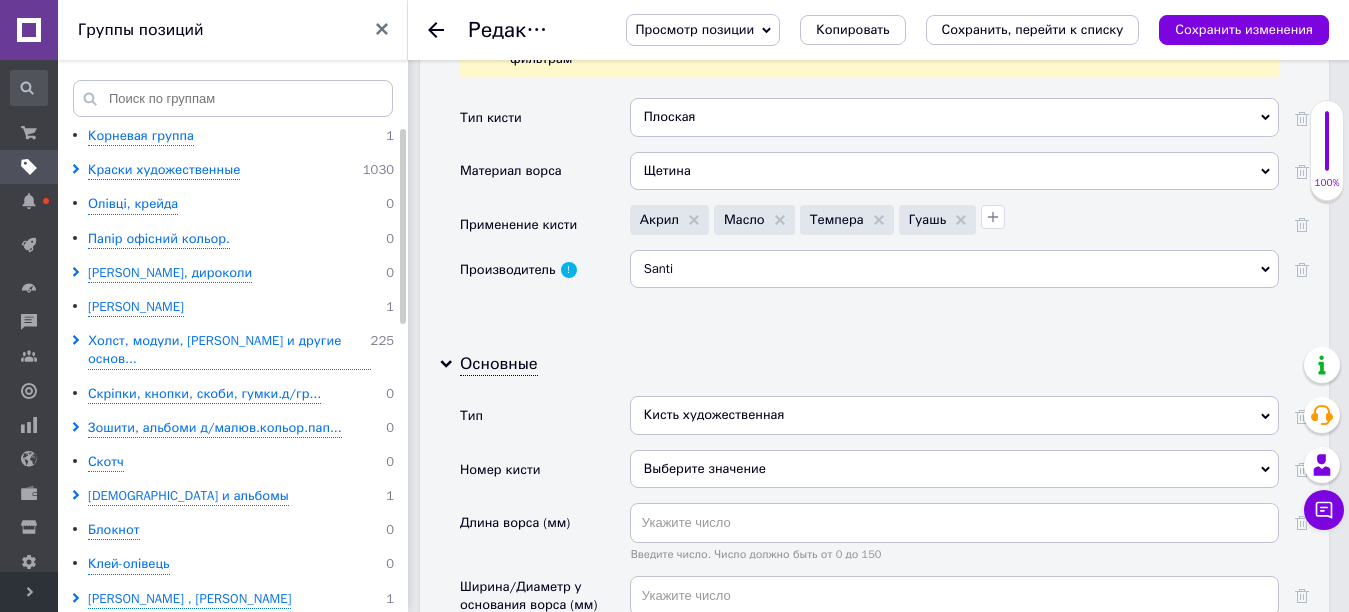 click 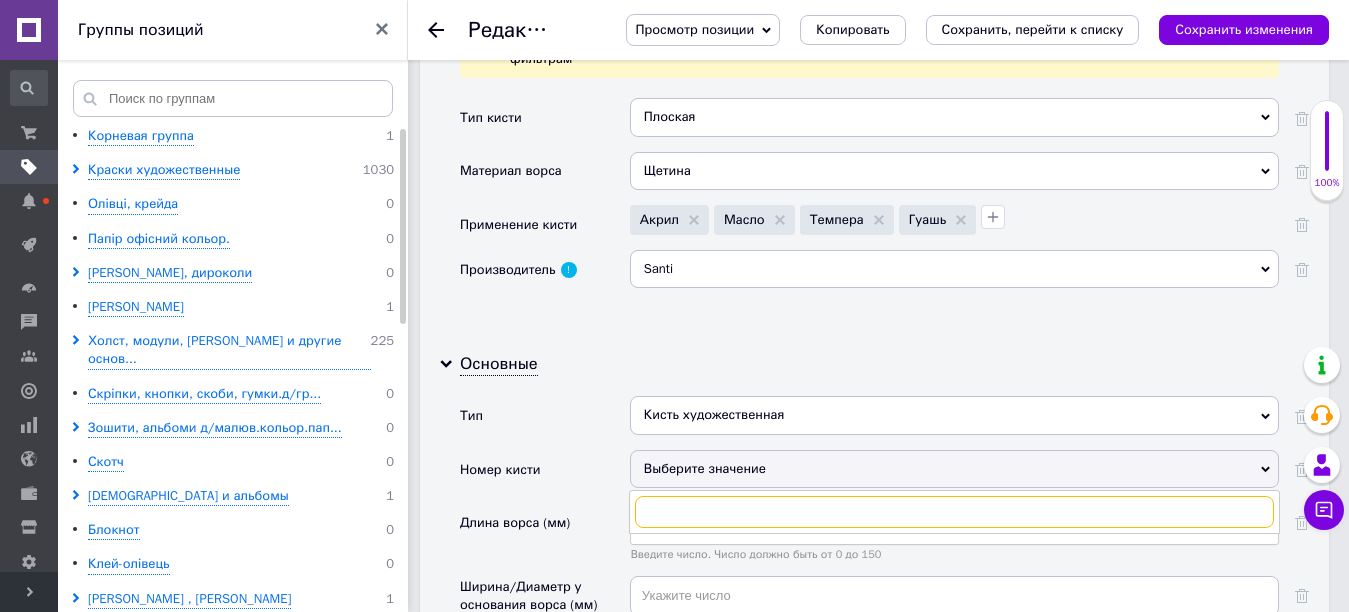 scroll, scrollTop: 2000, scrollLeft: 0, axis: vertical 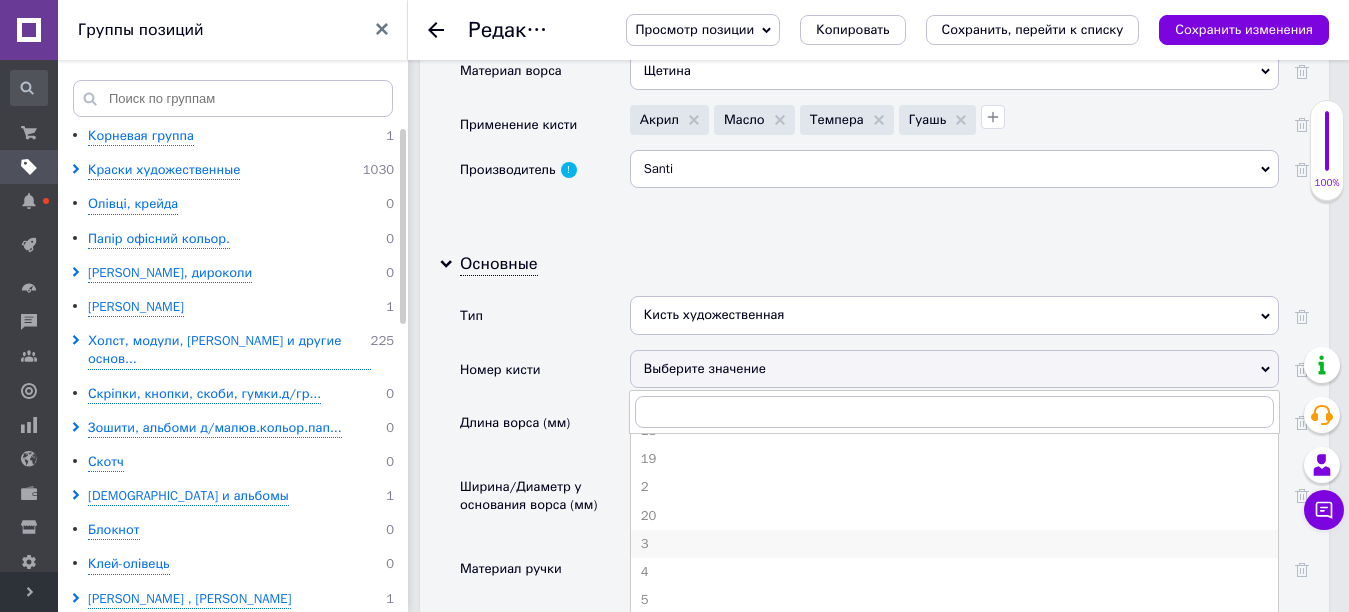 click on "3" at bounding box center (954, 544) 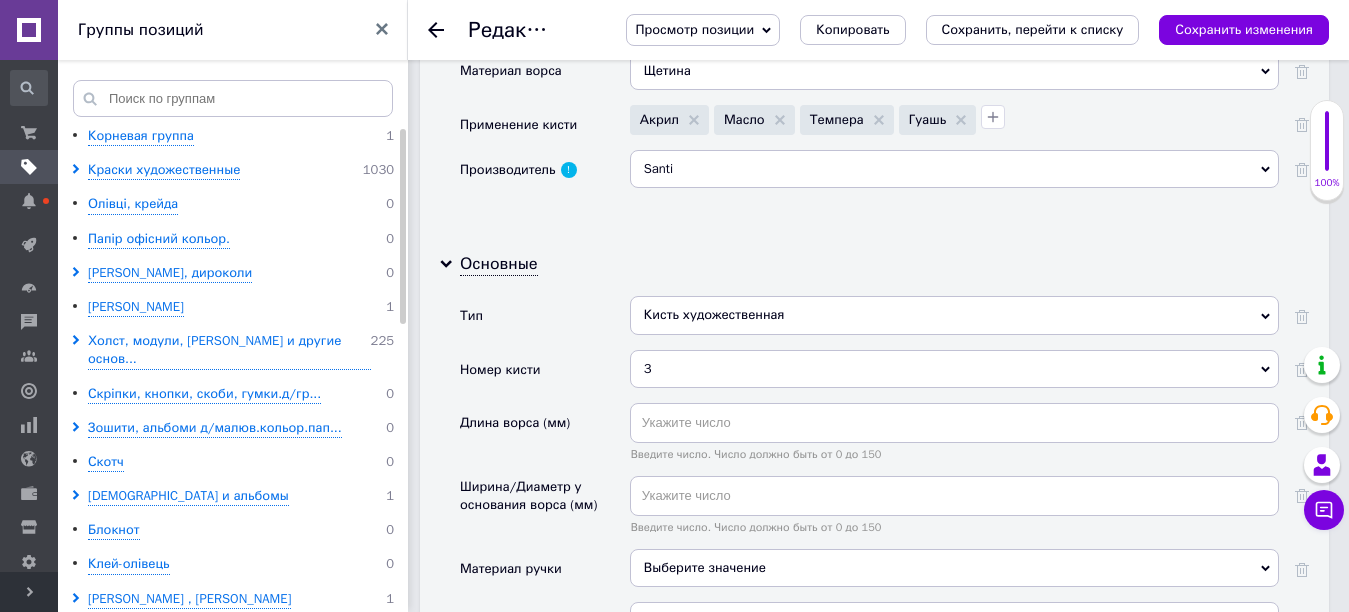 click 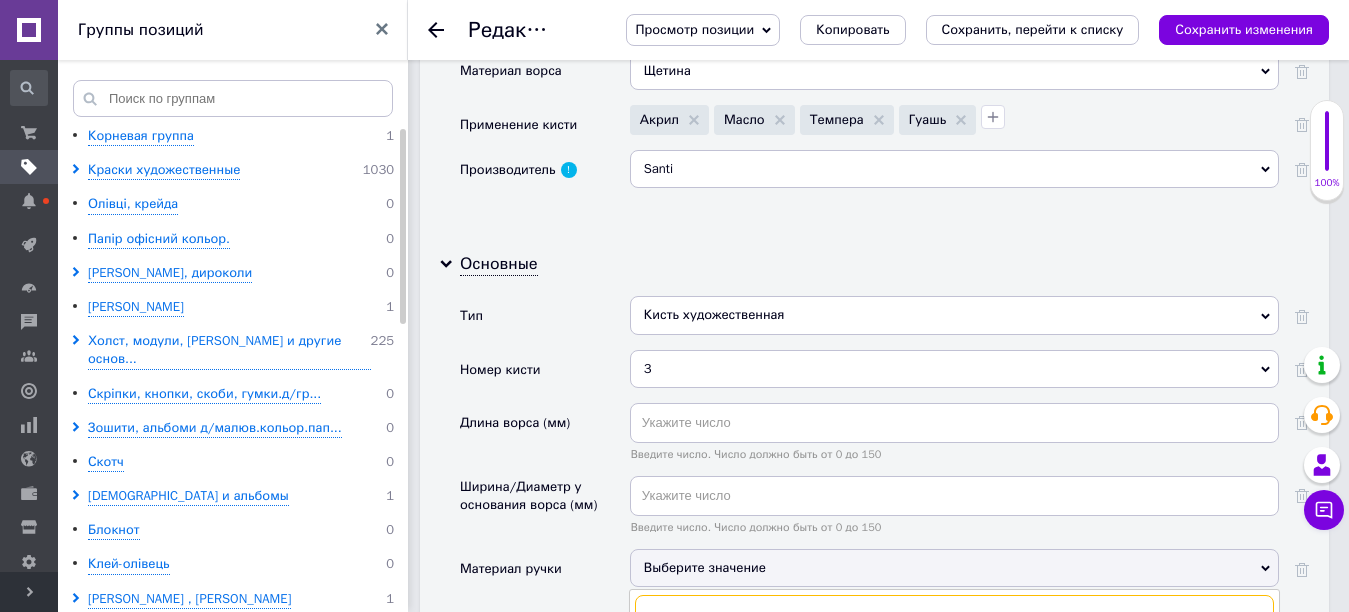 scroll, scrollTop: 2200, scrollLeft: 0, axis: vertical 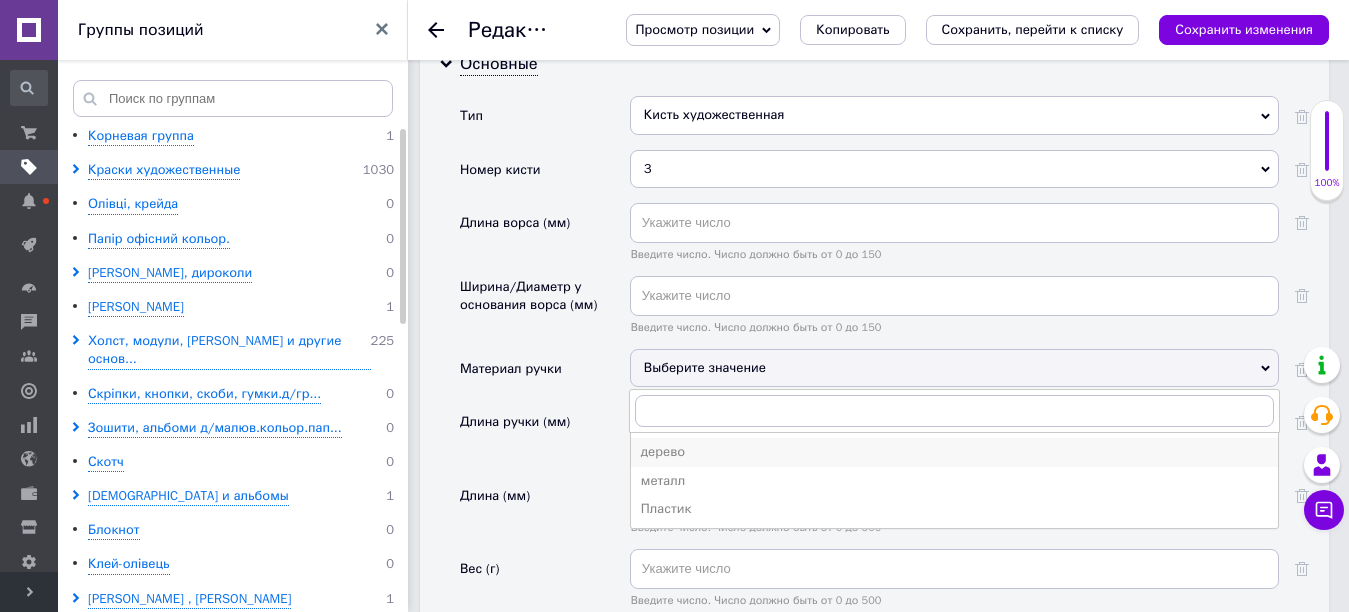 click on "дерево" at bounding box center [954, 452] 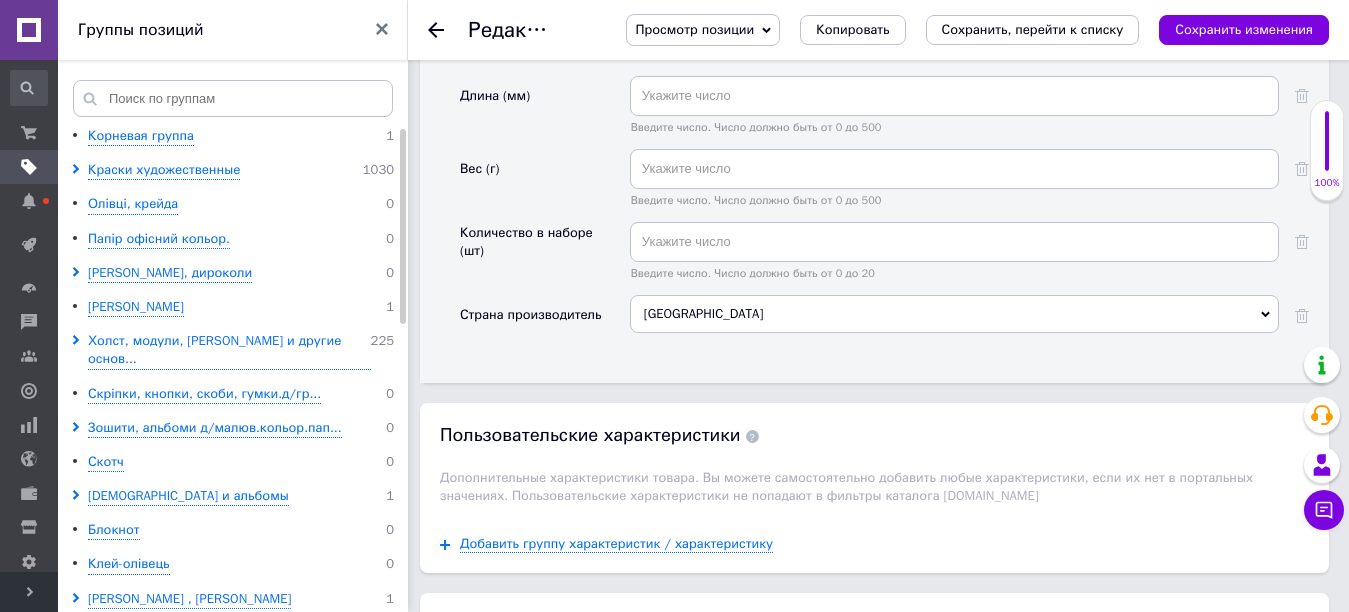 scroll, scrollTop: 2100, scrollLeft: 0, axis: vertical 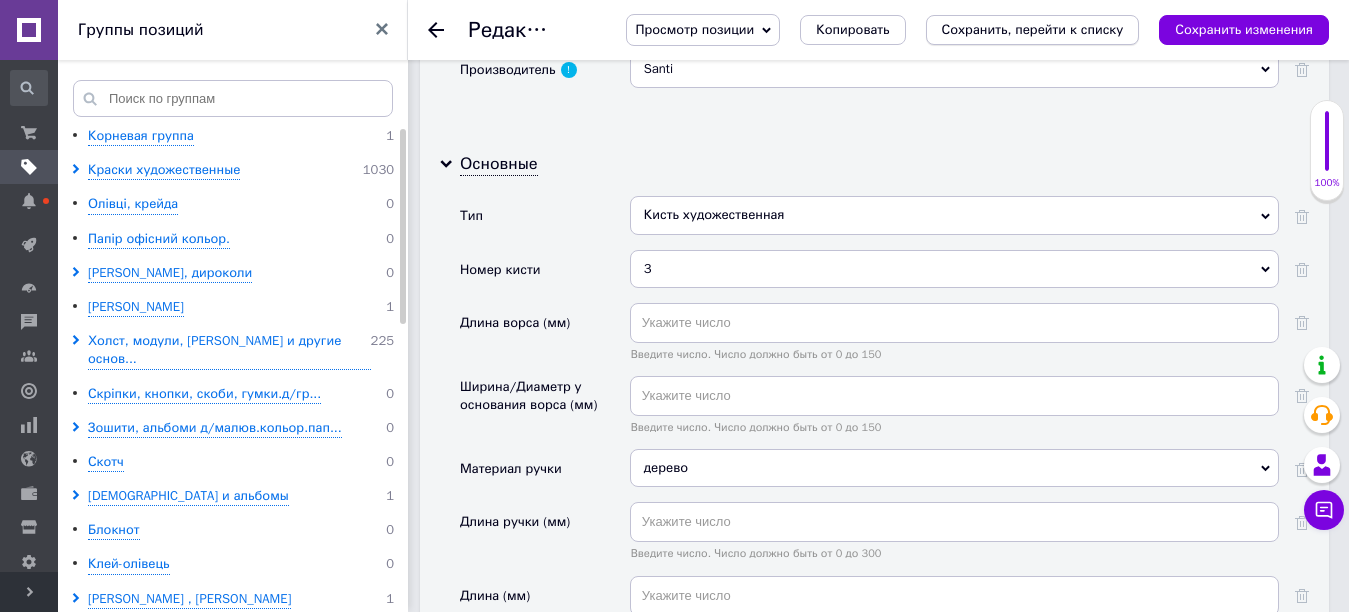 click on "Сохранить, перейти к списку" at bounding box center [1033, 30] 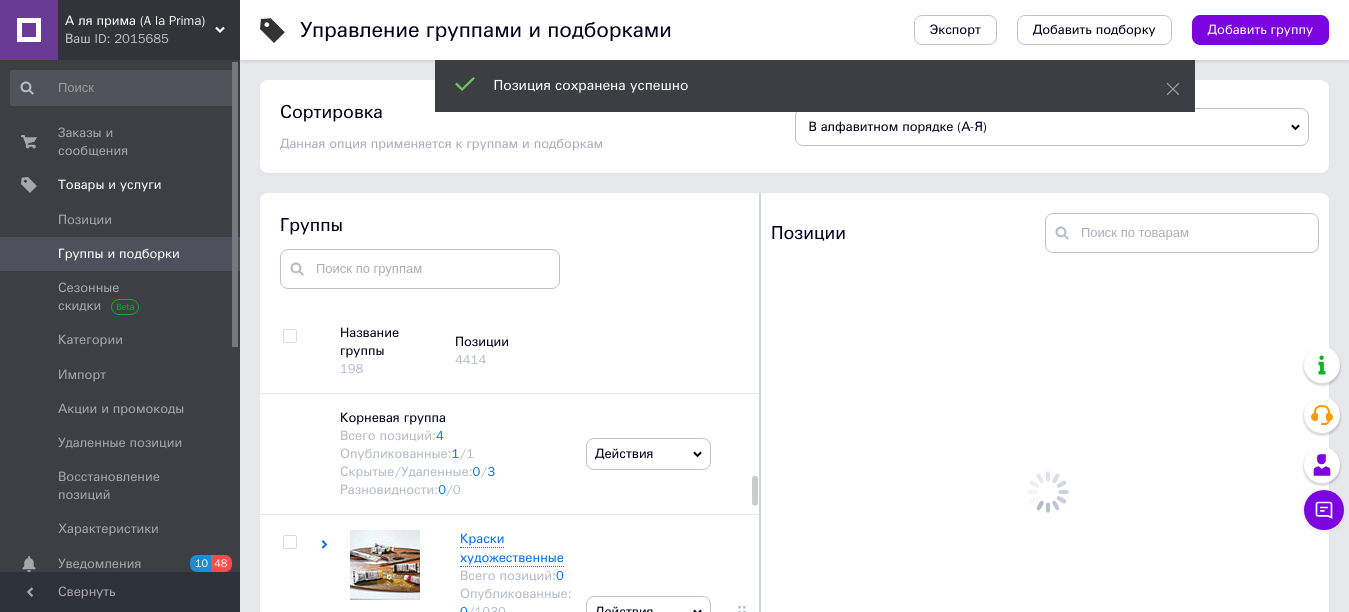scroll, scrollTop: 113, scrollLeft: 0, axis: vertical 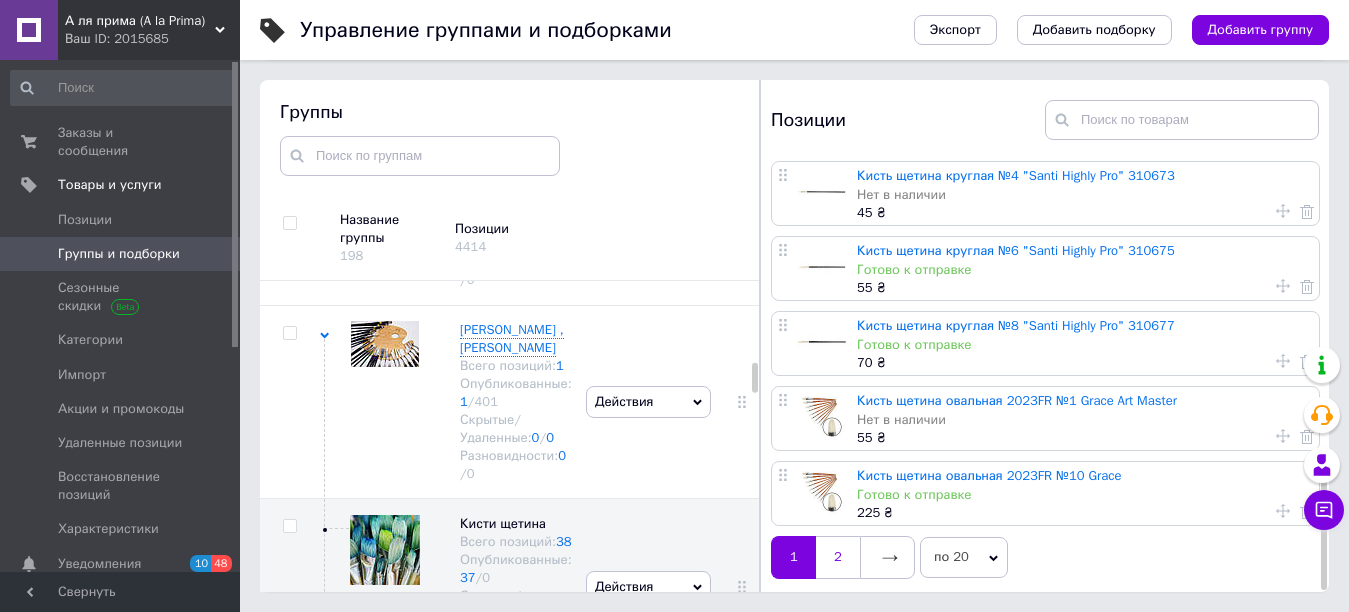 click on "2" at bounding box center [838, 557] 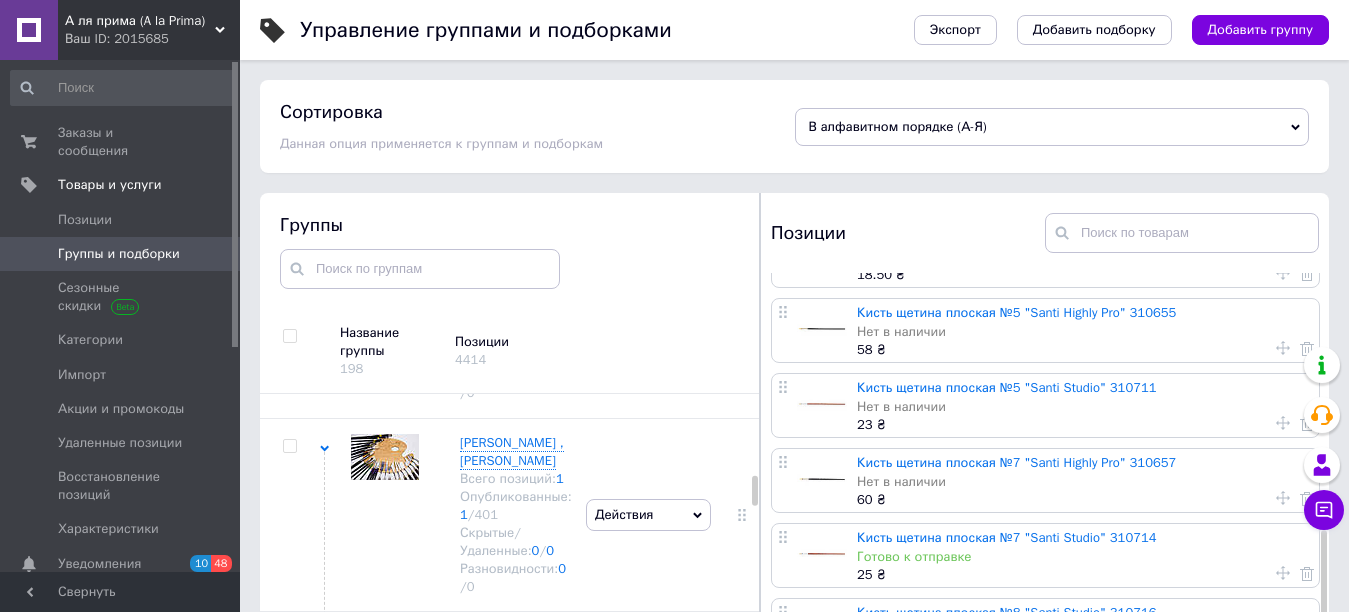 scroll, scrollTop: 906, scrollLeft: 0, axis: vertical 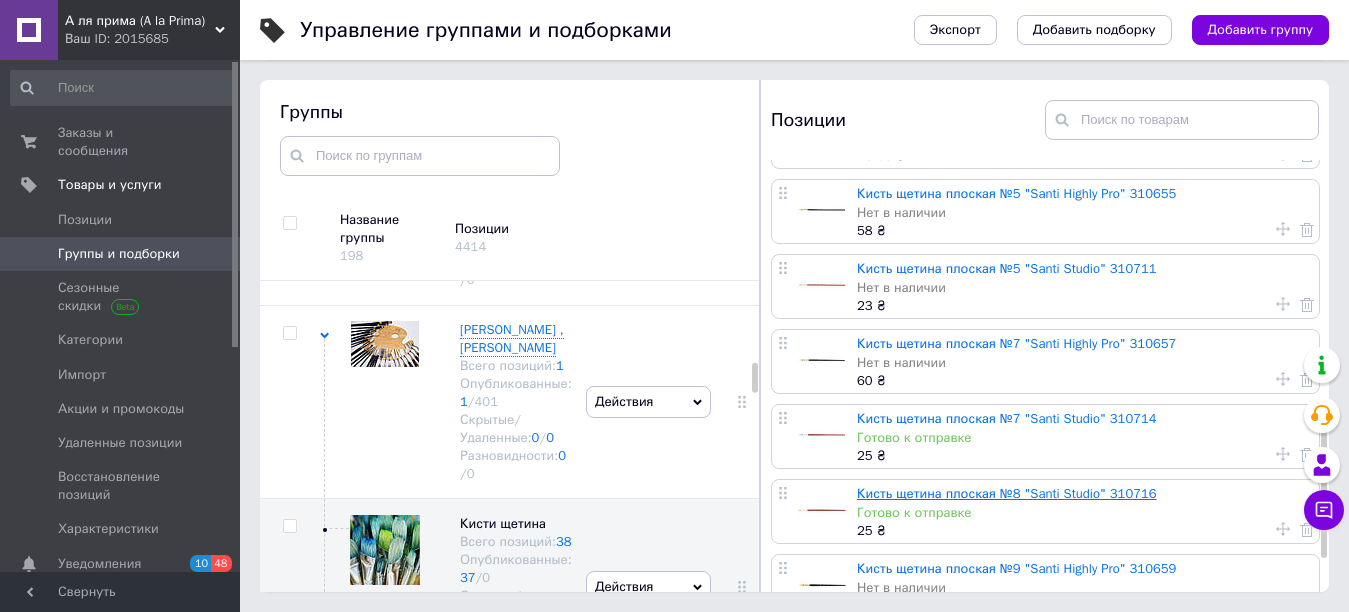 click on "Кисть щетина плоская №8 "Santi Studio" 310716" at bounding box center [1007, 493] 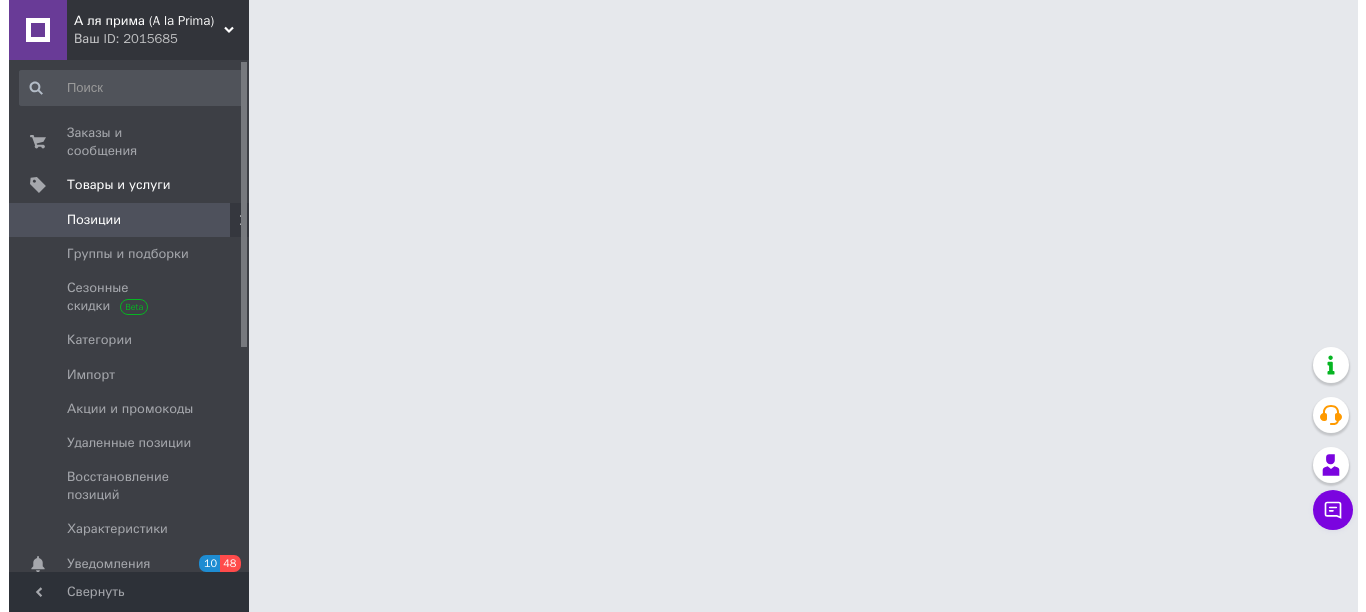 scroll, scrollTop: 0, scrollLeft: 0, axis: both 